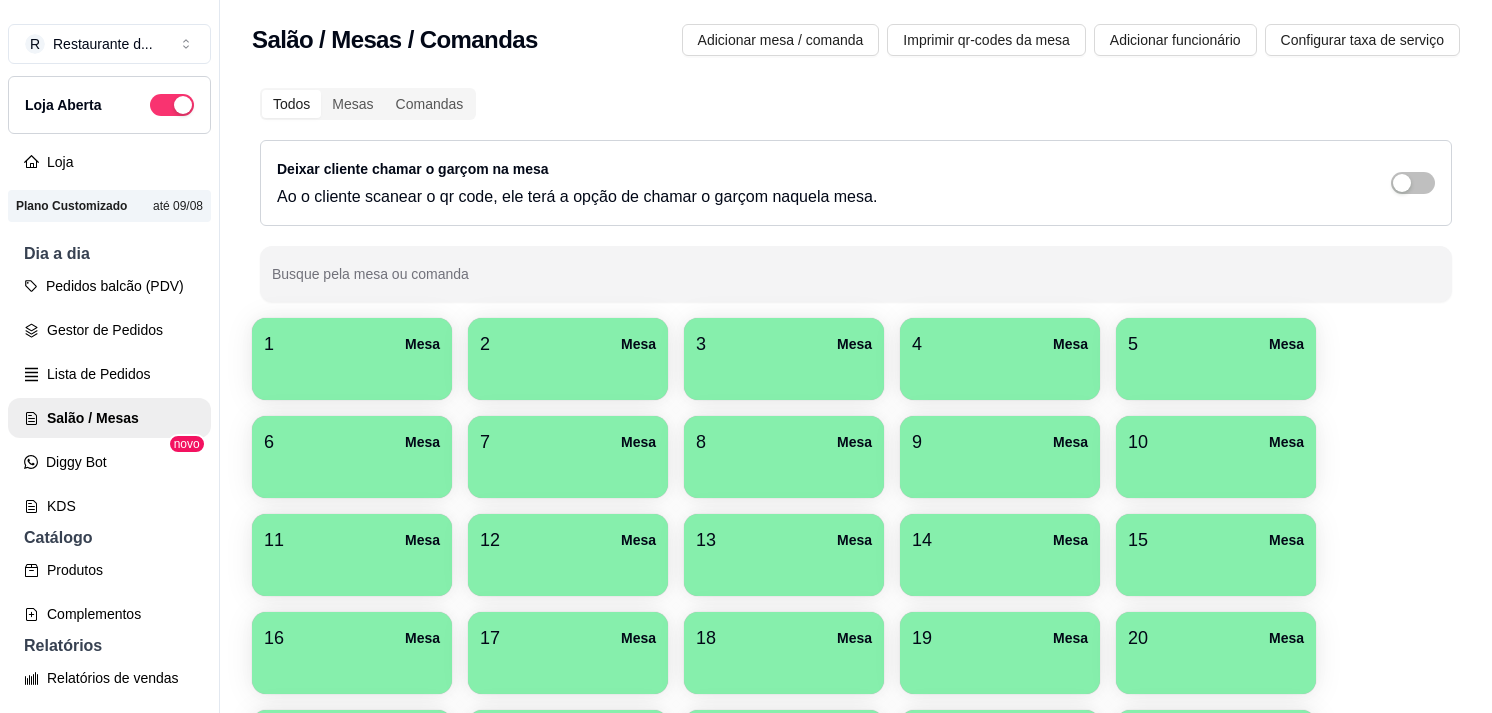 scroll, scrollTop: 0, scrollLeft: 0, axis: both 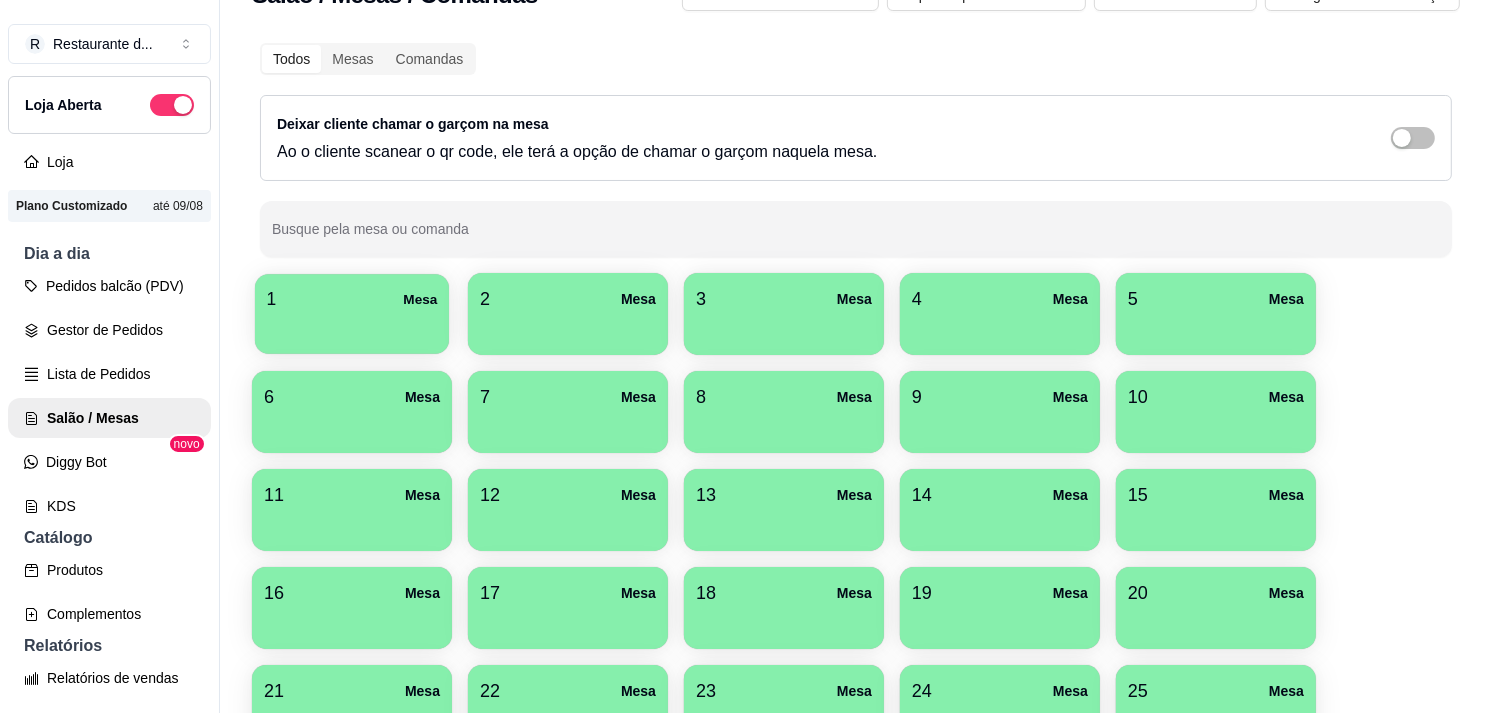 click on "1 Mesa" at bounding box center [352, 314] 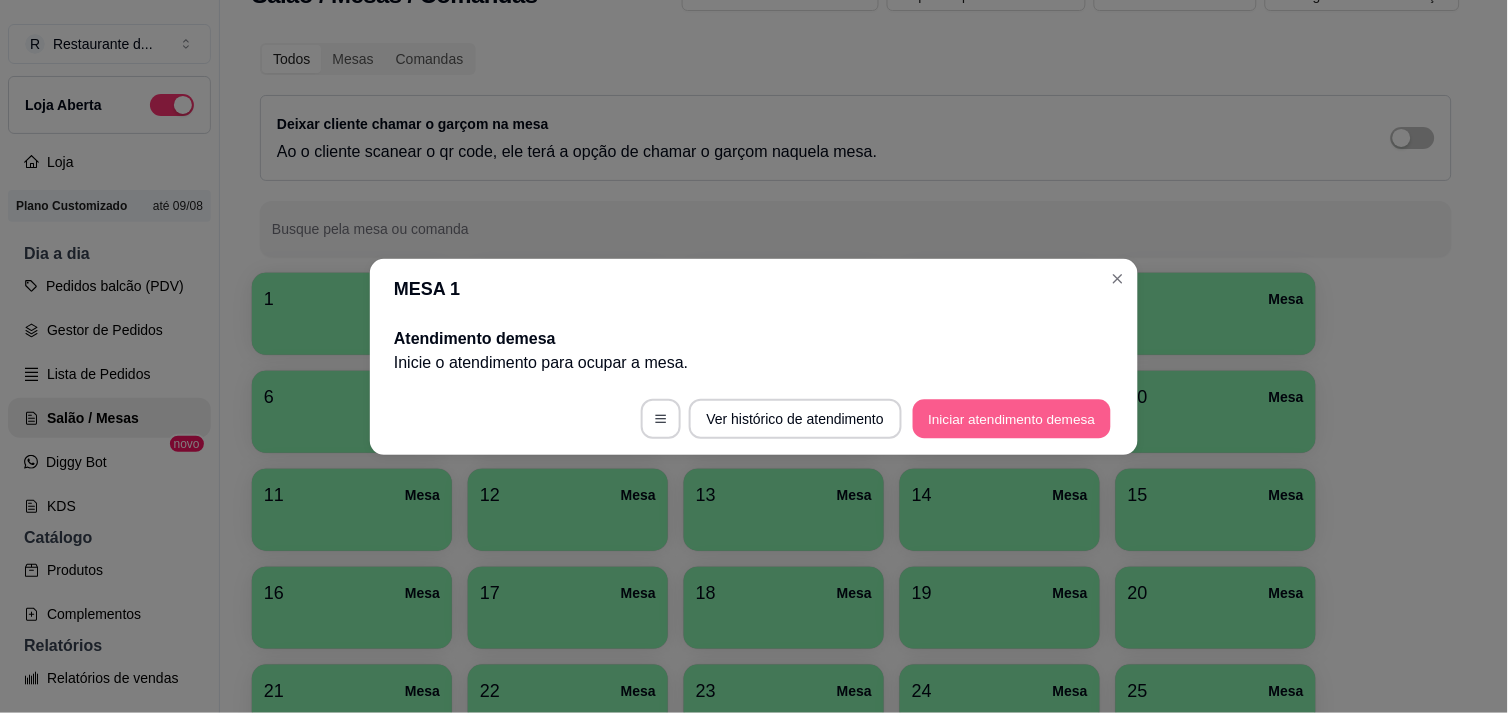 click on "Iniciar atendimento de  mesa" at bounding box center [1012, 418] 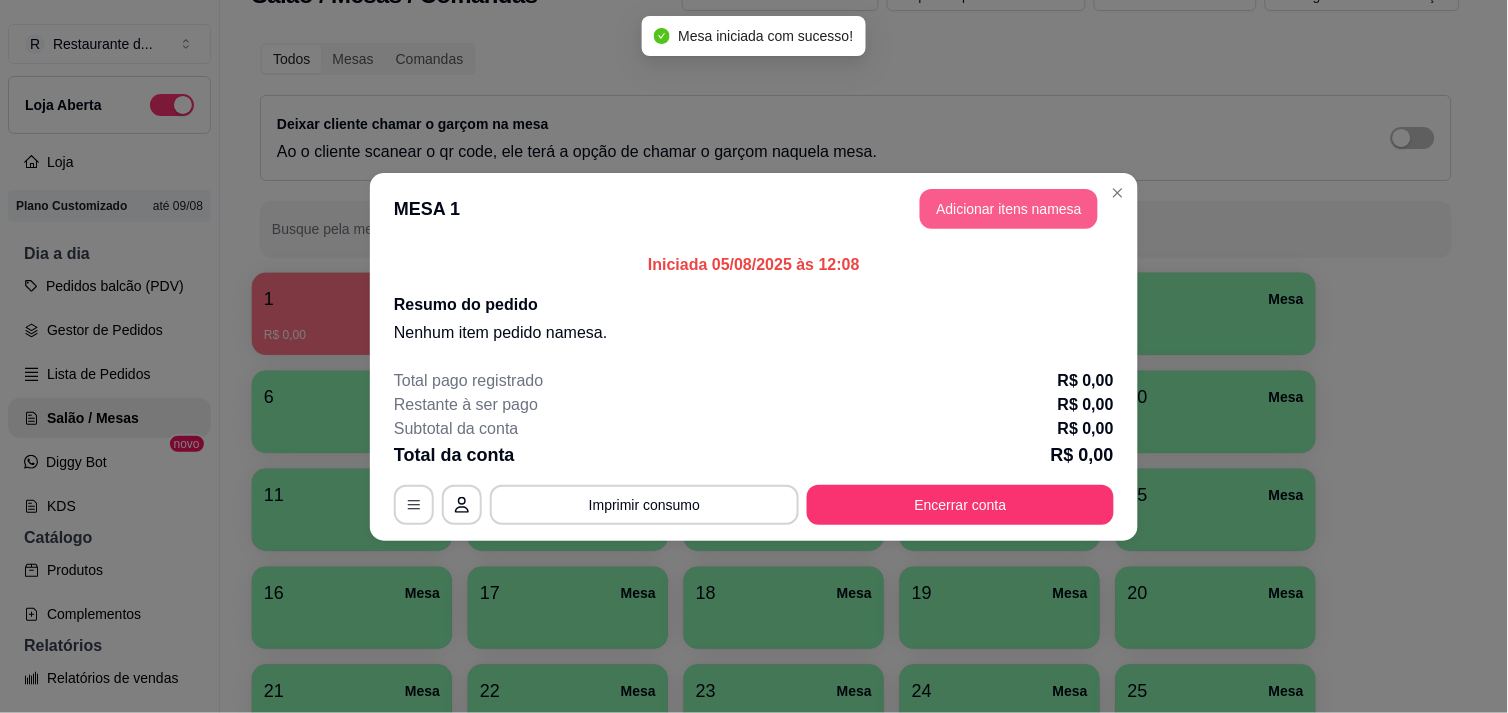 click on "Adicionar itens na  mesa" at bounding box center (1009, 209) 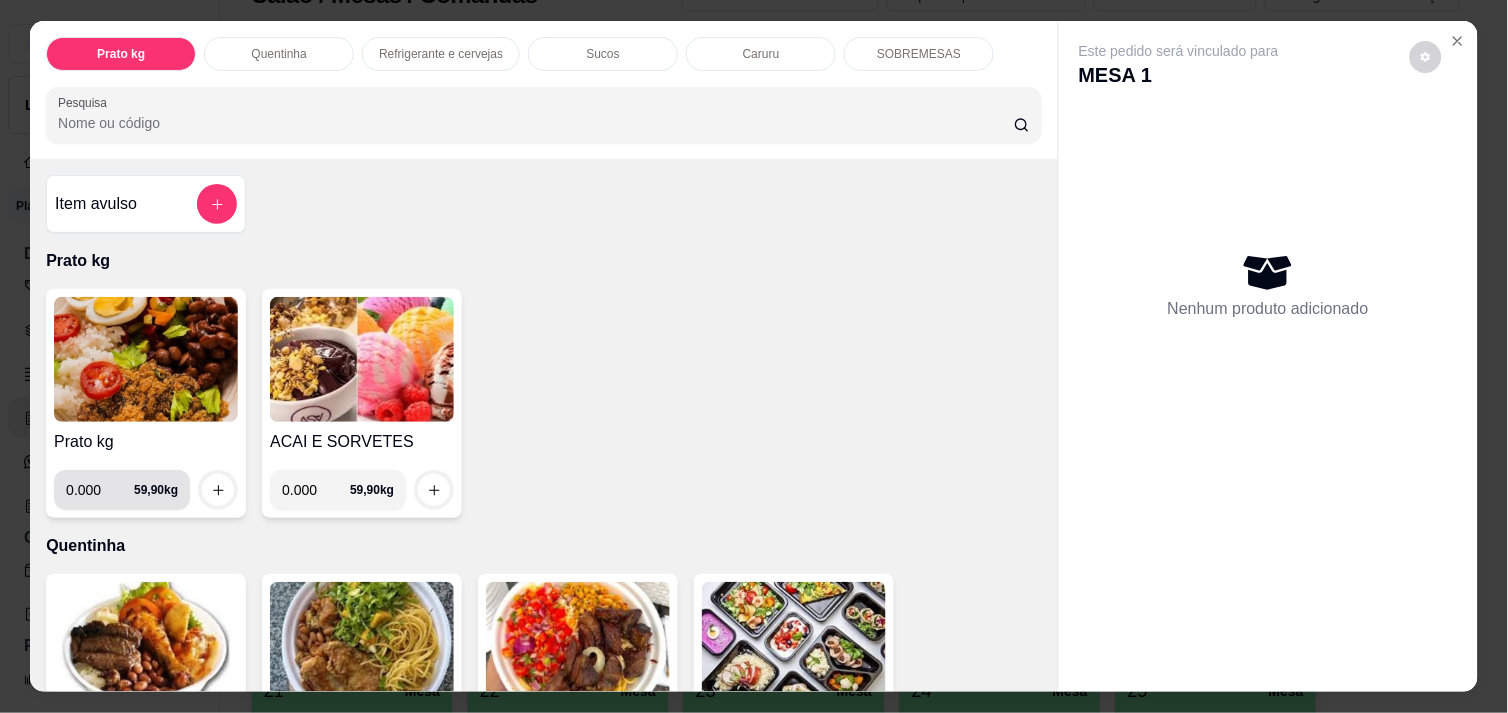 click on "0.000" at bounding box center (100, 490) 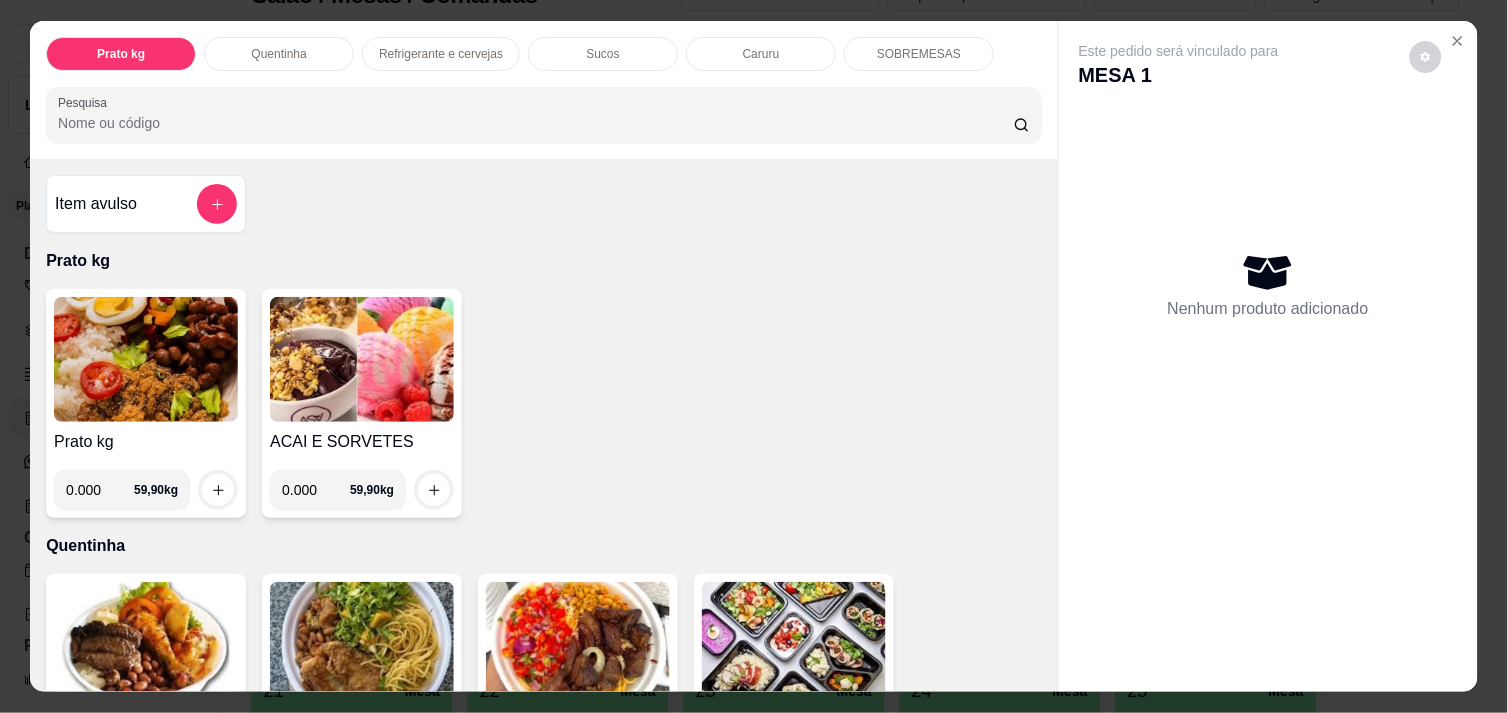 click on "0.000" at bounding box center (100, 490) 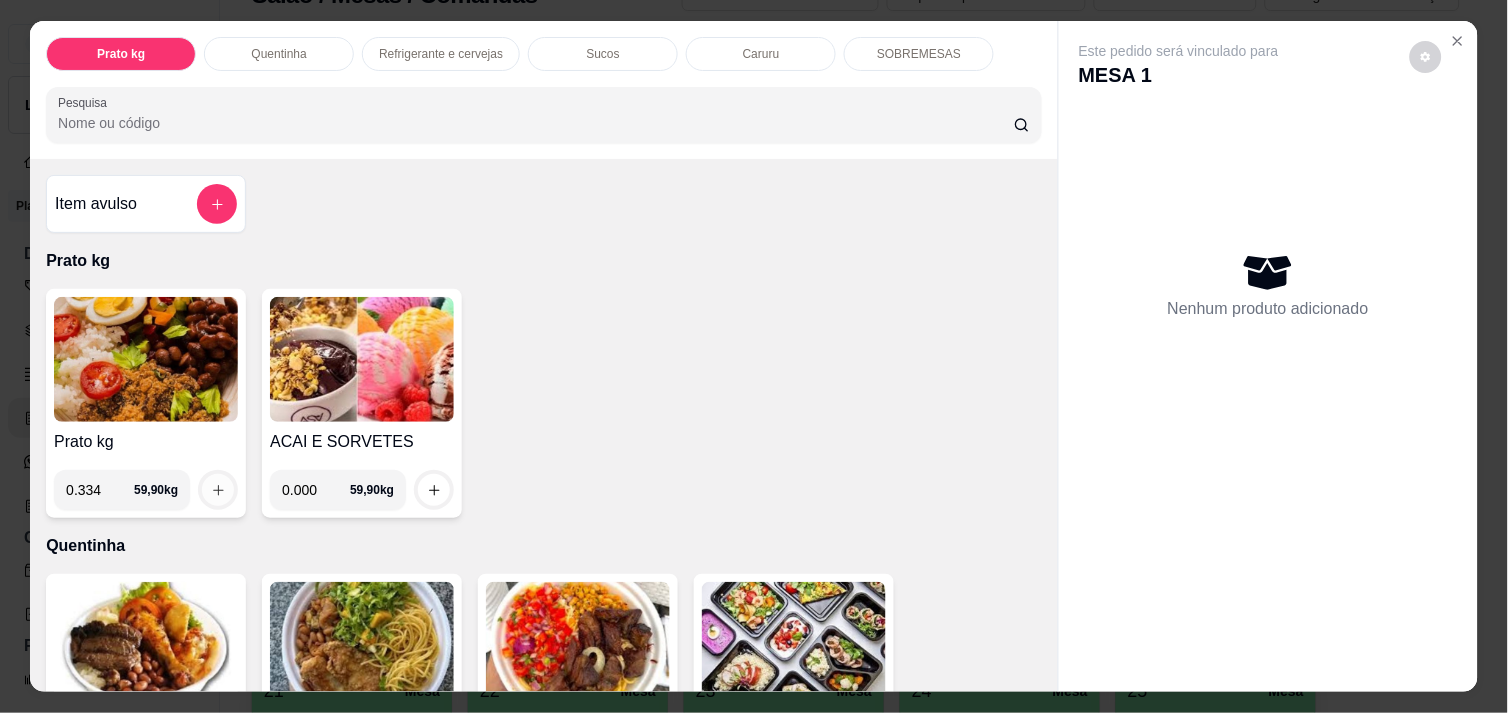 type on "0.334" 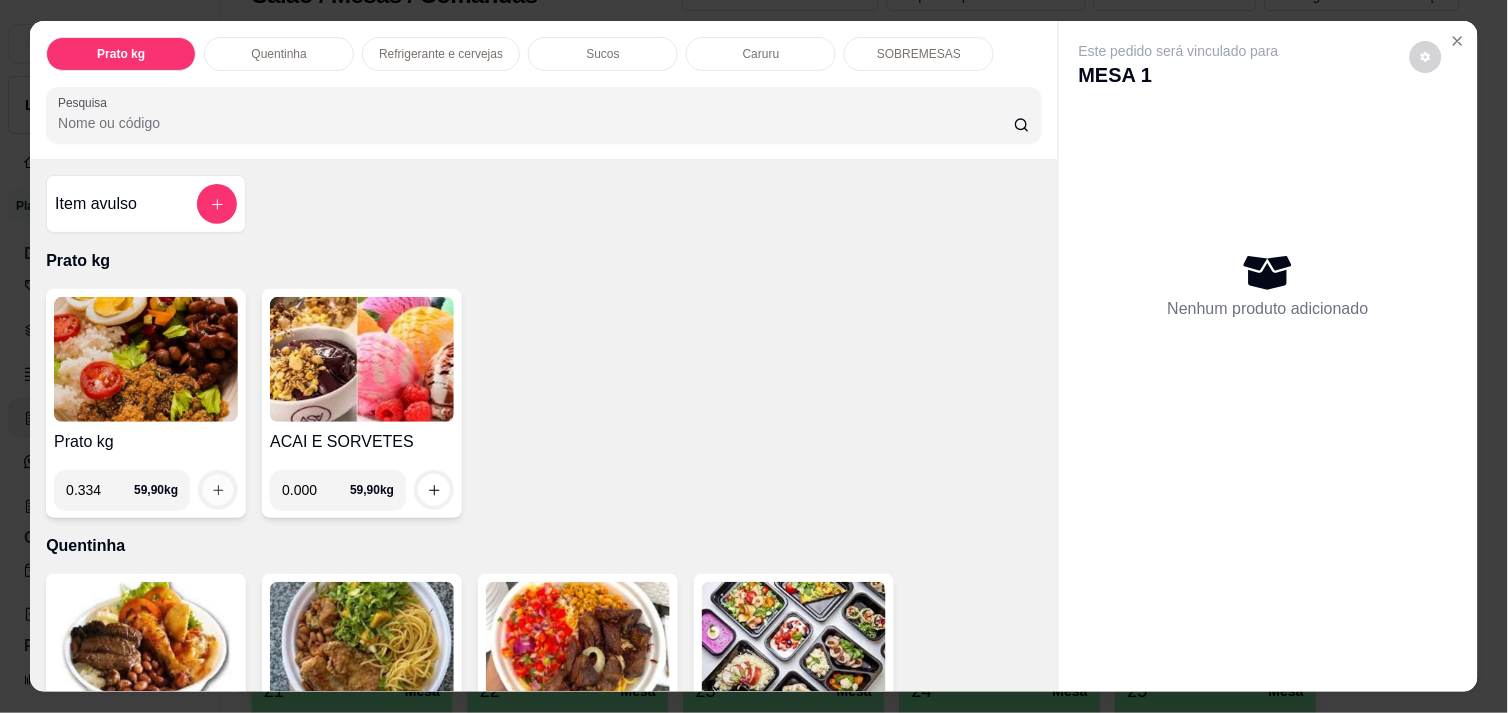 click 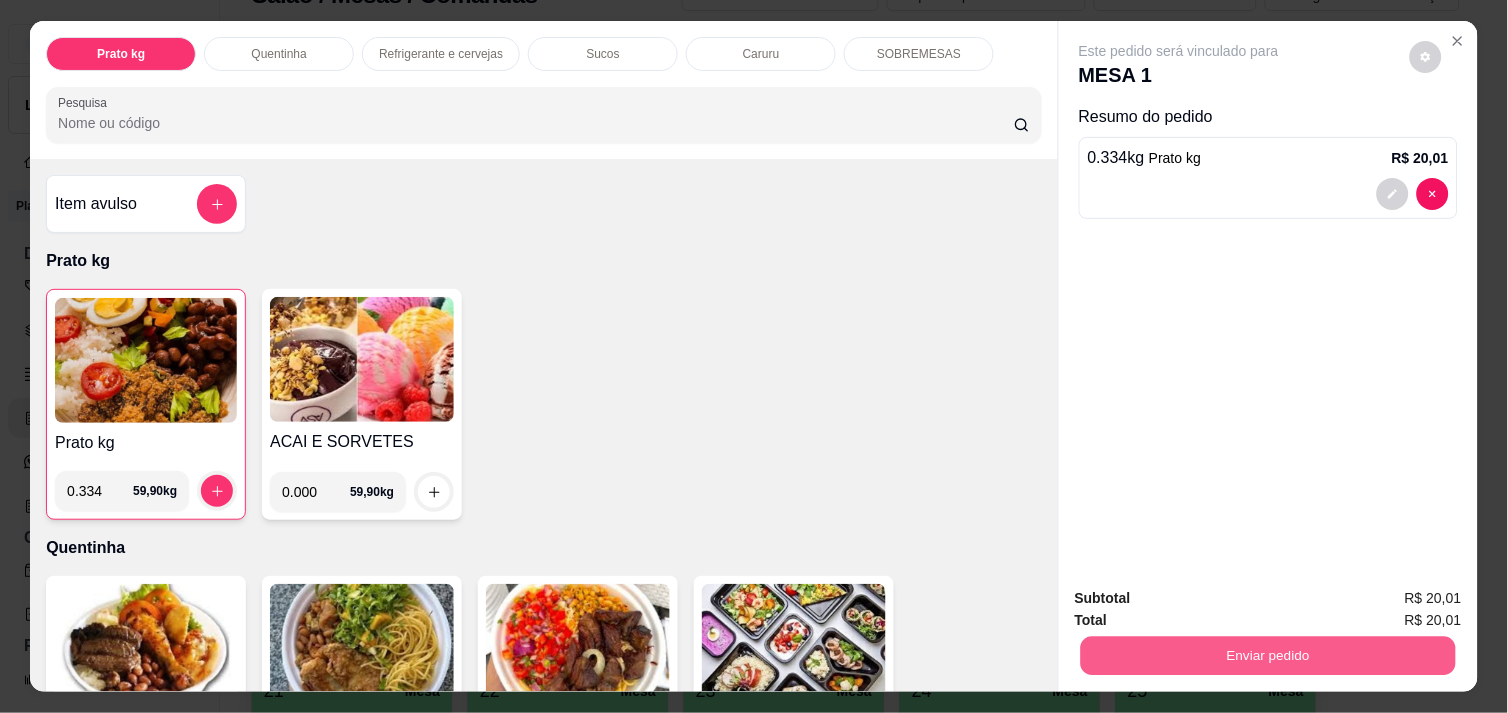 click on "Enviar pedido" at bounding box center (1268, 655) 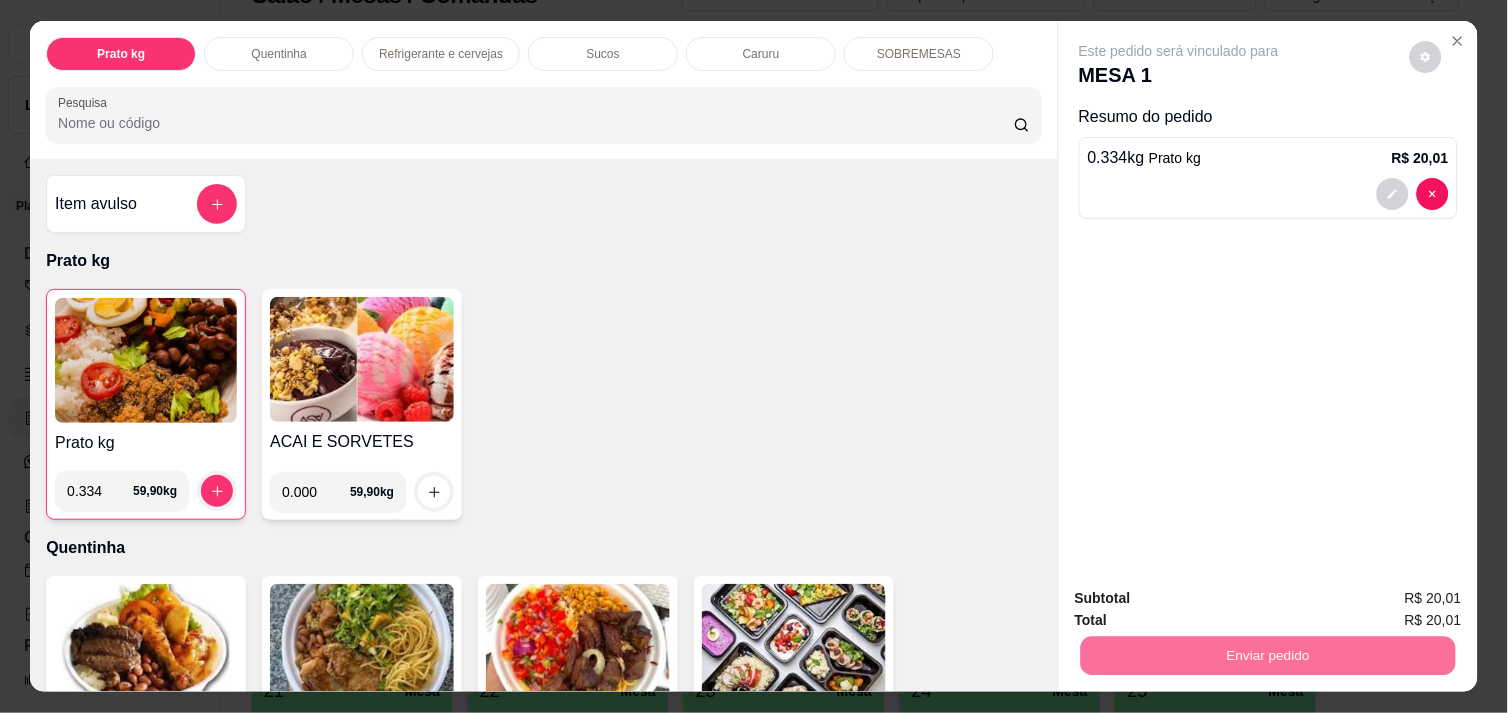 click on "Não registrar e enviar pedido" at bounding box center [1202, 598] 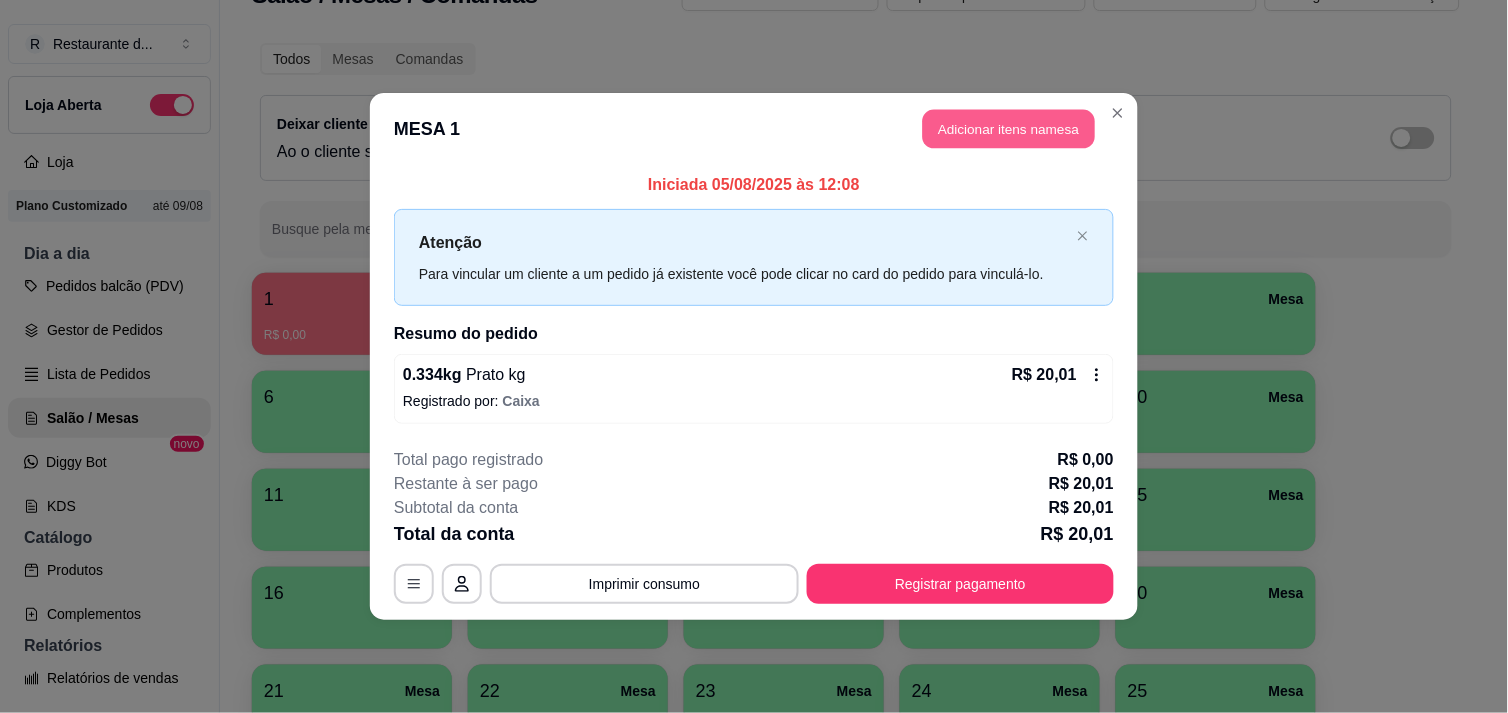 click on "Adicionar itens na  mesa" at bounding box center [1009, 129] 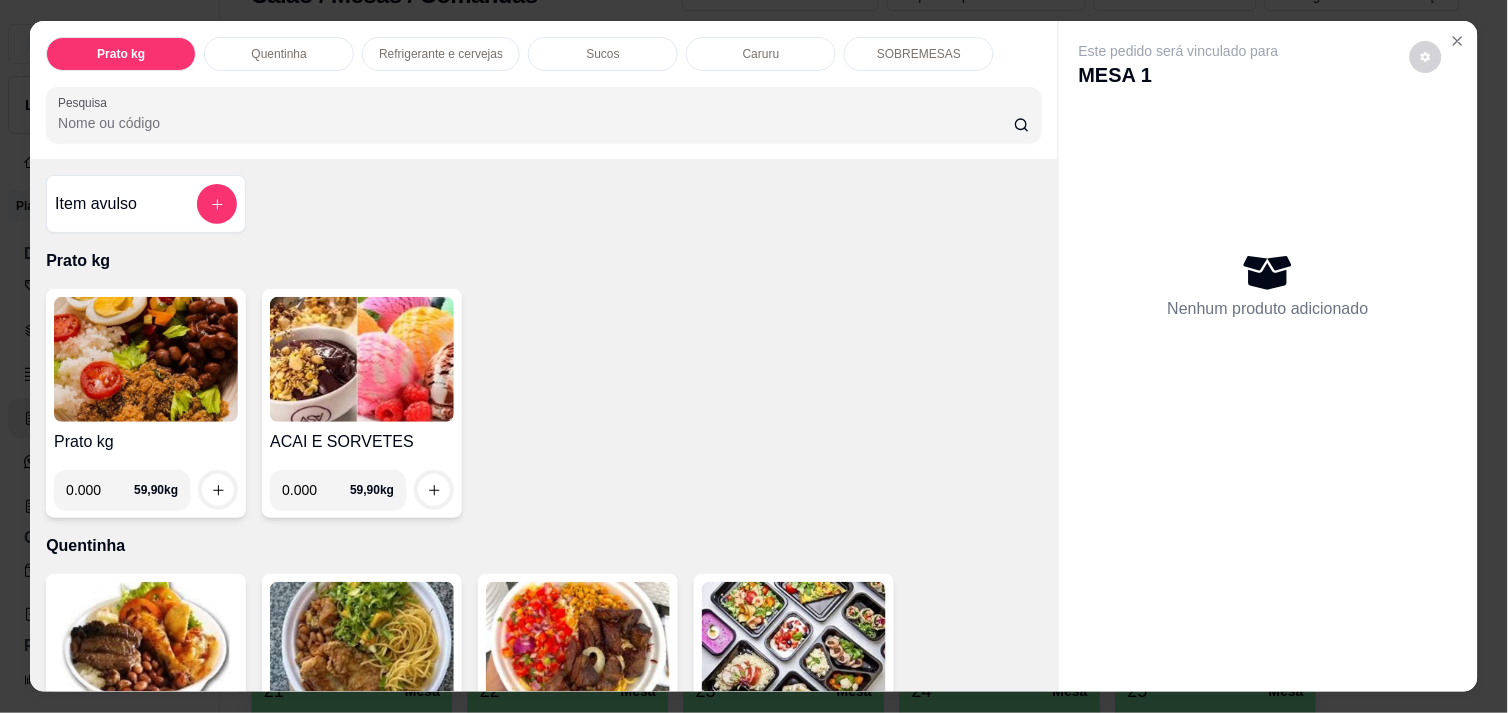 click on "0.000" at bounding box center [100, 490] 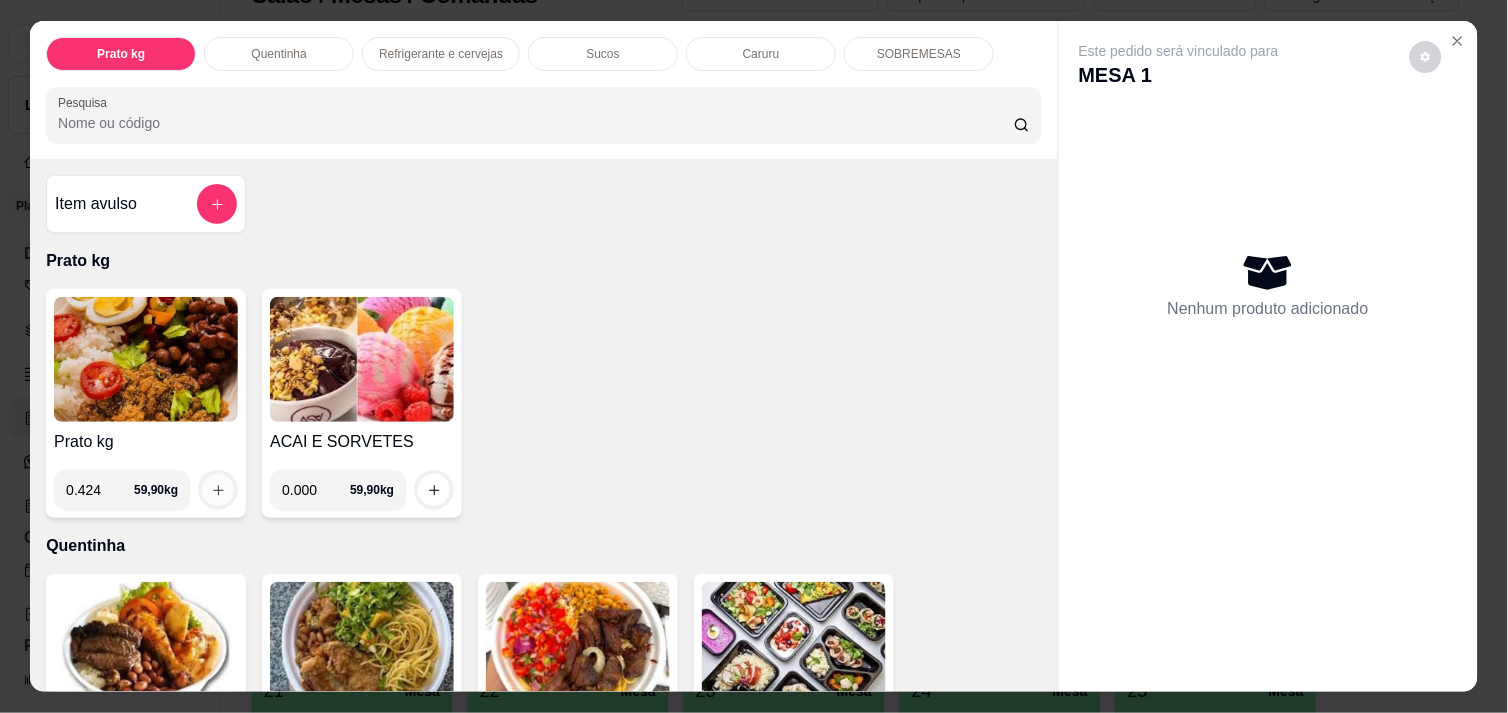 type on "0.424" 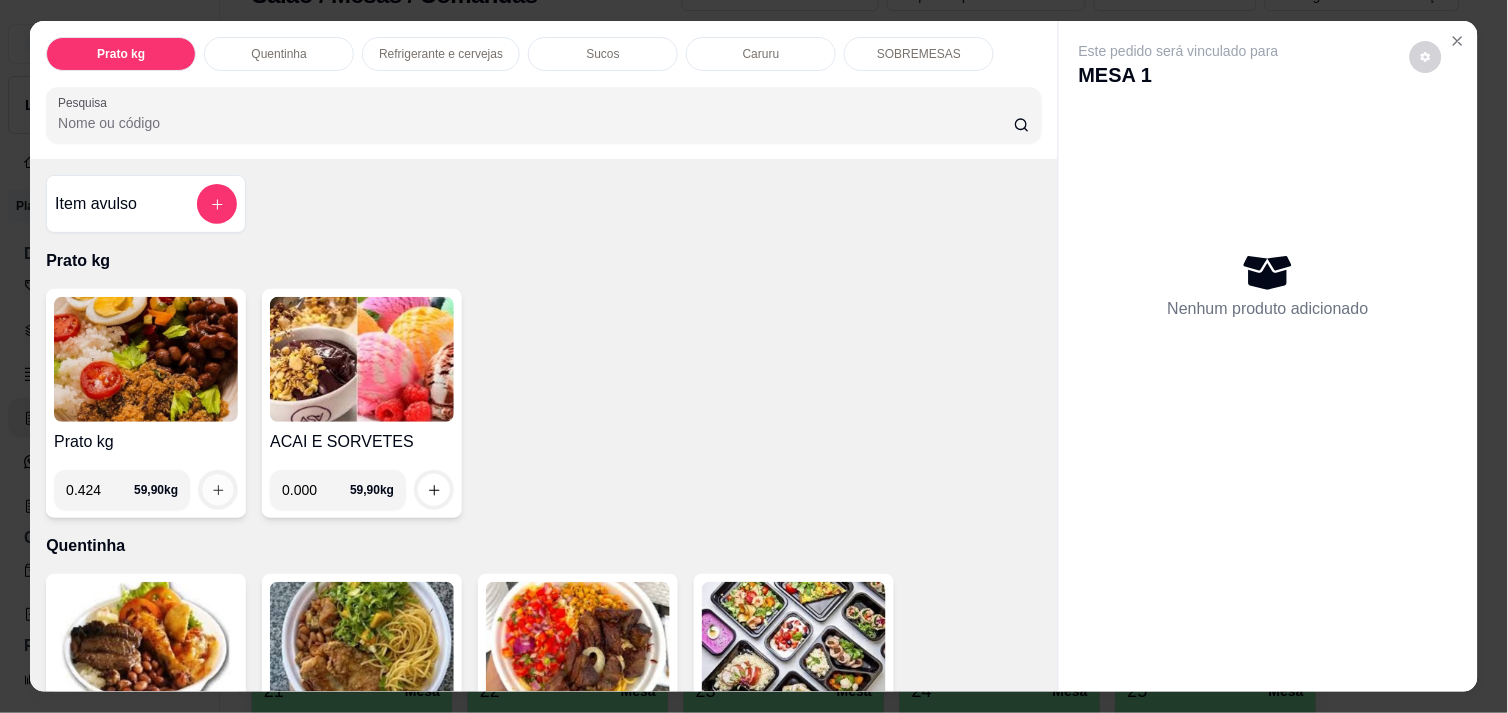 click 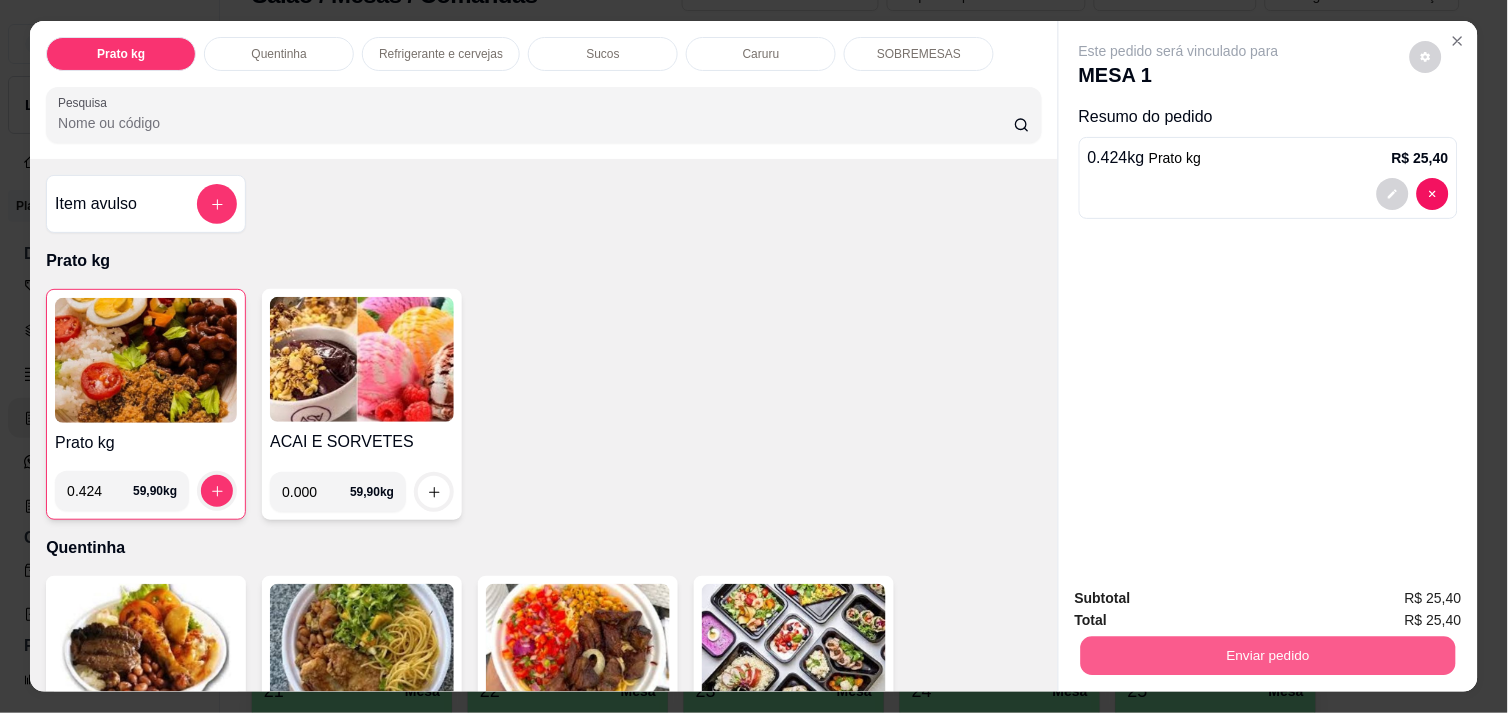 click on "Enviar pedido" at bounding box center (1268, 655) 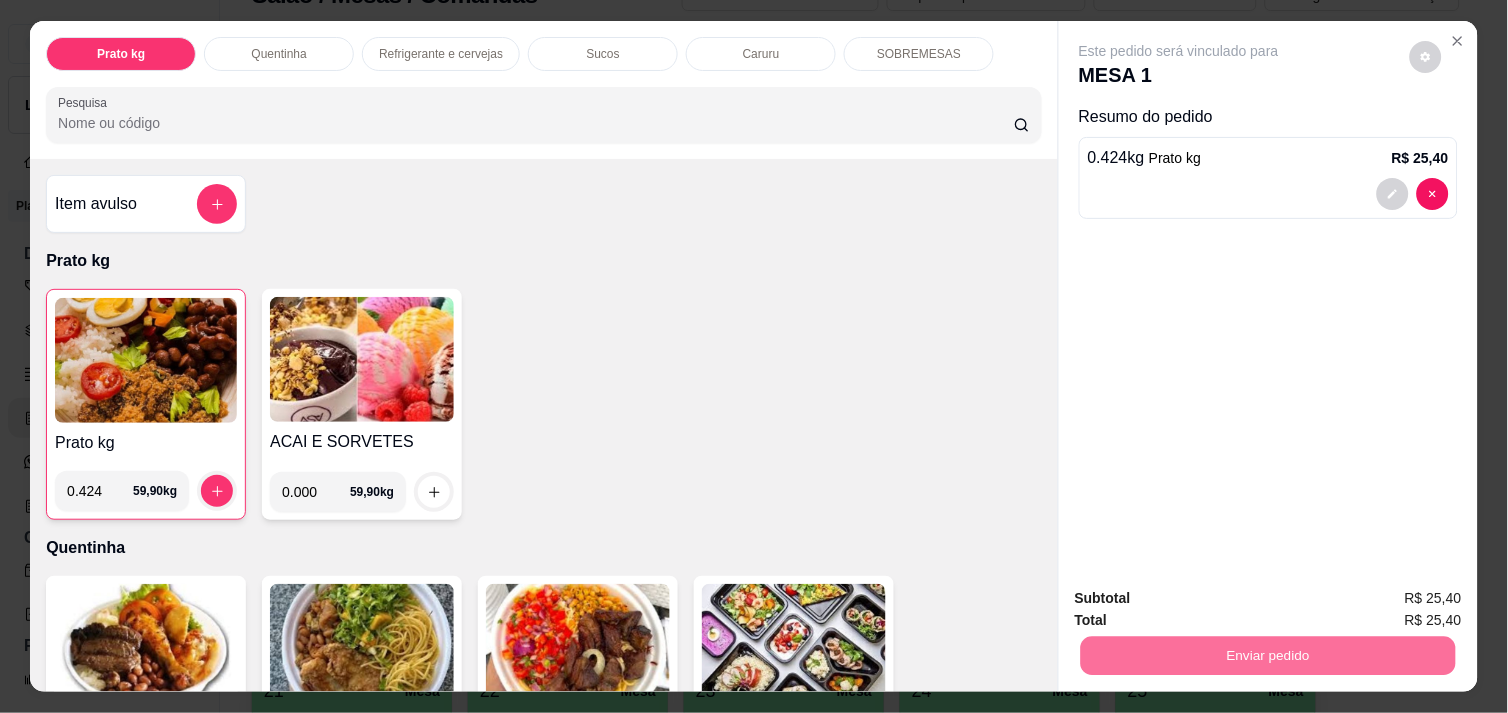 click on "Não registrar e enviar pedido" at bounding box center (1202, 598) 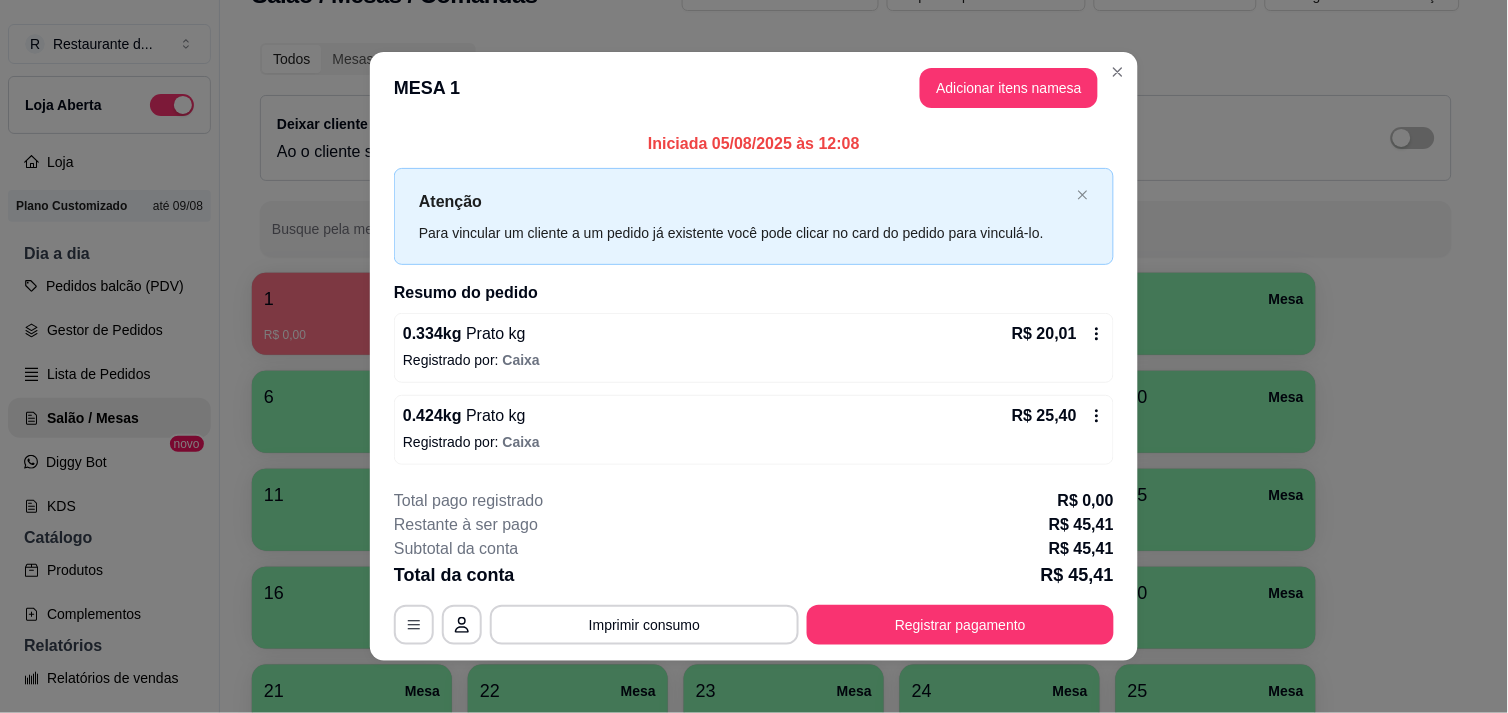 click on "**********" at bounding box center (754, 567) 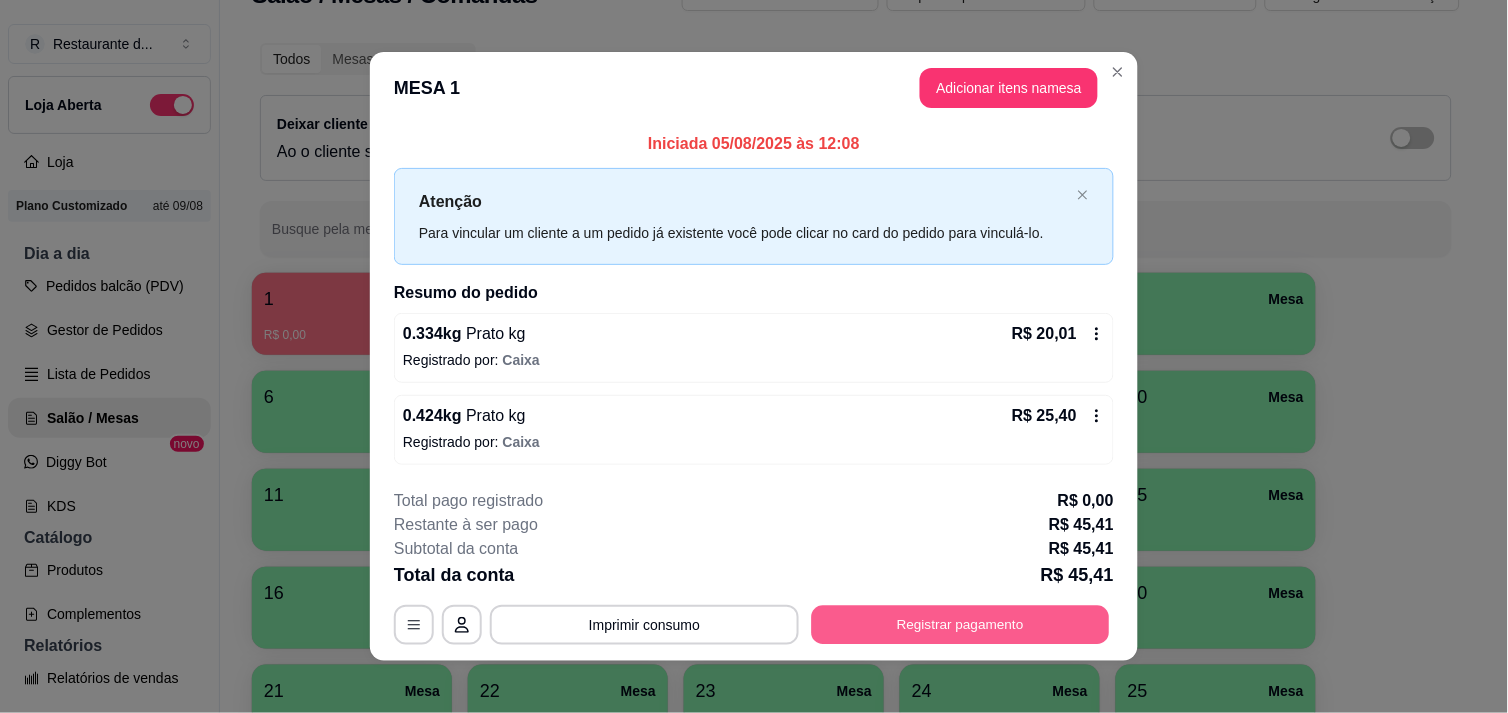 click on "Registrar pagamento" at bounding box center [961, 625] 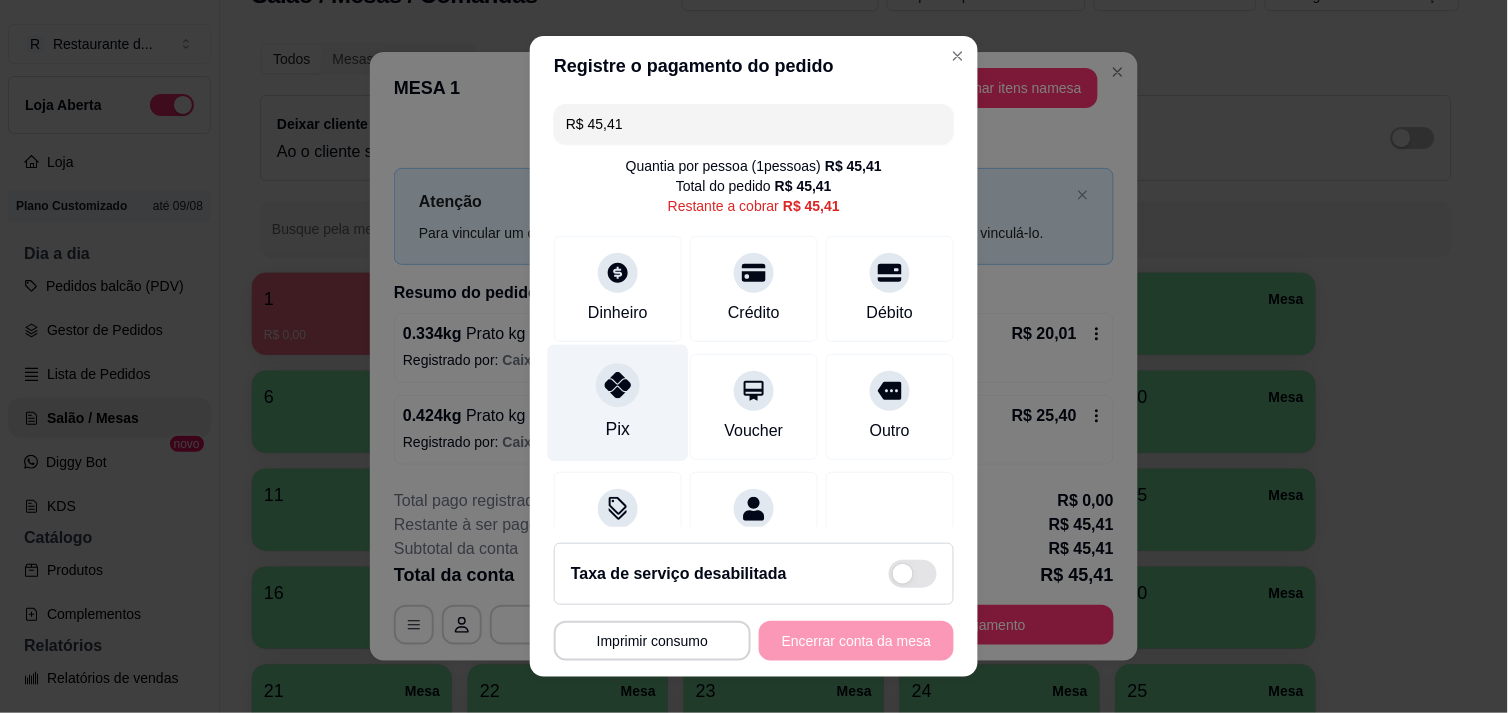 click on "Pix" at bounding box center (618, 429) 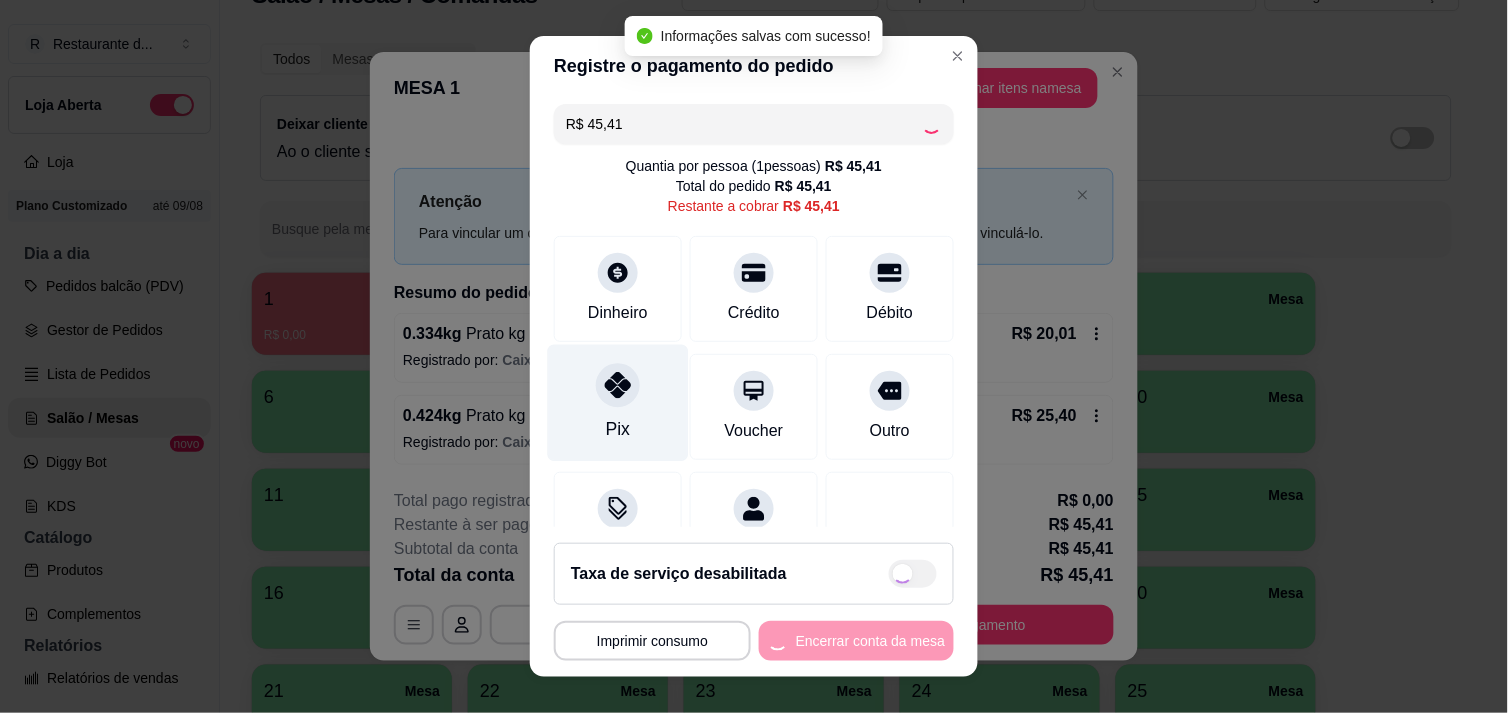 type on "R$ 0,00" 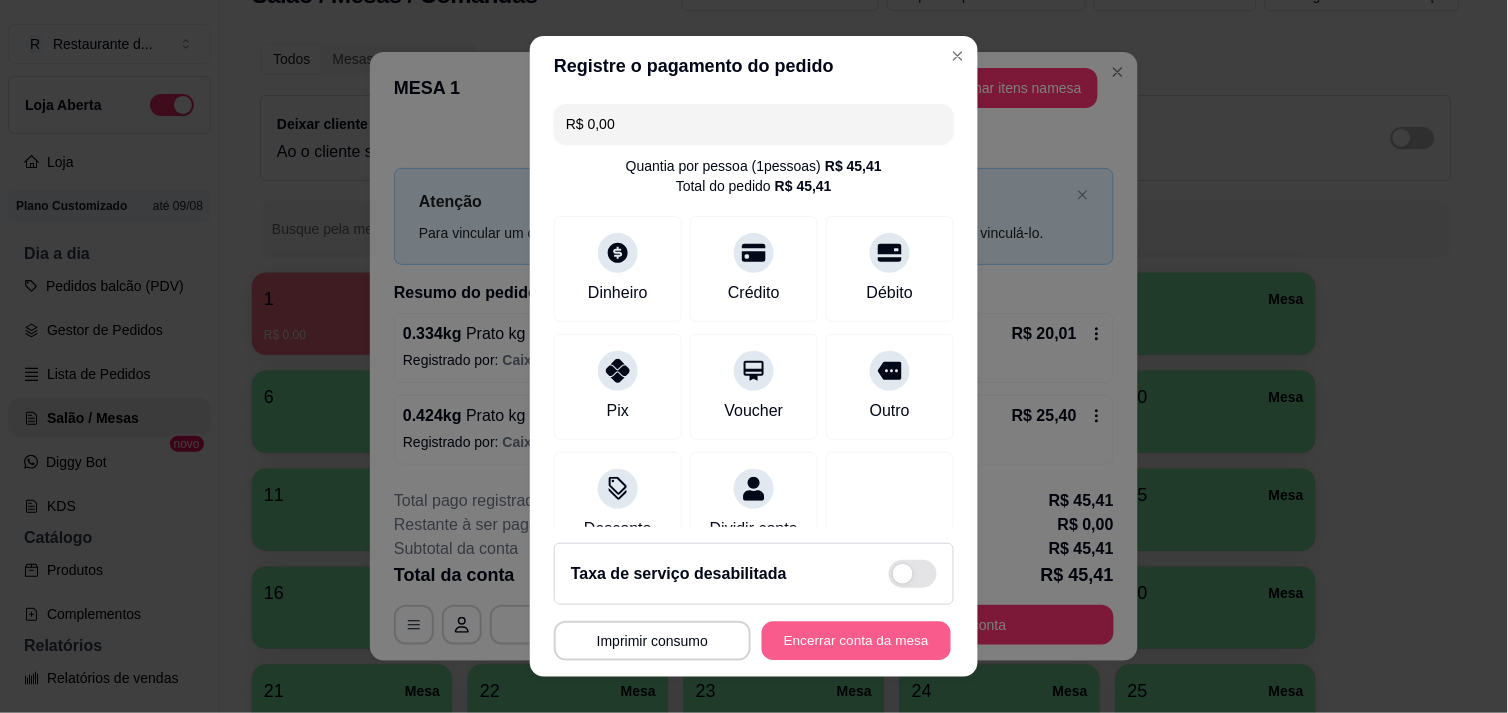 click on "Encerrar conta da mesa" at bounding box center (856, 641) 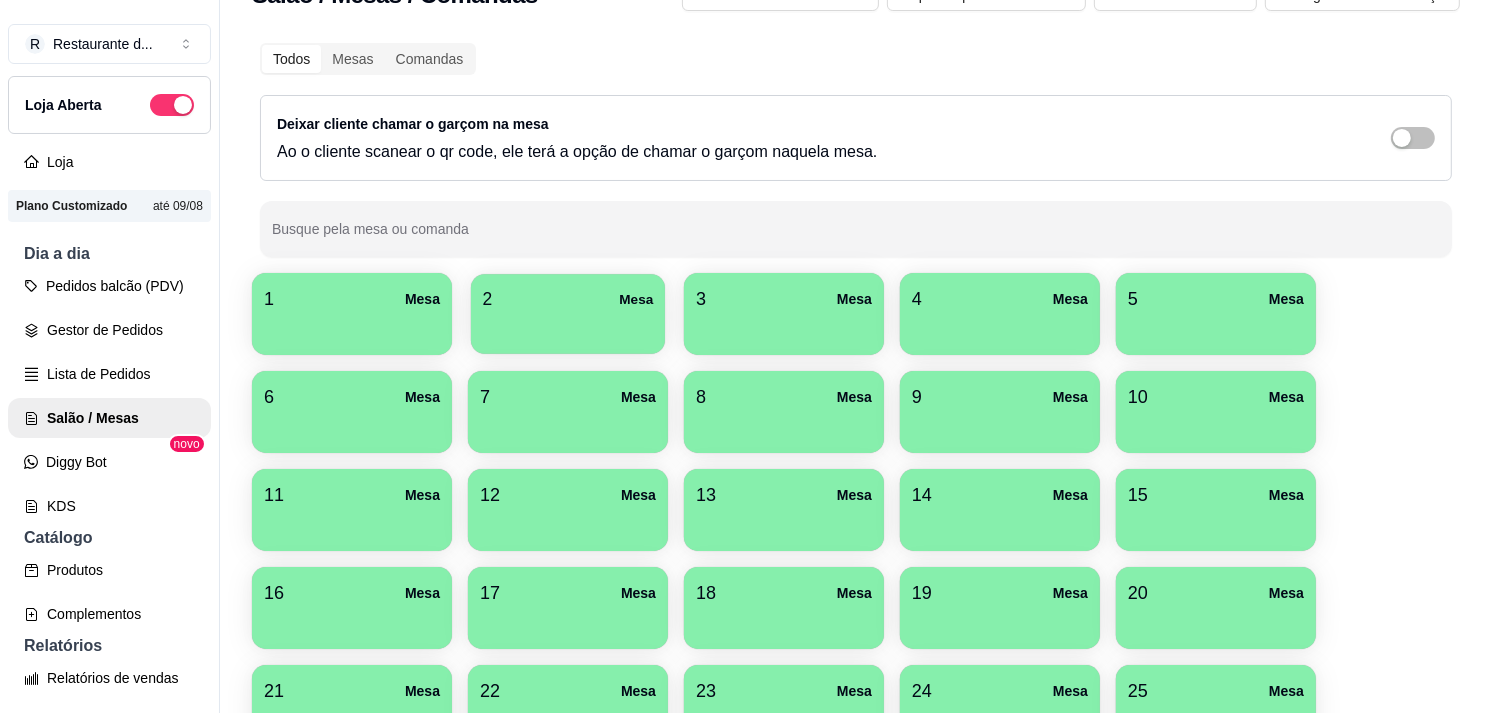 click at bounding box center [568, 327] 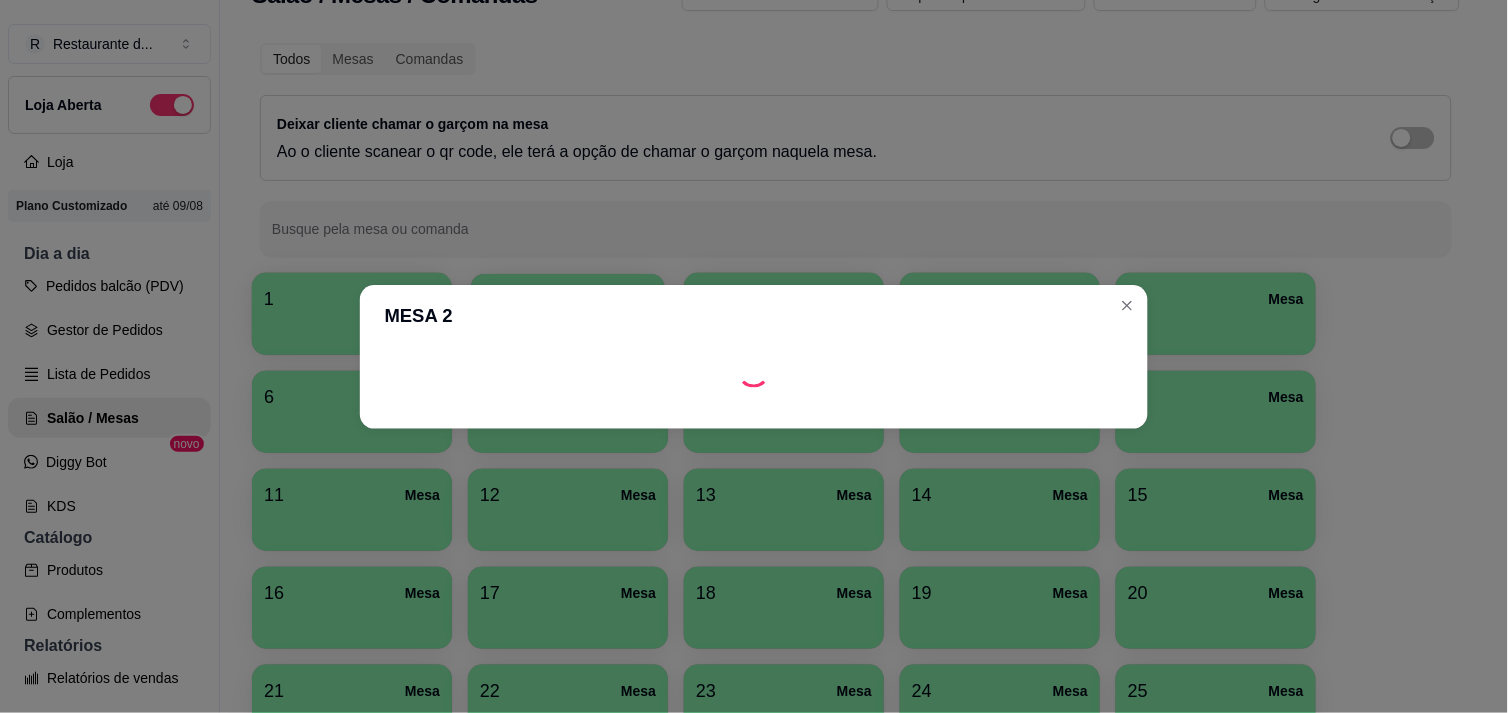click on "R Restaurante d ... Loja Aberta Loja Plano Customizado até 09/08   Dia a dia Pedidos balcão (PDV) Gestor de Pedidos Lista de Pedidos Salão / Mesas Diggy Bot novo KDS Catálogo Produtos Complementos Relatórios Relatórios de vendas Relatório de clientes Relatório de mesas Relatório de fidelidade novo Gerenciar Entregadores novo Nota Fiscal (NFC-e) Controle de caixa Controle de fiado Cupons Clientes Estoque Configurações Diggy Planos Precisa de ajuda? Sair Salão / Mesas / Comandas Adicionar mesa / comanda Imprimir qr-codes da mesa Adicionar funcionário Configurar taxa de serviço Todos Mesas Comandas Deixar cliente chamar o garçom na mesa Ao o cliente scanear o qr code, ele terá a opção de chamar o garçom naquela mesa. Busque pela mesa ou comanda
1 Mesa 2 Mesa 3 Mesa 4 Mesa 5 Mesa 6 Mesa 7 Mesa 8 Mesa 9 Mesa 10 Mesa 11 Mesa 12 Mesa 13 Mesa 14 Mesa 15 Mesa 16 Mesa 17 Mesa 18 Mesa 19 Mesa 20 Mesa 21 Mesa 22 Mesa 23 Mesa 24 Mesa 25 Mesa 26 Mesa 27 Mesa 28 Mesa 29 Mesa 30 Mesa 31 Mesa" at bounding box center (746, 356) 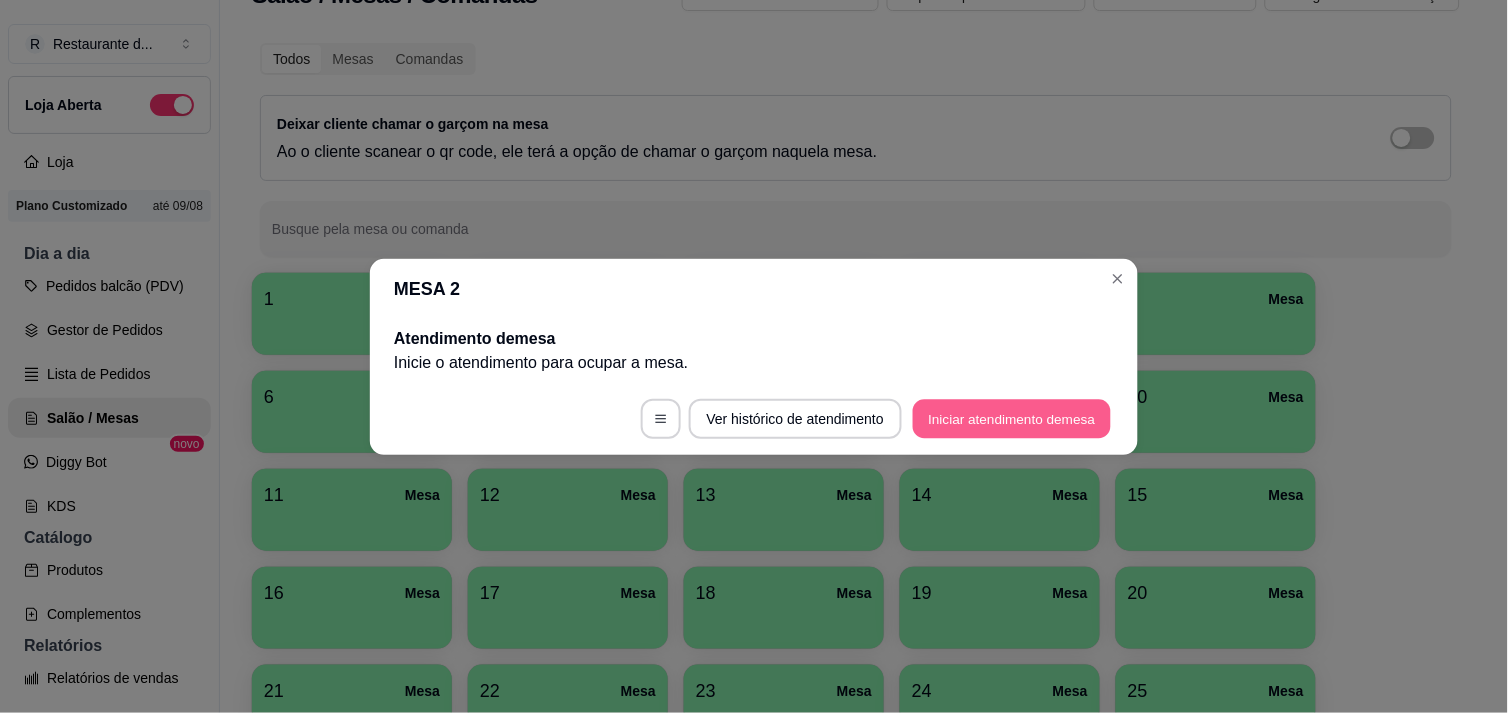 click on "Iniciar atendimento de  mesa" at bounding box center (1012, 418) 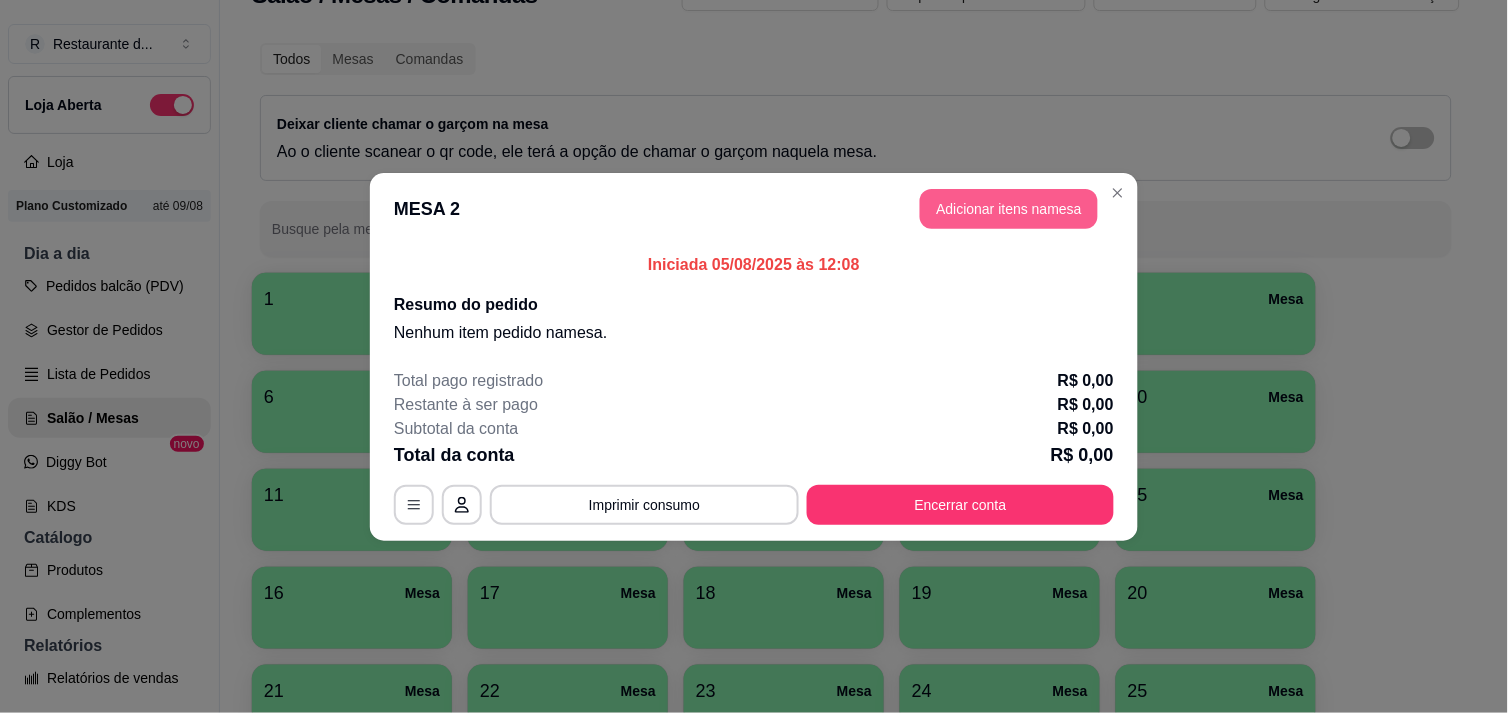 click on "Adicionar itens na  mesa" at bounding box center (1009, 209) 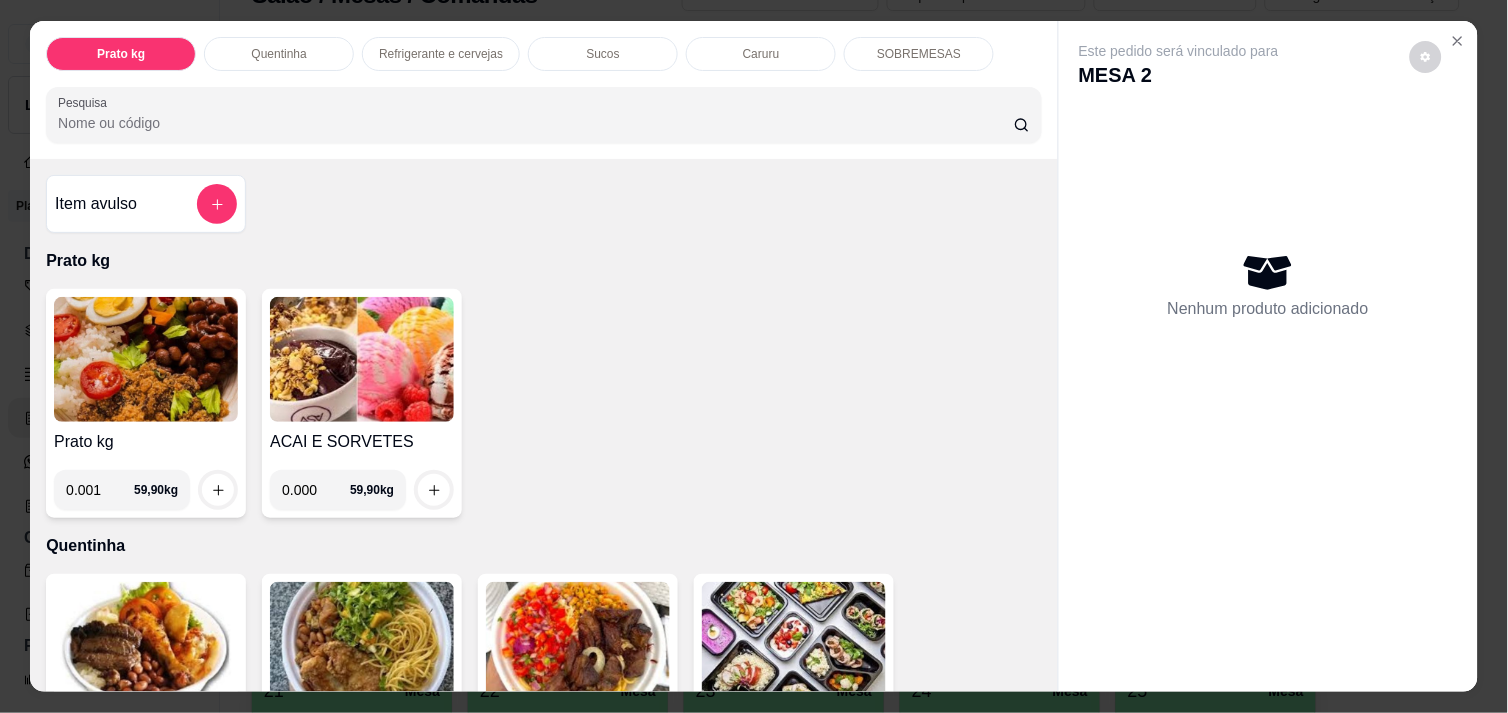 click on "0.001" at bounding box center (100, 490) 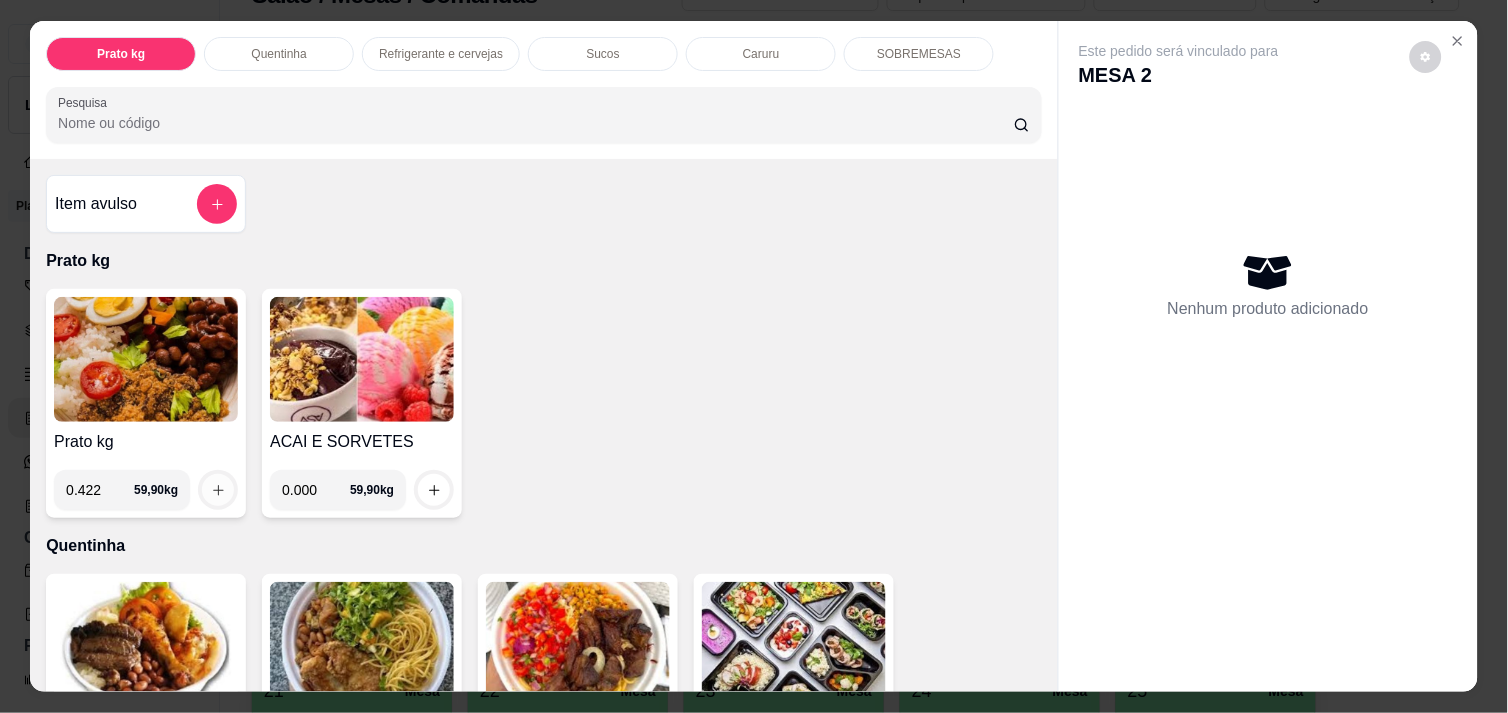 type on "0.422" 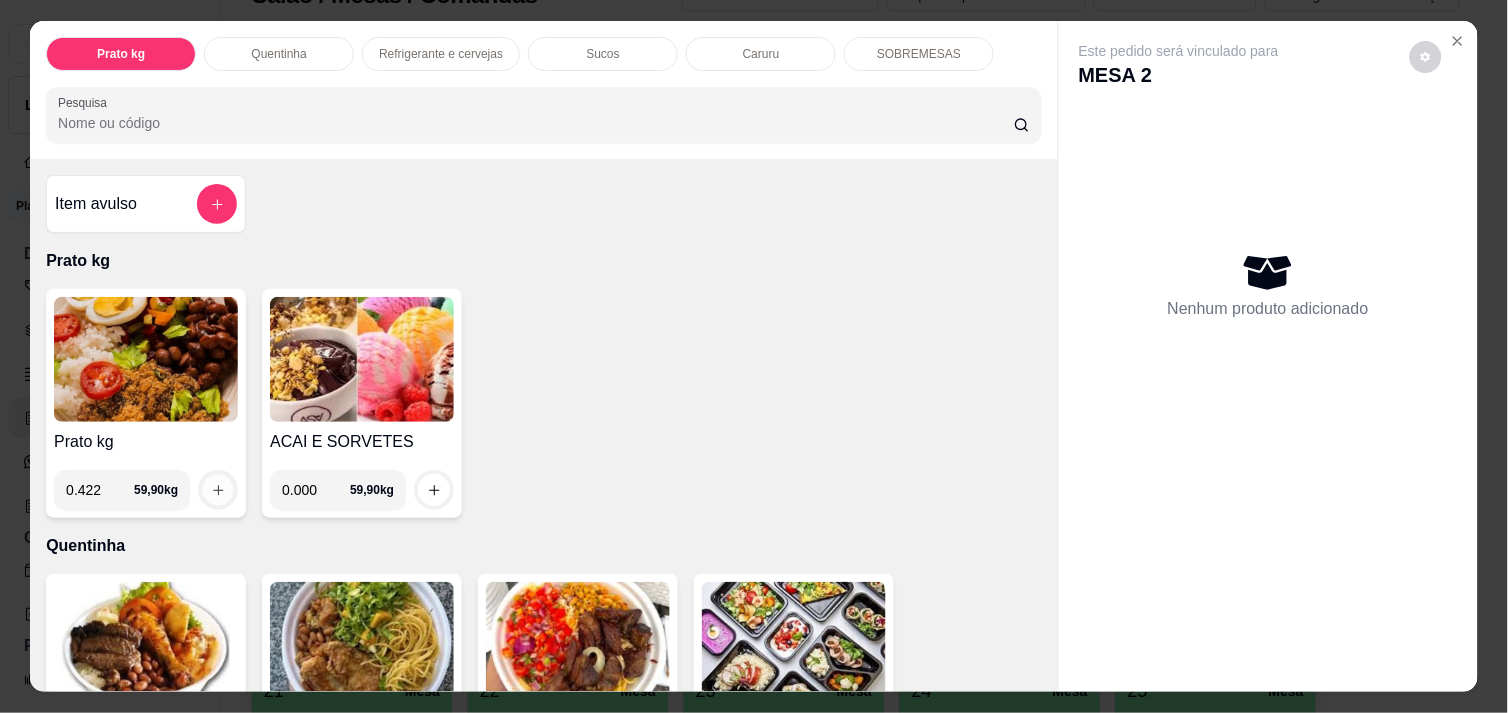 click 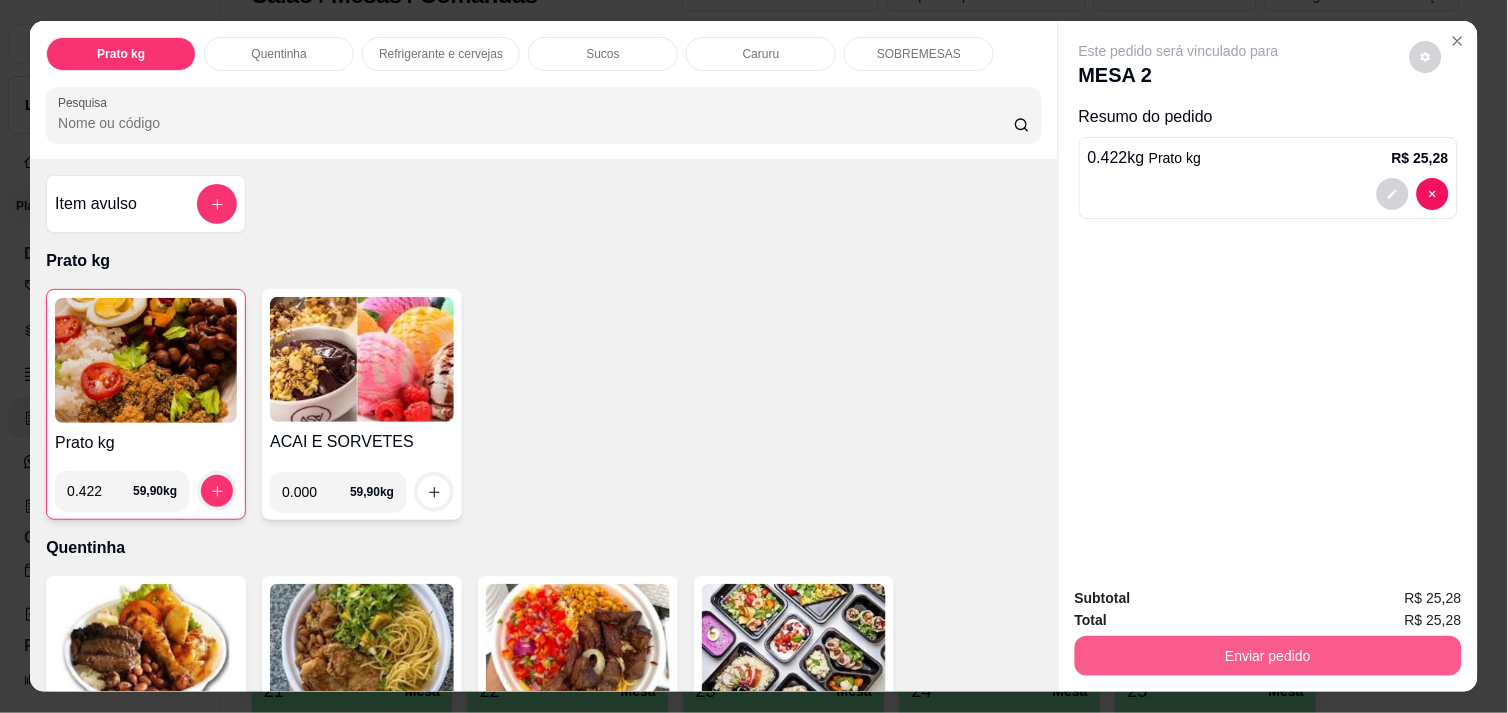 type 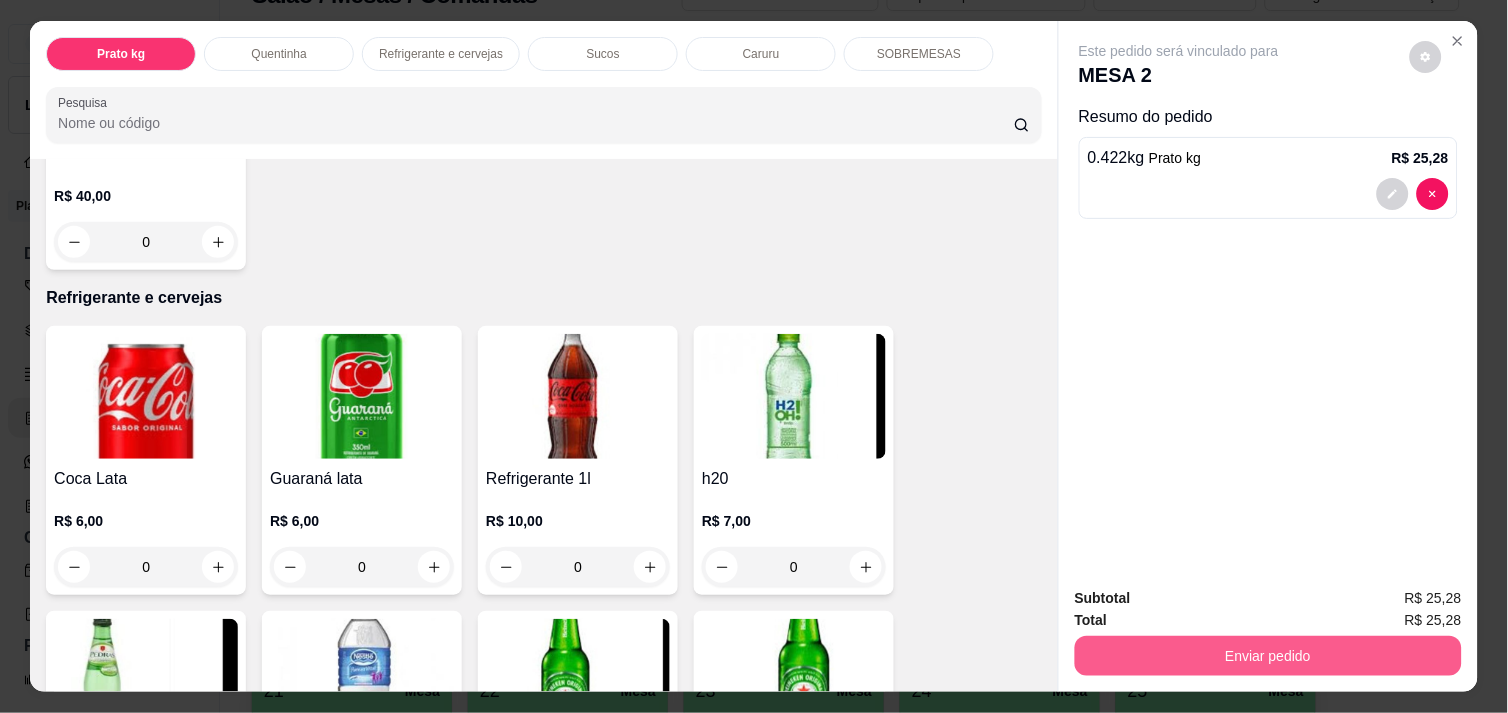 scroll, scrollTop: 933, scrollLeft: 0, axis: vertical 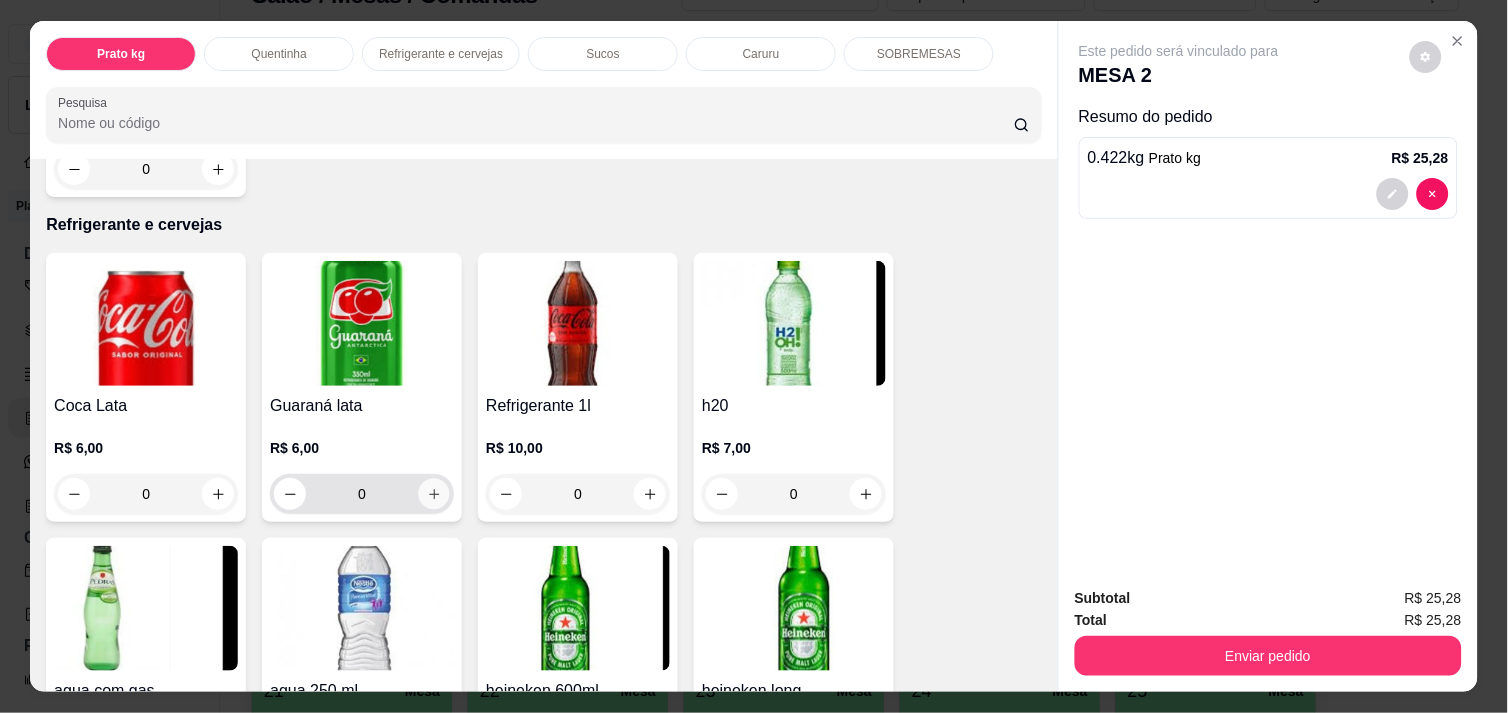 click 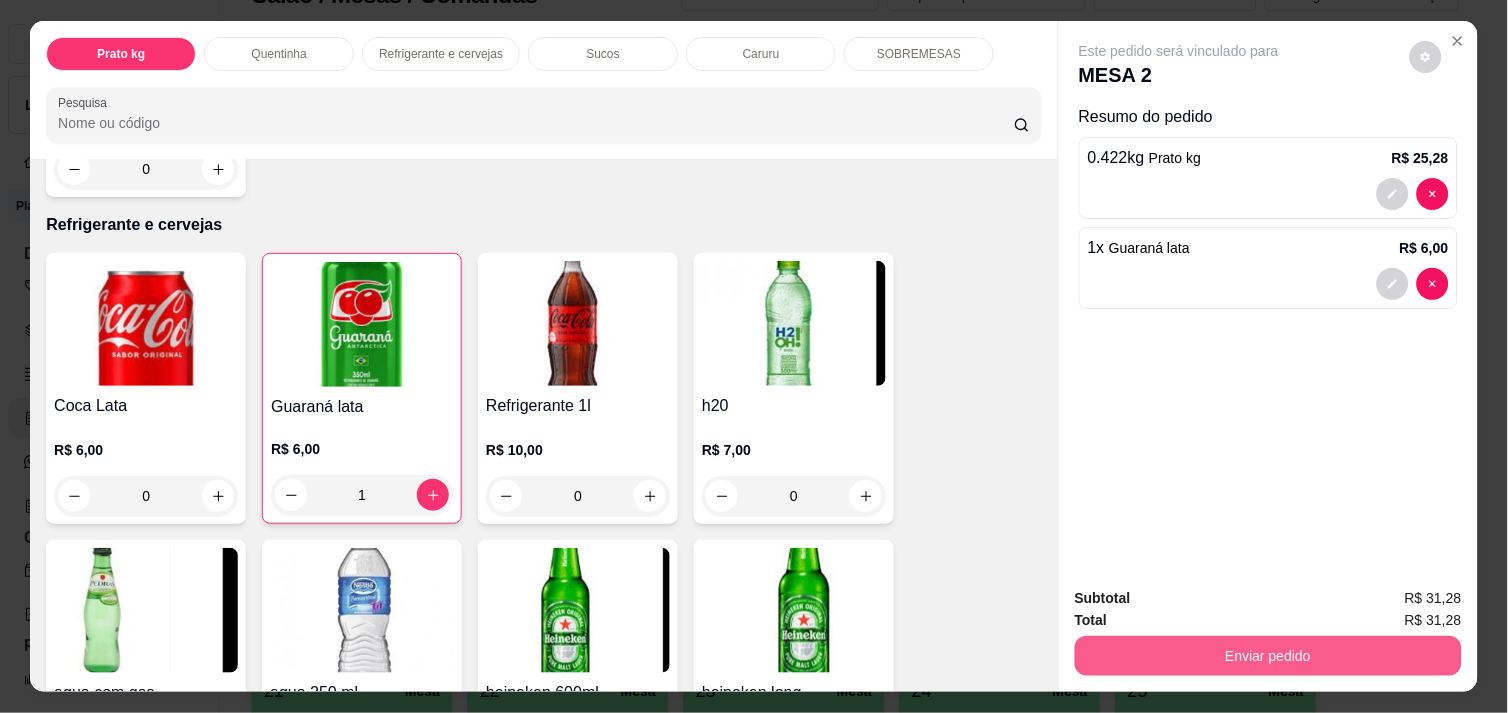click on "Enviar pedido" at bounding box center (1268, 656) 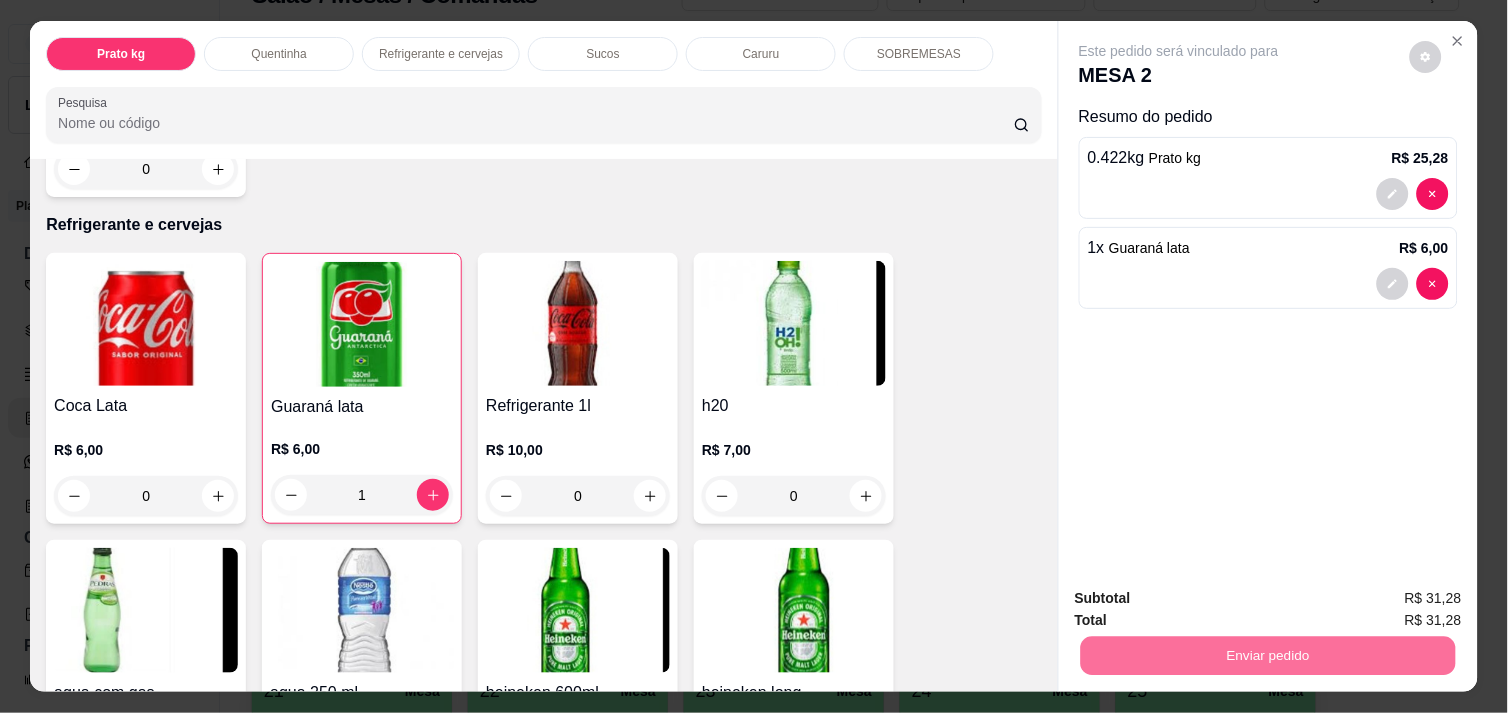 click on "Não registrar e enviar pedido" at bounding box center [1202, 598] 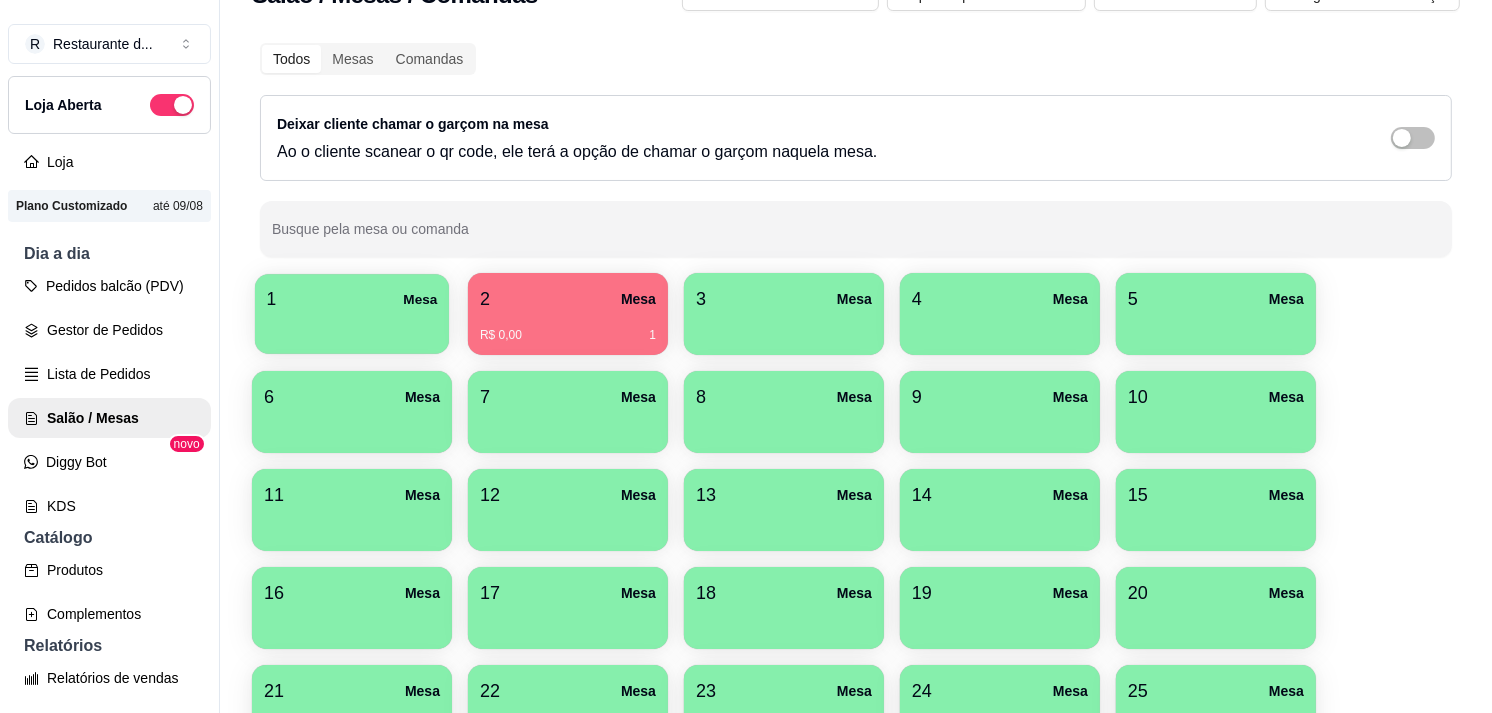 click at bounding box center (352, 327) 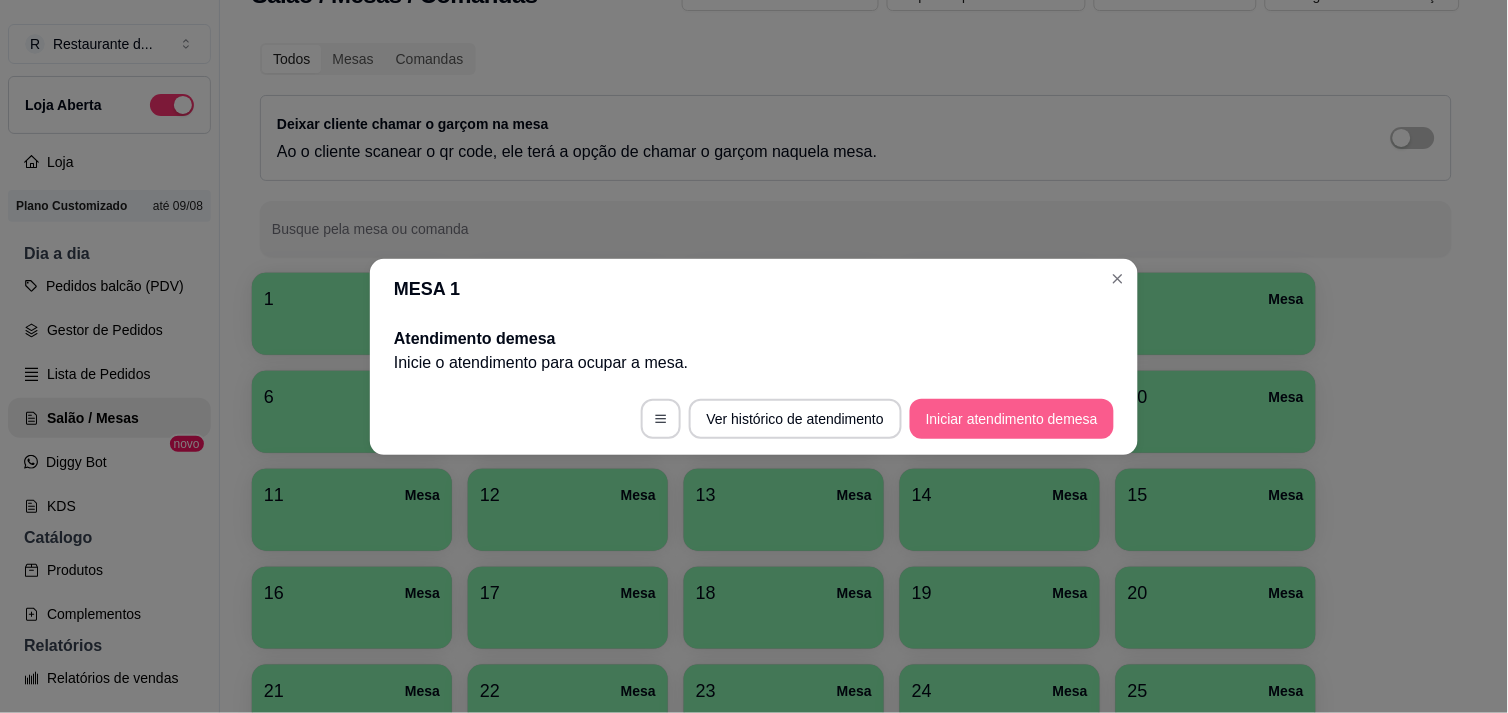 click on "Iniciar atendimento de  mesa" at bounding box center [1012, 419] 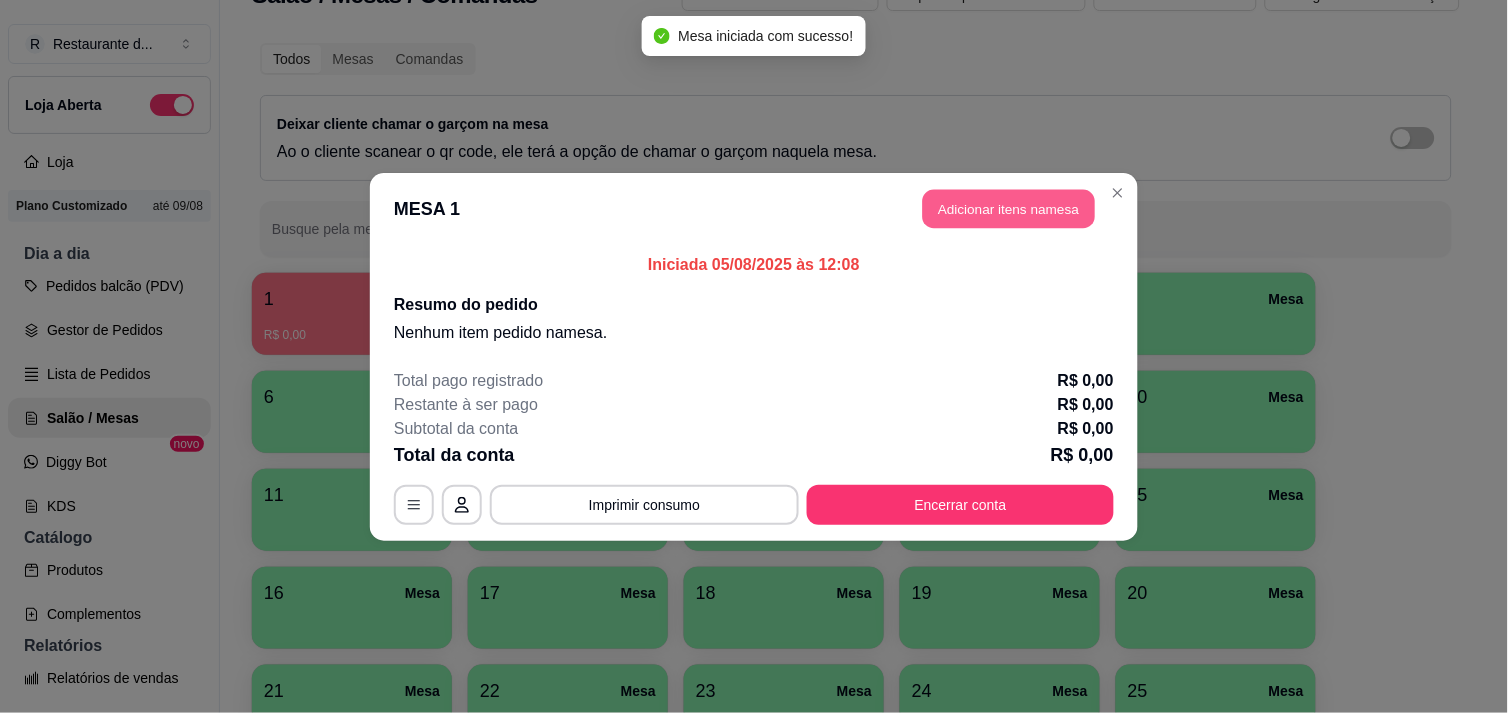 click on "Adicionar itens na  mesa" at bounding box center (1009, 208) 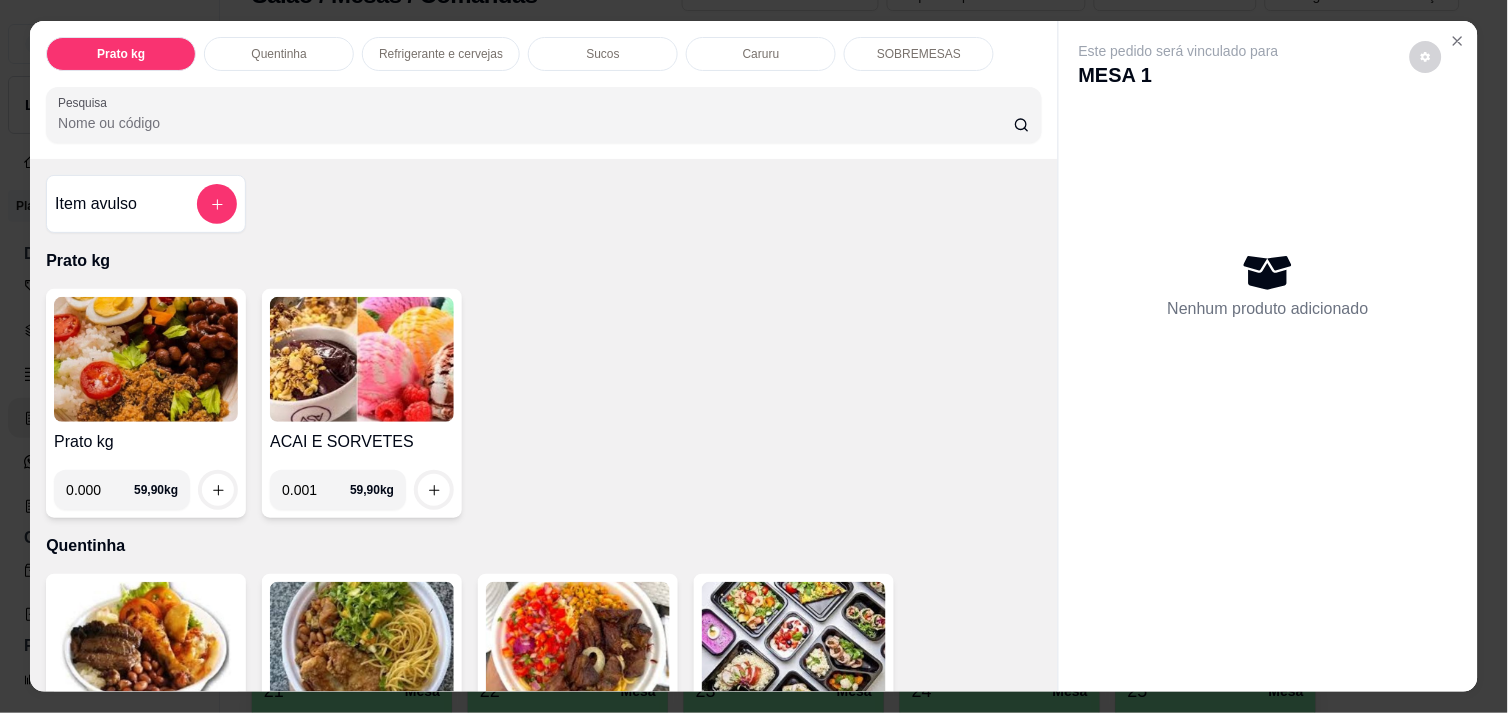 click on "0.001" at bounding box center (316, 490) 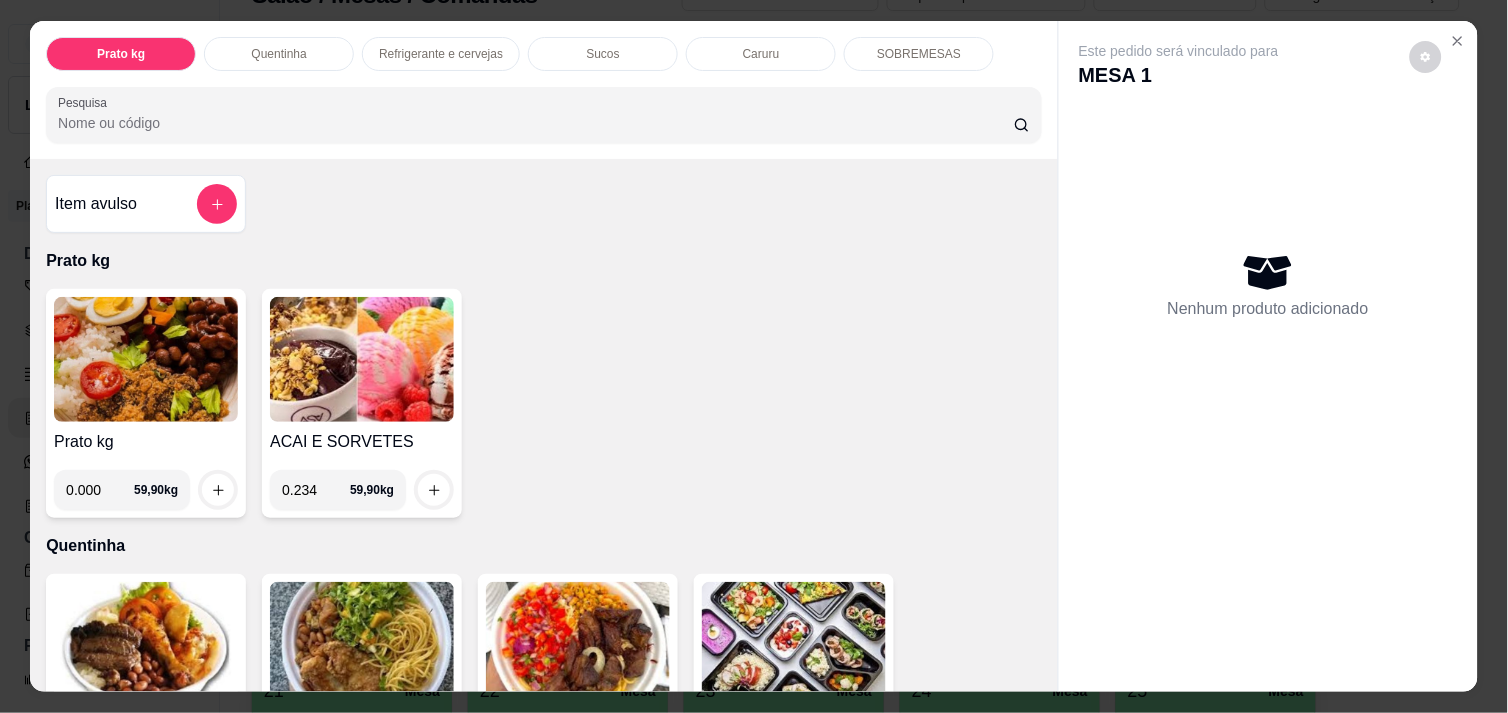 type on "0.234" 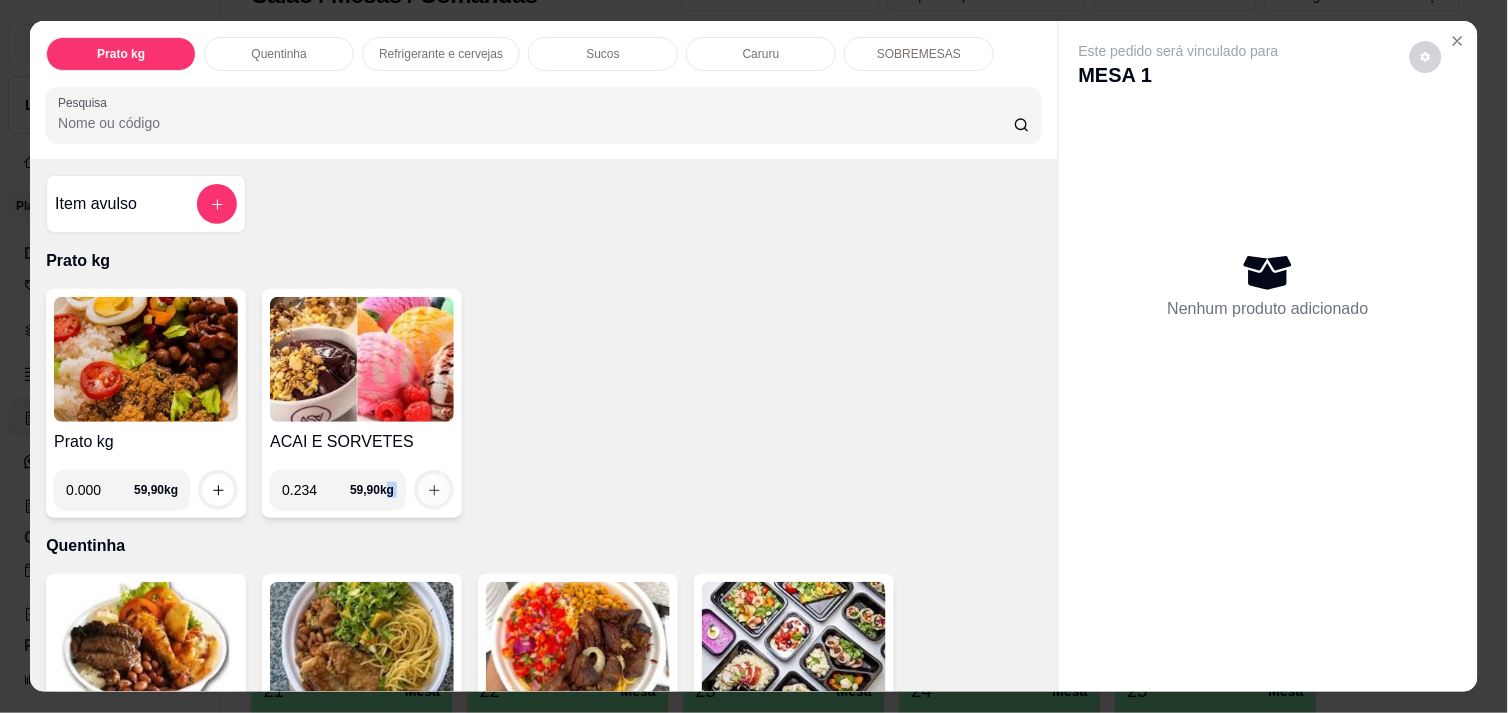 drag, startPoint x: 380, startPoint y: 487, endPoint x: 437, endPoint y: 488, distance: 57.00877 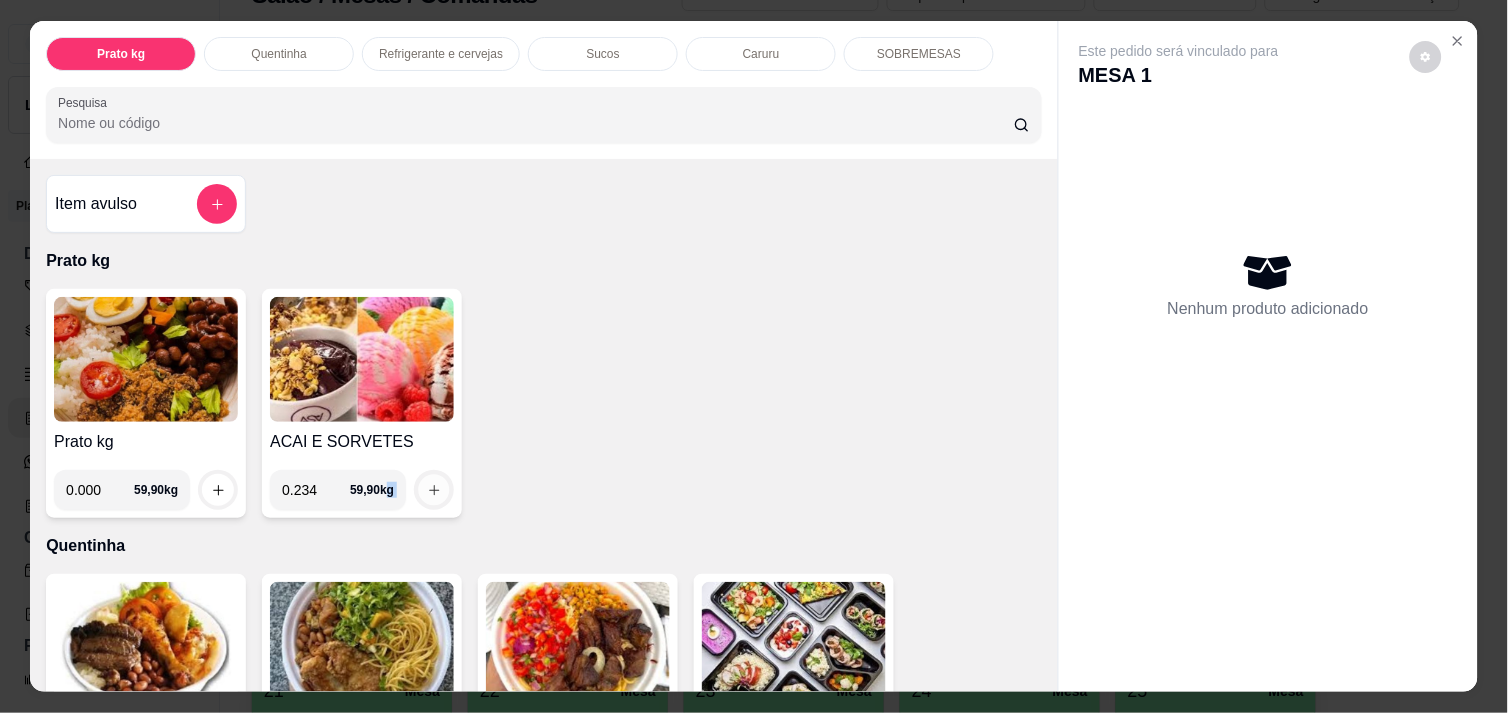 click 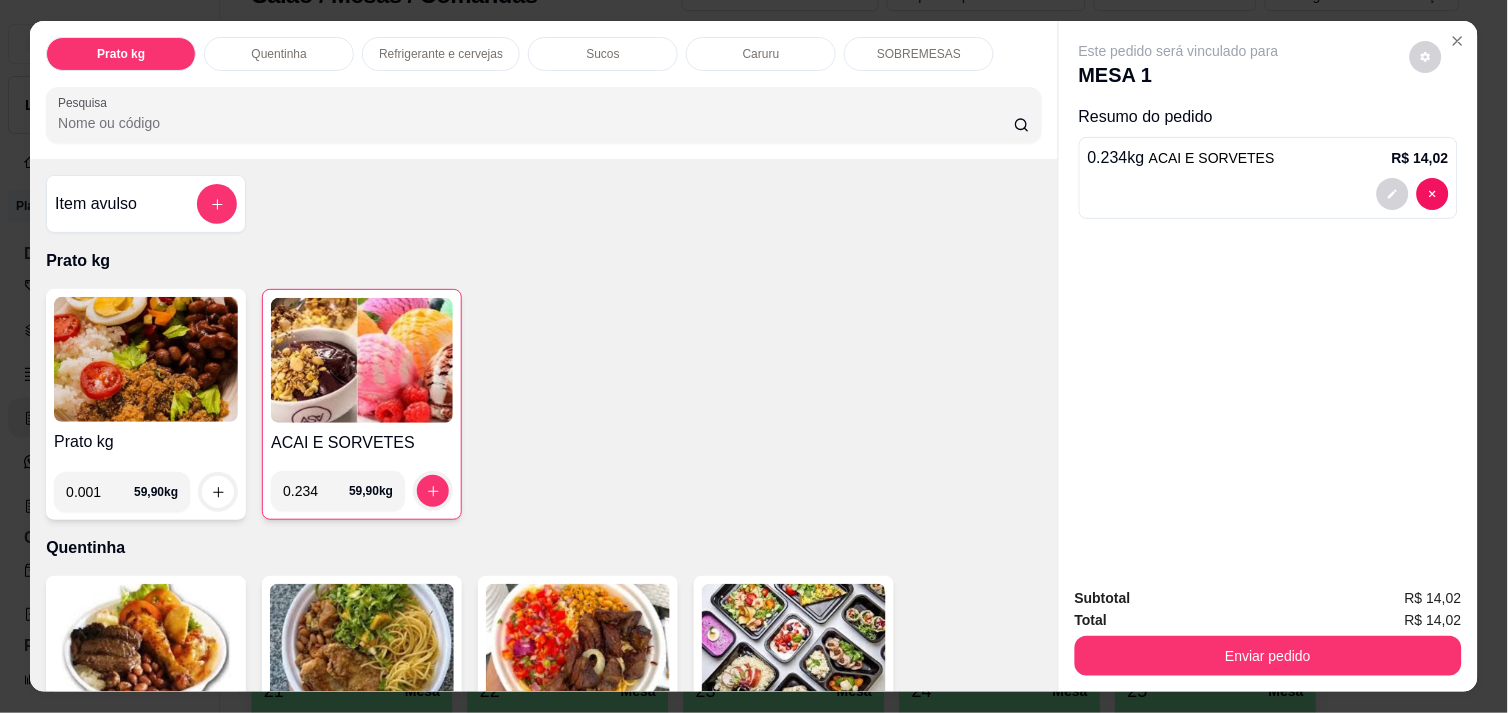 click on "0.001" at bounding box center [100, 492] 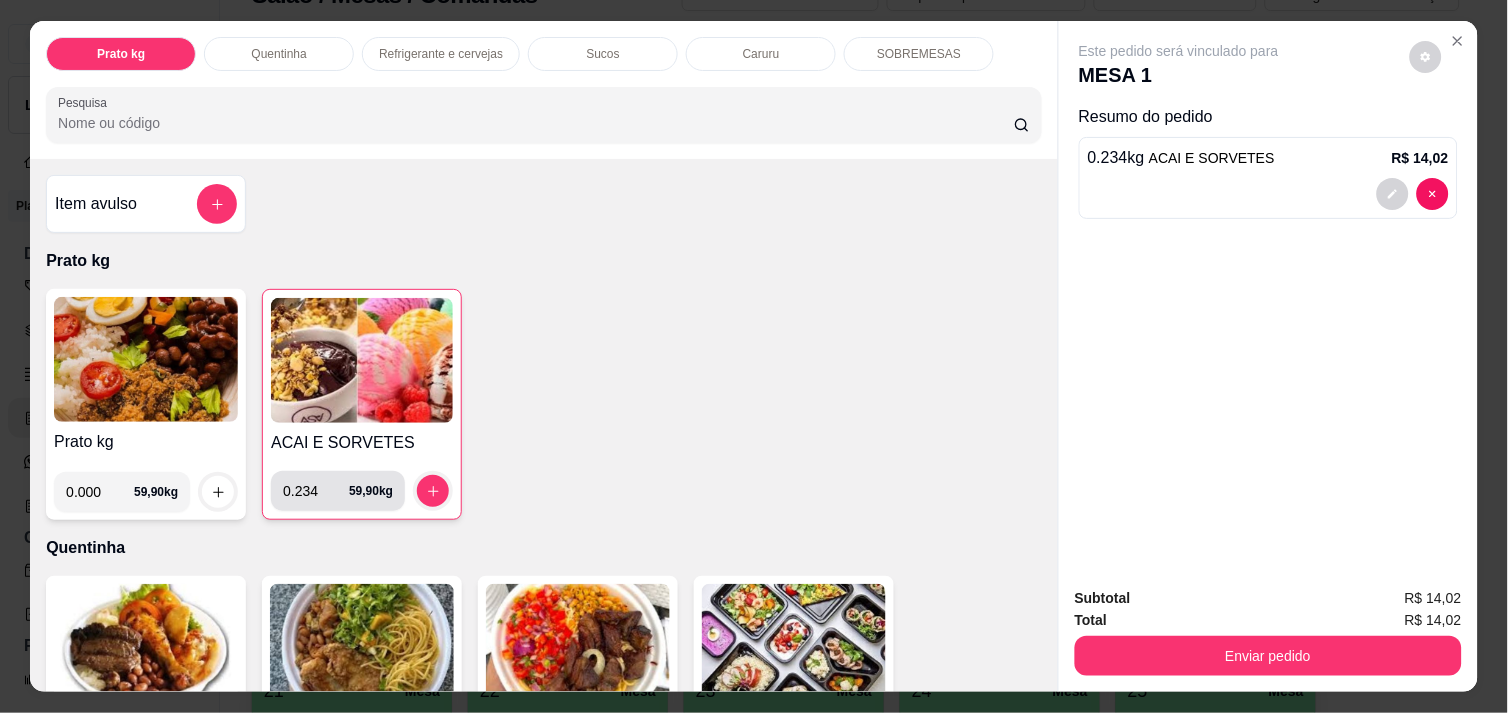 type on "0.000" 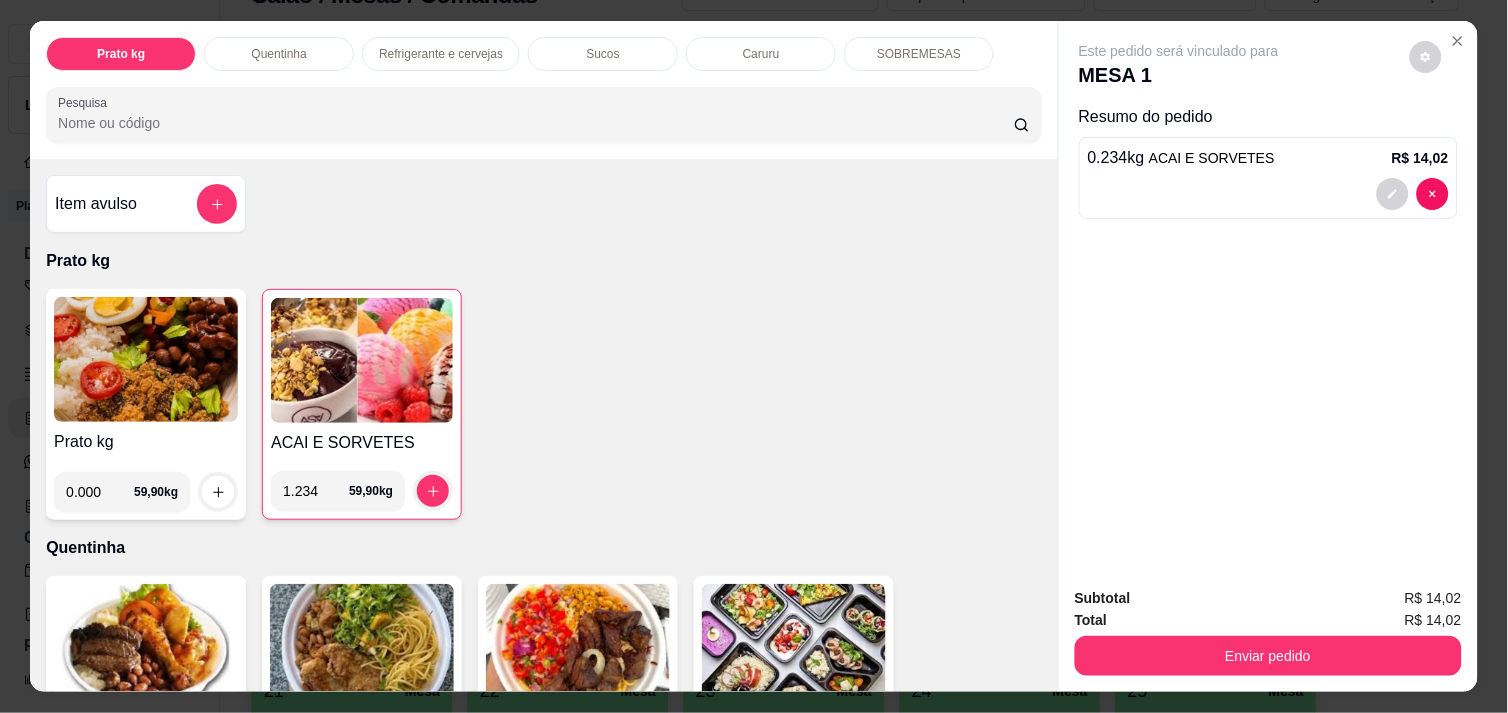 click on "1.234" at bounding box center [316, 491] 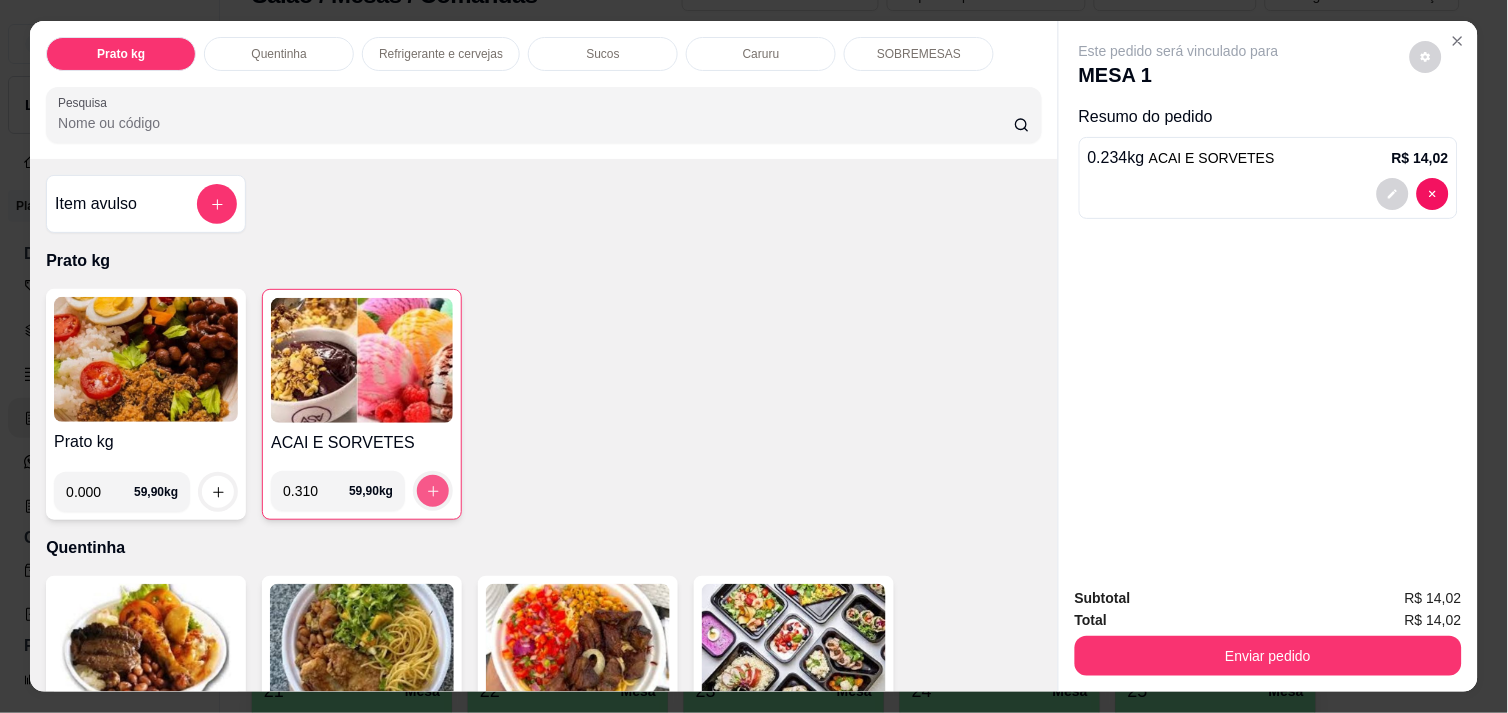 type on "0.310" 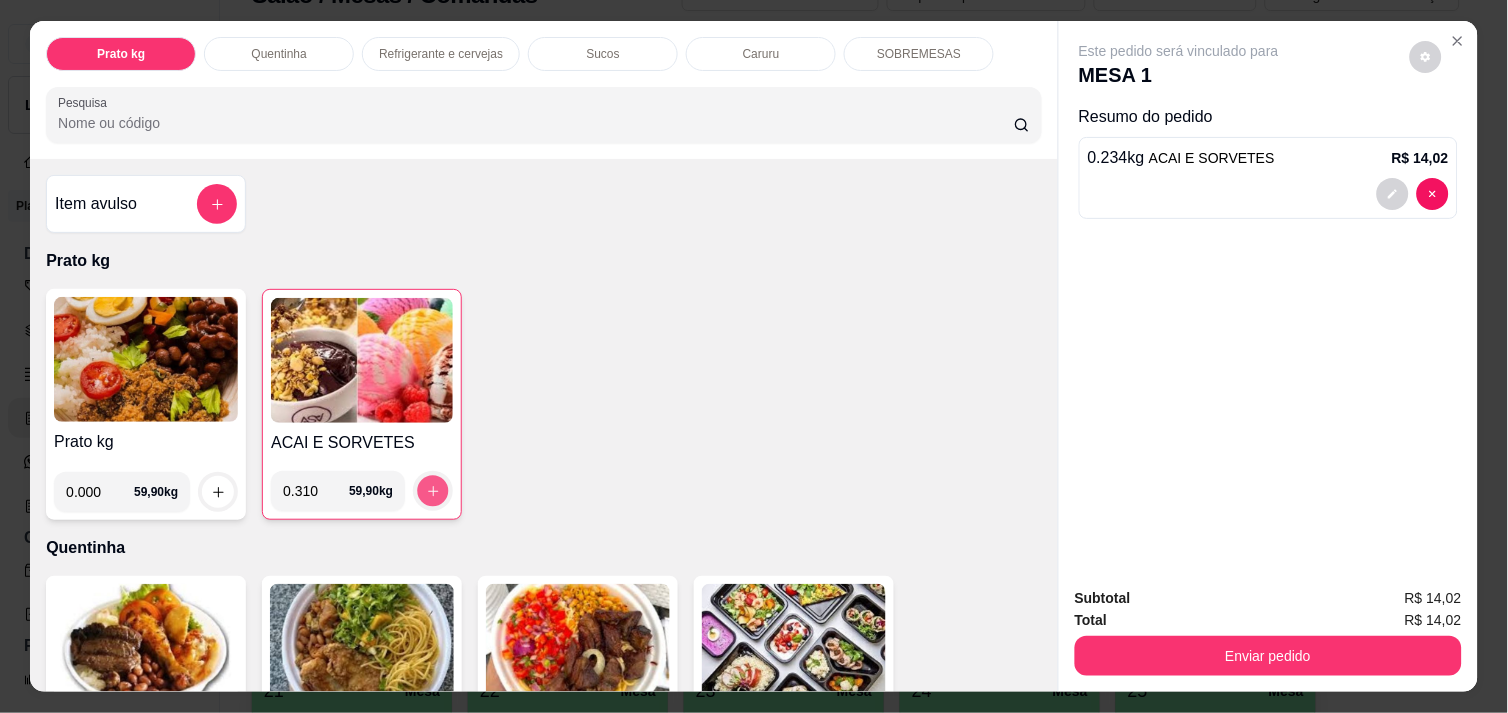 click 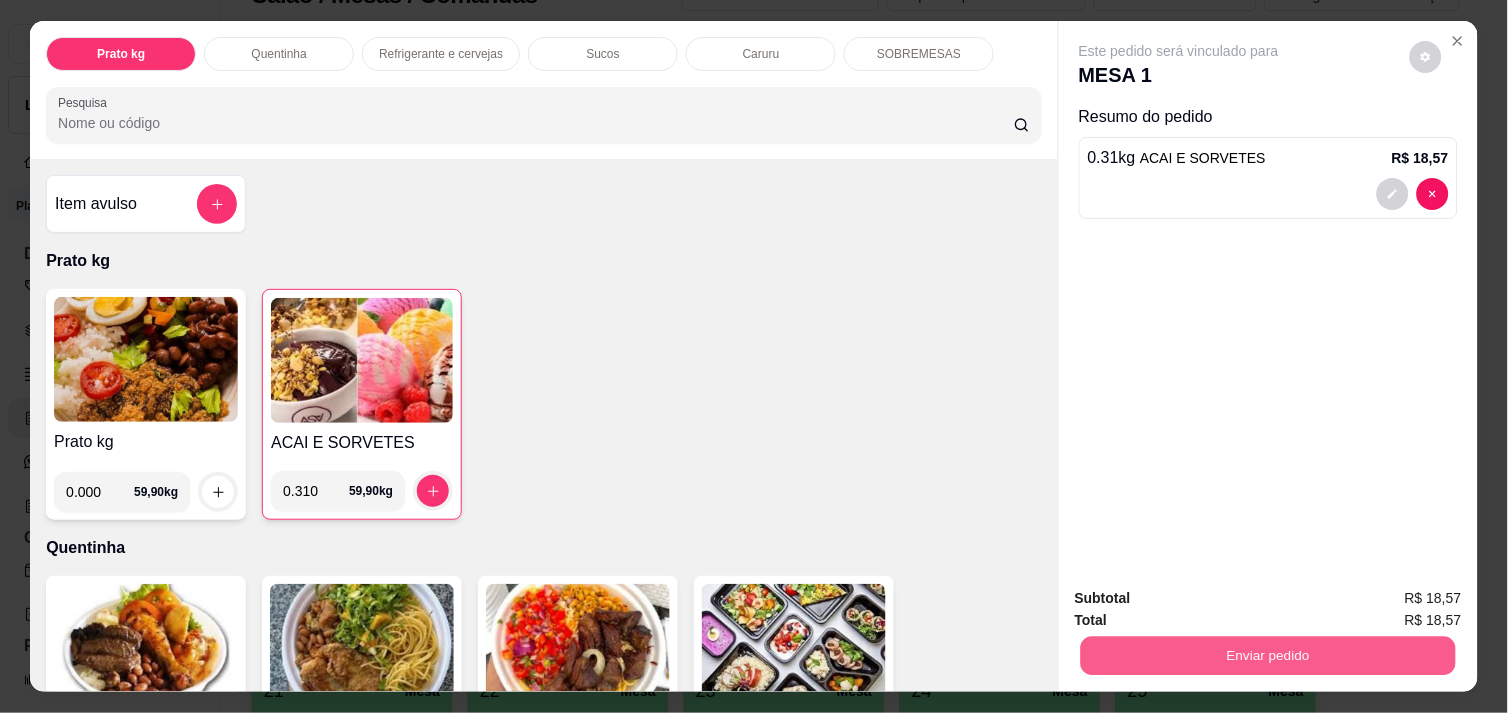 click on "Enviar pedido" at bounding box center [1268, 655] 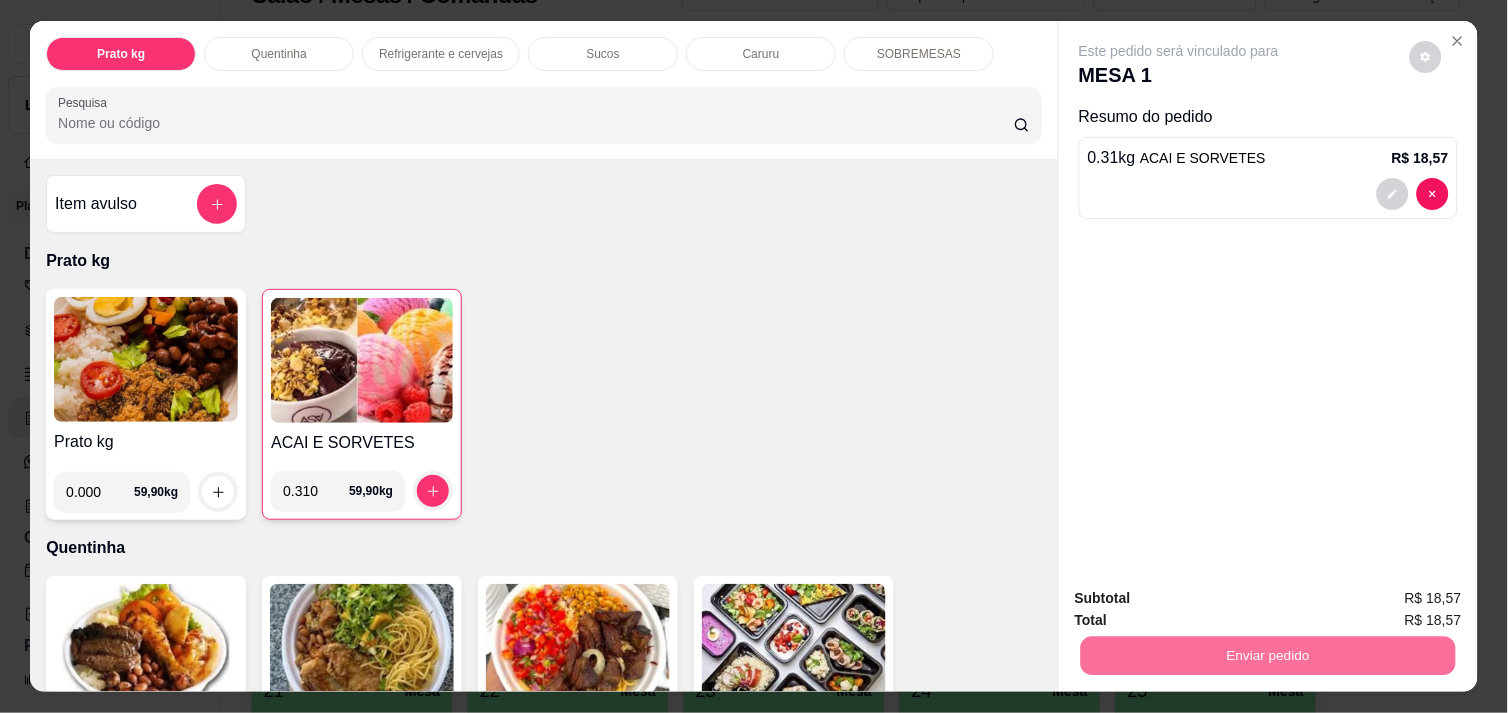 click on "Não registrar e enviar pedido" at bounding box center (1202, 598) 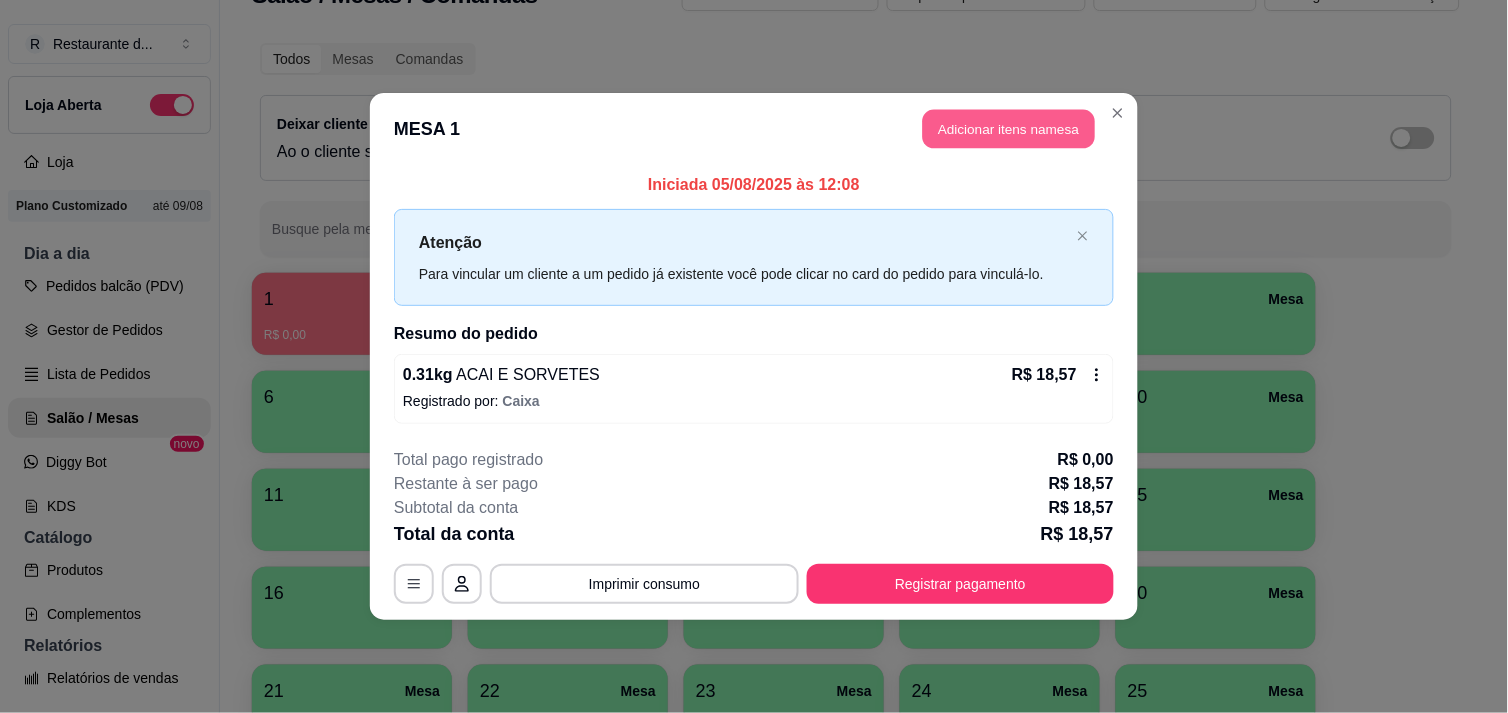 click on "Adicionar itens na  mesa" at bounding box center (1009, 129) 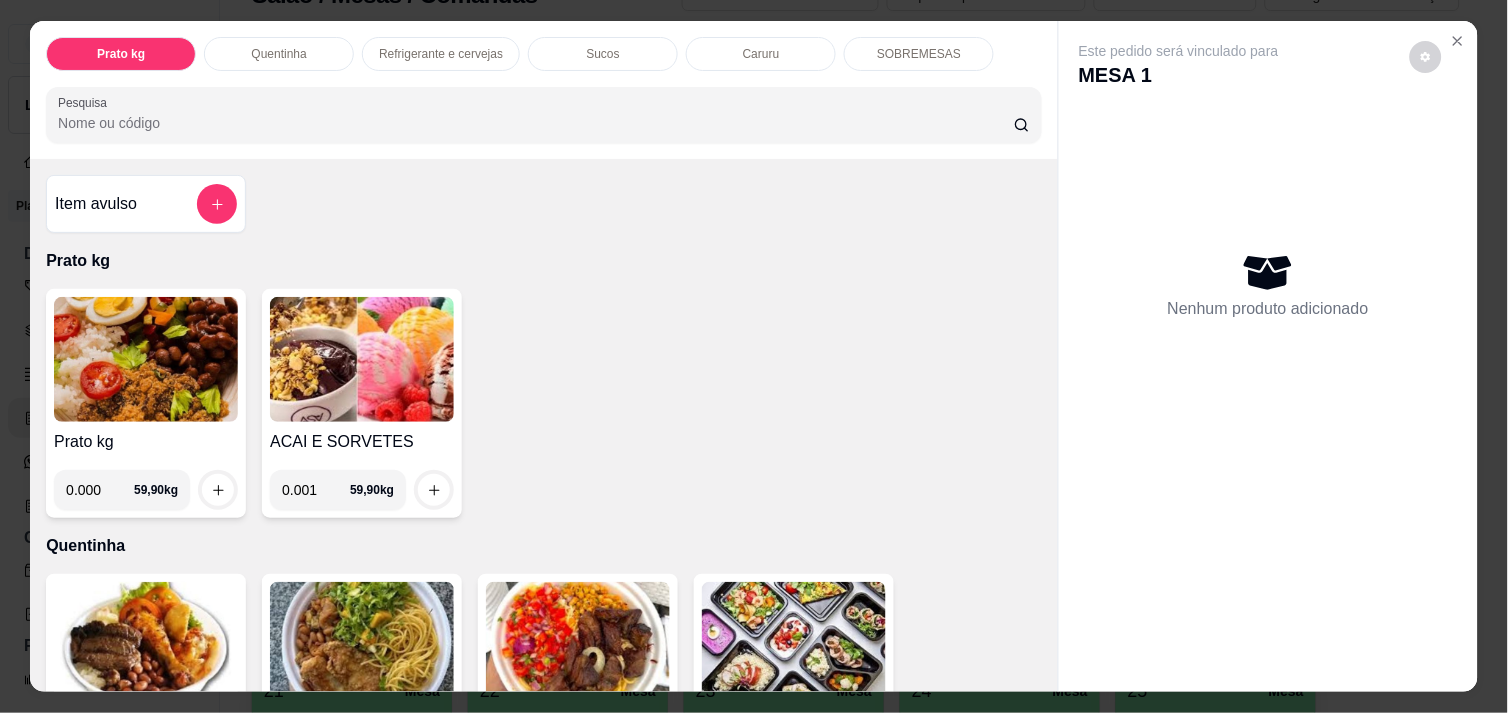 click on "0.001" at bounding box center (316, 490) 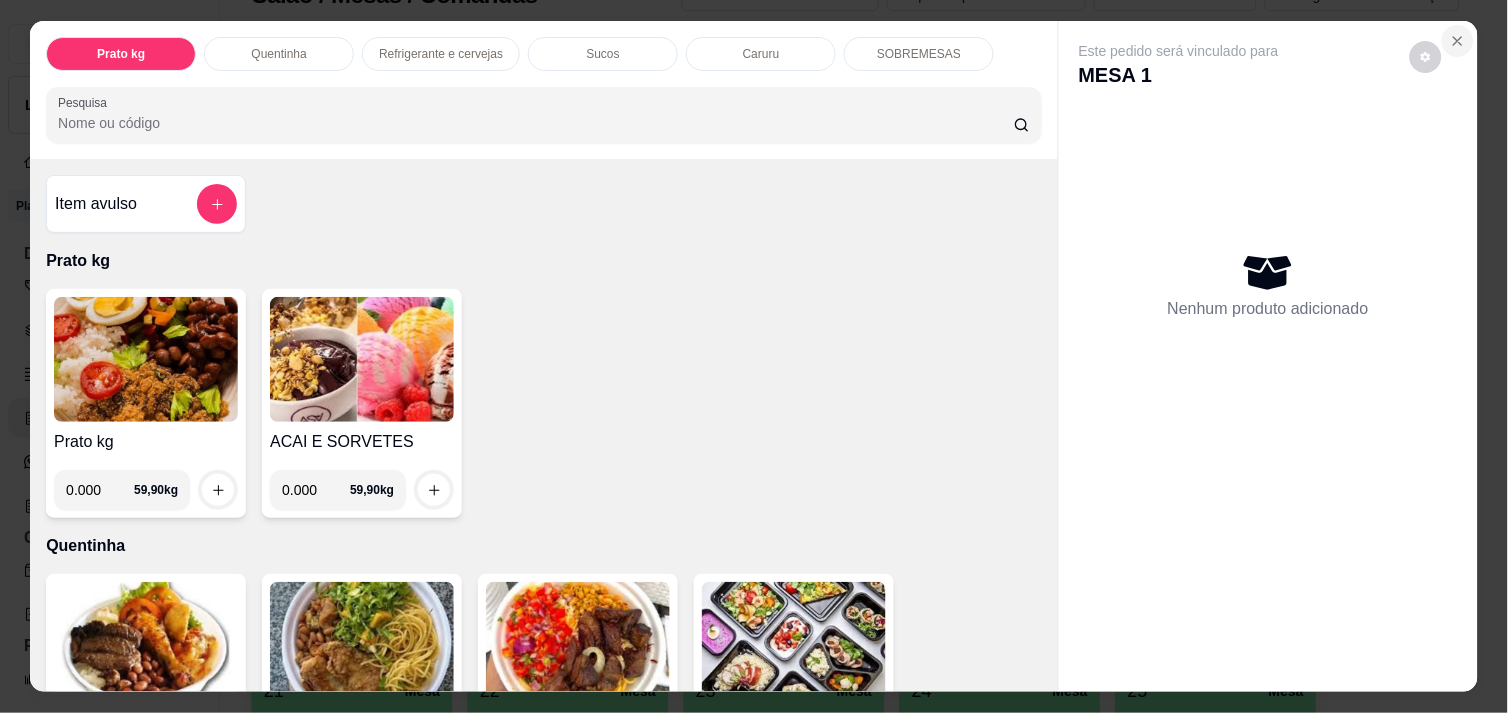 type on "0.000" 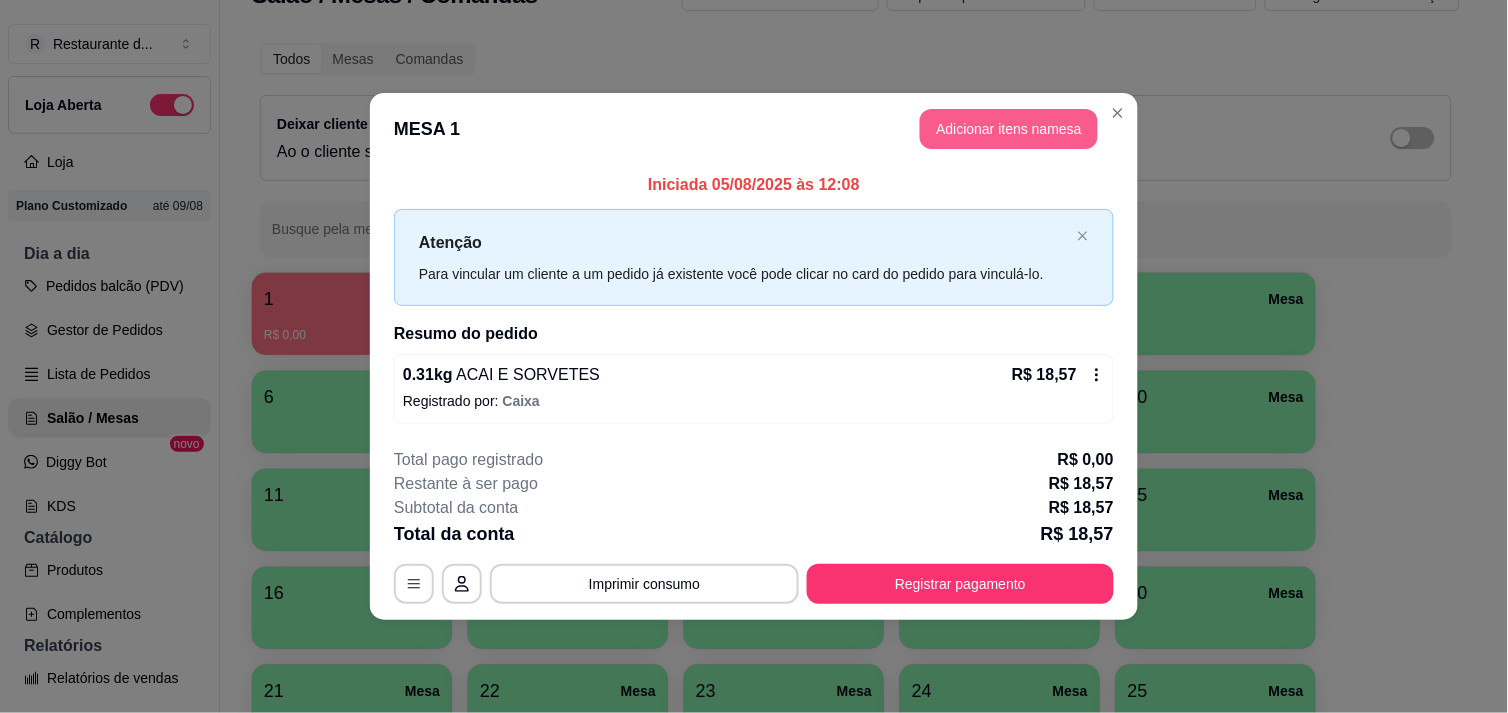 click on "Adicionar itens na  mesa" at bounding box center (1009, 129) 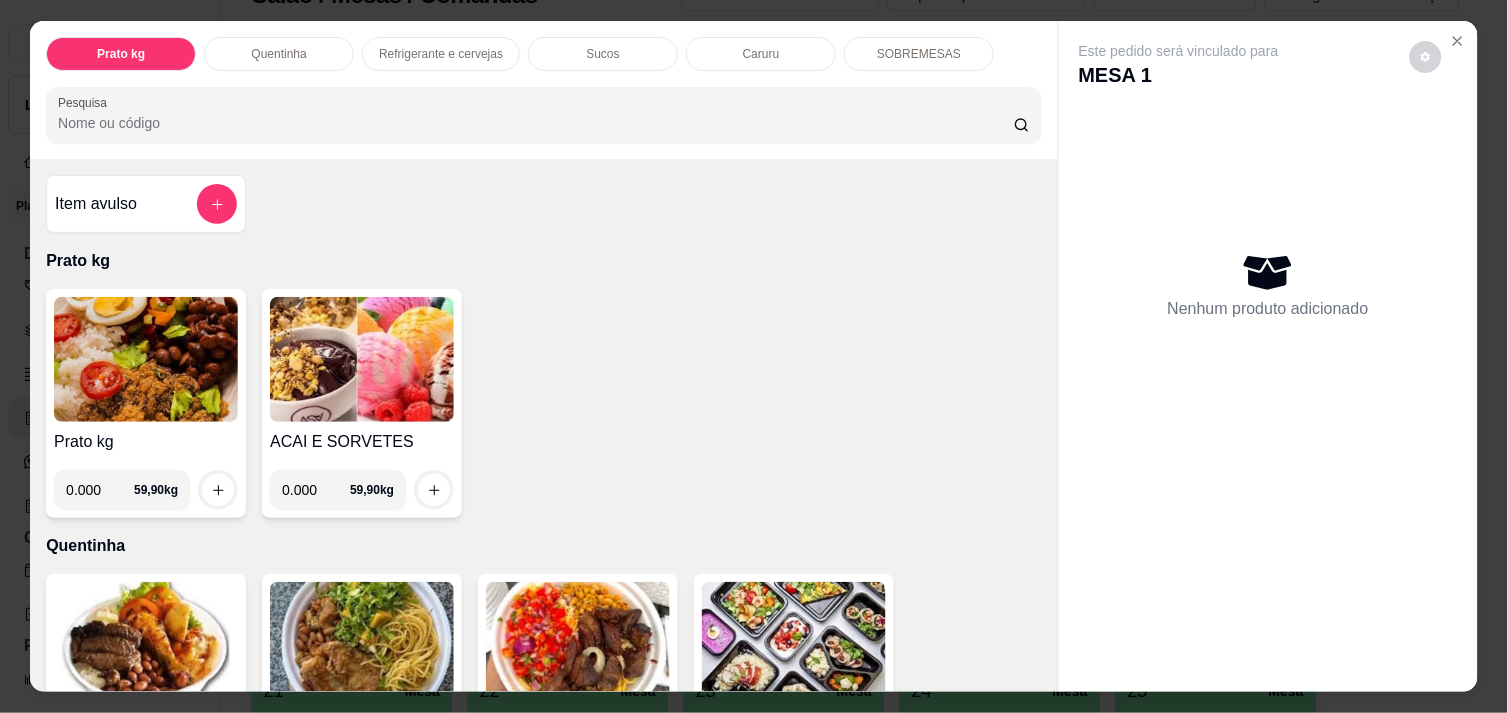 click on "0.000" at bounding box center (316, 490) 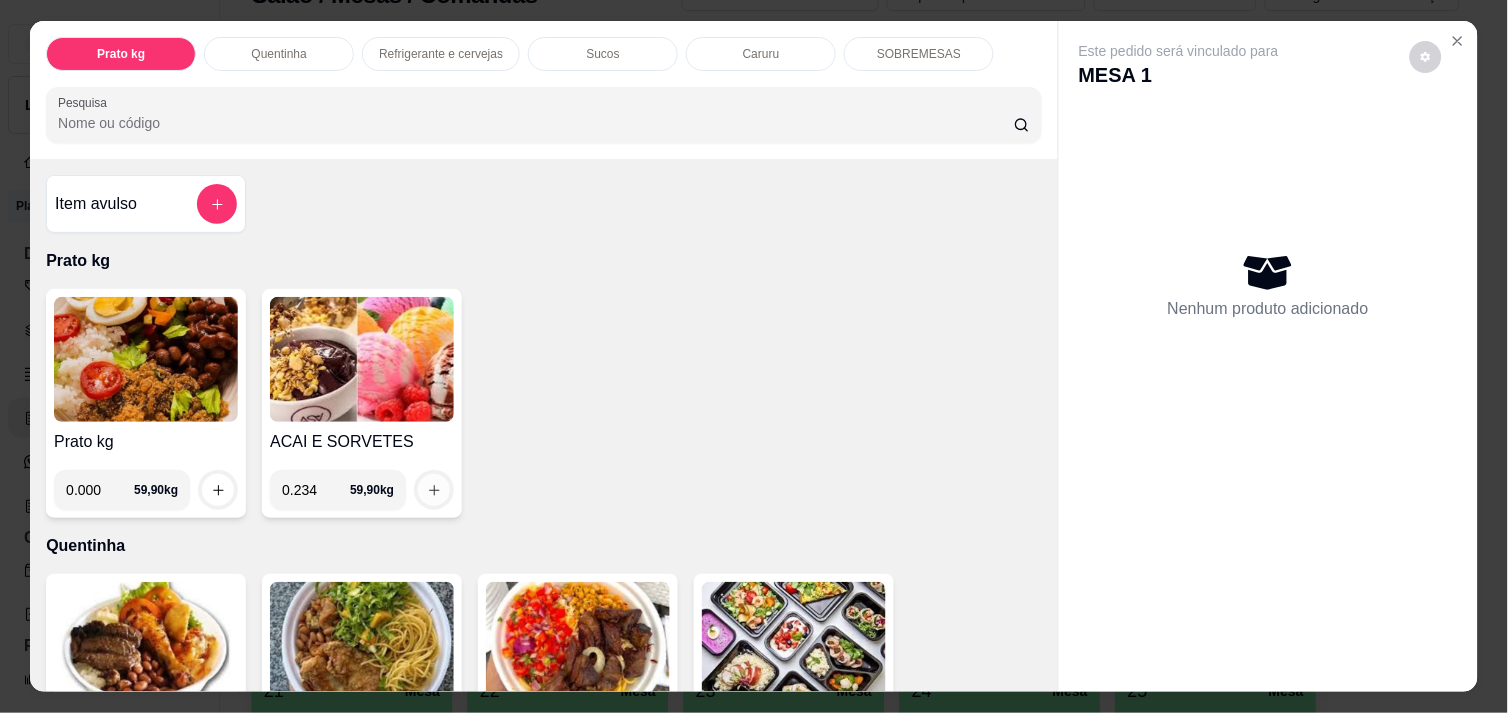 type on "0.234" 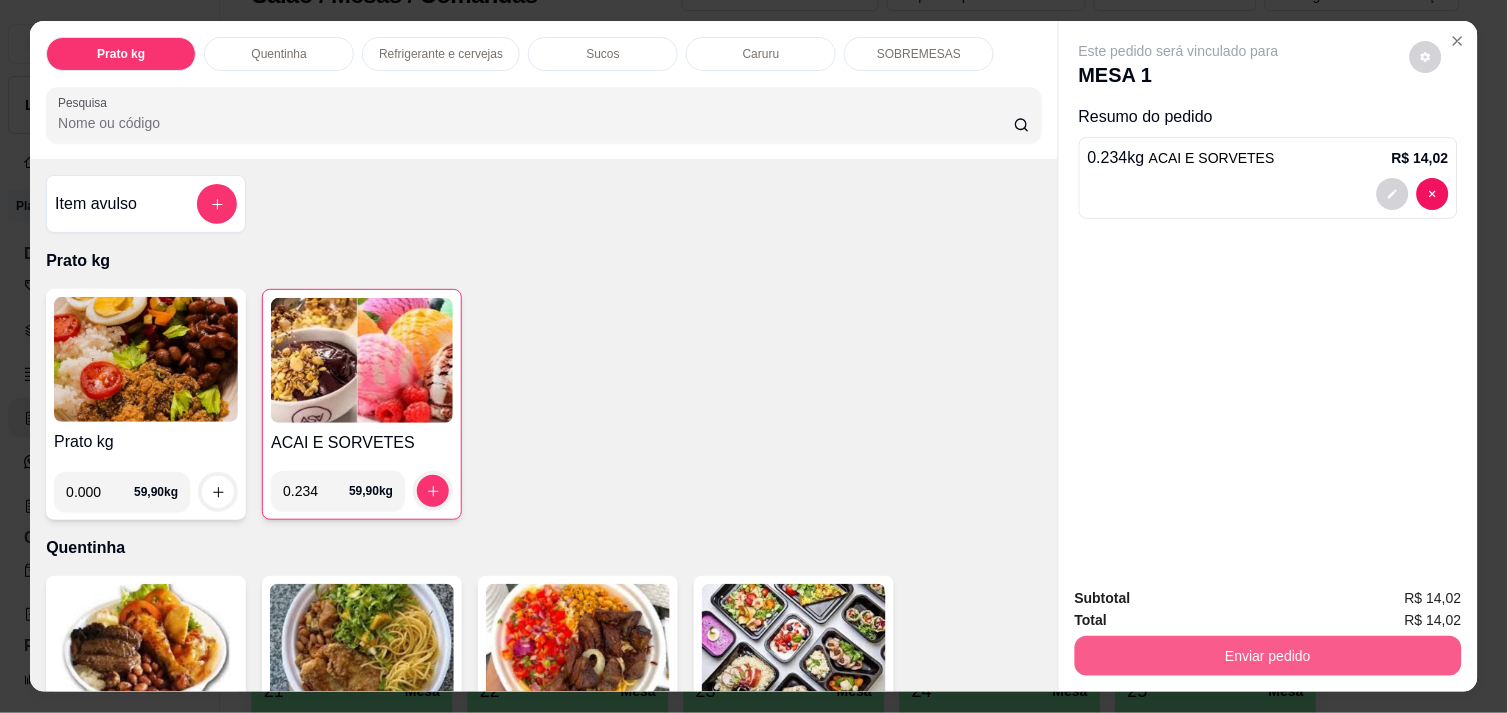 click on "Enviar pedido" at bounding box center (1268, 656) 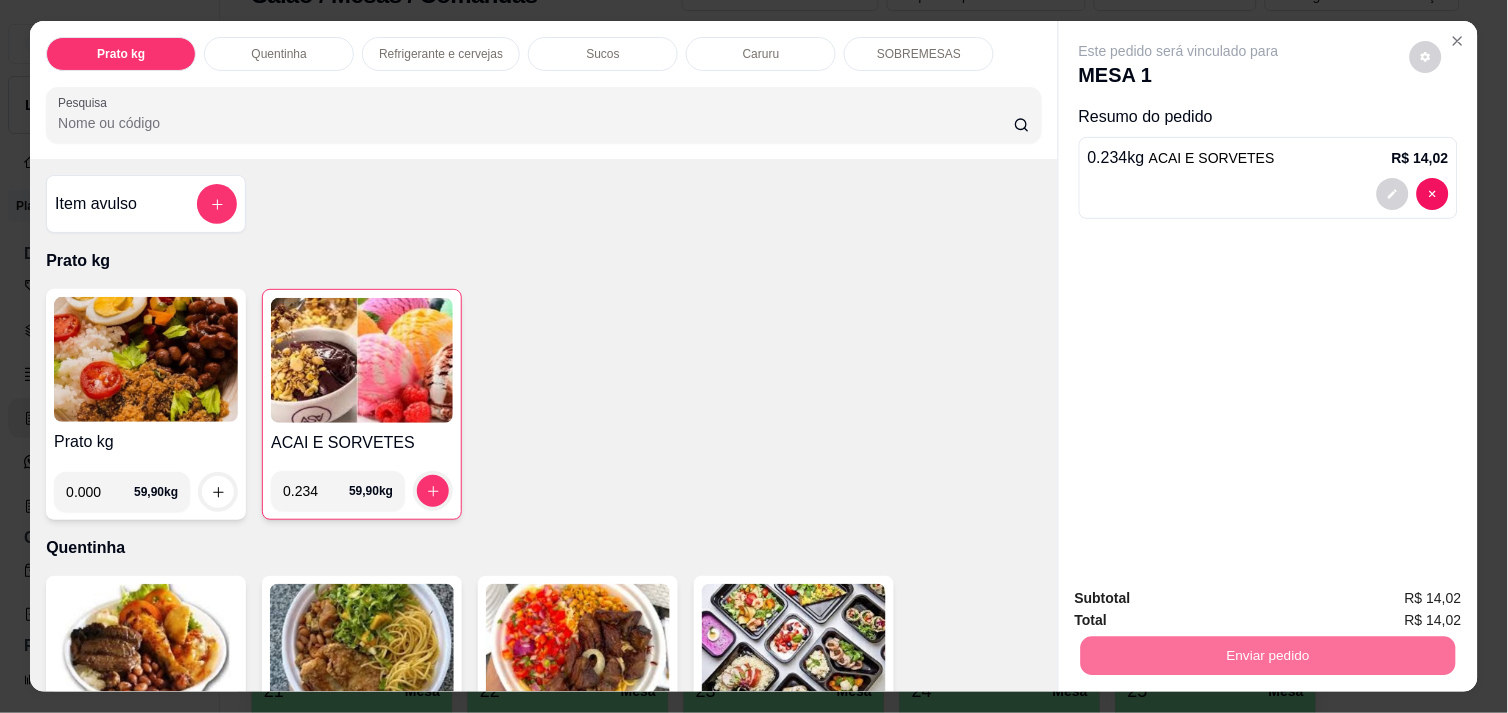 click on "Não registrar e enviar pedido" at bounding box center [1202, 598] 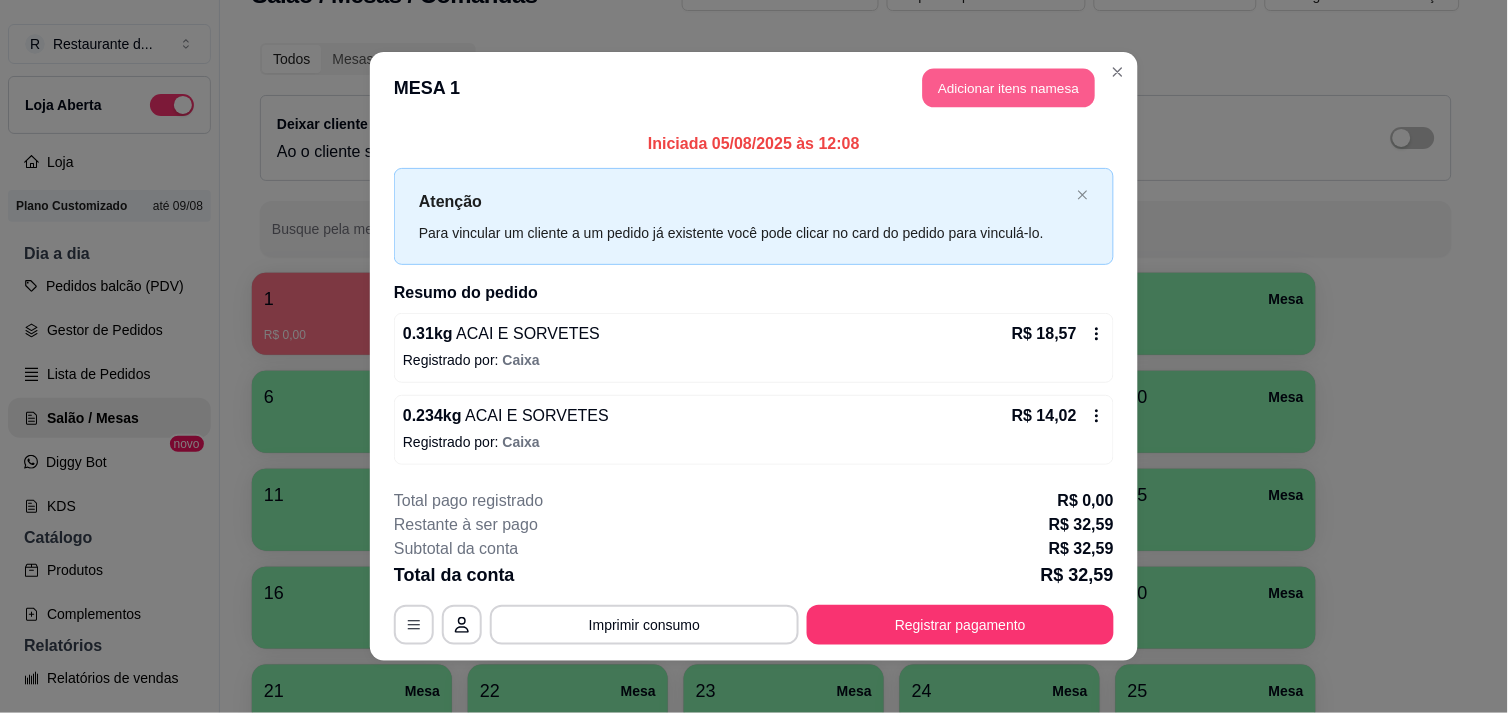 click on "Adicionar itens na  mesa" at bounding box center [1009, 88] 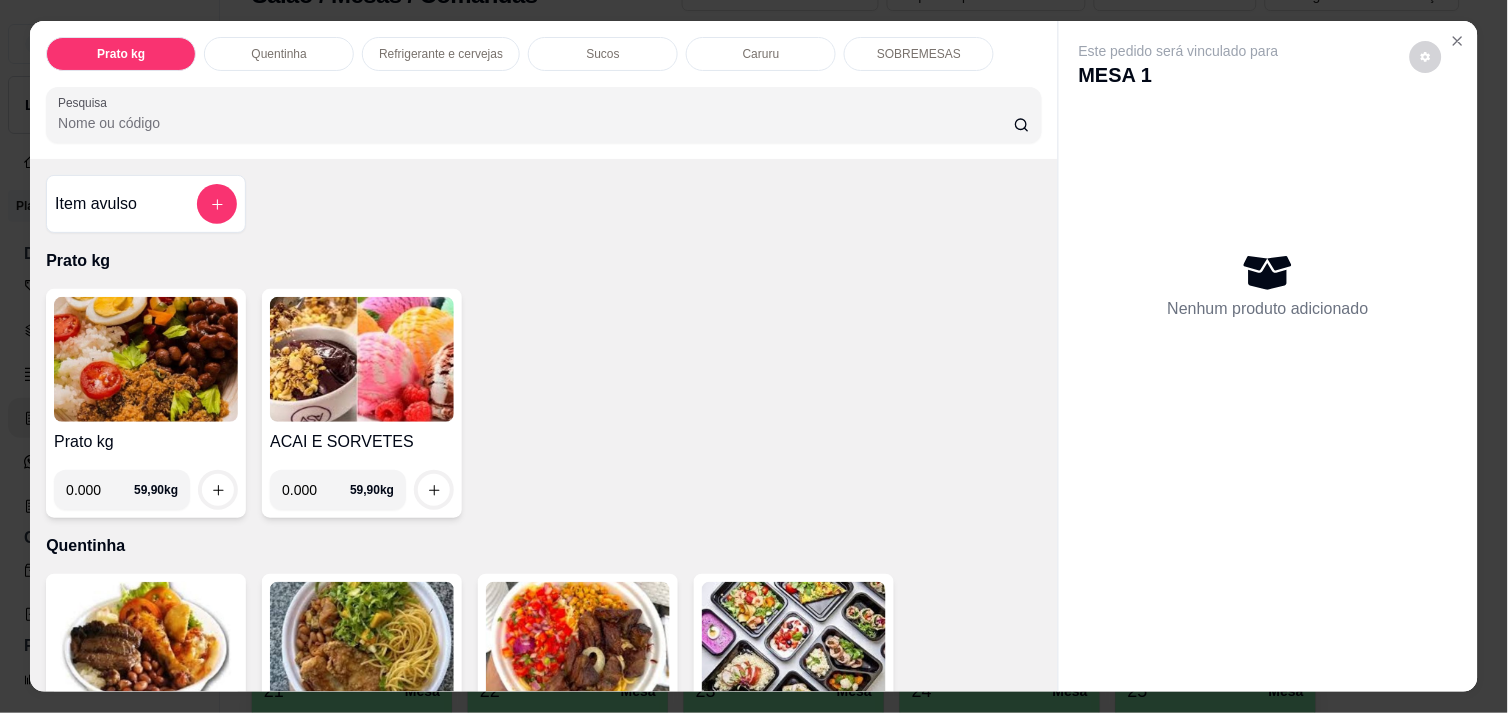 click on "0.000" at bounding box center [316, 490] 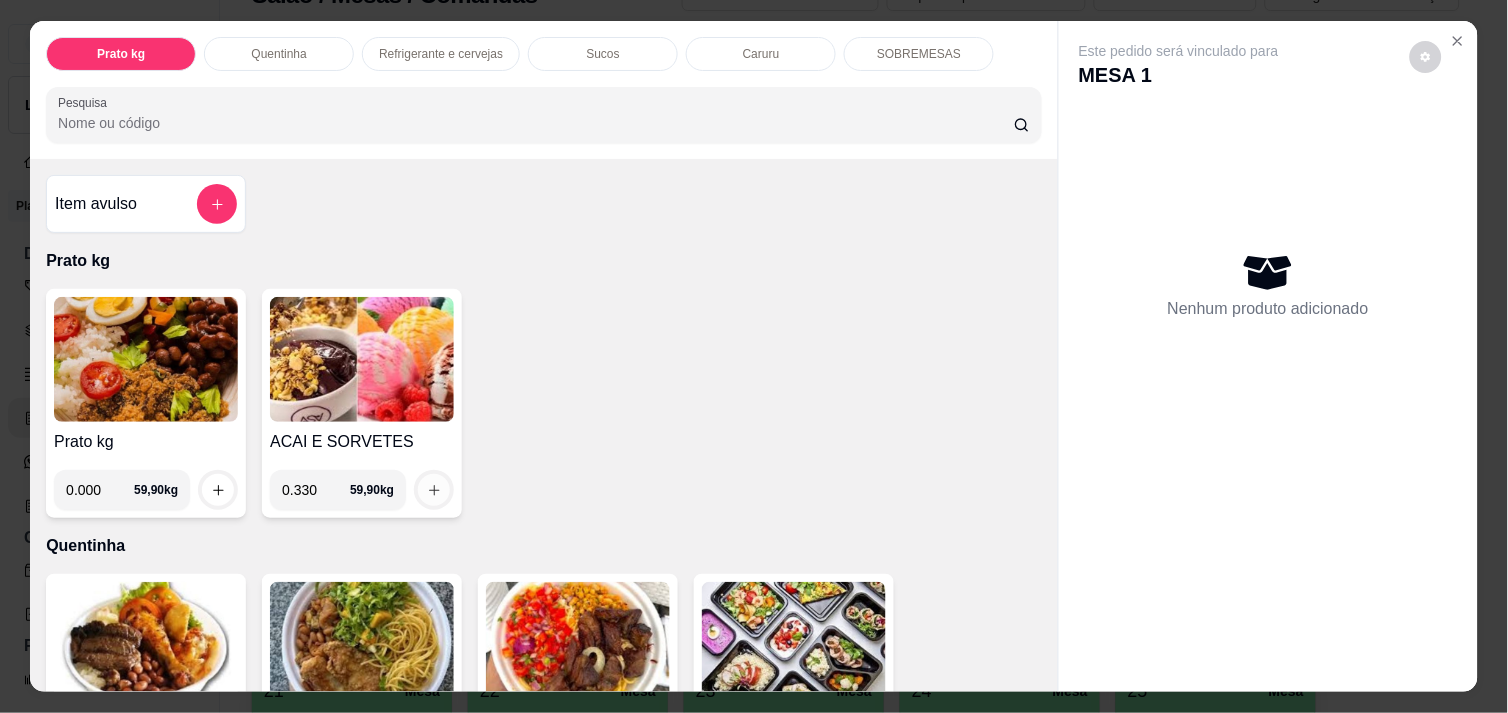 type on "0.330" 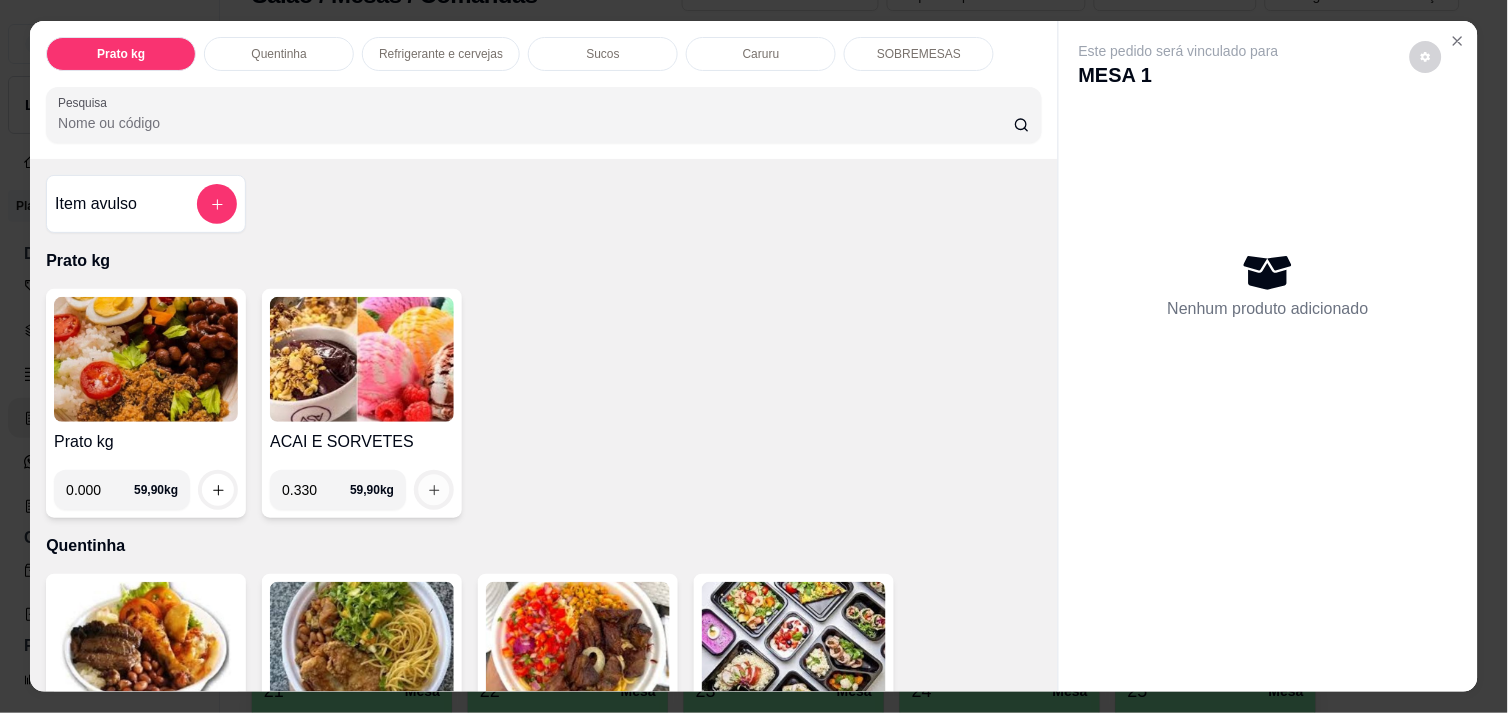click at bounding box center [434, 490] 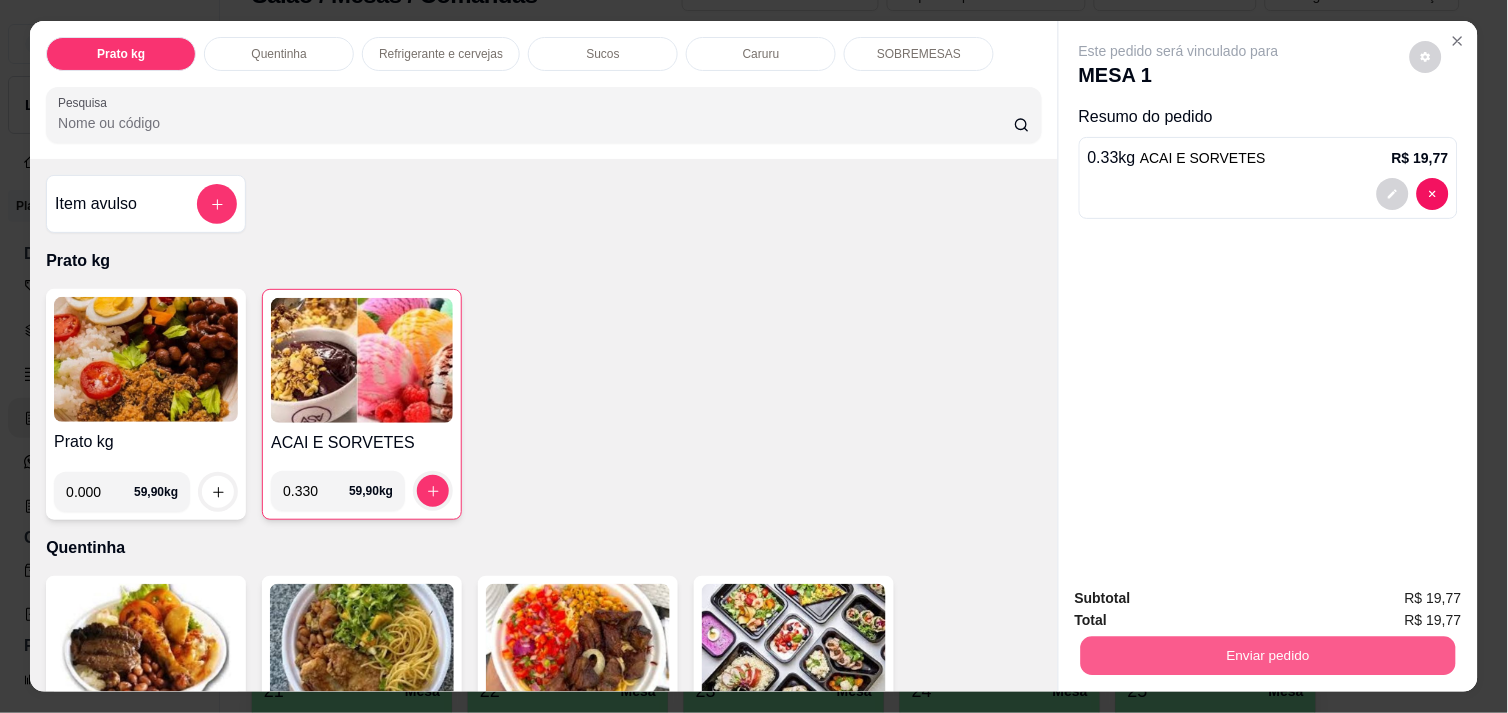 click on "Enviar pedido" at bounding box center [1268, 655] 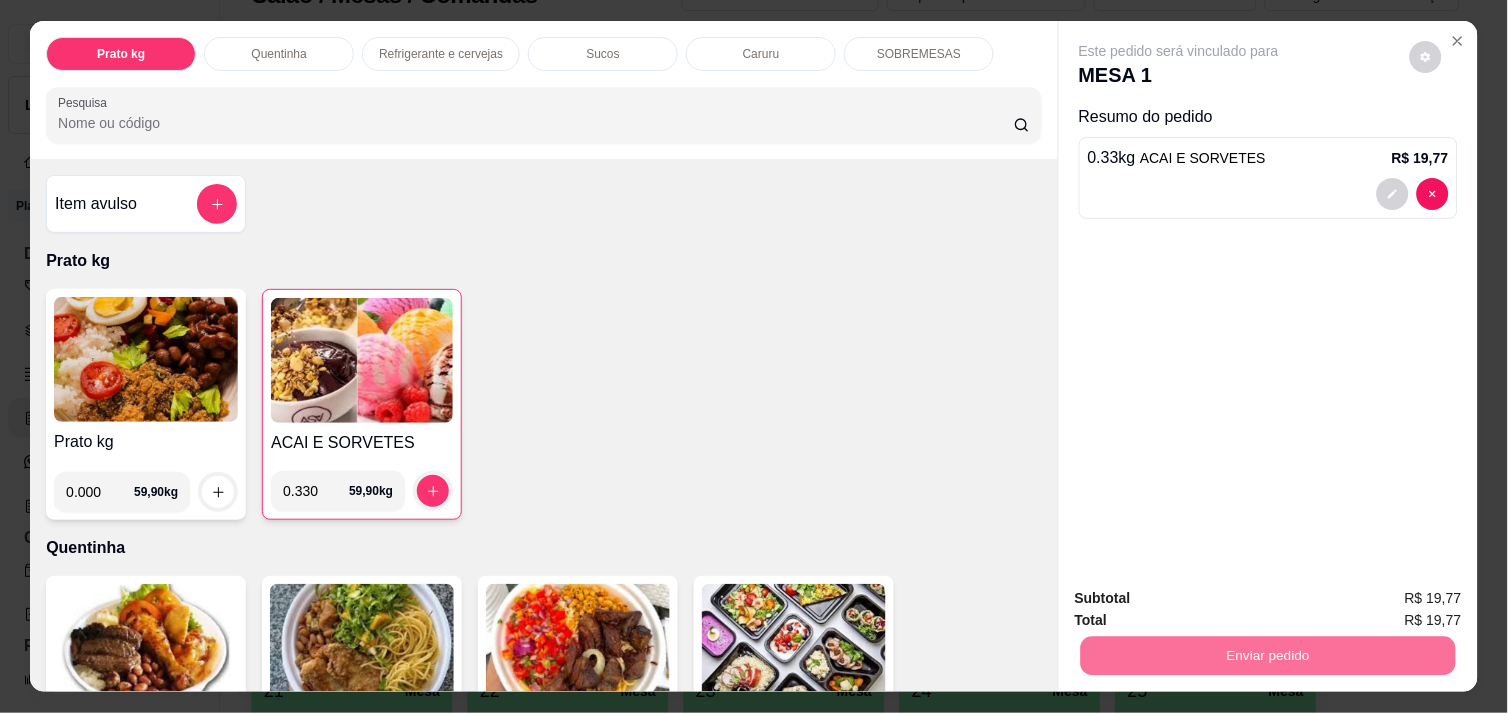 click on "Não registrar e enviar pedido" at bounding box center (1202, 598) 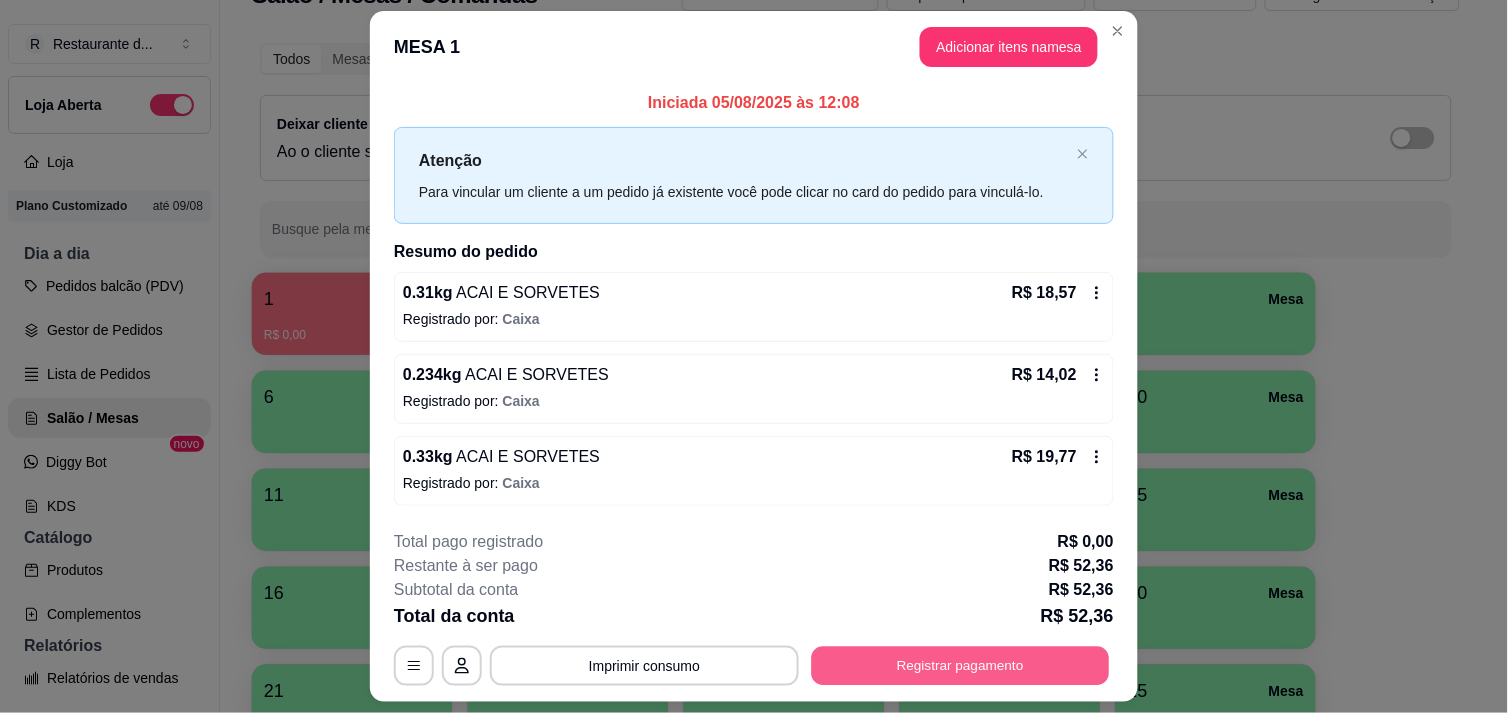 click on "Registrar pagamento" at bounding box center (961, 666) 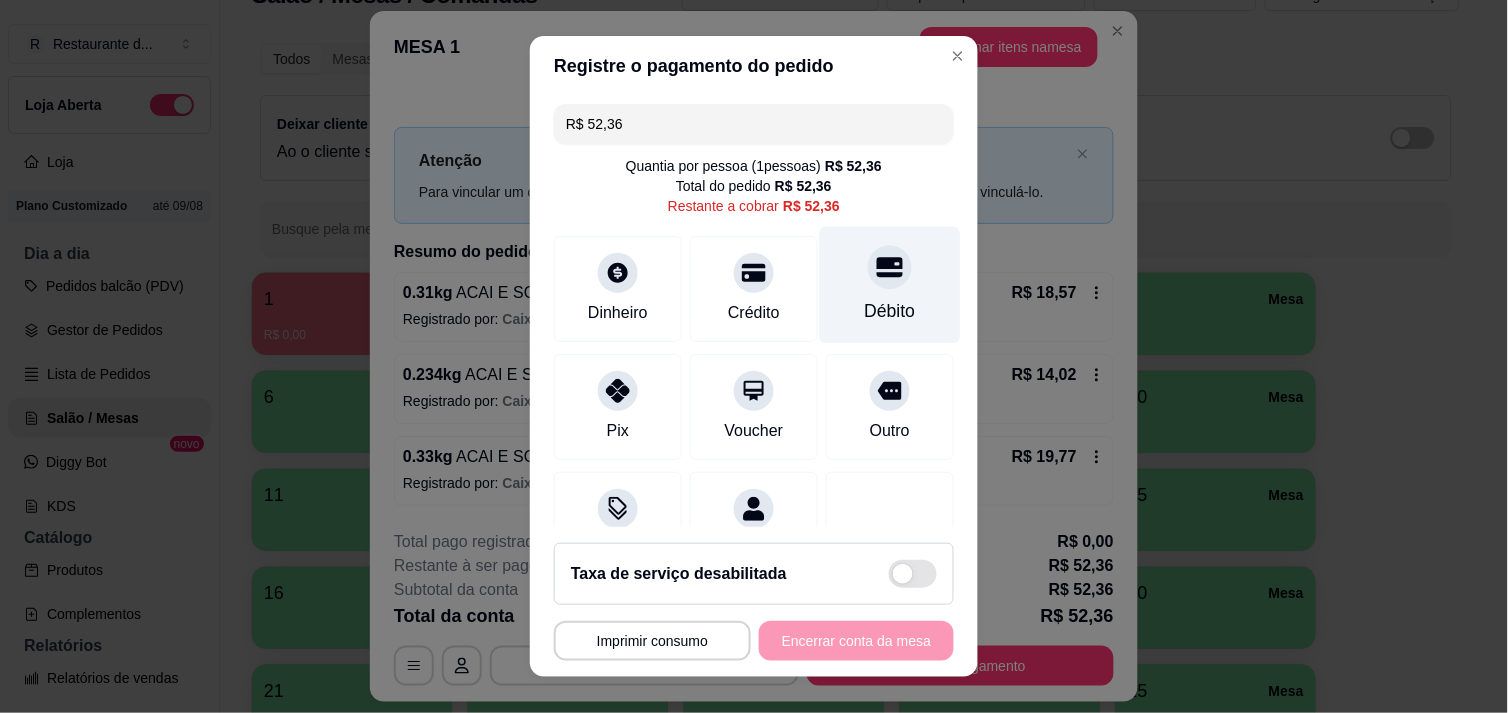 click on "Débito" at bounding box center [890, 311] 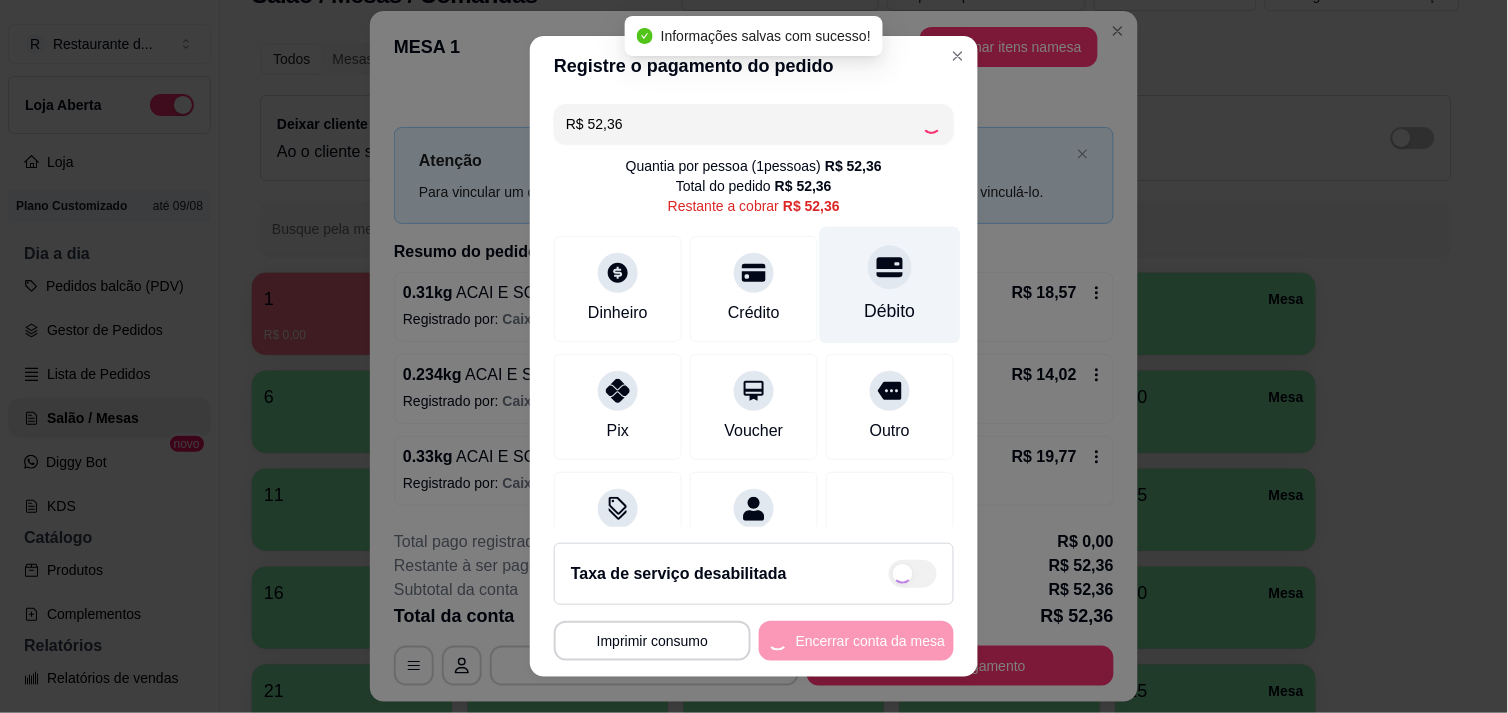type on "R$ 0,00" 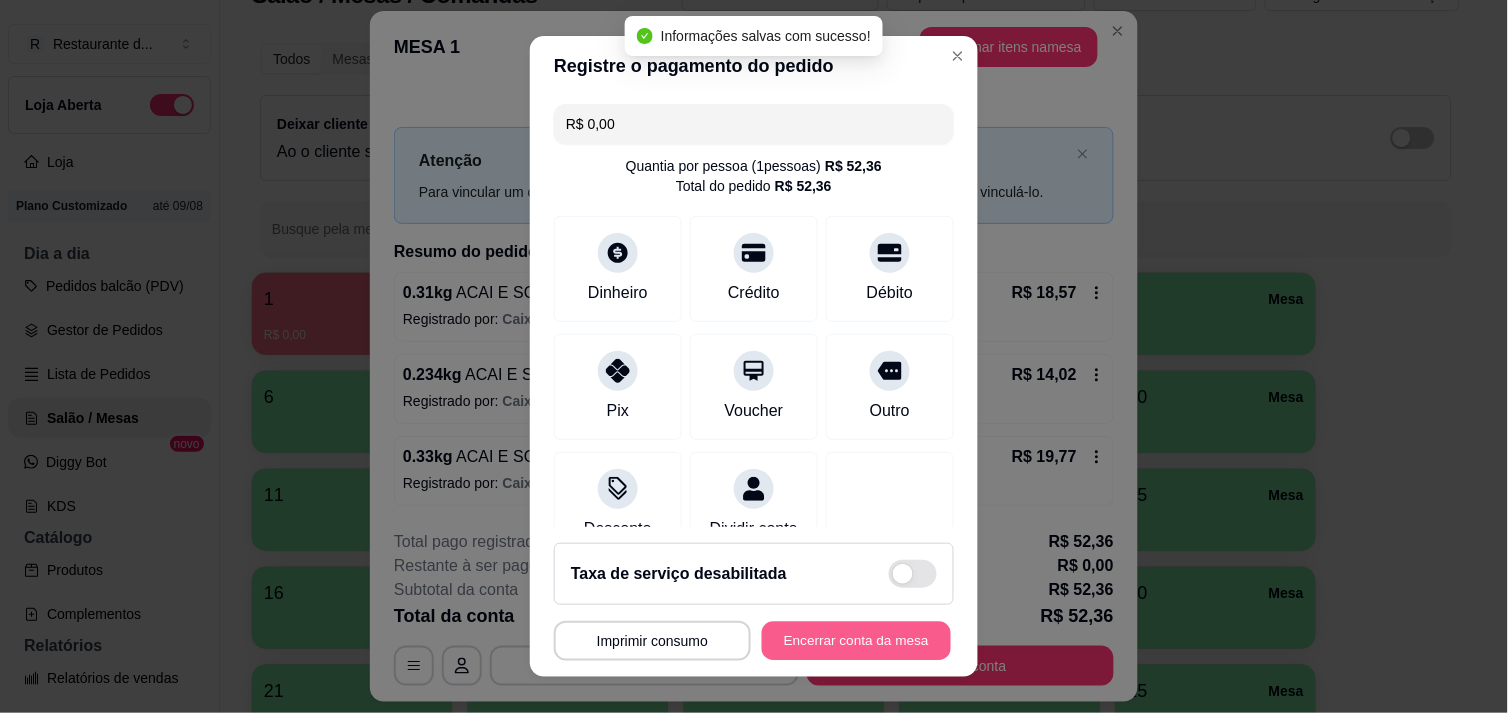 click on "Encerrar conta da mesa" at bounding box center [856, 641] 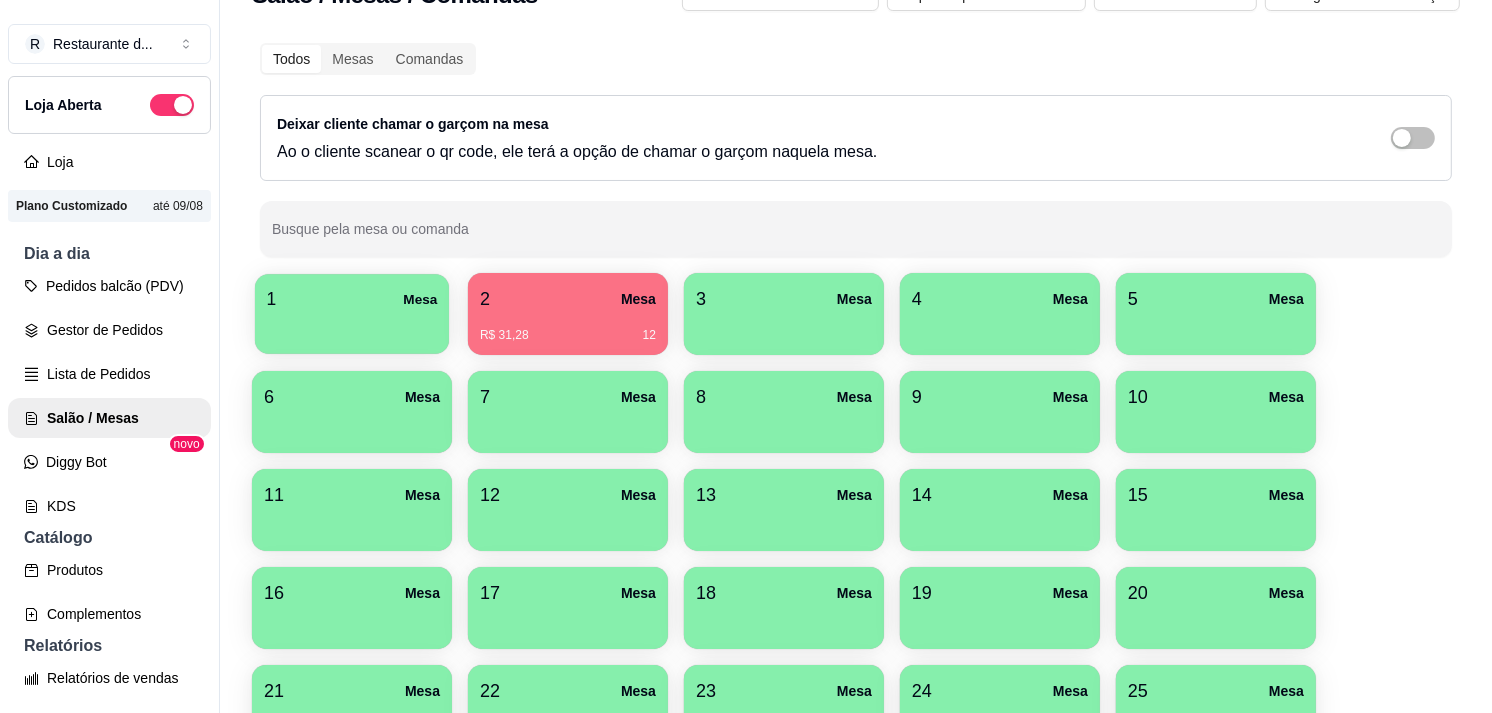 click on "1 Mesa" at bounding box center [352, 299] 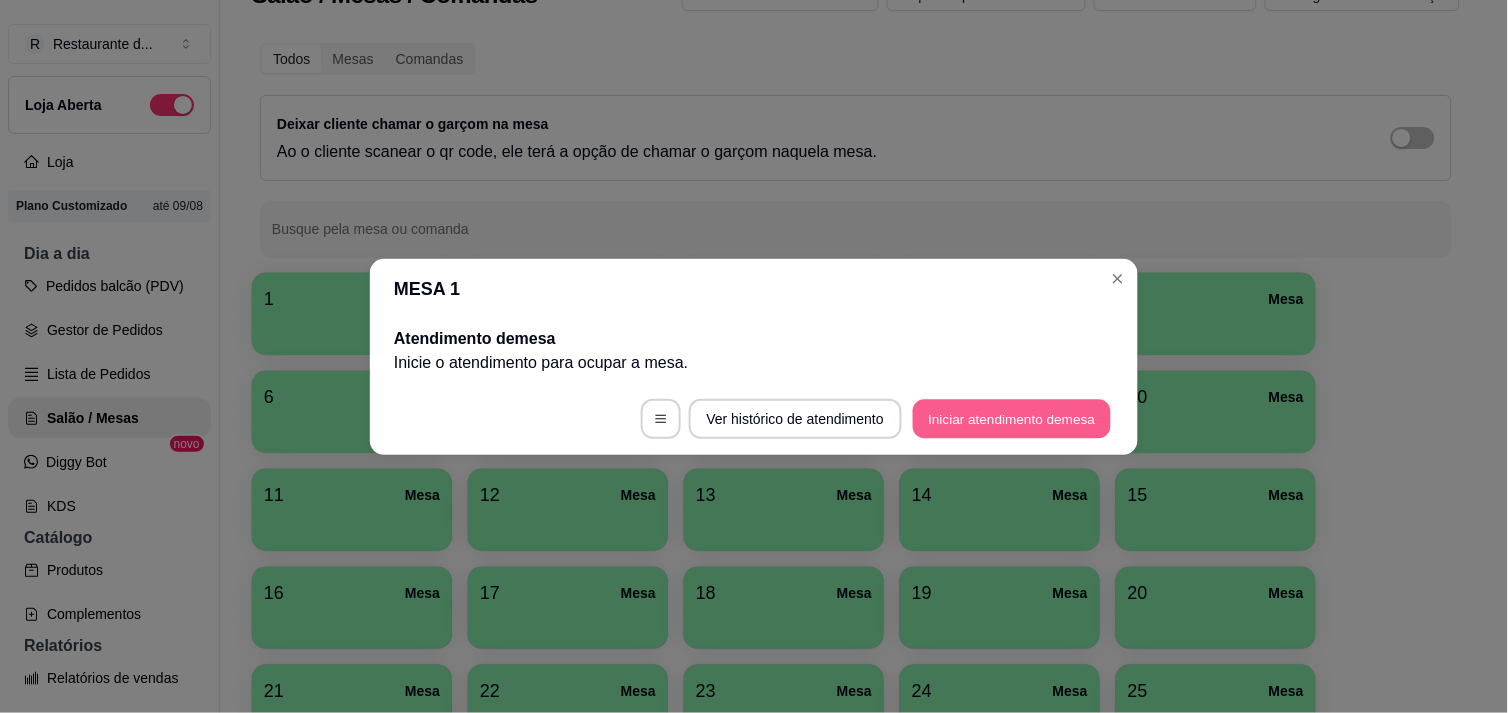 click on "Iniciar atendimento de  mesa" at bounding box center [1012, 418] 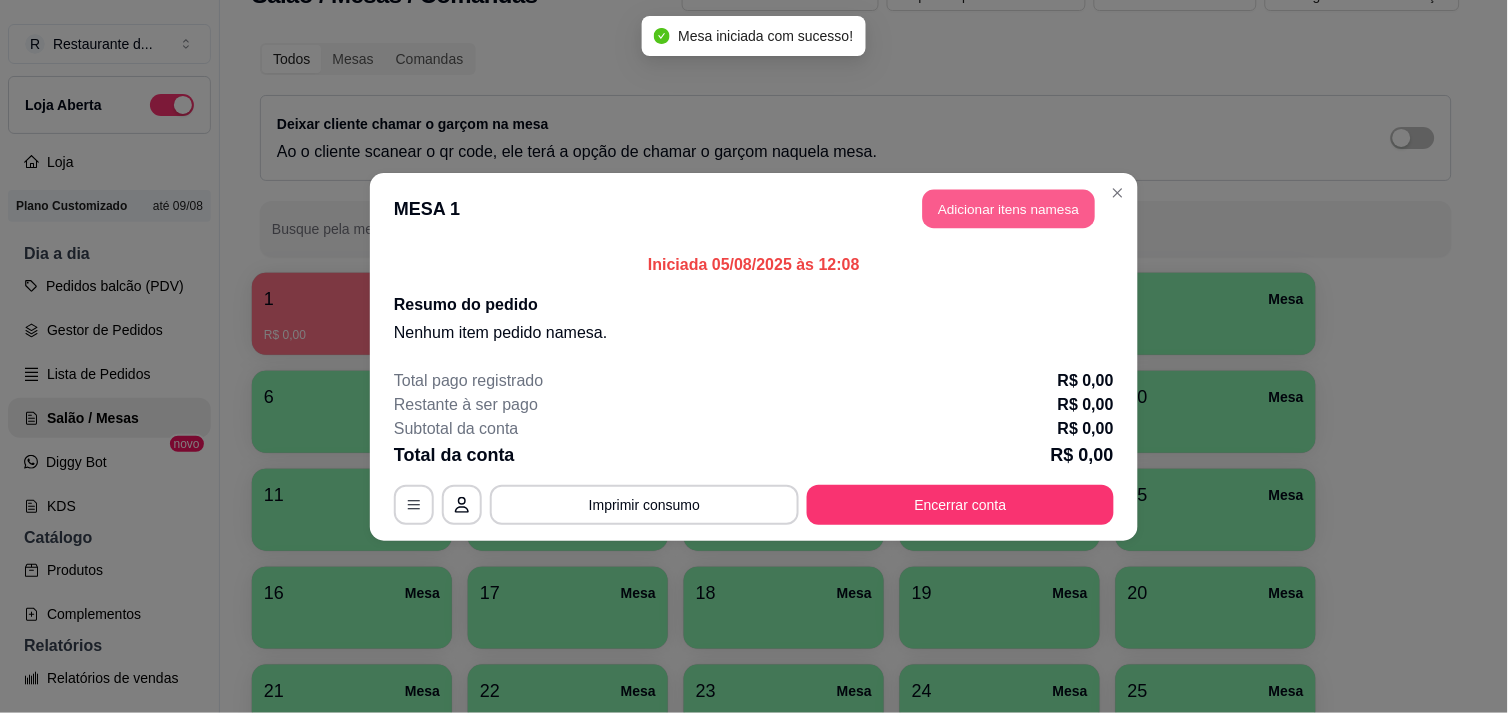 click on "Adicionar itens na  mesa" at bounding box center (1009, 208) 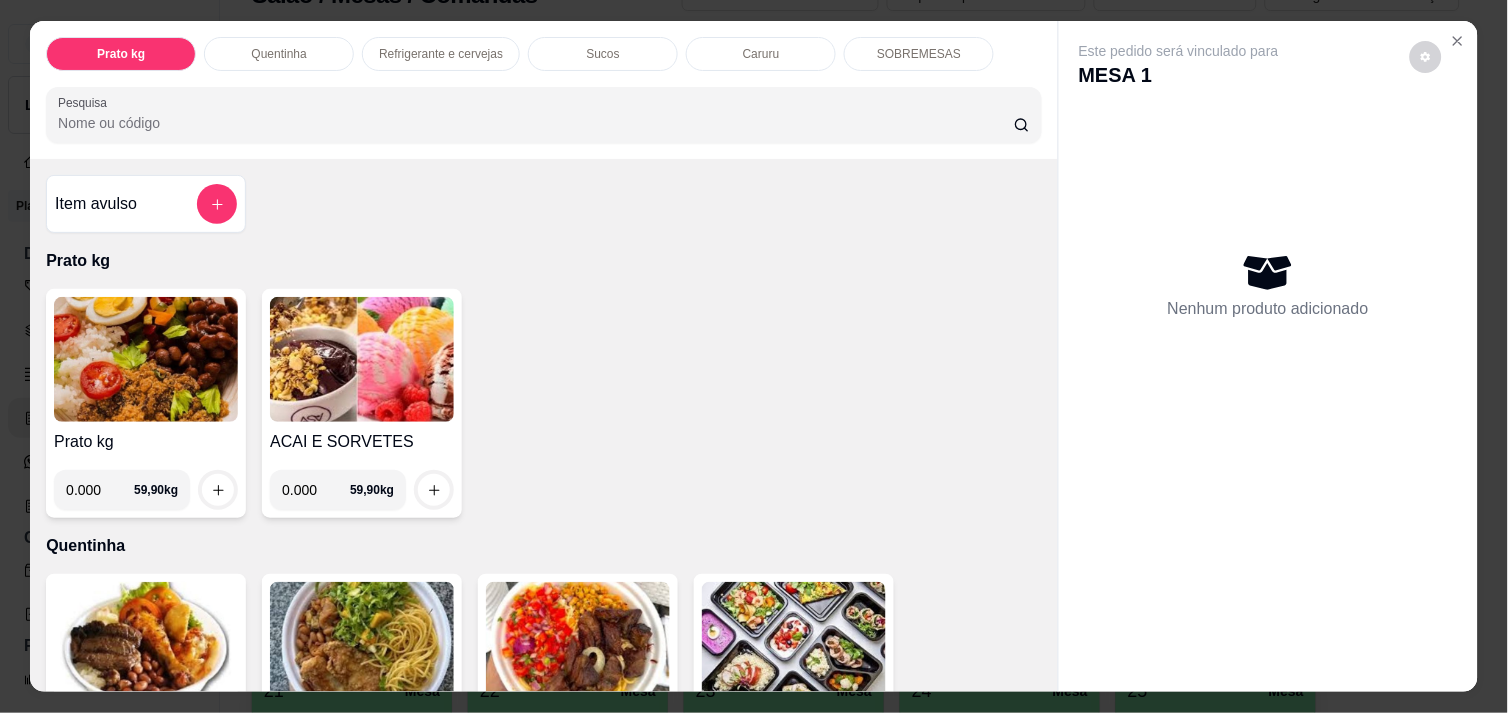 click on "0.000" at bounding box center (100, 490) 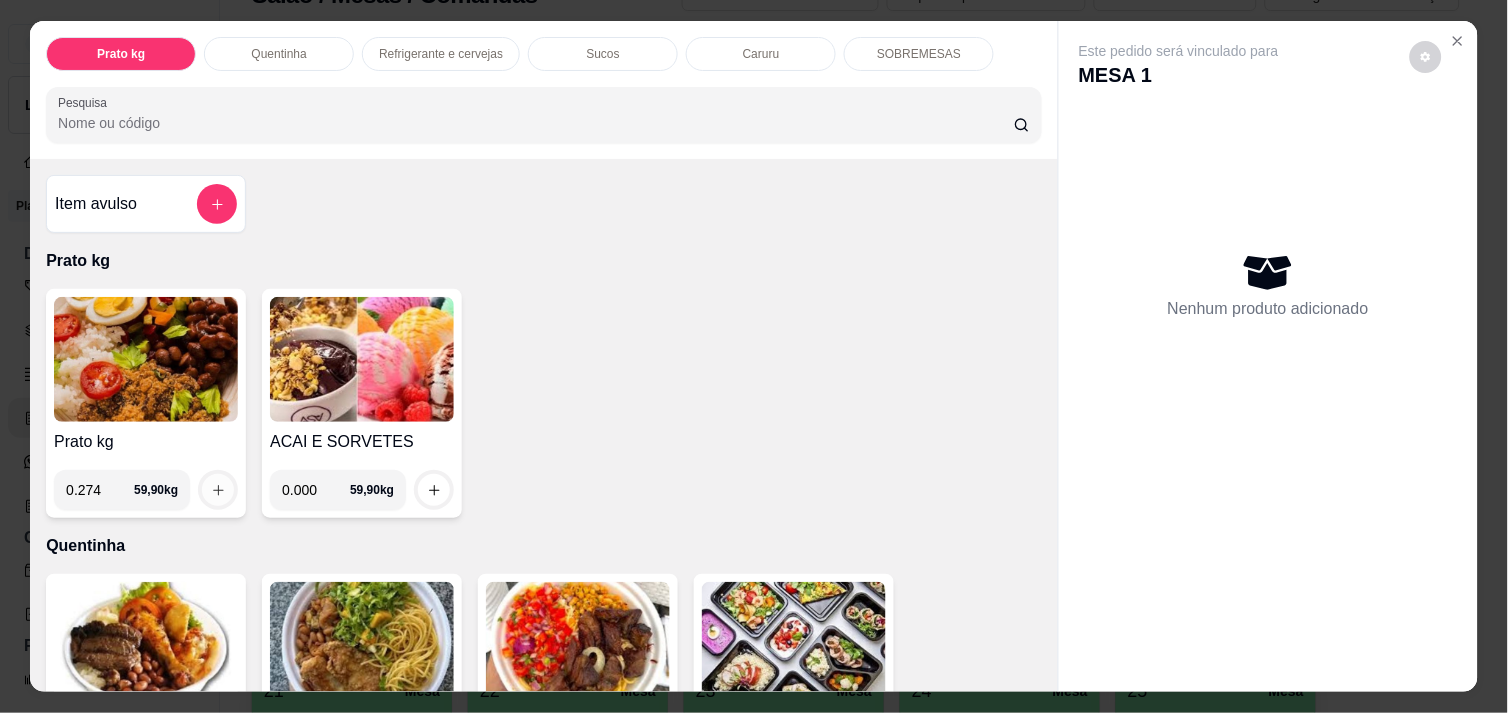type on "0.274" 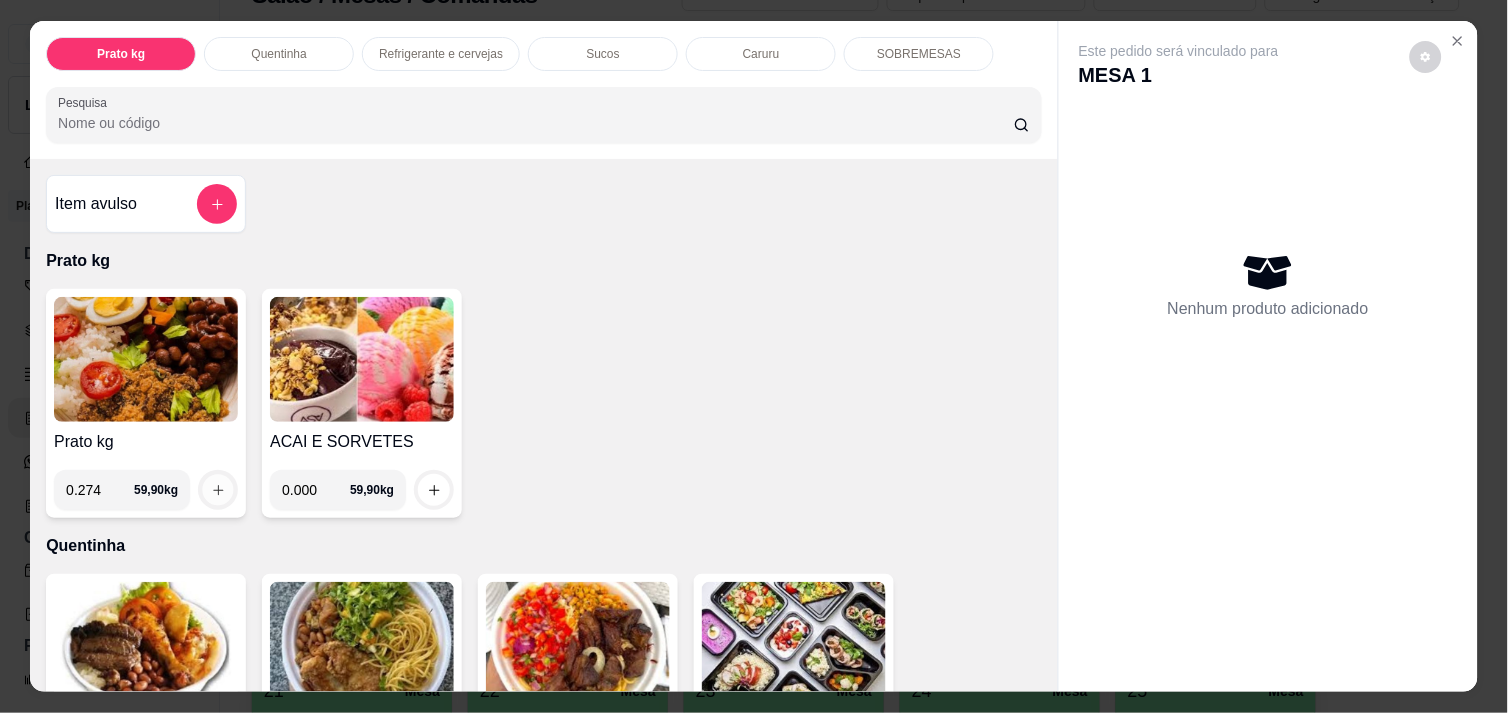 click at bounding box center [218, 490] 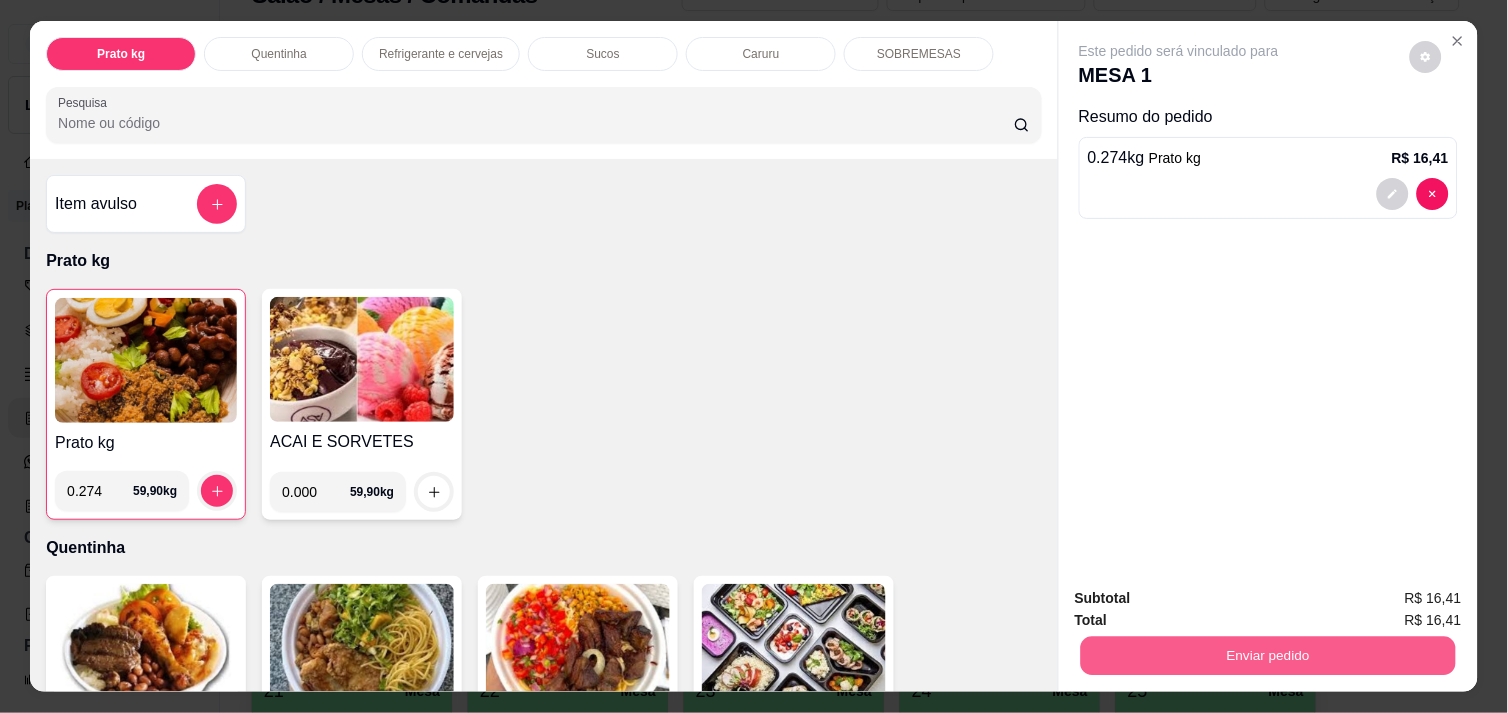 click on "Enviar pedido" at bounding box center [1268, 655] 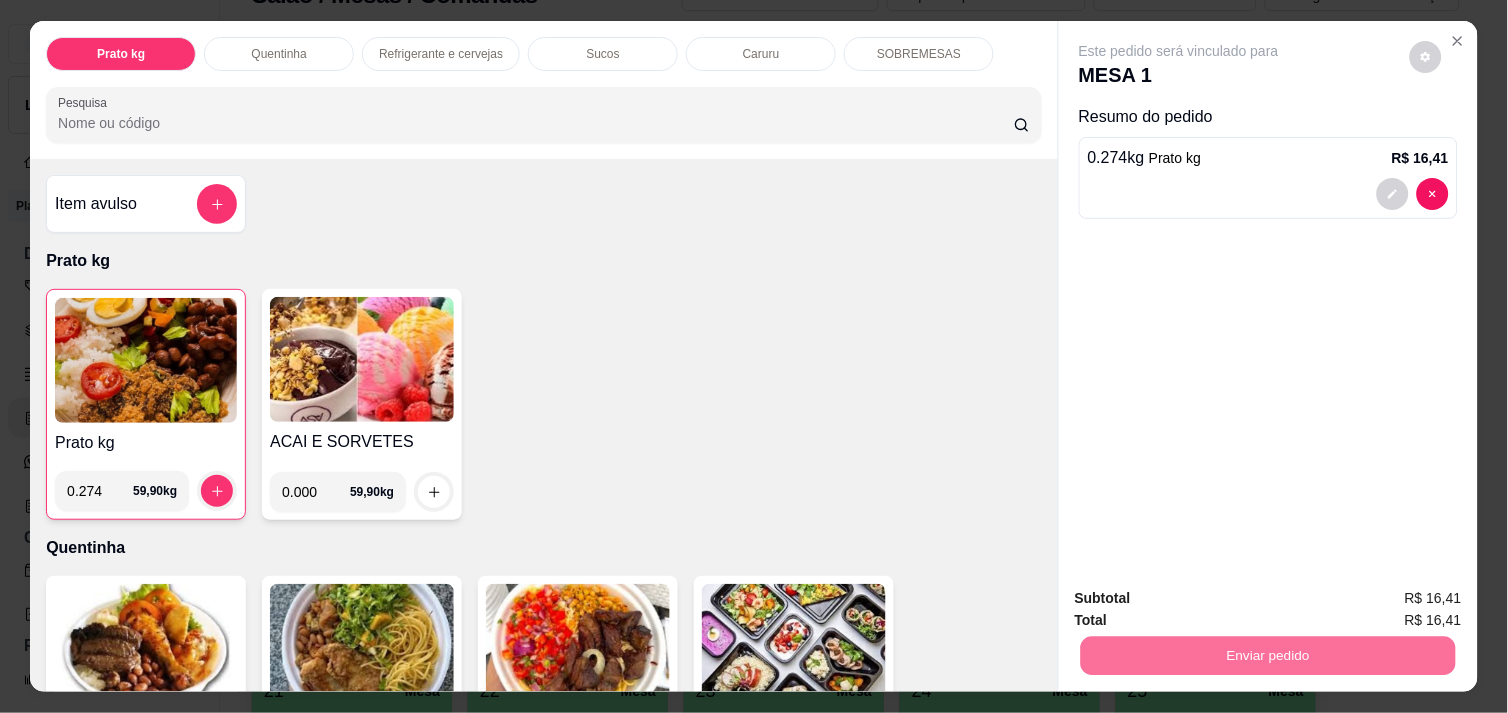 click on "Este pedido será vinculado para MESA 1 Resumo do pedido 0.274 kg Prato kg R$ 16,41" at bounding box center (1268, 295) 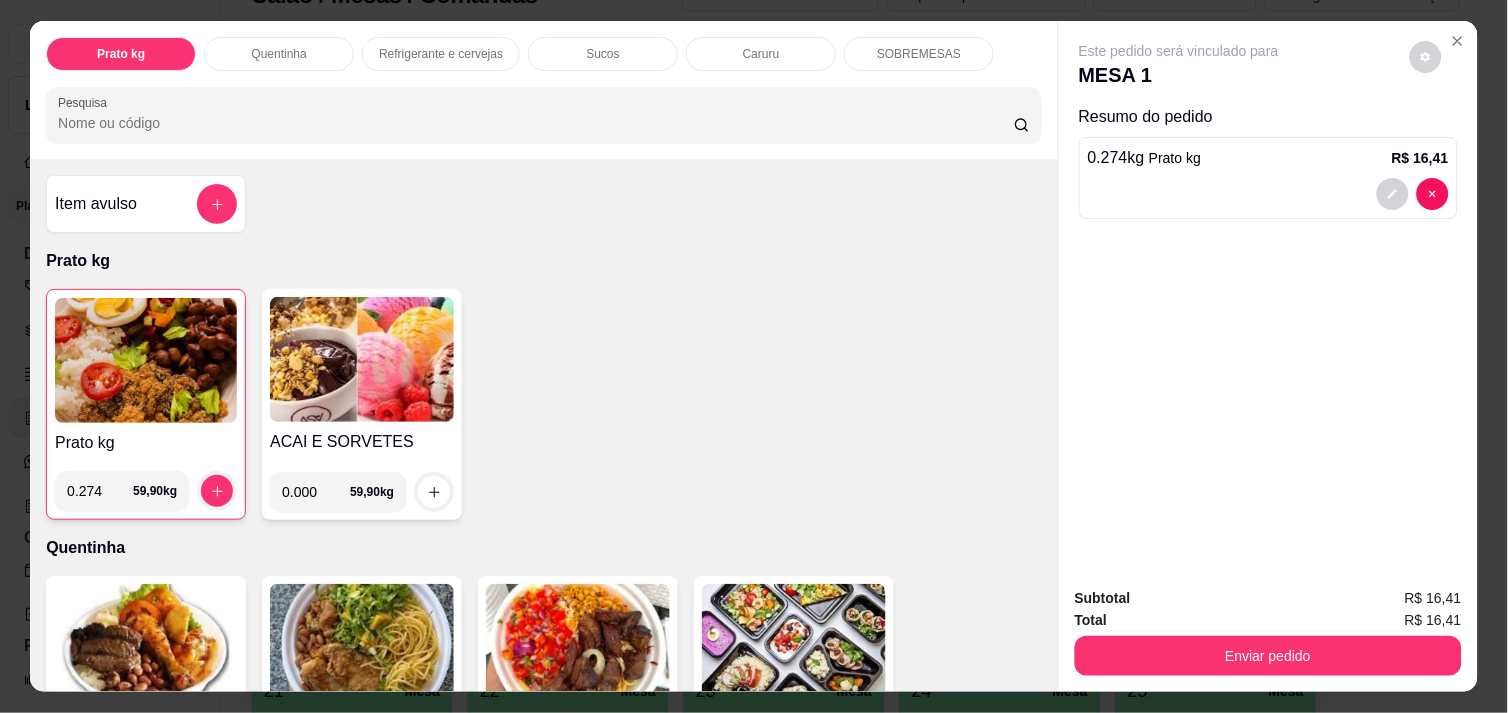 type 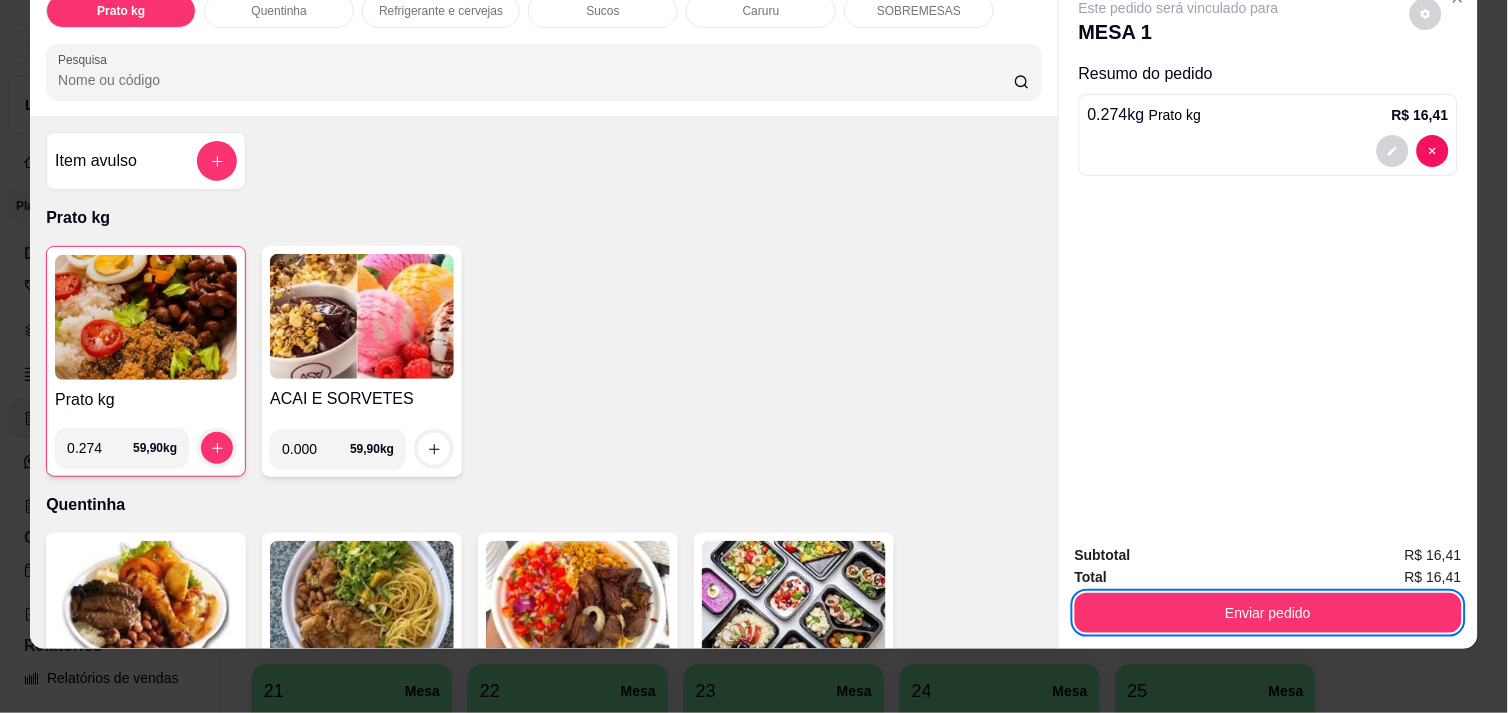 scroll, scrollTop: 51, scrollLeft: 0, axis: vertical 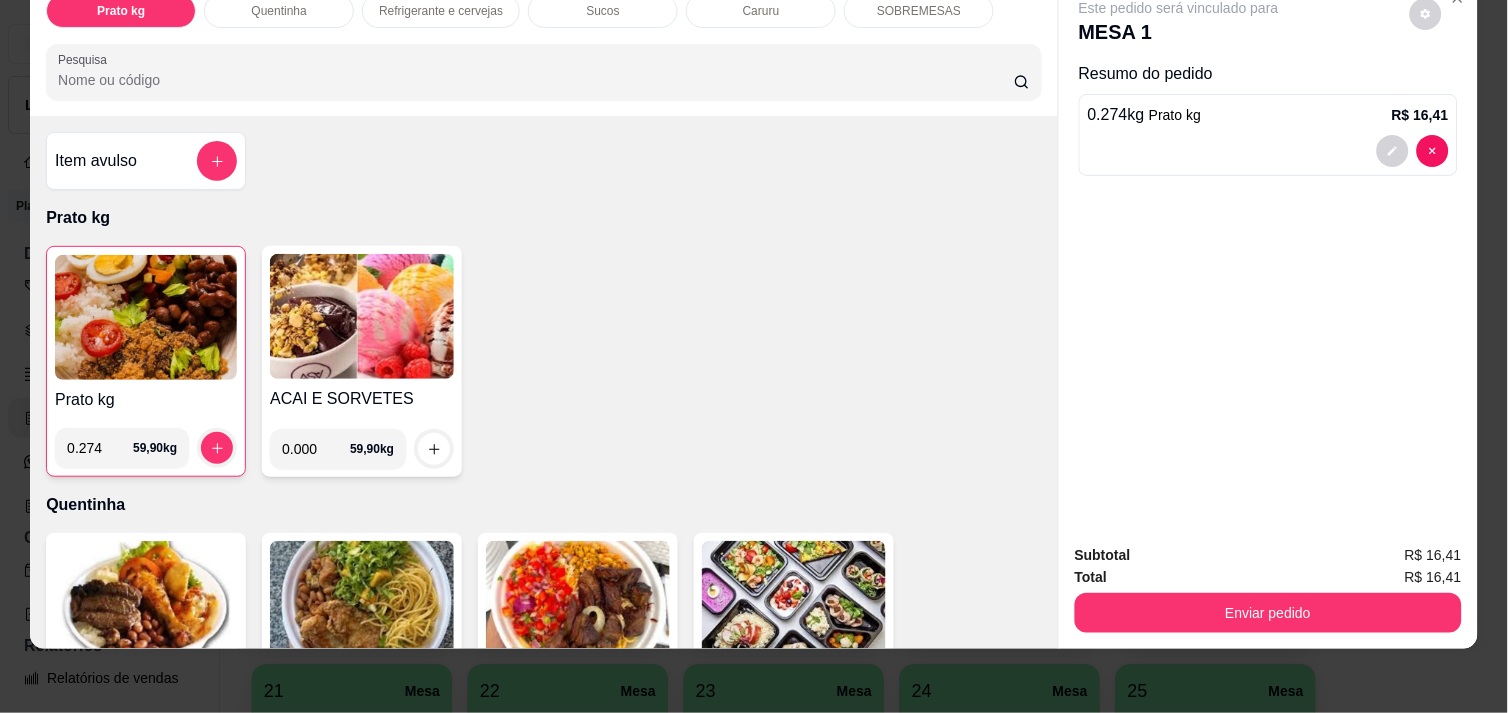 click on "Quentinha tamanho P   R$ 20,00 0 Quentinha tamanho M   R$ 25,00 0 Quentinha tamanho G   R$ 28,00 0 MARMITA   R$ 50,00 0 MARMITA   R$ 40,00 0" at bounding box center (544, 810) 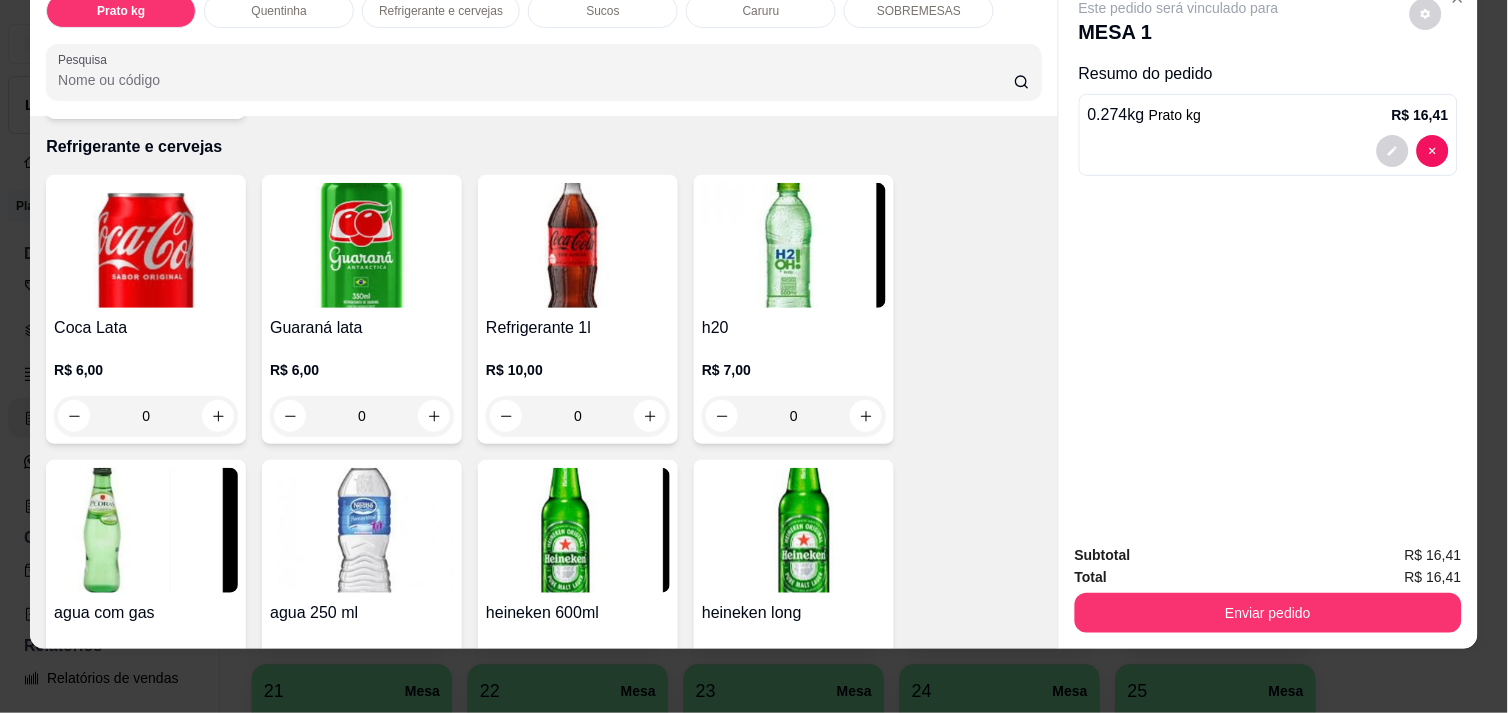 scroll, scrollTop: 977, scrollLeft: 0, axis: vertical 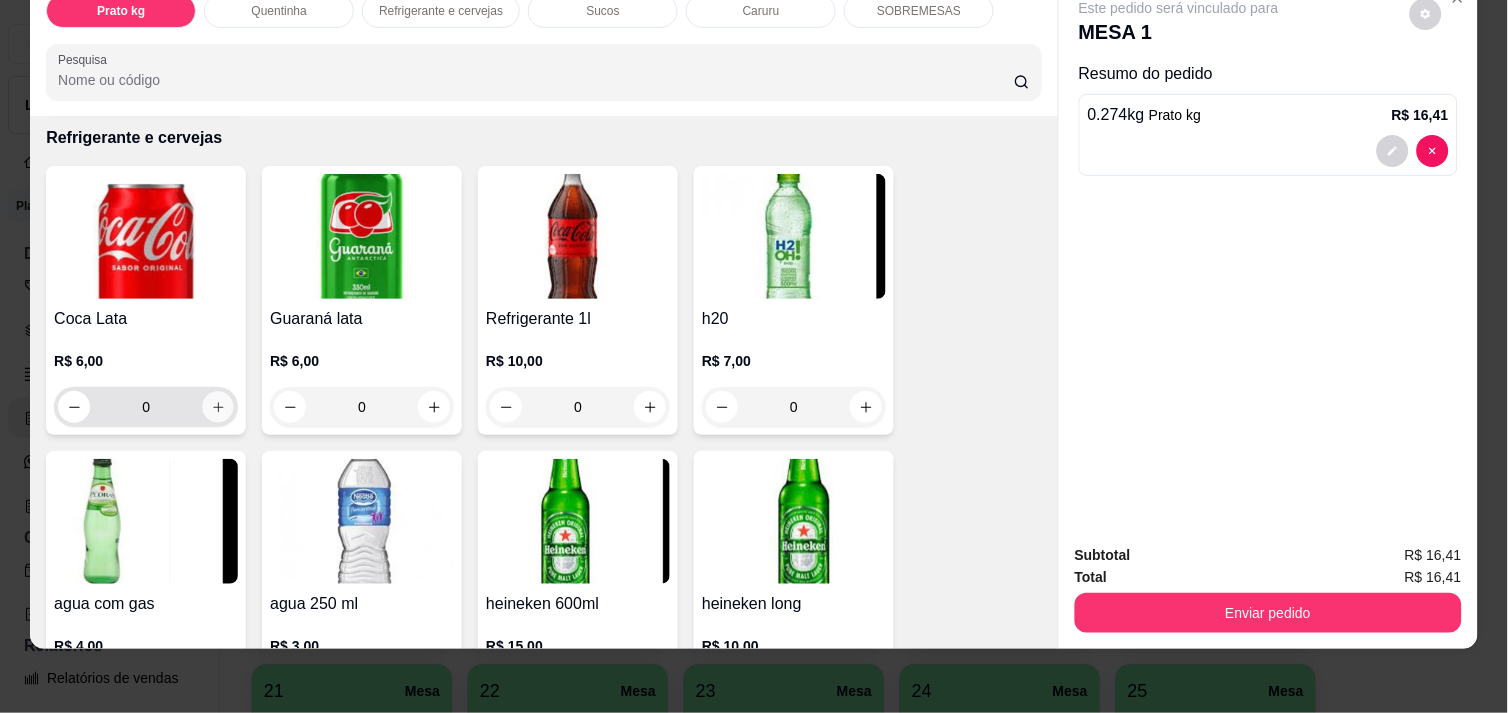 click at bounding box center (218, 407) 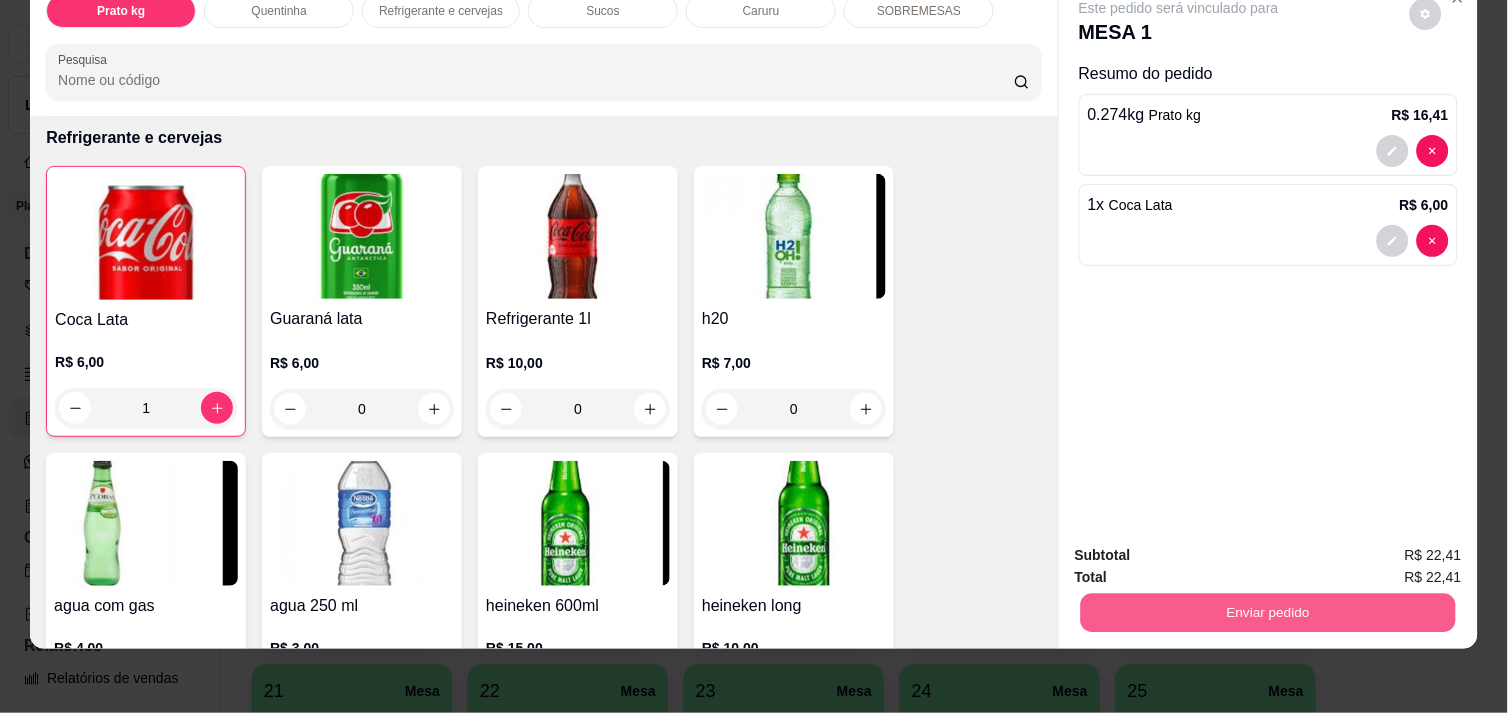 click on "Enviar pedido" at bounding box center (1268, 612) 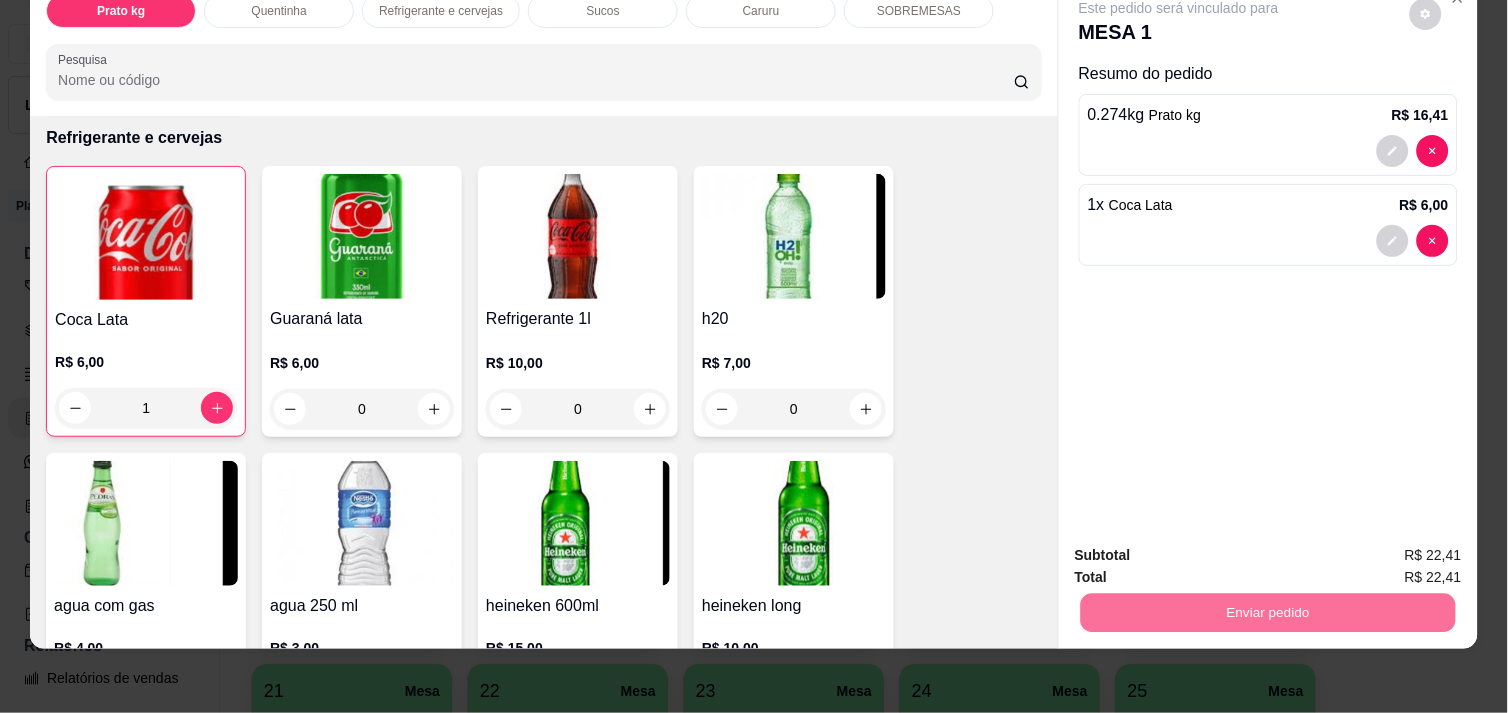 click on "Não registrar e enviar pedido" at bounding box center (1202, 547) 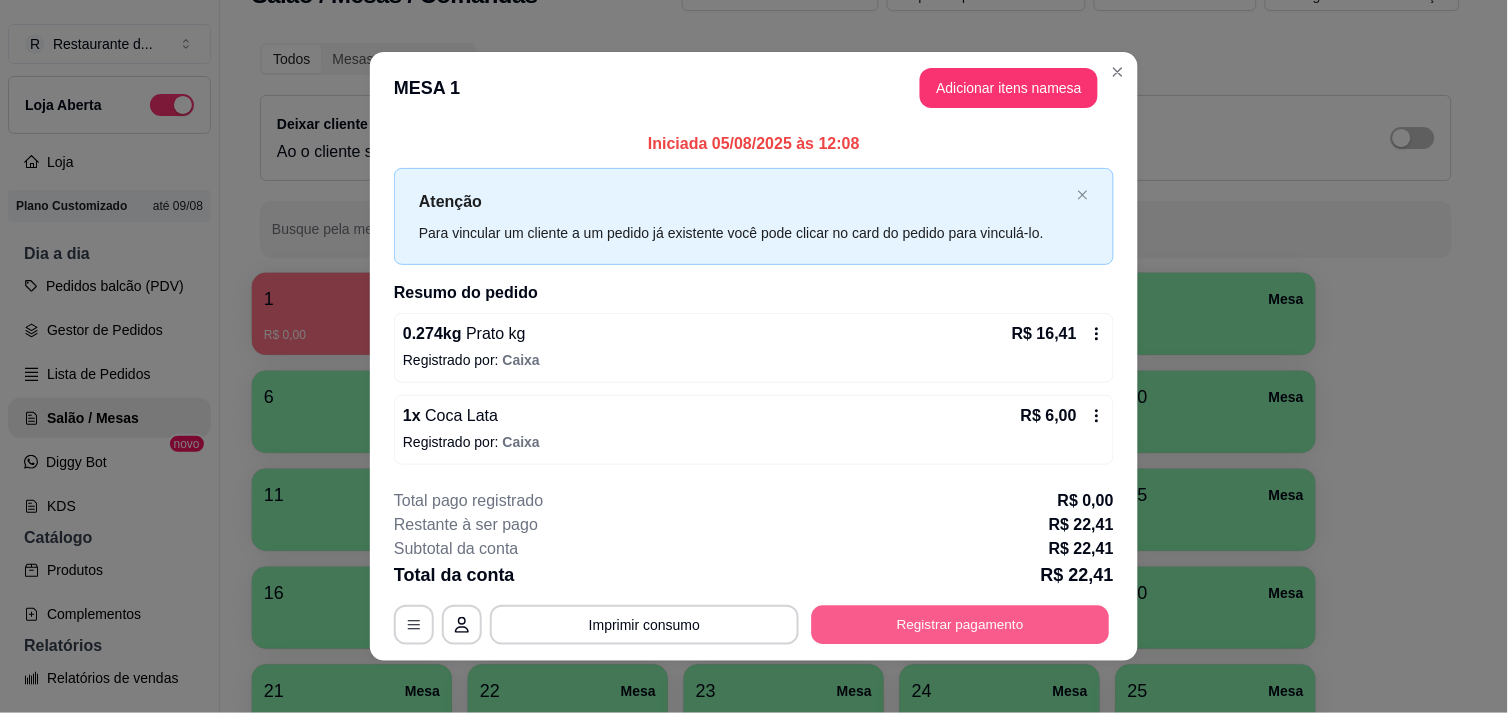 click on "Registrar pagamento" at bounding box center [961, 625] 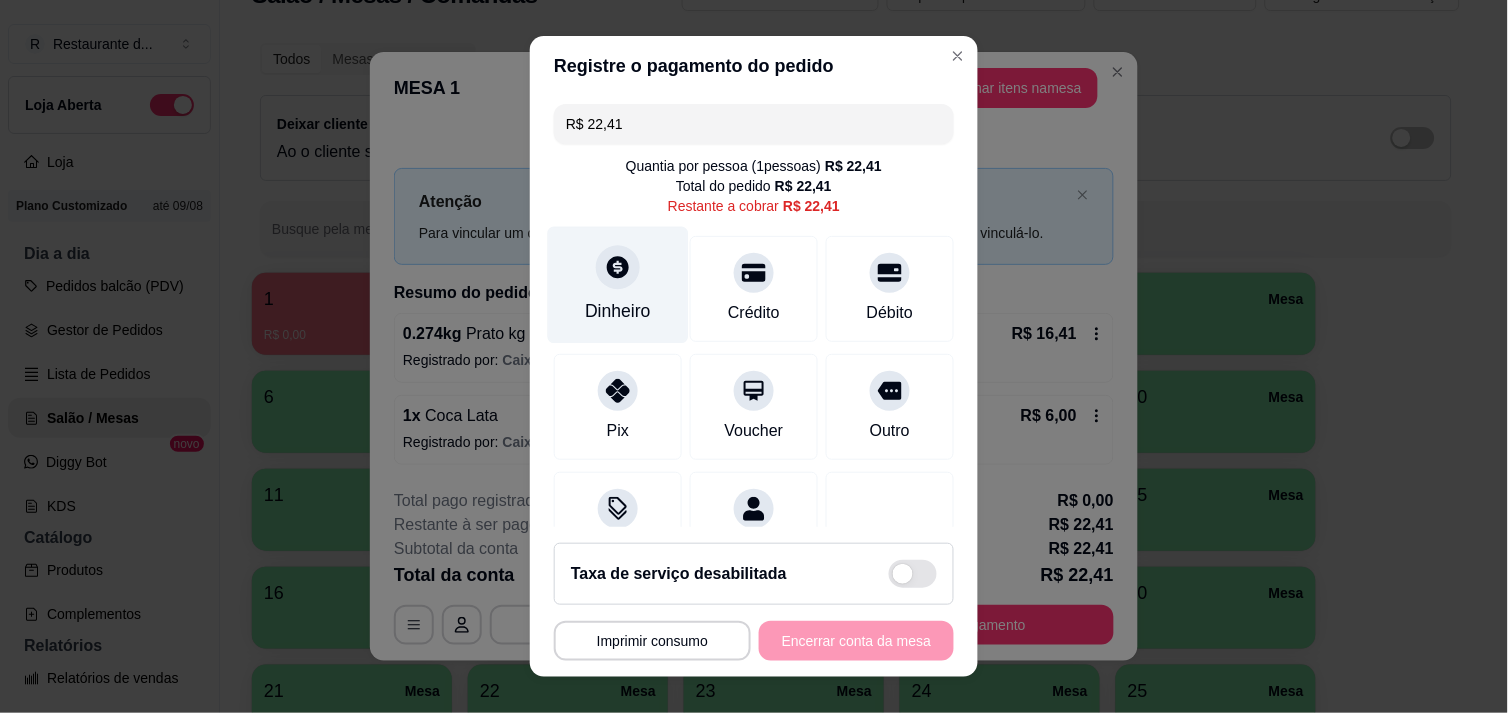 click 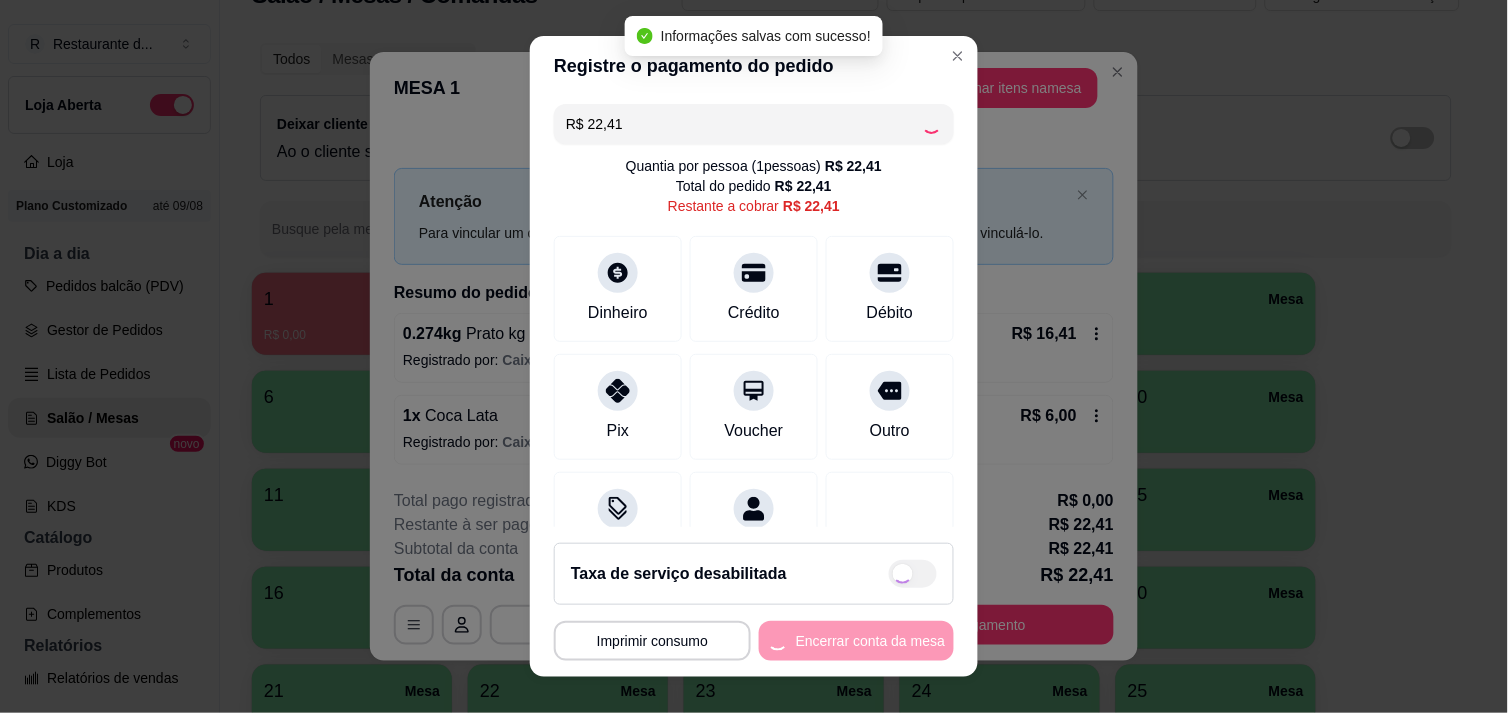 type on "R$ 0,00" 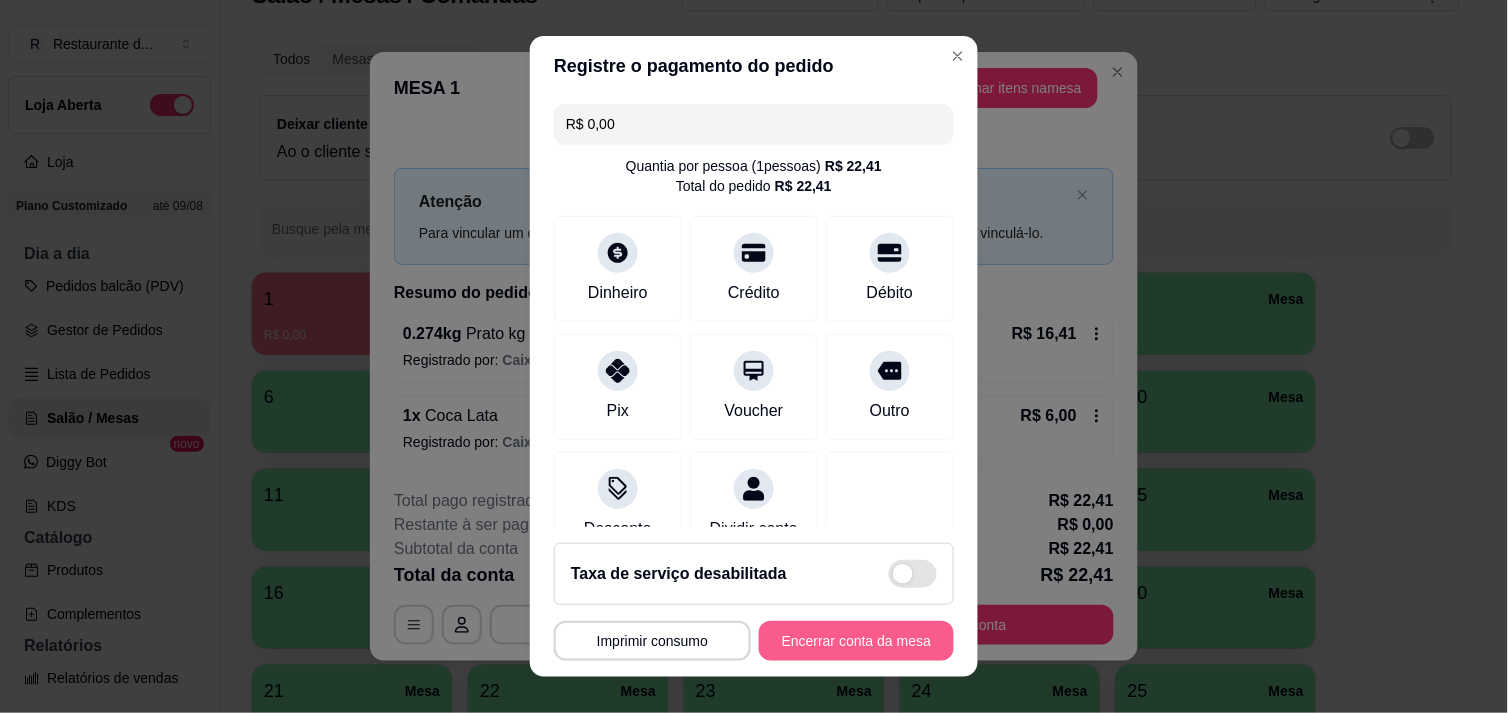 click on "Encerrar conta da mesa" at bounding box center [856, 641] 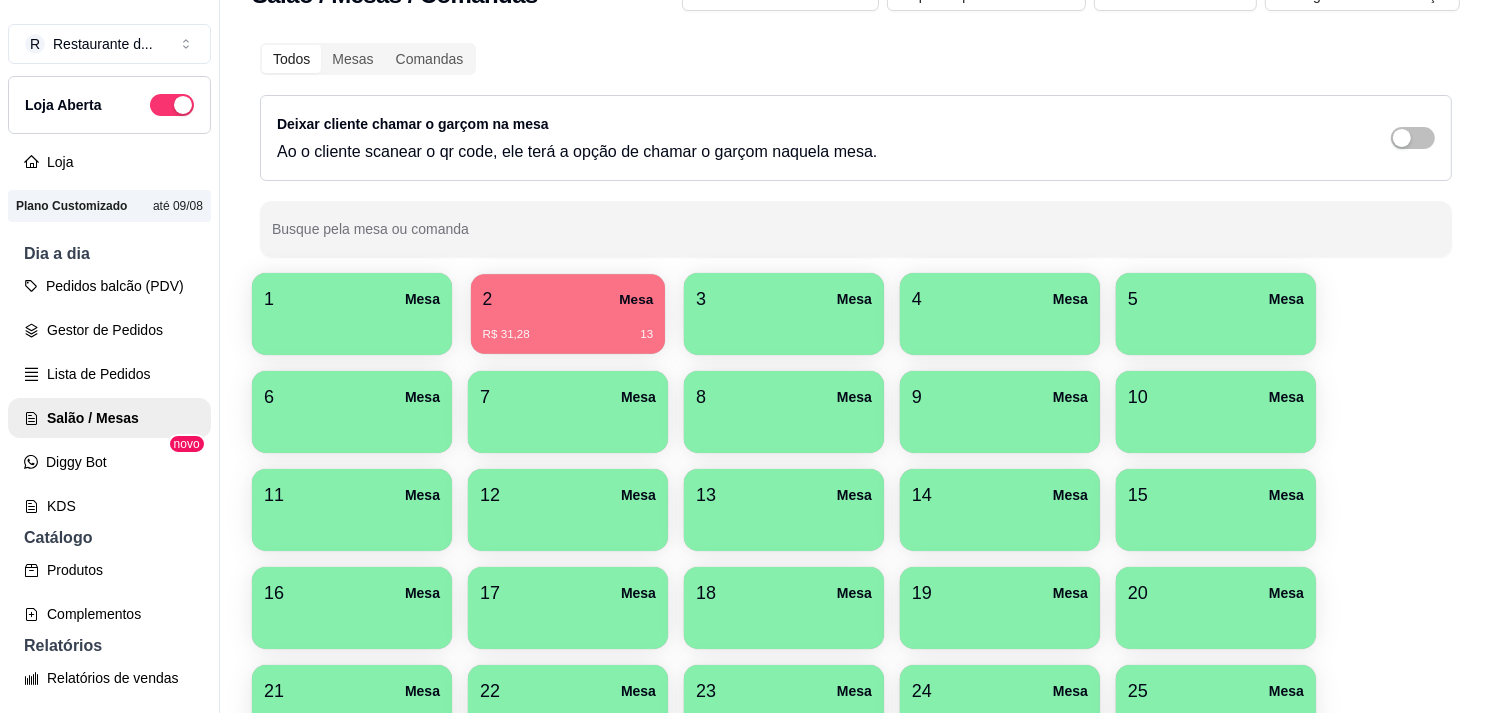 click on "R$ 31,28 13" at bounding box center [568, 335] 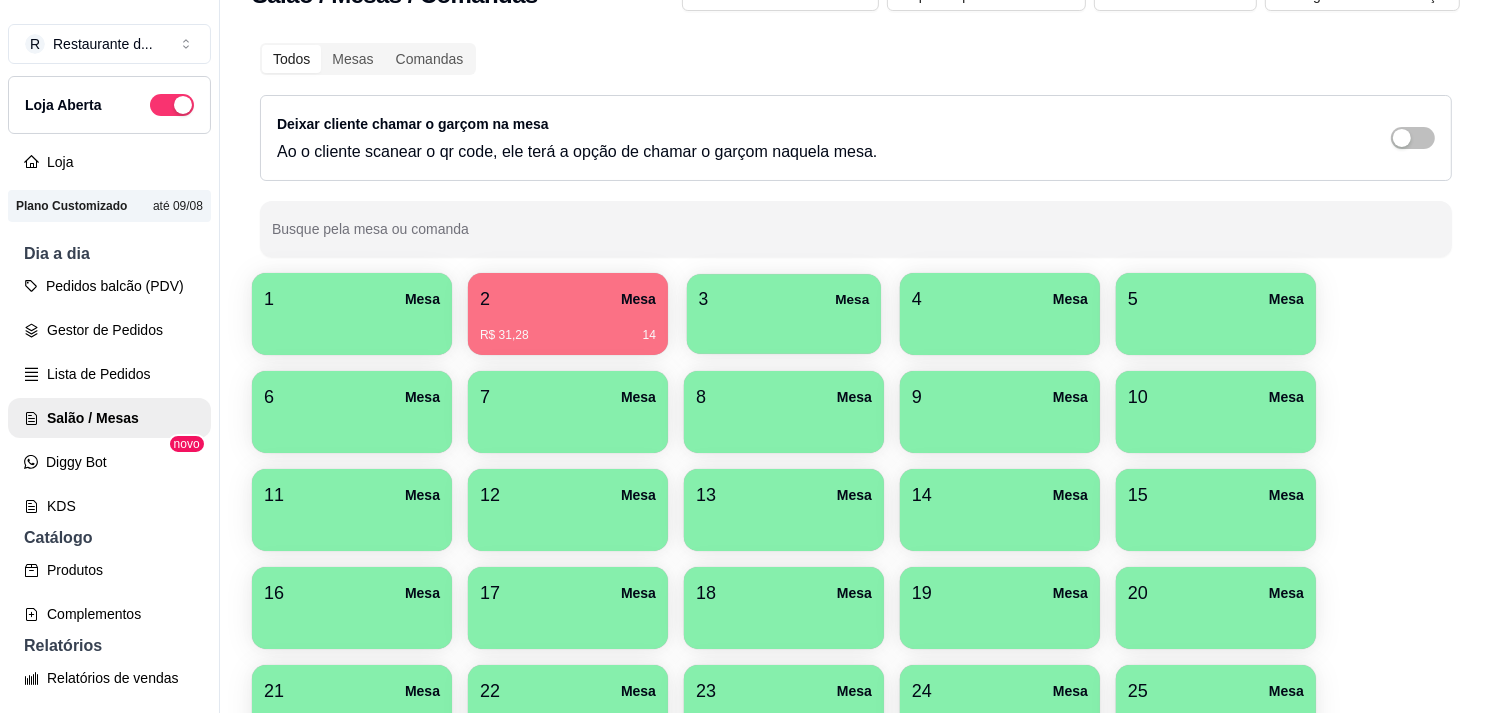 click at bounding box center [784, 327] 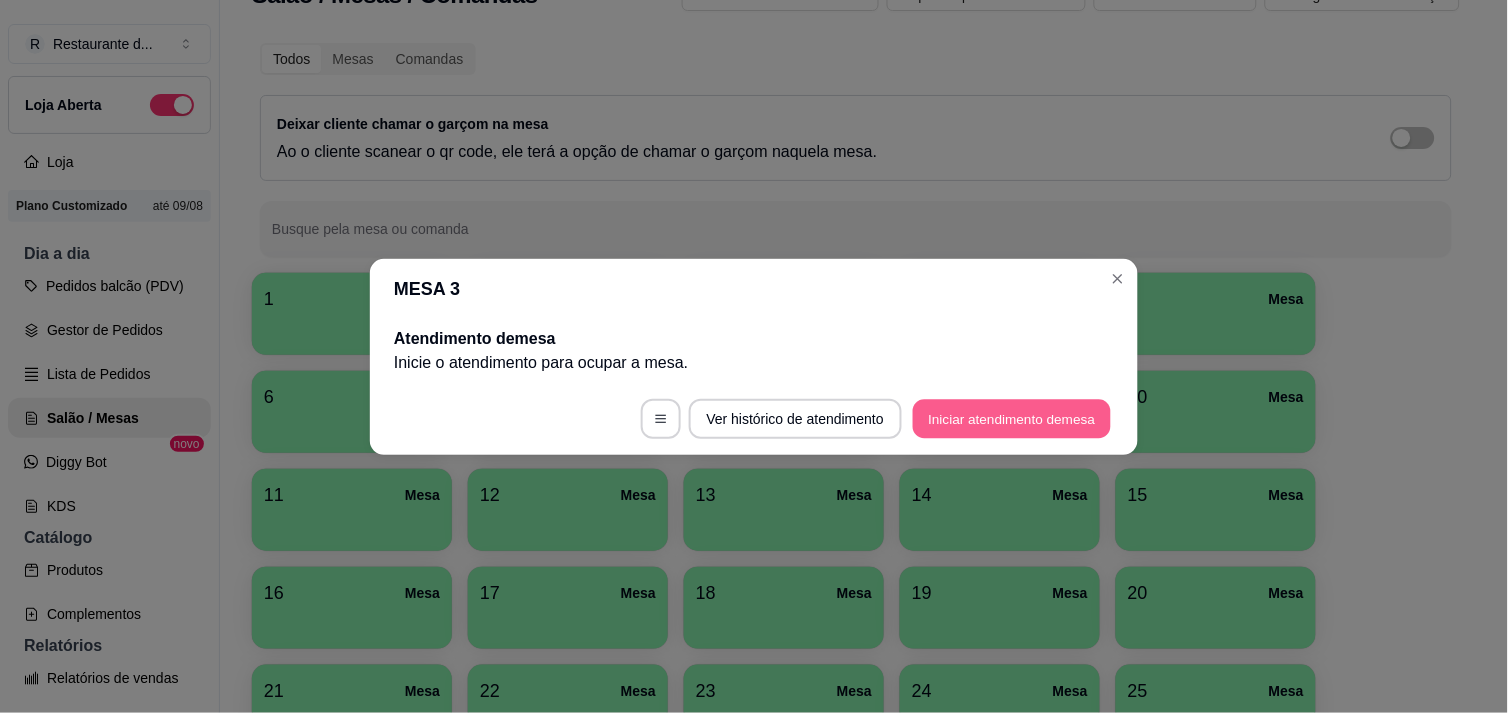 click on "Iniciar atendimento de  mesa" at bounding box center (1012, 418) 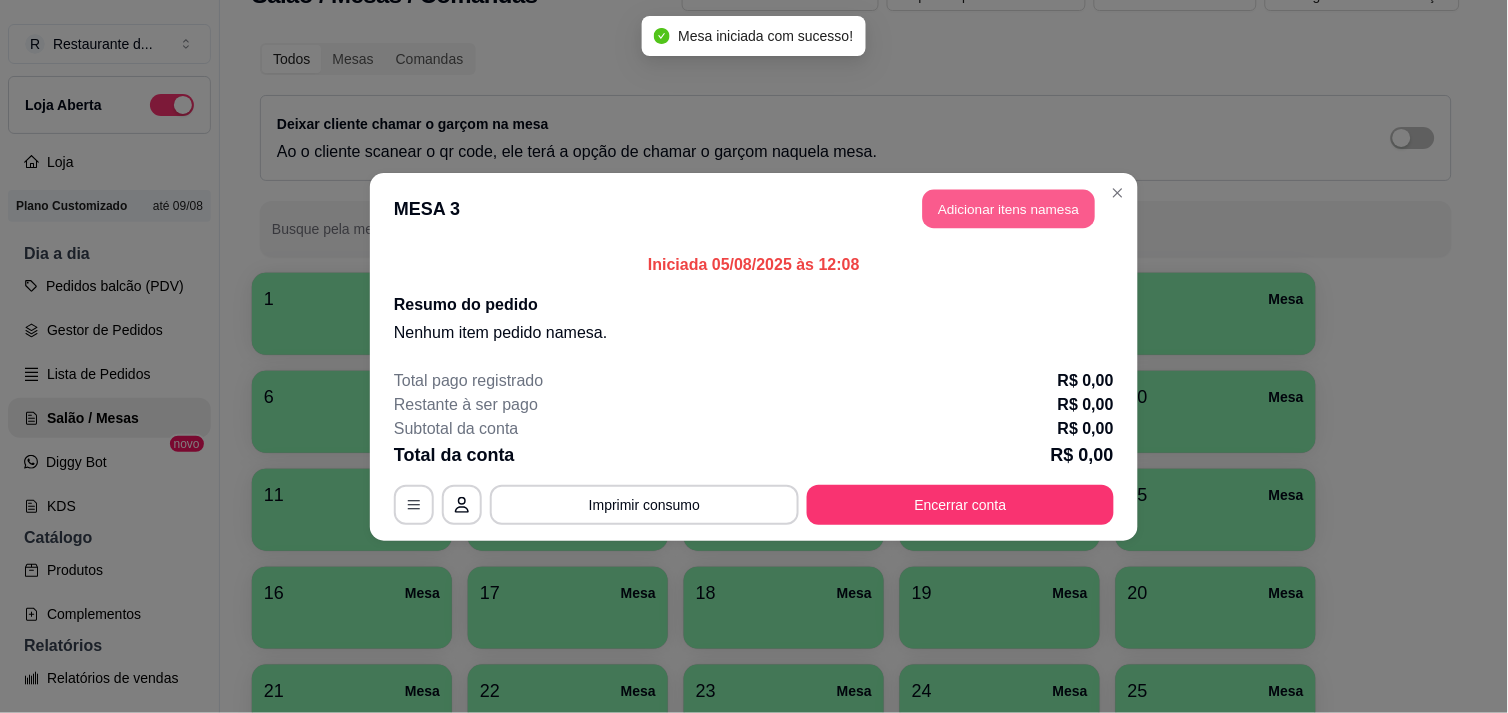 click on "Adicionar itens na  mesa" at bounding box center [1009, 208] 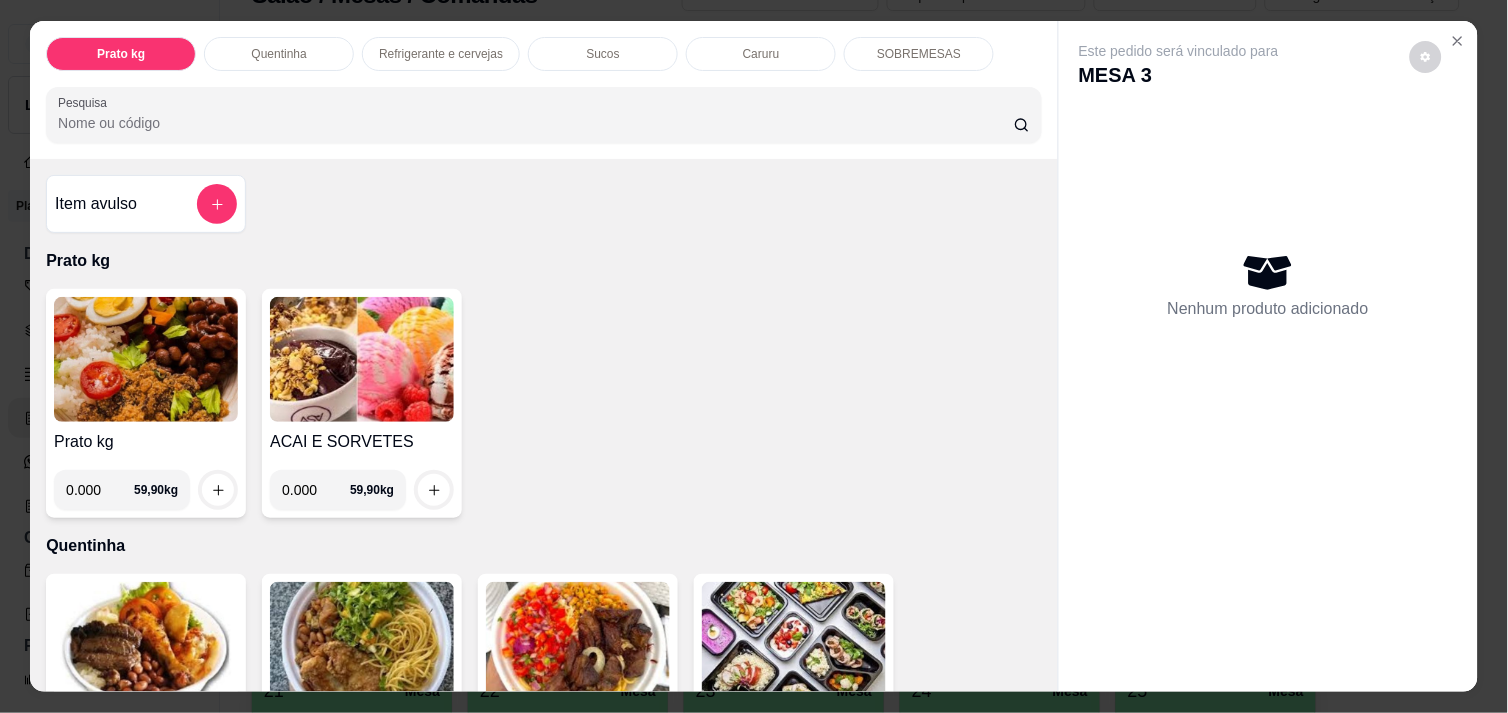 click on "0.000" at bounding box center (100, 490) 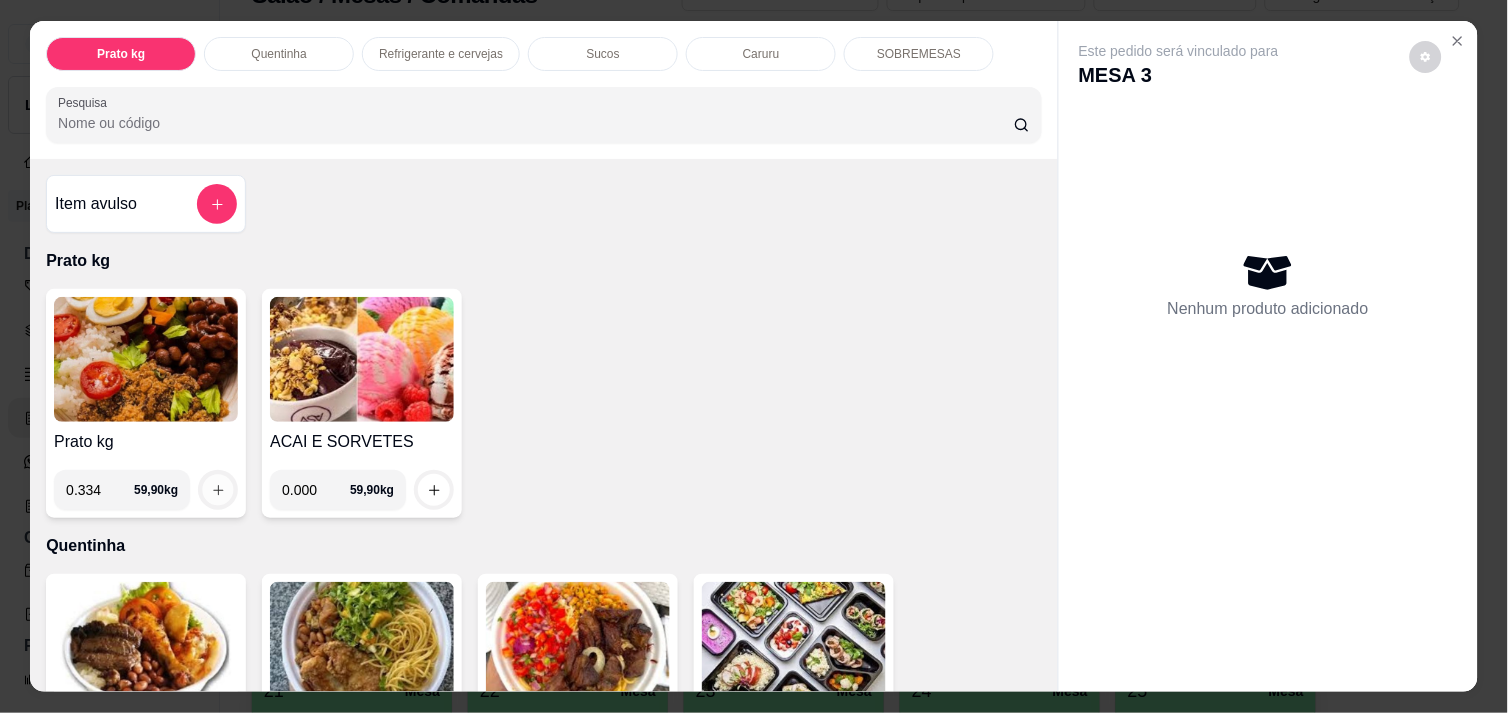 click 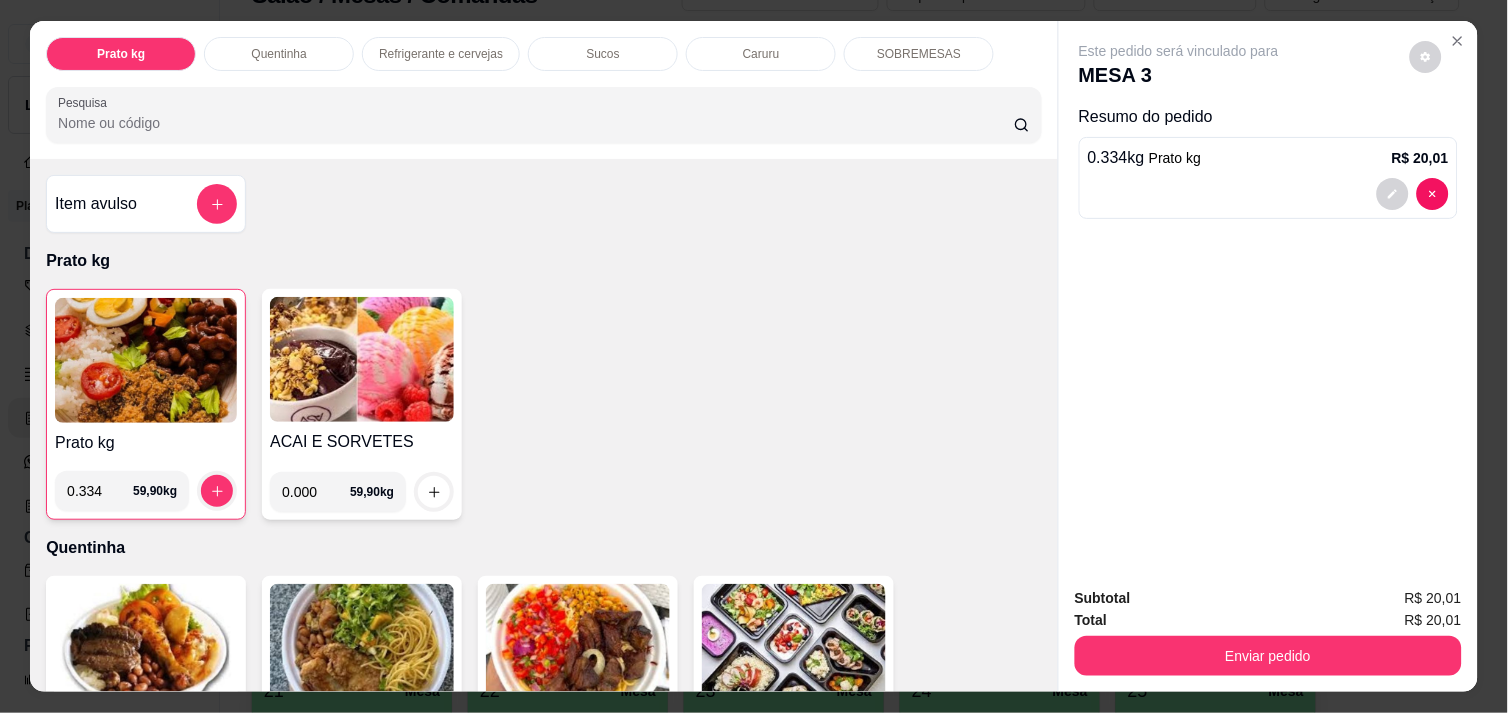 click on "0.334" at bounding box center (100, 491) 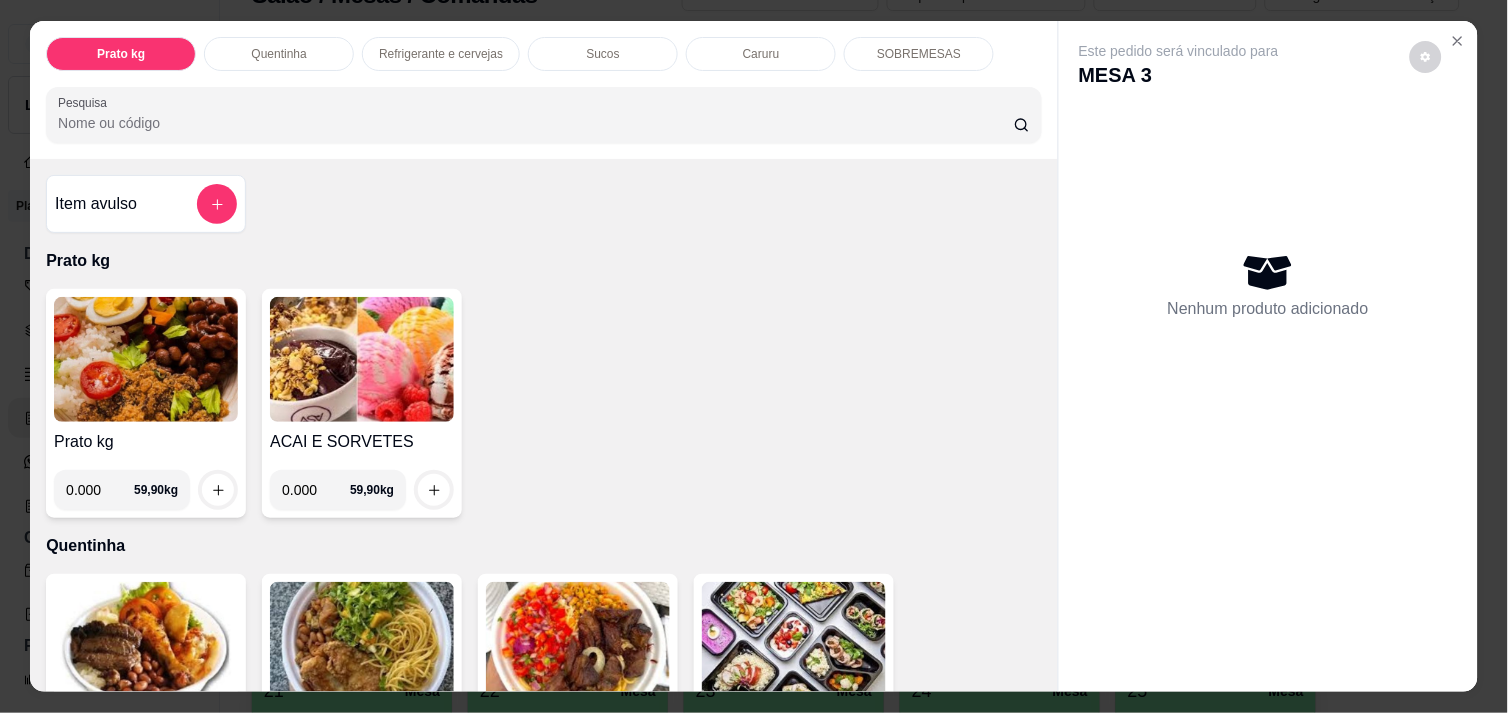 click on "0.000" at bounding box center [100, 490] 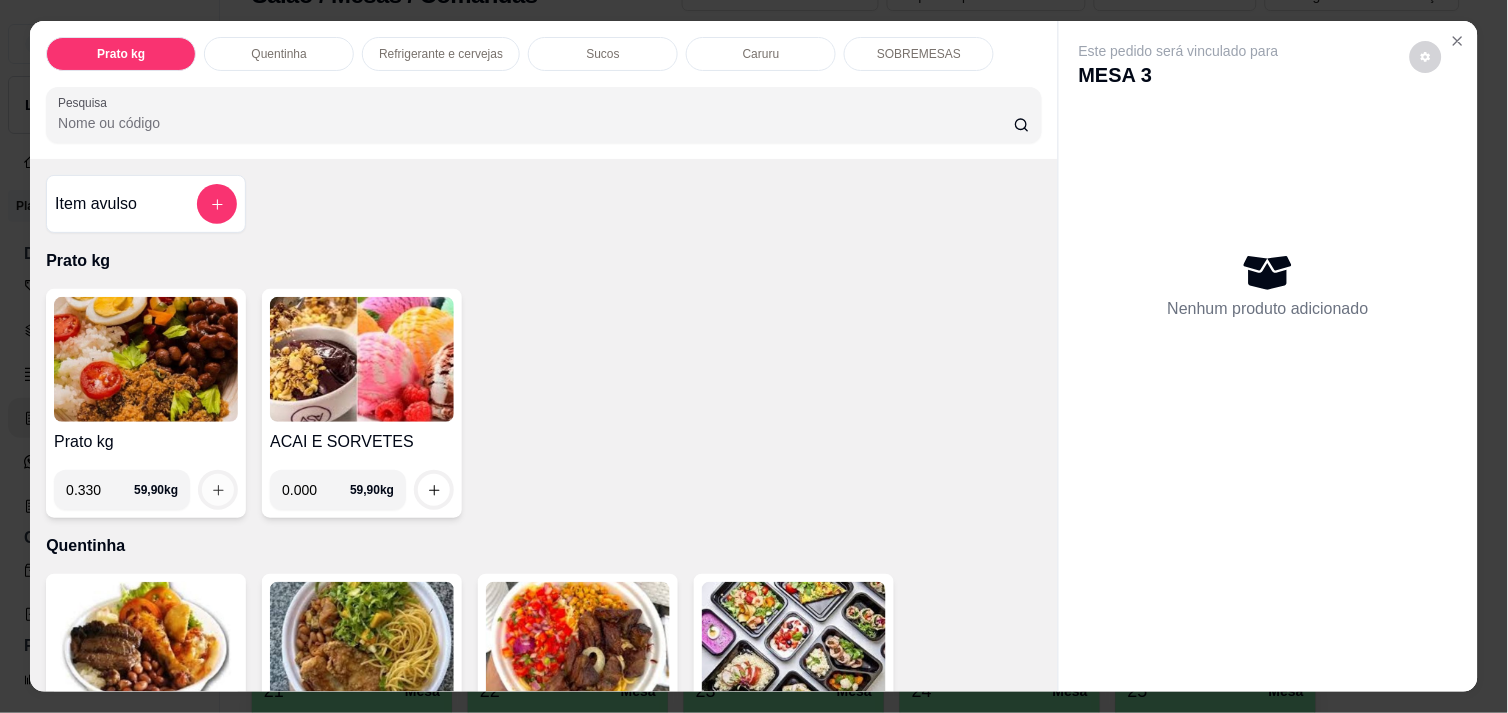 type on "0.330" 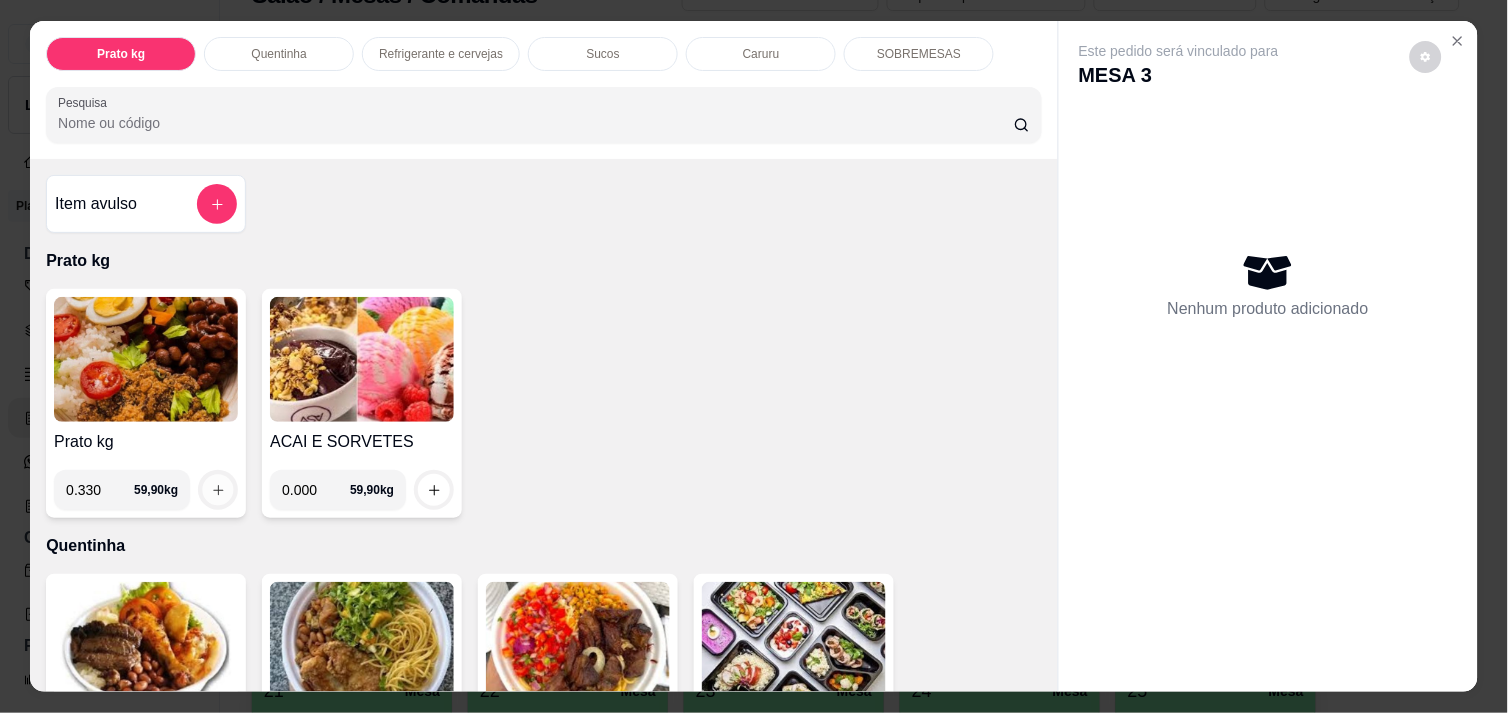 click at bounding box center (218, 490) 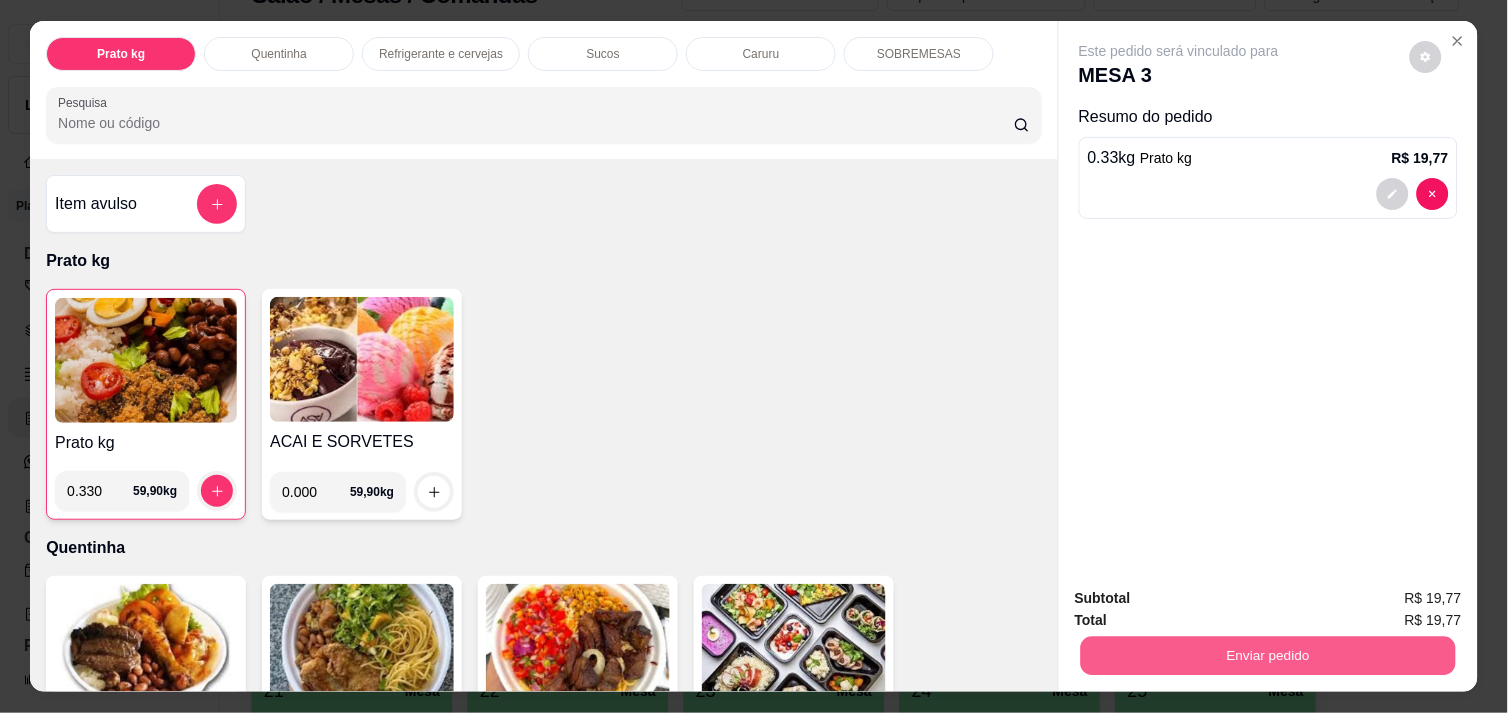 click on "Enviar pedido" at bounding box center (1268, 655) 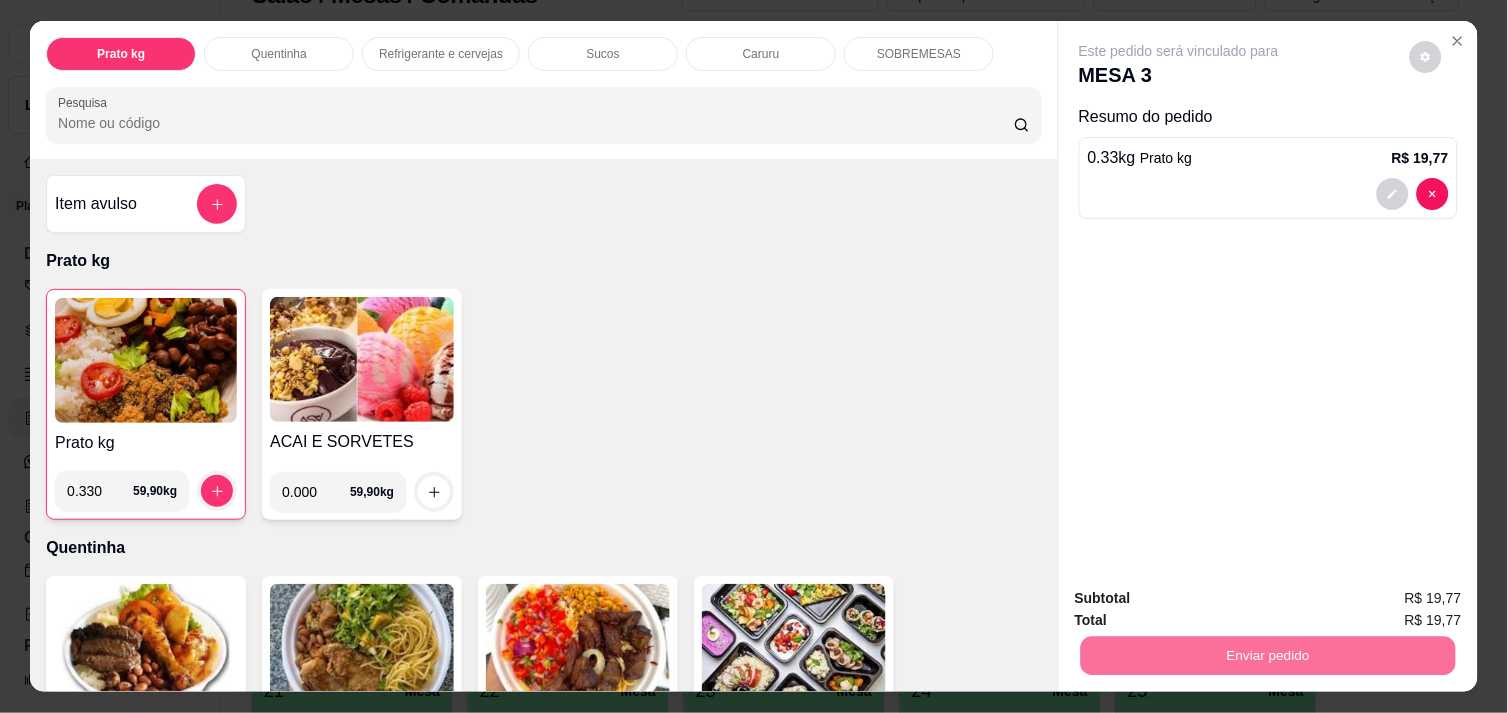 click on "Não registrar e enviar pedido" at bounding box center [1202, 598] 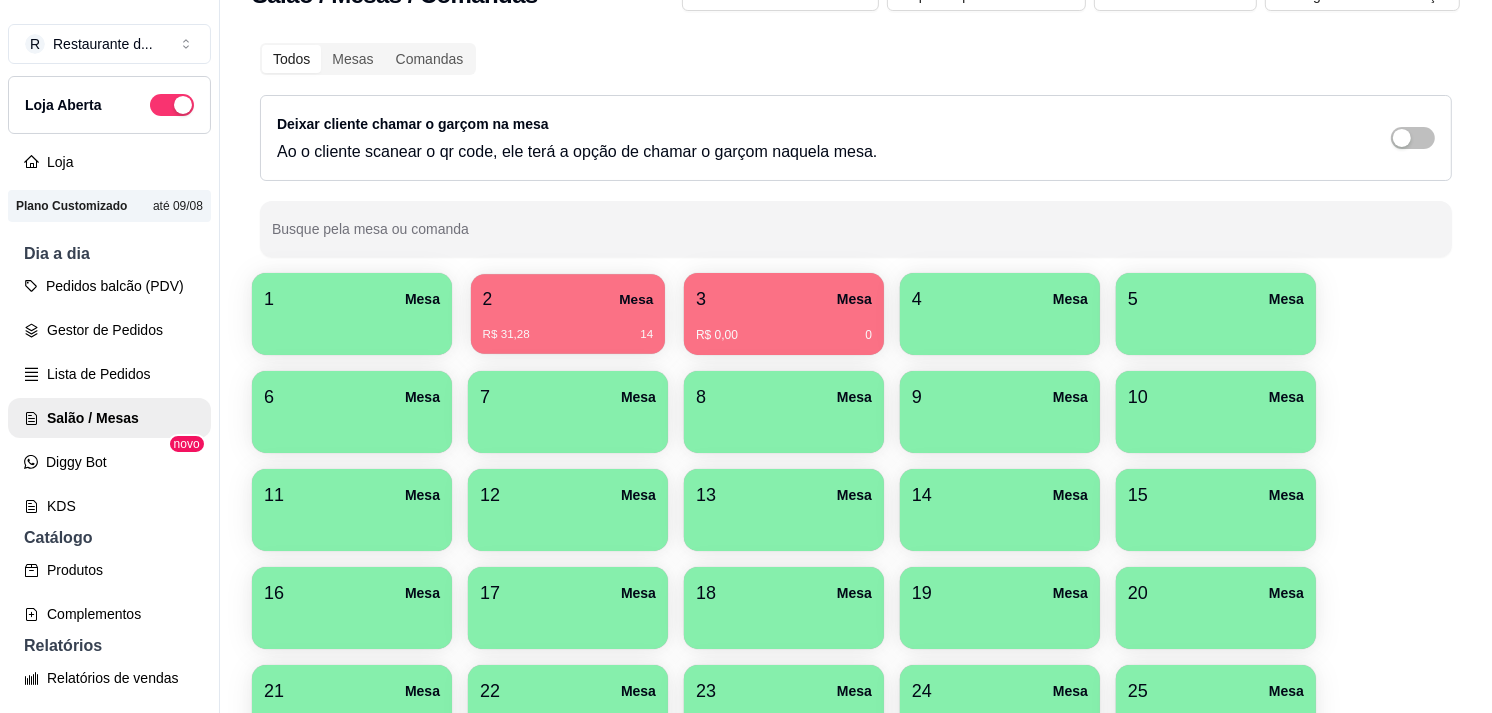 click on "2 Mesa R$ 31,28 14" at bounding box center (568, 314) 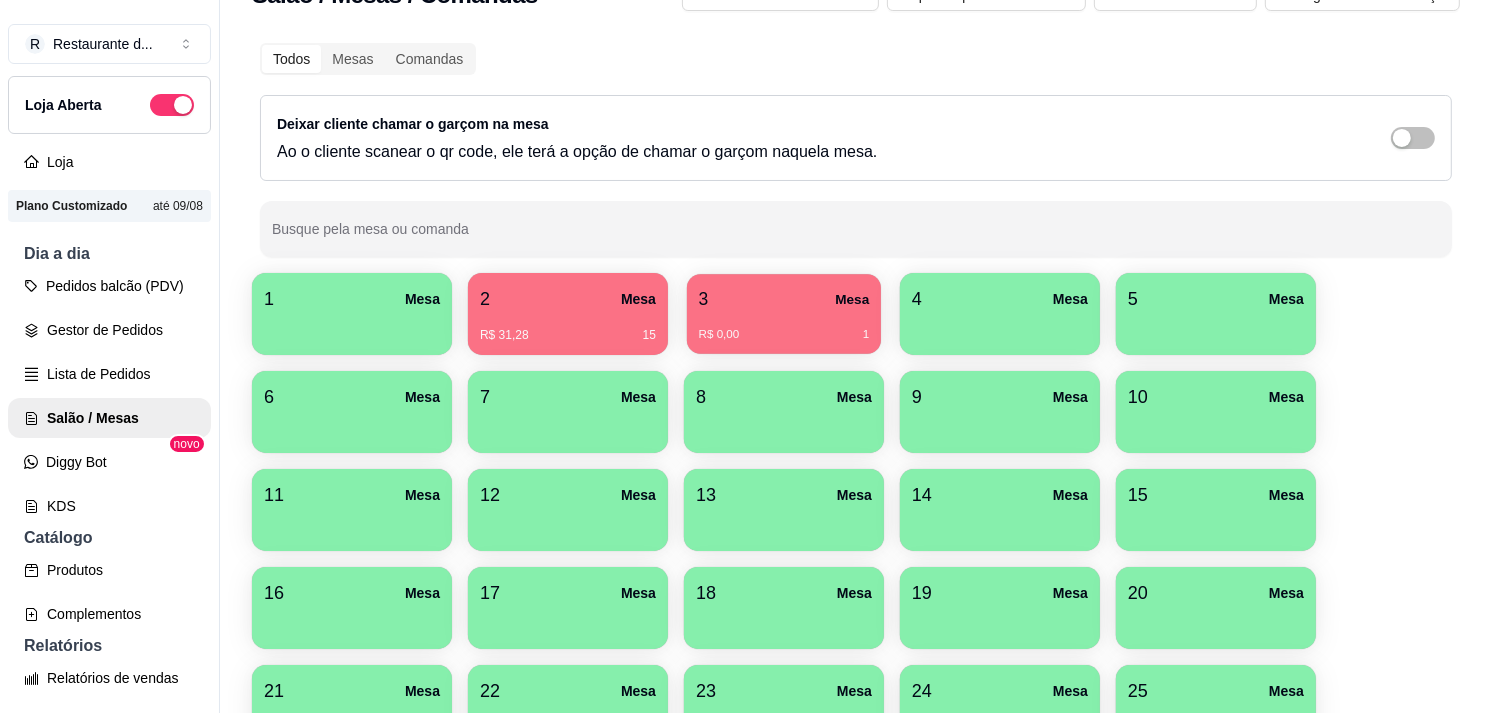 click on "R$ 0,00 1" at bounding box center [784, 335] 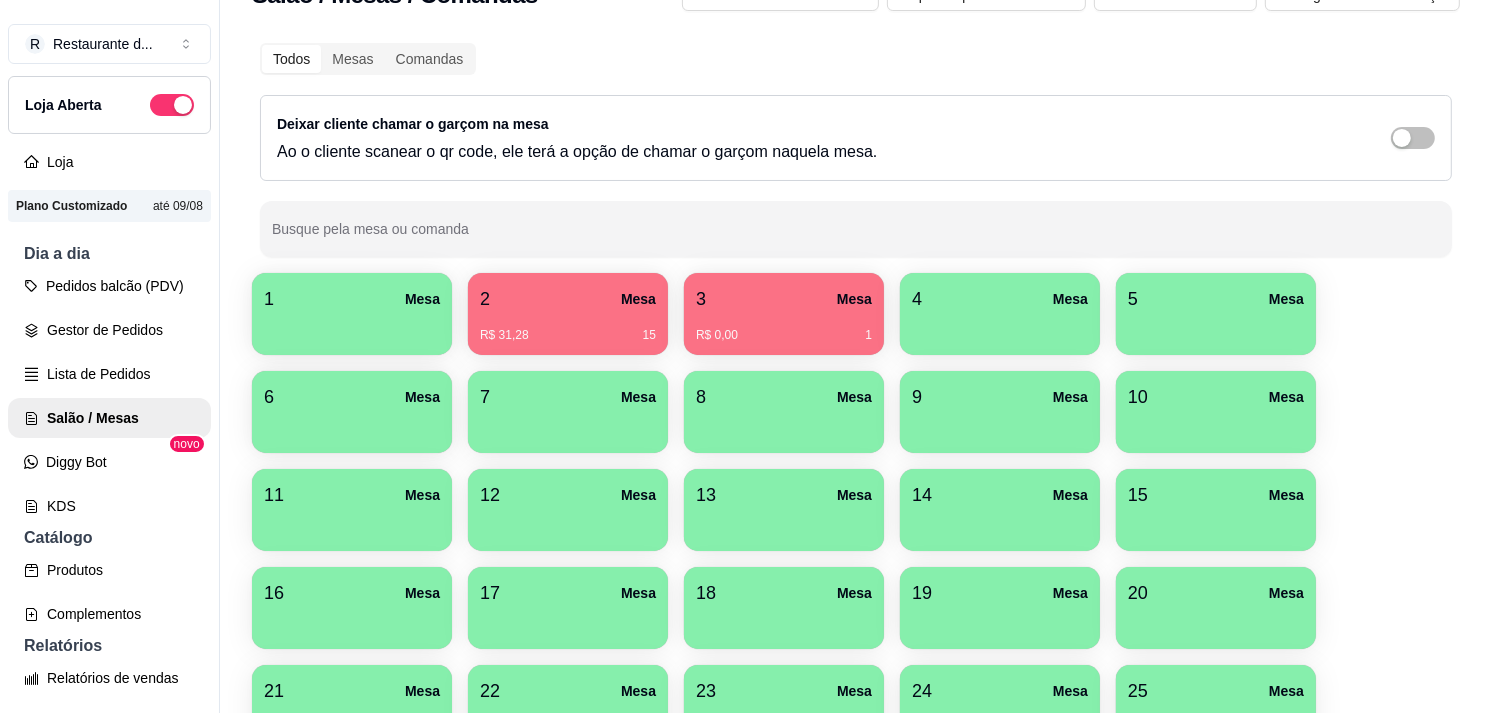 click on "R Restaurante d ... Loja Aberta Loja Plano Customizado até 09/08   Dia a dia Pedidos balcão (PDV) Gestor de Pedidos Lista de Pedidos Salão / Mesas Diggy Bot novo KDS Catálogo Produtos Complementos Relatórios Relatórios de vendas Relatório de clientes Relatório de mesas Relatório de fidelidade novo Gerenciar Entregadores novo Nota Fiscal (NFC-e) Controle de caixa Controle de fiado Cupons Clientes Estoque Configurações Diggy Planos Precisa de ajuda? Sair Salão / Mesas / Comandas Adicionar mesa / comanda Imprimir qr-codes da mesa Adicionar funcionário Configurar taxa de serviço Todos Mesas Comandas Deixar cliente chamar o garçom na mesa Ao o cliente scanear o qr code, ele terá a opção de chamar o garçom naquela mesa. Busque pela mesa ou comanda
1 Mesa 2 Mesa R$ 31,28 15 3 Mesa R$ 0,00 1 4 Mesa 5 Mesa 6 Mesa 7 Mesa 8 Mesa 9 Mesa 10 Mesa 11 Mesa 12 Mesa 13 Mesa 14 Mesa 15 Mesa 16 Mesa 17 Mesa 18 Mesa 19 Mesa 20 Mesa 21 Mesa 22 Mesa 23 Mesa 24 Mesa 25 Mesa 26 Mesa 27 Mesa 28 Mesa" at bounding box center [746, 356] 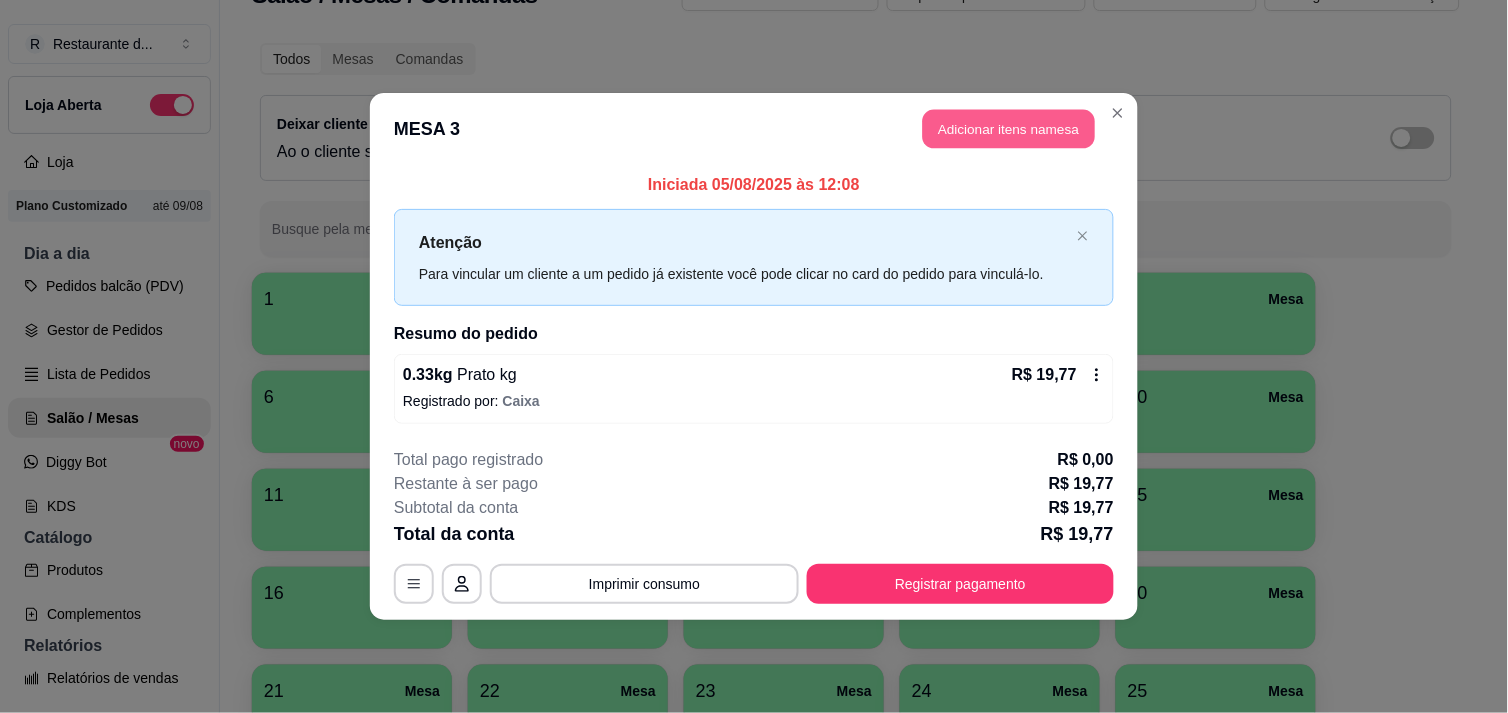 click on "Adicionar itens na  mesa" at bounding box center (1009, 129) 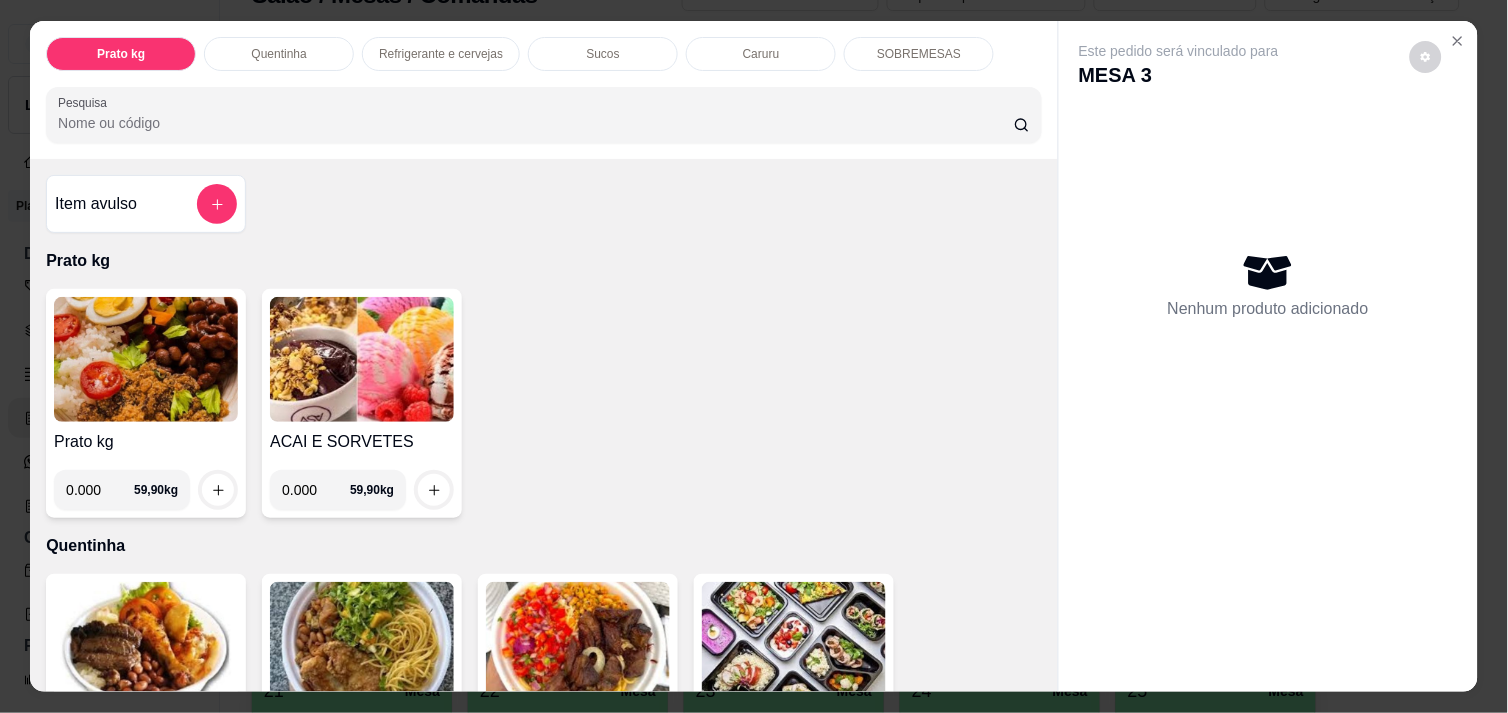 click on "0.000" at bounding box center [100, 490] 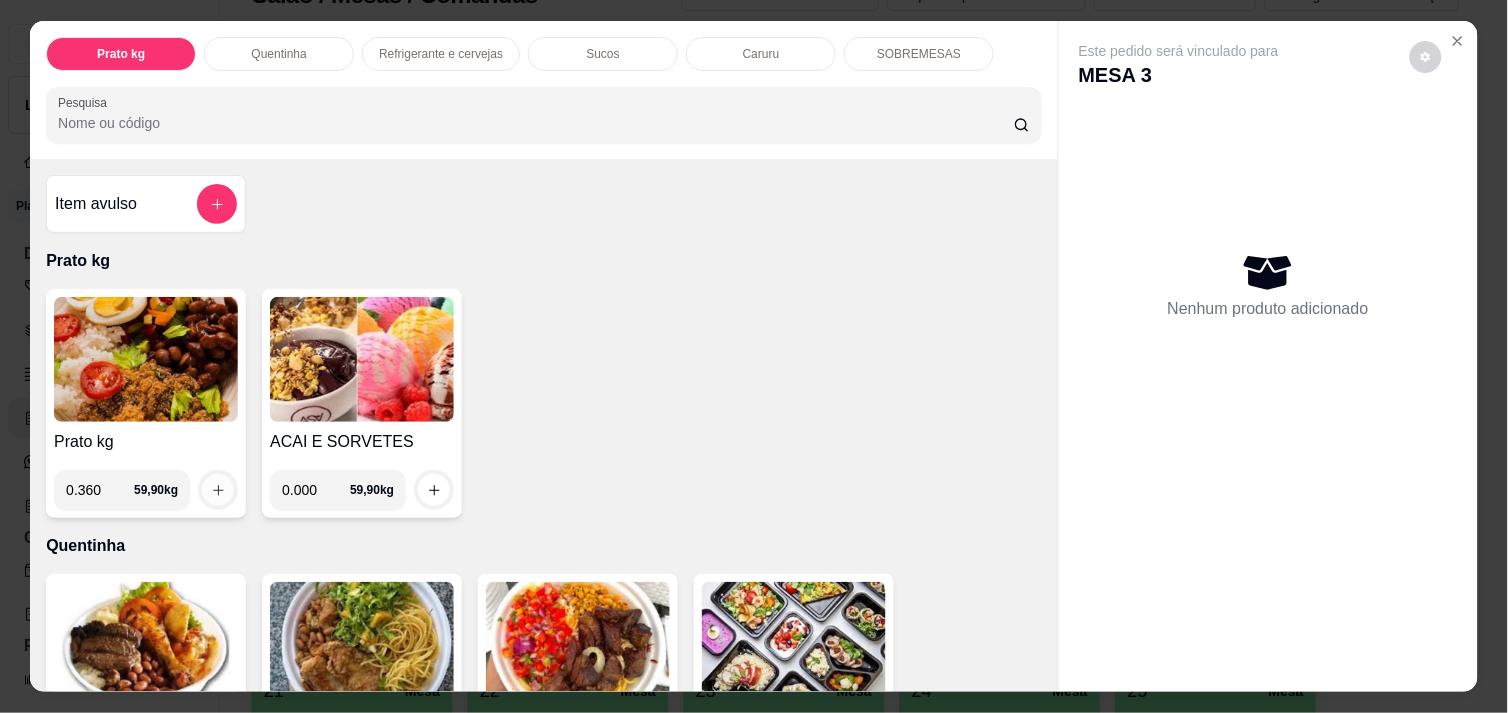 type on "0.360" 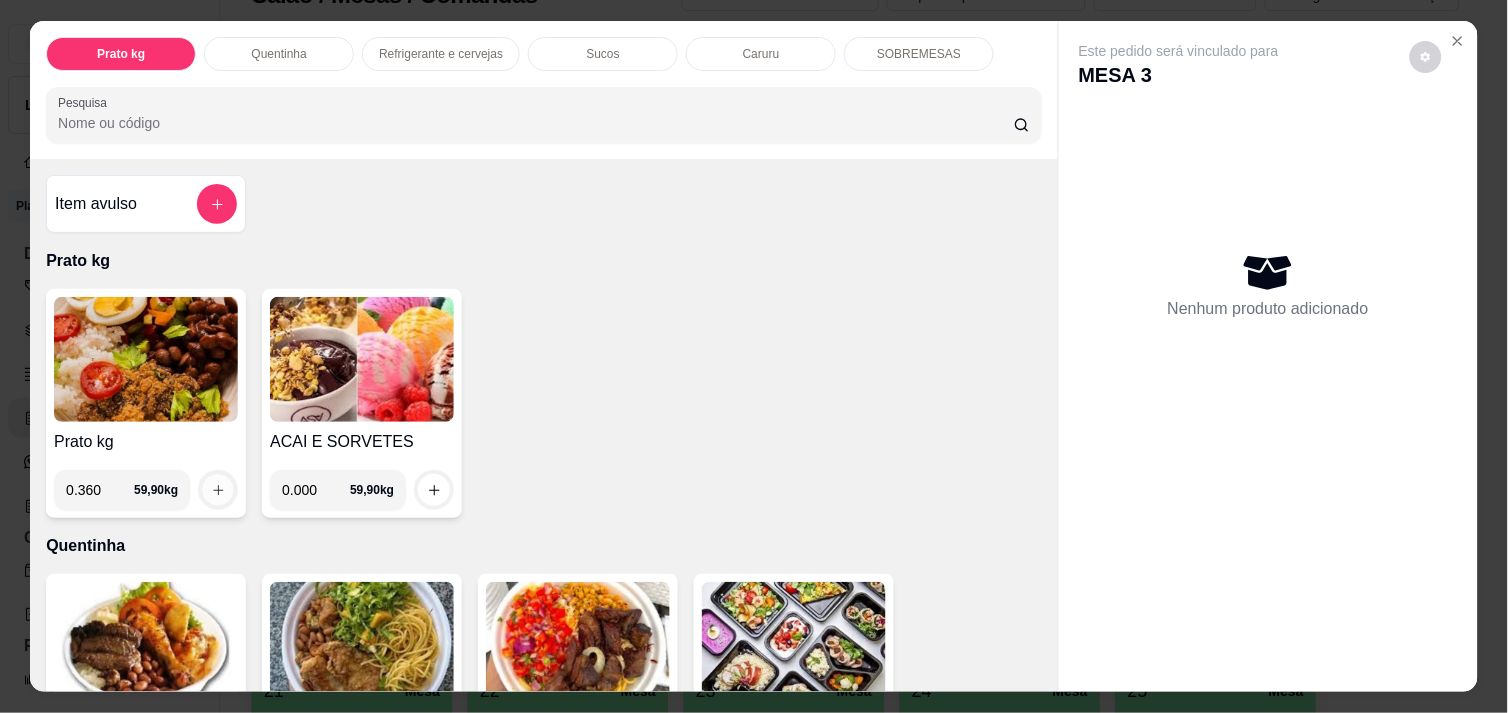 click at bounding box center (218, 490) 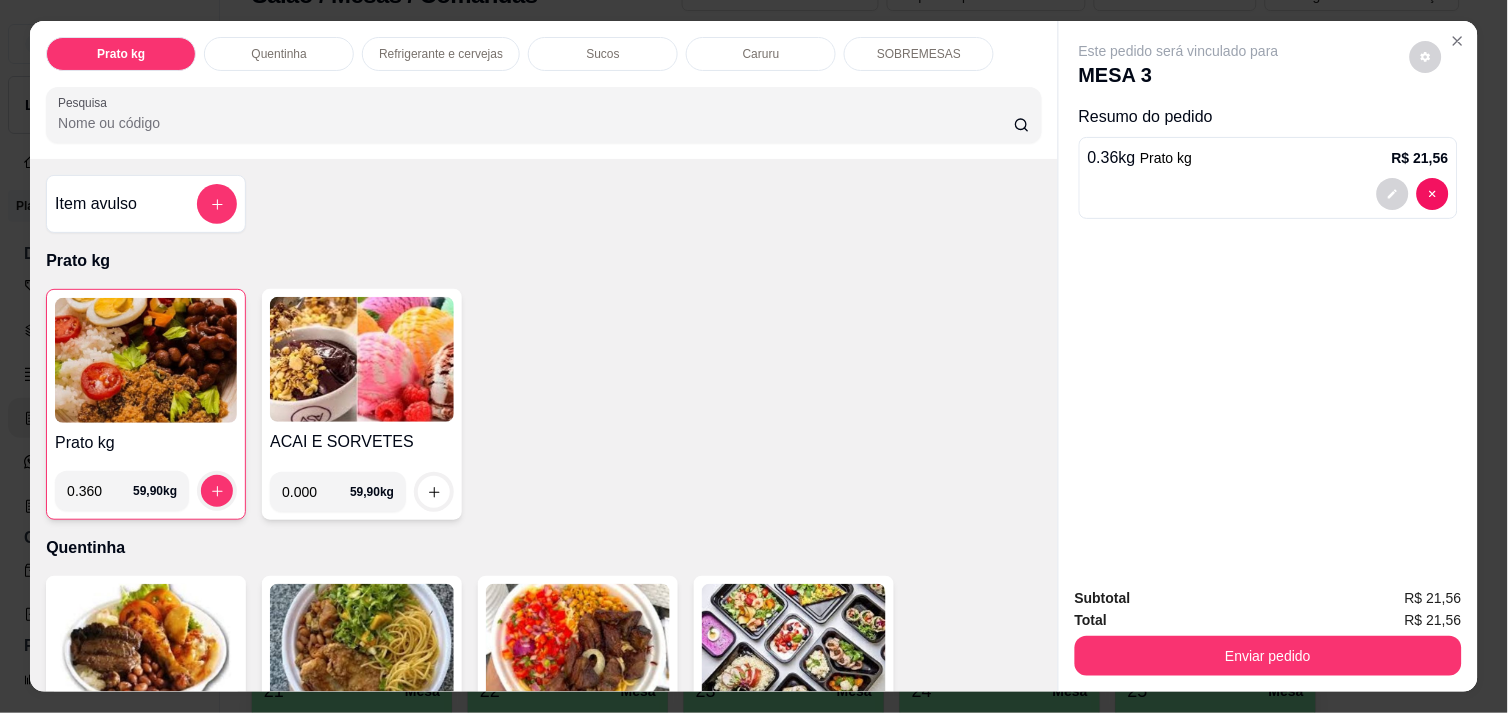 click on "Enviar pedido" at bounding box center (1268, 653) 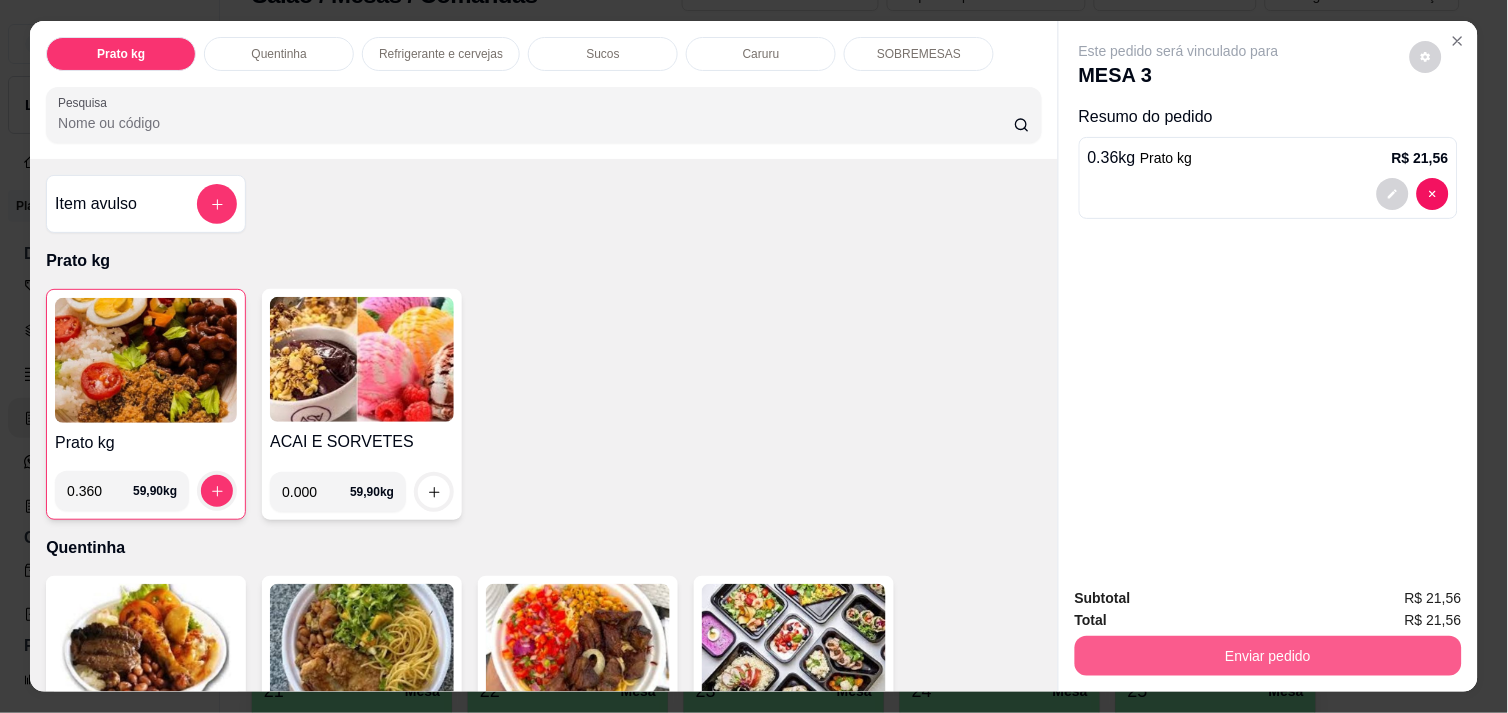 click on "Enviar pedido" at bounding box center (1268, 656) 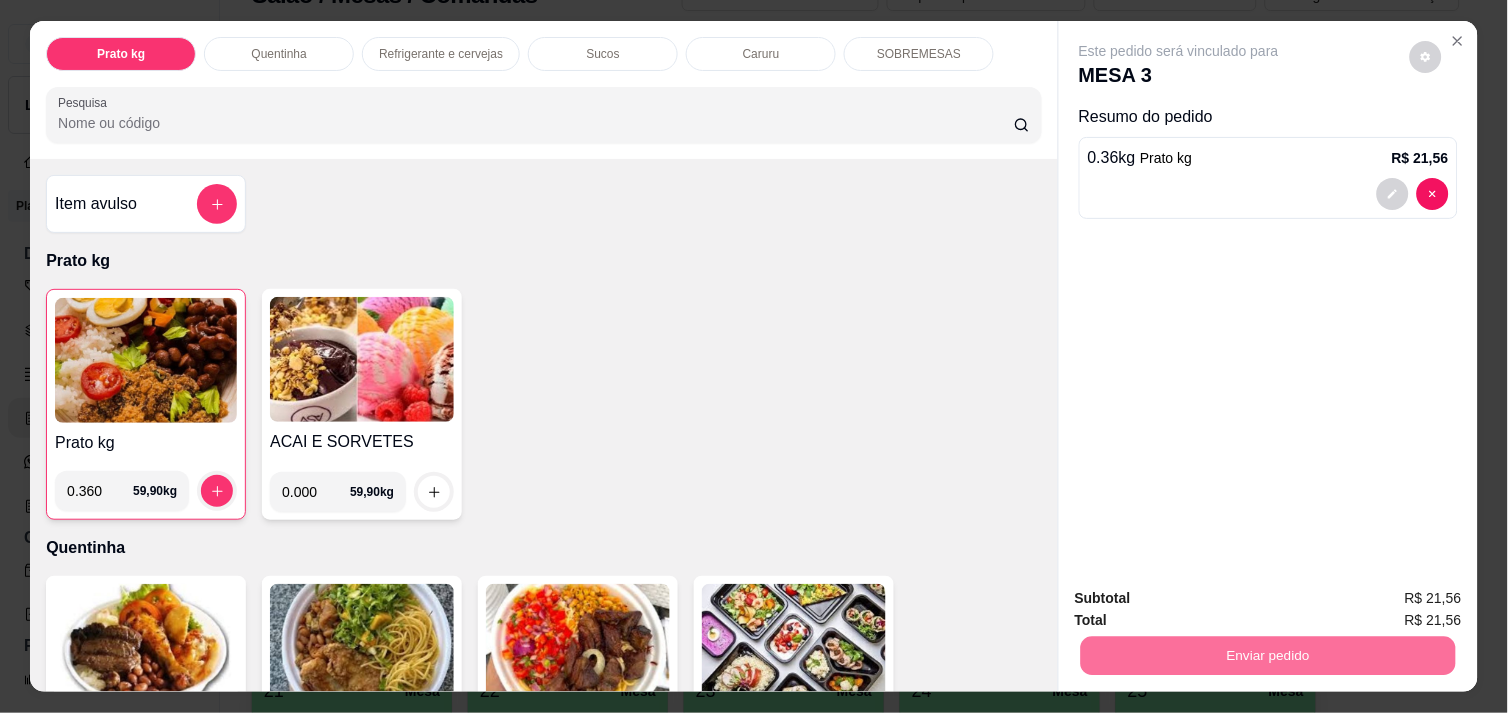 click on "Não registrar e enviar pedido" at bounding box center [1202, 598] 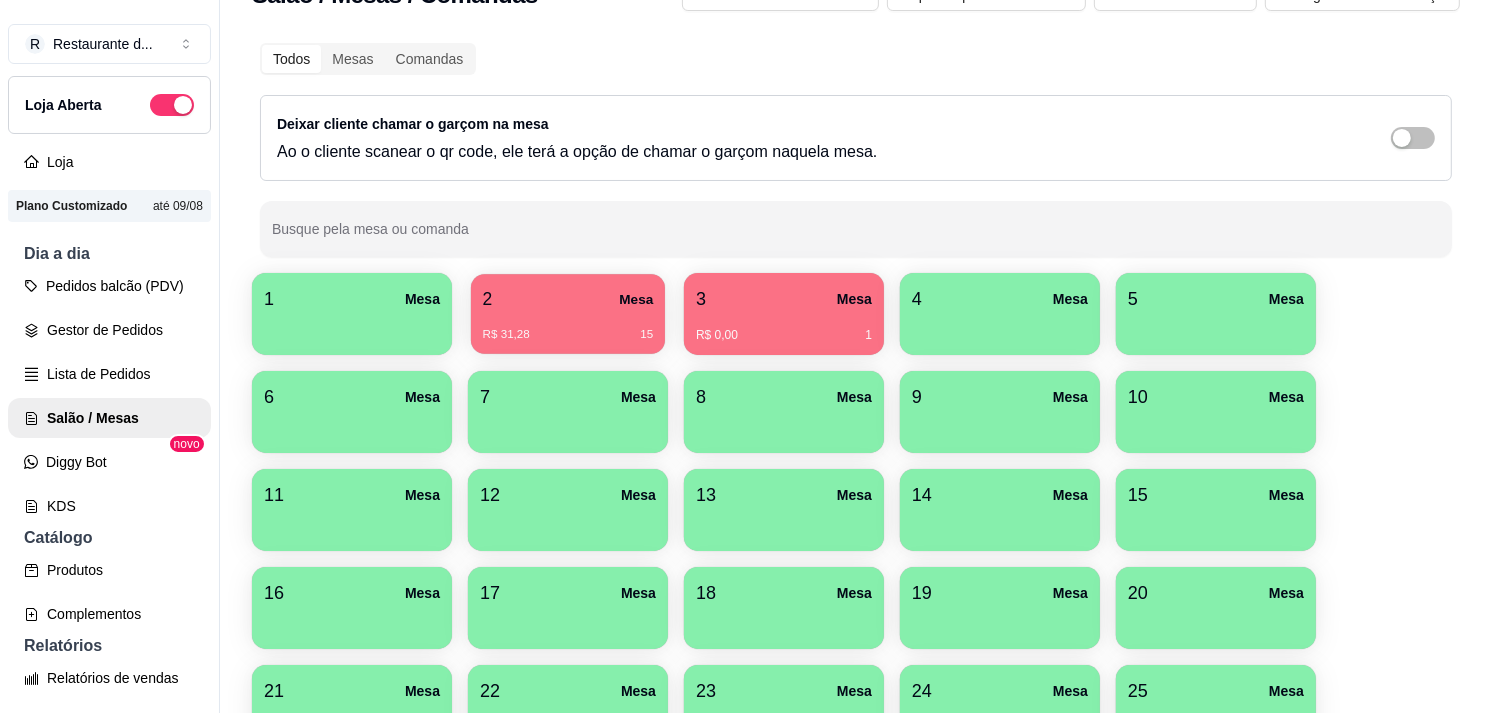 click on "R$ 31,28 15" at bounding box center [568, 327] 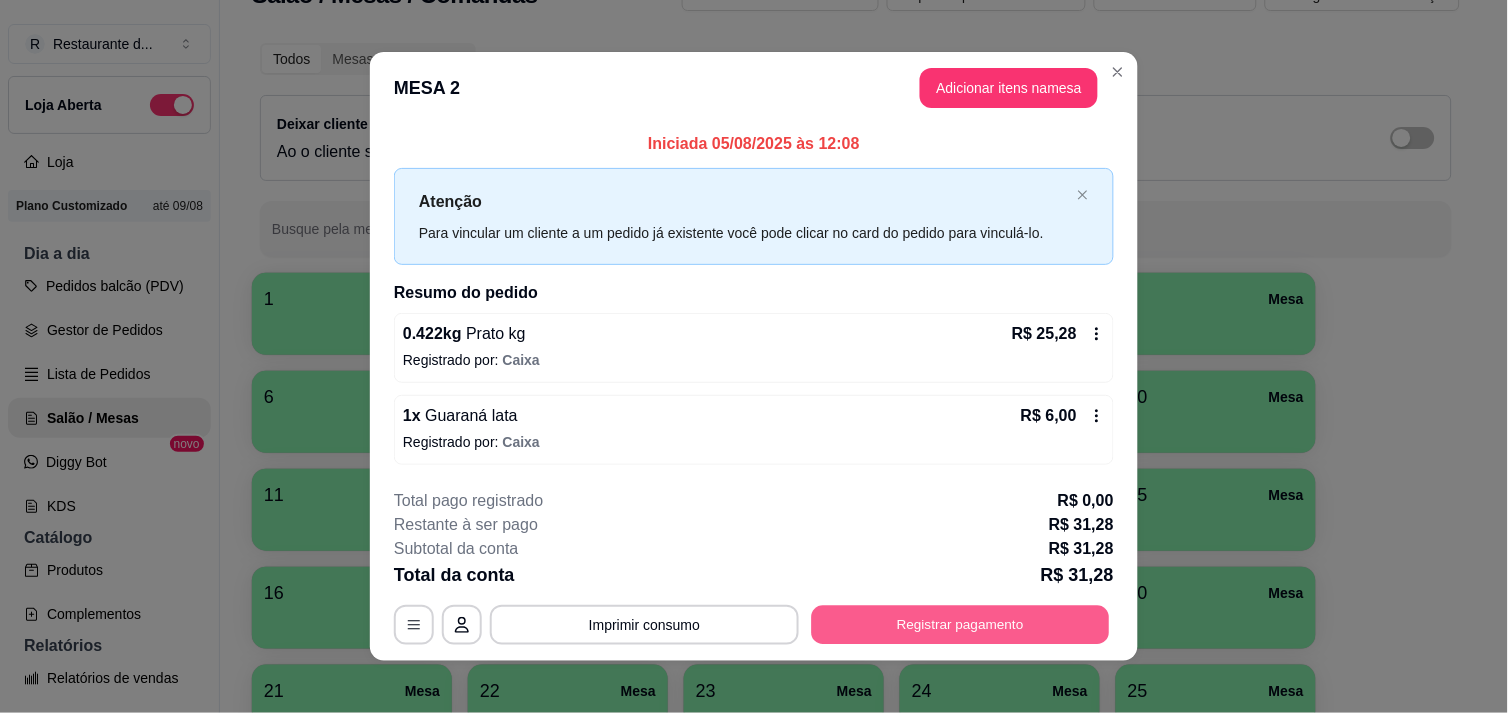click on "Registrar pagamento" at bounding box center (961, 625) 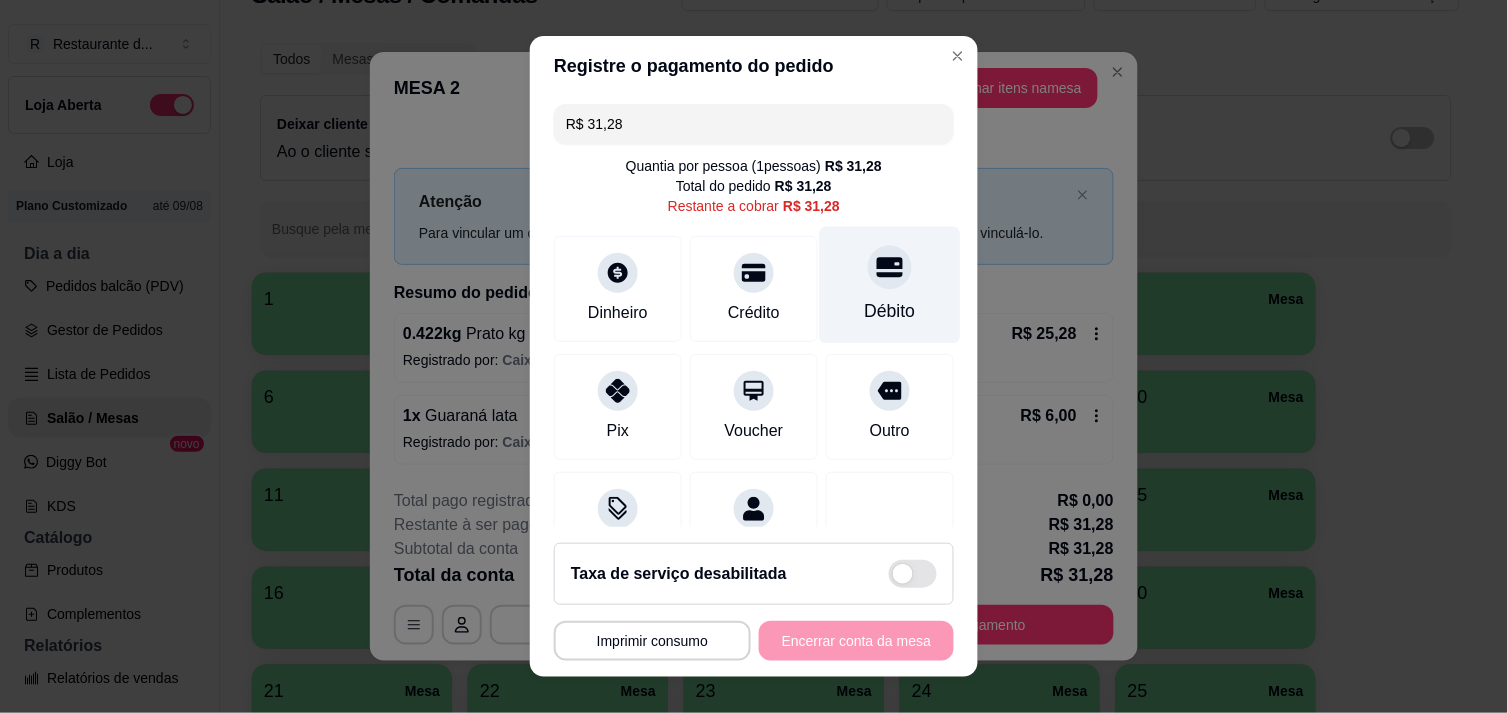 click on "Débito" at bounding box center [890, 284] 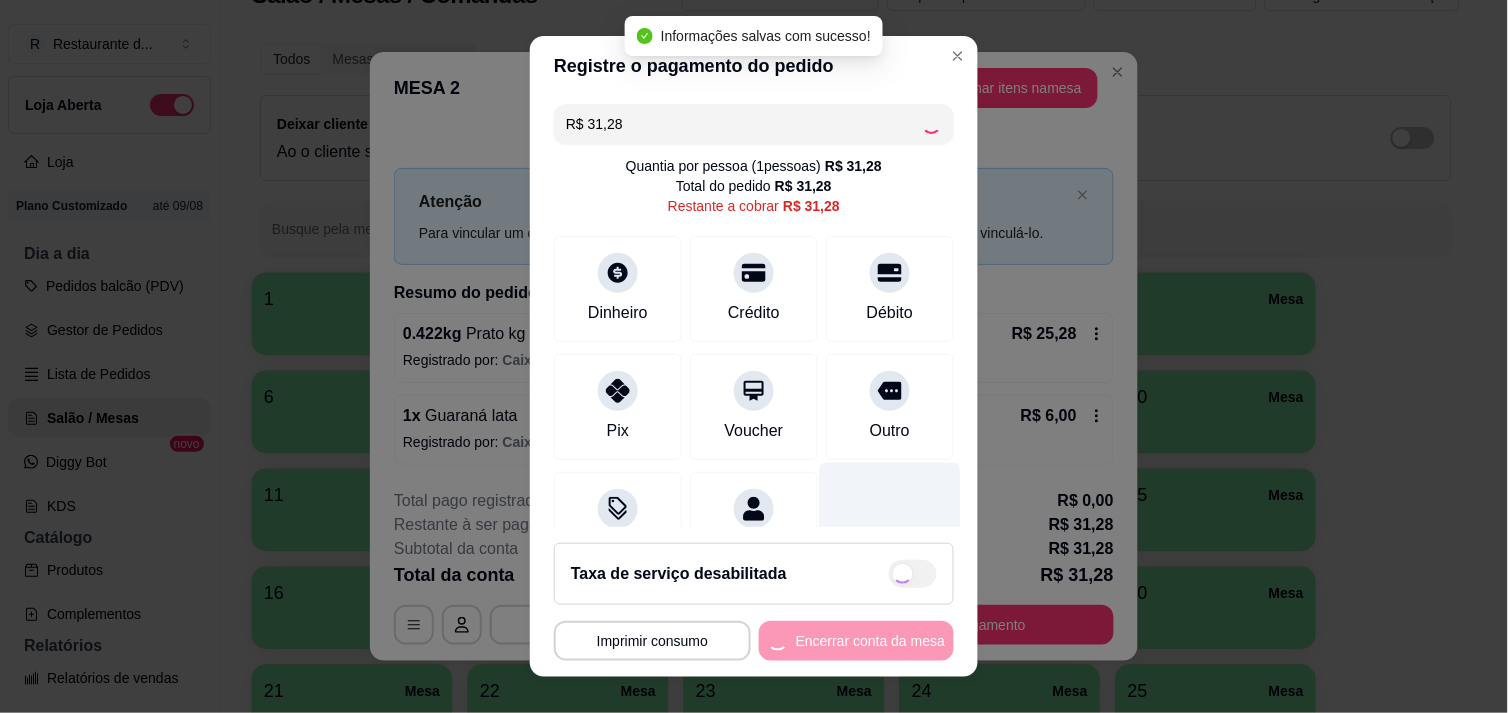 type on "R$ 0,00" 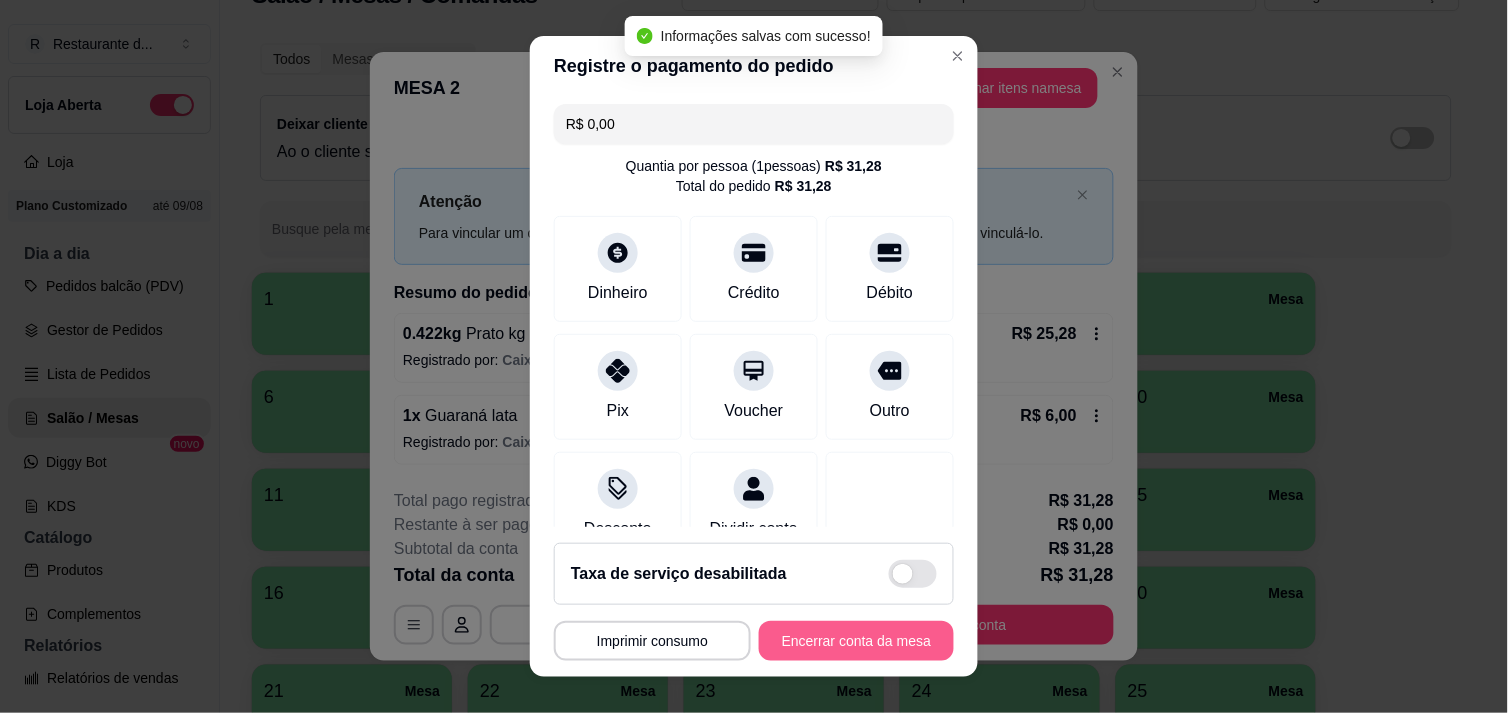 click on "Encerrar conta da mesa" at bounding box center [856, 641] 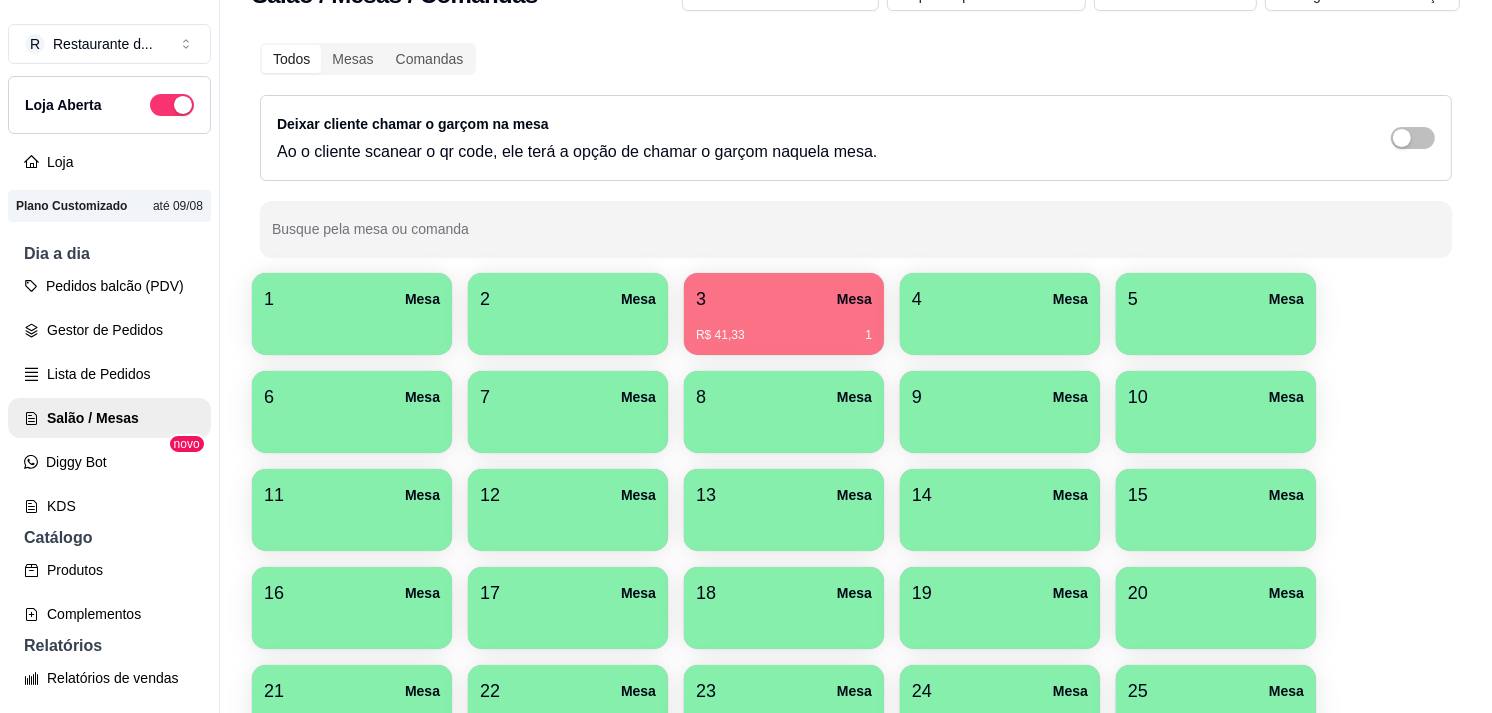 click on "4 Mesa" at bounding box center (1000, 299) 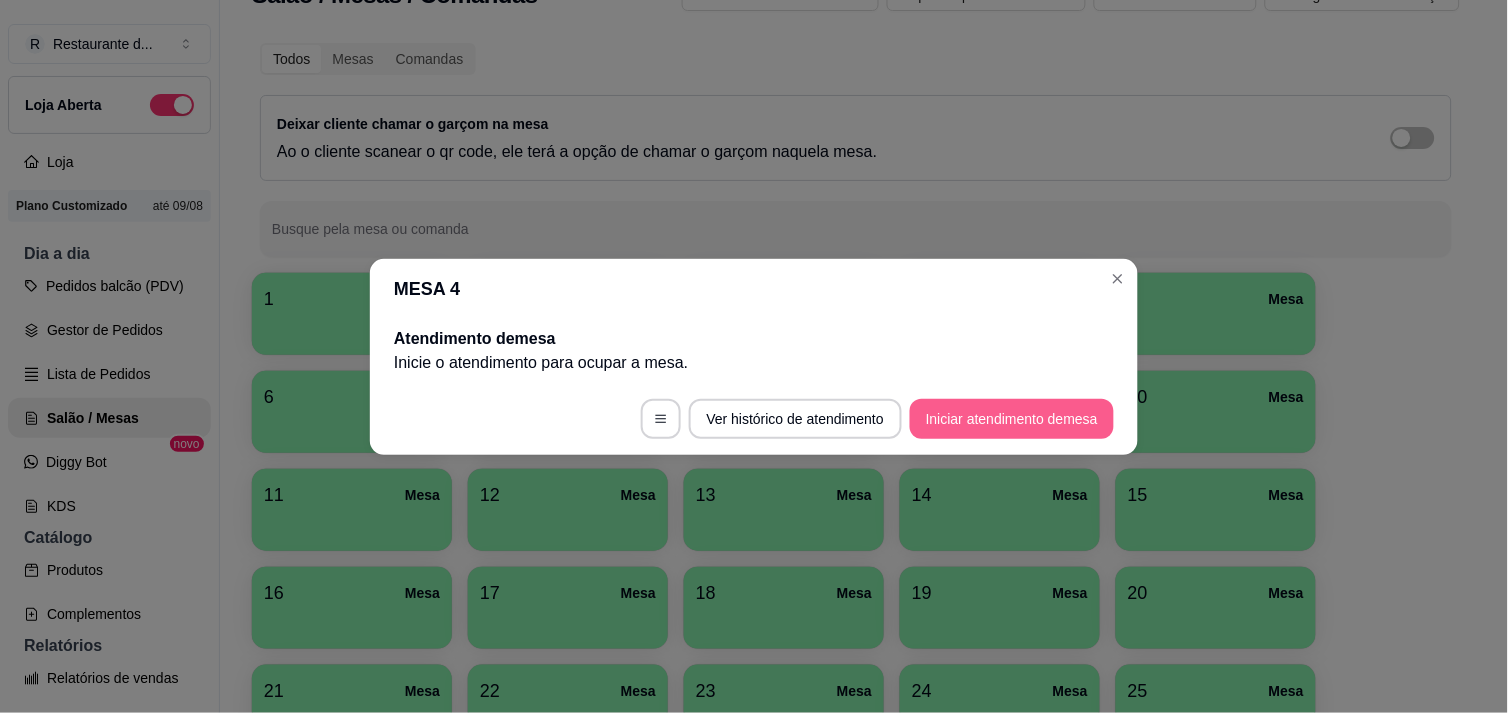 click on "Iniciar atendimento de  mesa" at bounding box center (1012, 419) 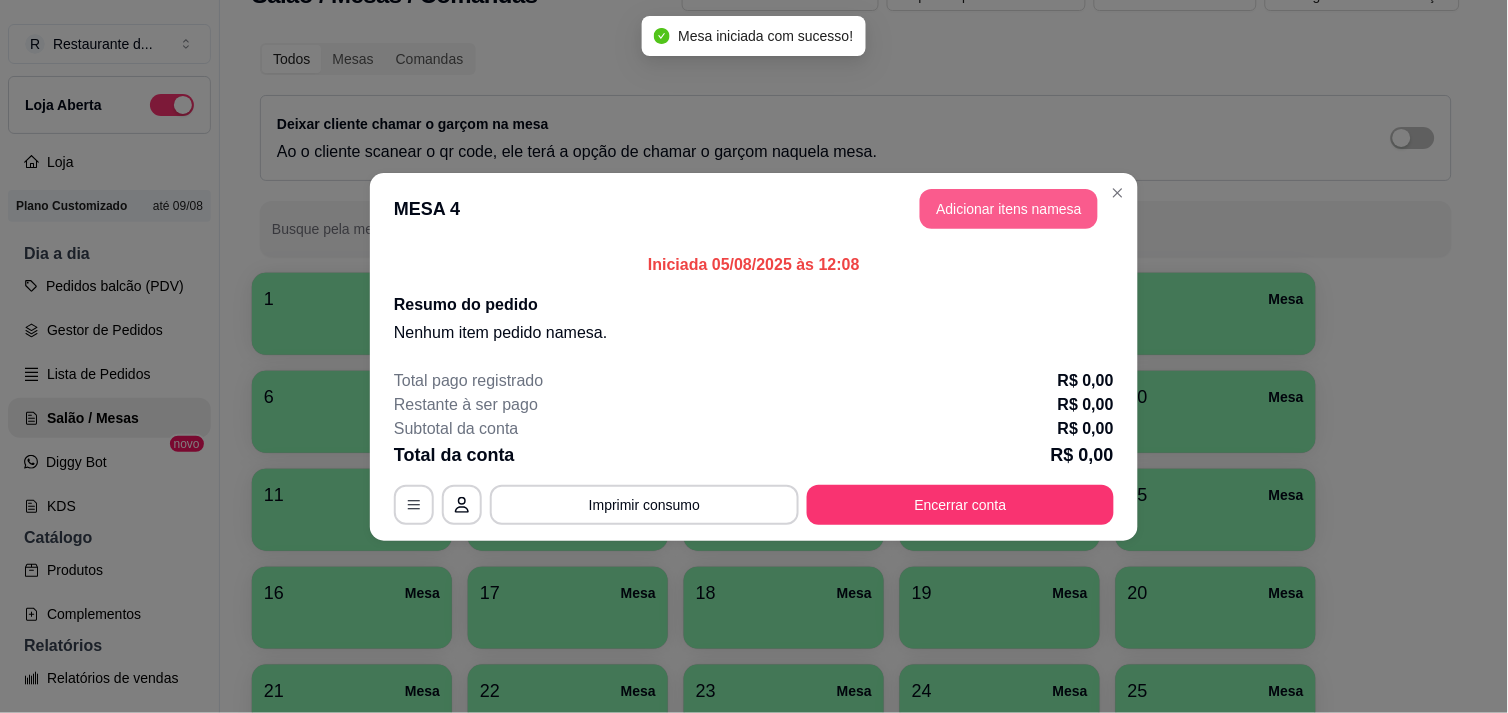 click on "Adicionar itens na  mesa" at bounding box center [1009, 209] 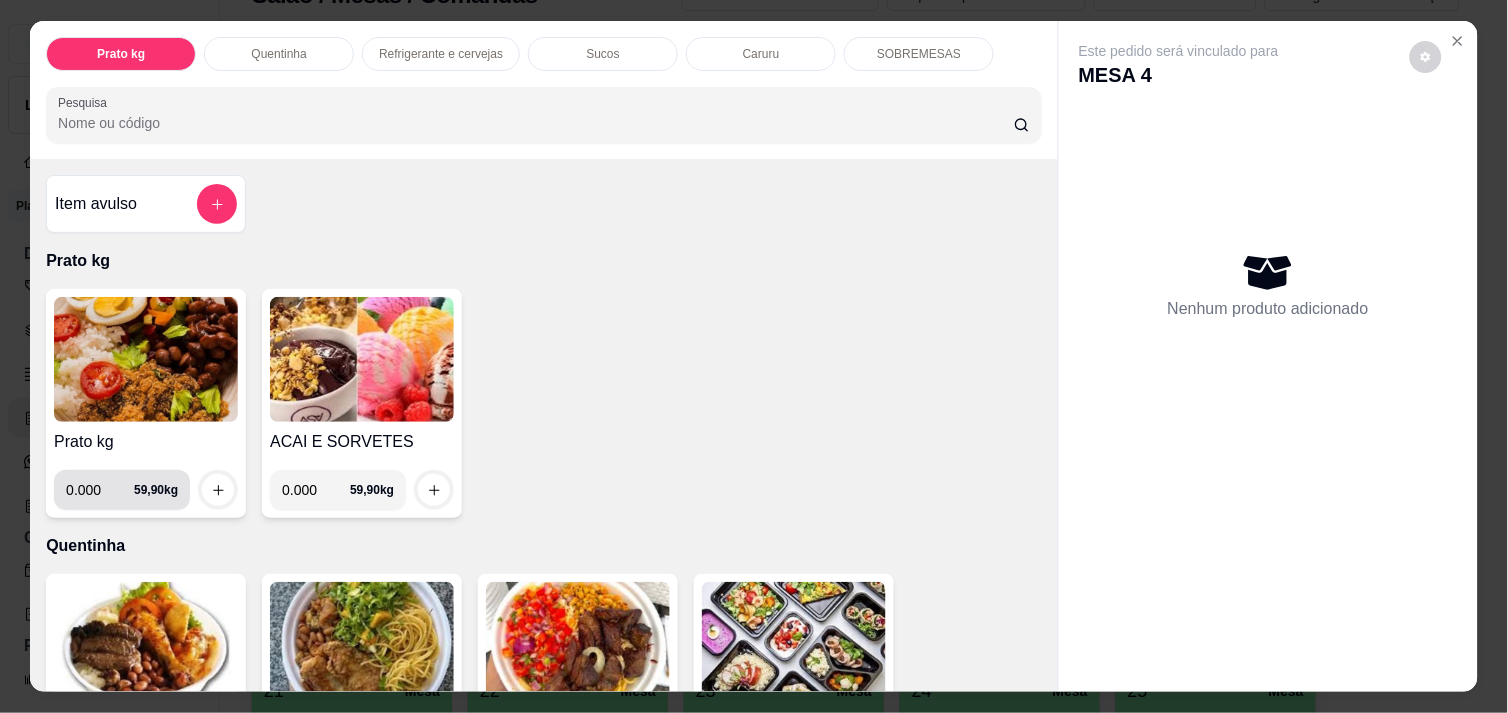 click on "0.000" at bounding box center [100, 490] 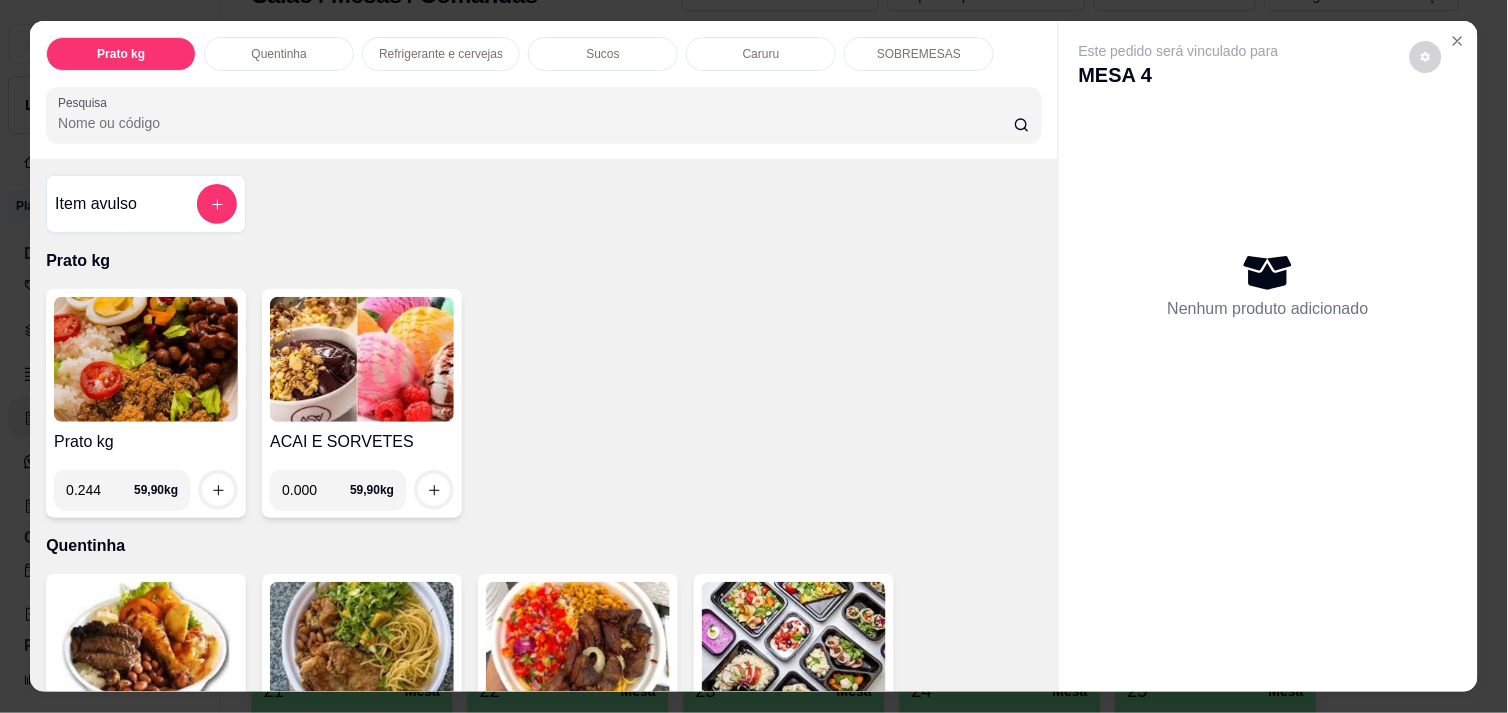 type on "0.244" 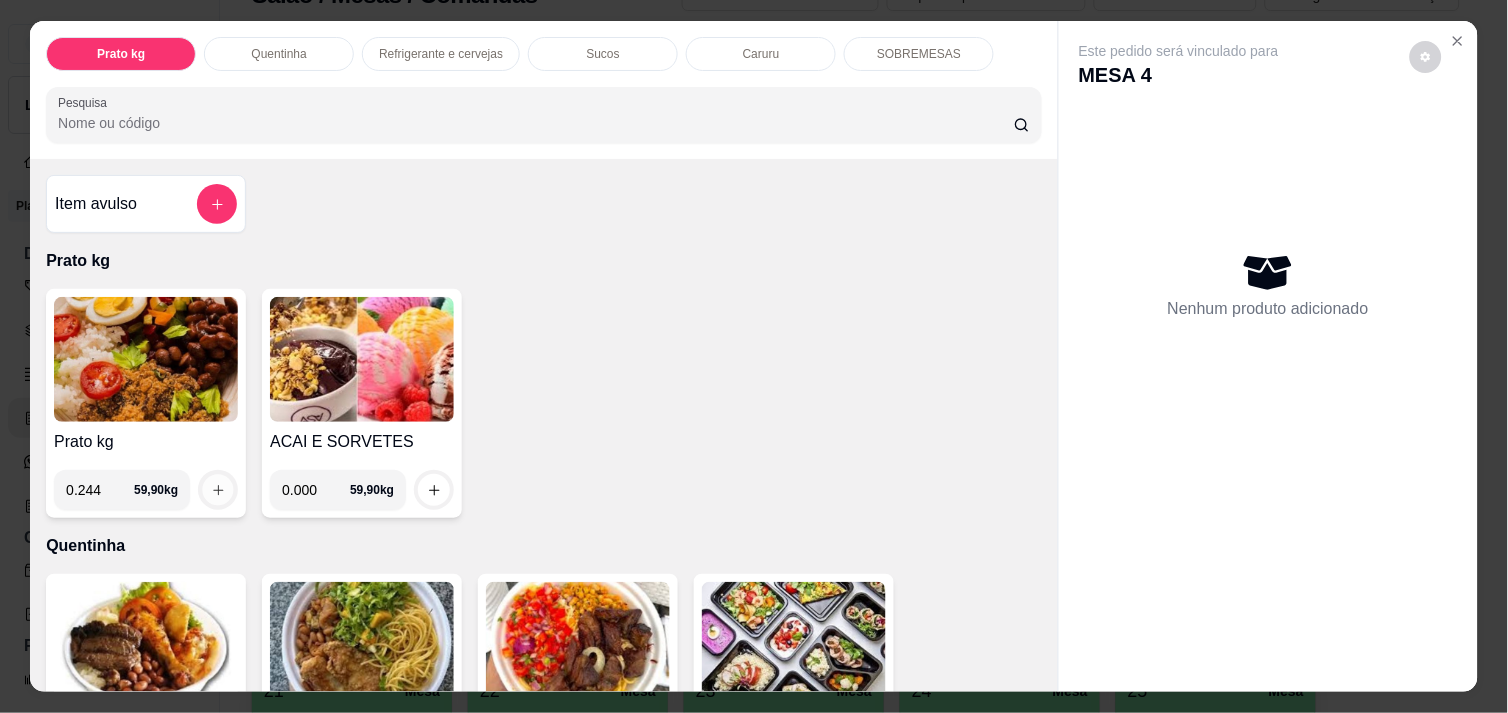 click at bounding box center (218, 490) 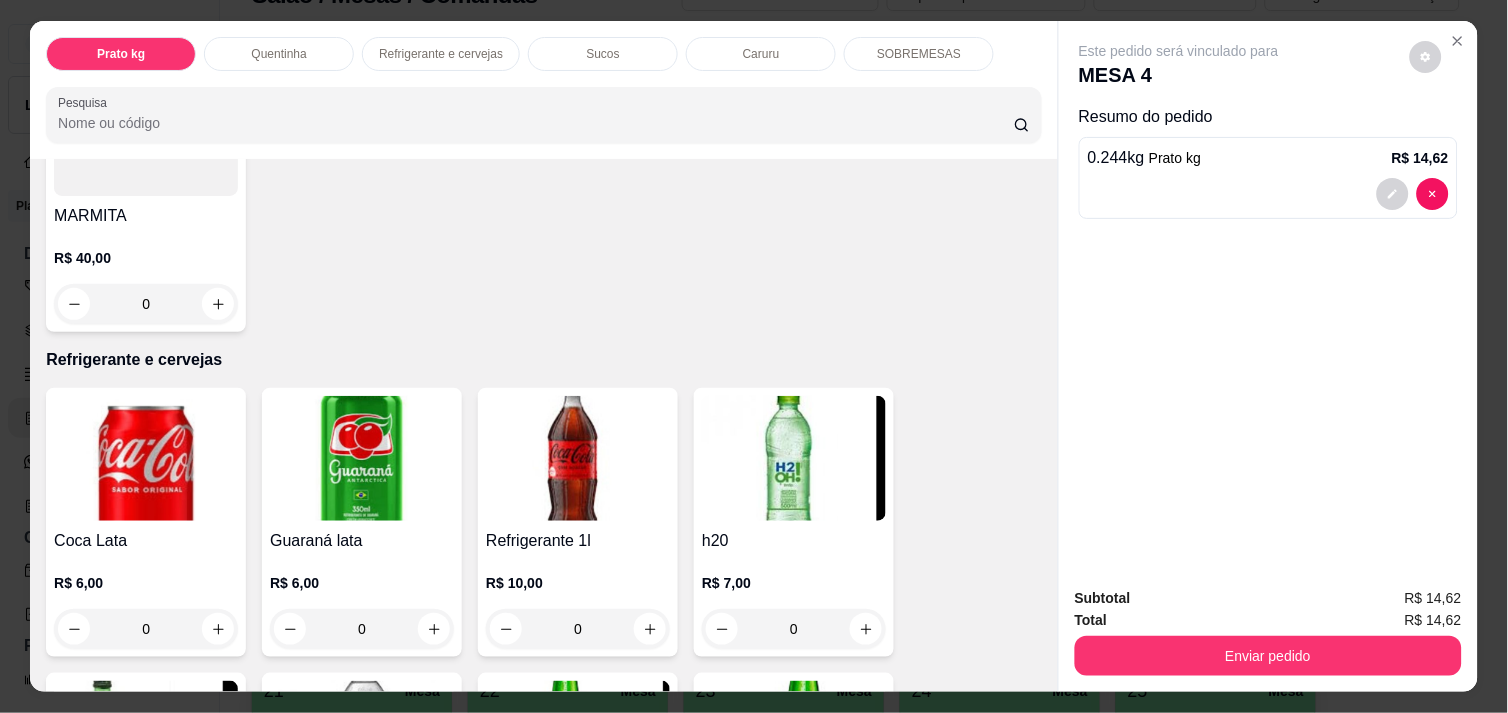 scroll, scrollTop: 933, scrollLeft: 0, axis: vertical 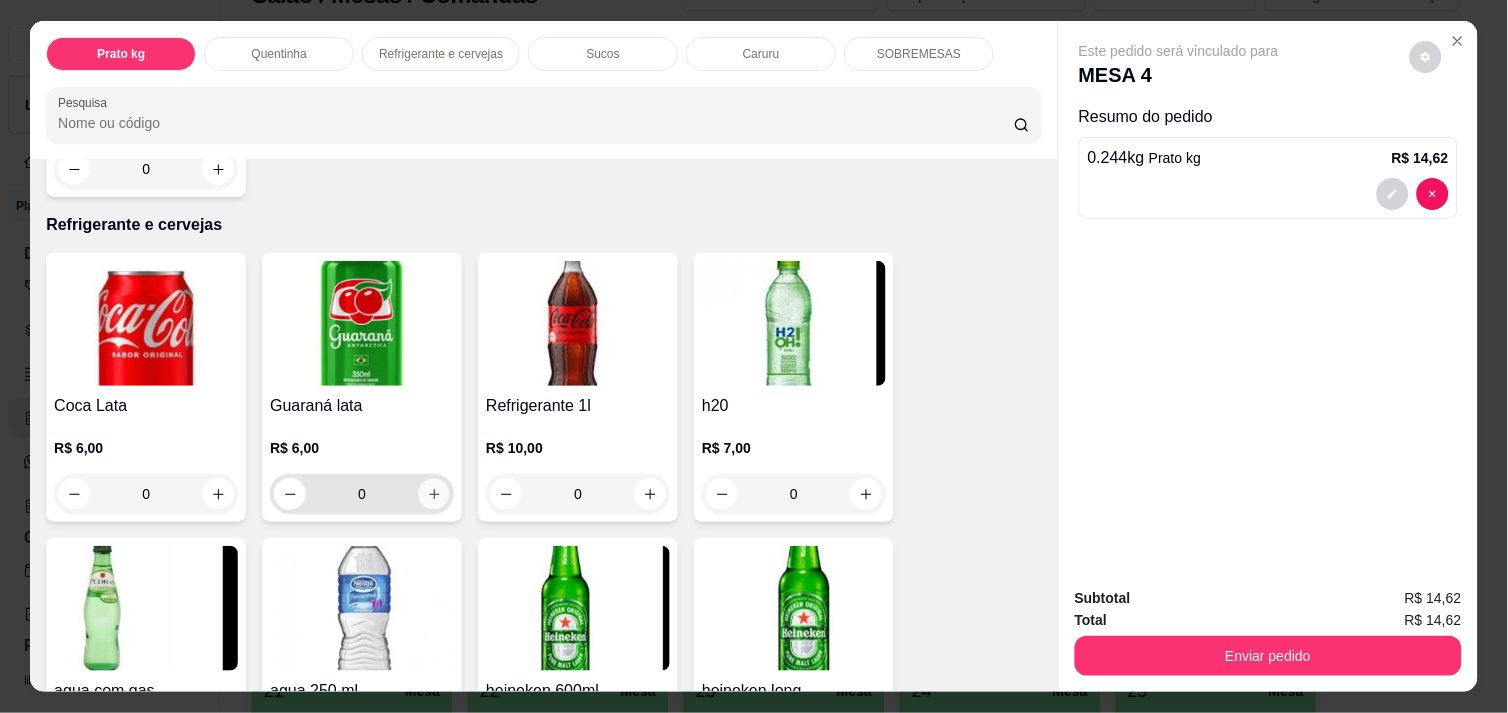 click at bounding box center (434, 494) 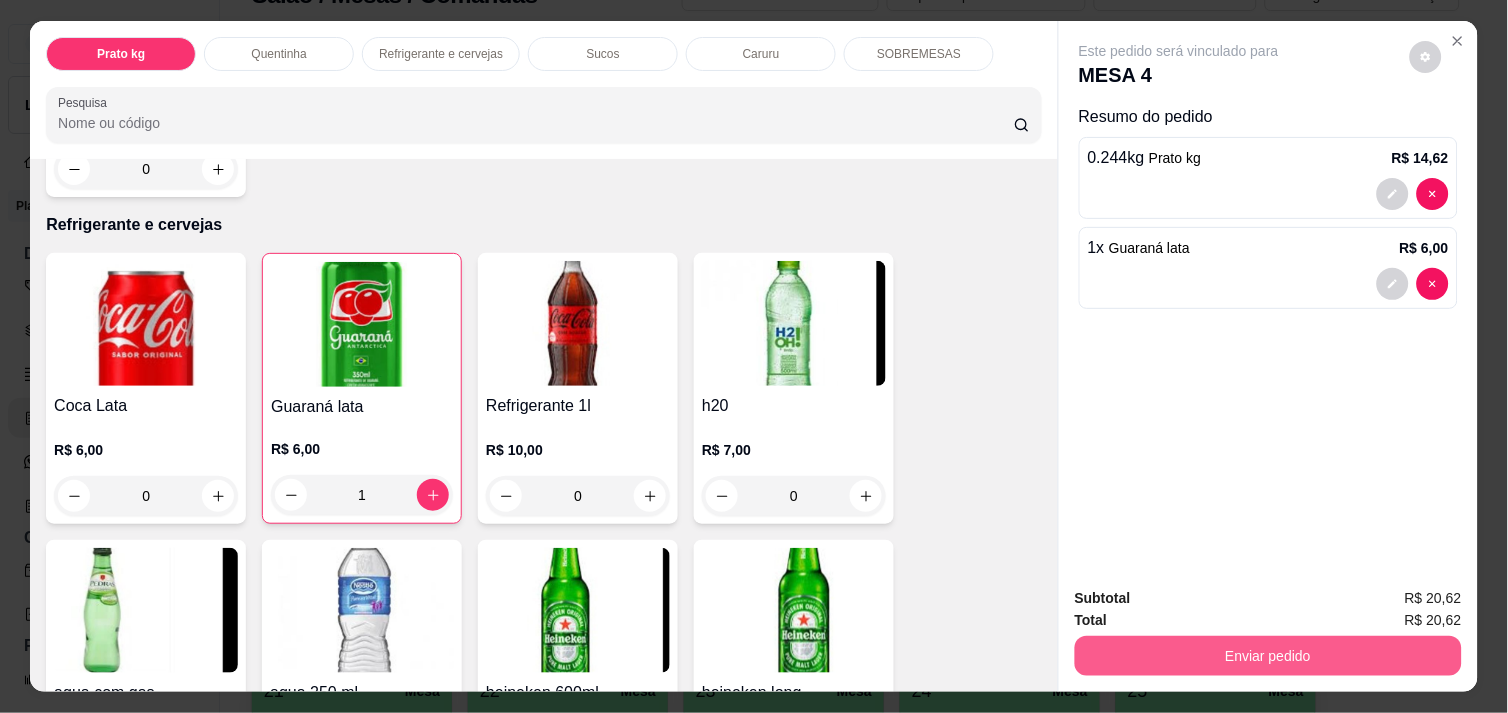 click on "Enviar pedido" at bounding box center (1268, 656) 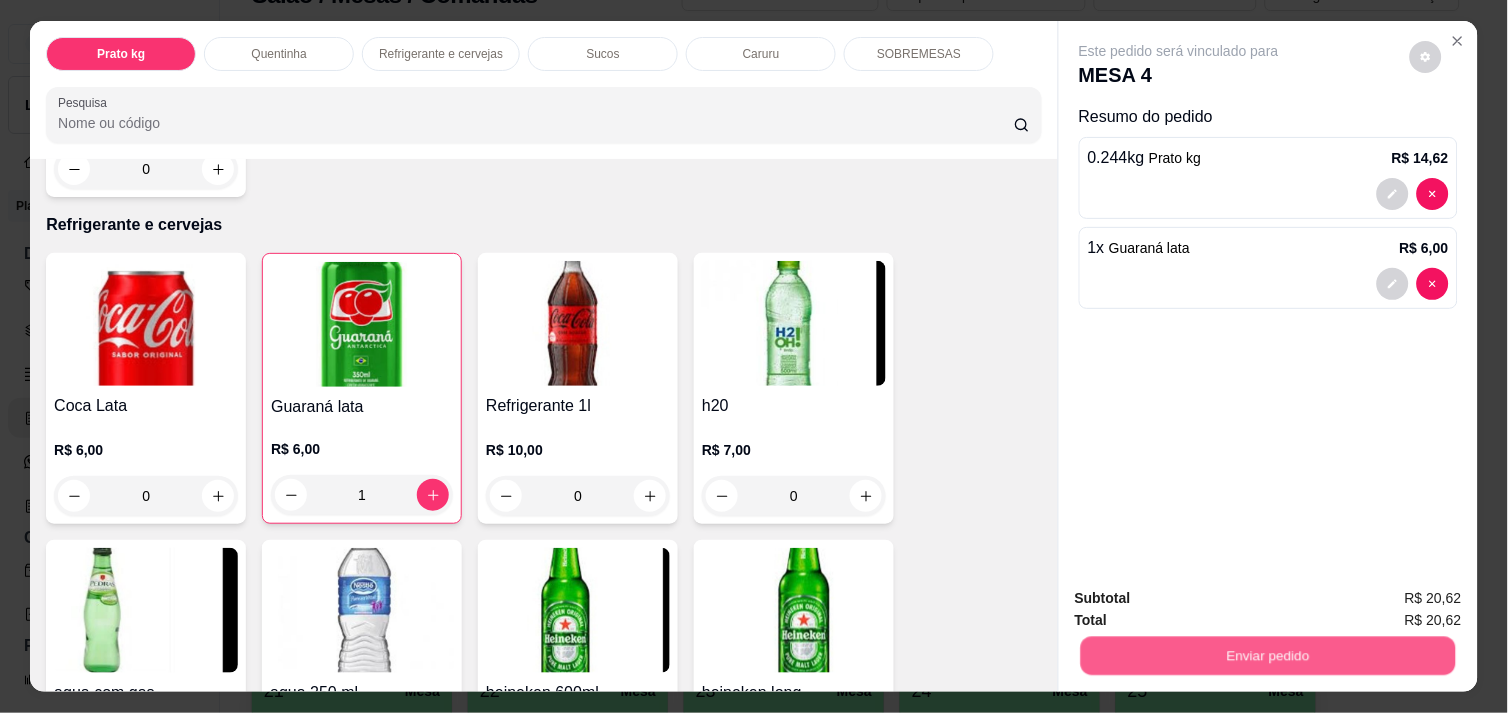 click on "Enviar pedido" at bounding box center (1268, 655) 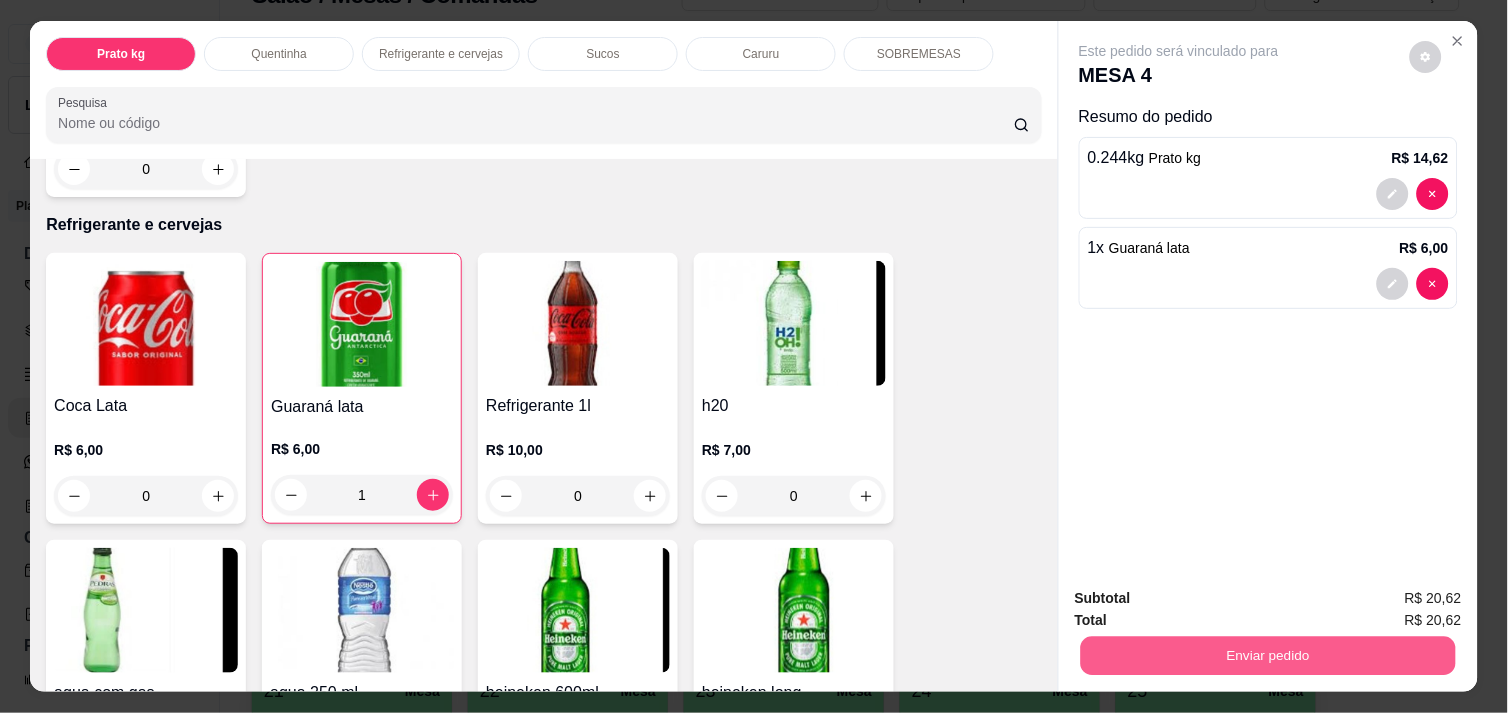click on "Enviar pedido" at bounding box center [1268, 655] 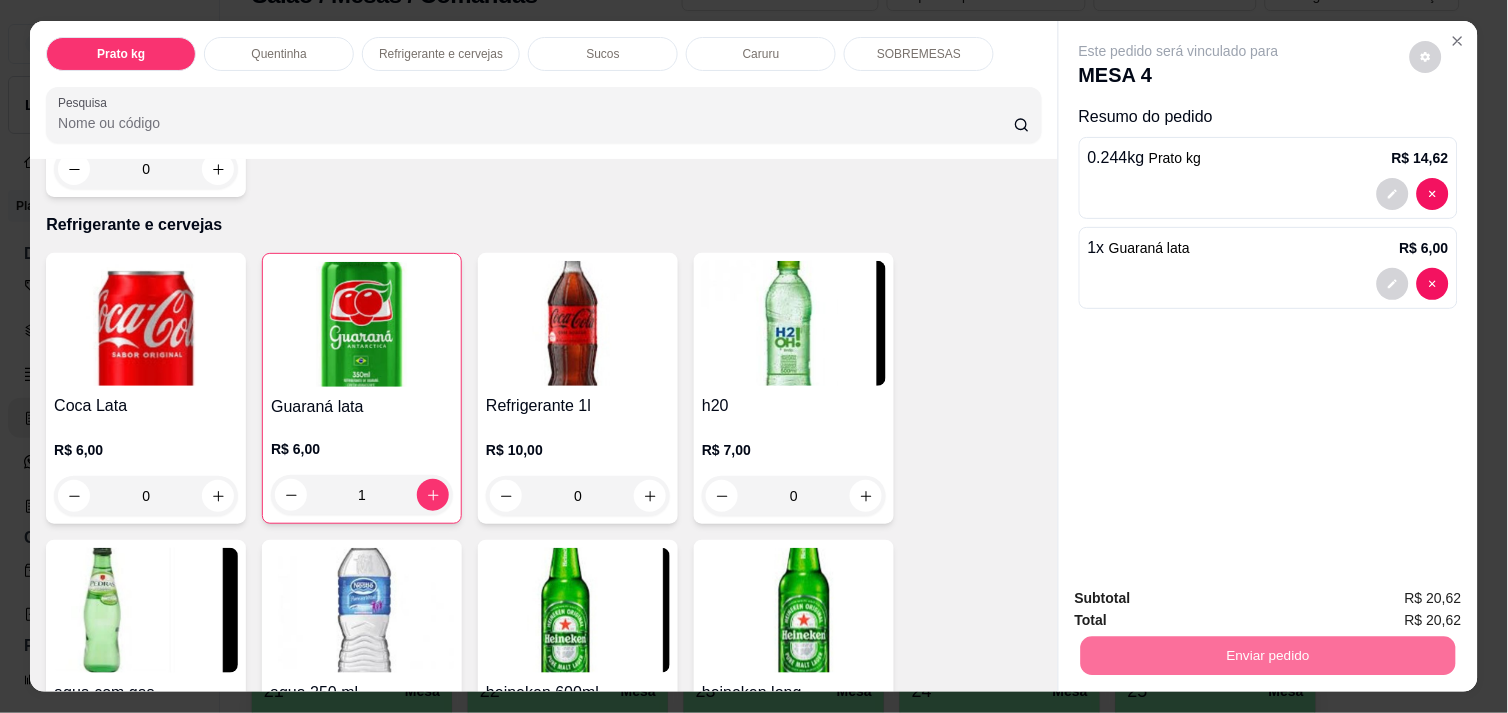 click on "Não registrar e enviar pedido" at bounding box center (1202, 598) 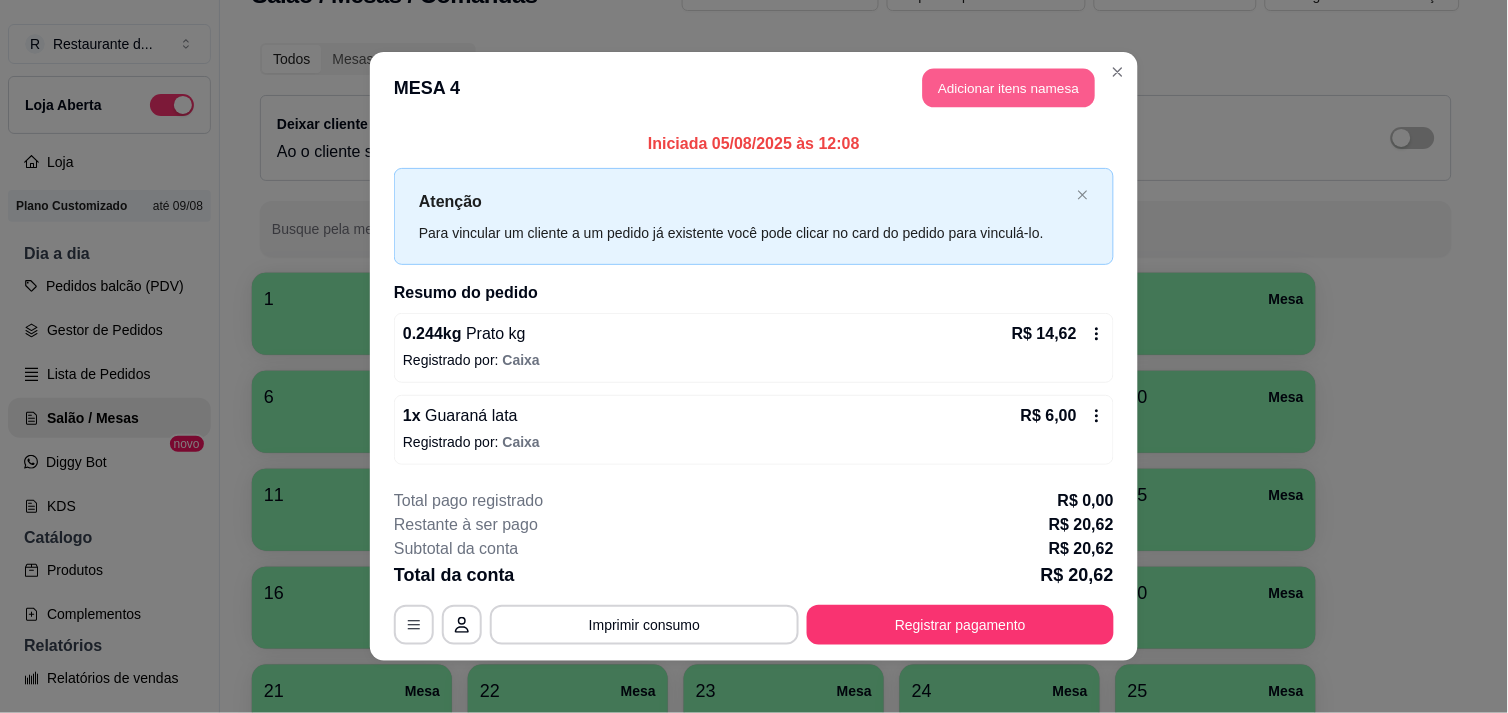 click on "Adicionar itens na  mesa" at bounding box center [1009, 88] 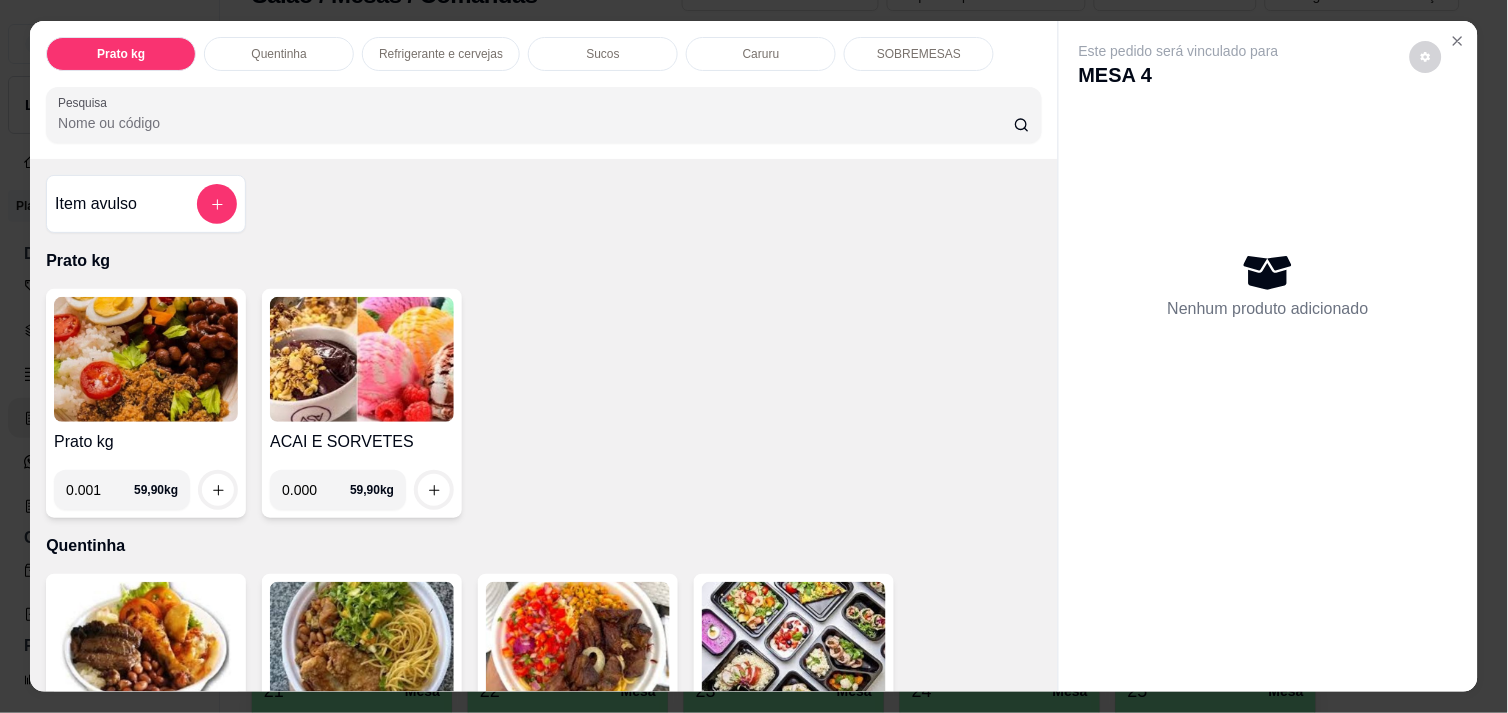 click on "0.001" at bounding box center (100, 490) 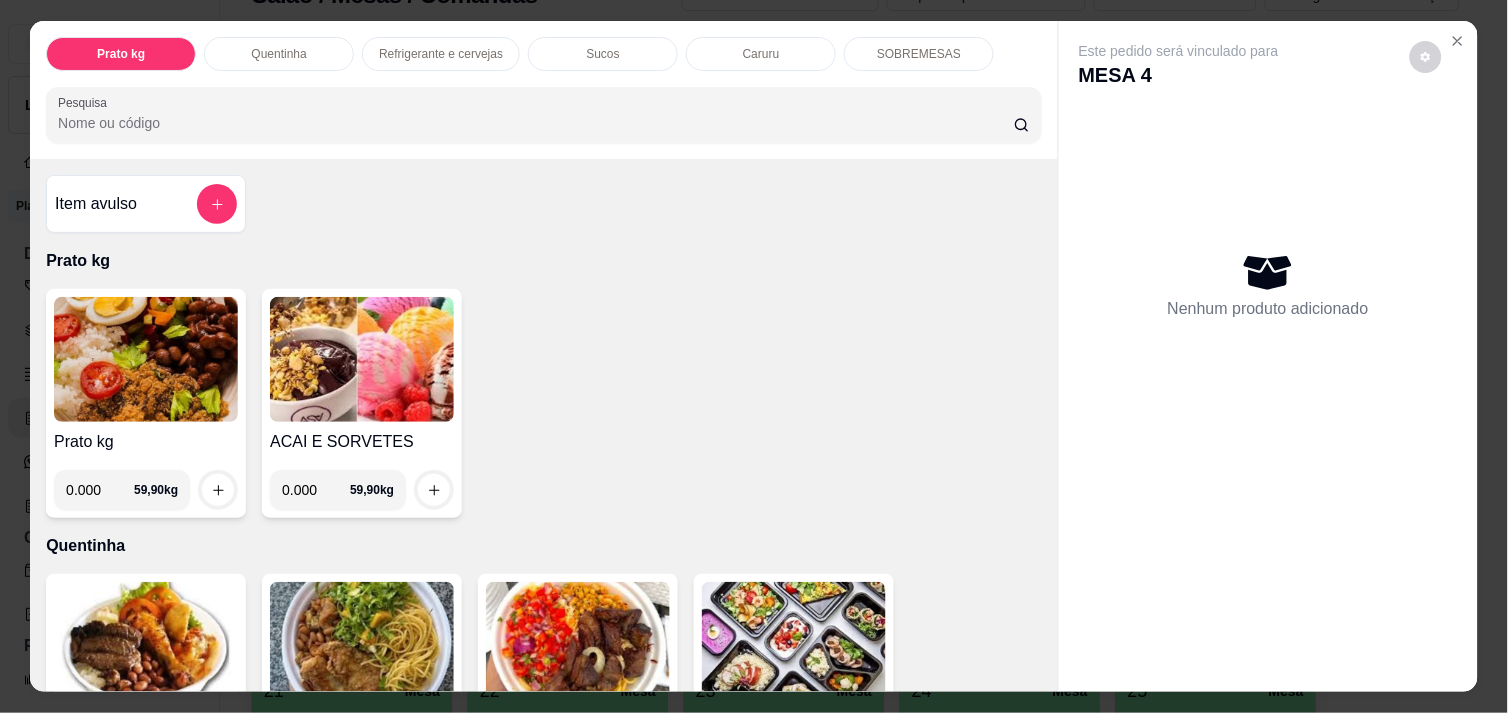 click on "0.000" at bounding box center (100, 490) 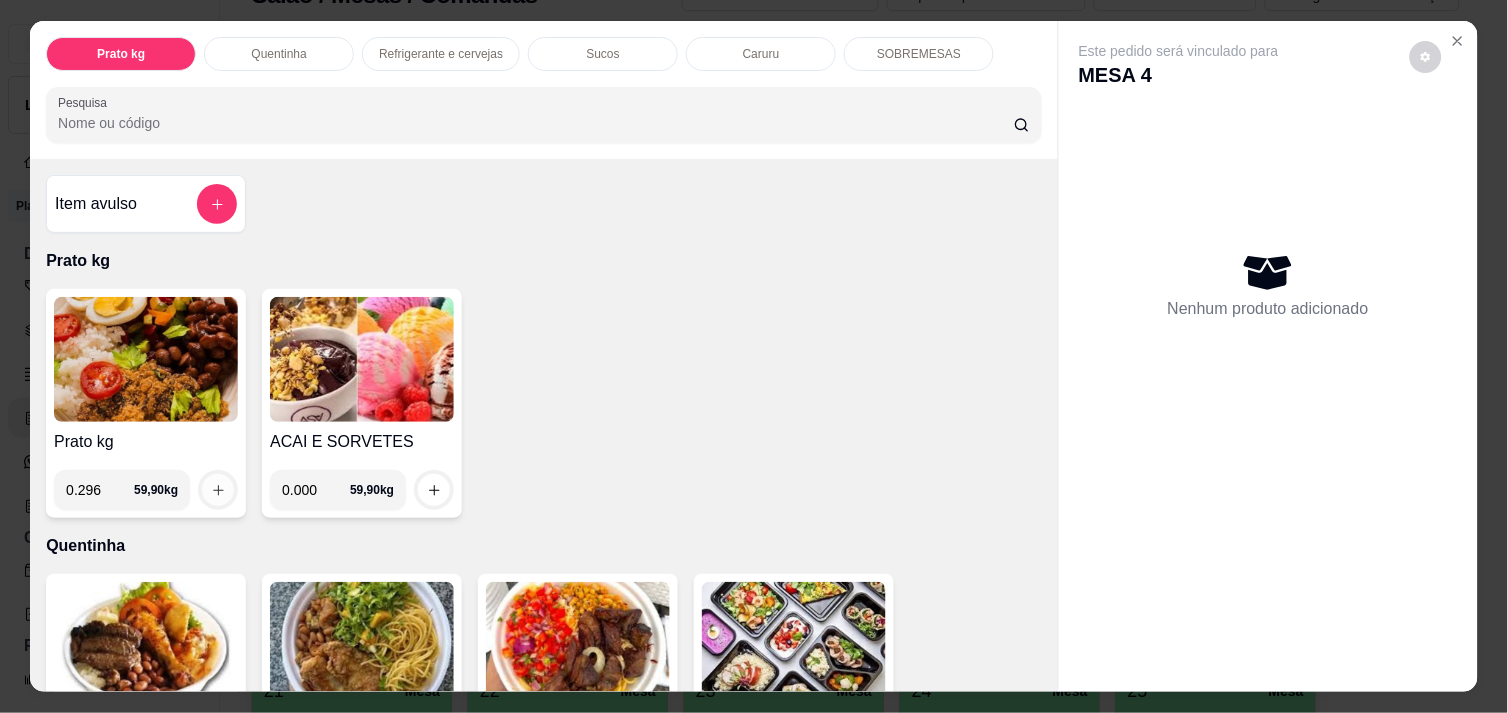 type on "0.296" 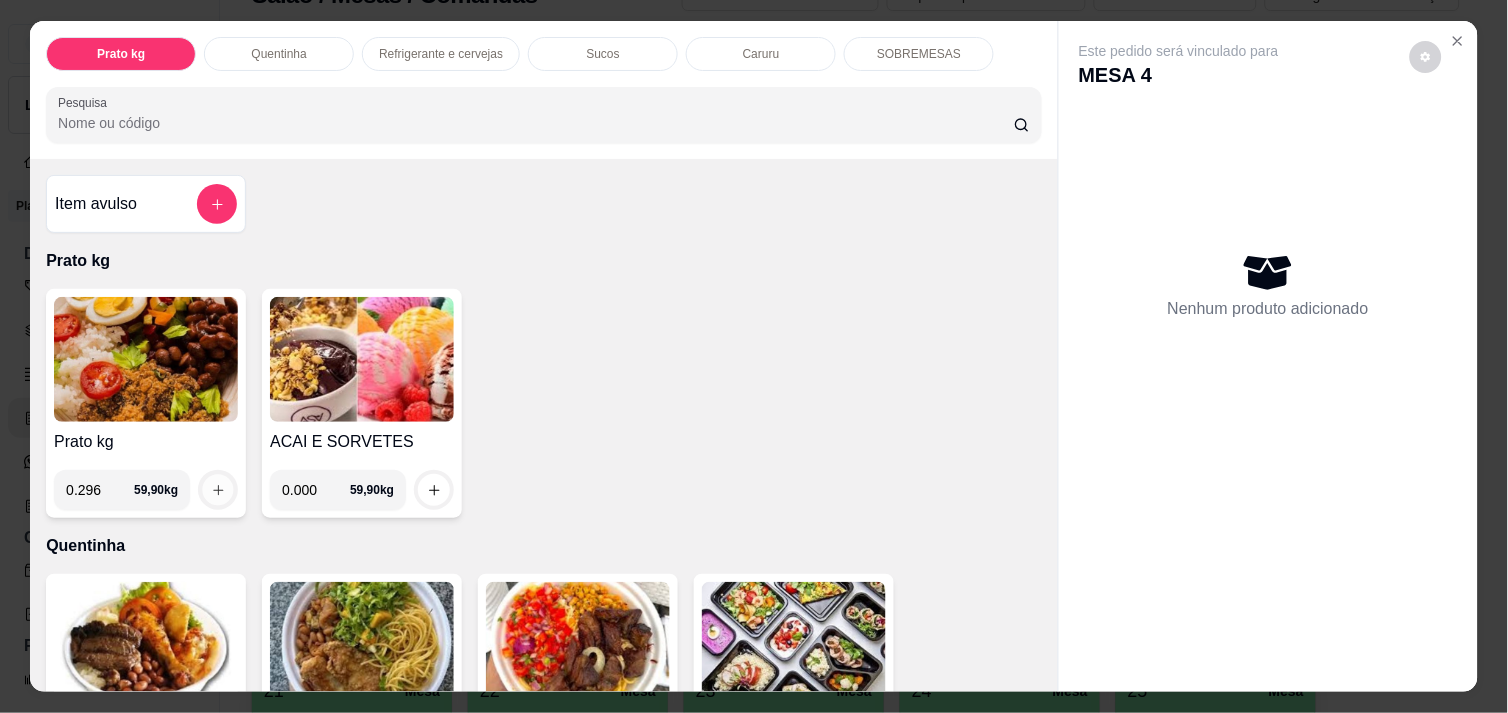 click 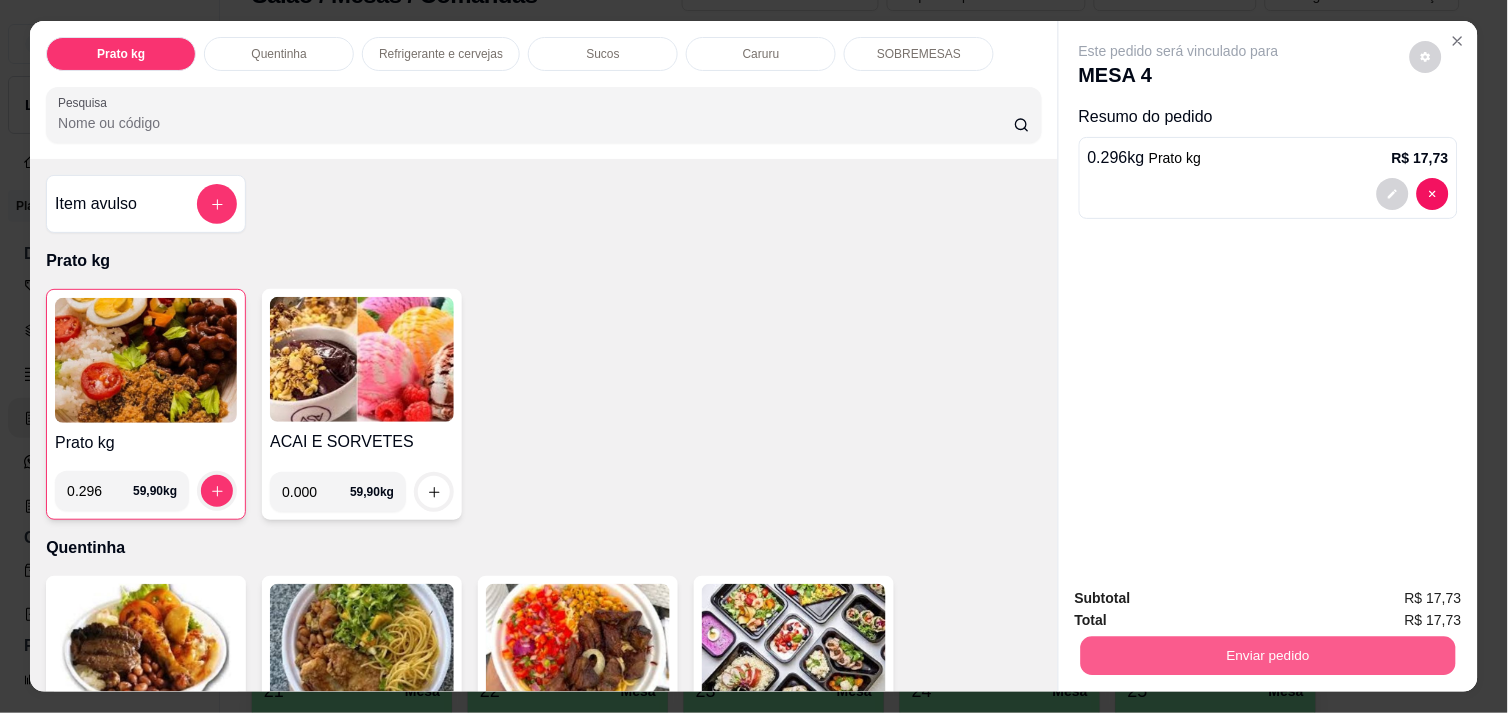 click on "Enviar pedido" at bounding box center [1268, 655] 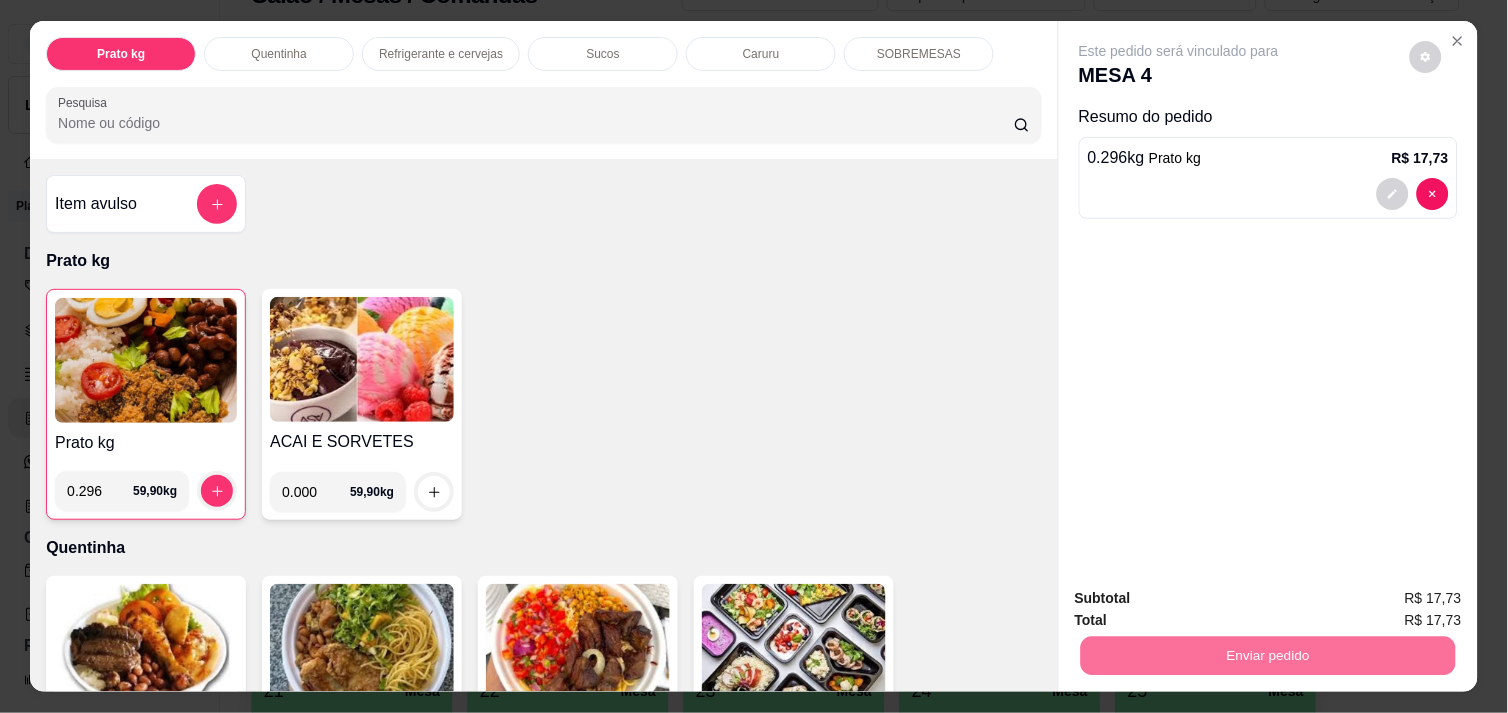 click on "Não registrar e enviar pedido" at bounding box center (1202, 598) 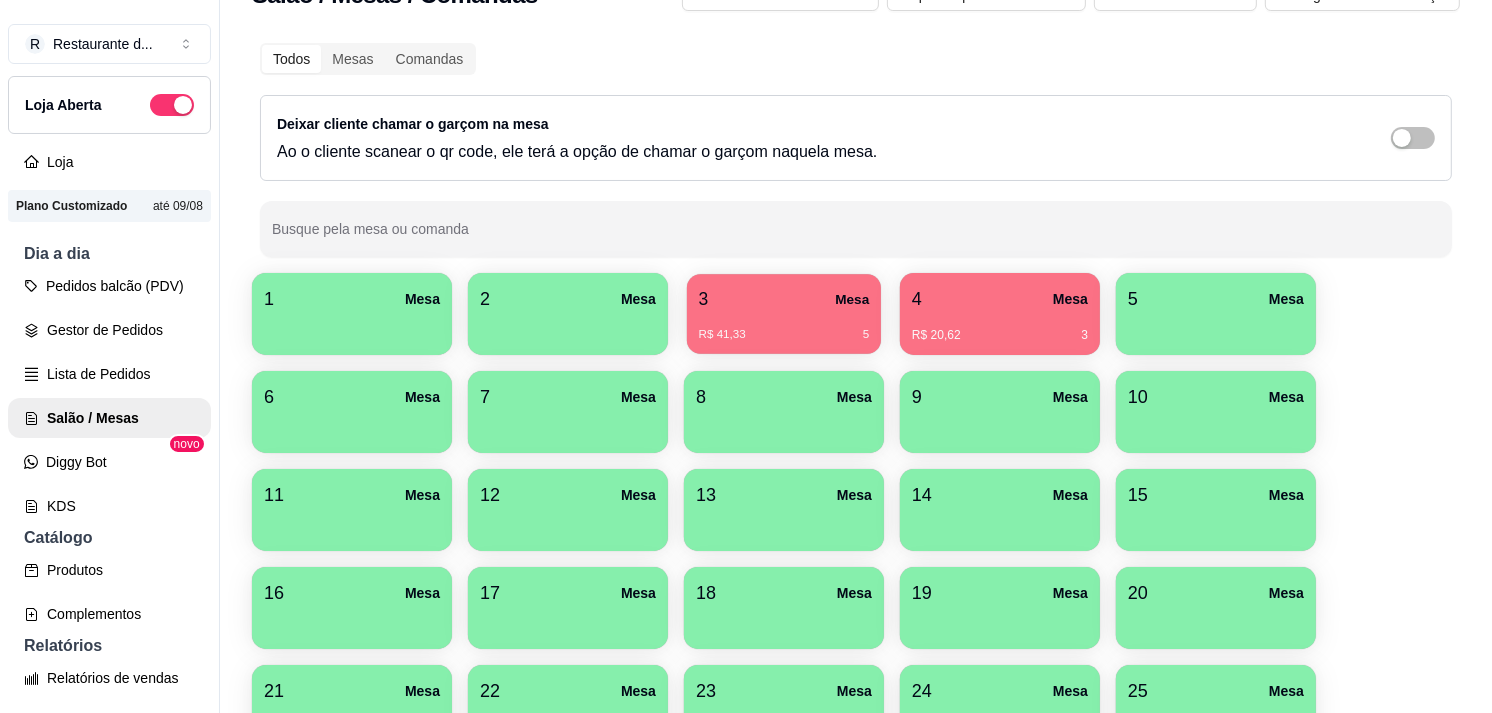 click on "3 Mesa" at bounding box center (784, 299) 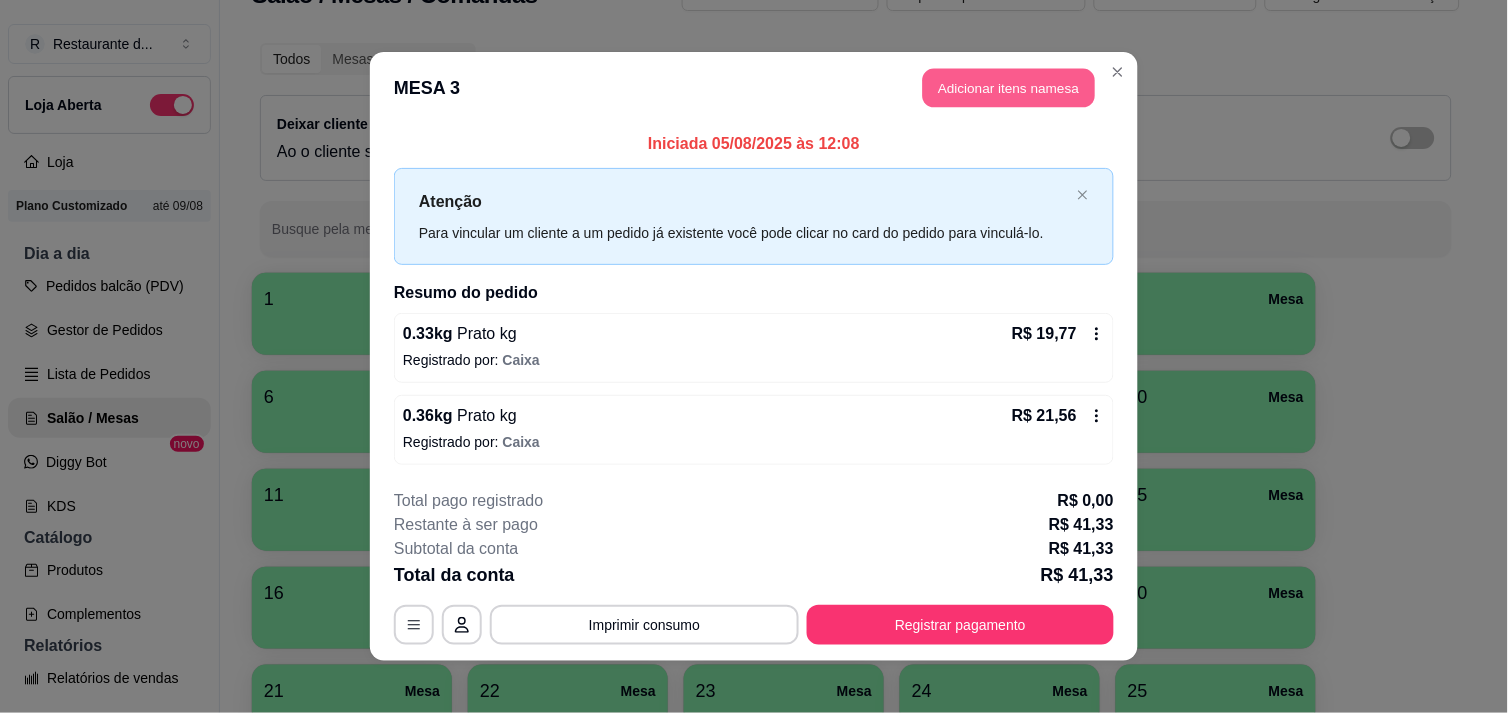 click on "Adicionar itens na  mesa" at bounding box center (1009, 88) 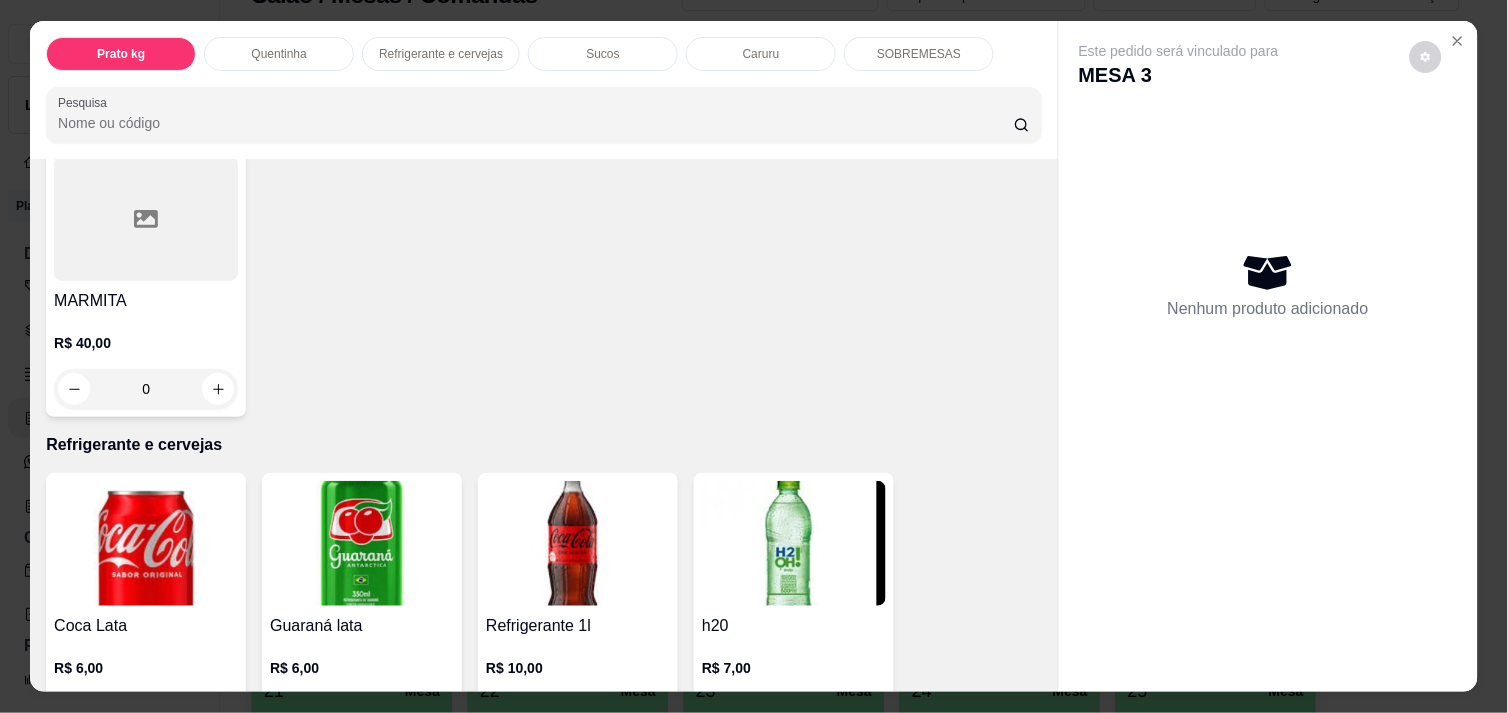 scroll, scrollTop: 755, scrollLeft: 0, axis: vertical 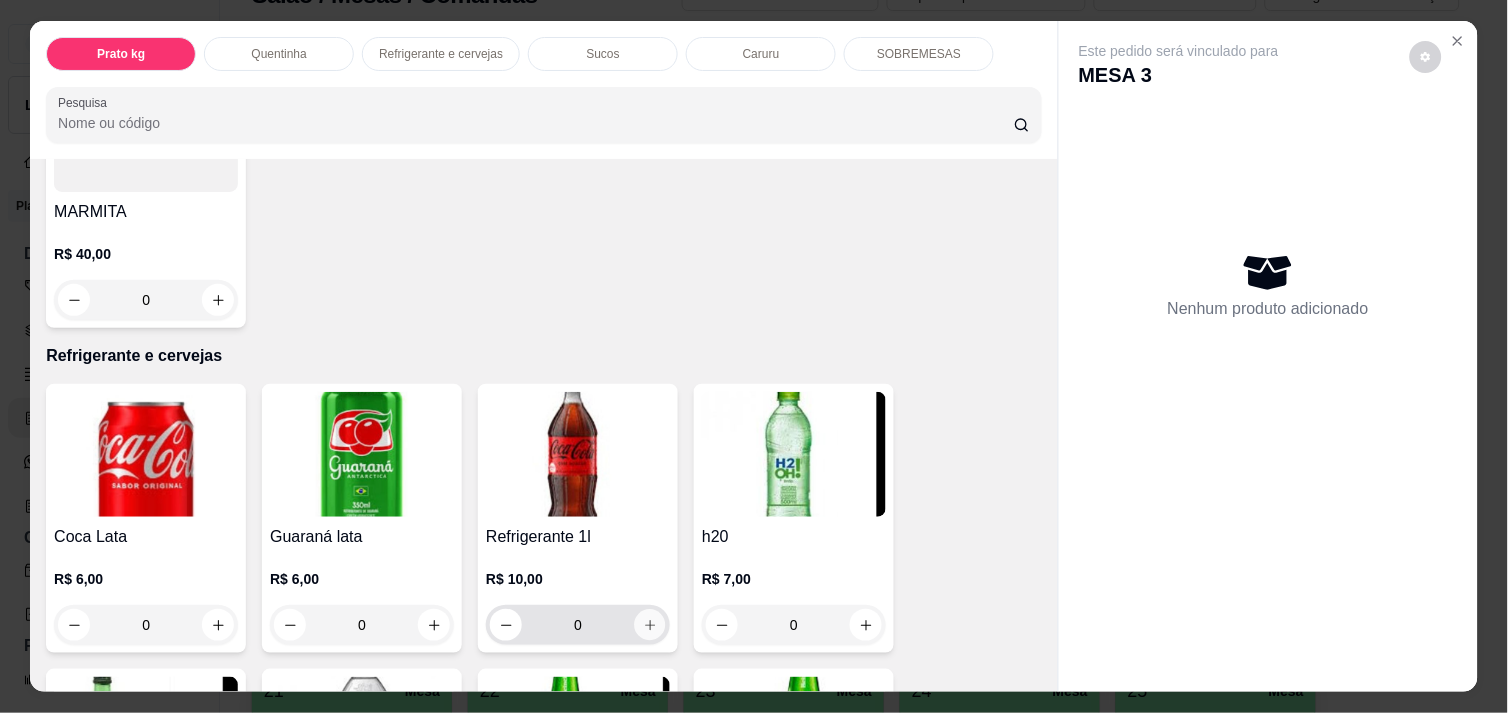 click 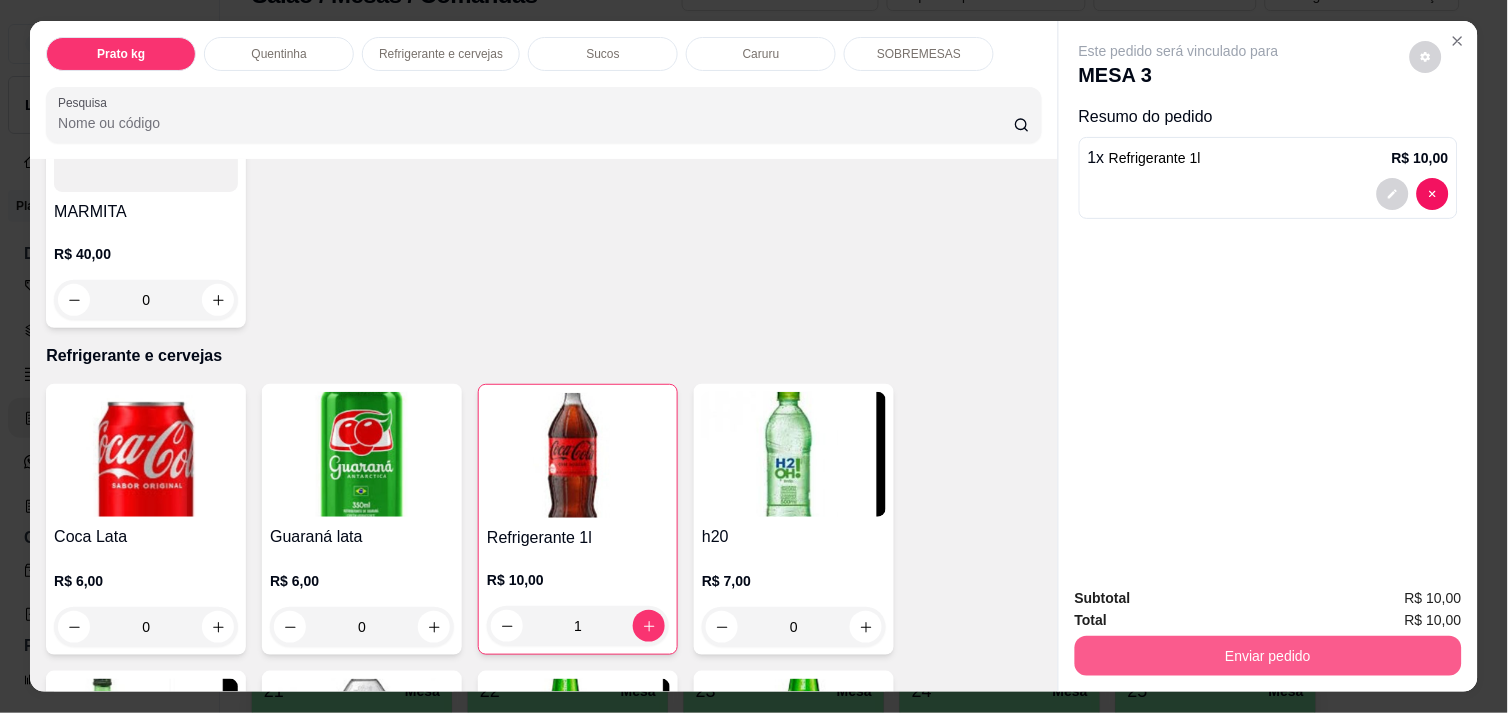 click on "Enviar pedido" at bounding box center [1268, 656] 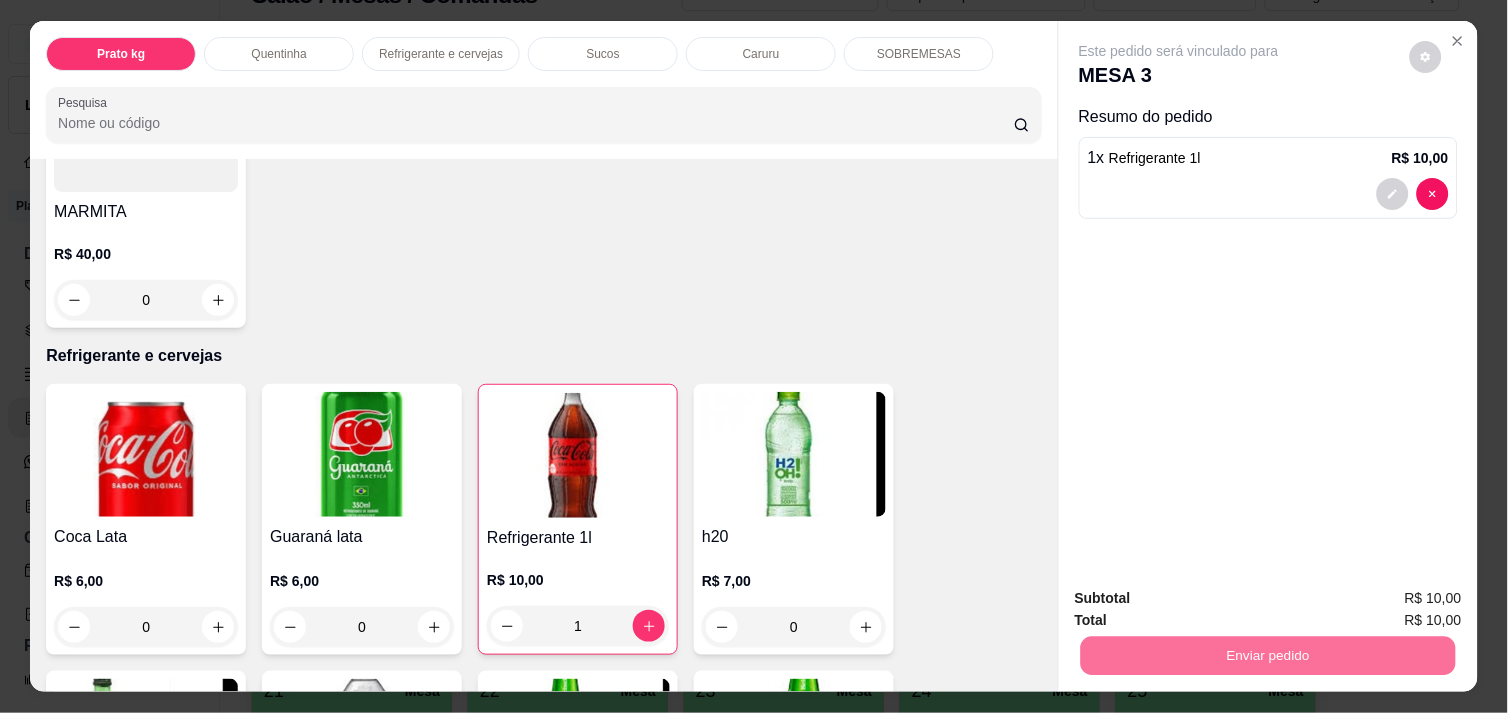 click on "Não registrar e enviar pedido" at bounding box center (1202, 598) 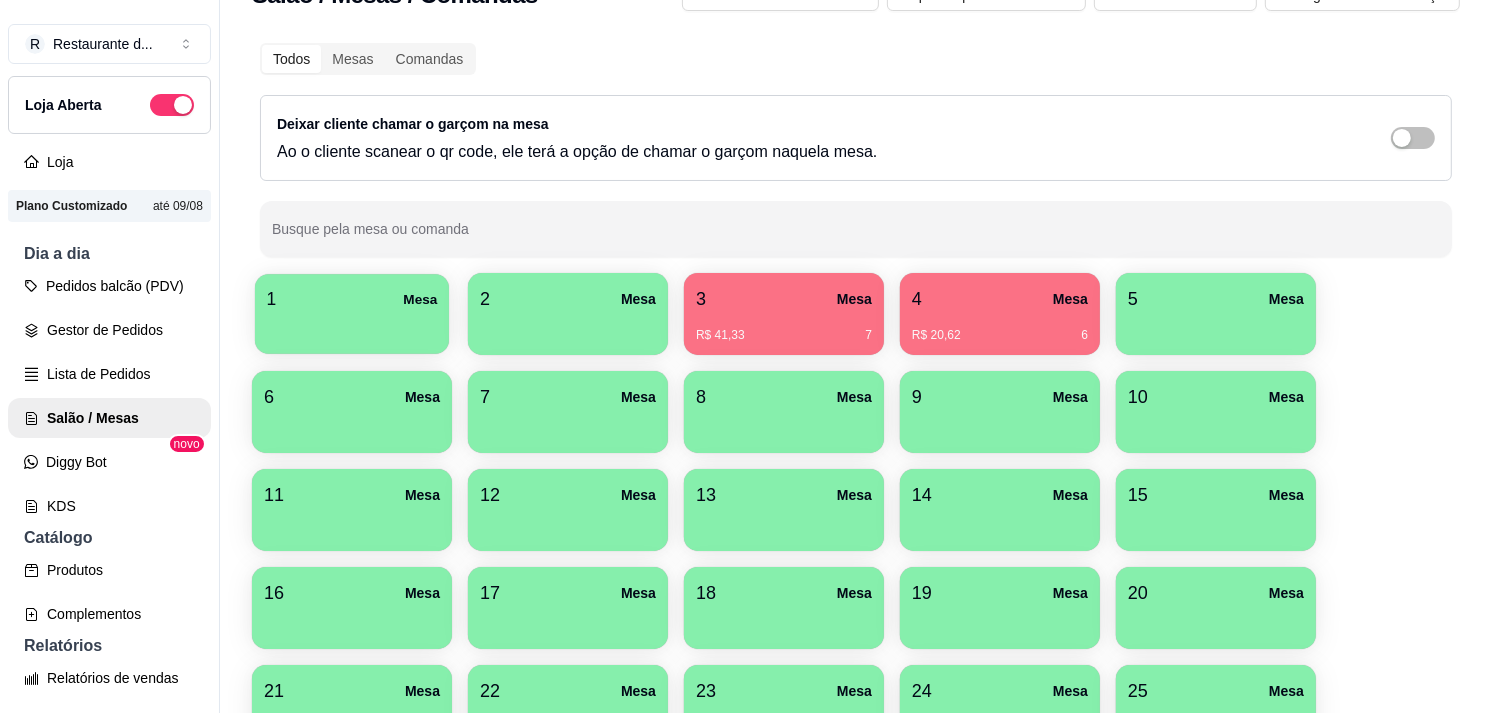click at bounding box center [352, 327] 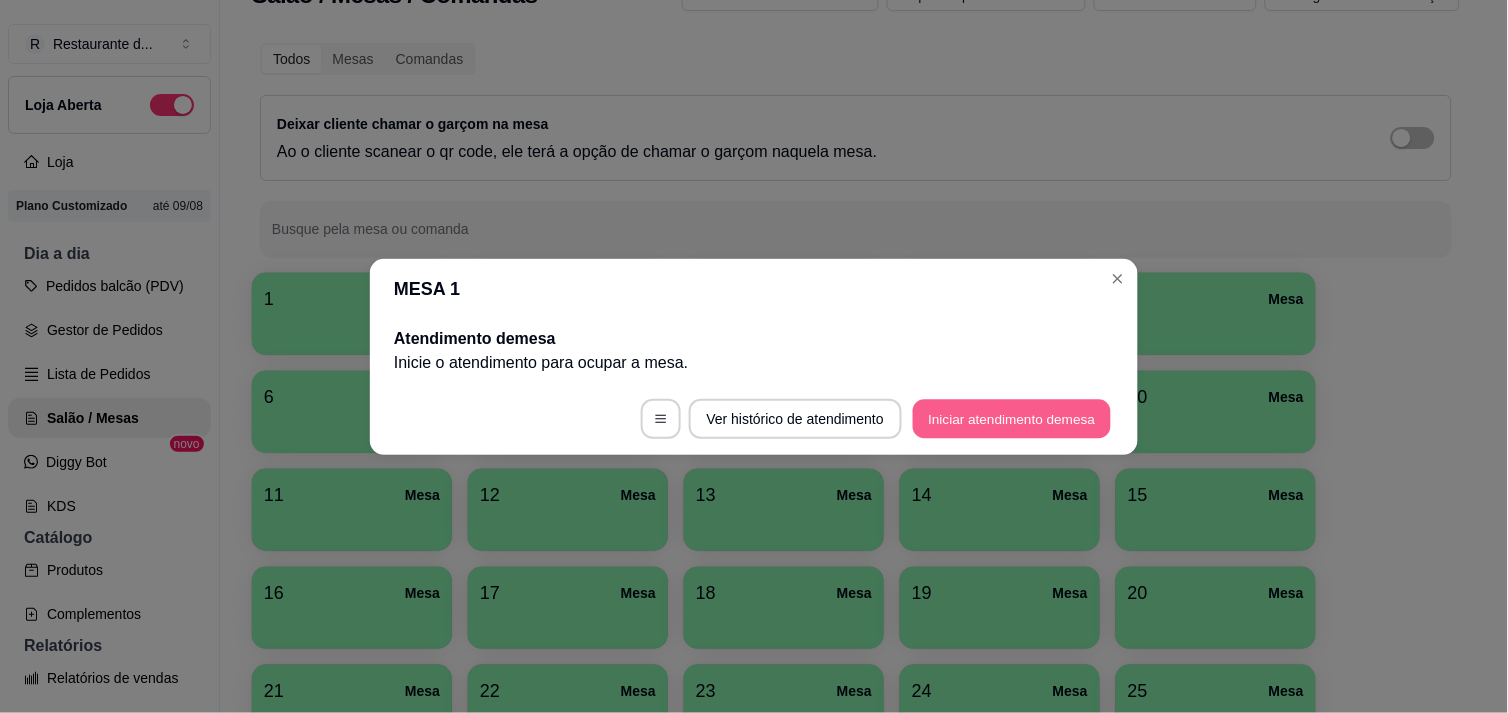 click on "Iniciar atendimento de  mesa" at bounding box center (1012, 418) 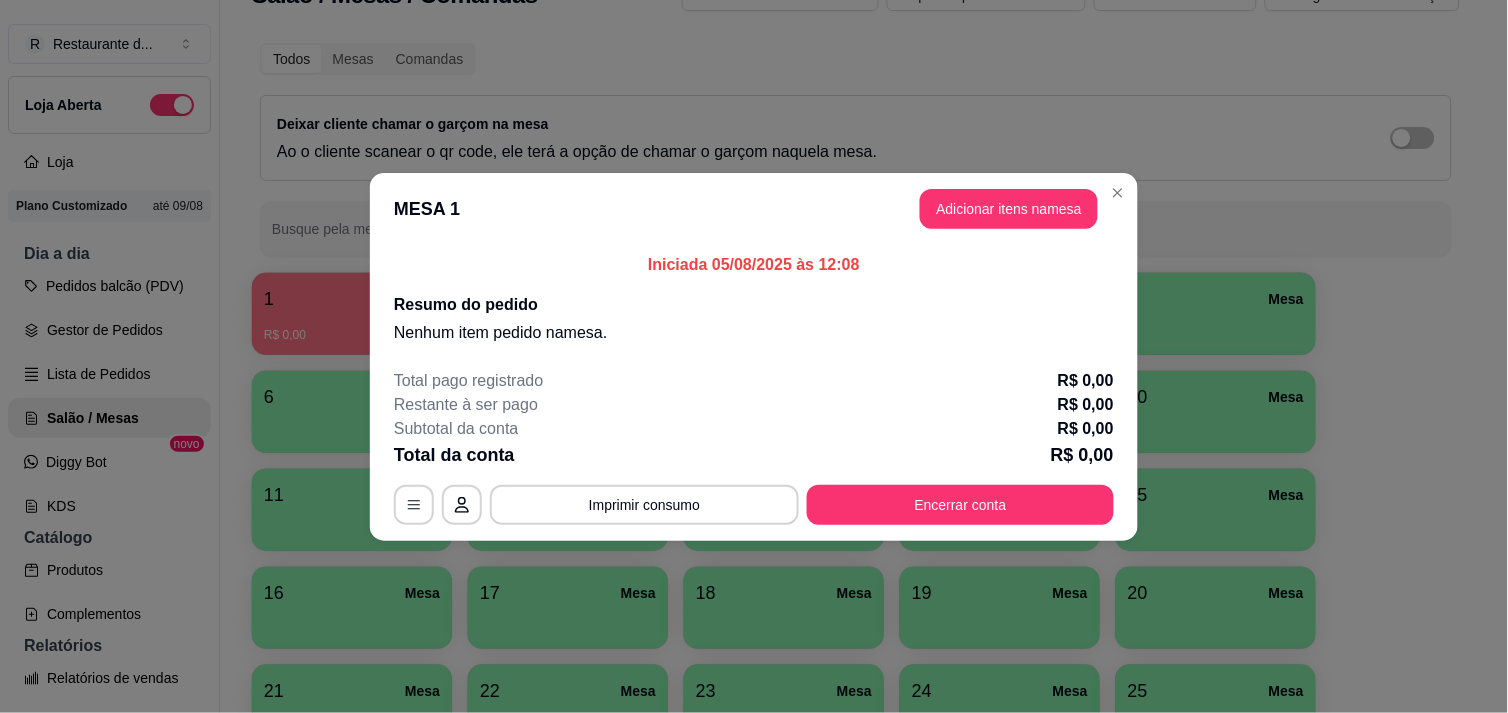 click on "Subtotal da conta R$ 0,00" at bounding box center [754, 429] 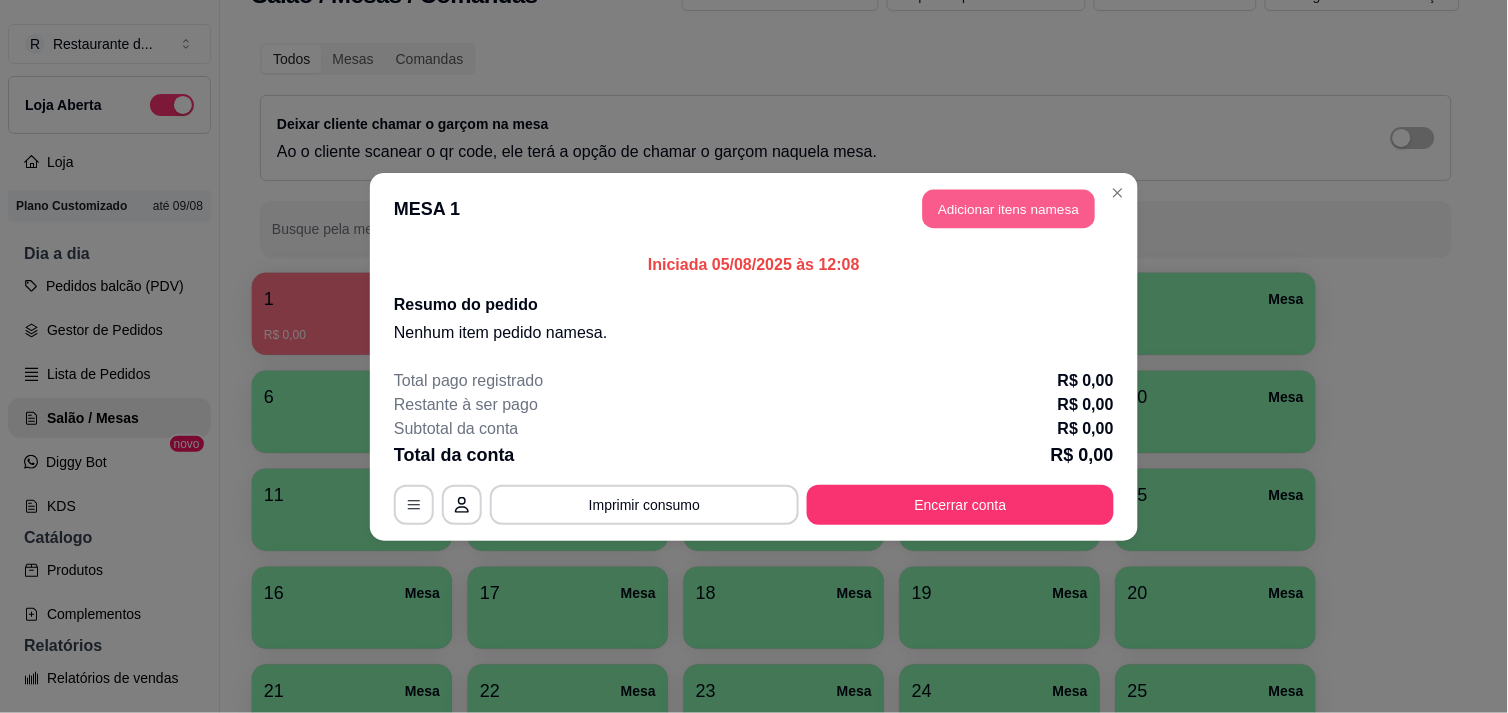 click on "Adicionar itens na  mesa" at bounding box center [1009, 208] 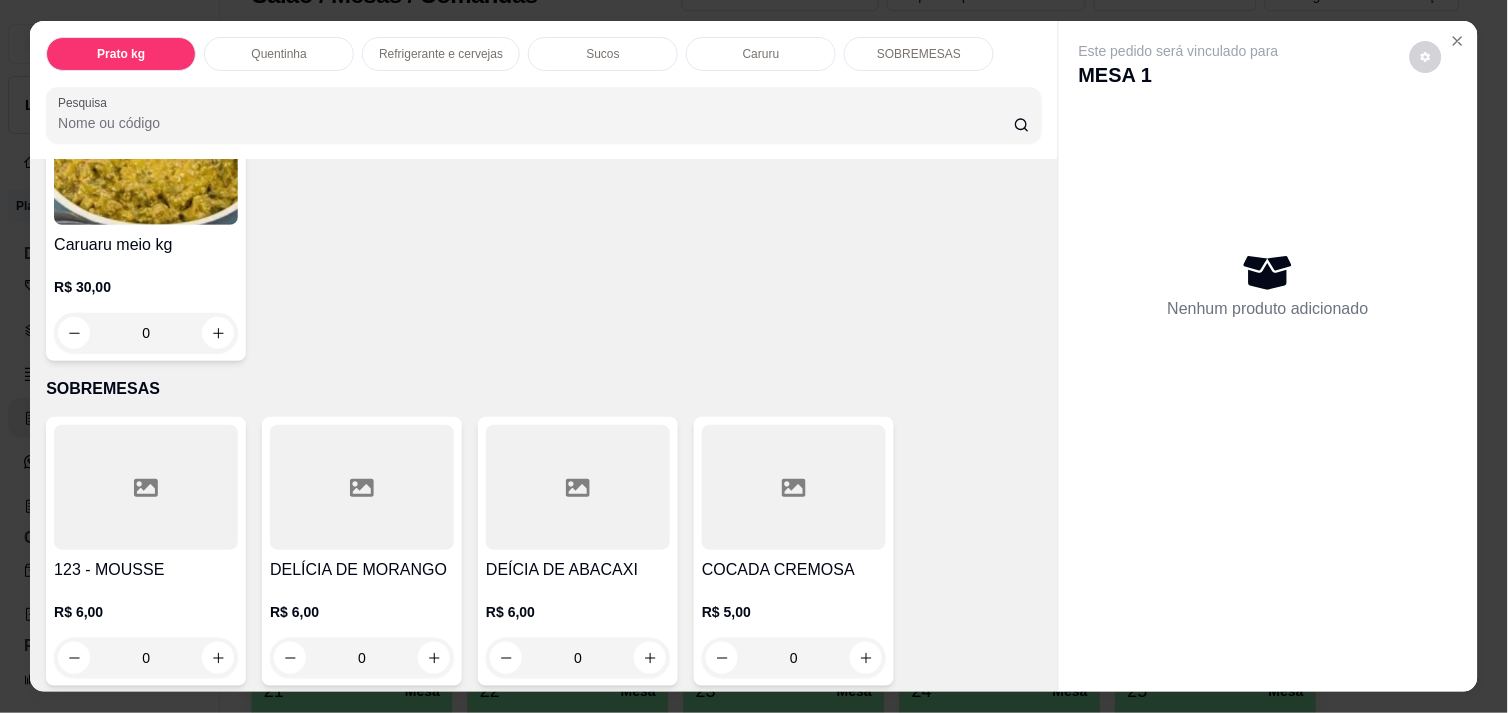 scroll, scrollTop: 2322, scrollLeft: 0, axis: vertical 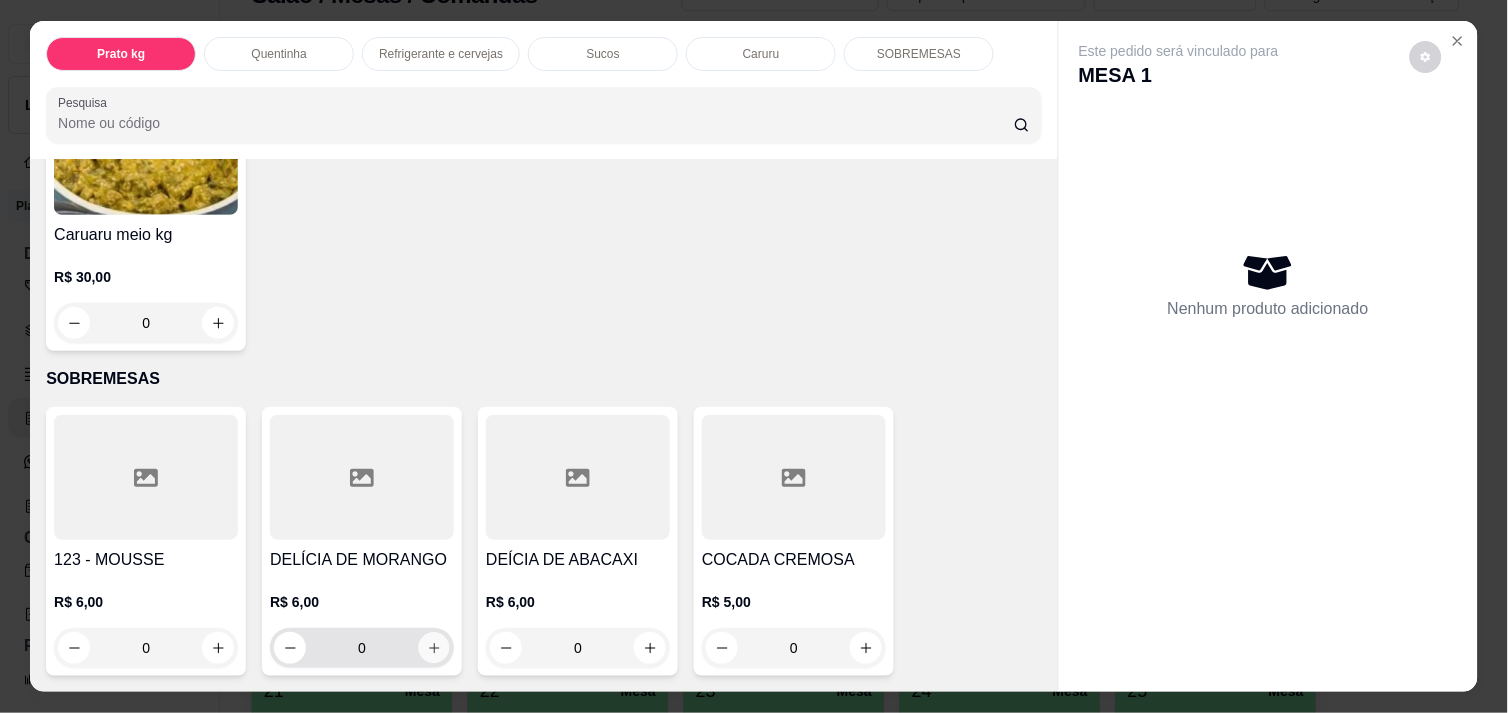 click 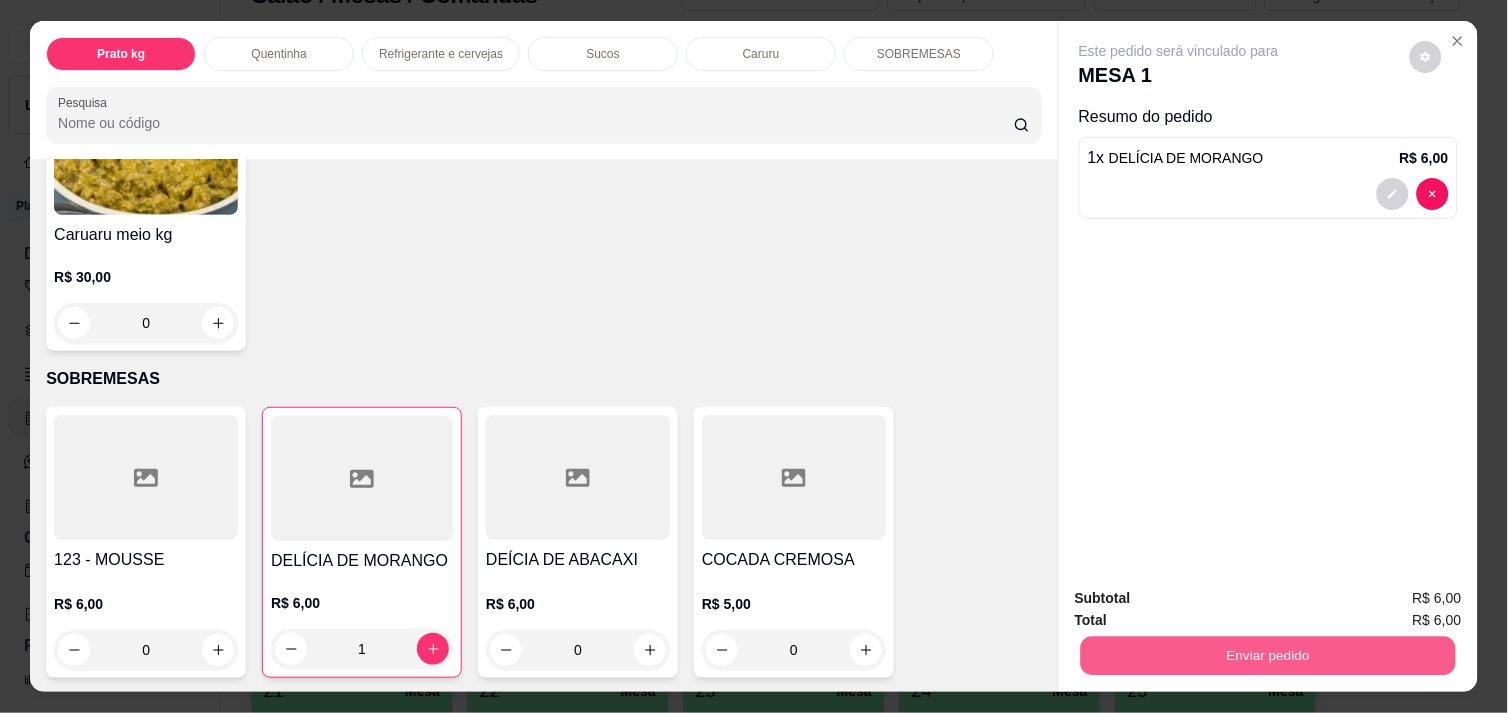 click on "Enviar pedido" at bounding box center [1268, 655] 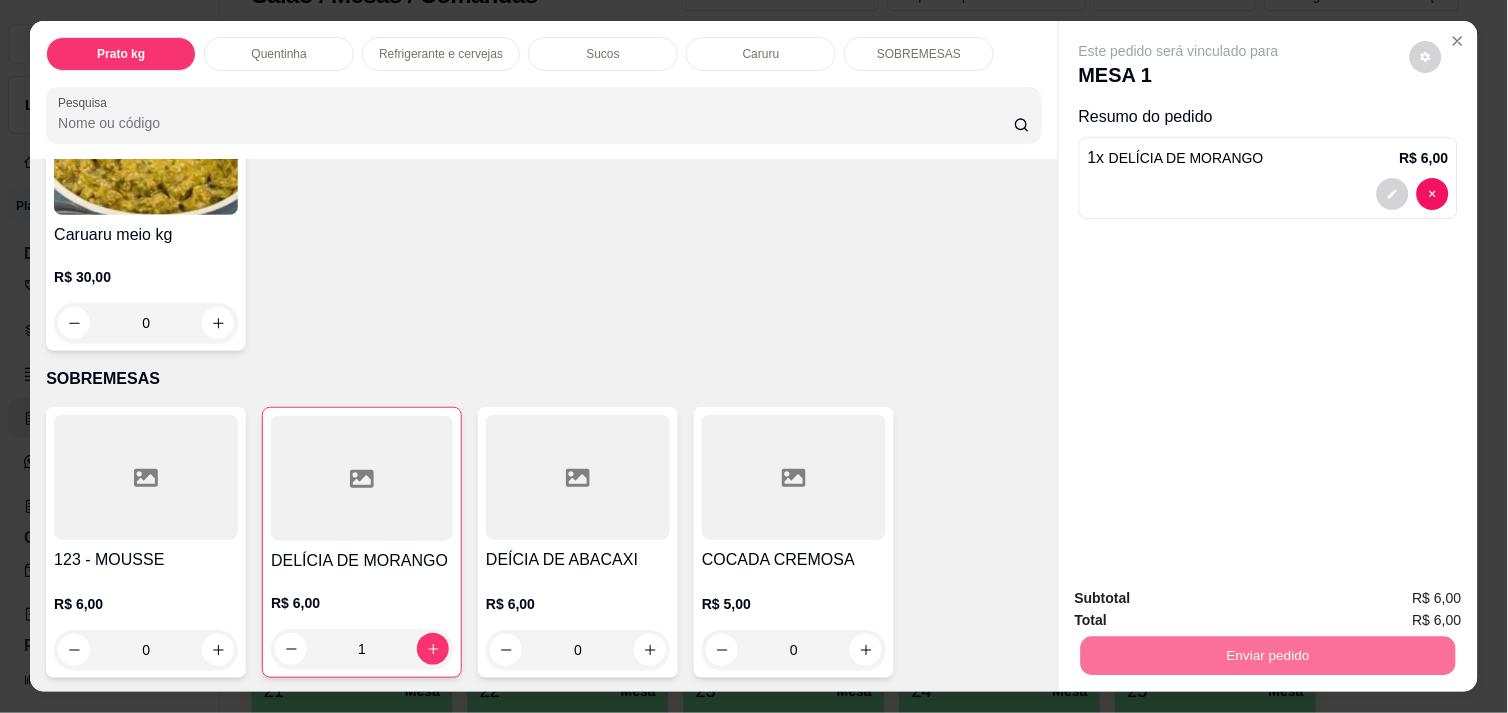 click on "Não registrar e enviar pedido" at bounding box center [1202, 598] 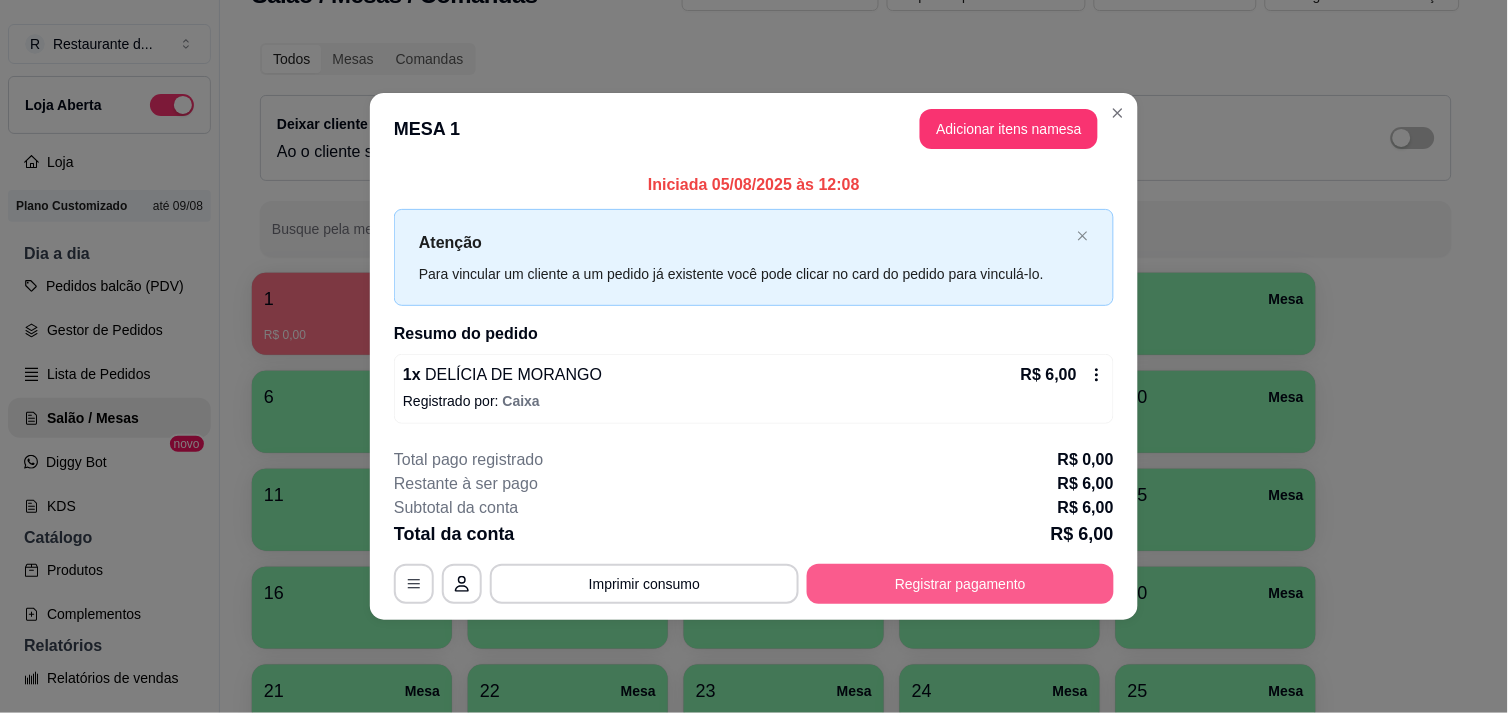 click on "Registrar pagamento" at bounding box center [960, 584] 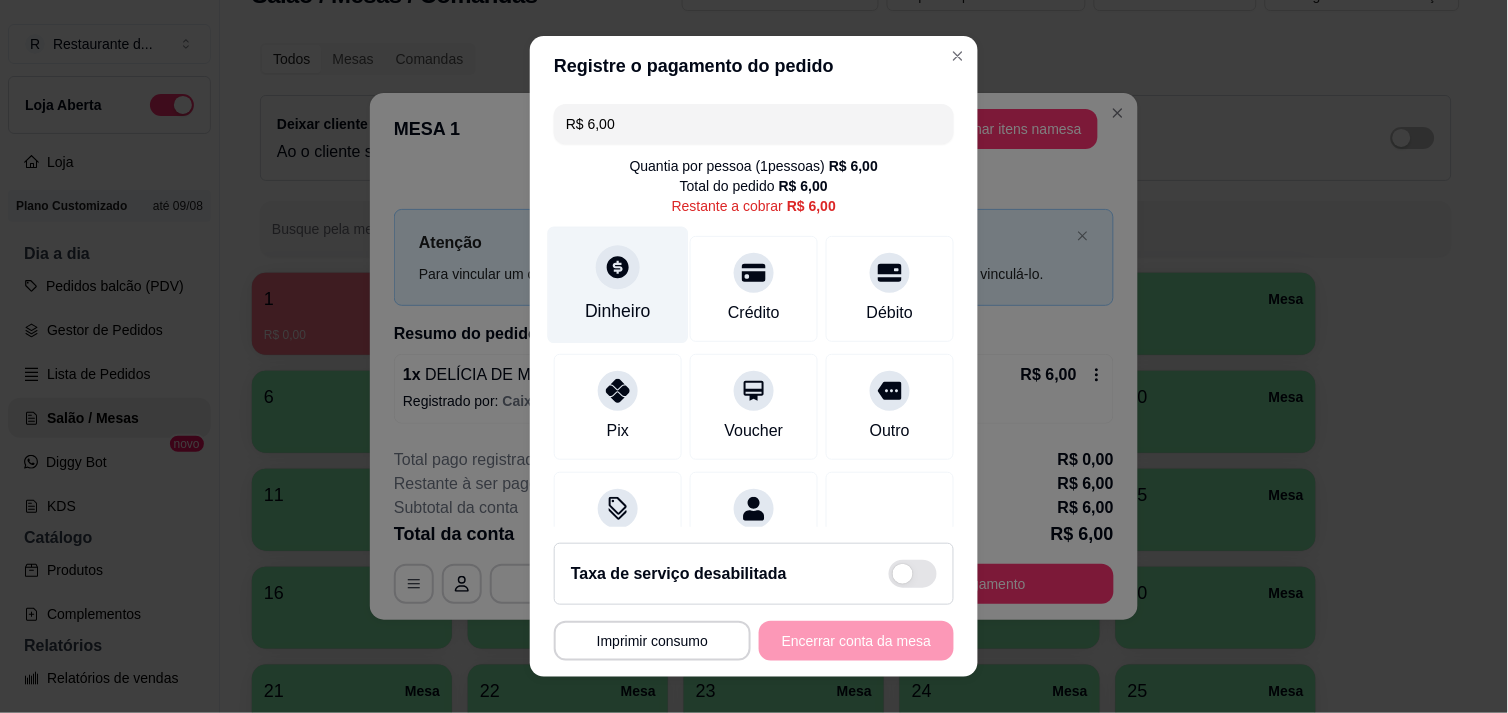 click 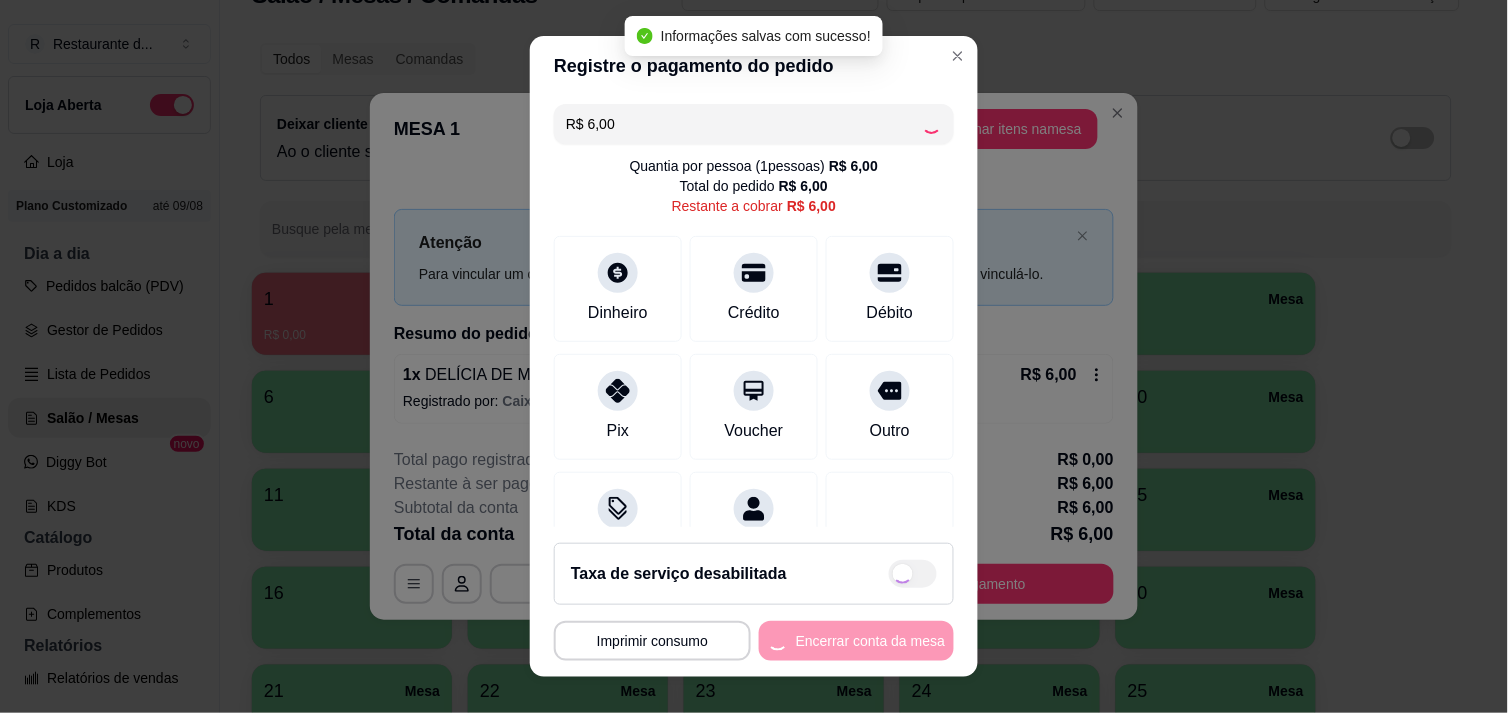 type on "R$ 0,00" 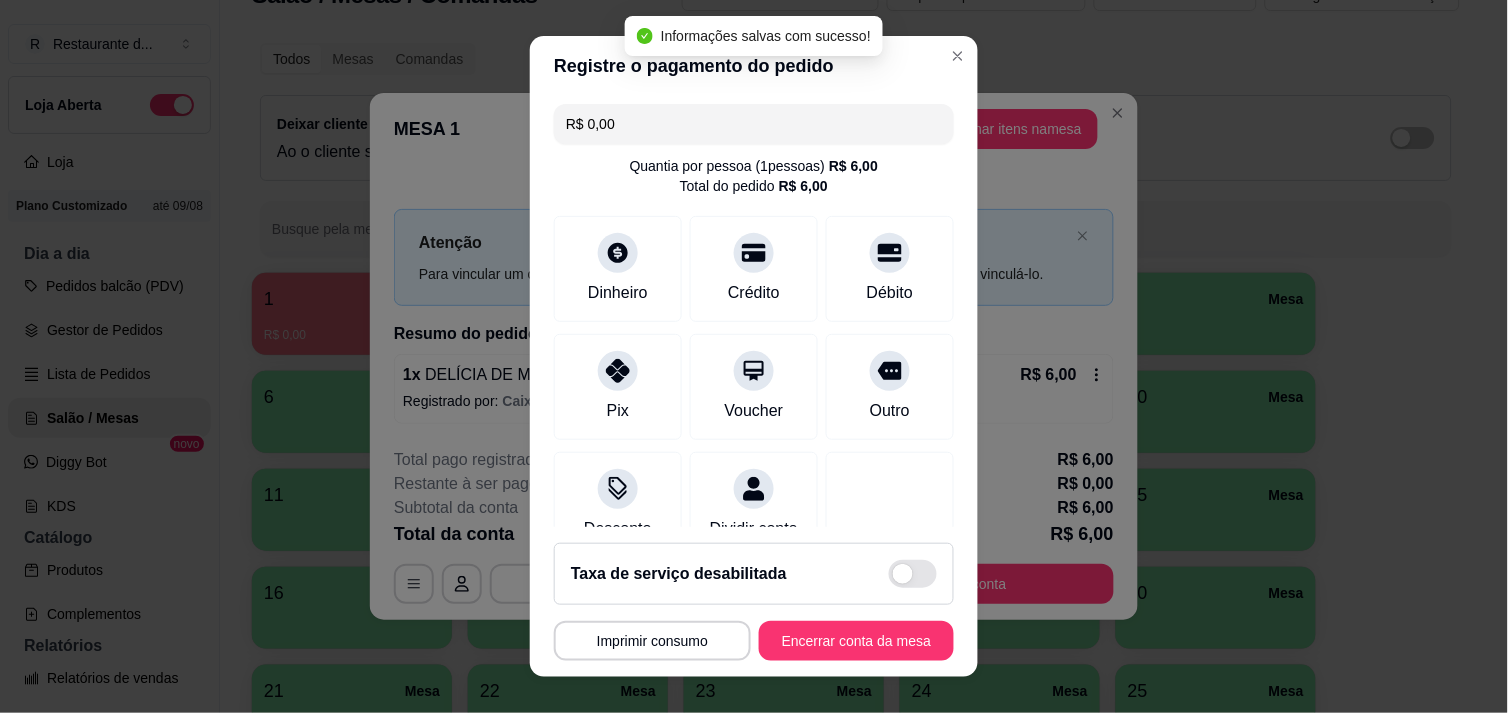 click on "R$ 0,00 Quantia por pessoa ( 1  pessoas)   R$ 6,00 Total do pedido   R$ 6,00 Dinheiro Crédito Débito Pix Voucher Outro Desconto Dividir conta Pagamento registrados Dinheiro R$ 6,00" at bounding box center [754, 312] 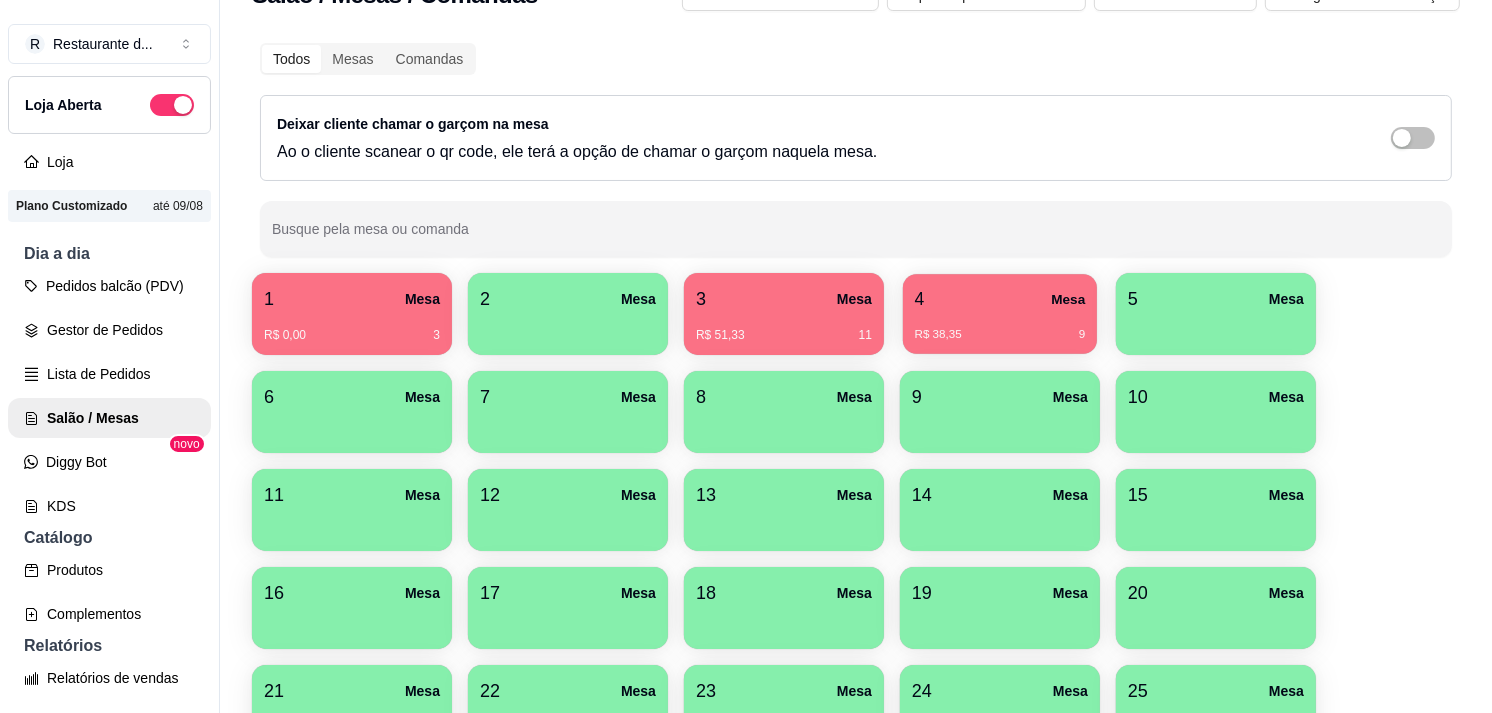 click on "Mesa" at bounding box center (1068, 299) 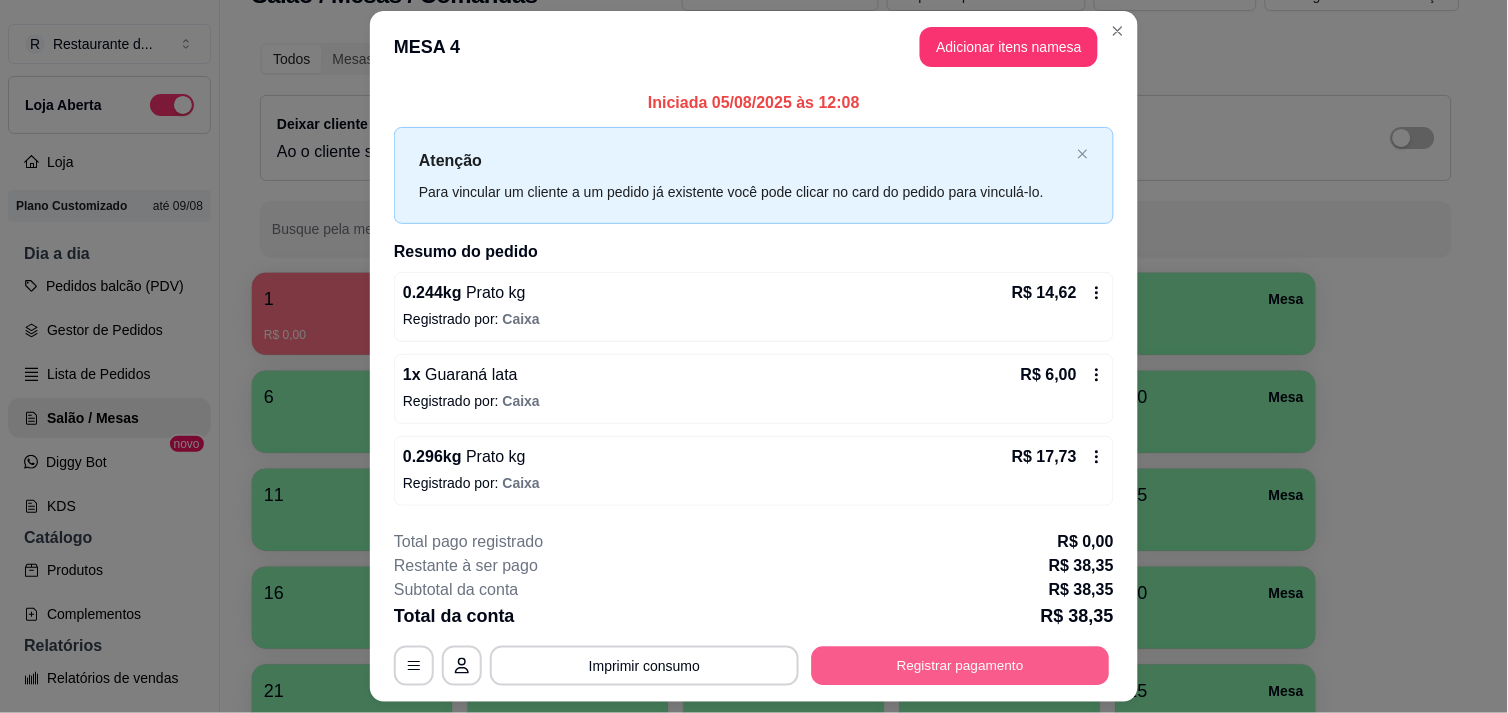 click on "Registrar pagamento" at bounding box center [961, 666] 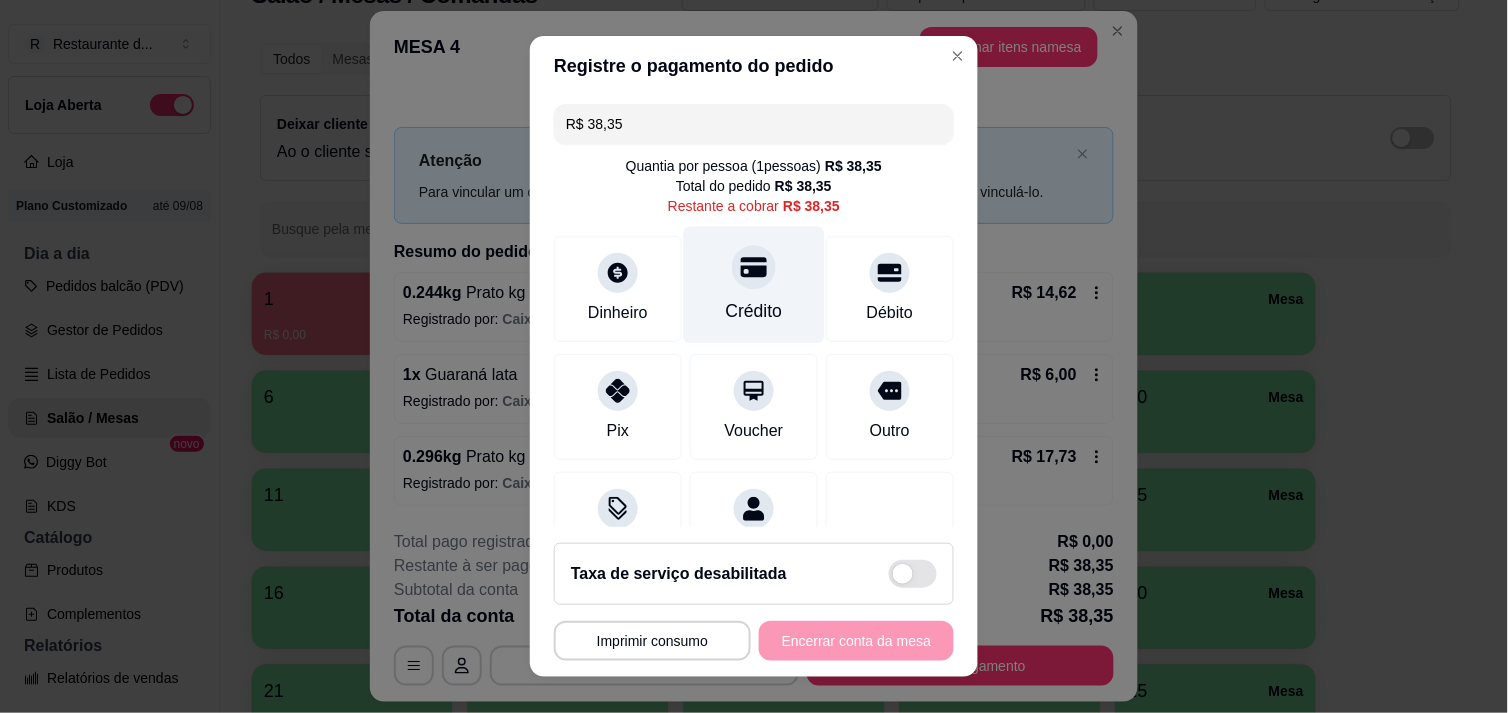 click on "Crédito" at bounding box center [754, 284] 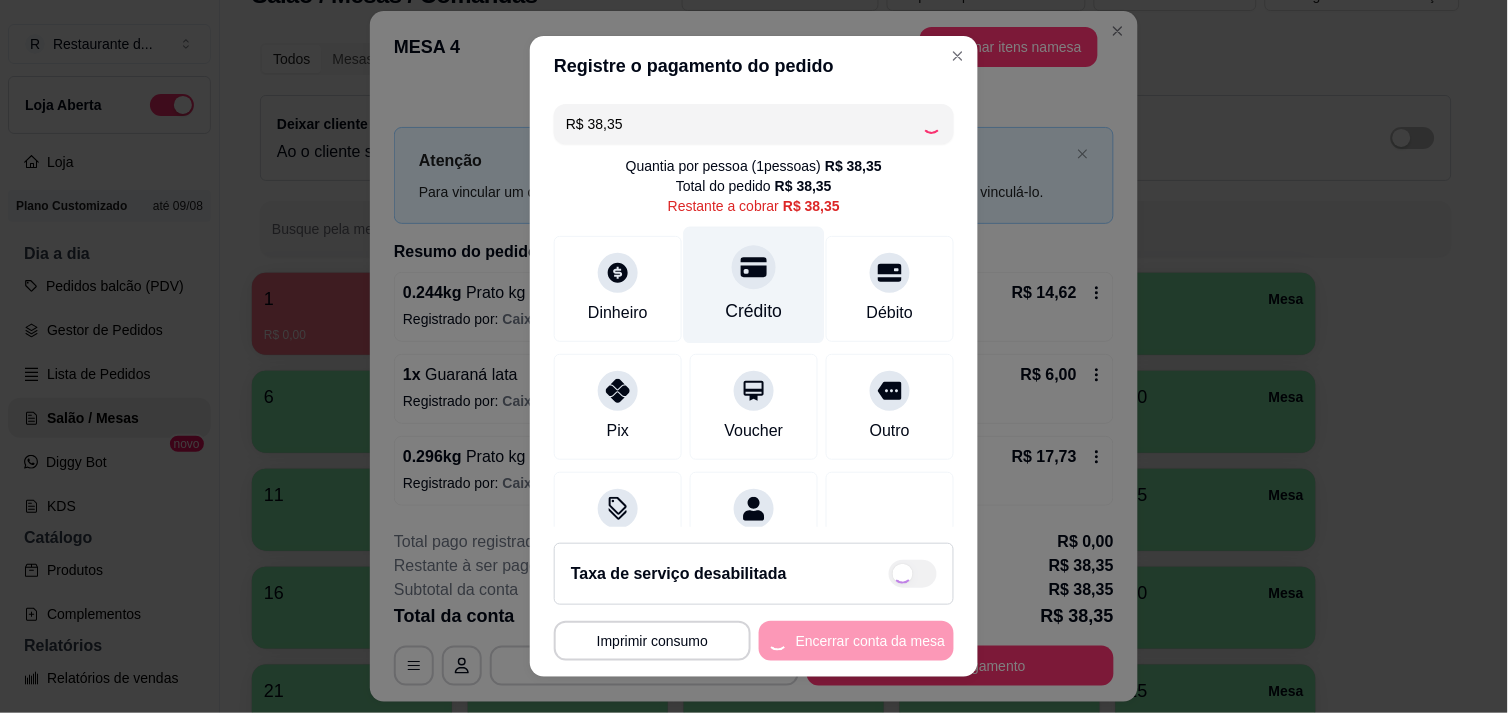 type on "R$ 0,00" 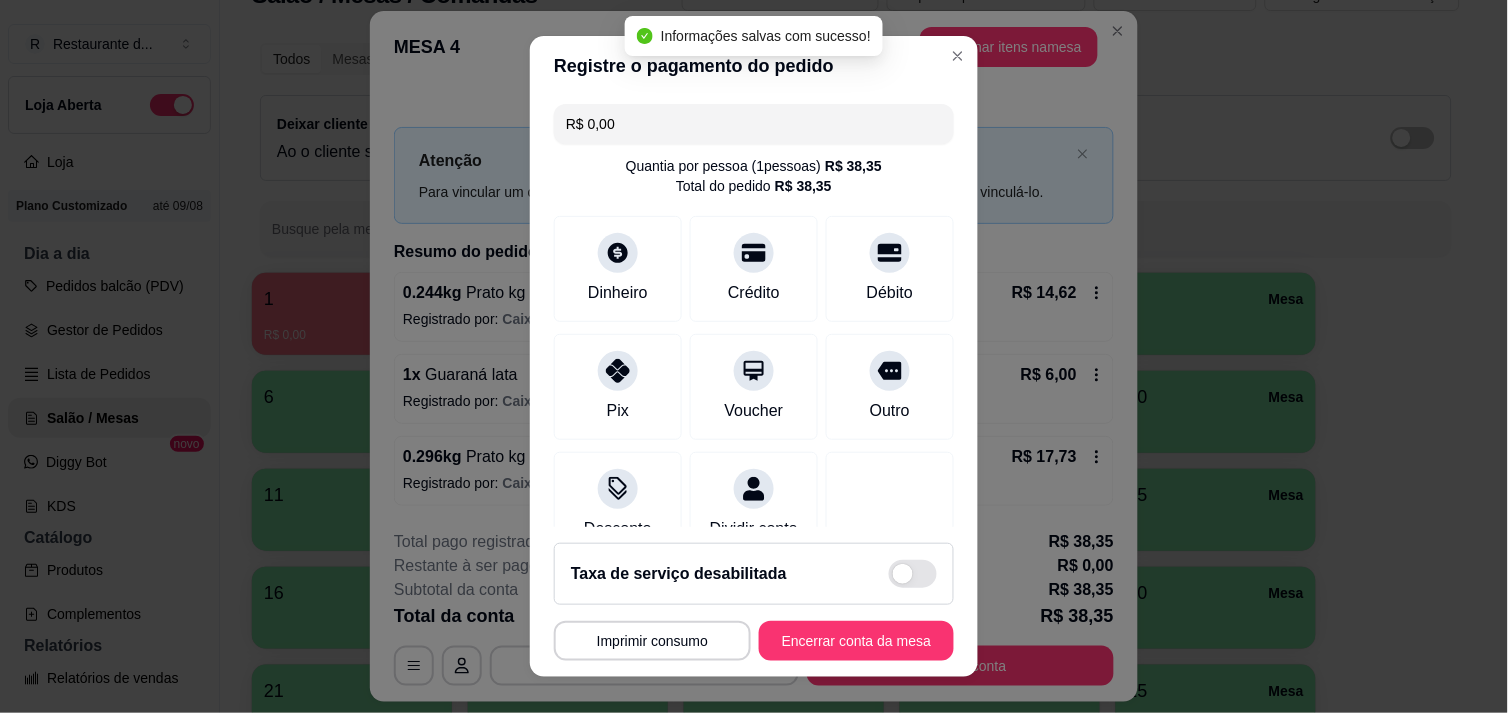 click on "Taxa de serviço   desabilitada" at bounding box center (754, 574) 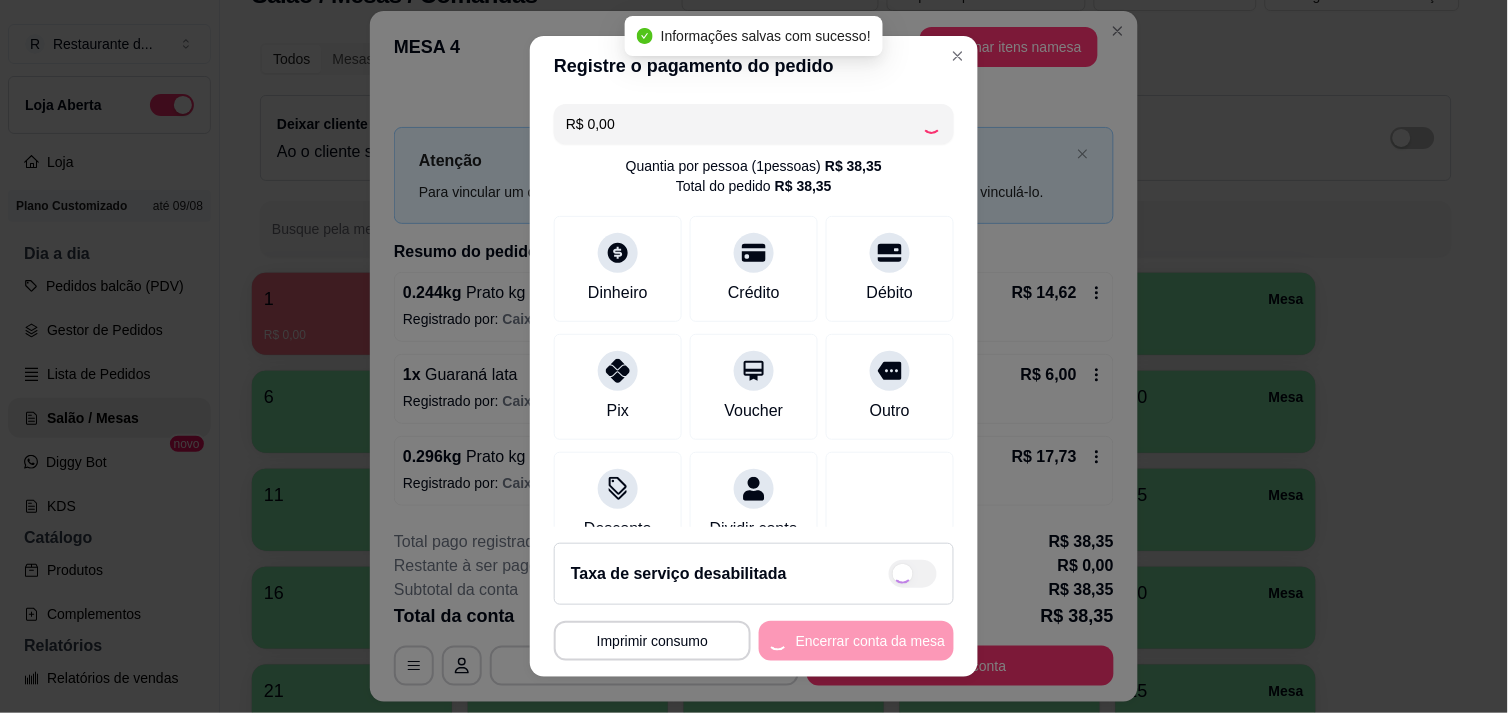 checkbox on "true" 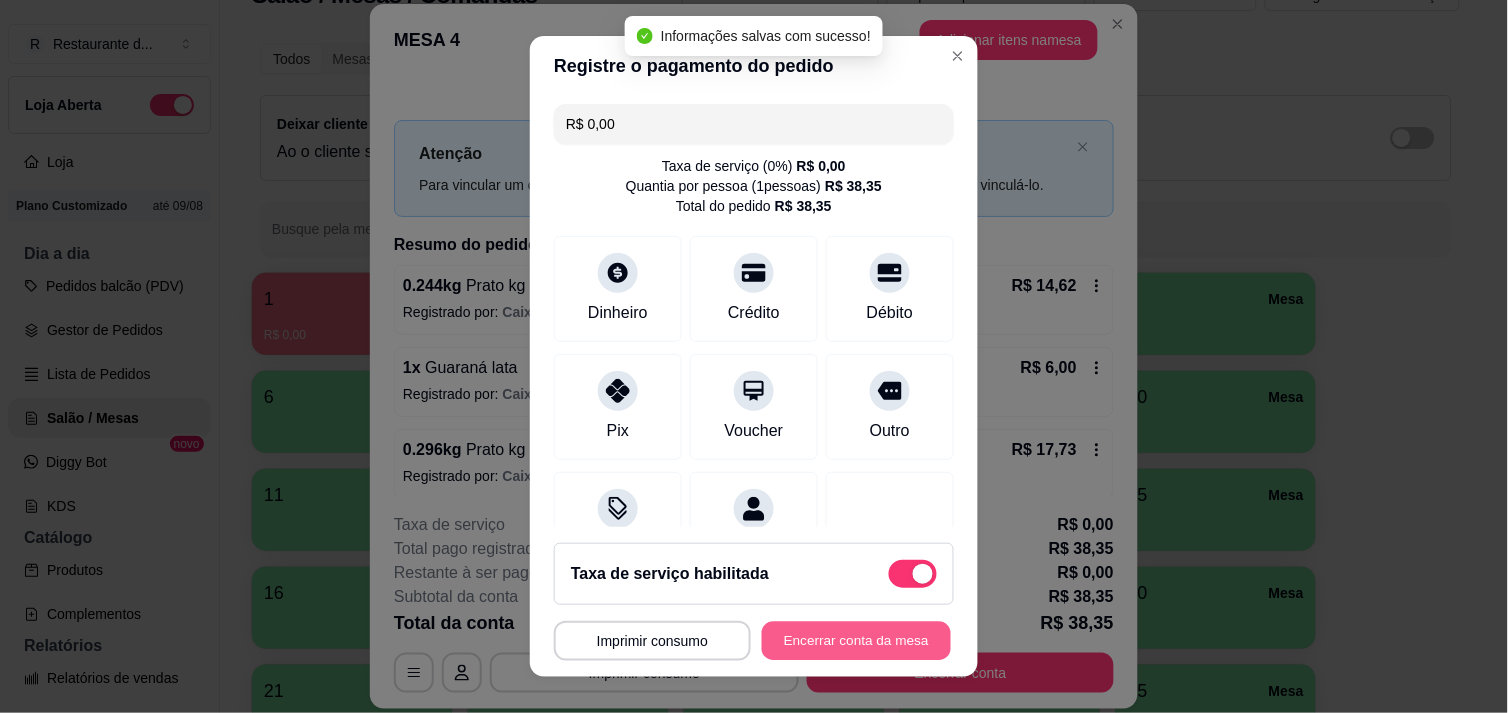 click on "Encerrar conta da mesa" at bounding box center [856, 641] 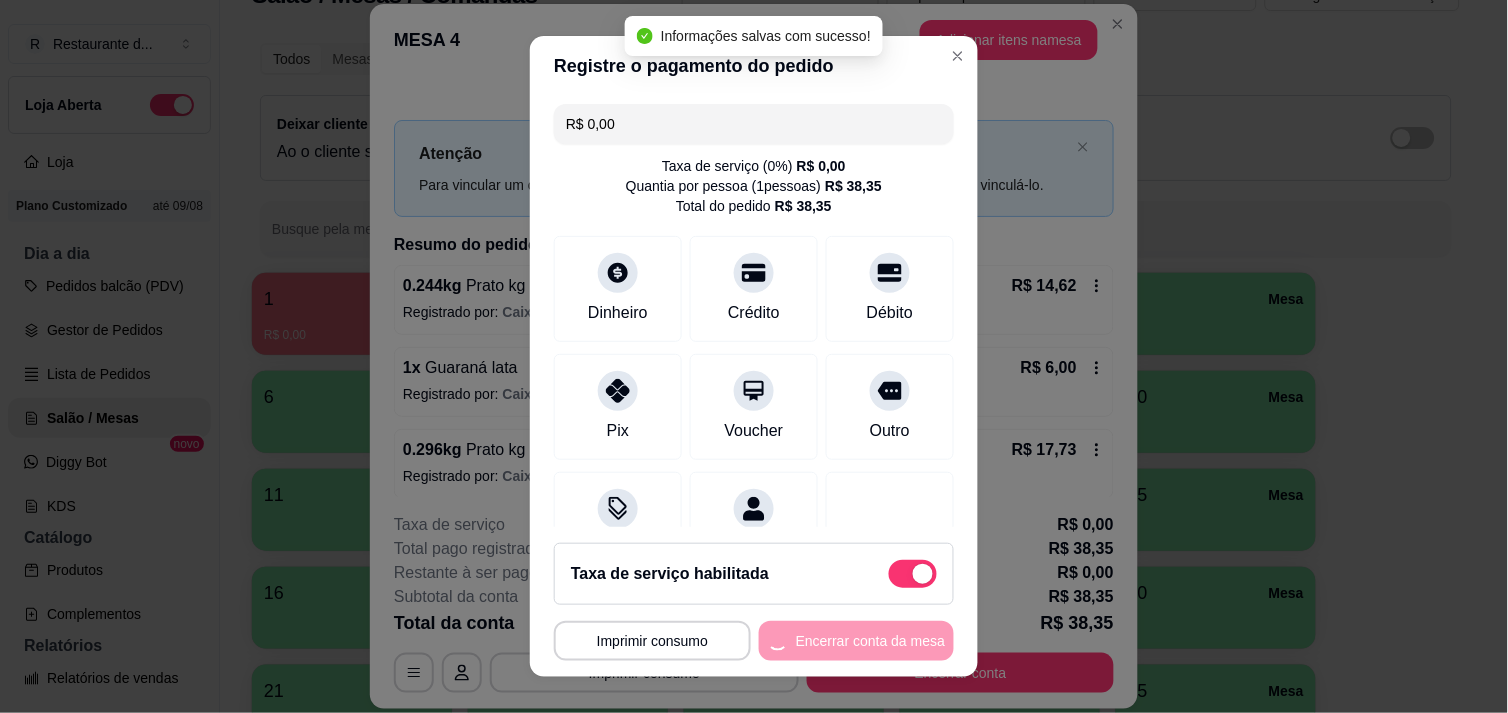 click on "**********" at bounding box center (754, 641) 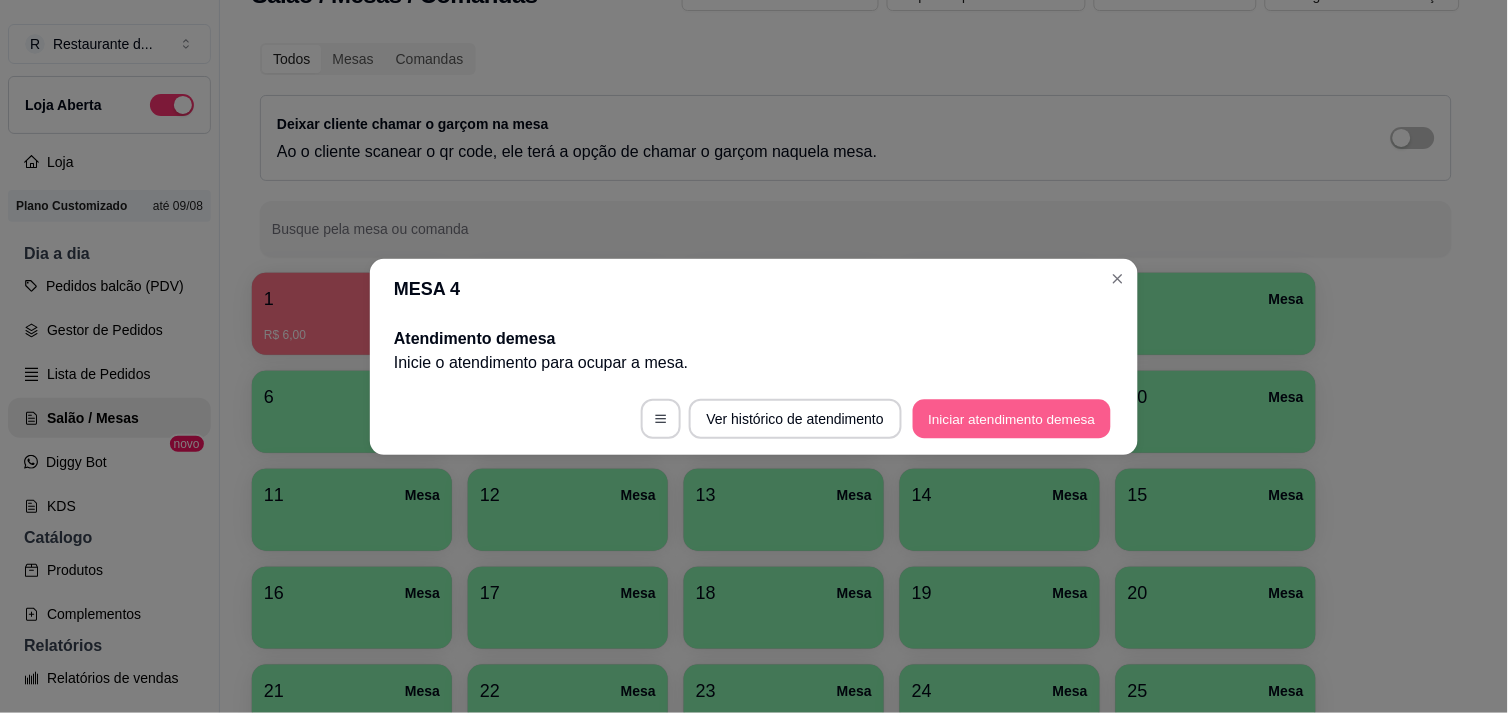 click on "Iniciar atendimento de  mesa" at bounding box center (1012, 418) 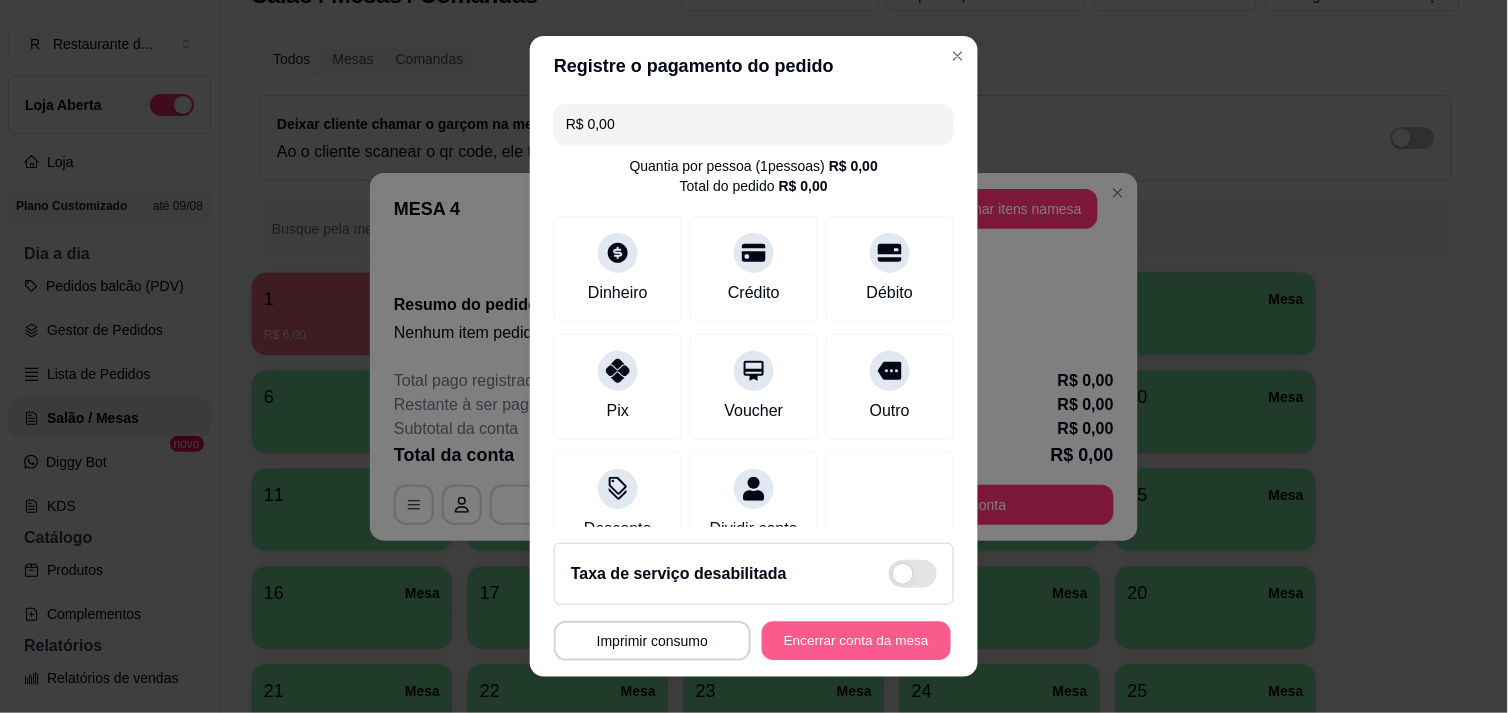 click on "Encerrar conta da mesa" at bounding box center (856, 641) 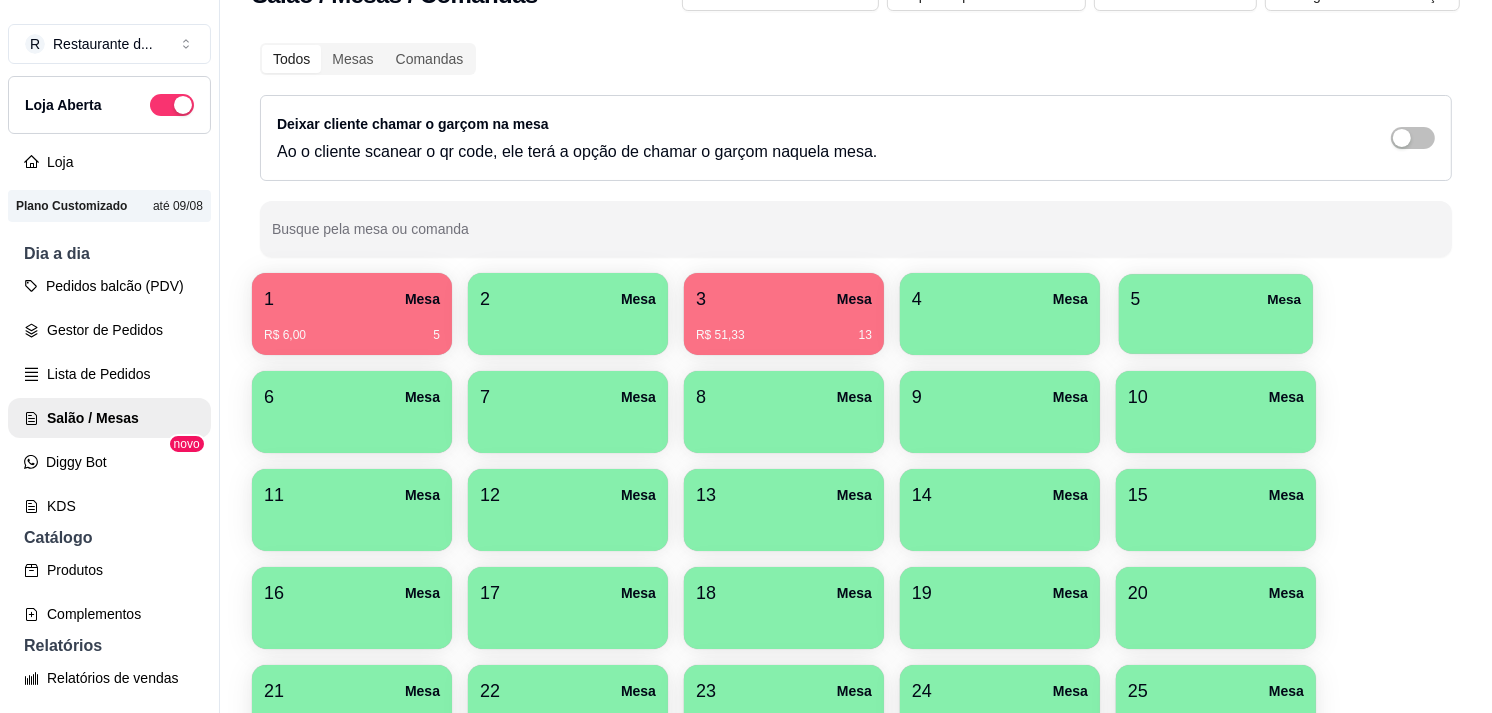 click on "5 Mesa" at bounding box center [1216, 299] 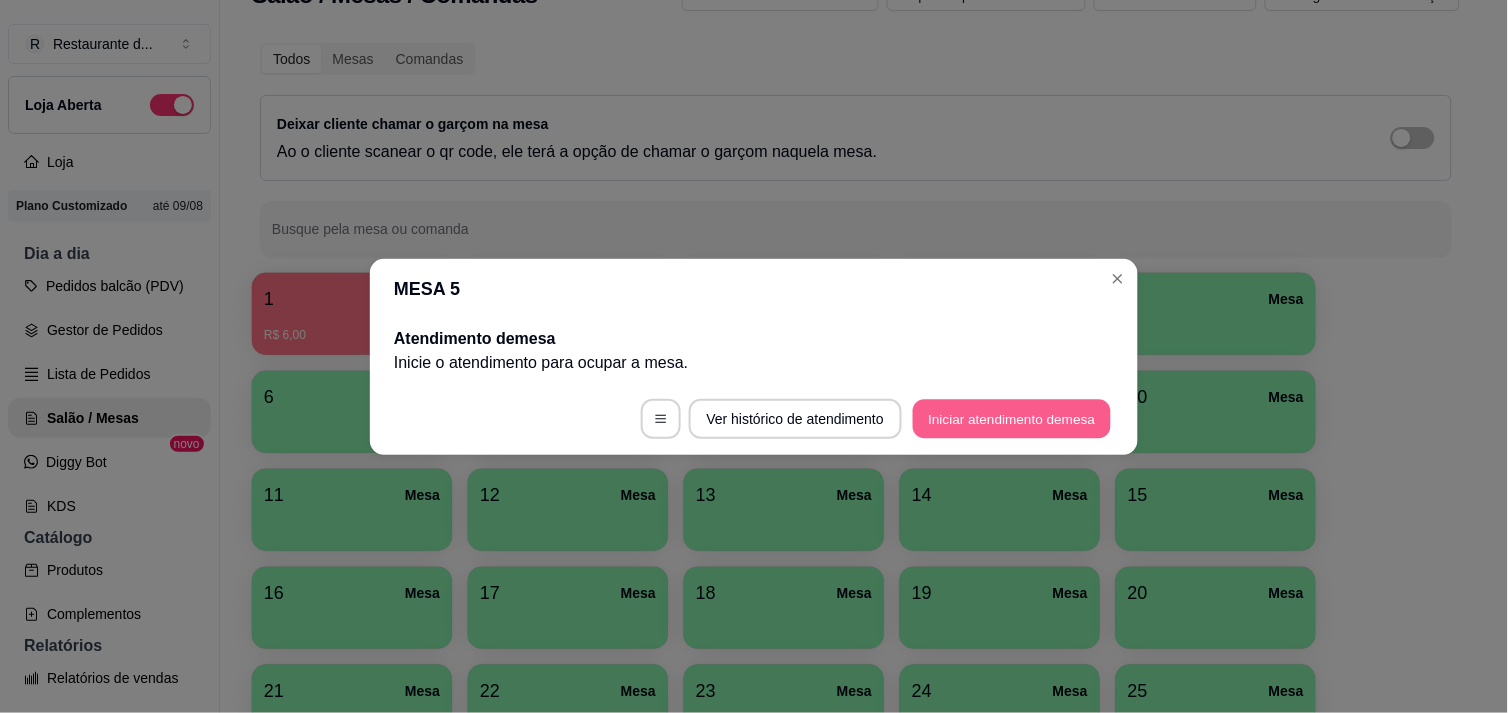 click on "Iniciar atendimento de  mesa" at bounding box center (1012, 418) 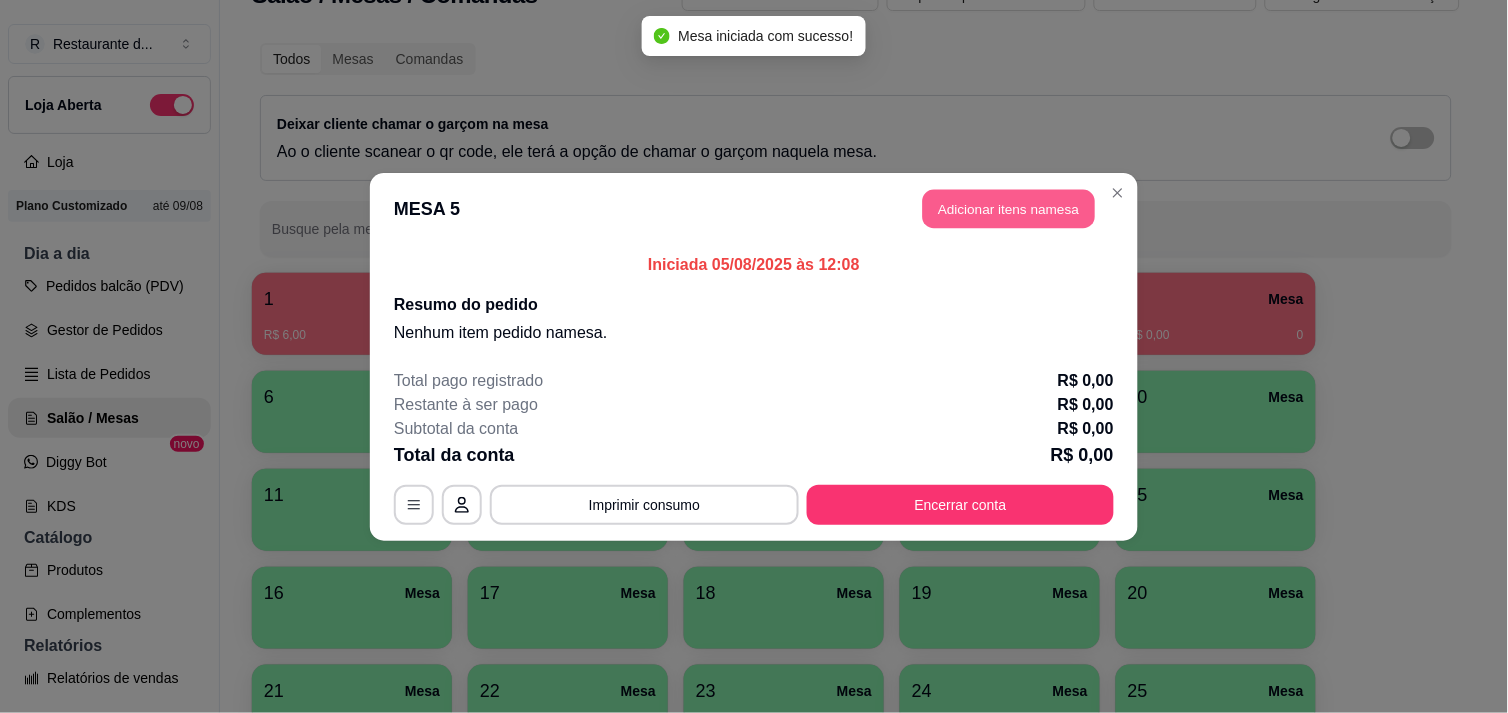 click on "Adicionar itens na  mesa" at bounding box center (1009, 208) 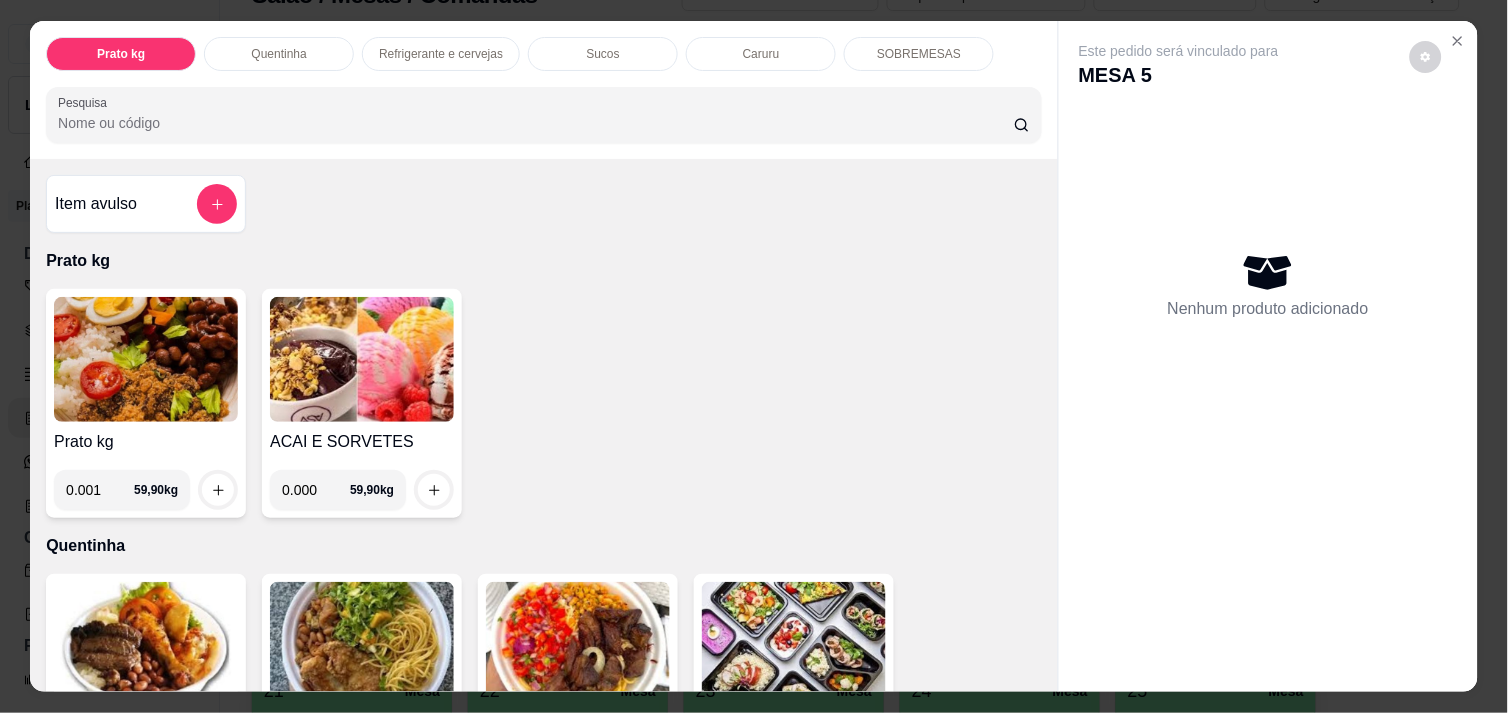 click on "0.001" at bounding box center [100, 490] 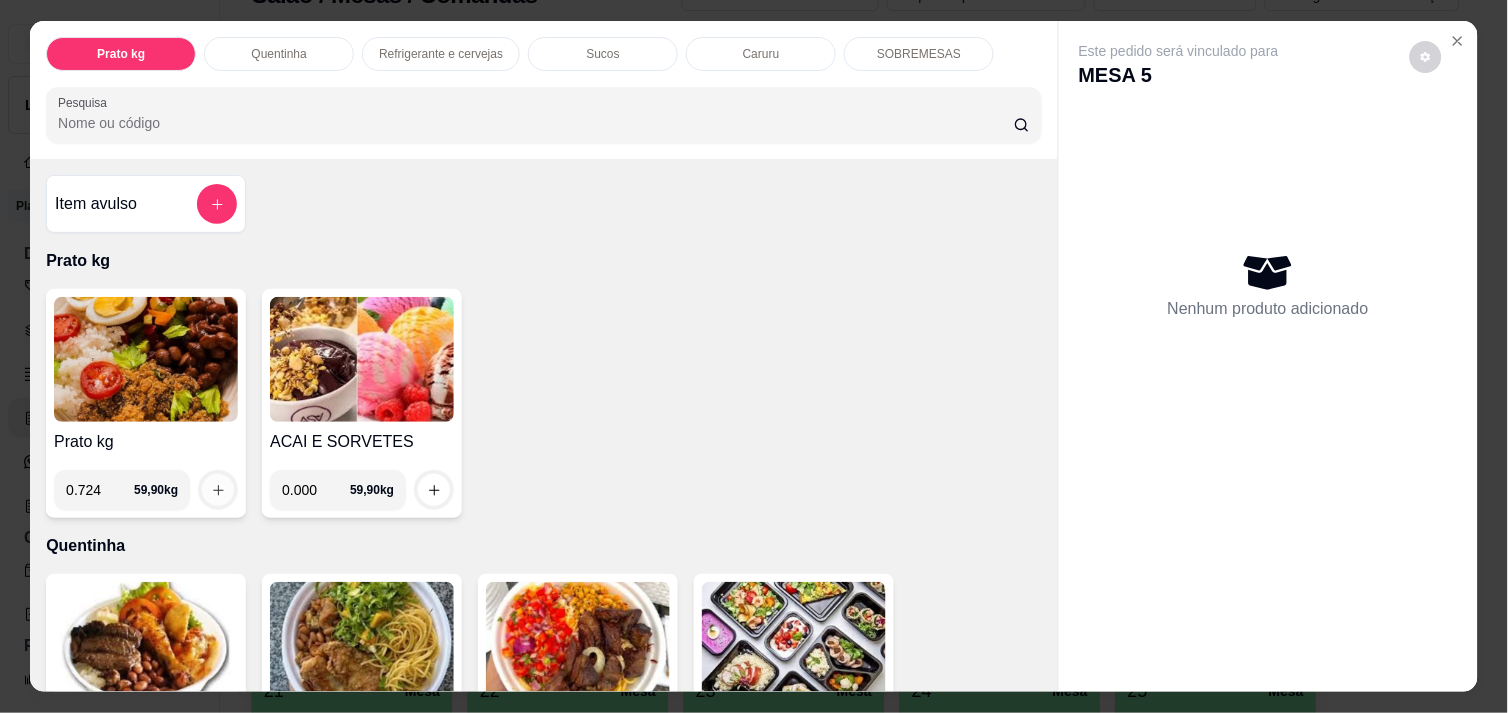 click 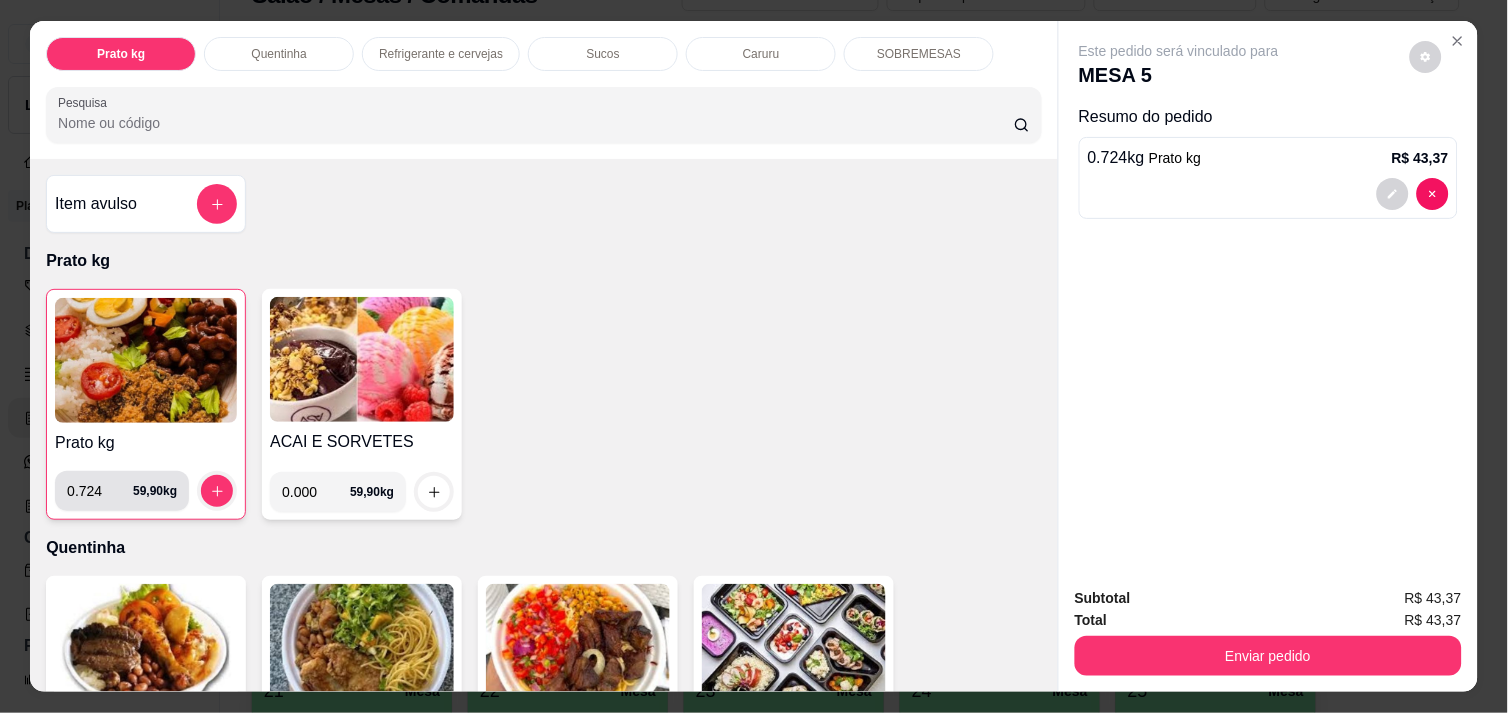 click on "0.724 59,90 kg" at bounding box center [122, 491] 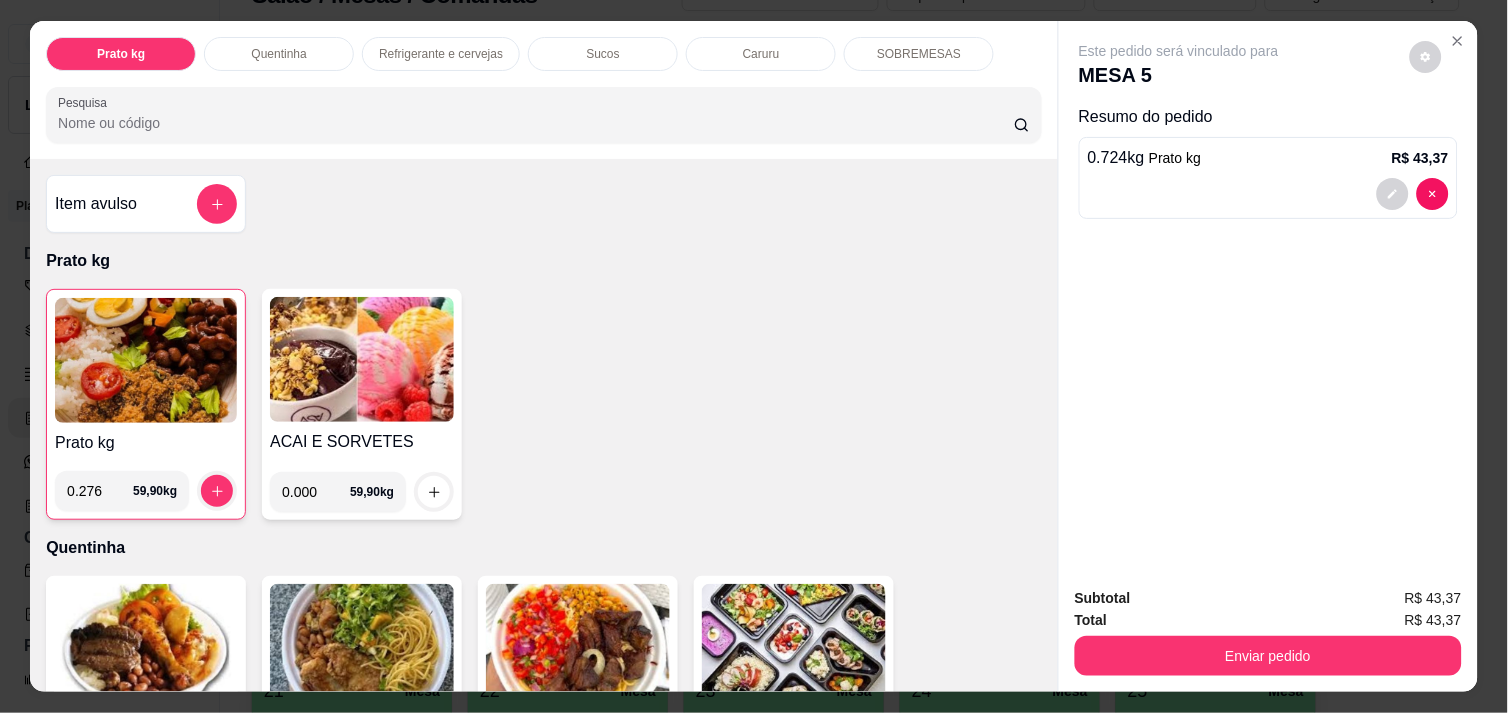click on "0.276" at bounding box center [100, 491] 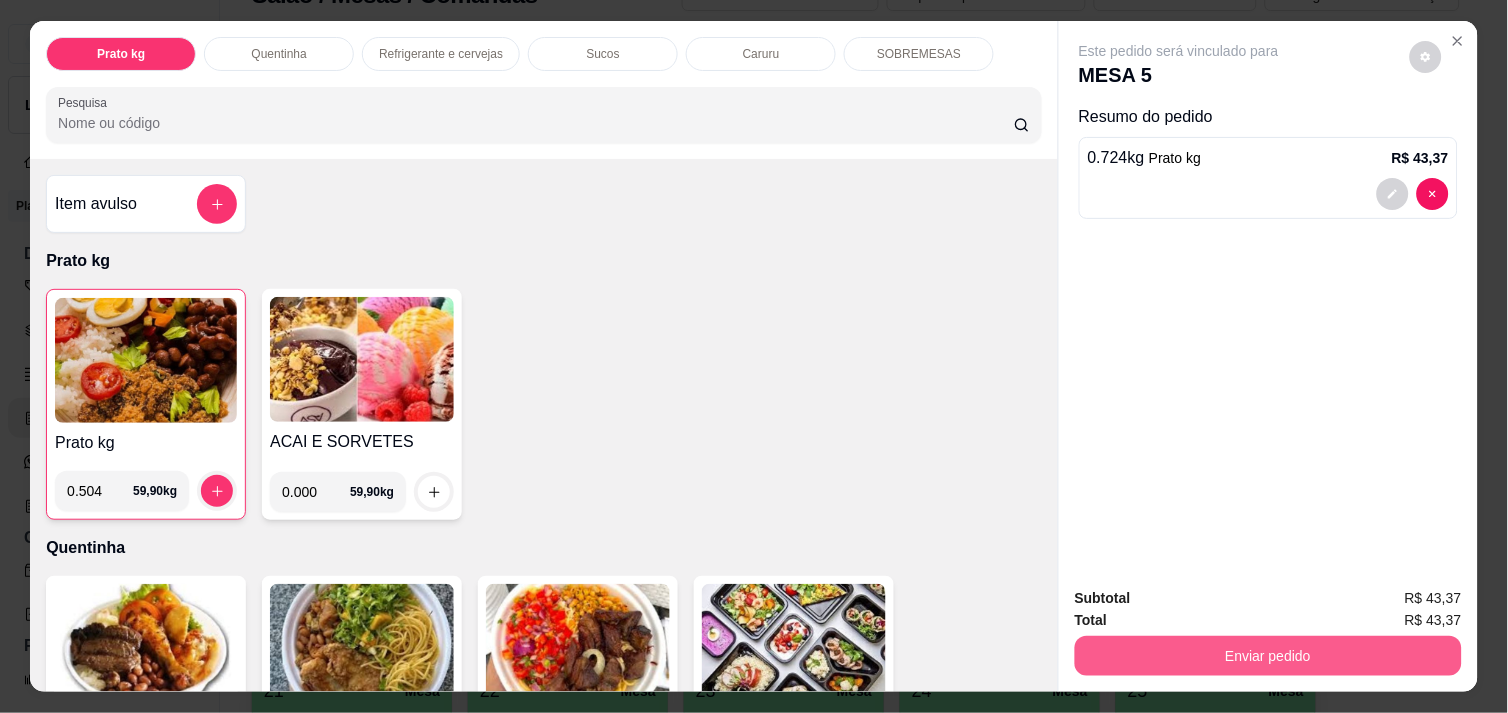 type on "0.504" 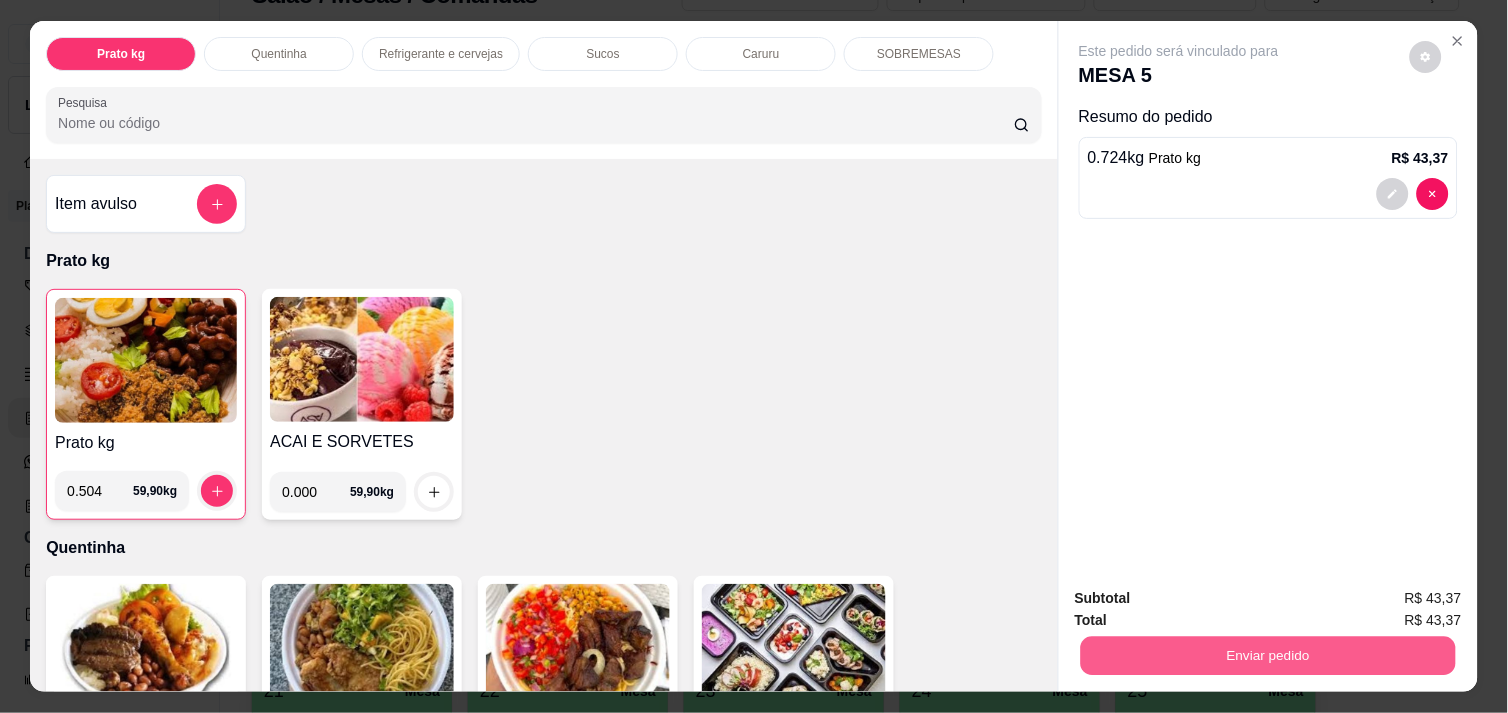 click on "Enviar pedido" at bounding box center [1268, 655] 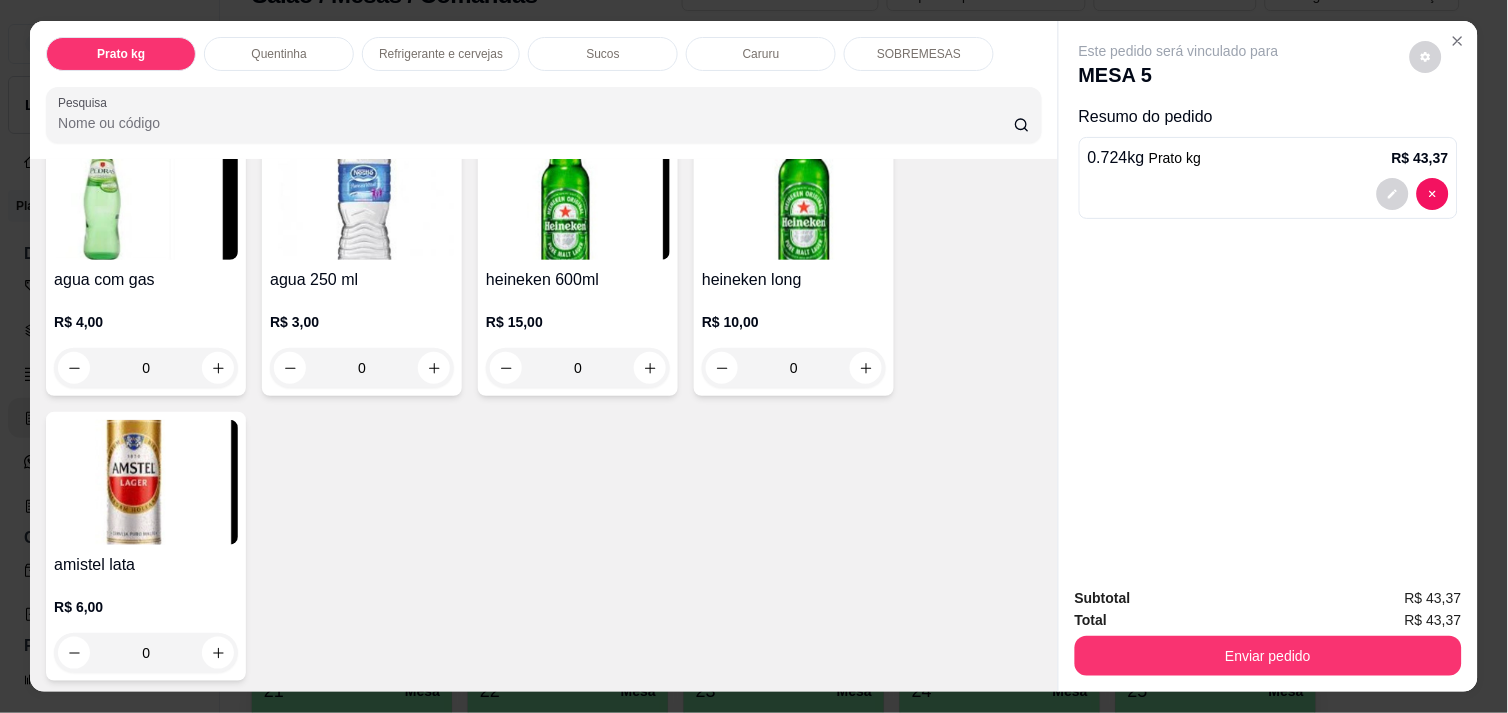 scroll, scrollTop: 1302, scrollLeft: 0, axis: vertical 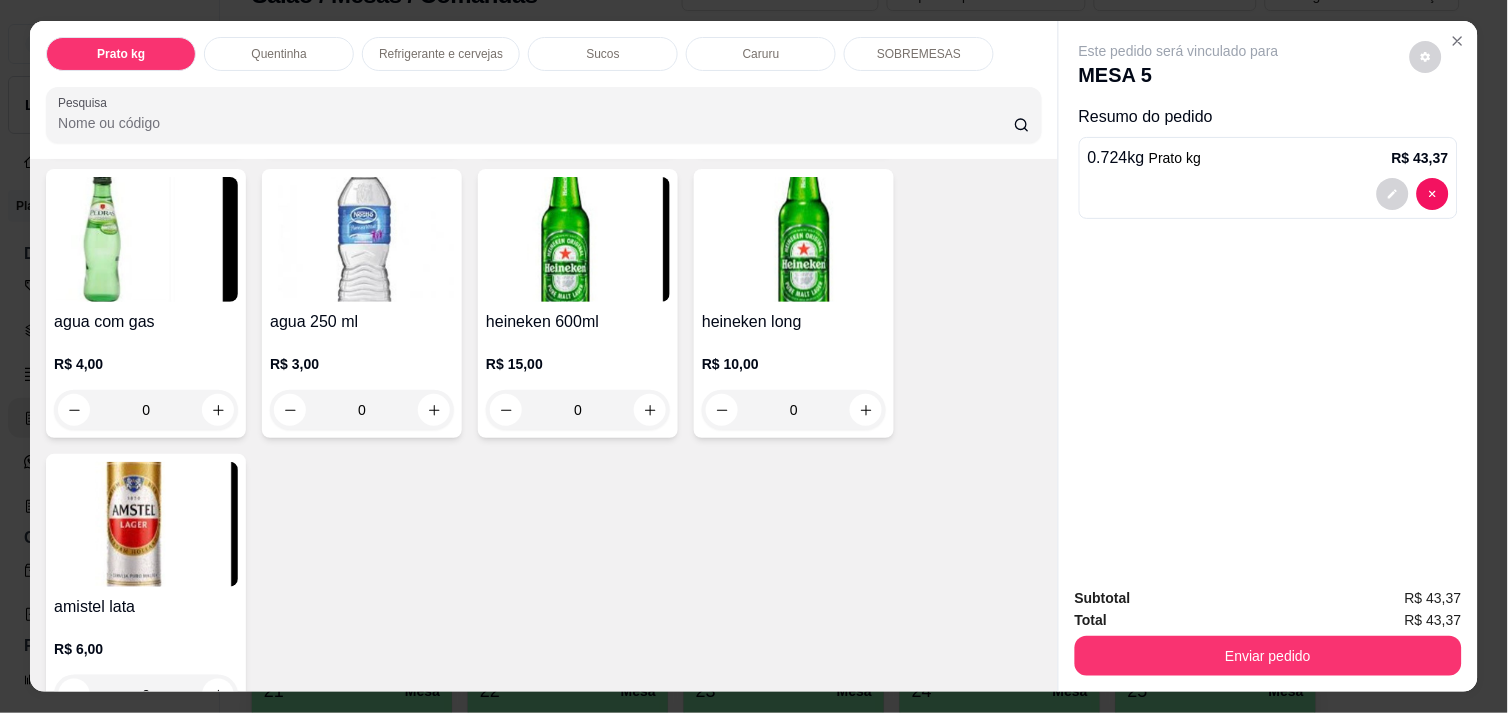 click on "Prato kg Quentinha Refrigerante e cervejas  Sucos Caruru SOBREMESAS Pesquisa" at bounding box center (544, 90) 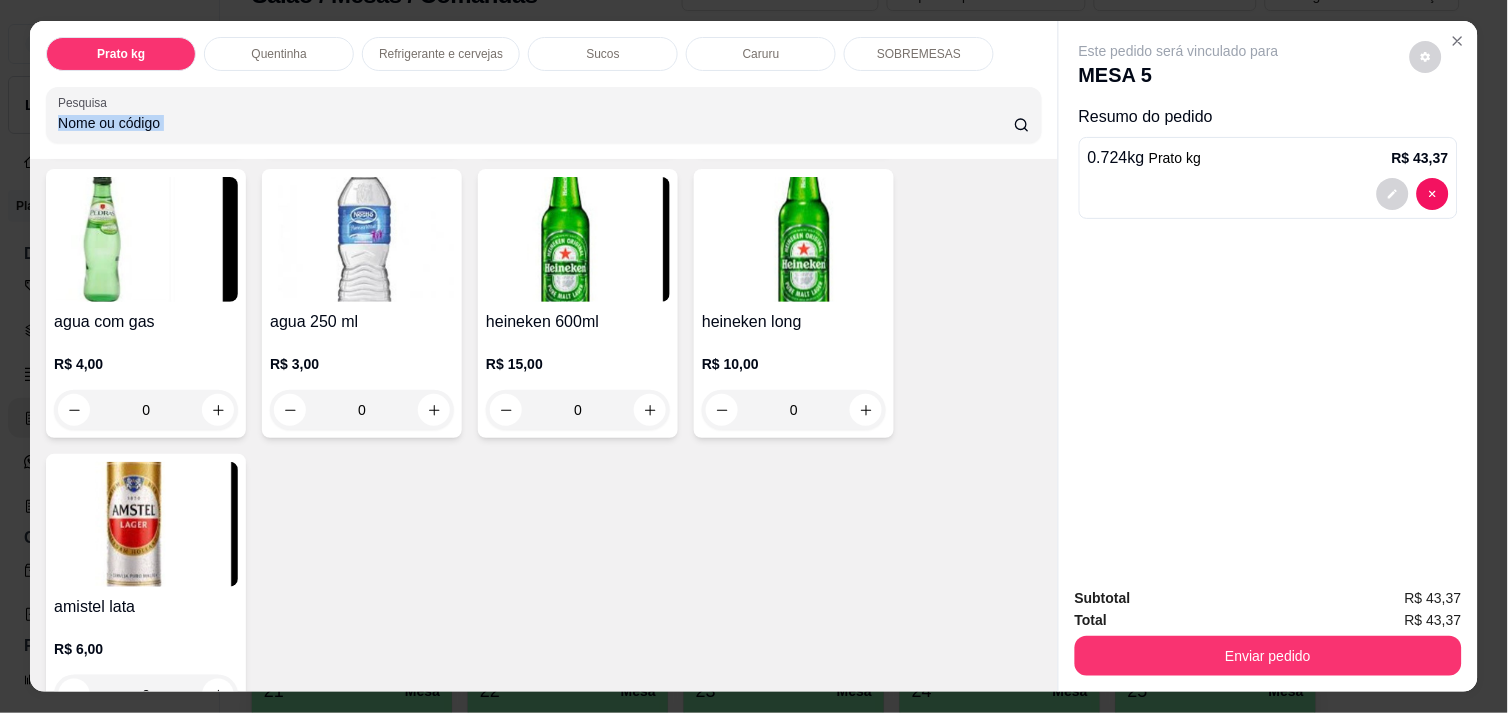 click on "Prato kg Quentinha Refrigerante e cervejas  Sucos Caruru SOBREMESAS Pesquisa" at bounding box center [544, 90] 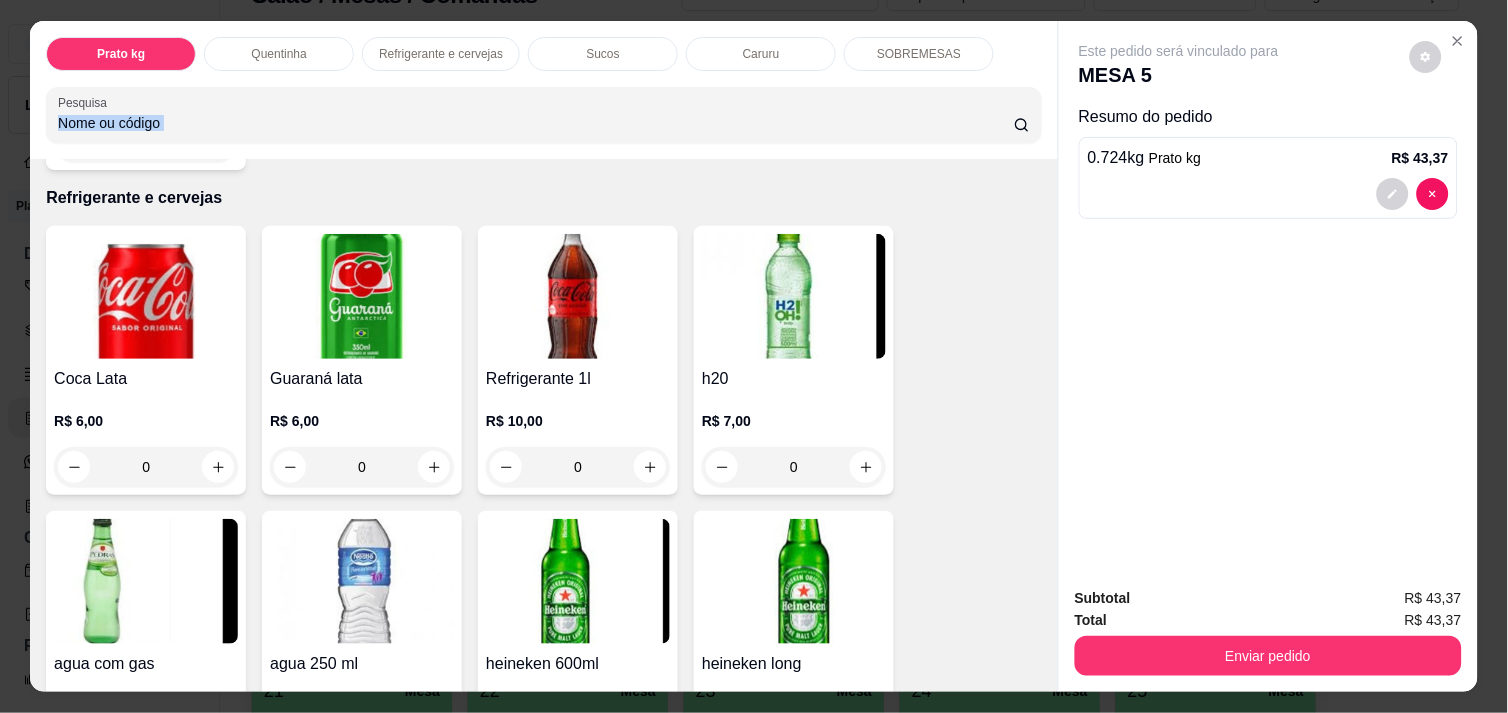 scroll, scrollTop: 946, scrollLeft: 0, axis: vertical 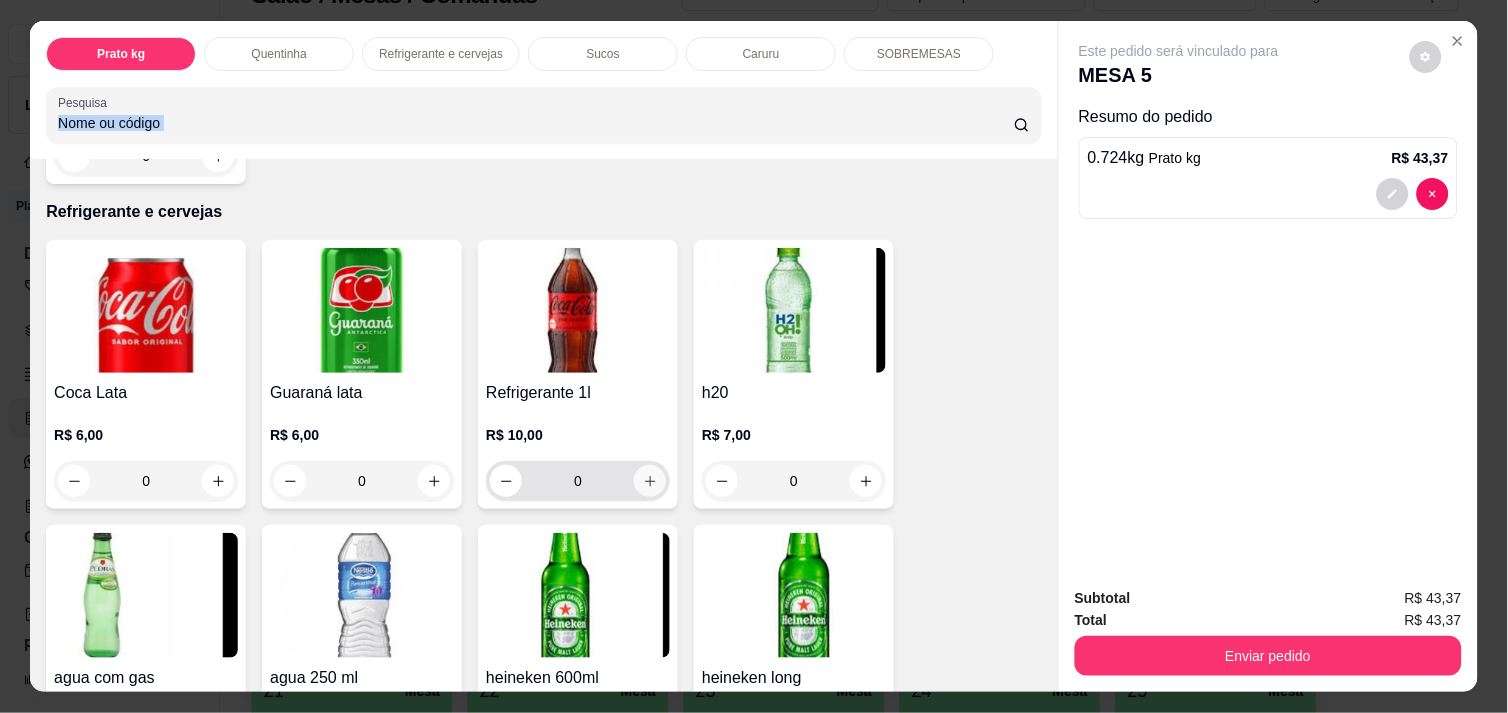 click 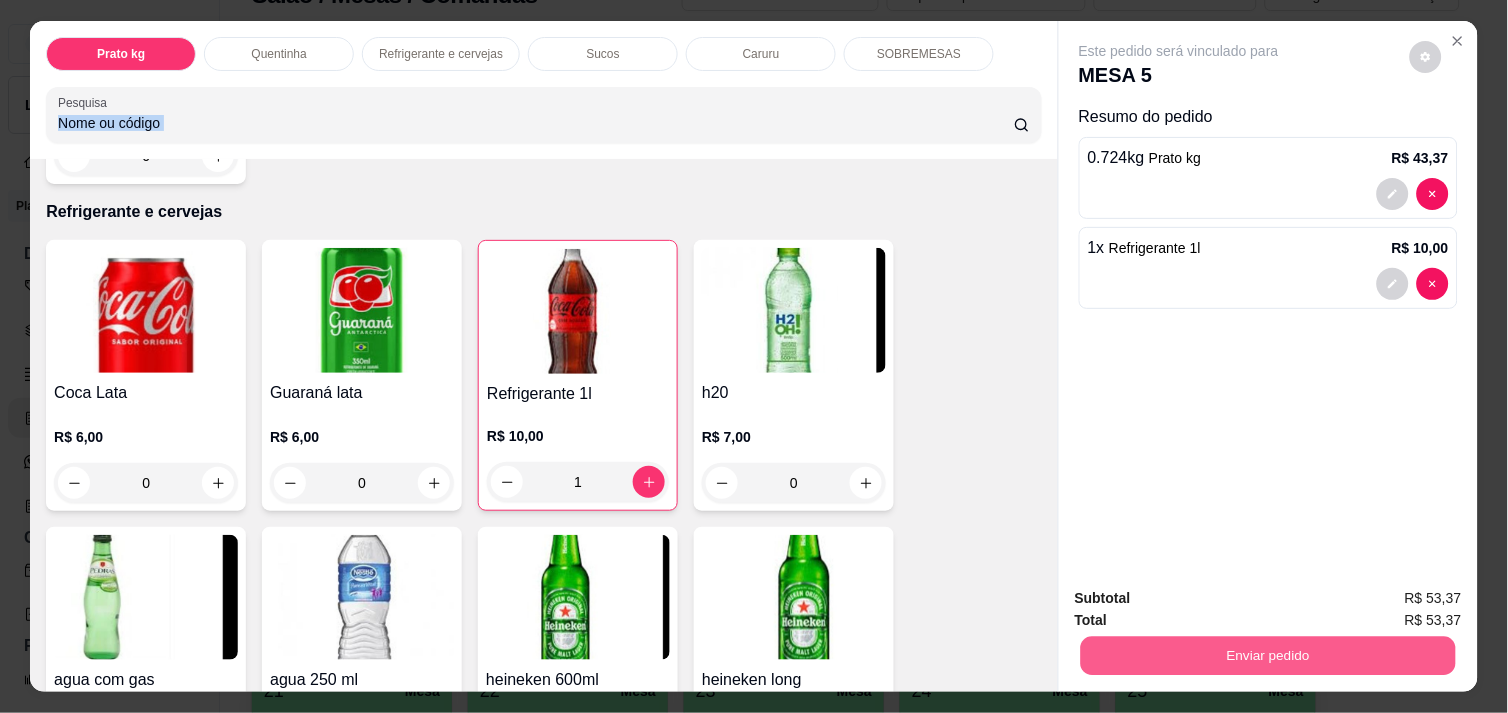 click on "Enviar pedido" at bounding box center (1268, 655) 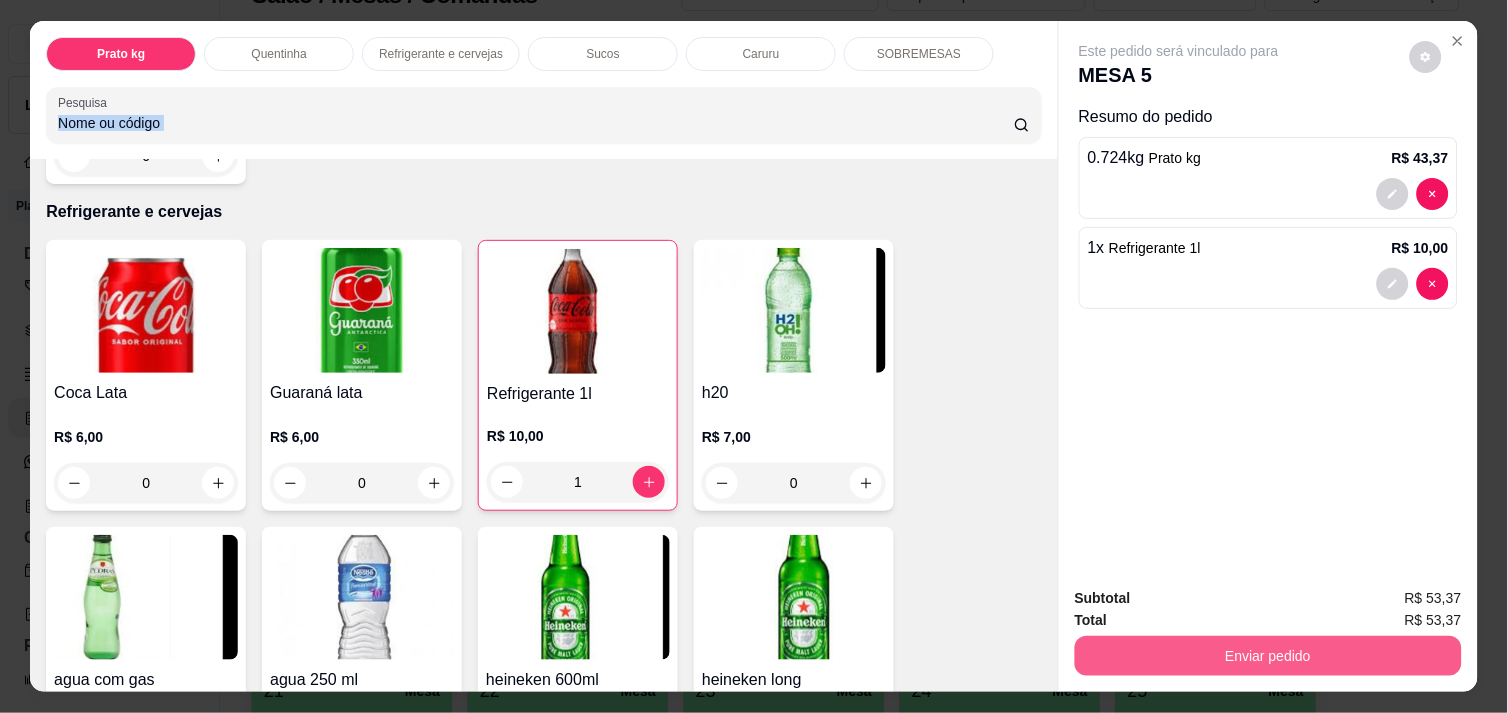 click on "Enviar pedido" at bounding box center [1268, 656] 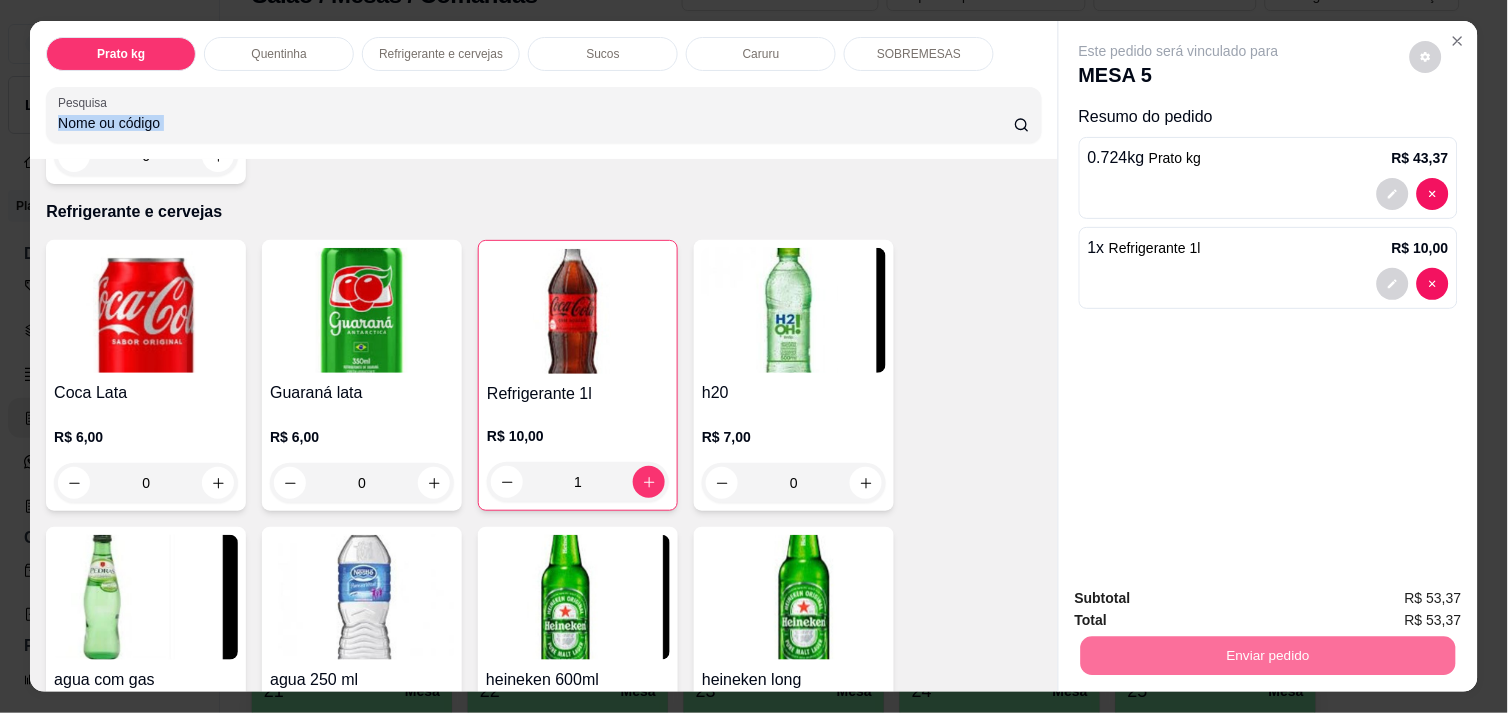 click on "Não registrar e enviar pedido" at bounding box center (1202, 598) 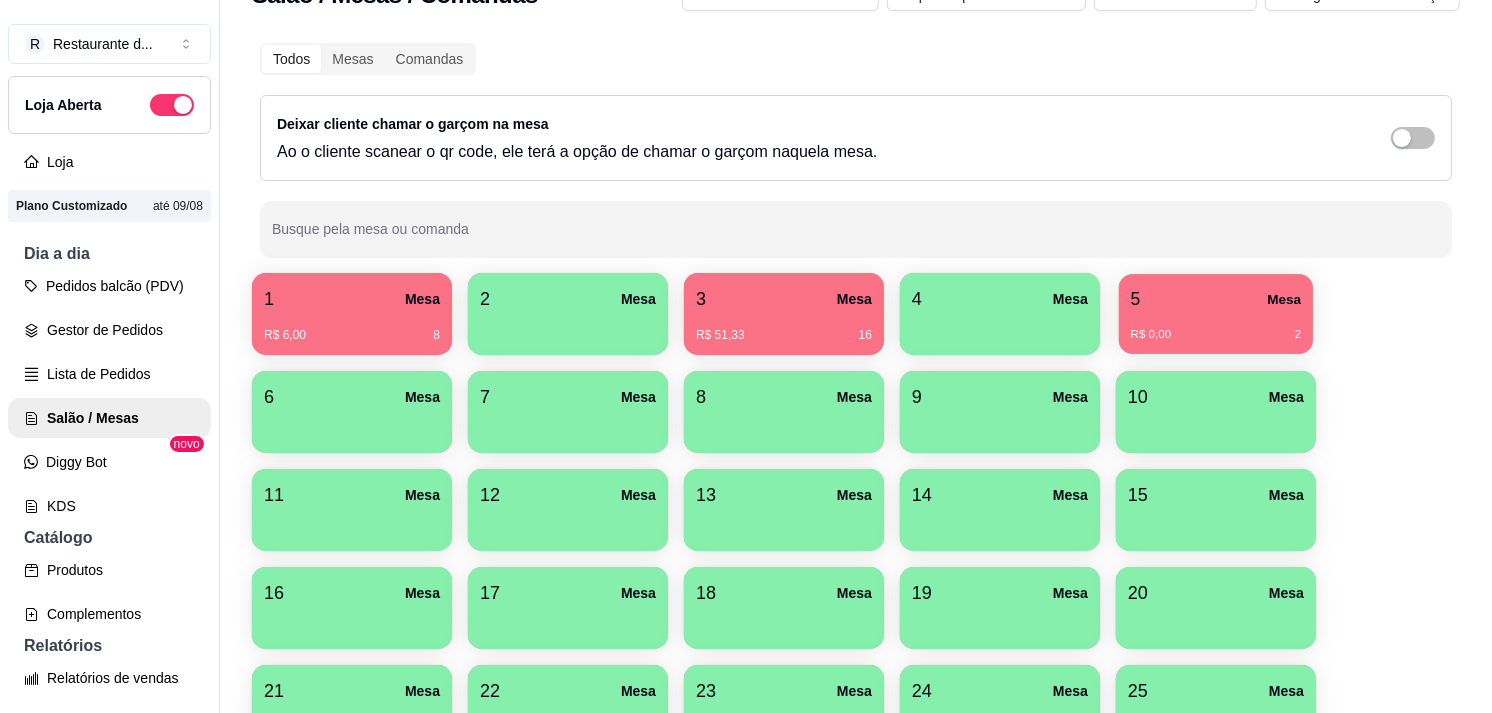 click on "R$ 0,00 2" at bounding box center [1216, 327] 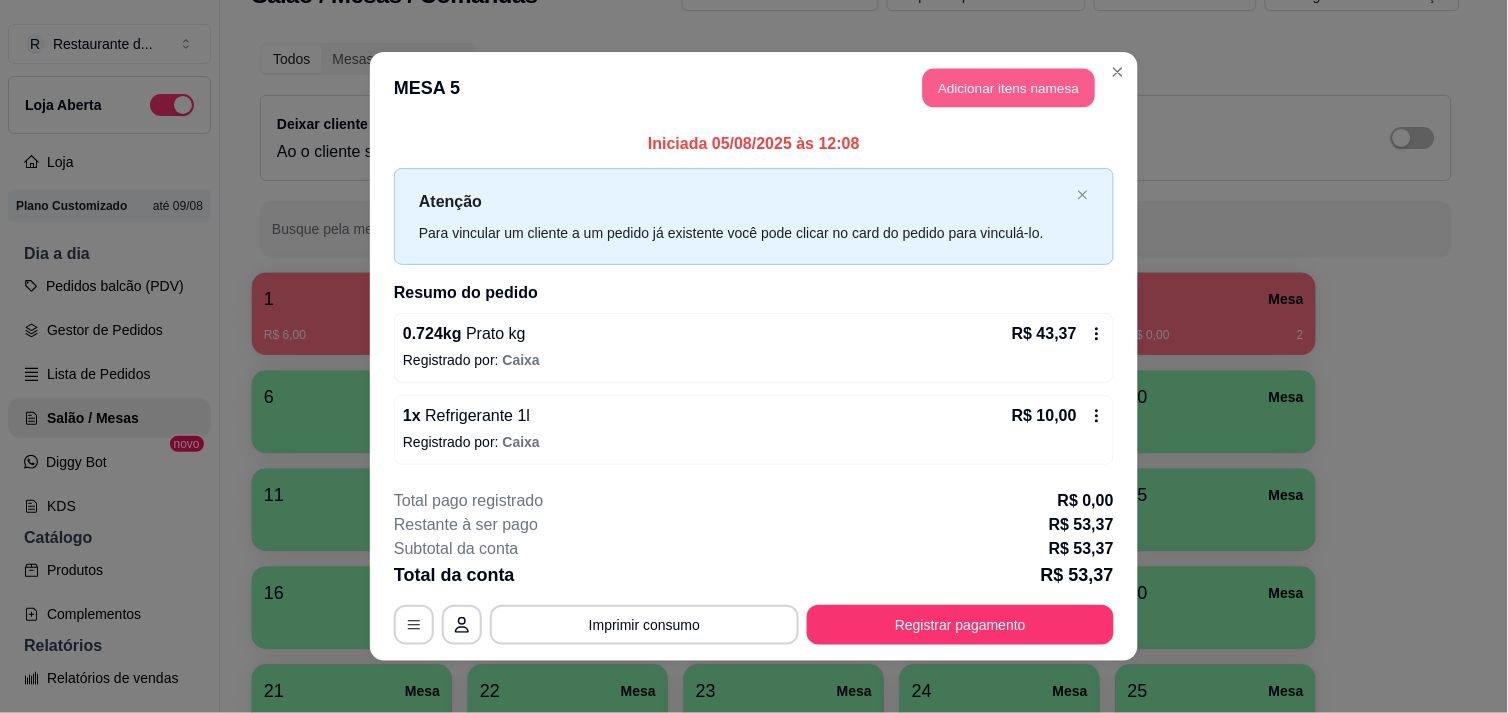 click on "Adicionar itens na  mesa" at bounding box center (1009, 88) 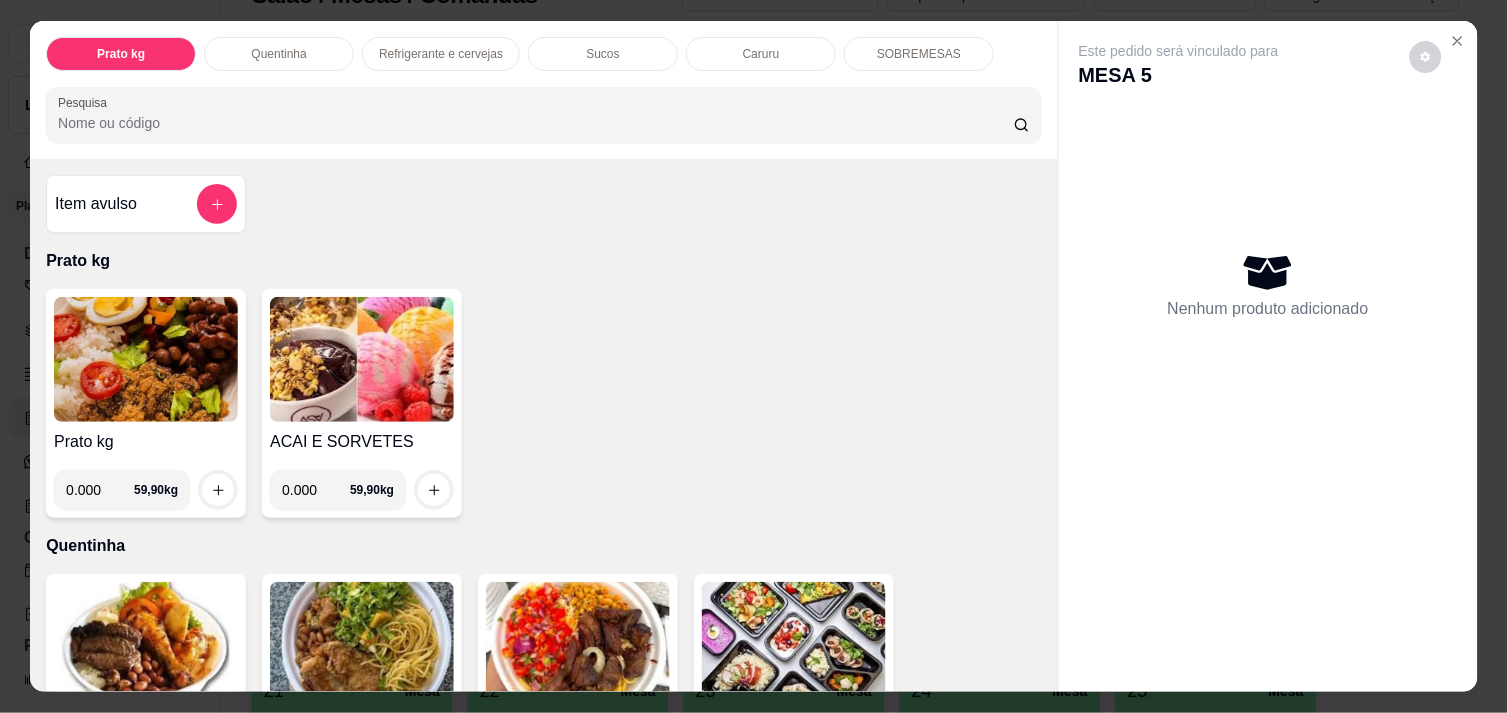 click on "Prato kg" at bounding box center (544, 261) 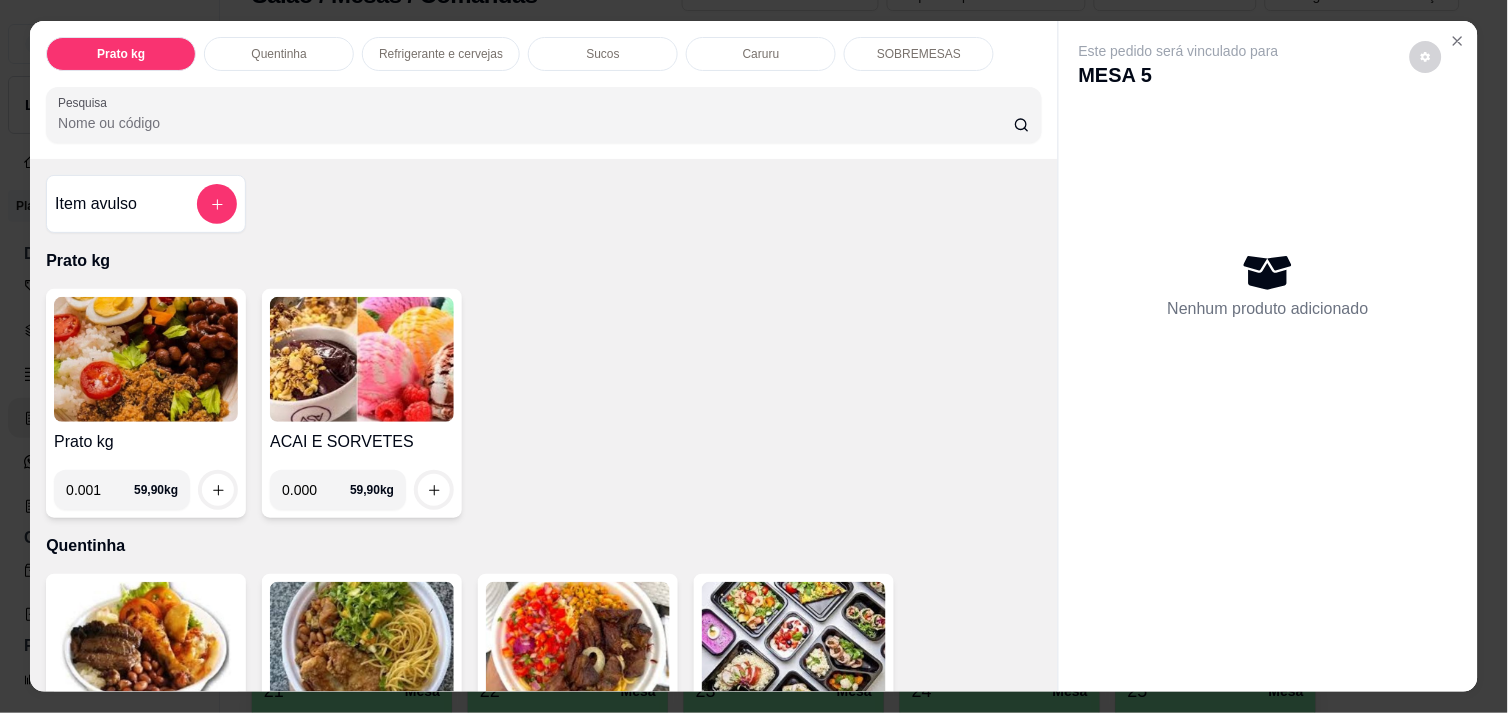 click on "0.001" at bounding box center (100, 490) 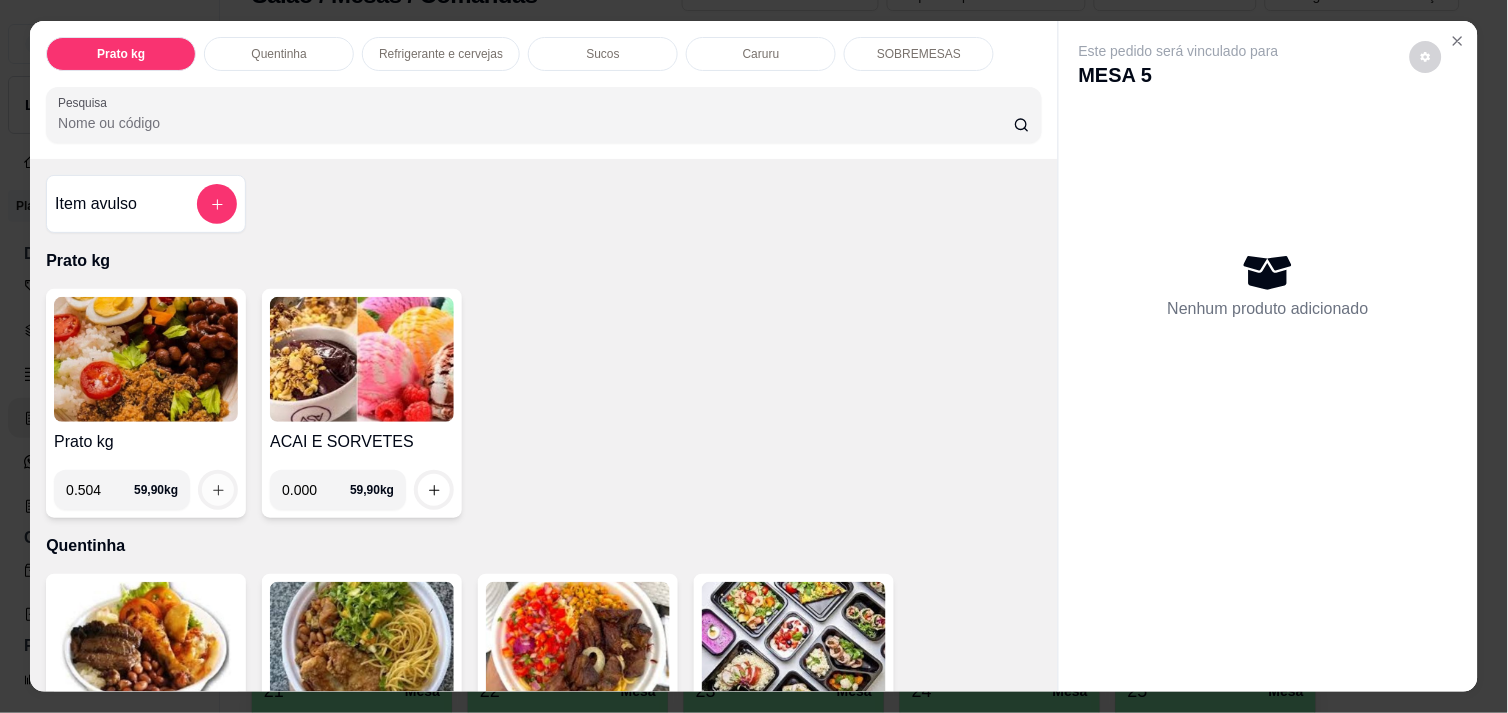 type on "0.504" 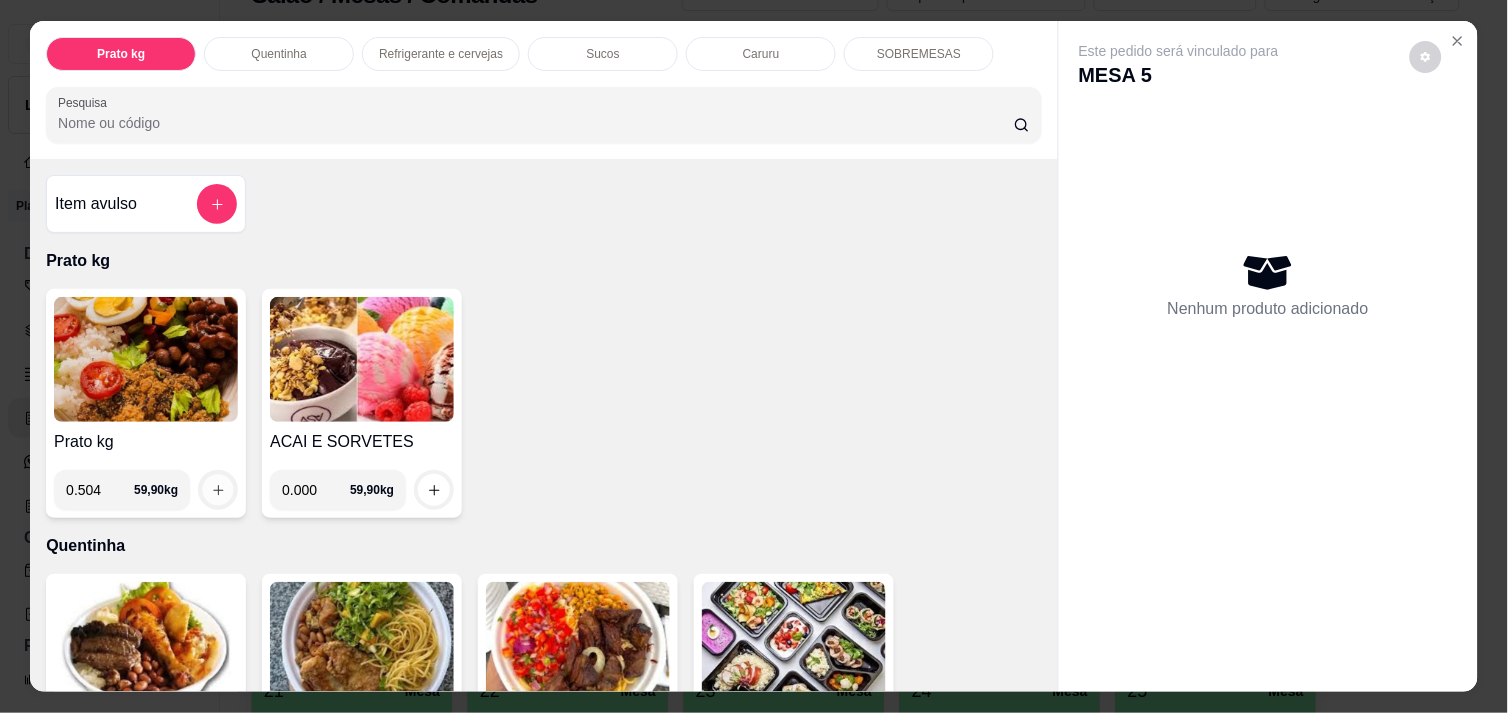 click 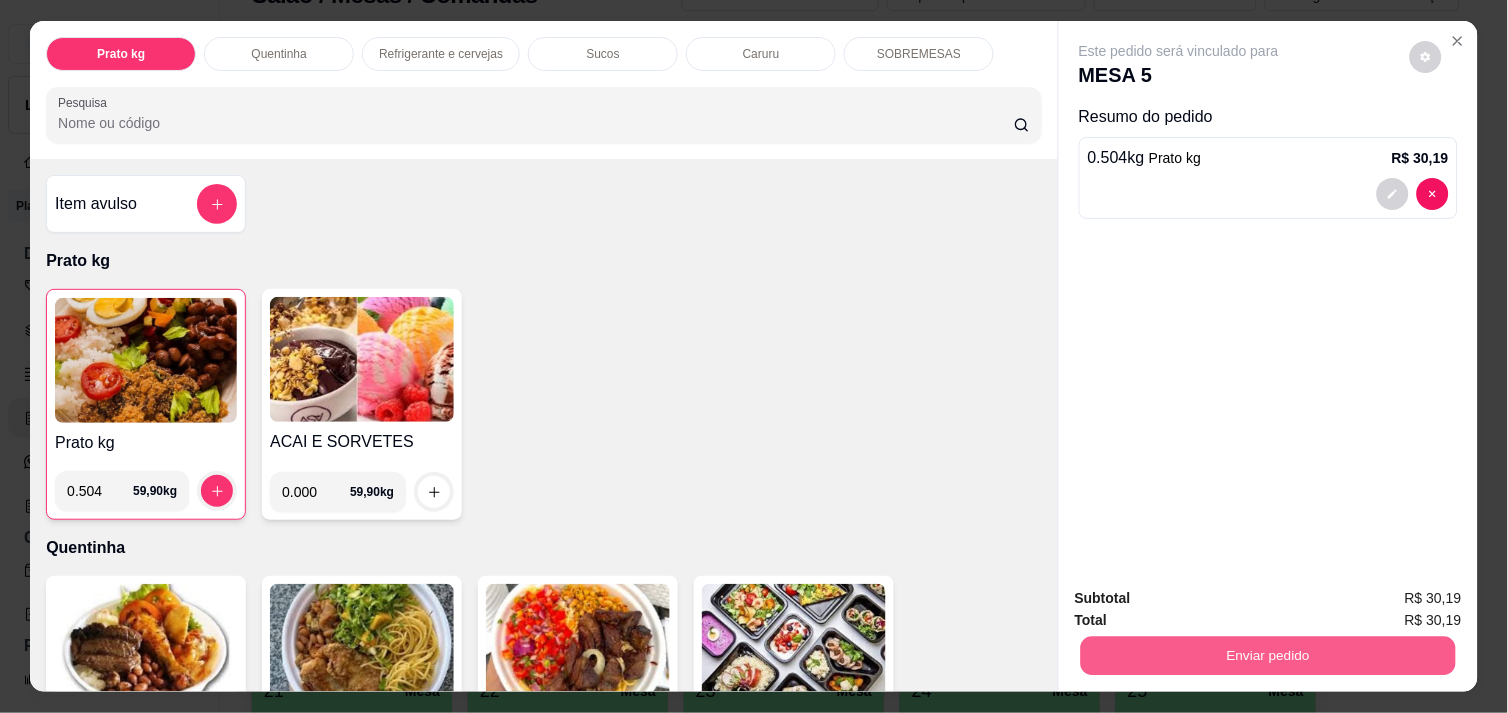 click on "Enviar pedido" at bounding box center [1268, 655] 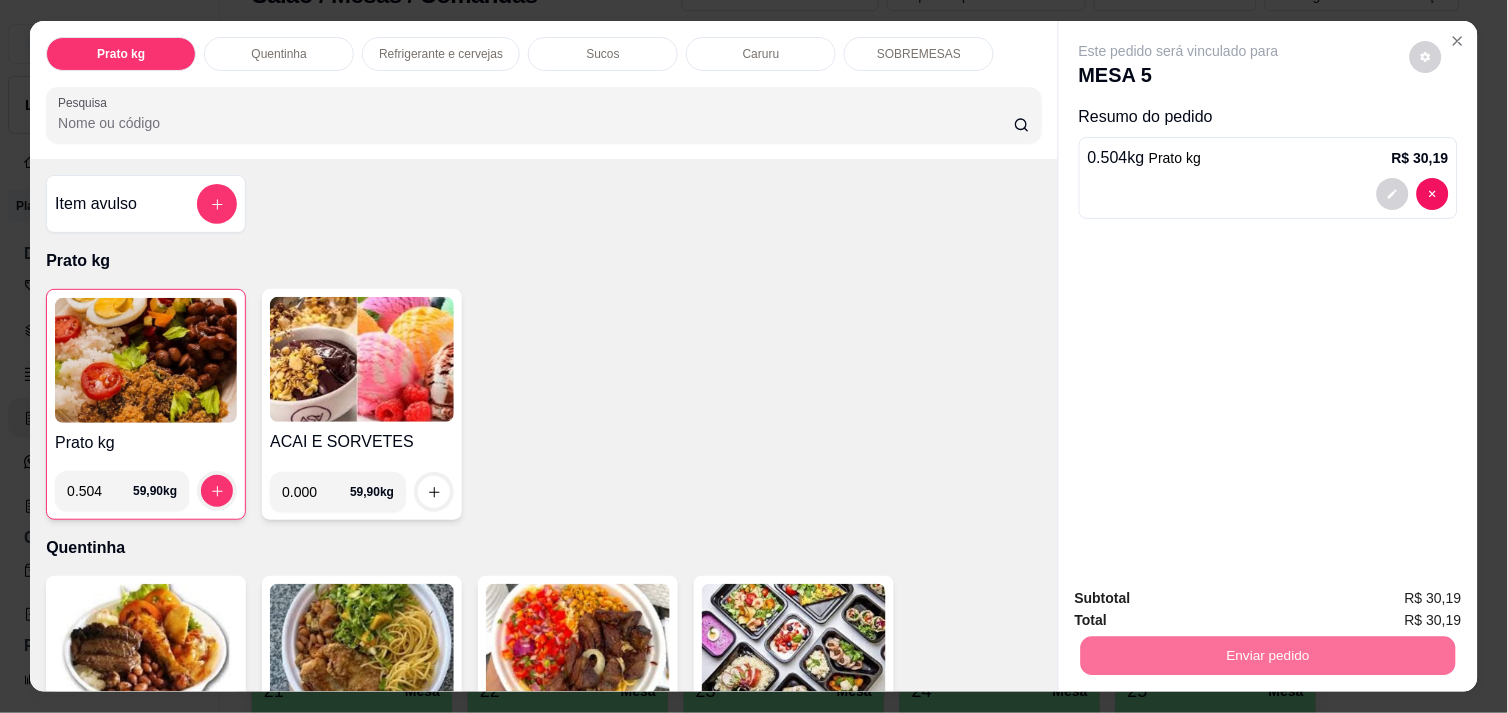 click on "Não registrar e enviar pedido" at bounding box center [1202, 598] 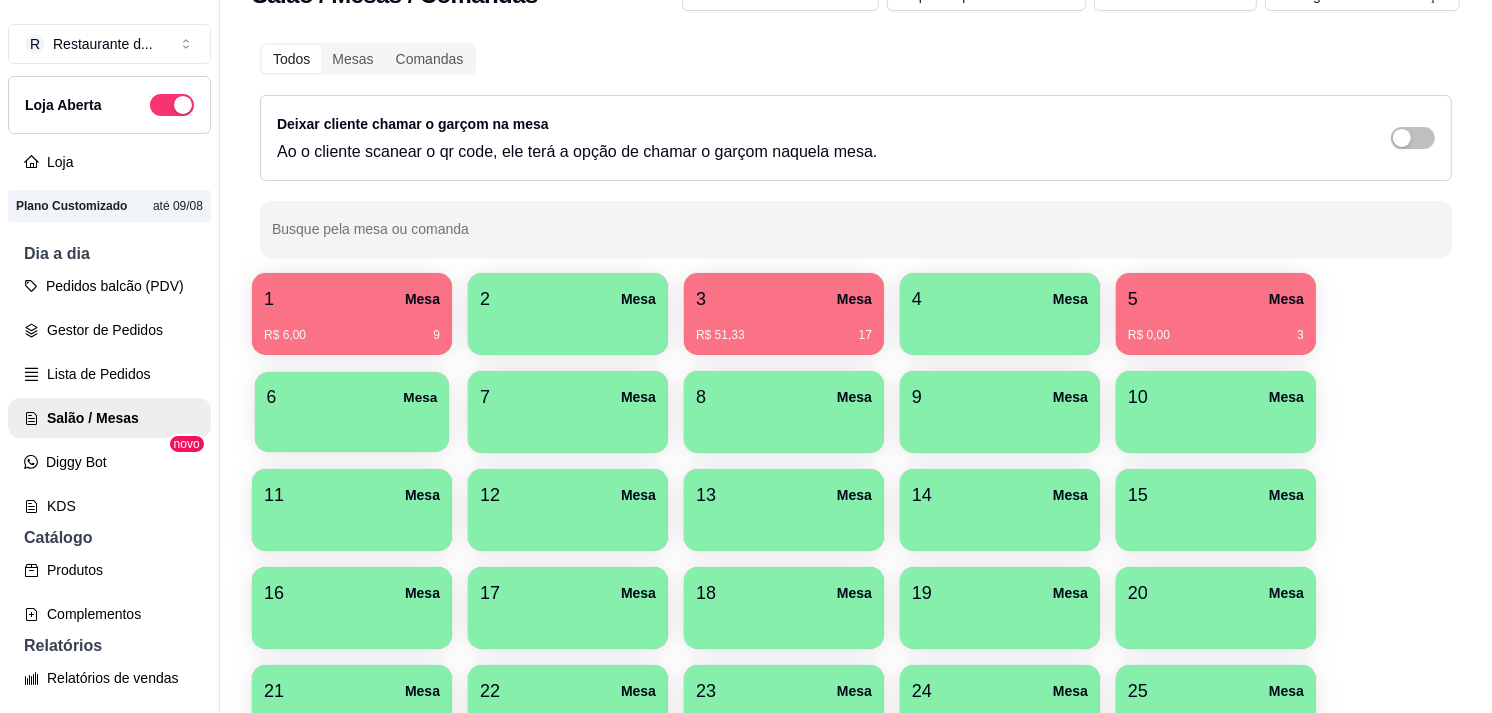 click on "6 Mesa" at bounding box center (352, 397) 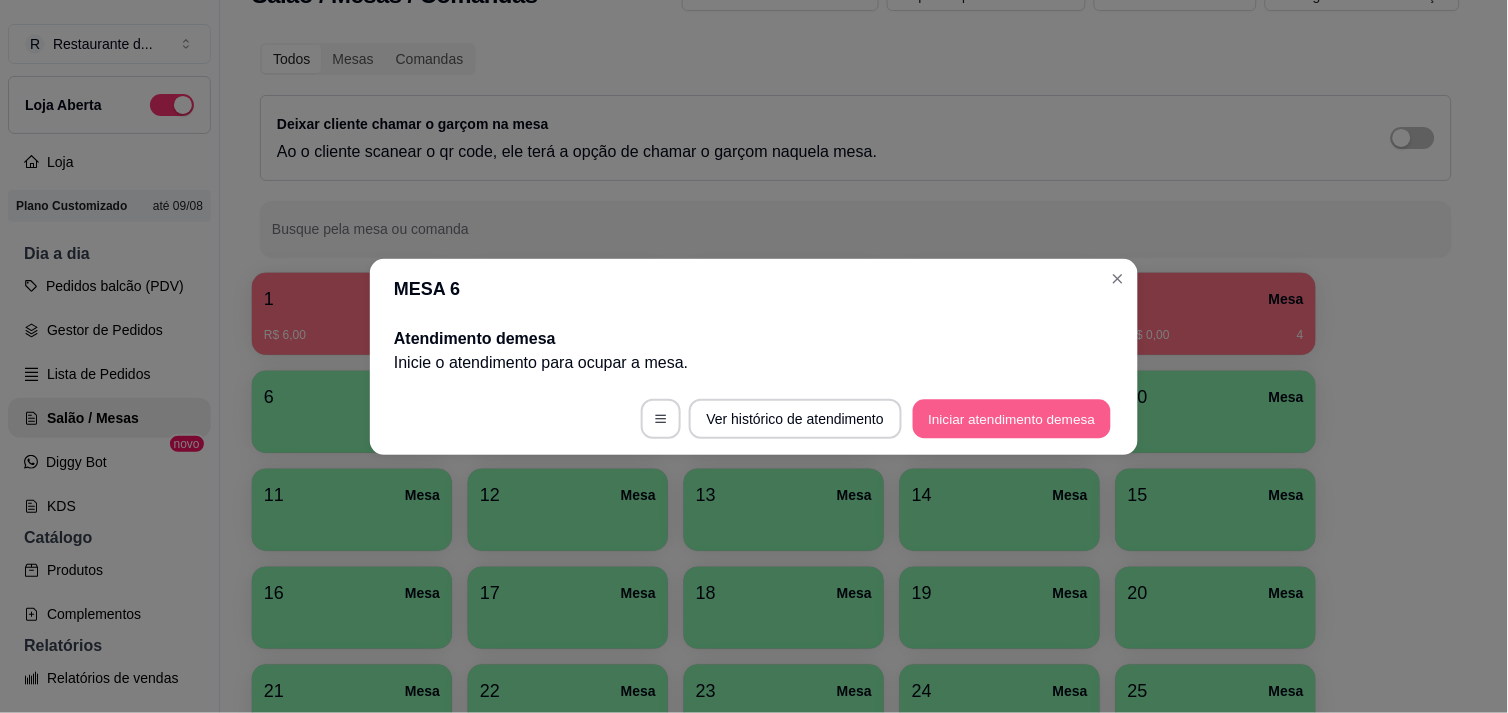 click on "Iniciar atendimento de  mesa" at bounding box center [1012, 418] 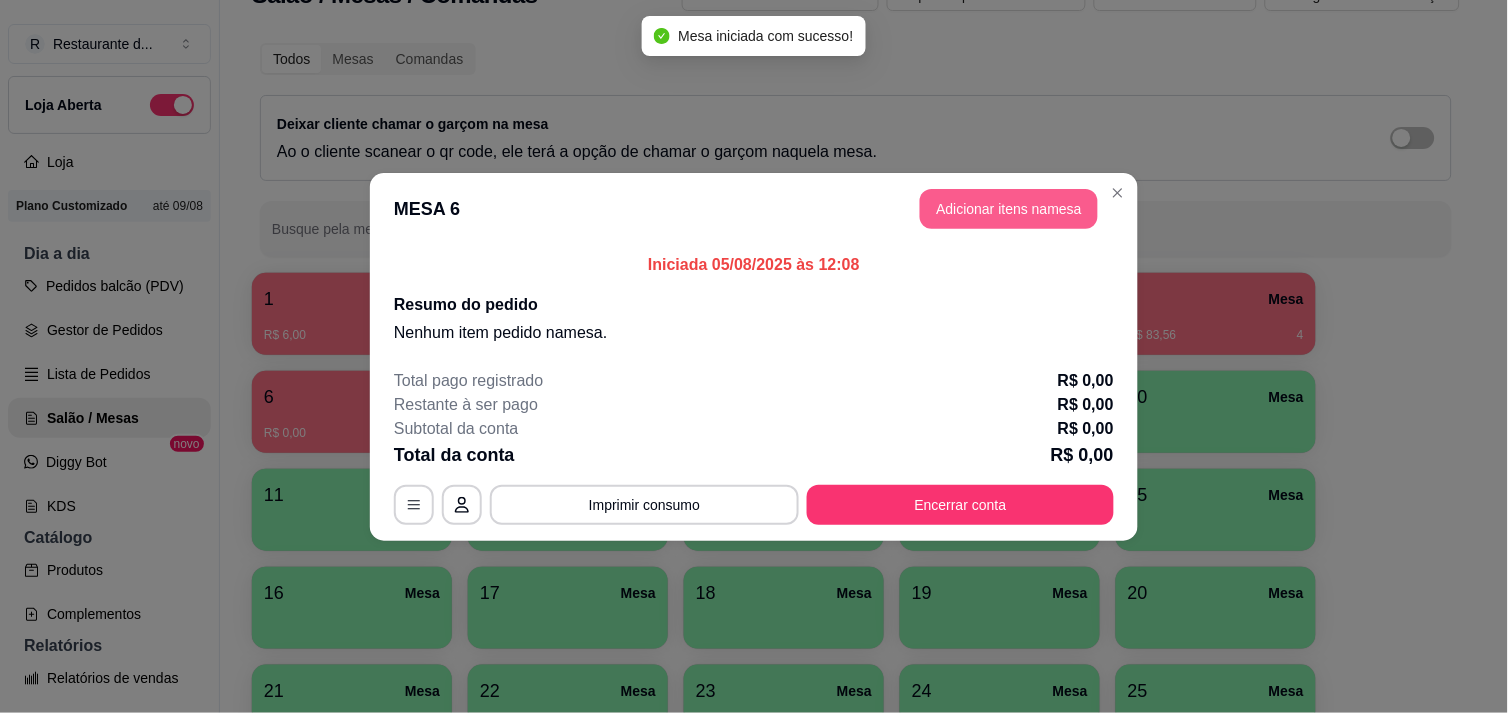 click on "Adicionar itens na  mesa" at bounding box center [1009, 209] 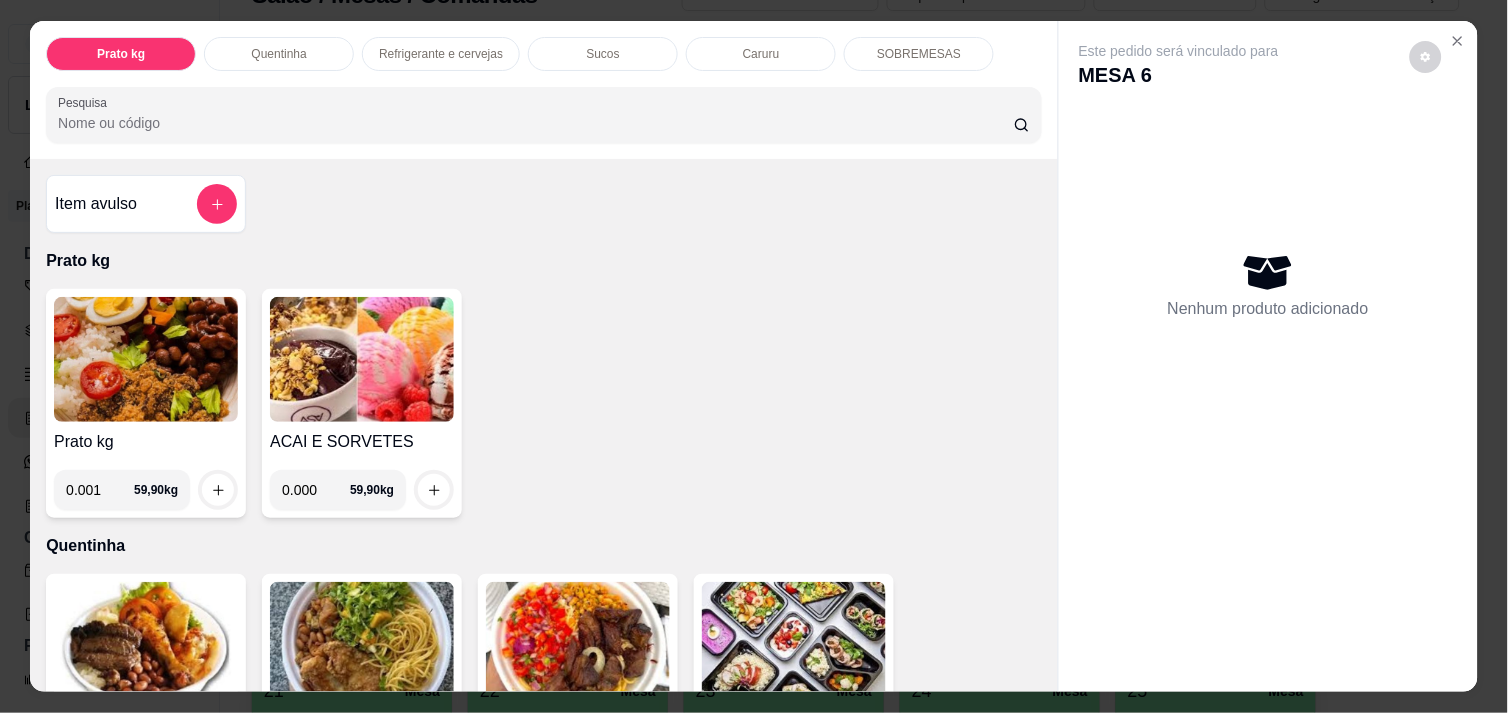 click on "0.001" at bounding box center (100, 490) 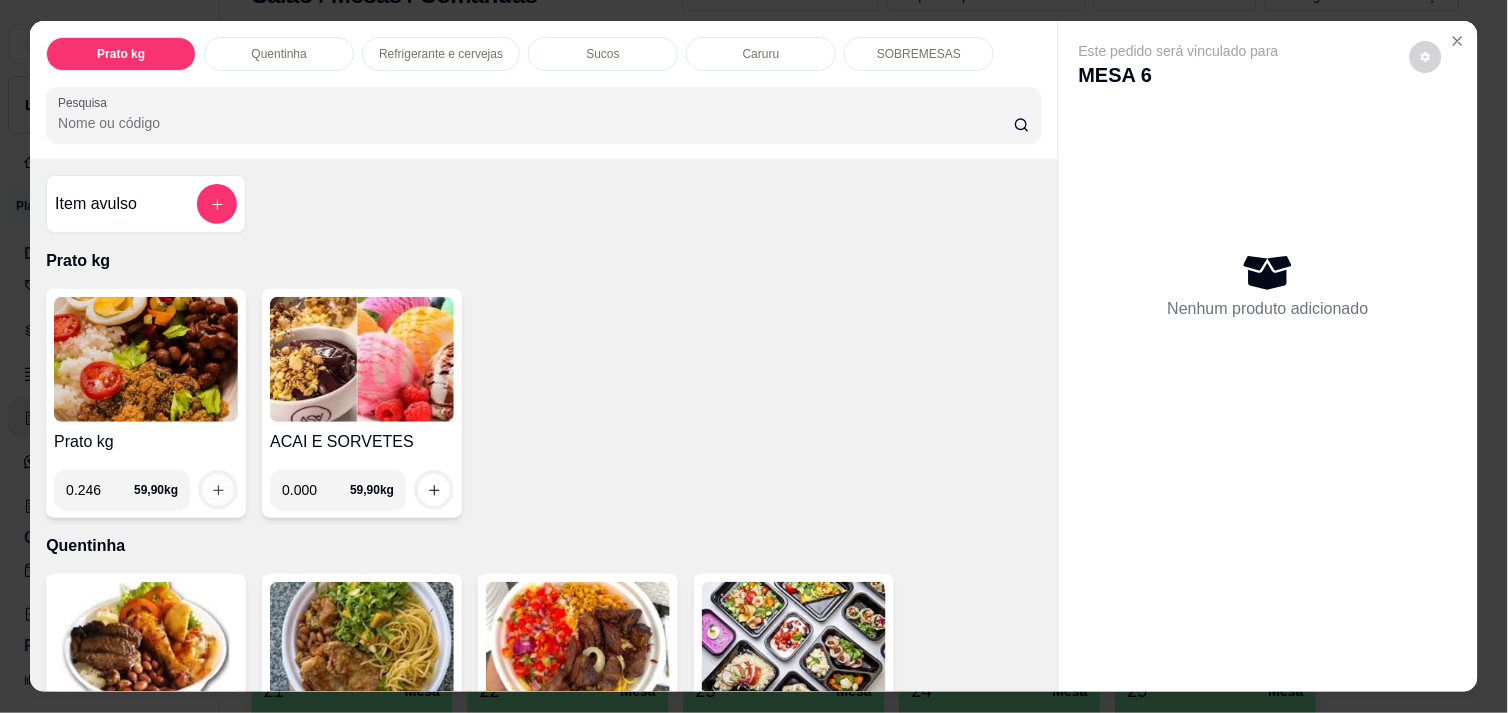 type on "0.246" 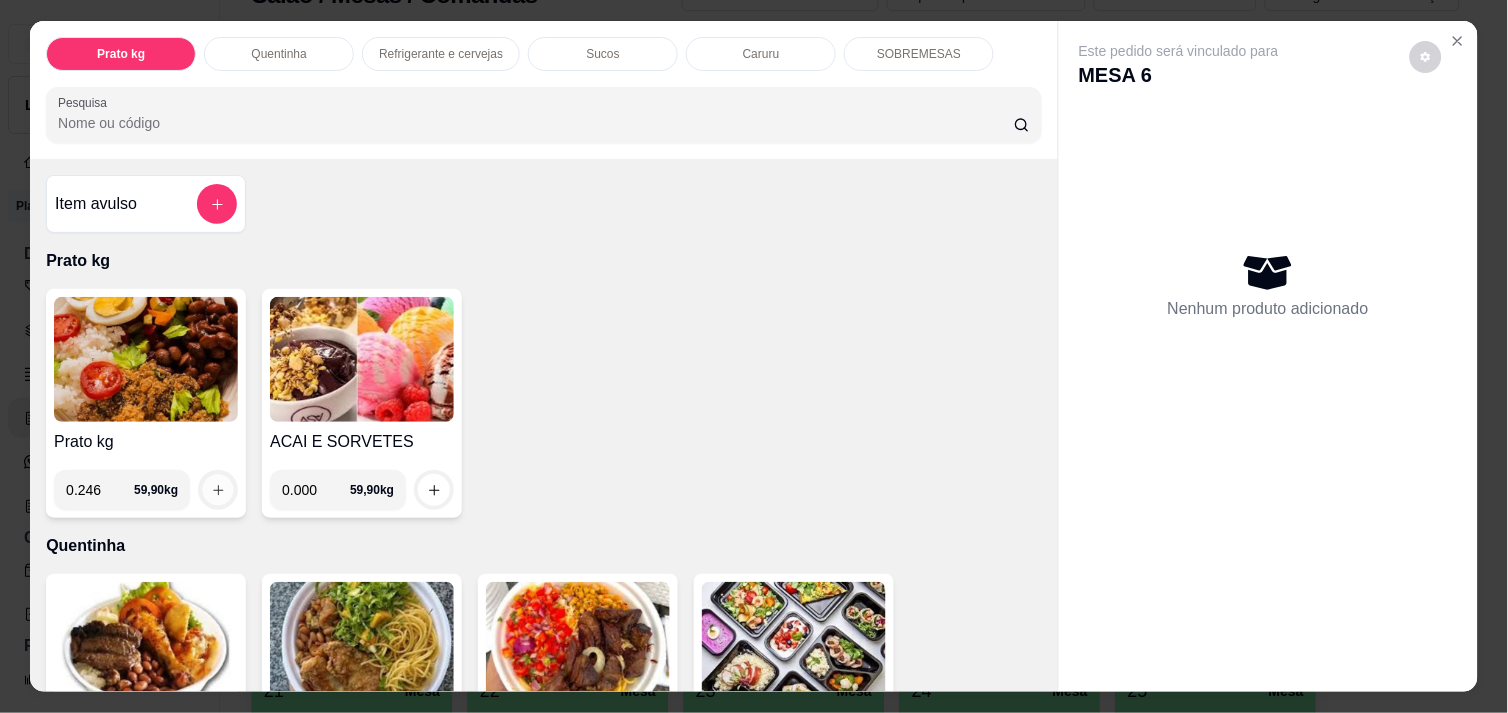 click 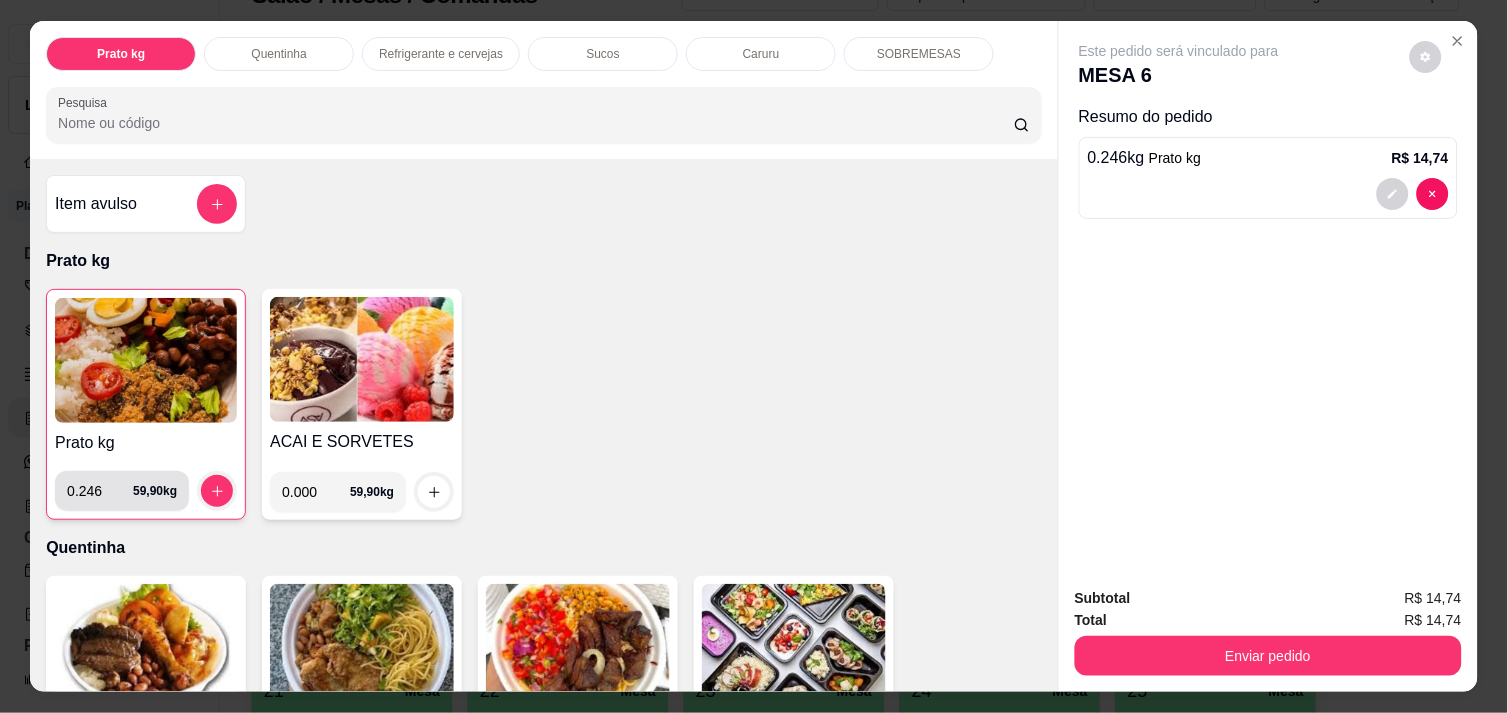type 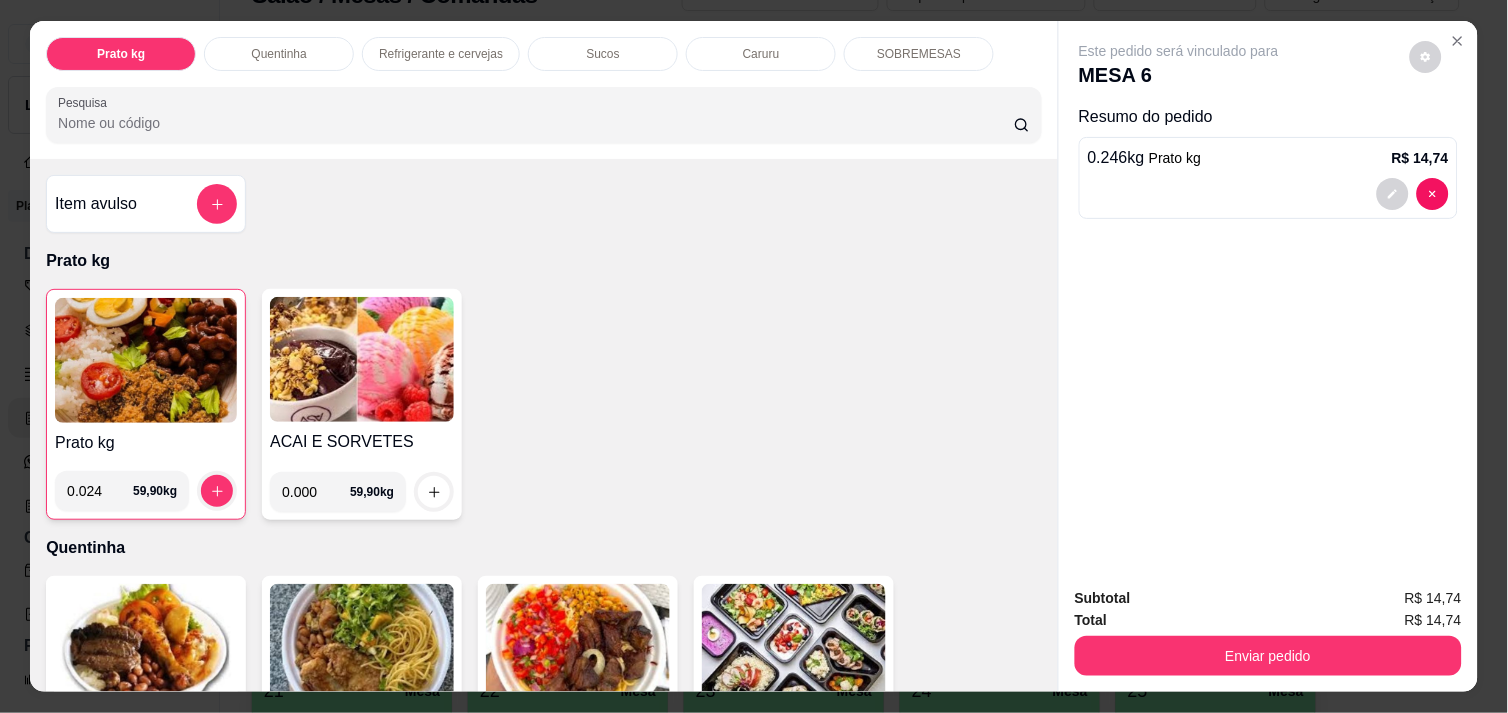 drag, startPoint x: 90, startPoint y: 486, endPoint x: 23, endPoint y: 570, distance: 107.44766 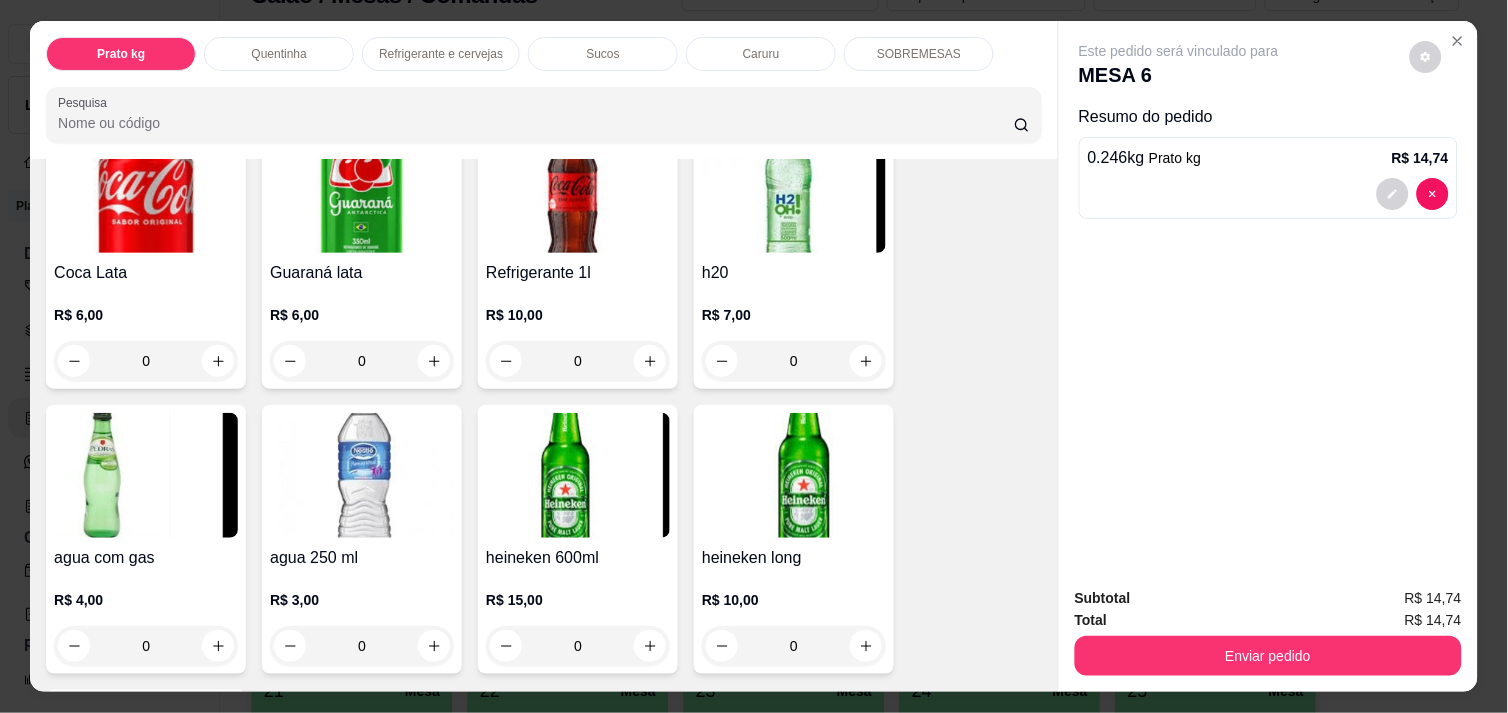 scroll, scrollTop: 1111, scrollLeft: 0, axis: vertical 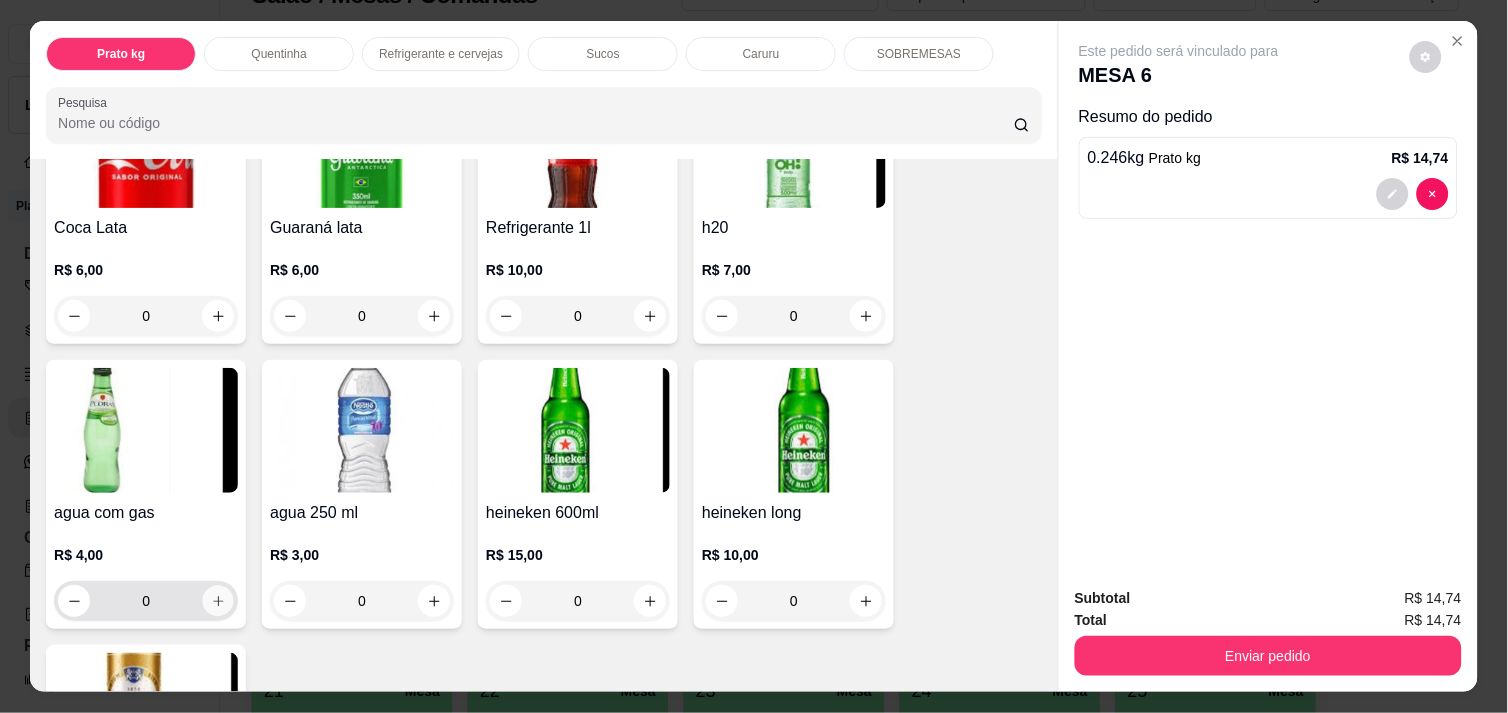 click at bounding box center [218, 601] 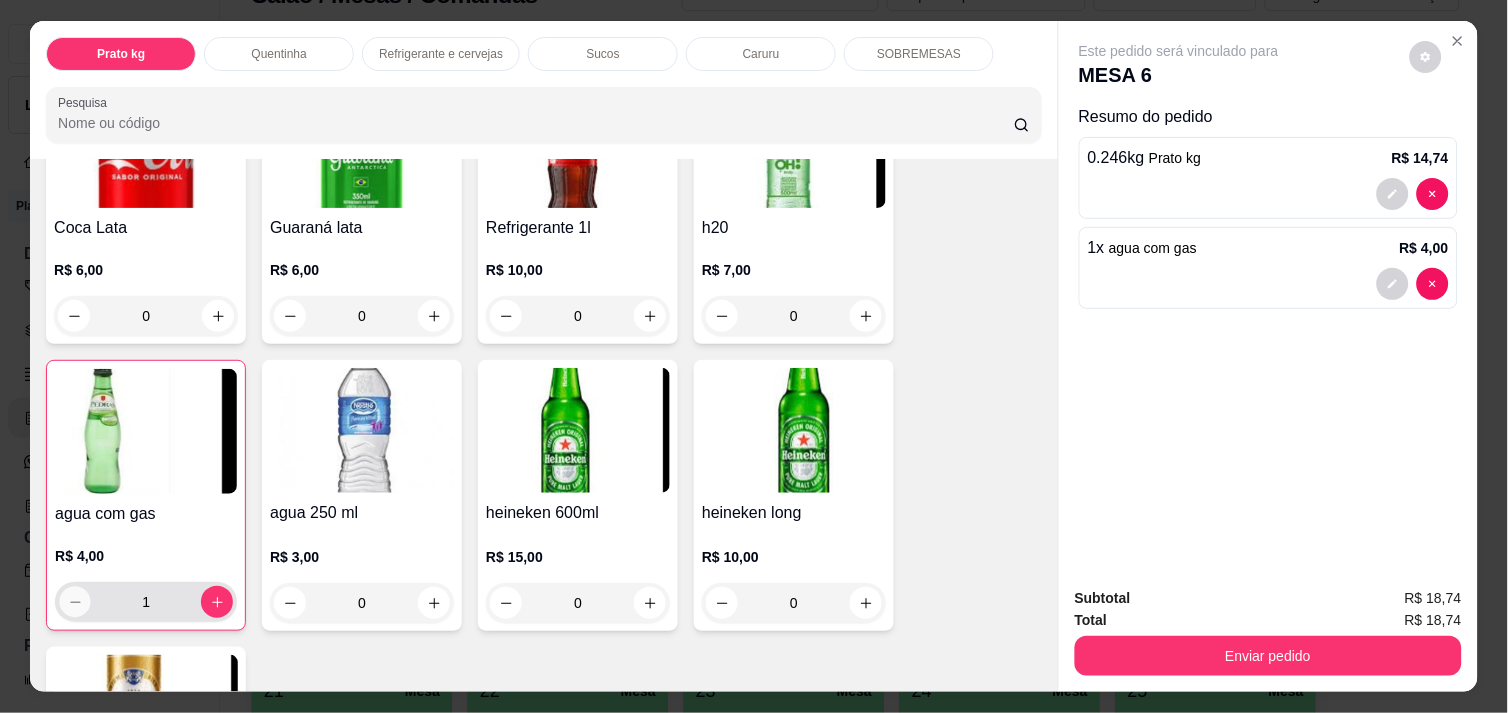 click at bounding box center [75, 602] 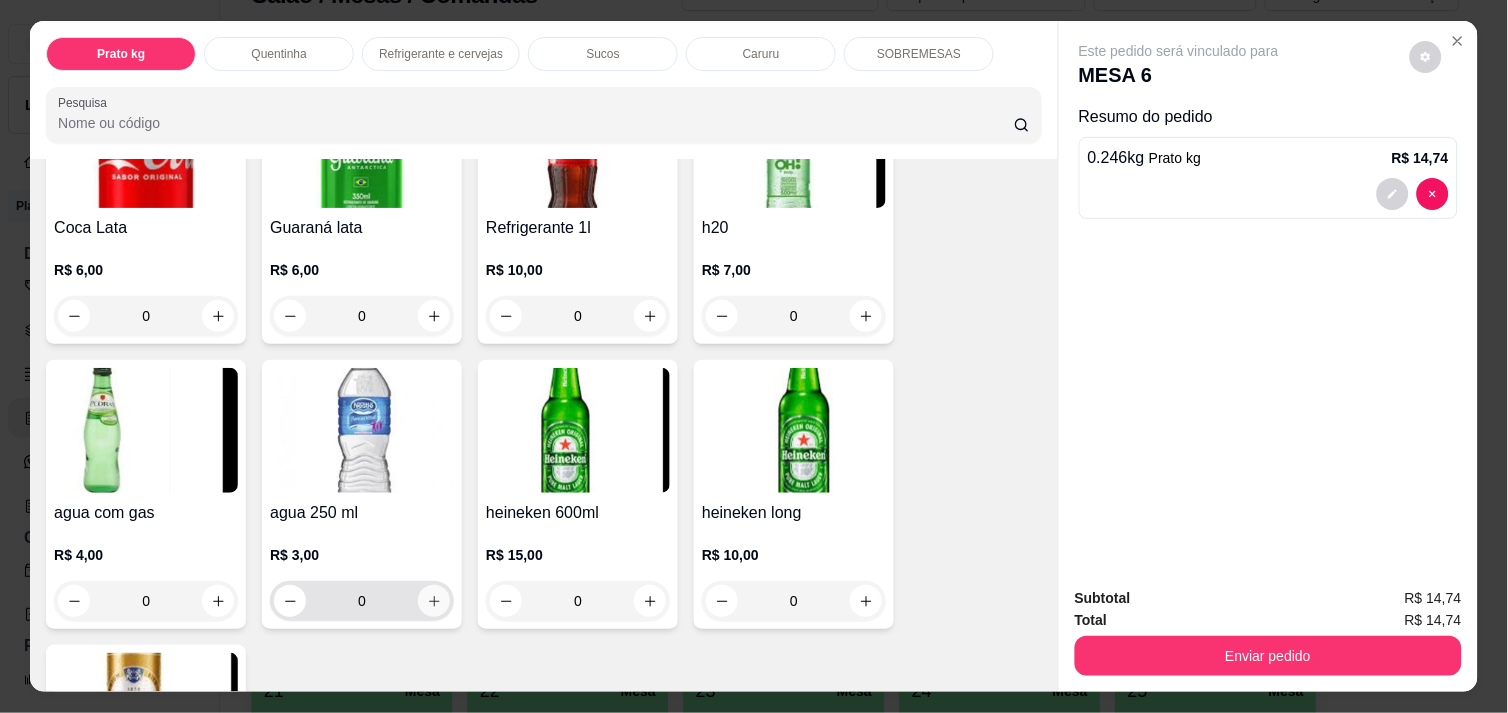 click 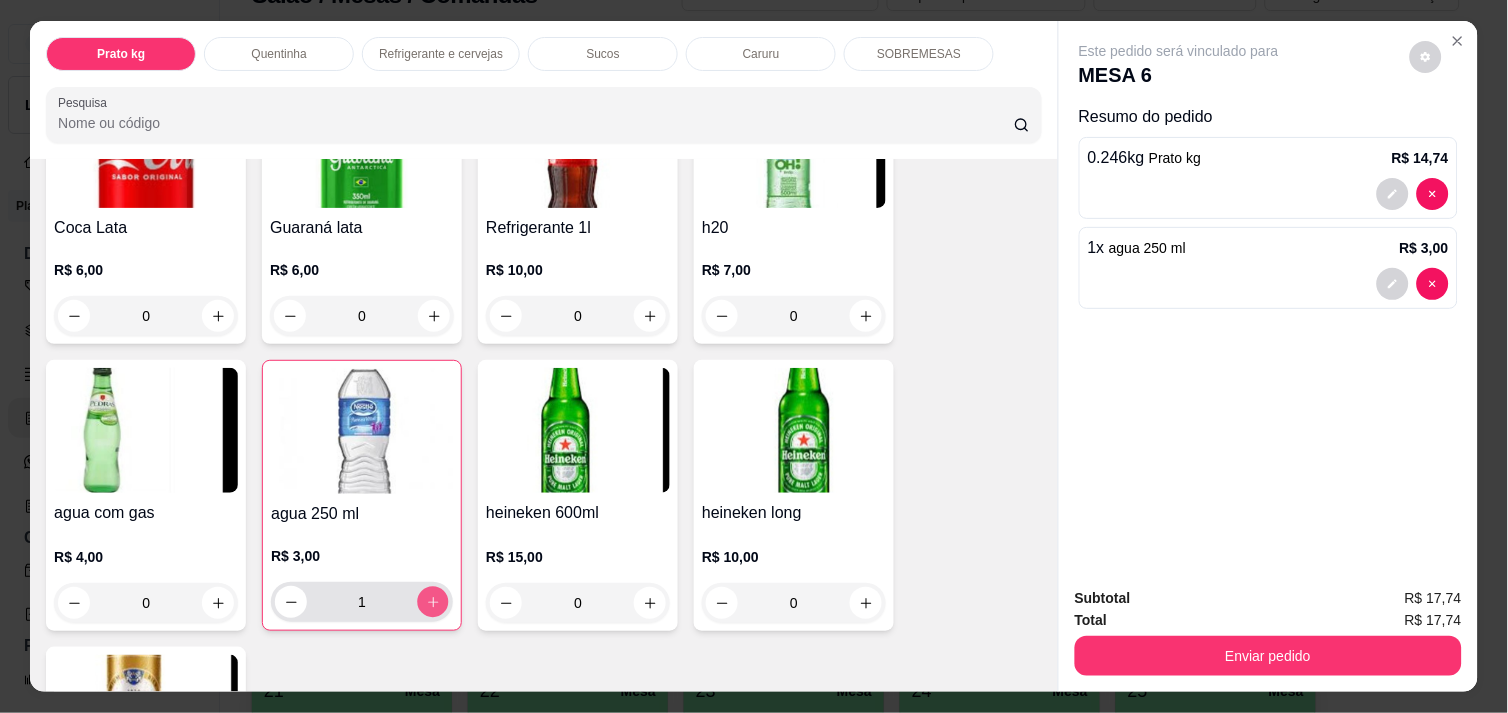 click 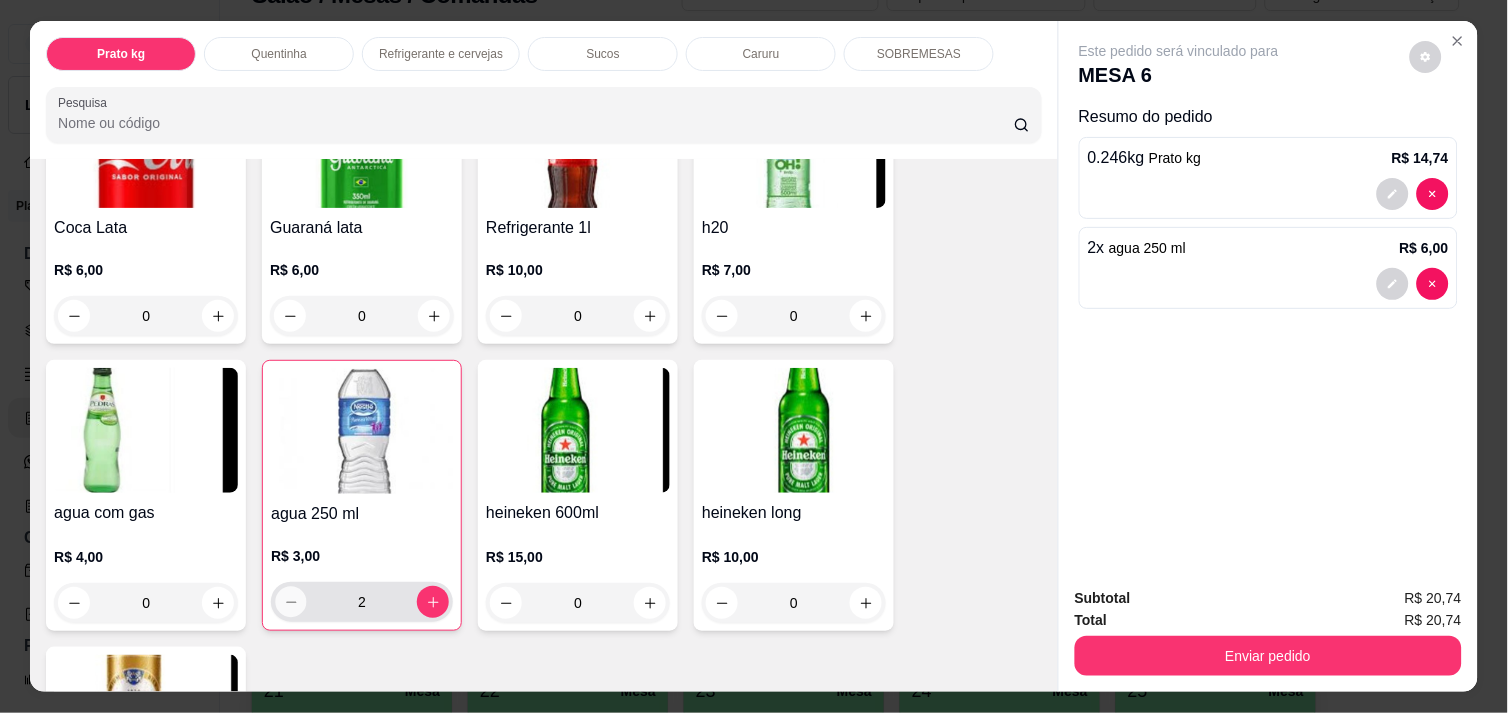 click 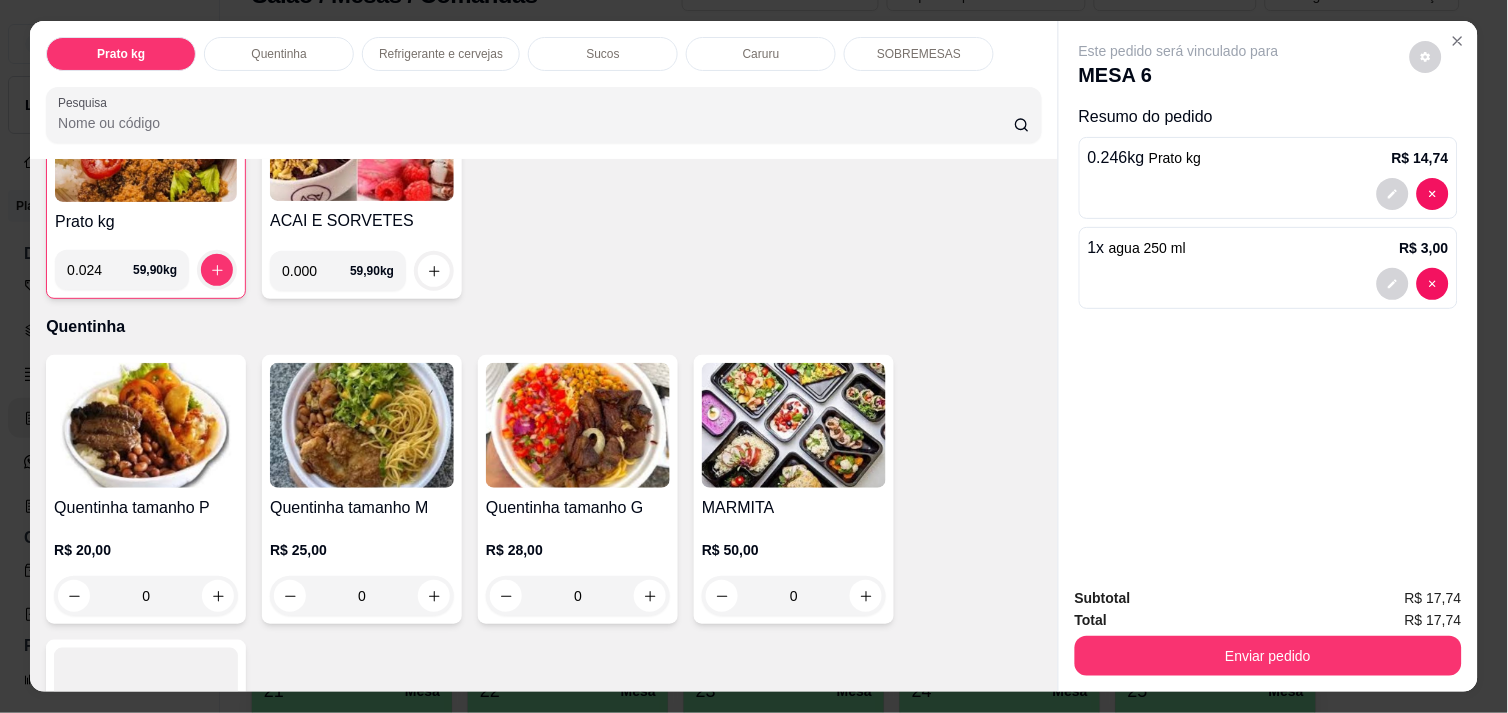 scroll, scrollTop: 177, scrollLeft: 0, axis: vertical 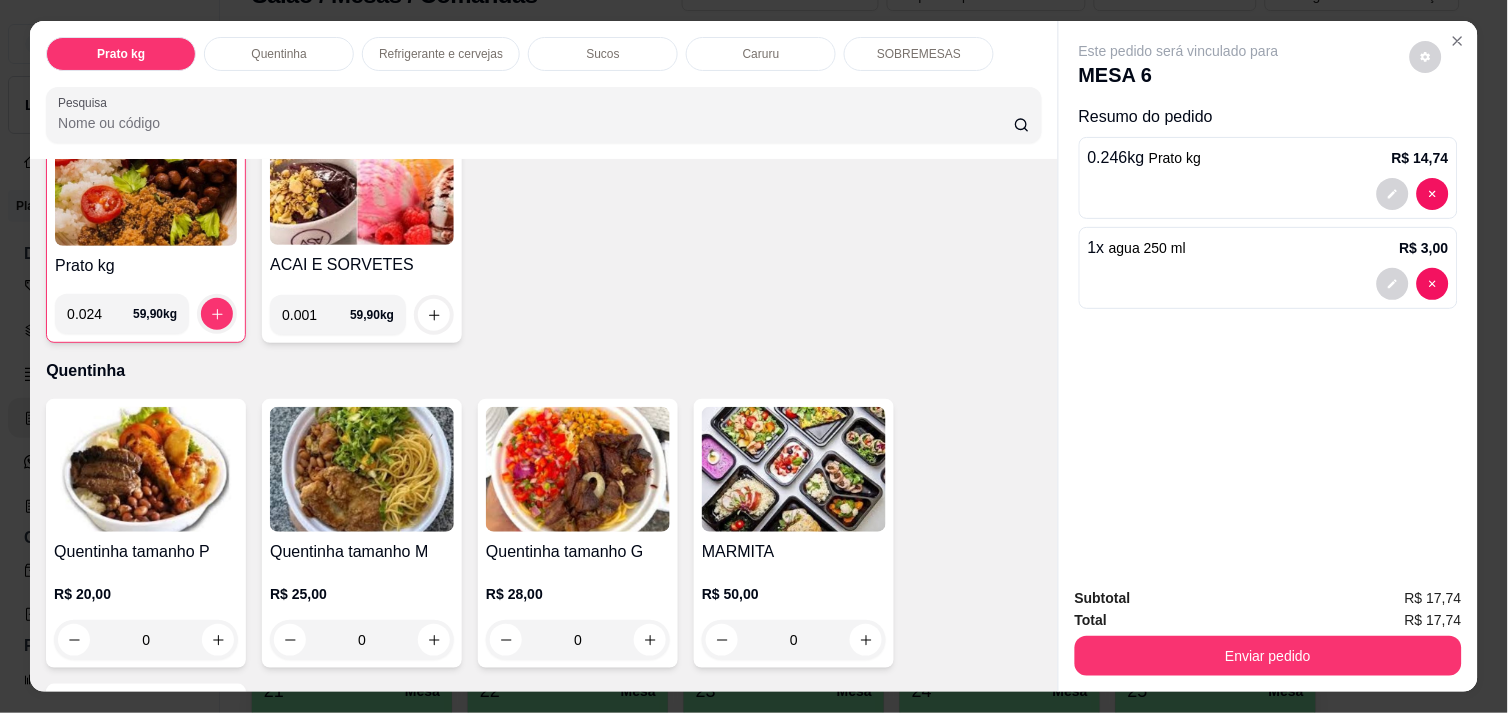 click on "0.001" at bounding box center [316, 315] 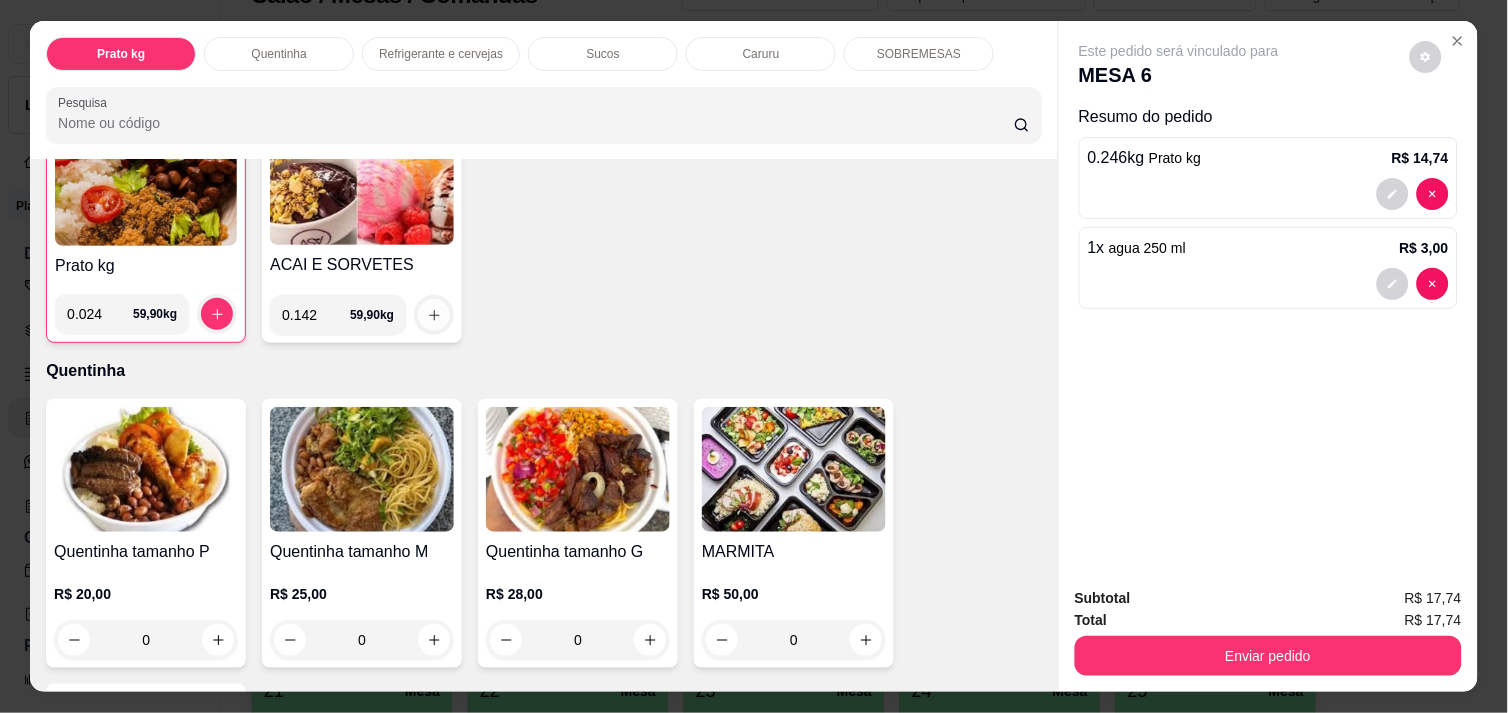 type on "0.142" 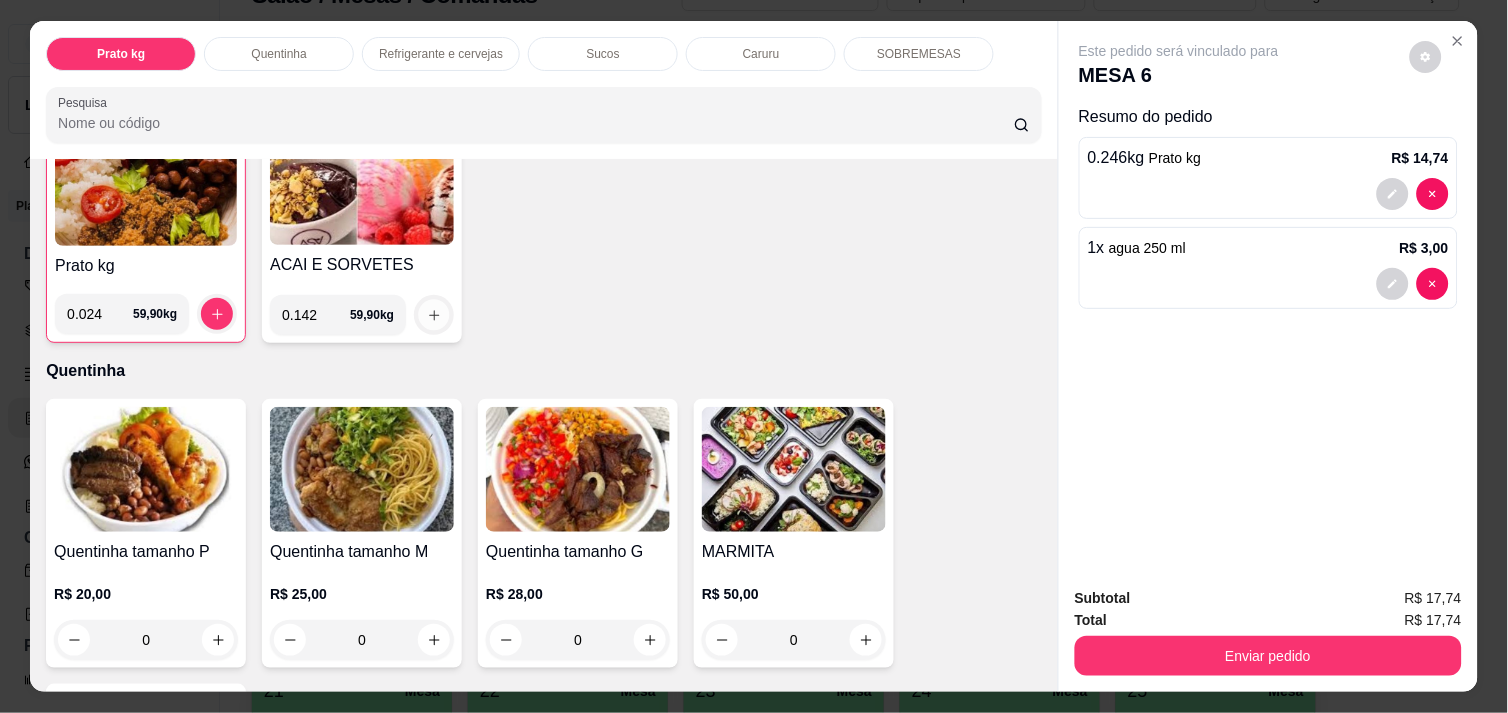 click 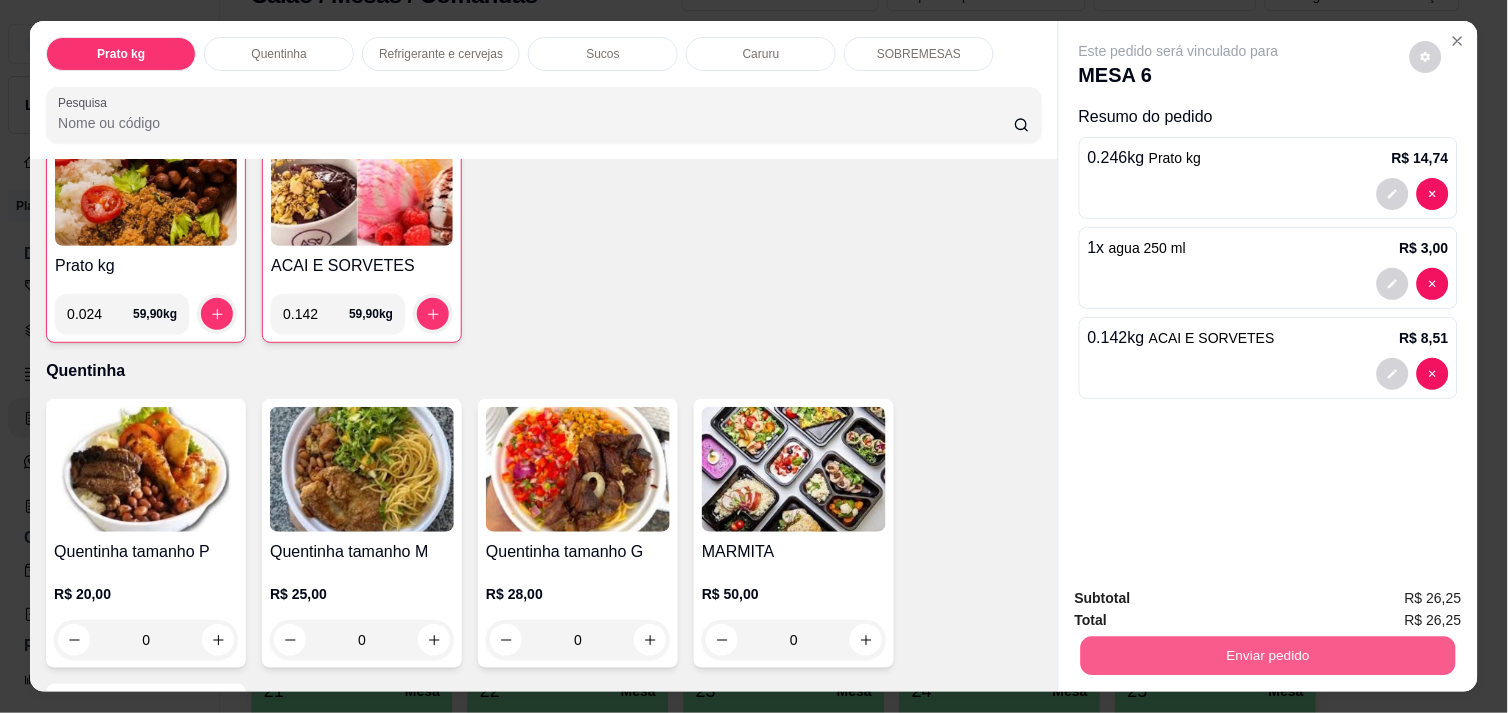 click on "Enviar pedido" at bounding box center [1268, 655] 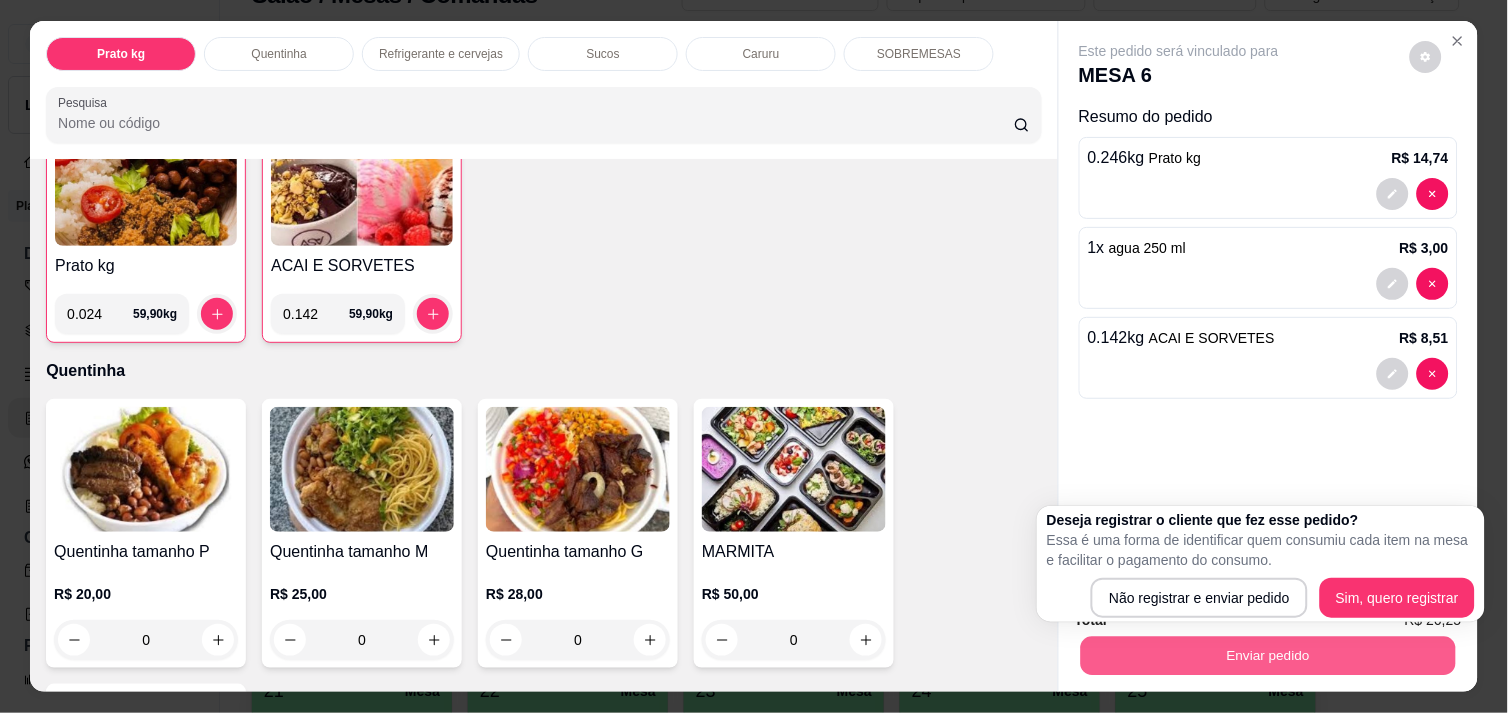 click on "Enviar pedido" at bounding box center (1268, 655) 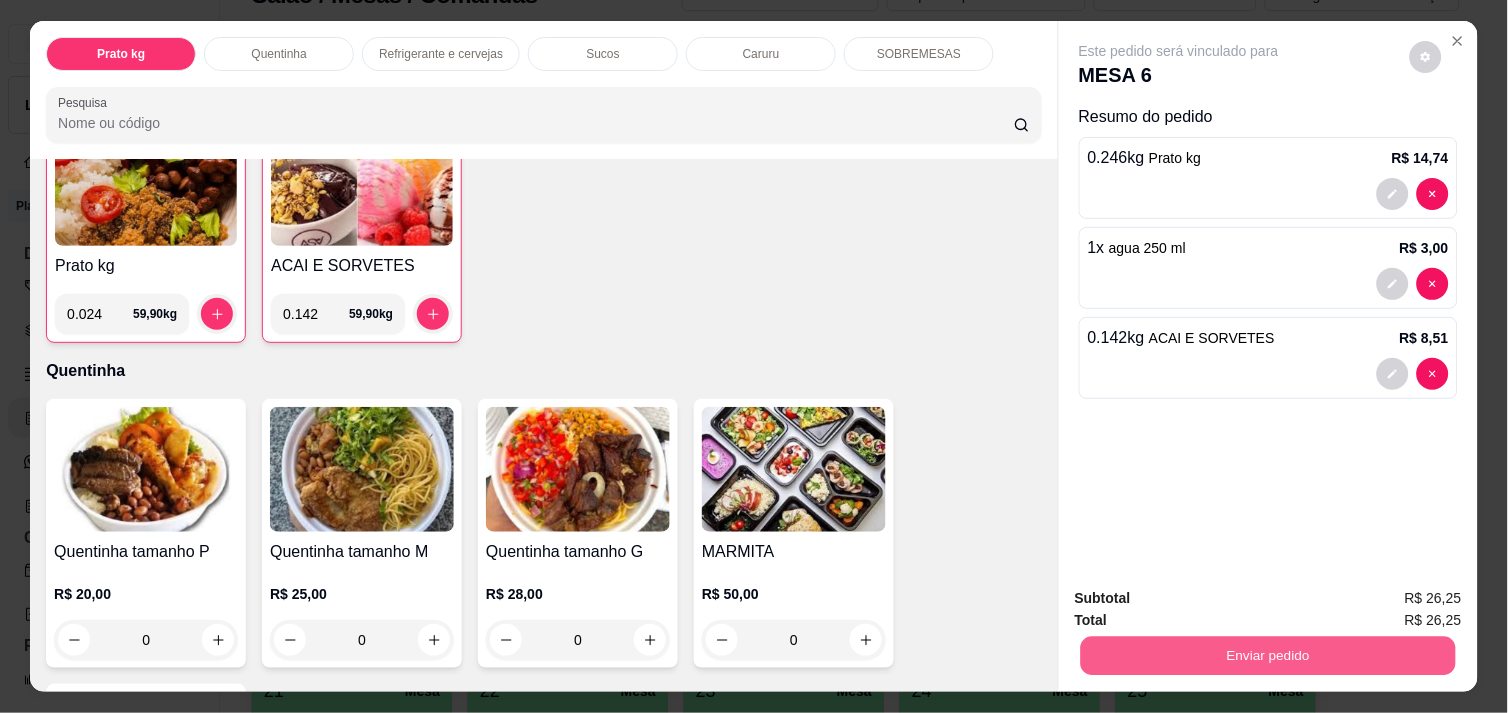 click on "Enviar pedido" at bounding box center (1268, 655) 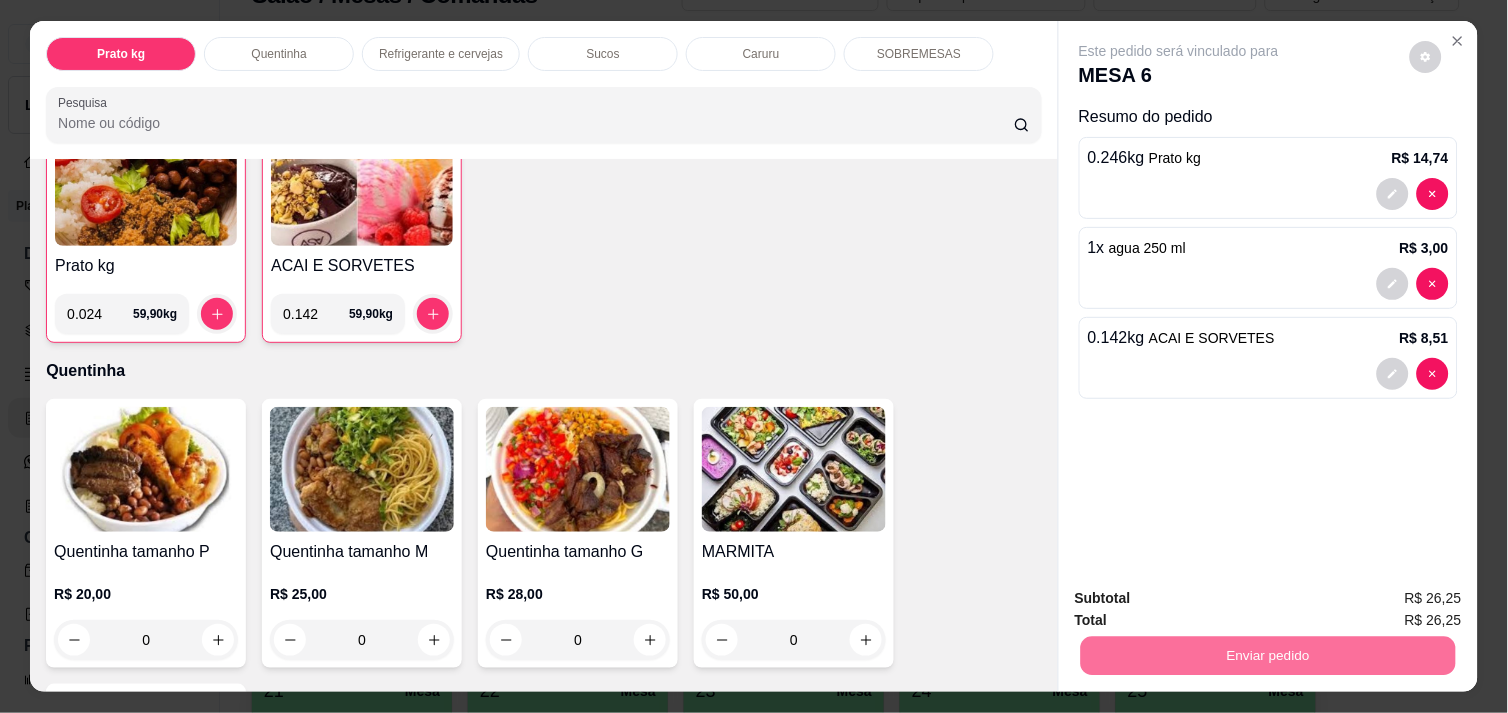 click on "Não registrar e enviar pedido" at bounding box center (1202, 598) 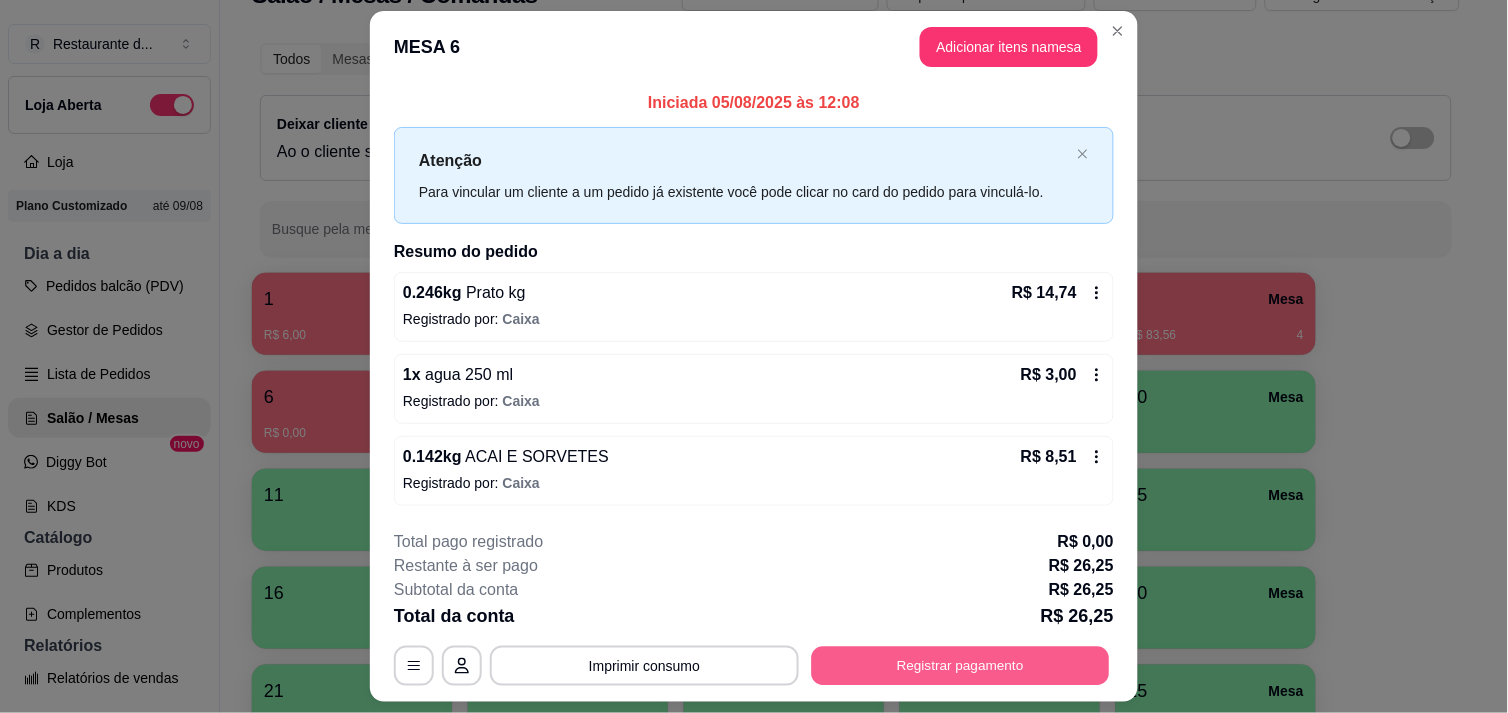 click on "Registrar pagamento" at bounding box center [961, 666] 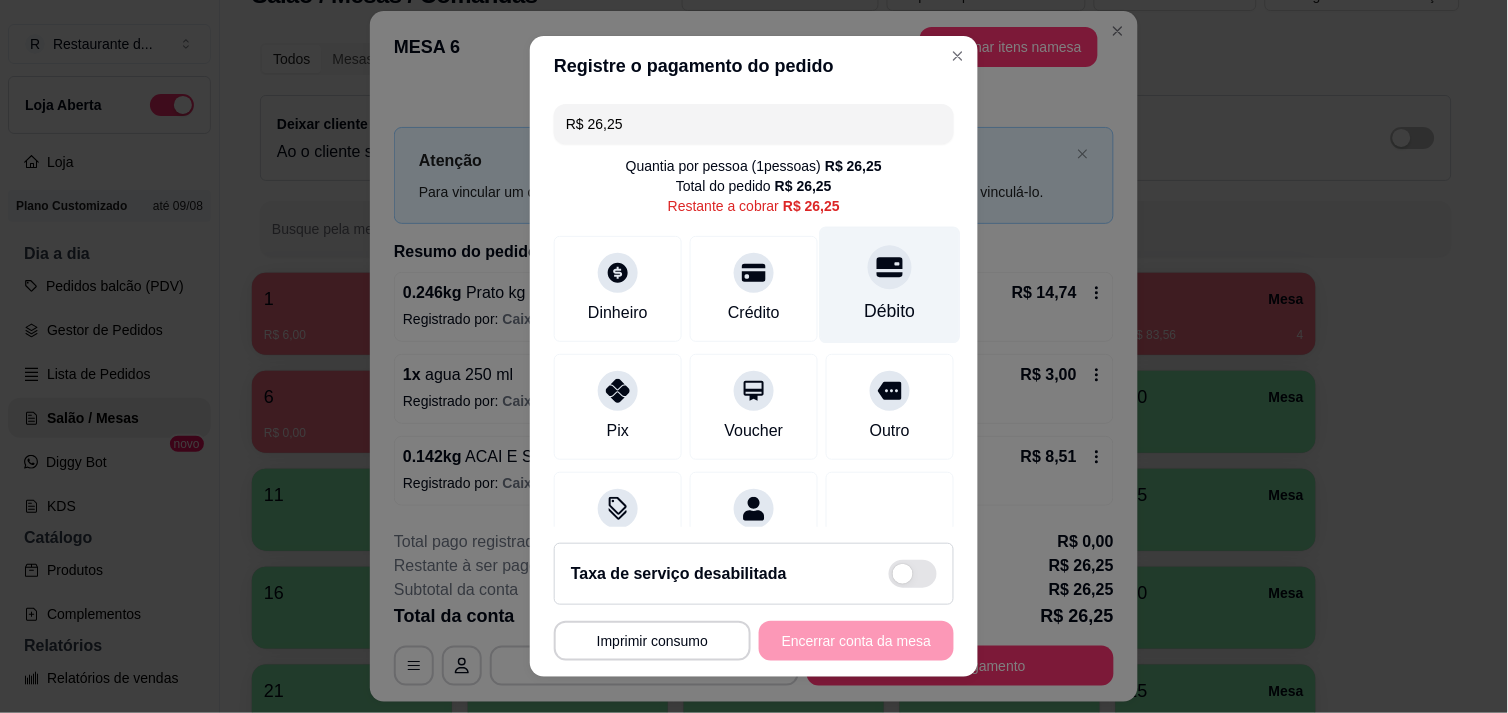 click 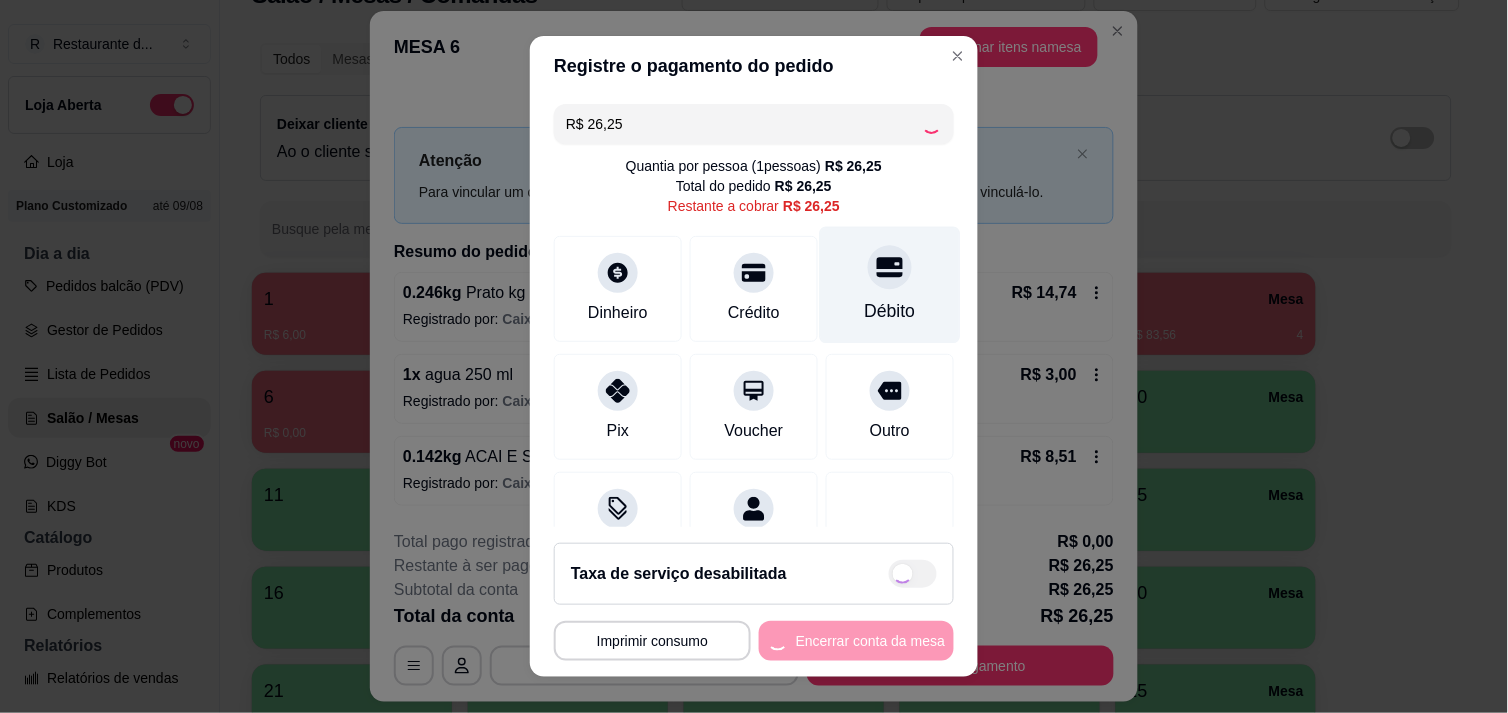 type on "R$ 0,00" 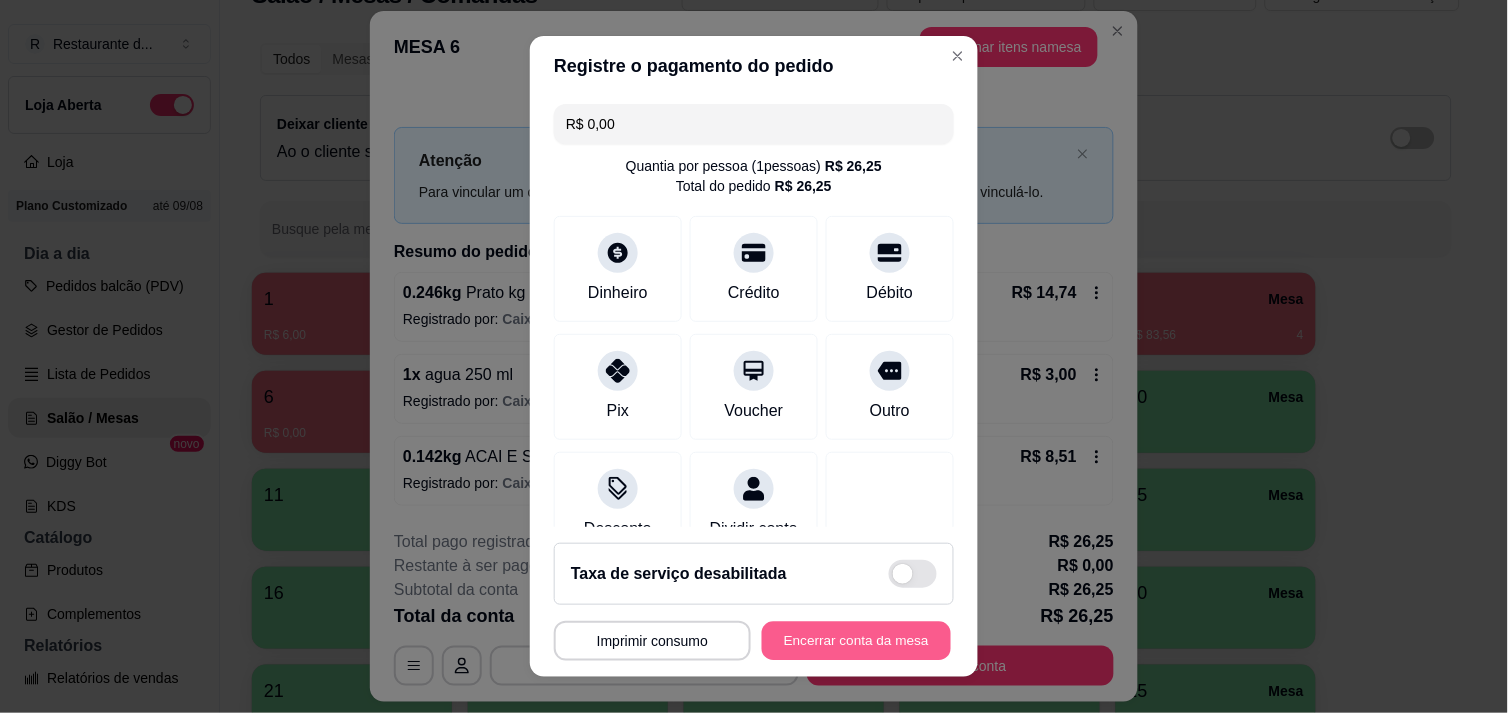 click on "Encerrar conta da mesa" at bounding box center [856, 641] 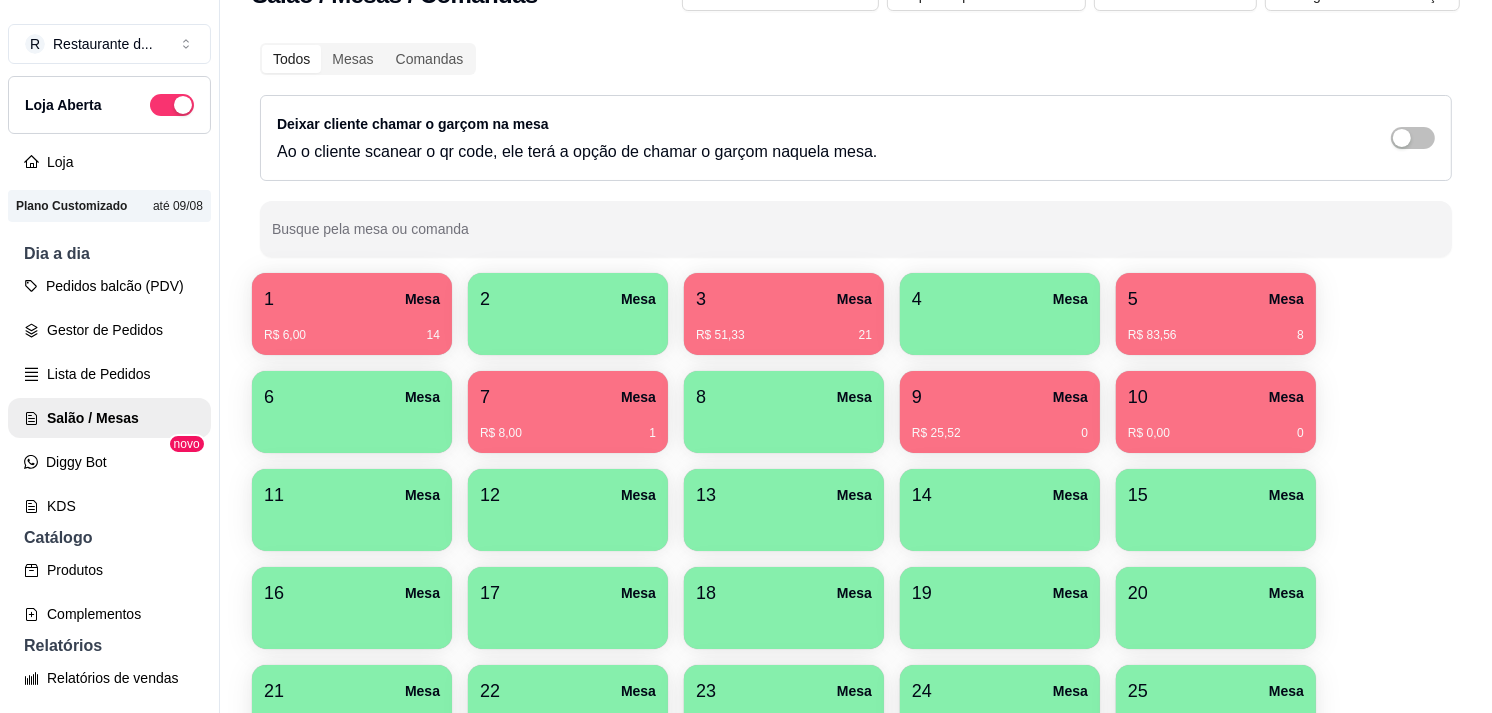 click on "Mesa" at bounding box center [422, 495] 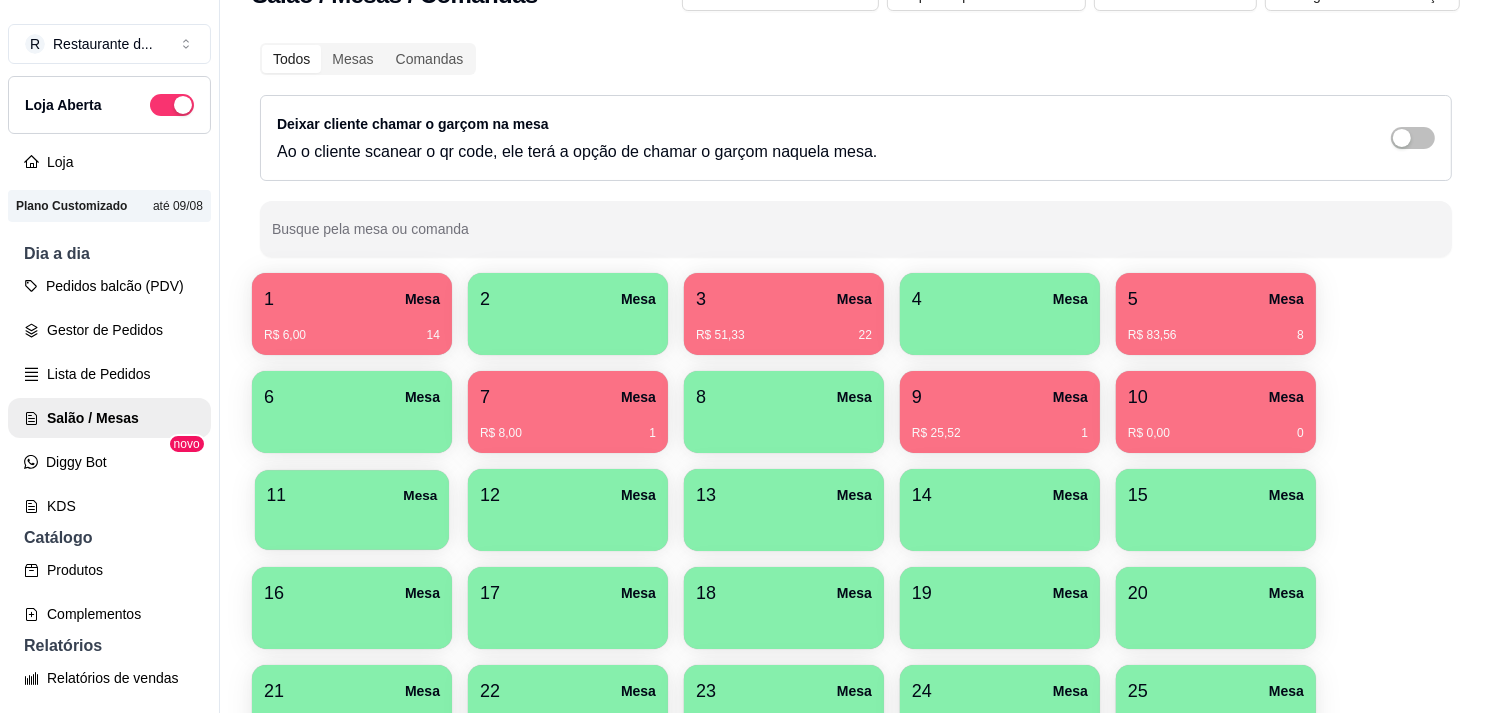 click on "Mesa" at bounding box center [420, 495] 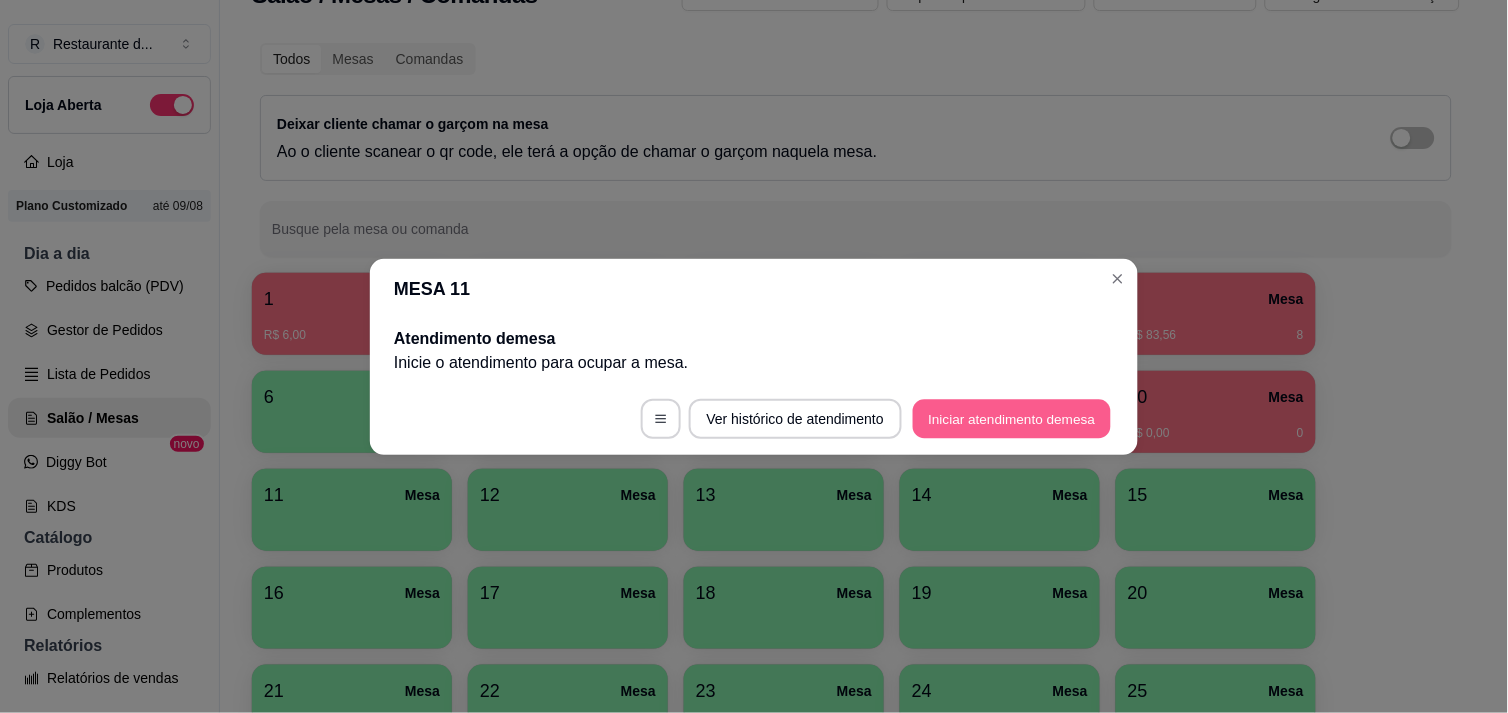 click on "Iniciar atendimento de  mesa" at bounding box center [1012, 418] 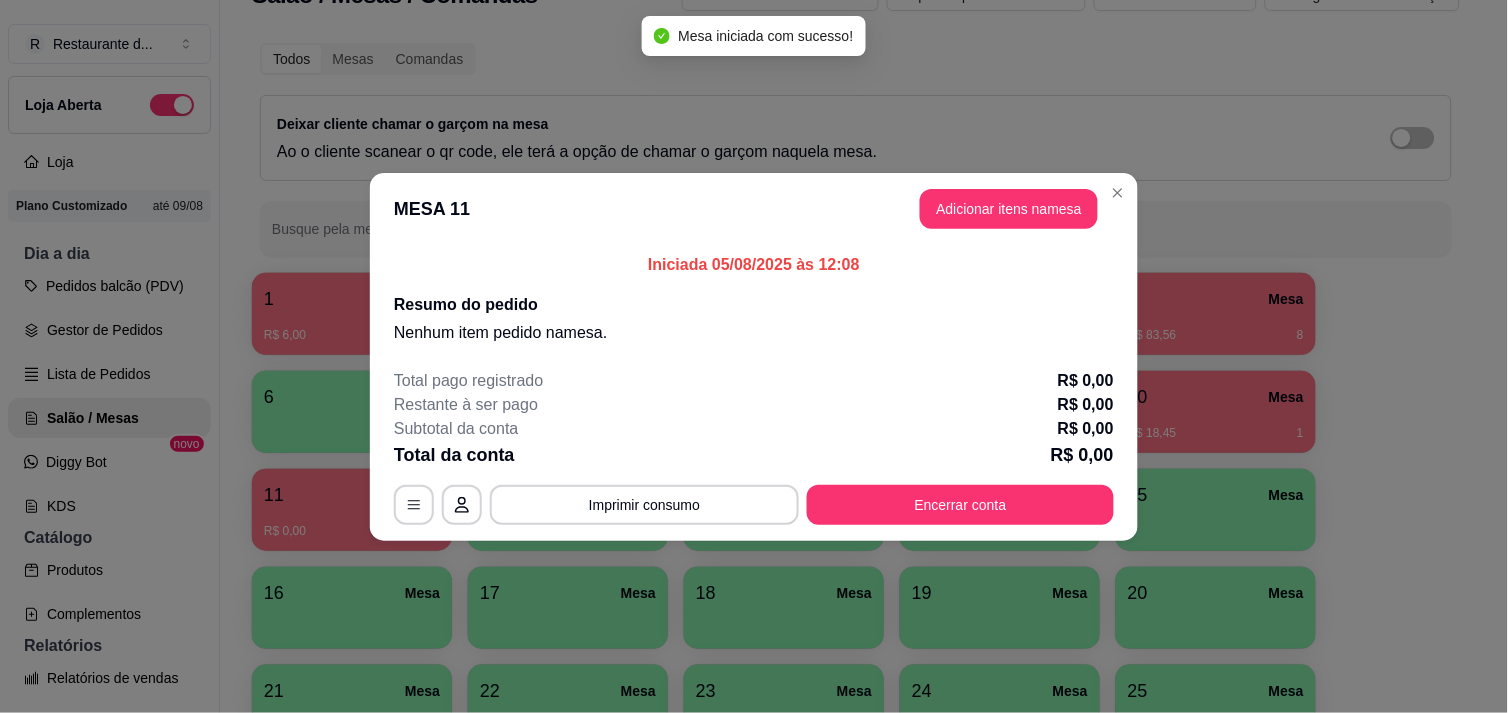 click on "Subtotal da conta R$ 0,00" at bounding box center (754, 429) 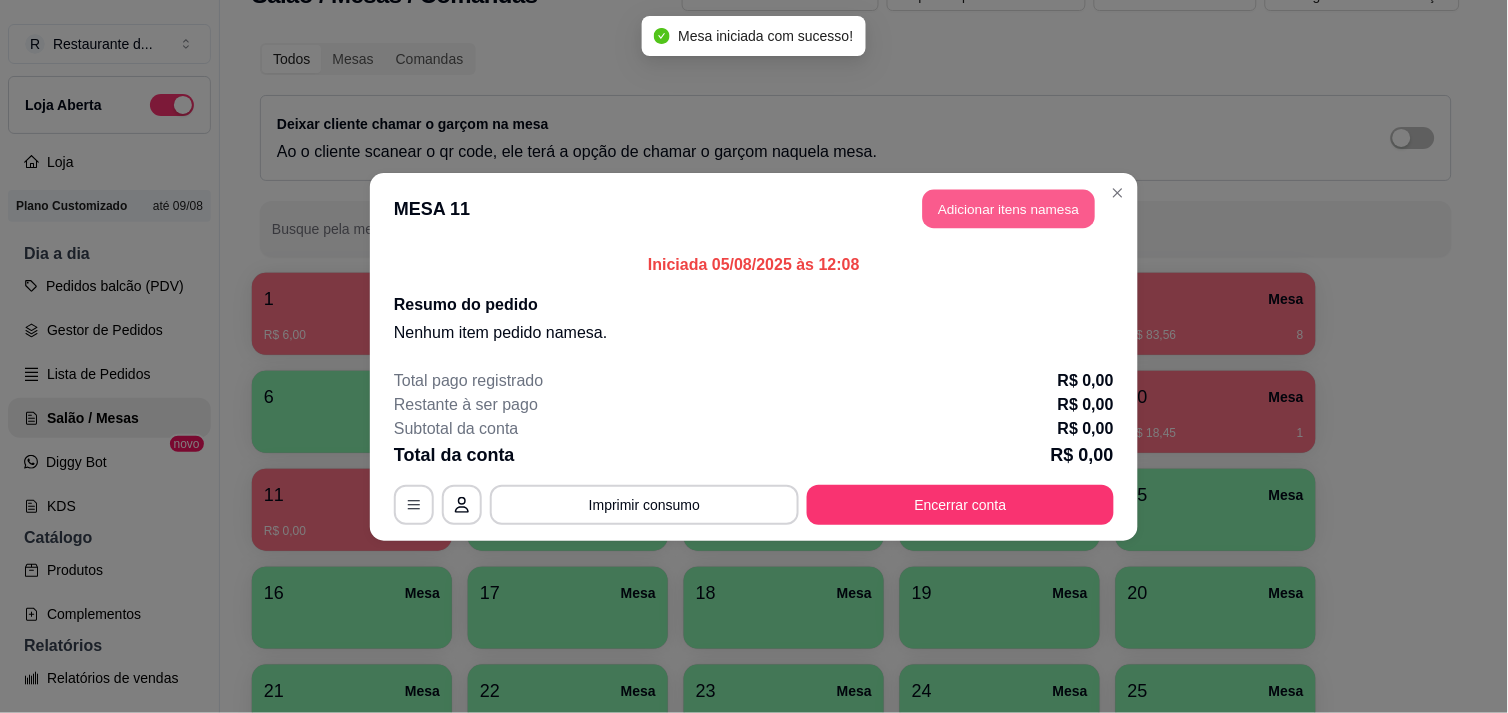 click on "Adicionar itens na  mesa" at bounding box center (1009, 208) 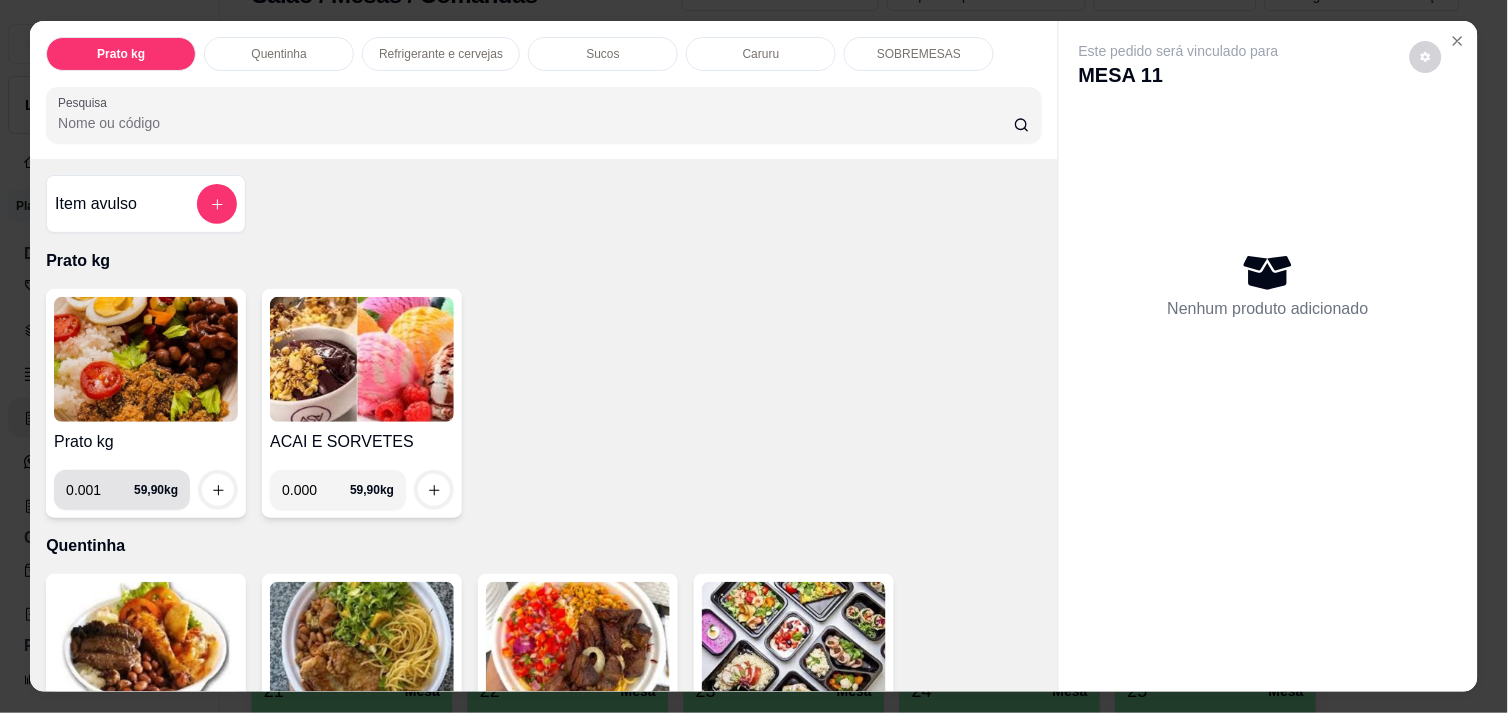 click on "0.001" at bounding box center [100, 490] 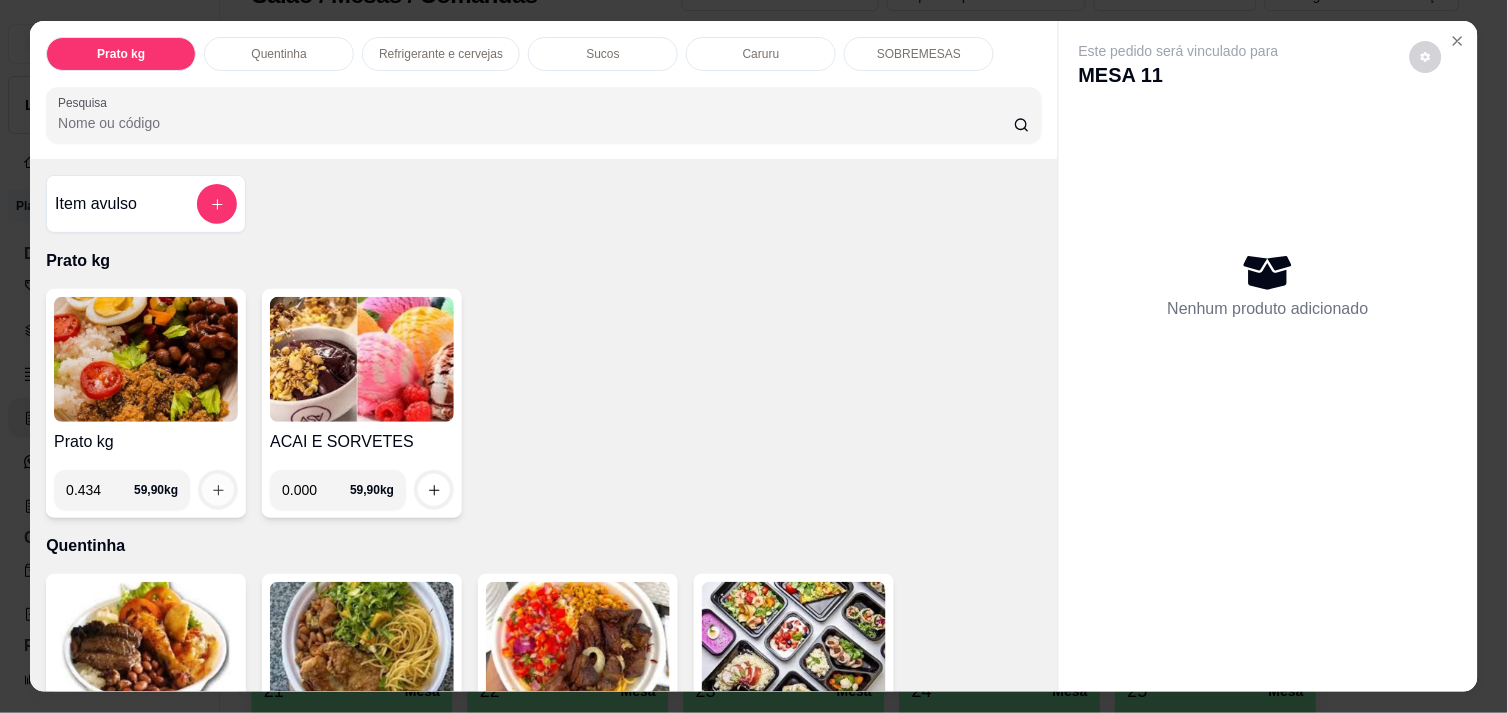 type on "0.434" 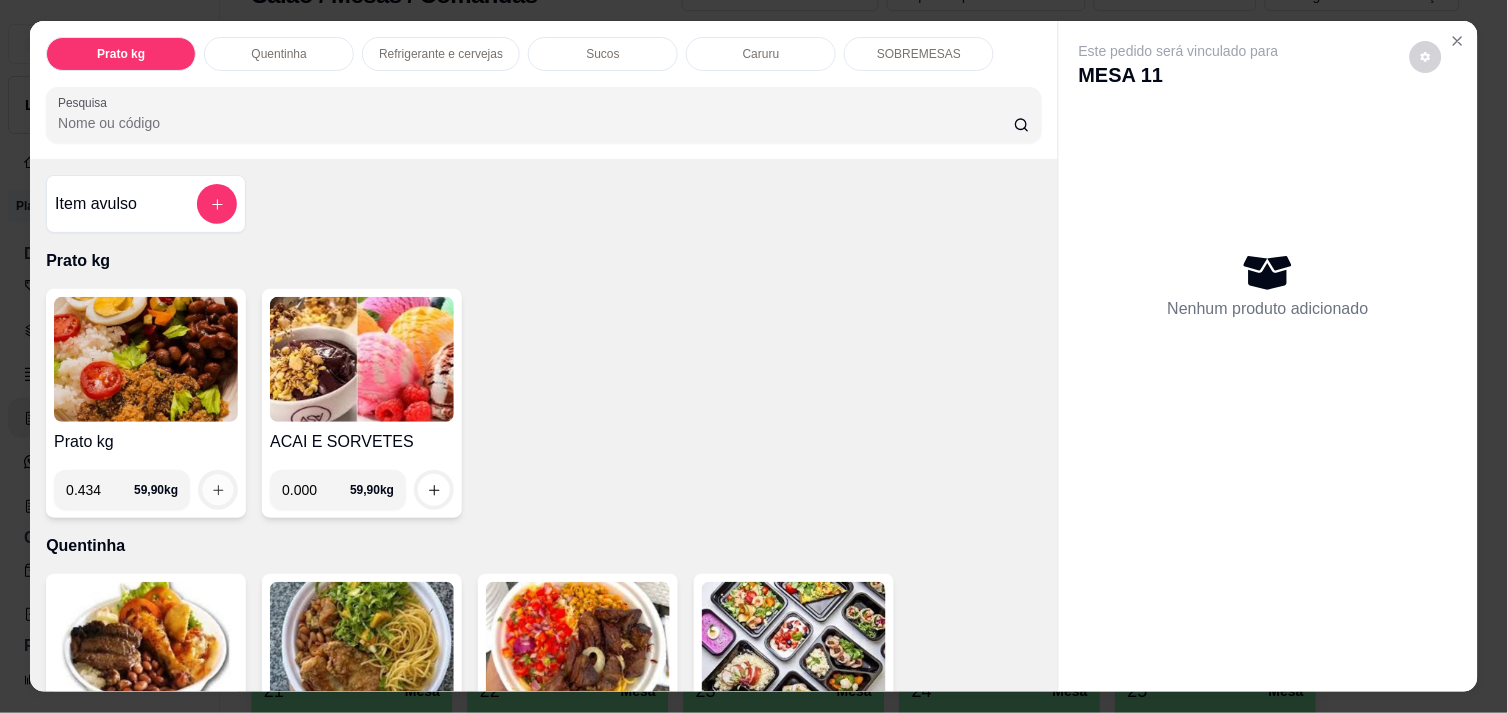 click 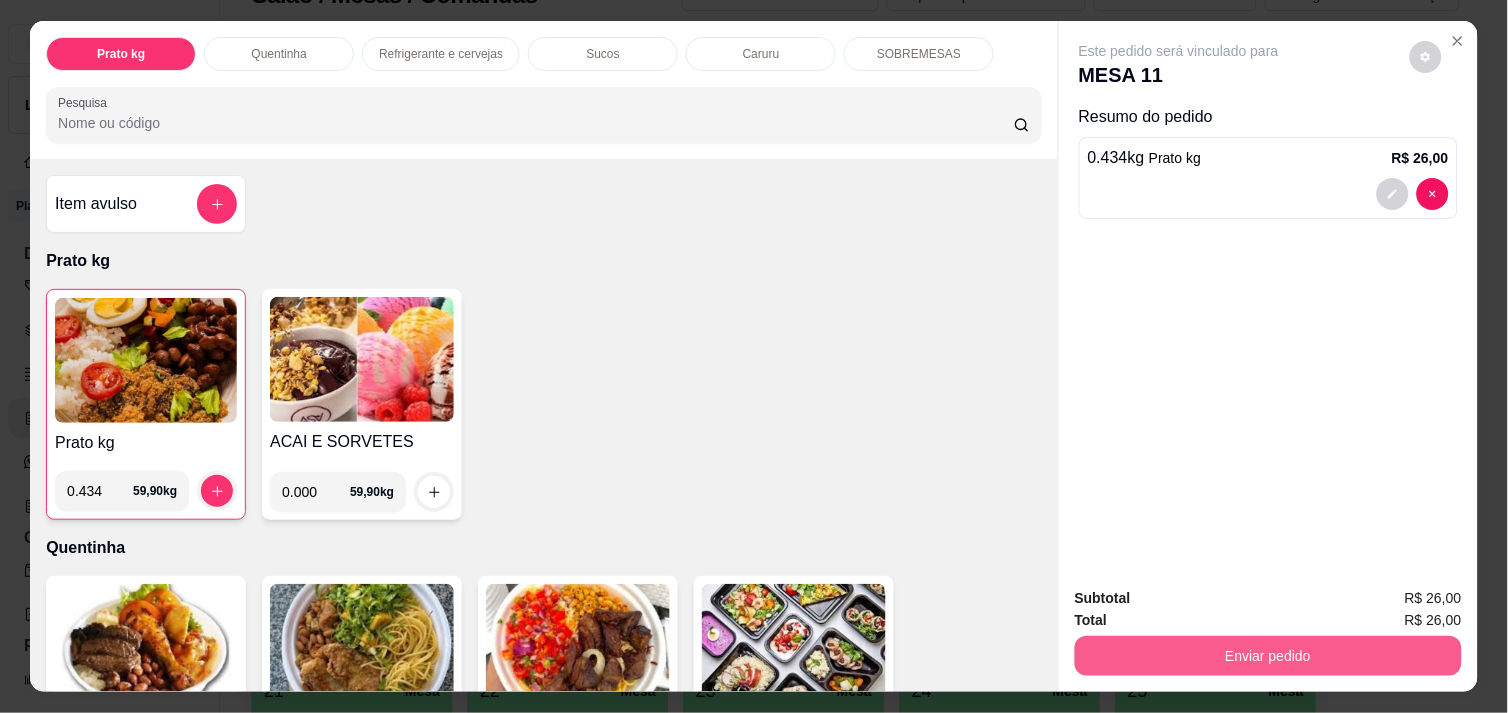 click on "Enviar pedido" at bounding box center (1268, 656) 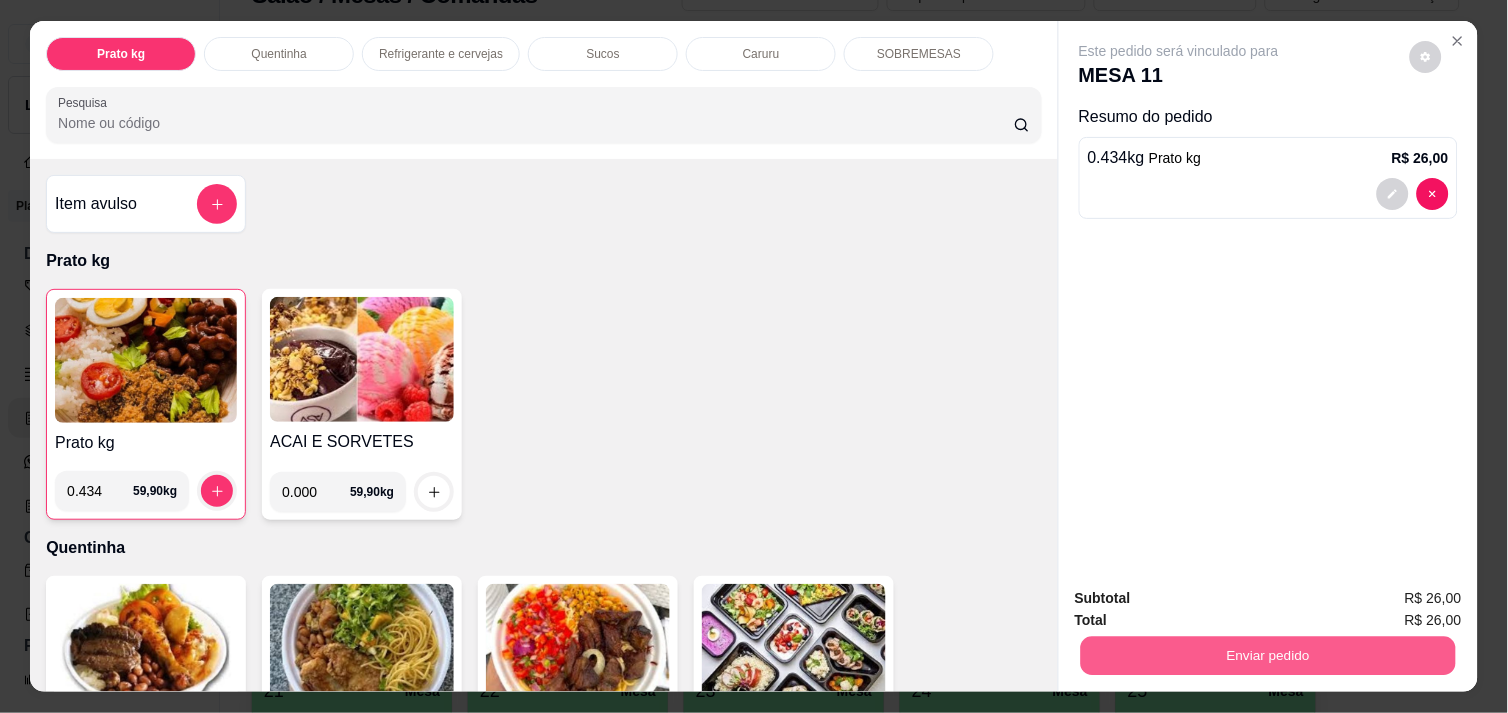 click on "Enviar pedido" at bounding box center (1268, 655) 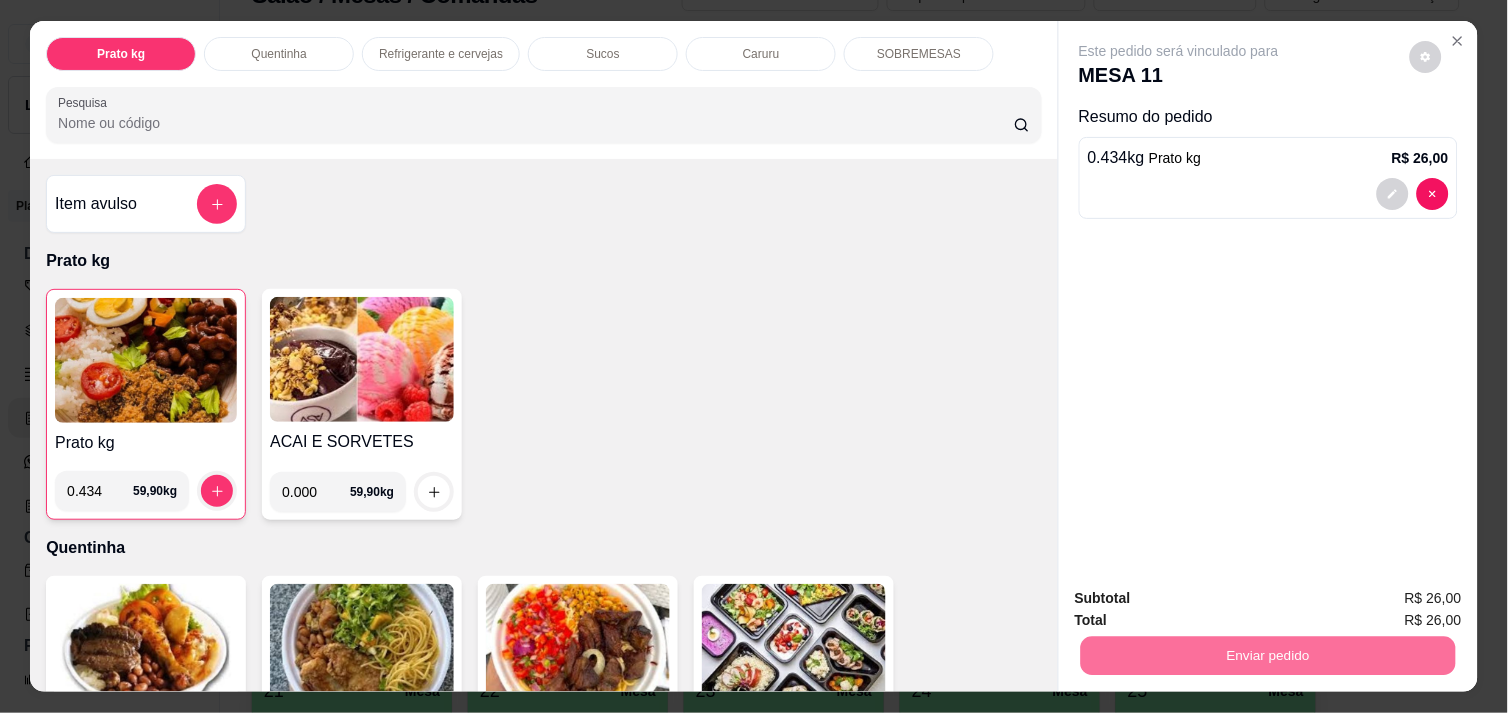 click on "Não registrar e enviar pedido" at bounding box center (1202, 598) 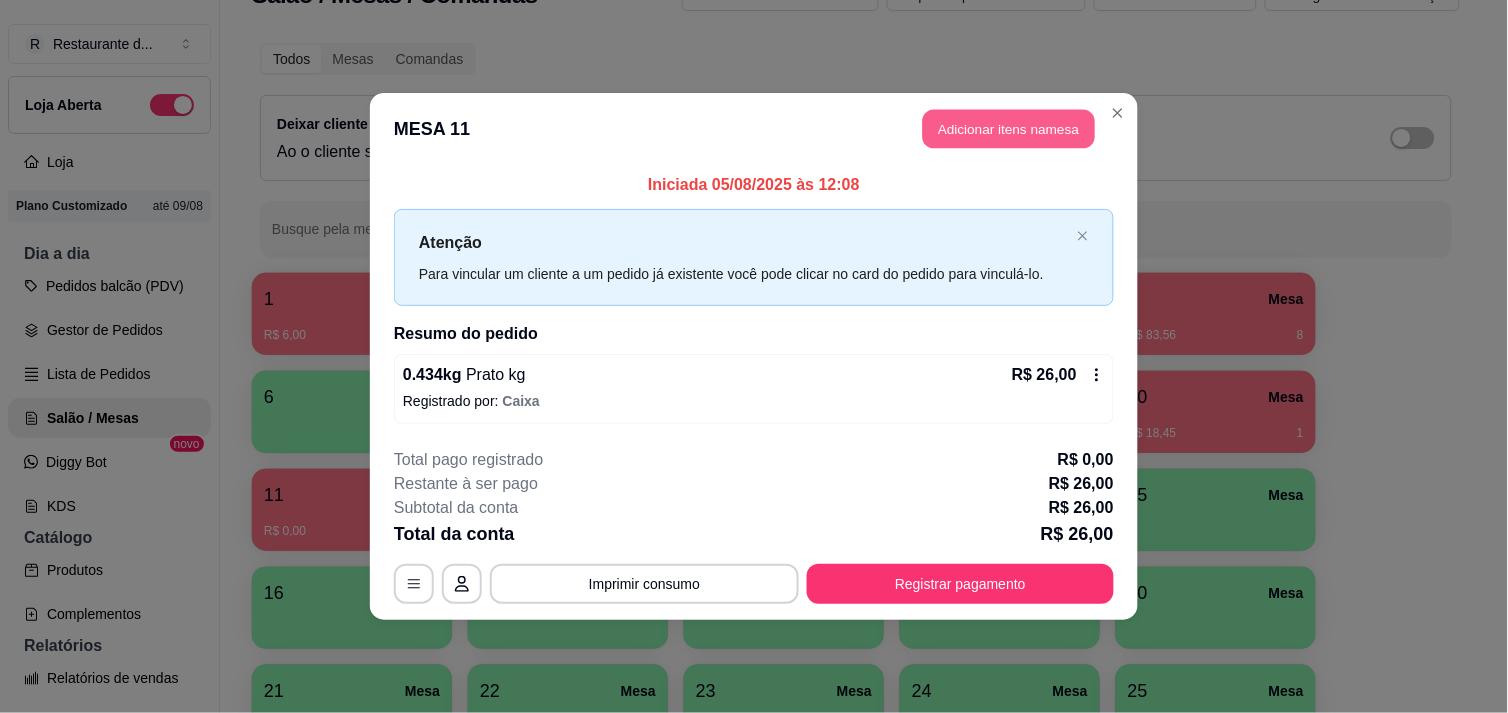 click on "Adicionar itens na  mesa" at bounding box center (1009, 129) 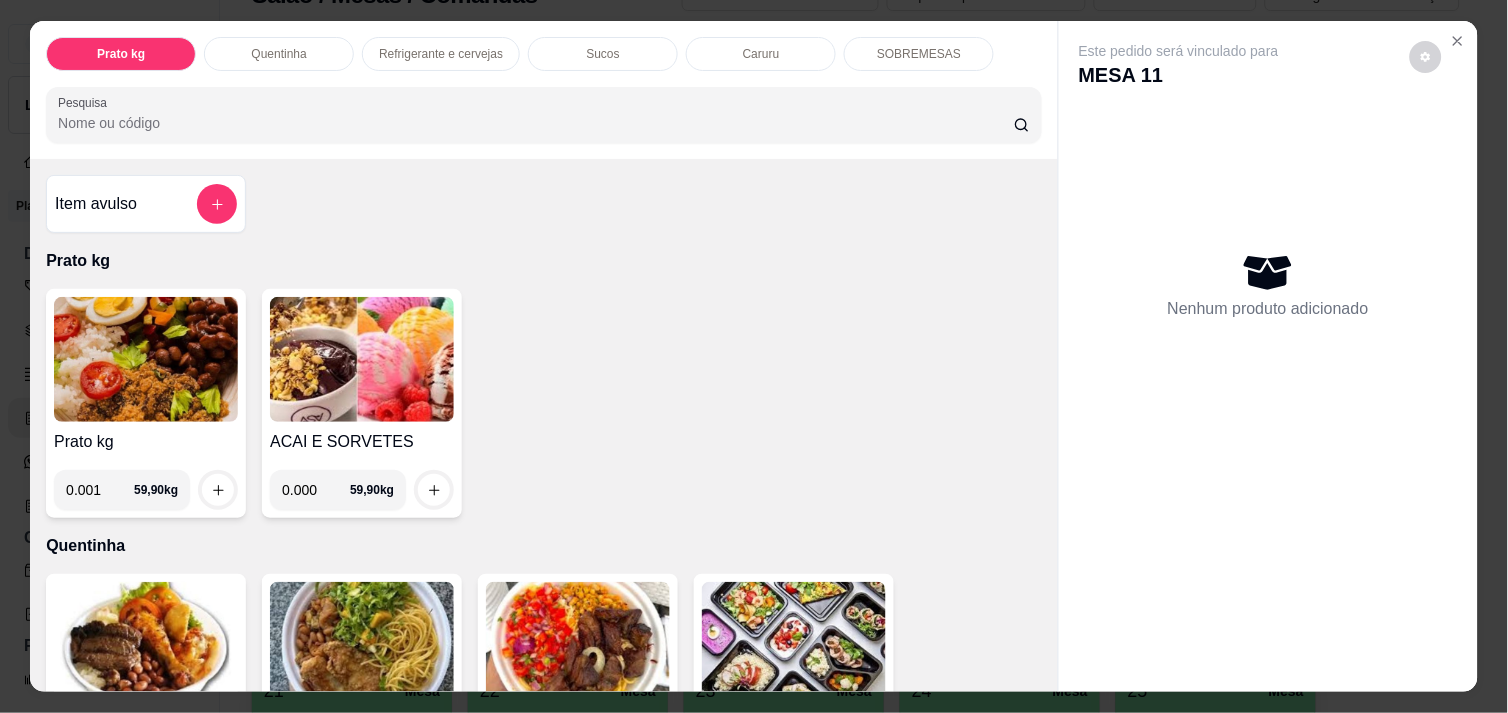 click on "0.001" at bounding box center (100, 490) 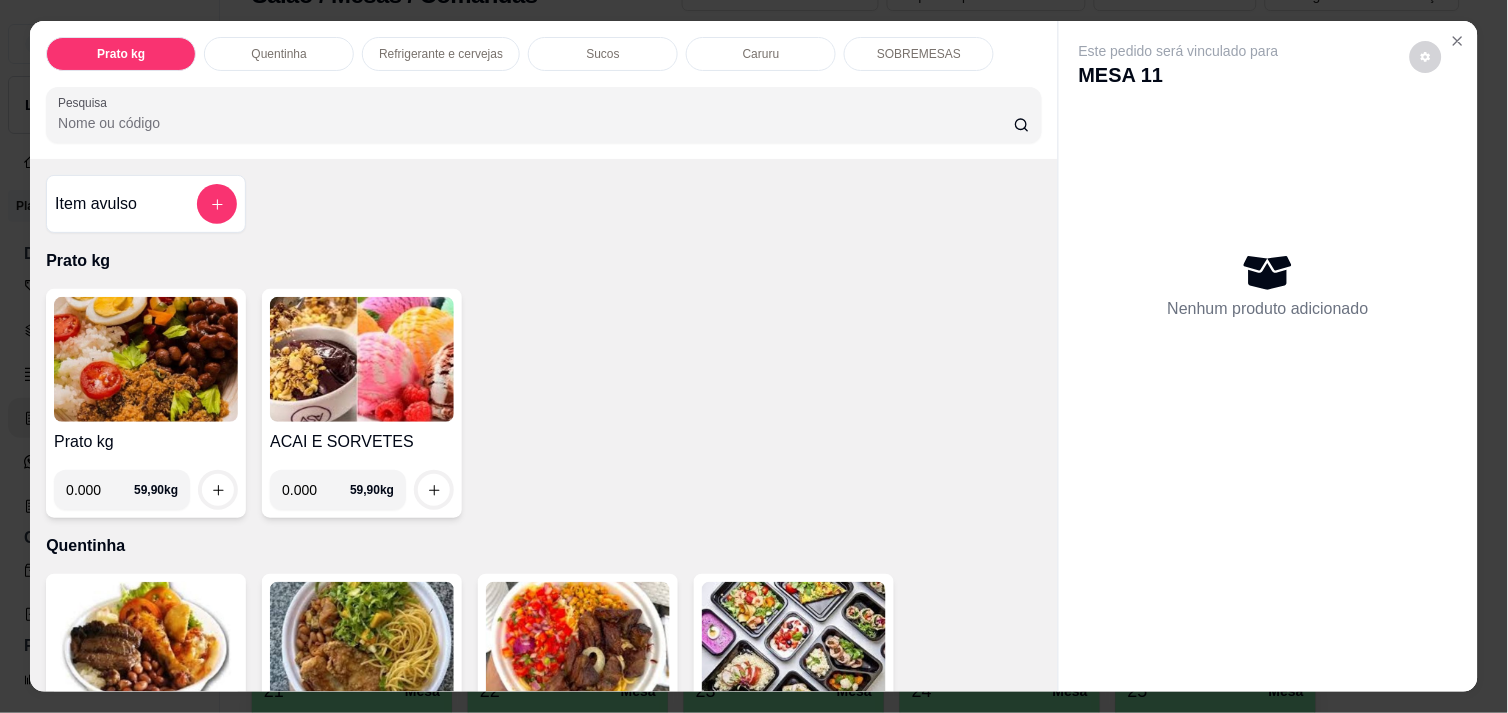 click on "0.000" at bounding box center [100, 490] 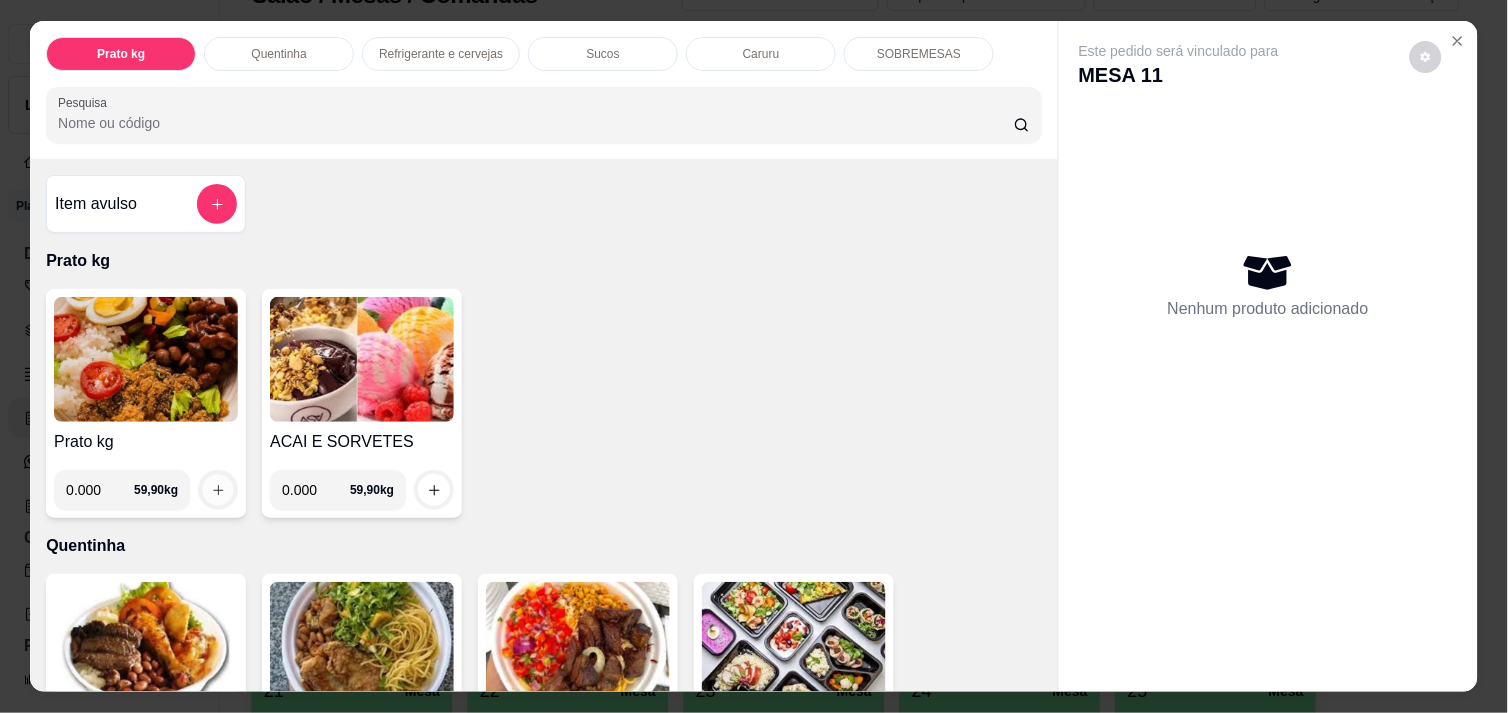 click 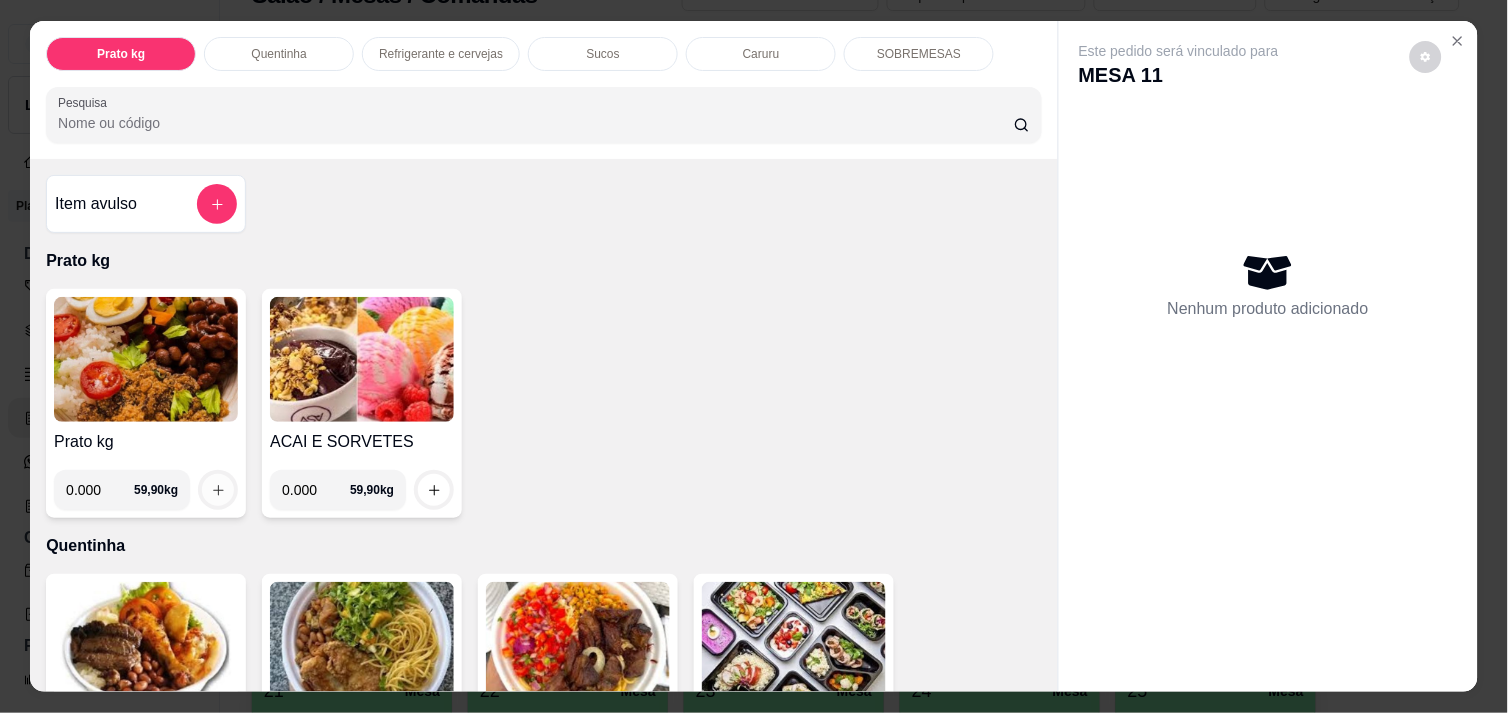 click 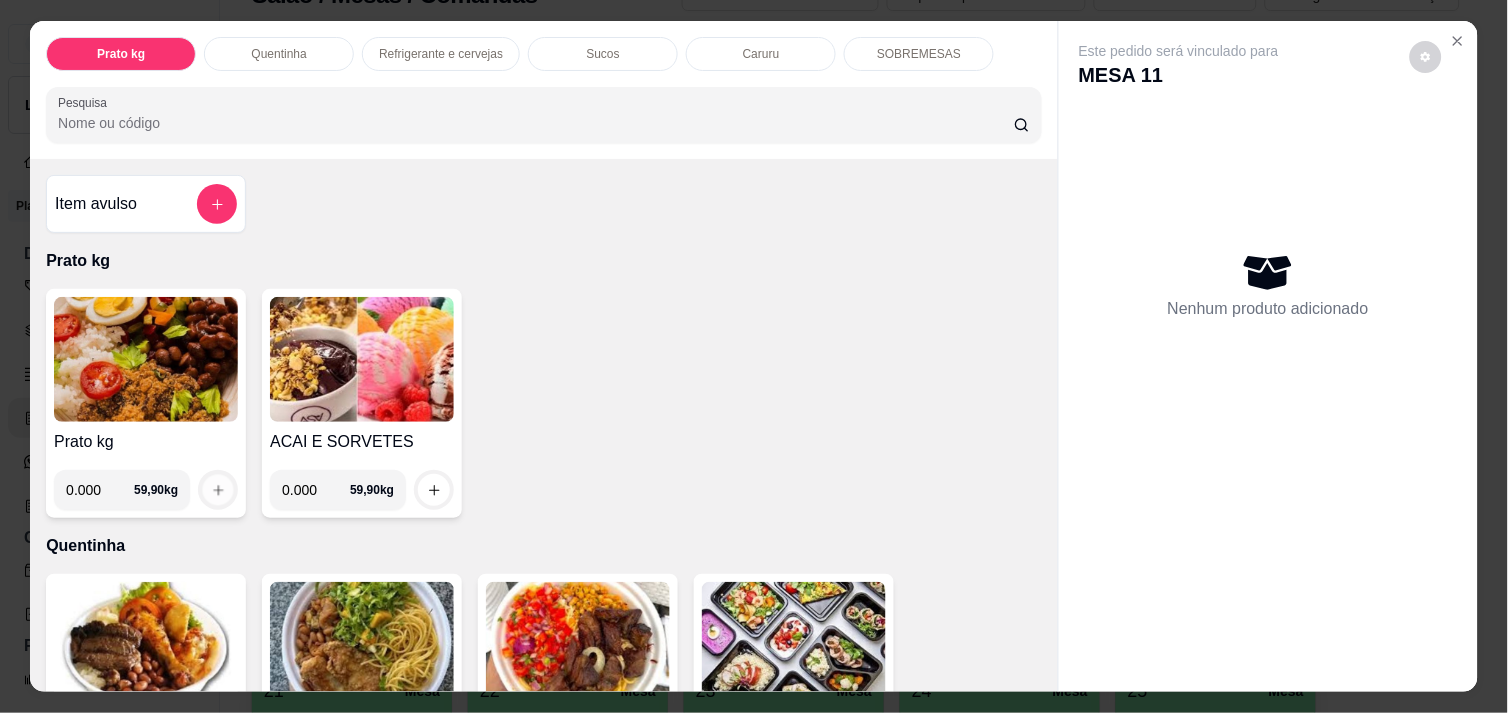 click 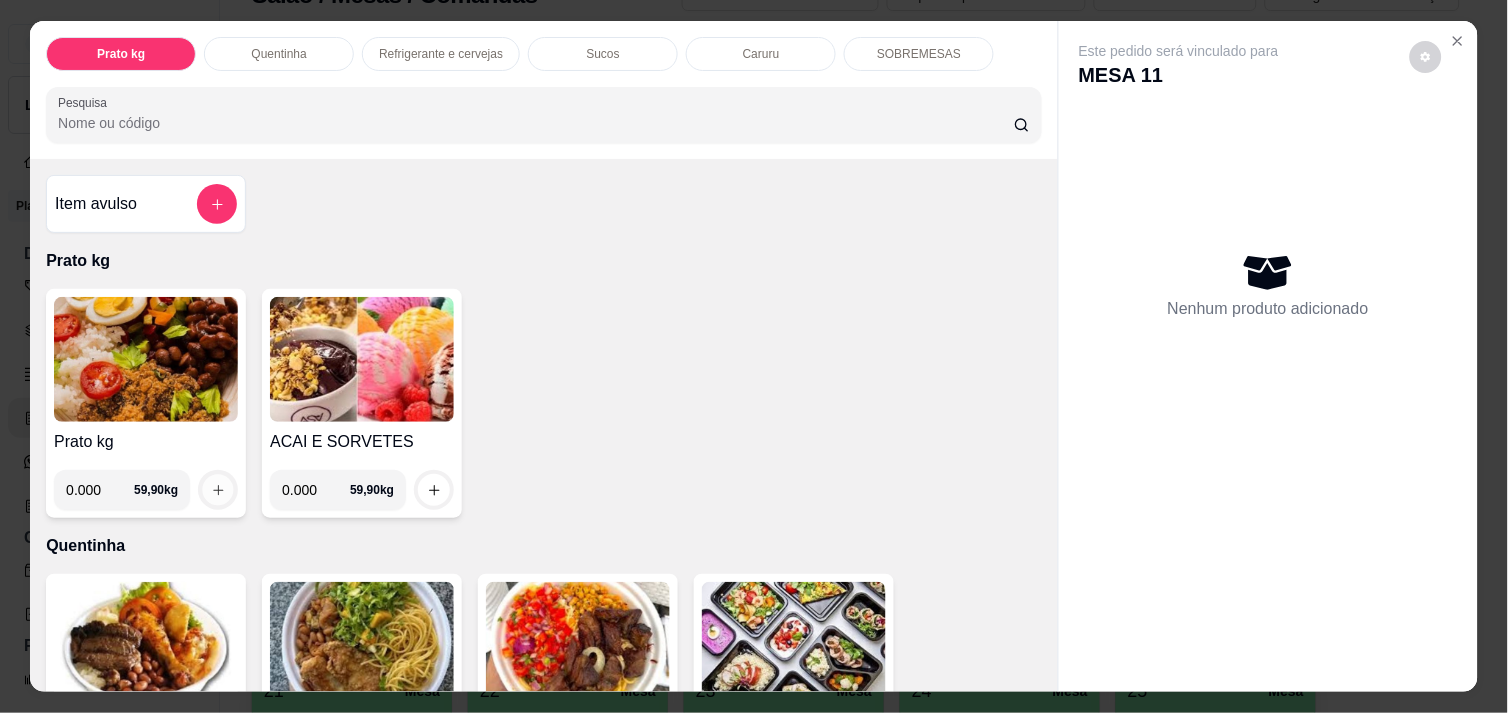 click 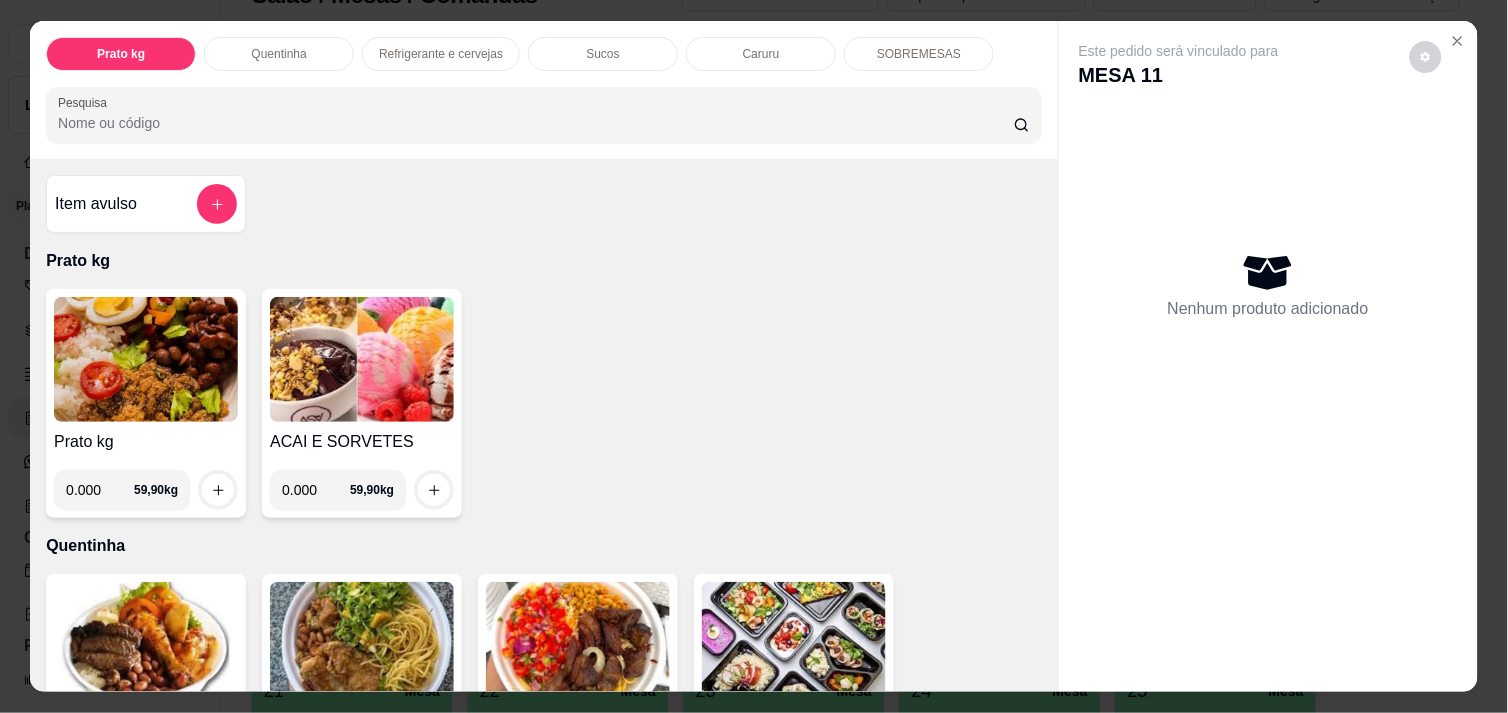 click on "0.000" at bounding box center (100, 490) 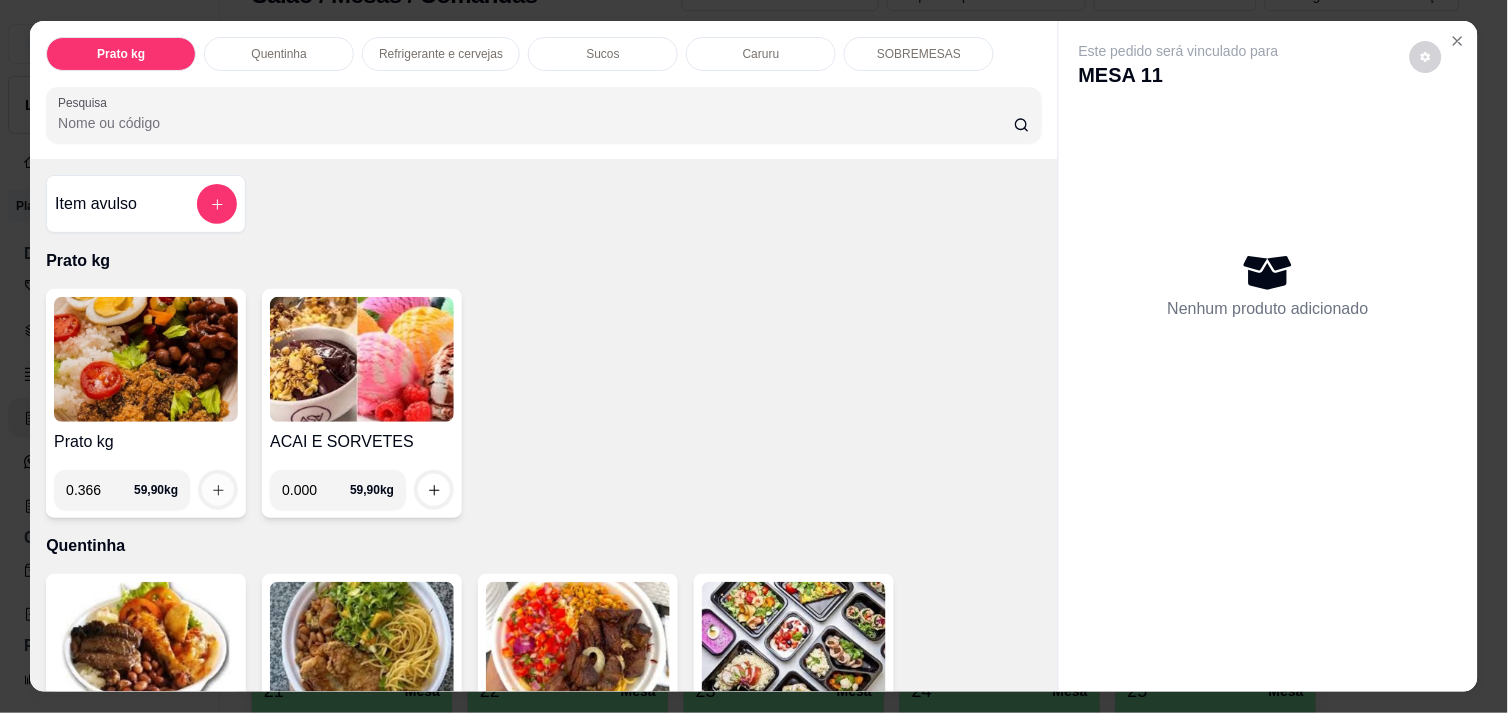 type on "0.366" 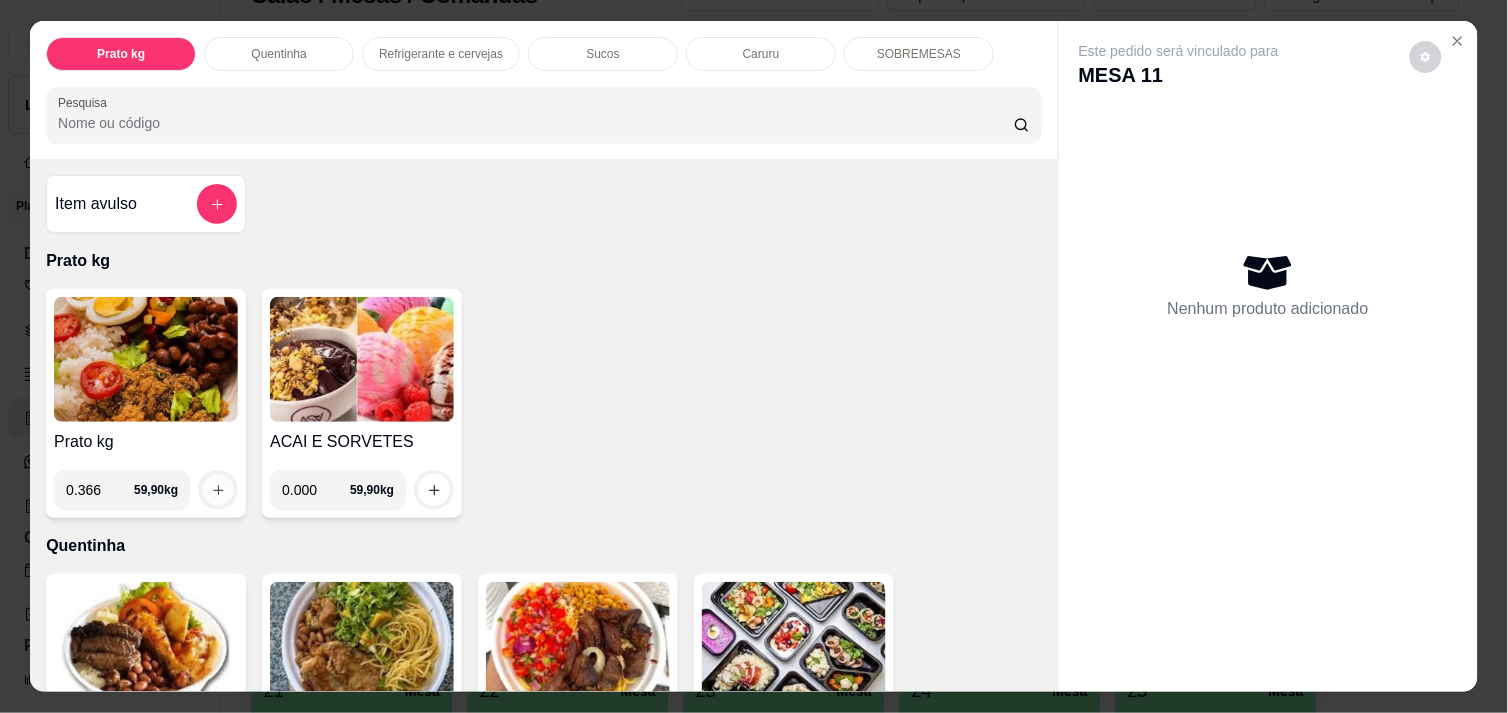 click 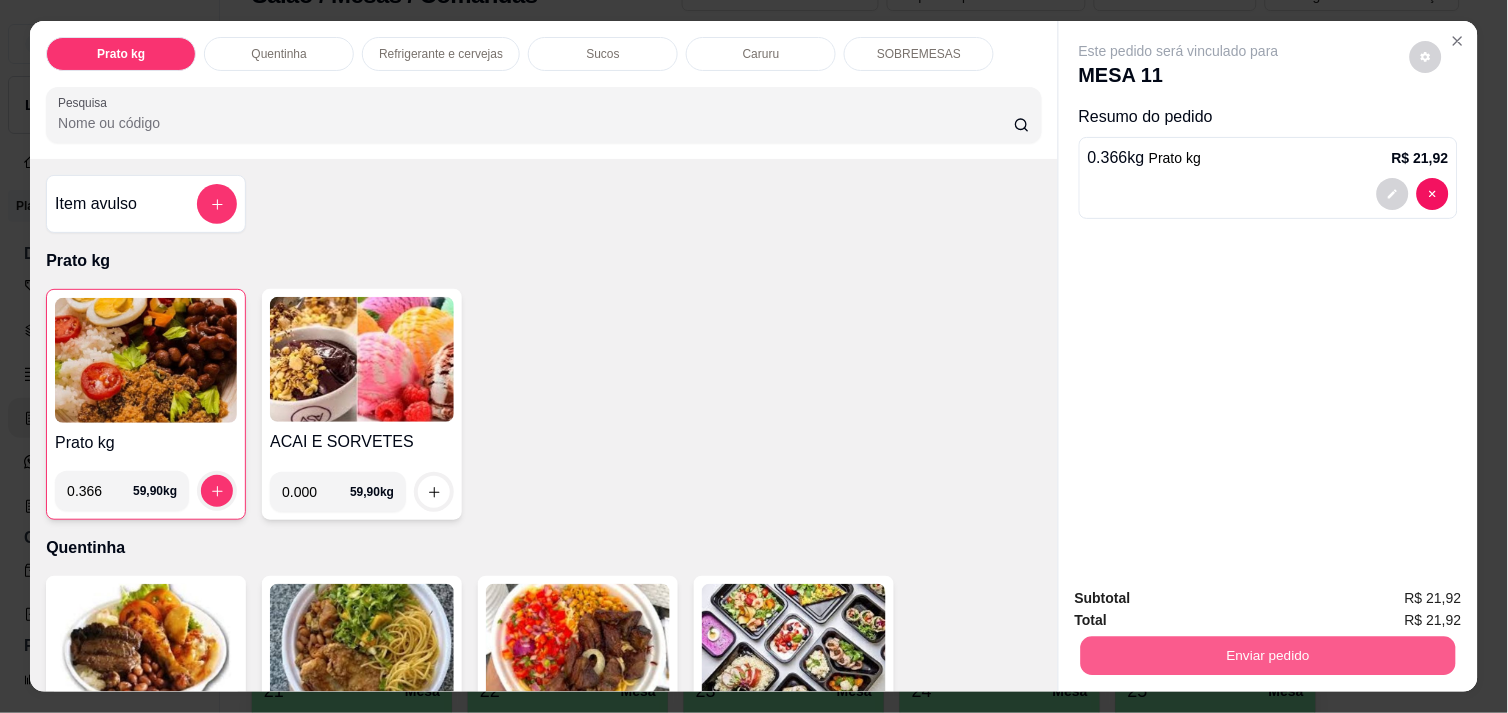 click on "Enviar pedido" at bounding box center (1268, 655) 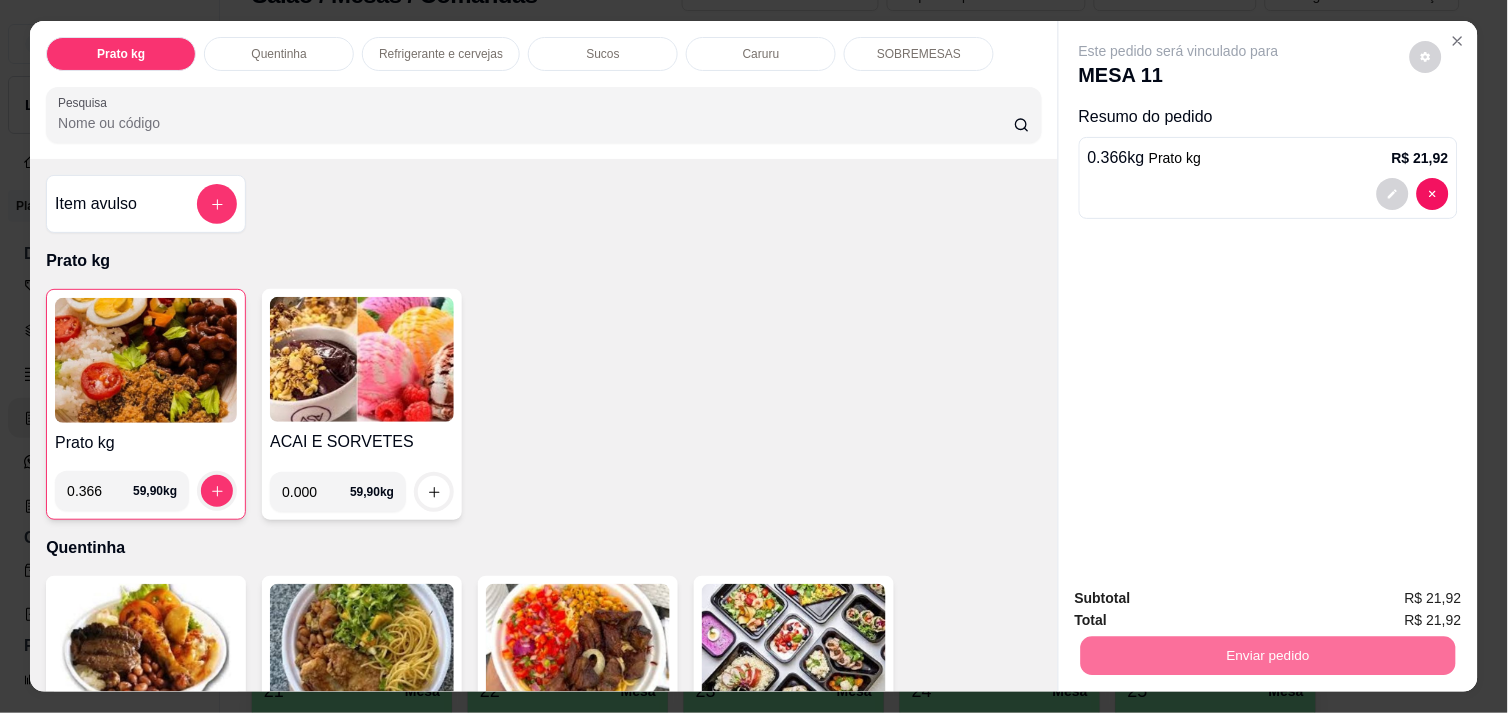 click on "Não registrar e enviar pedido" at bounding box center [1202, 598] 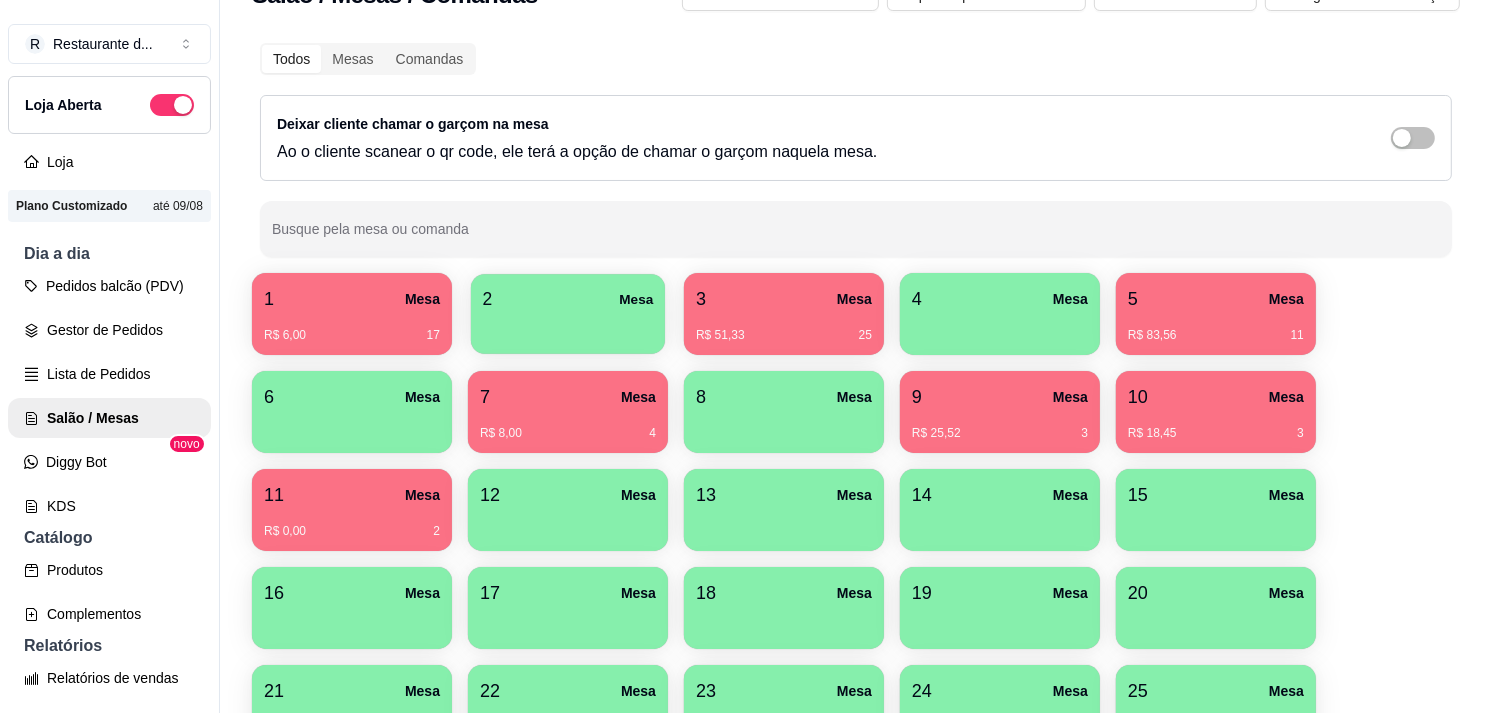 click at bounding box center [568, 327] 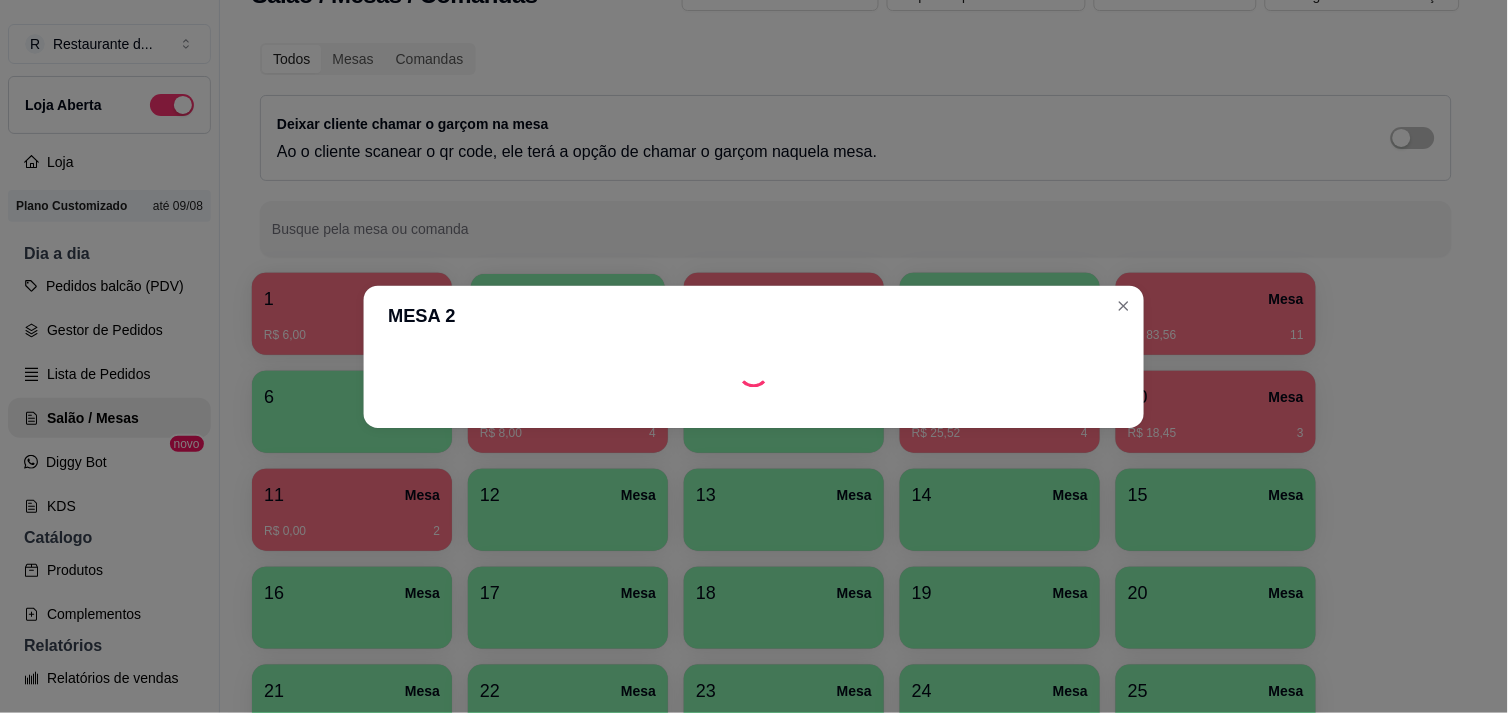 click on "R Restaurante d ... Loja Aberta Loja Plano Customizado até 09/08   Dia a dia Pedidos balcão (PDV) Gestor de Pedidos Lista de Pedidos Salão / Mesas Diggy Bot novo KDS Catálogo Produtos Complementos Relatórios Relatórios de vendas Relatório de clientes Relatório de mesas Relatório de fidelidade novo Gerenciar Entregadores novo Nota Fiscal (NFC-e) Controle de caixa Controle de fiado Cupons Clientes Estoque Configurações Diggy Planos Precisa de ajuda? Sair Salão / Mesas / Comandas Adicionar mesa / comanda Imprimir qr-codes da mesa Adicionar funcionário Configurar taxa de serviço Todos Mesas Comandas Deixar cliente chamar o garçom na mesa Ao o cliente scanear o qr code, ele terá a opção de chamar o garçom naquela mesa. Busque pela mesa ou comanda
1 Mesa R$ 6,00 17 2 Mesa 3 Mesa R$ 51,33 25 4 Mesa 5 Mesa R$ 83,56 11 6 Mesa 7 Mesa R$ 8,00 4 8 Mesa 9 Mesa R$ 25,52 4 10 Mesa R$ 18,45 3 11 Mesa R$ 0,00 2 12 Mesa 13 Mesa 14 Mesa 15 Mesa 16 Mesa 17 Mesa 18 Mesa 19 Mesa 20 Mesa 21" at bounding box center (746, 356) 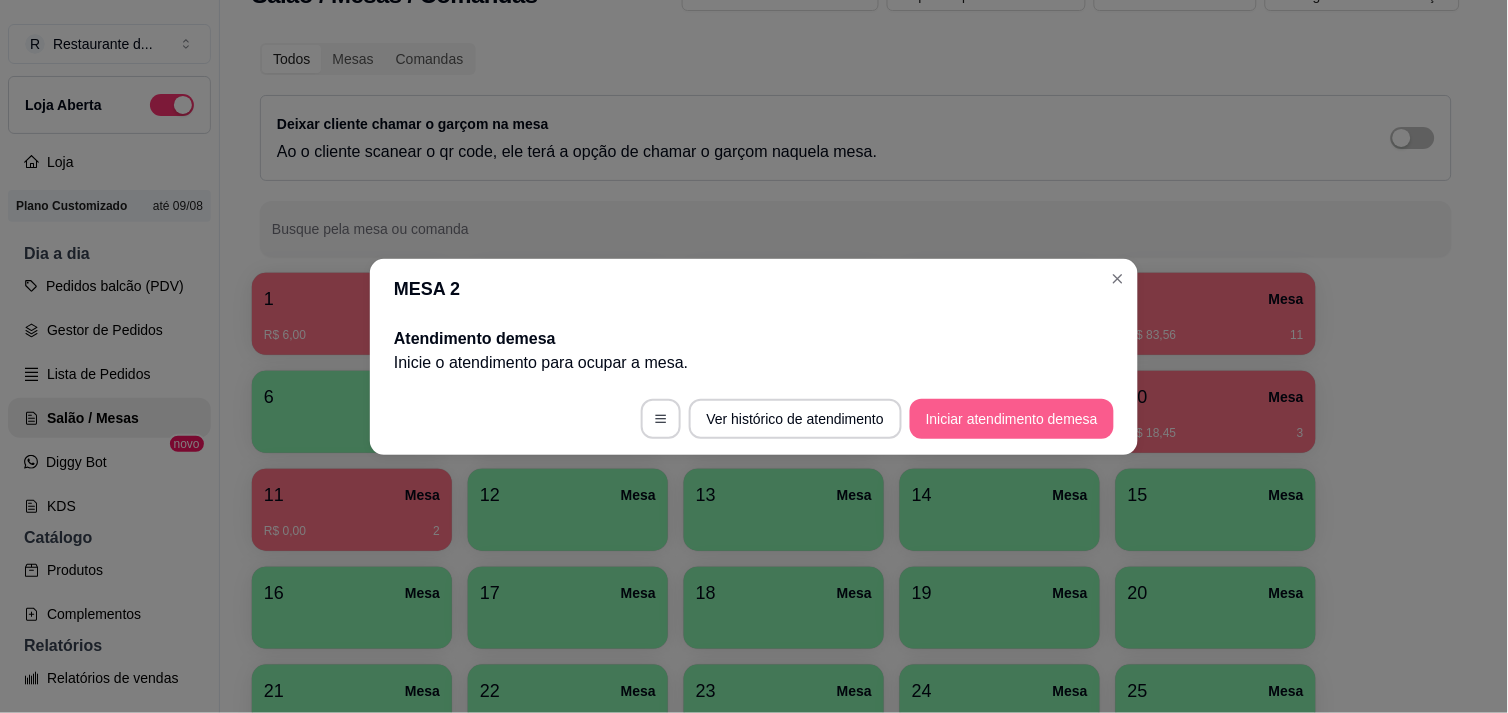 click on "Iniciar atendimento de  mesa" at bounding box center (1012, 419) 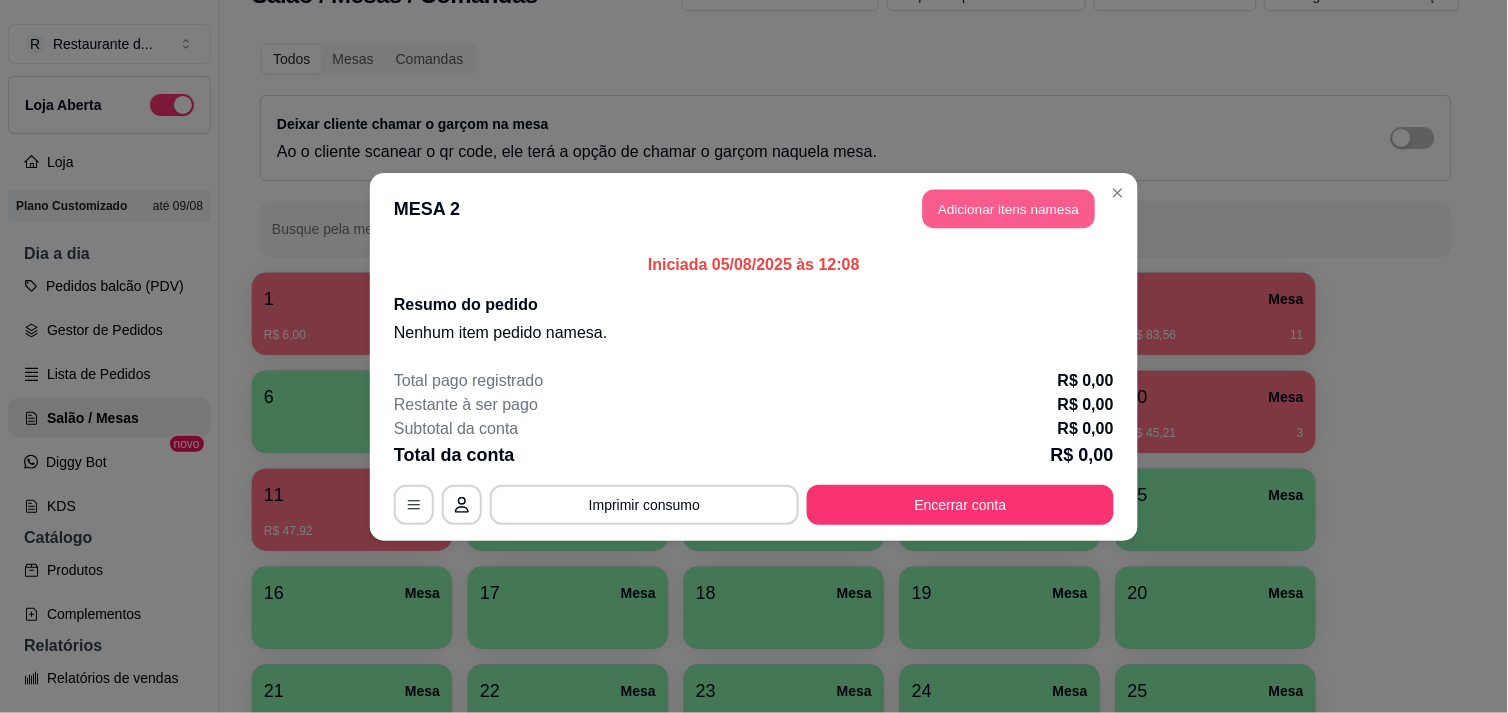 click on "Adicionar itens na  mesa" at bounding box center (1009, 208) 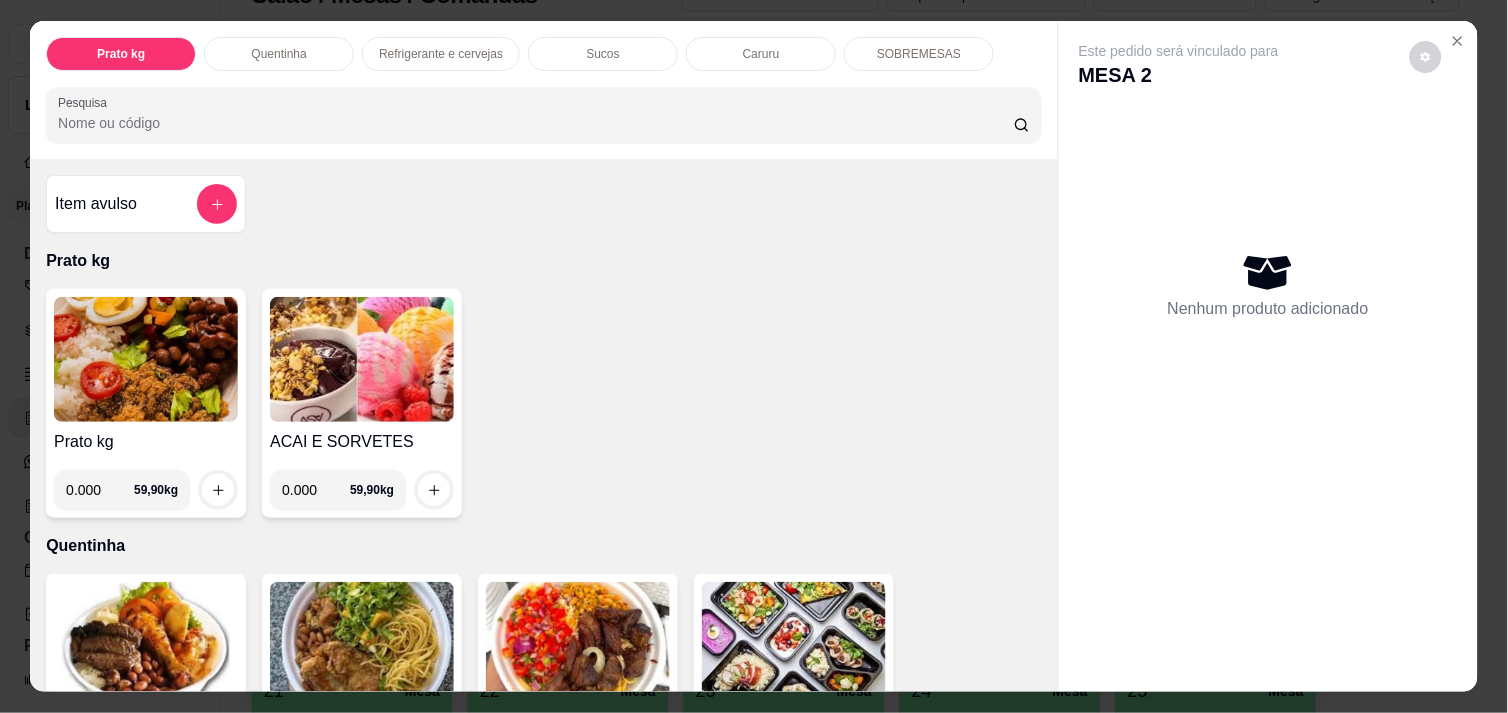 click on "0.000" at bounding box center (100, 490) 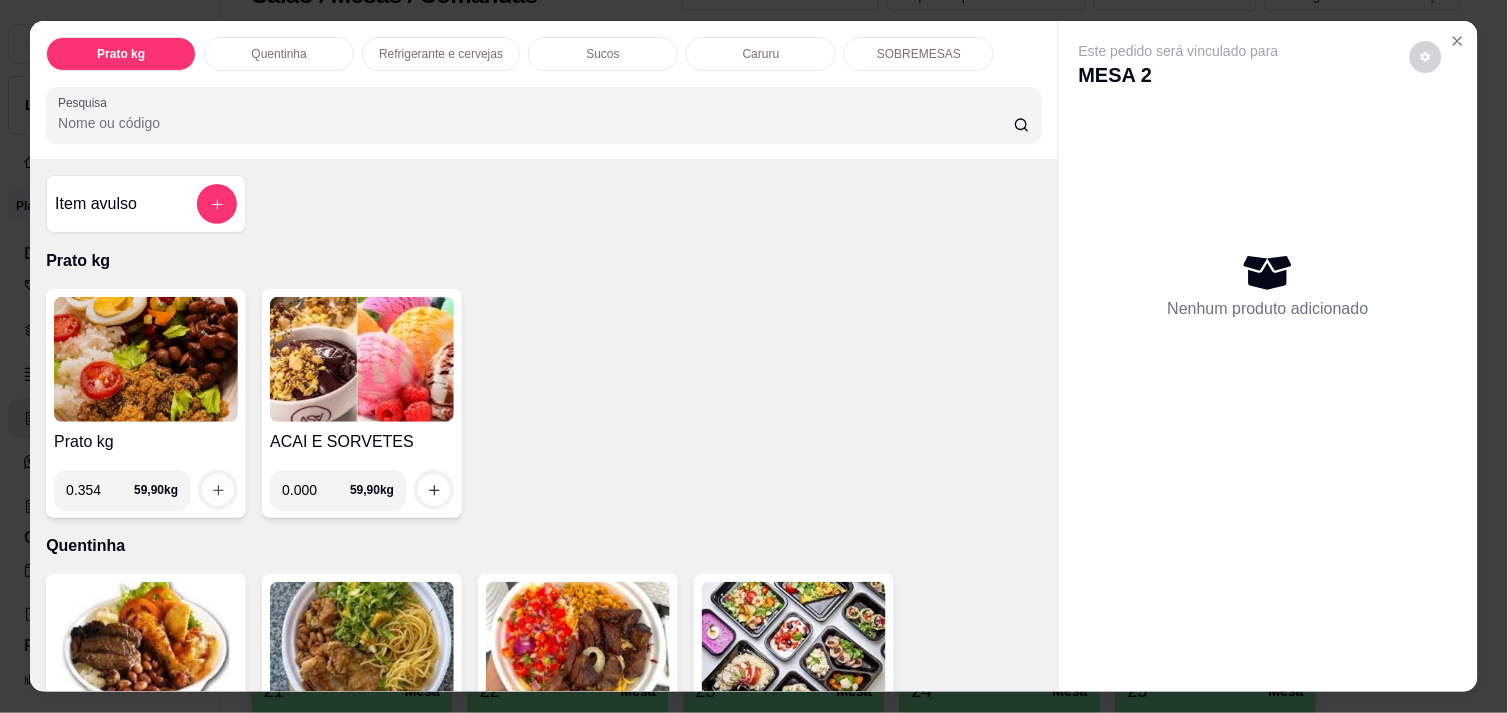 type on "0.354" 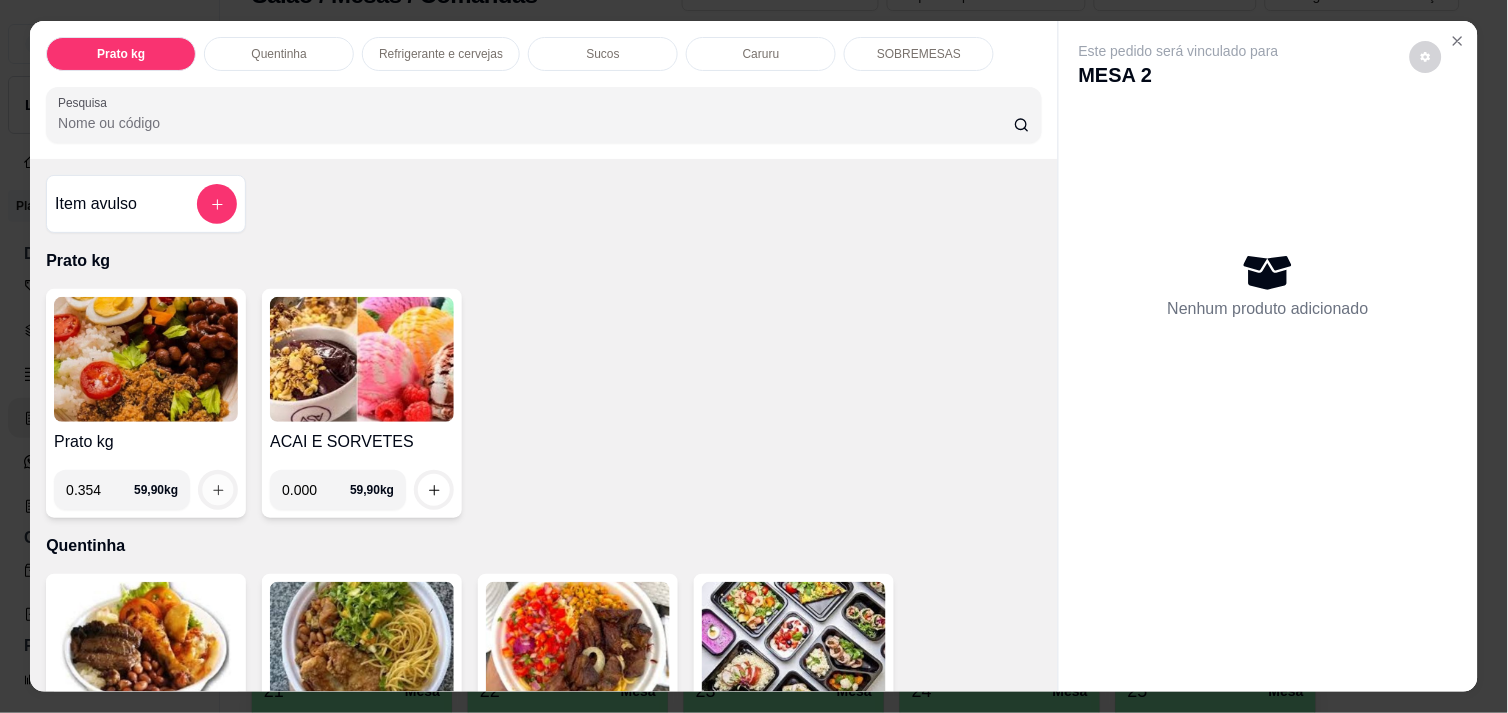 click 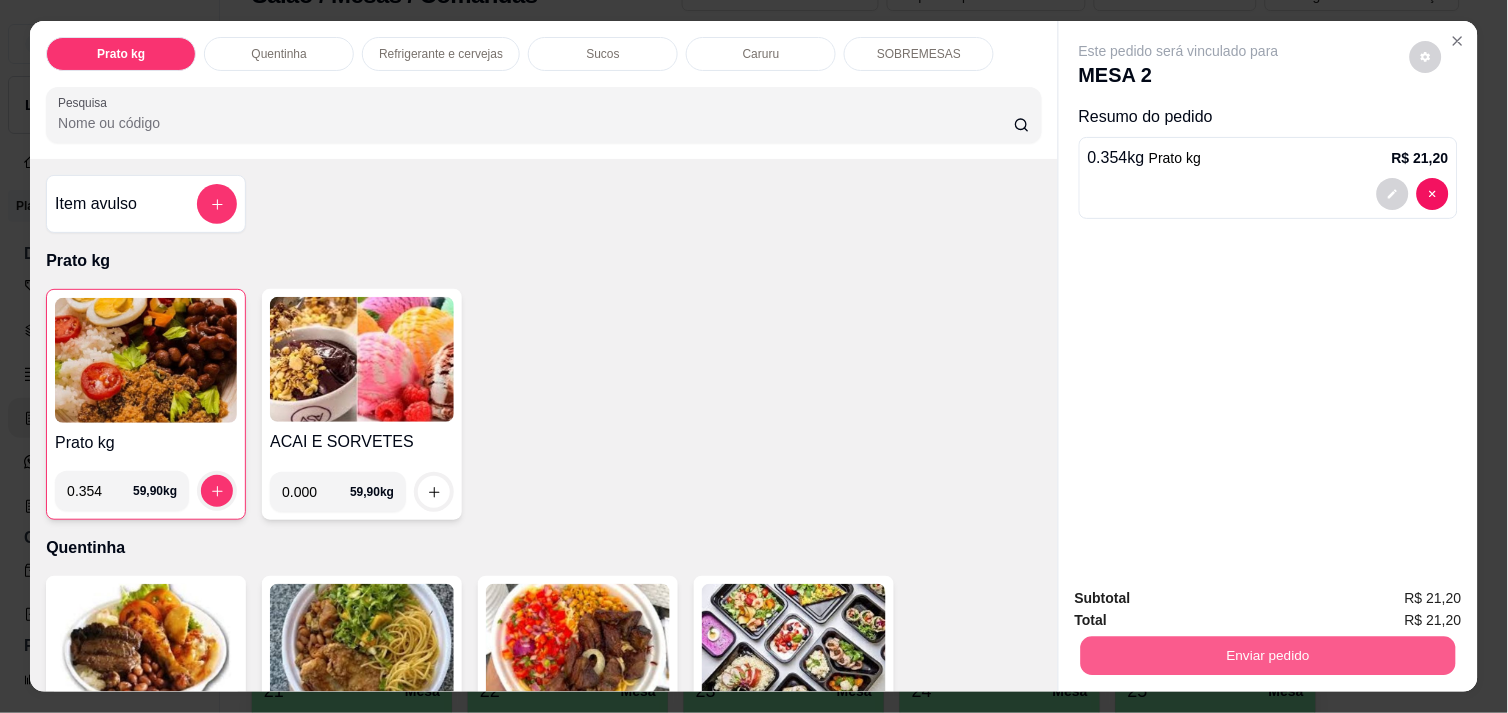 click on "Enviar pedido" at bounding box center (1268, 655) 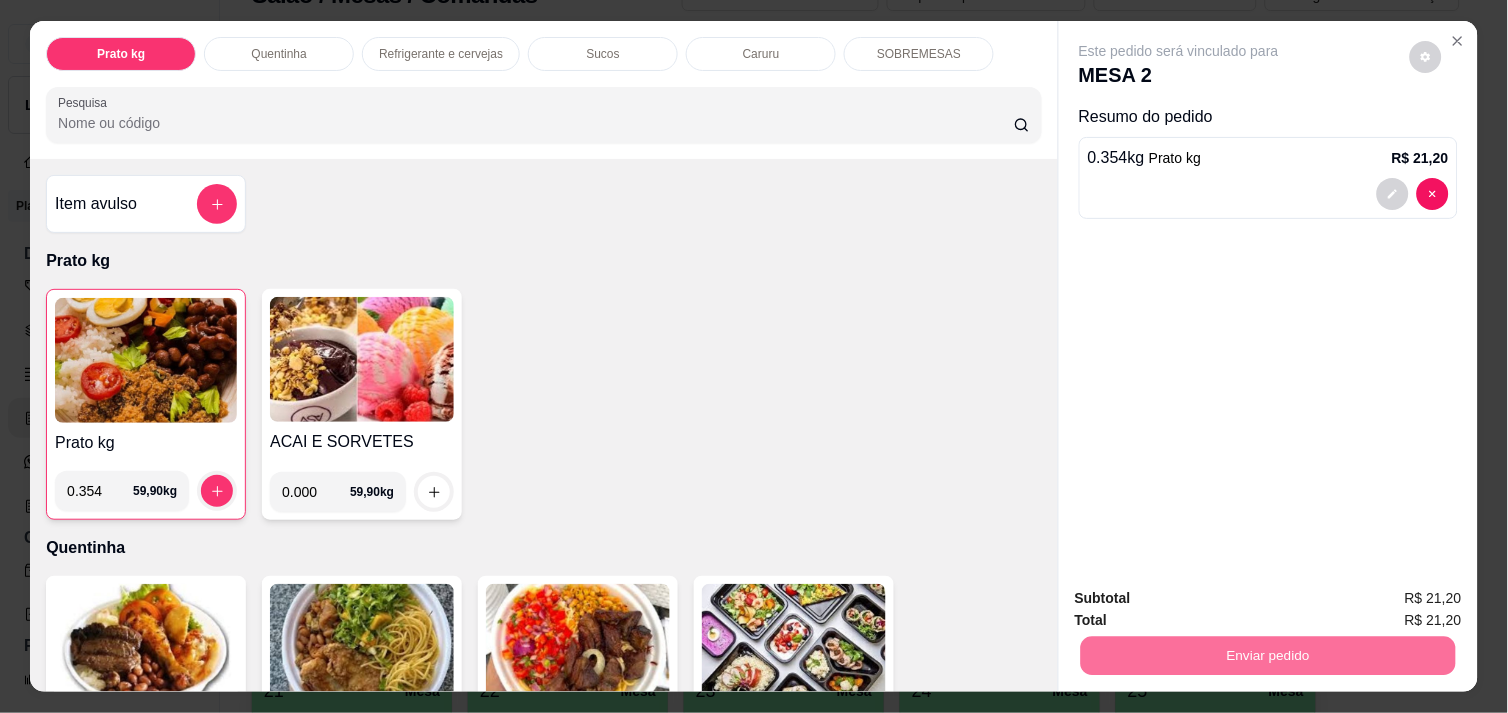 click on "Não registrar e enviar pedido" at bounding box center [1202, 599] 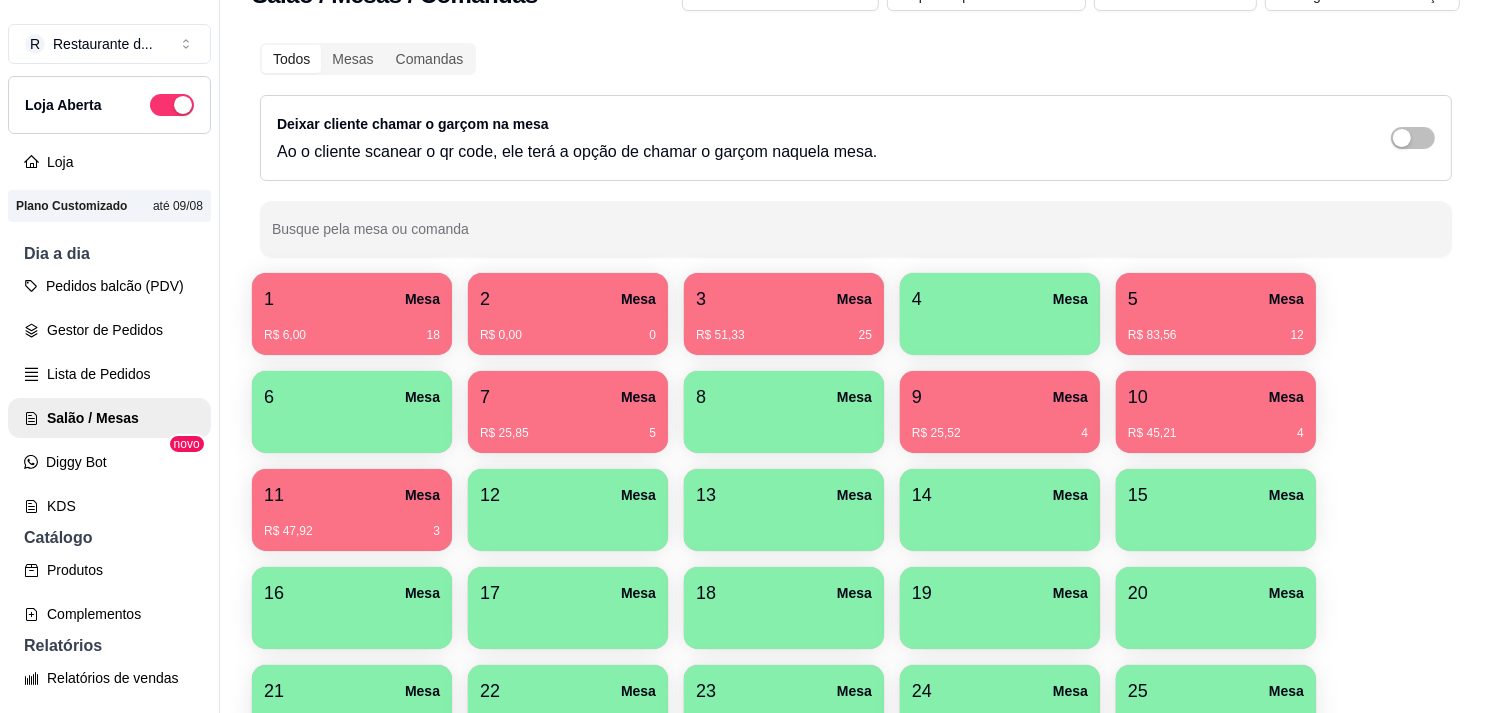 click on "1 Mesa R$ 6,00 18 2 Mesa R$ 0,00 0 3 Mesa R$ 51,33 25 4 Mesa 5 Mesa R$ 83,56 12 6 Mesa 7 Mesa R$ 25,85 5 8 Mesa 9 Mesa R$ 25,52 4 10 Mesa R$ 45,21 4 11 Mesa R$ 47,92 3 12 Mesa 13 Mesa 14 Mesa 15 Mesa 16 Mesa 17 Mesa 18 Mesa 19 Mesa 20 Mesa 21 Mesa 22 Mesa 23 Mesa 24 Mesa 25 Mesa 26 Mesa 27 Mesa 28 Mesa 29 Mesa 30 Mesa 31 Mesa 32 Mesa 33 Mesa 34 Mesa 35 Mesa 36 Mesa 37 Mesa 38 Mesa 39 Mesa 40 Mesa" at bounding box center (856, 657) 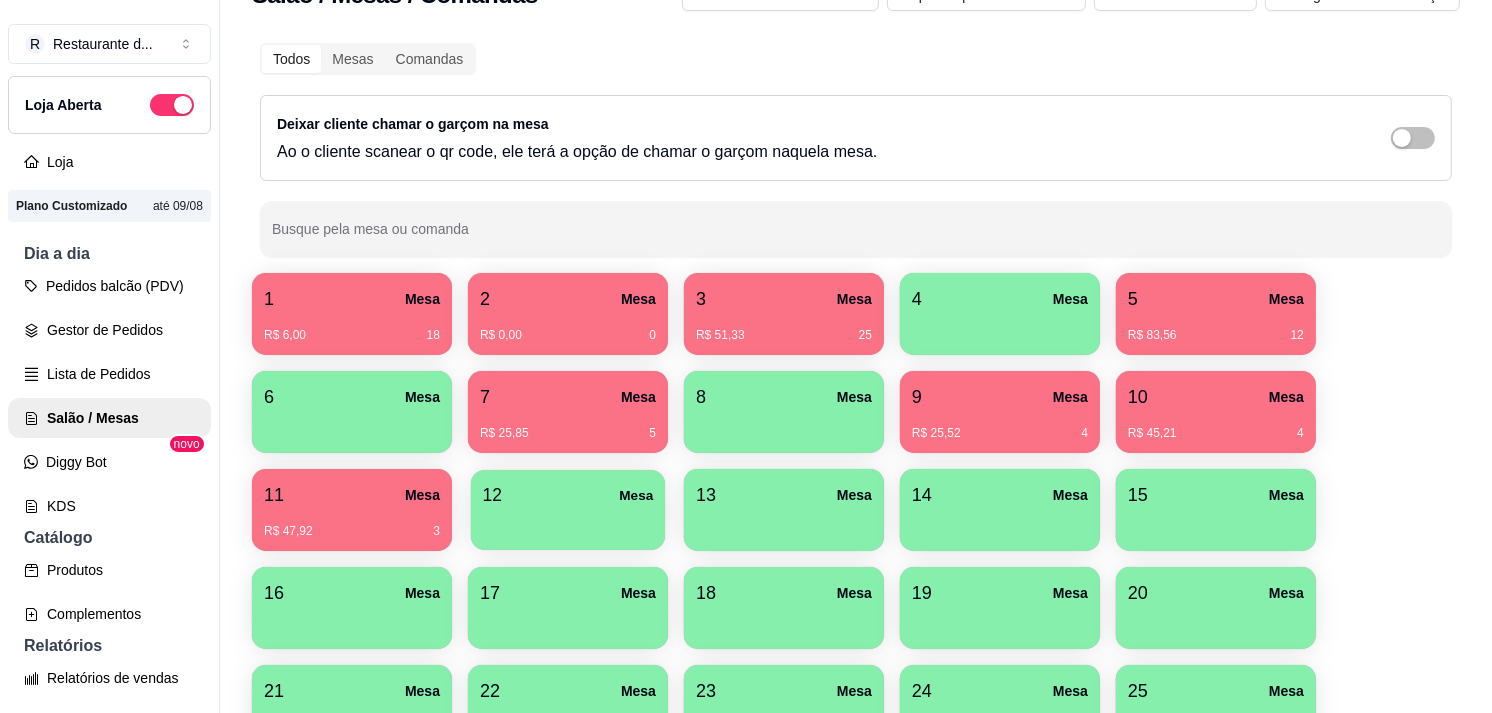click on "12 Mesa" at bounding box center [568, 495] 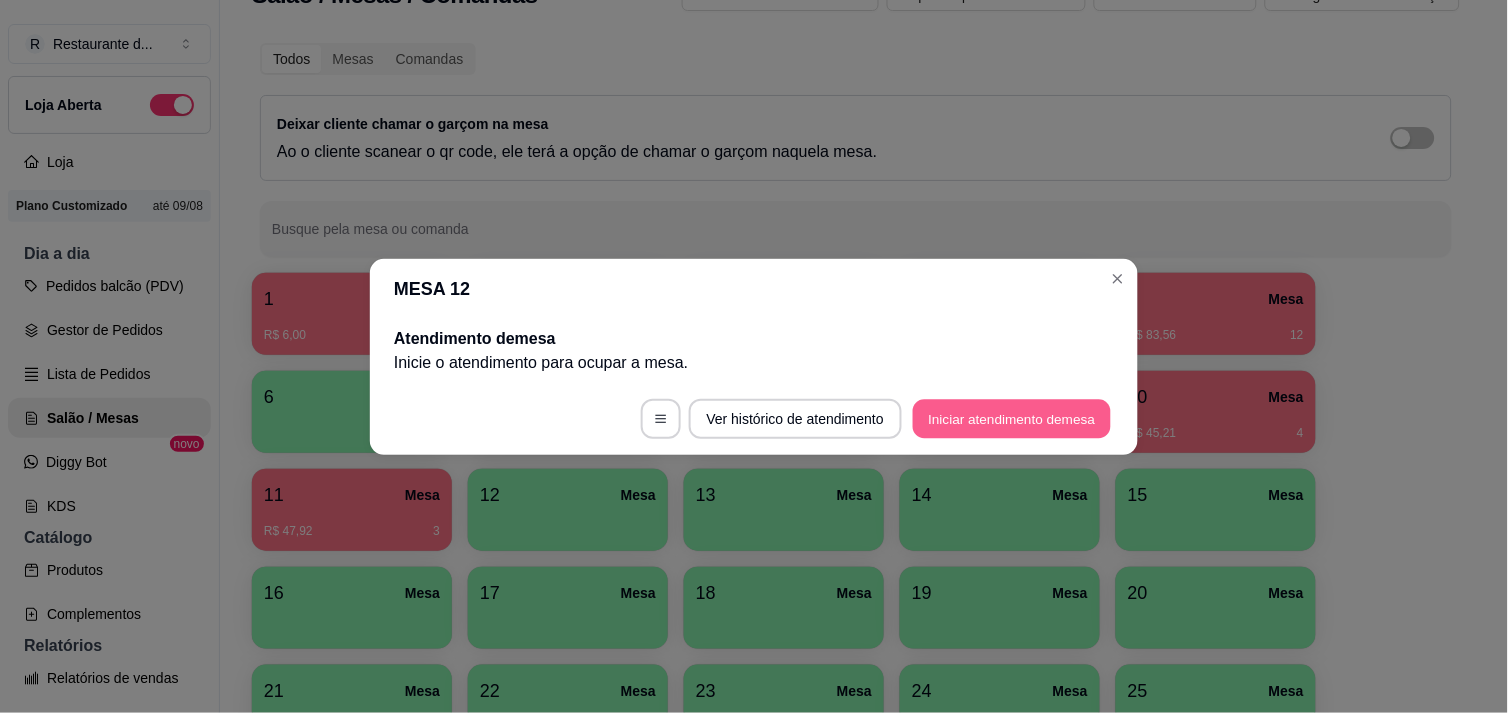 click on "Iniciar atendimento de  mesa" at bounding box center [1012, 418] 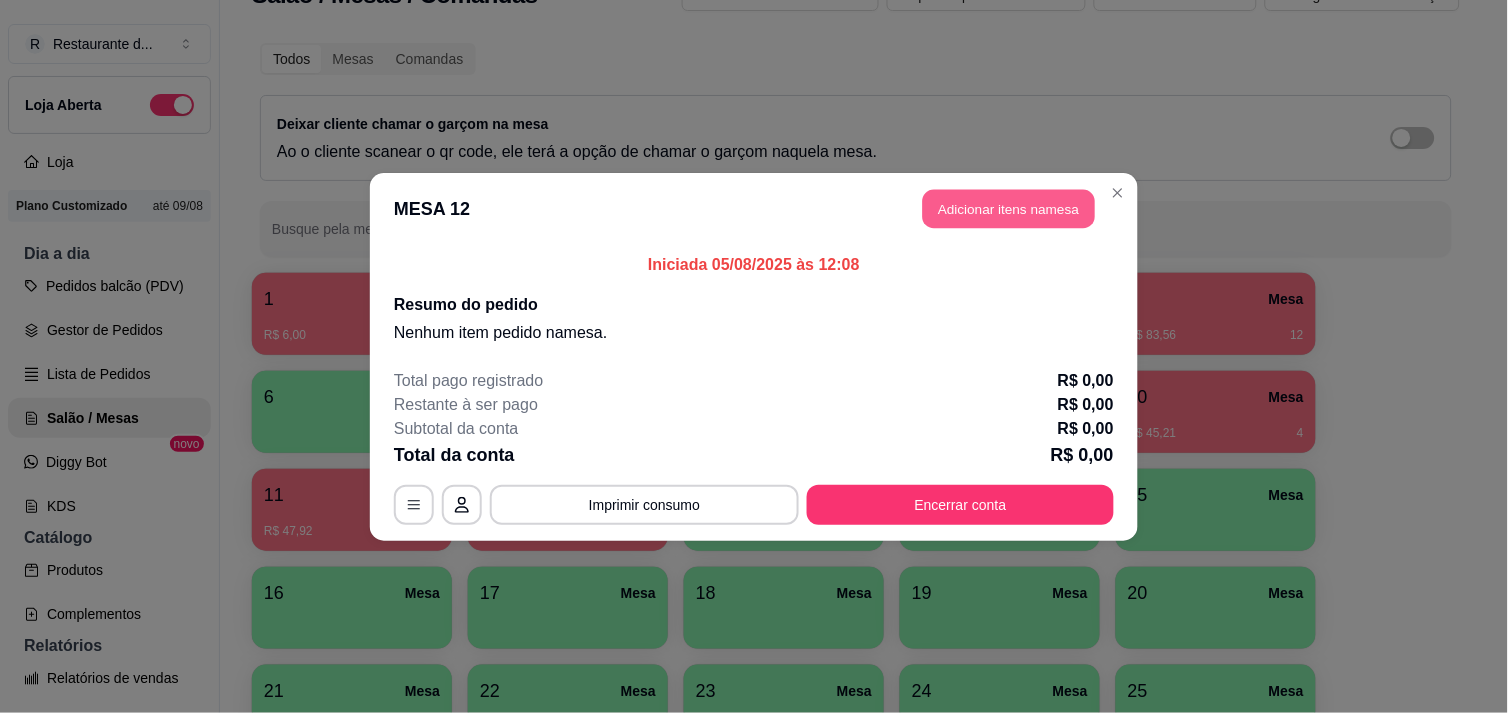 click on "Adicionar itens na  mesa" at bounding box center (1009, 208) 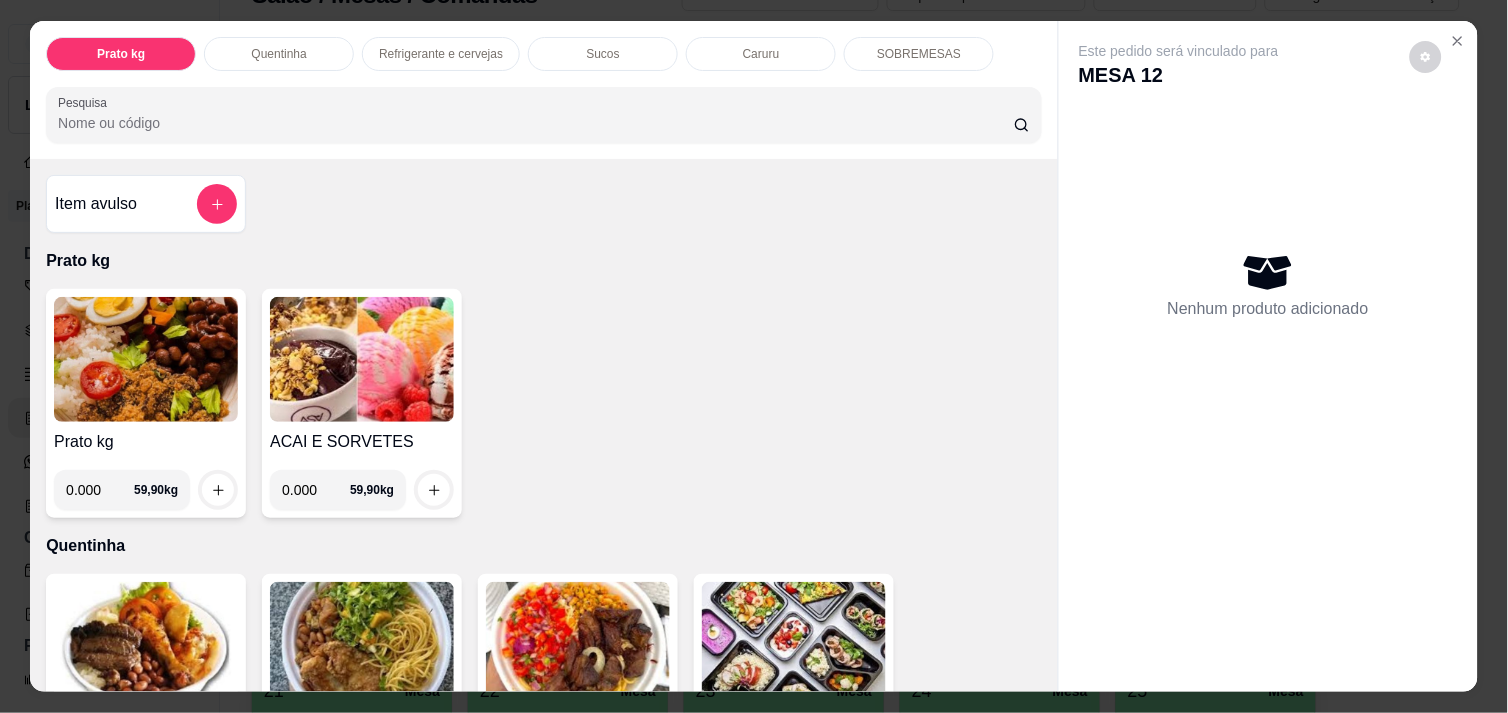 click on "0.000" at bounding box center (100, 490) 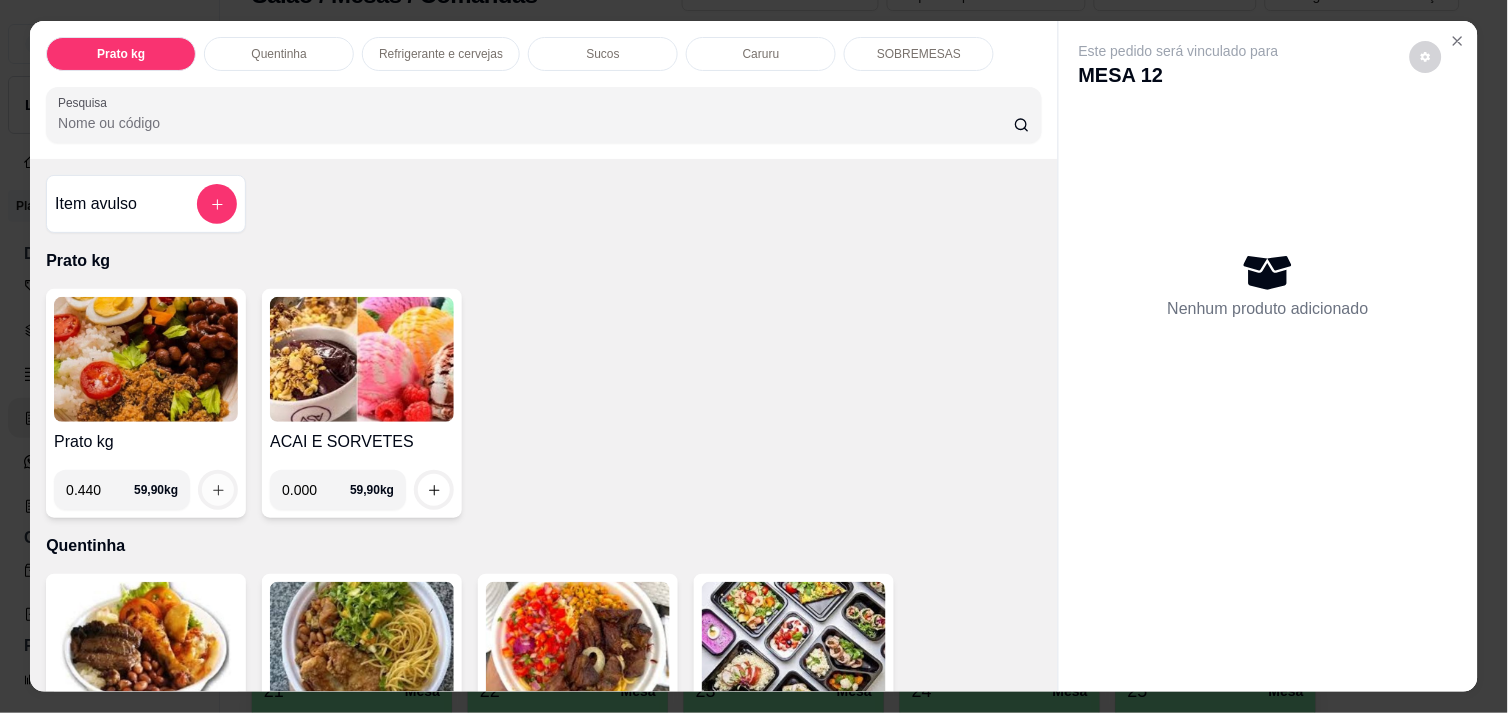 type on "0.440" 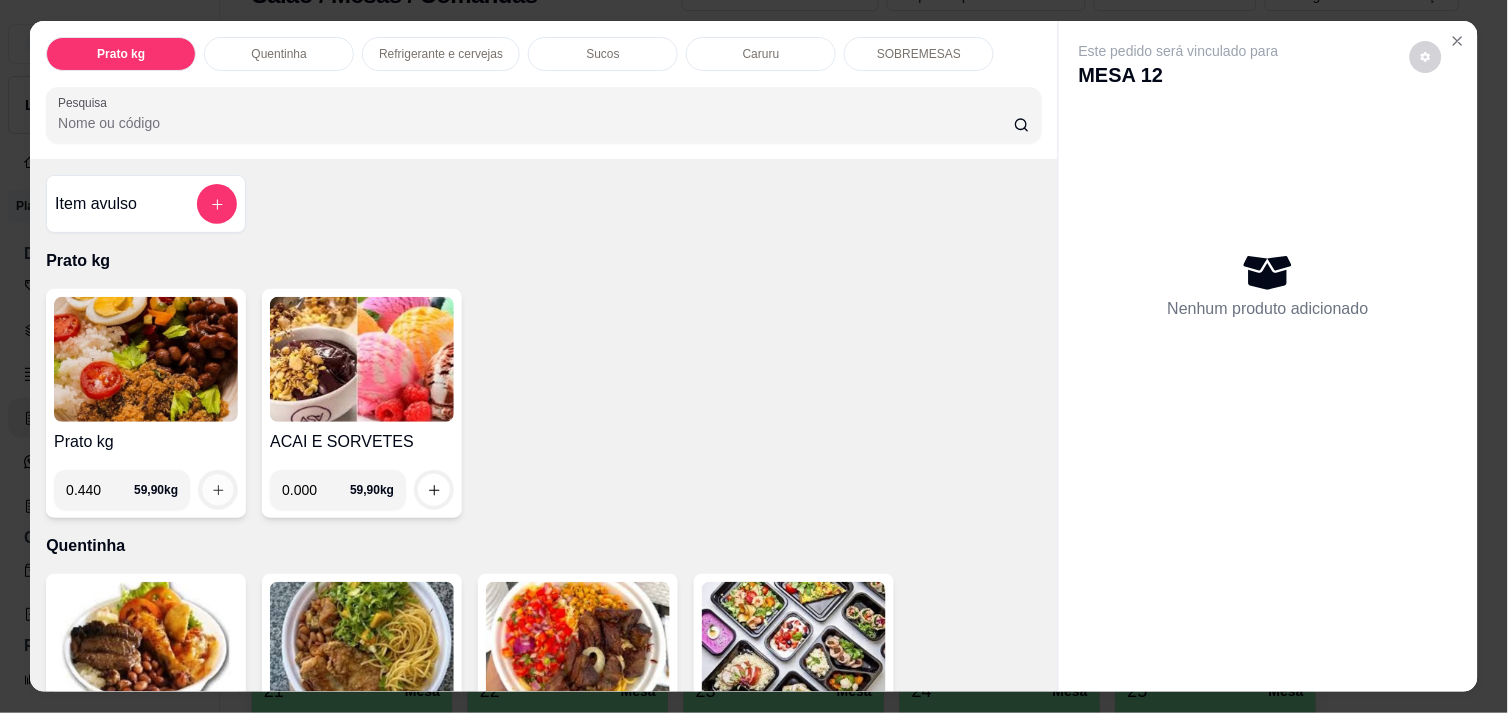 click 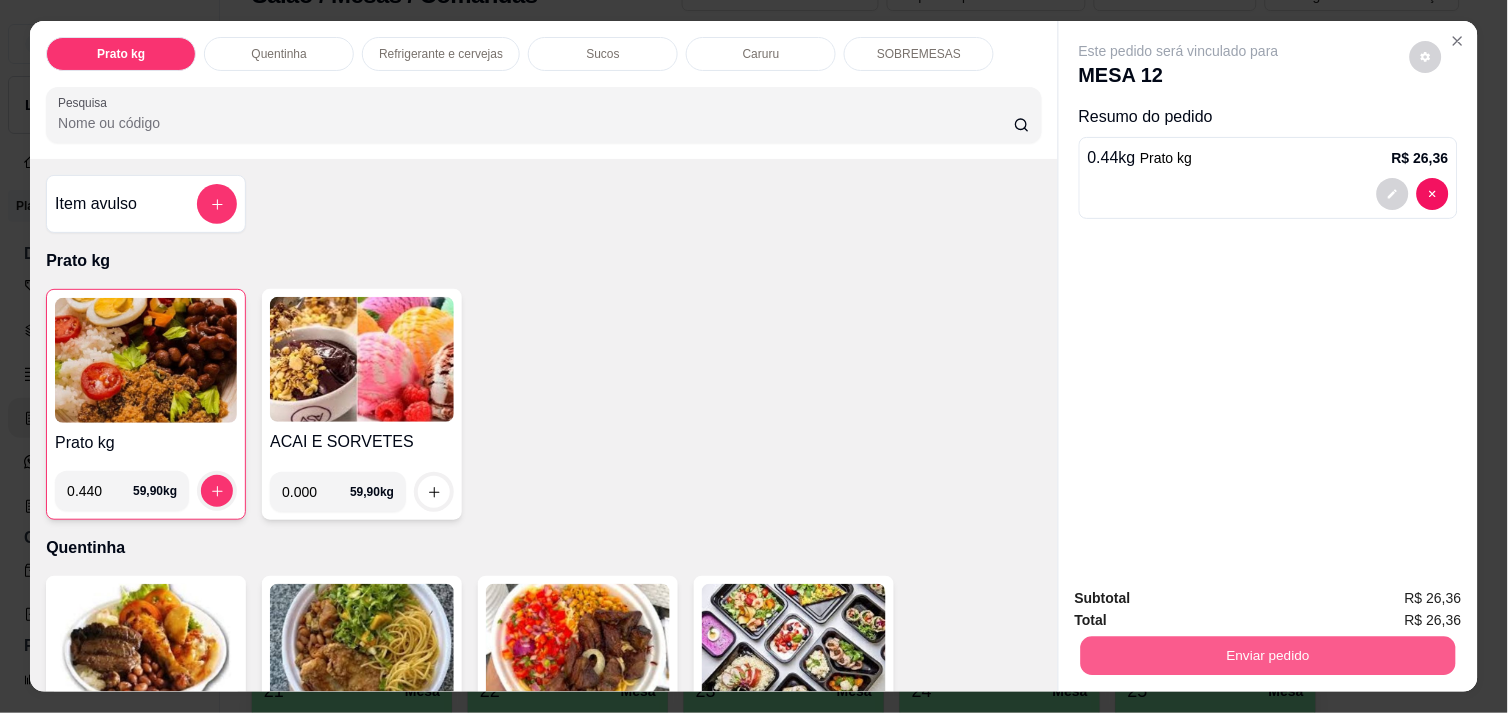 click on "Enviar pedido" at bounding box center [1268, 655] 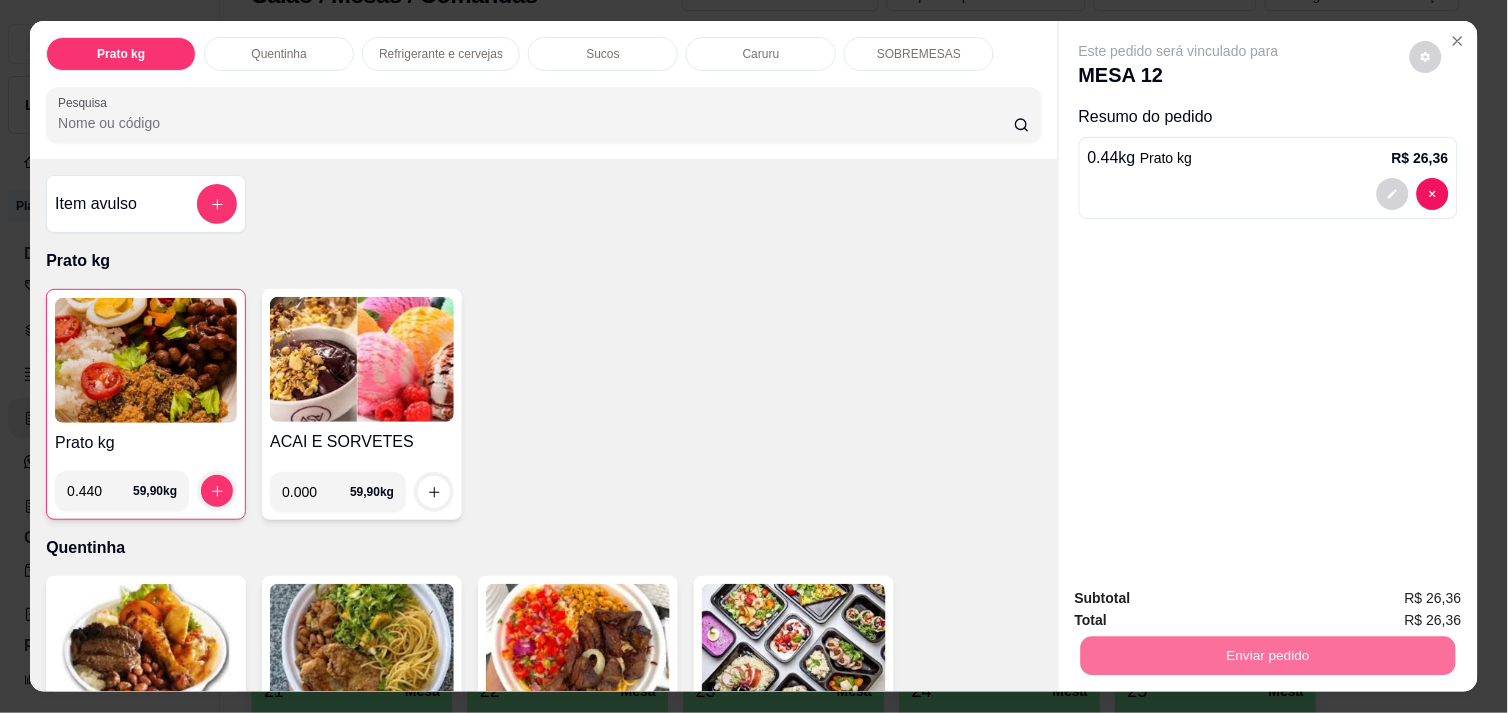 click on "Não registrar e enviar pedido" at bounding box center (1202, 598) 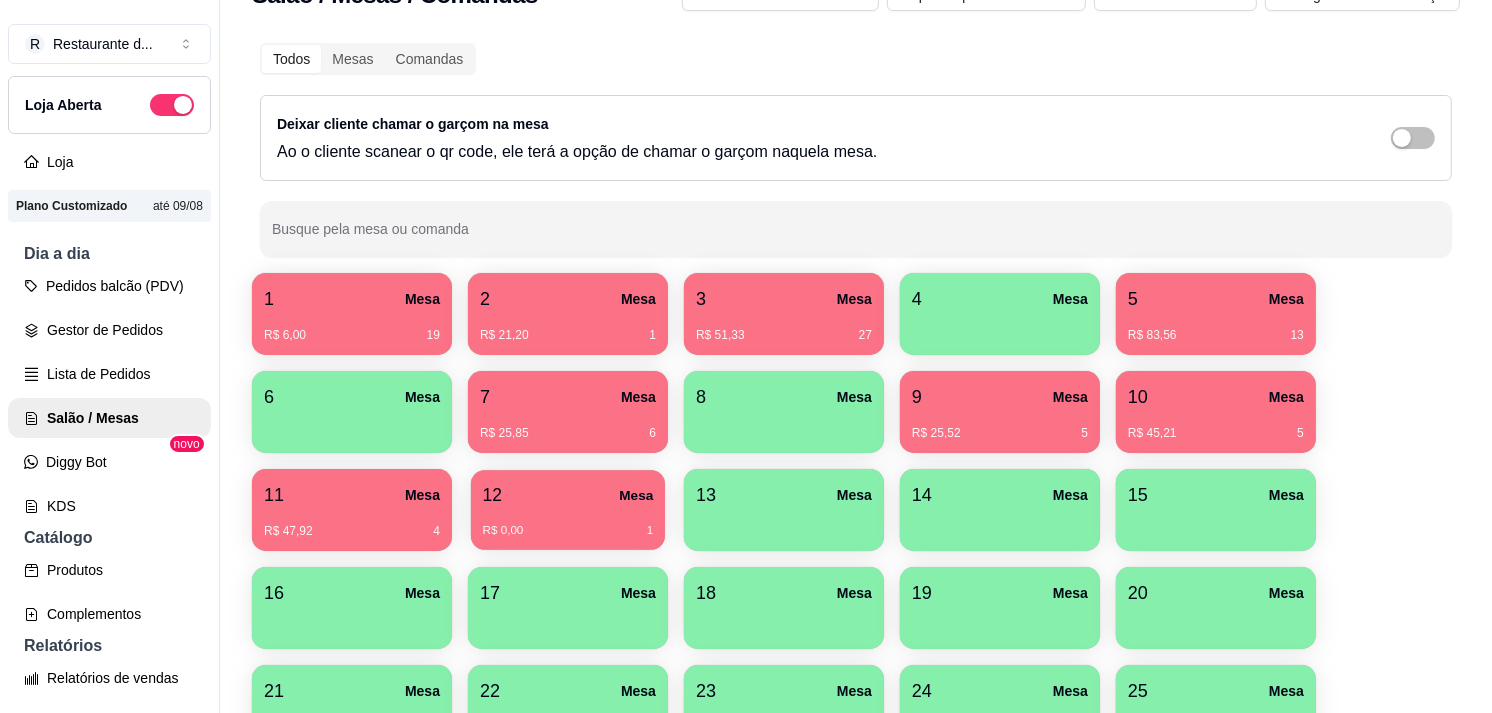 click on "12 Mesa" at bounding box center [568, 495] 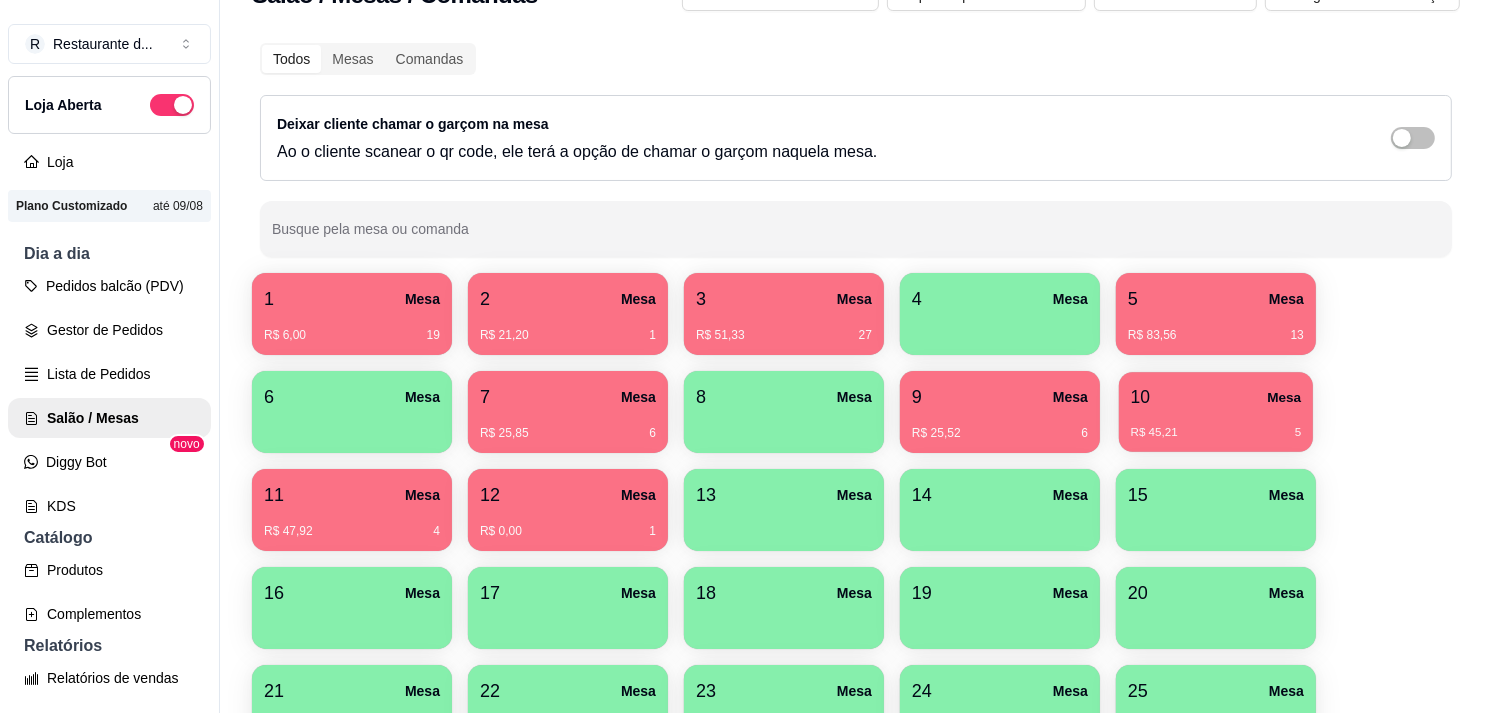 click on "10 Mesa" at bounding box center [1216, 397] 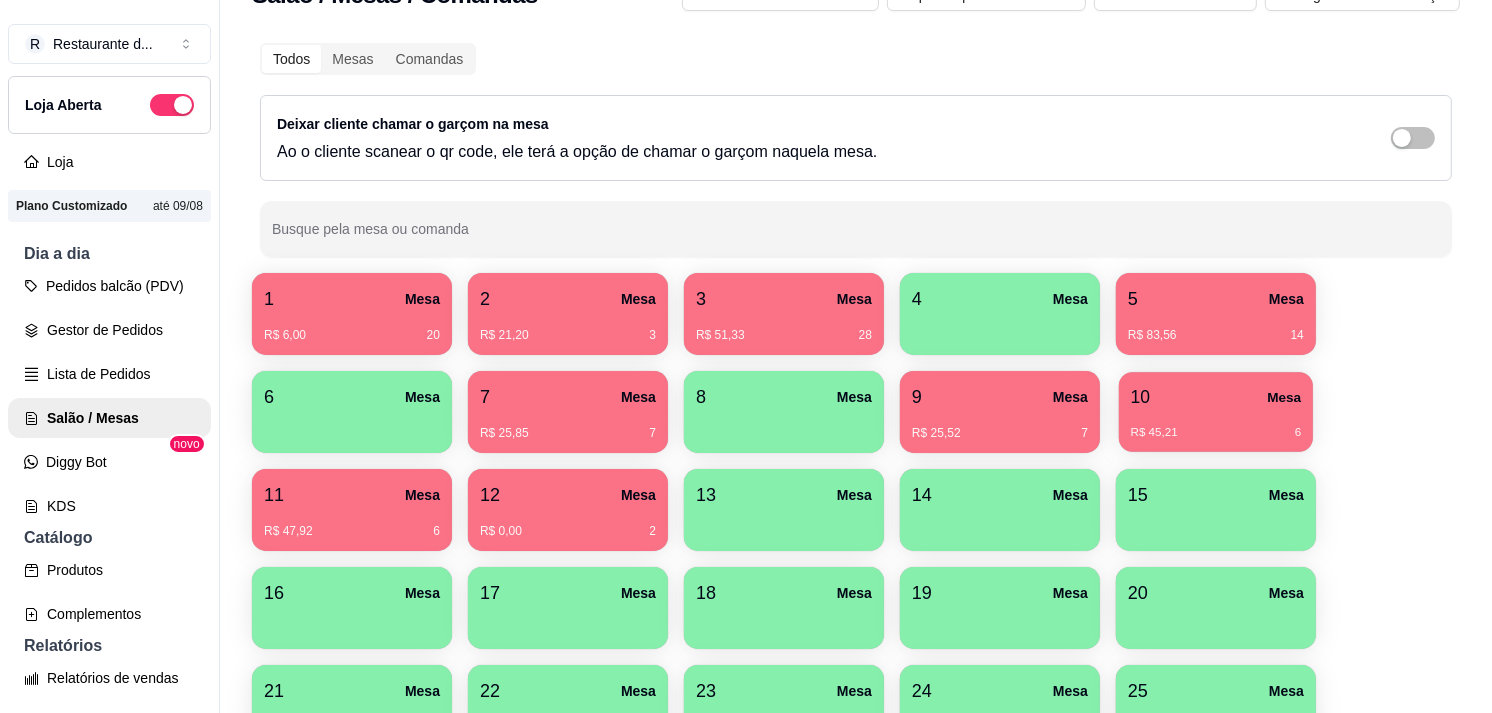 click on "10 Mesa" at bounding box center [1216, 397] 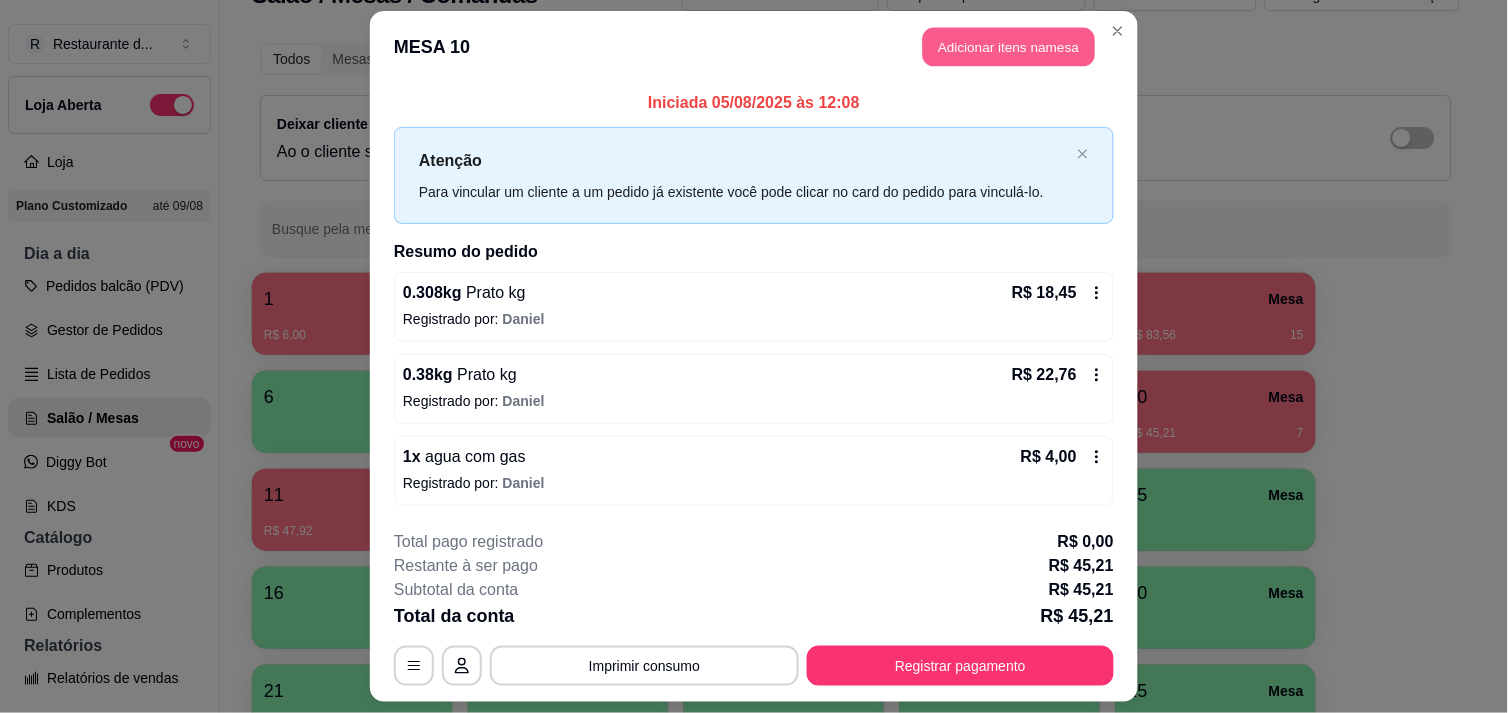 click on "Adicionar itens na  mesa" at bounding box center (1009, 47) 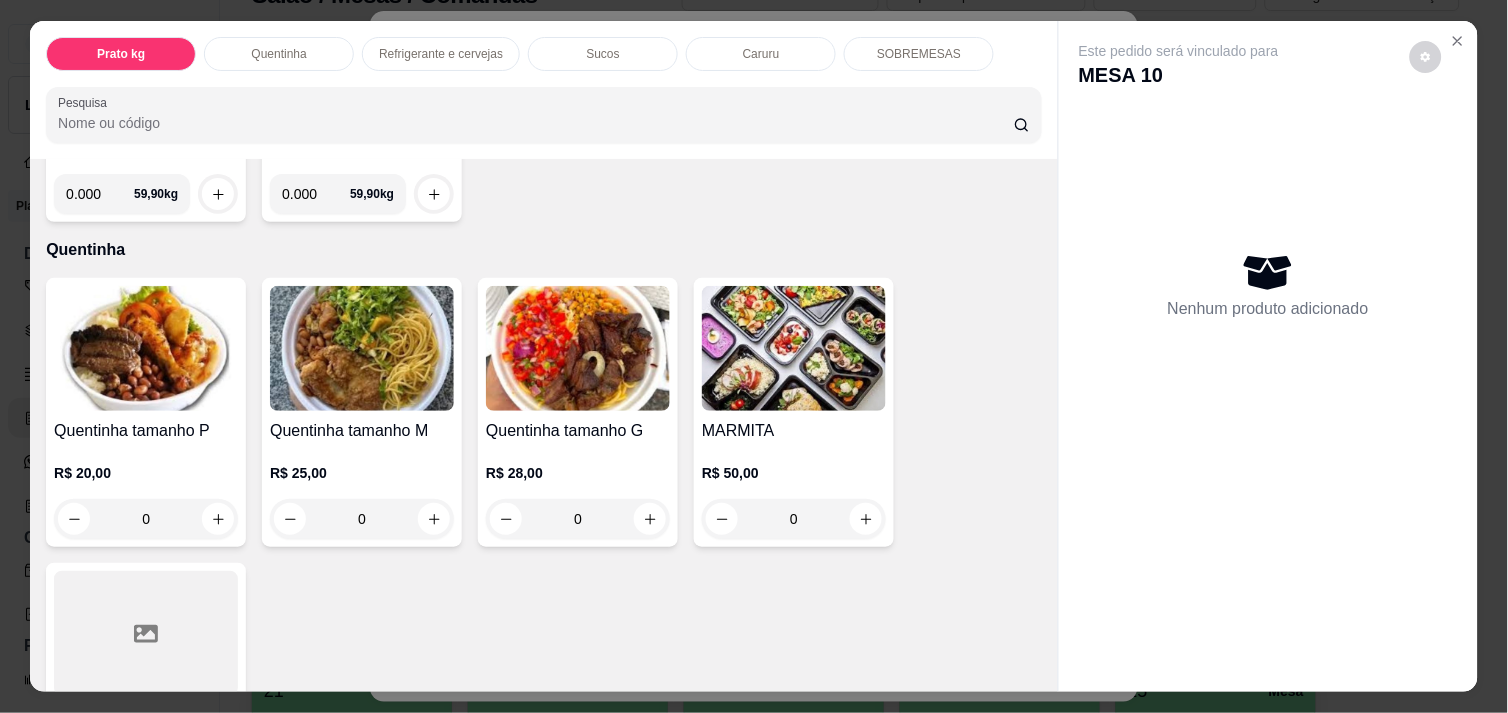 scroll, scrollTop: 311, scrollLeft: 0, axis: vertical 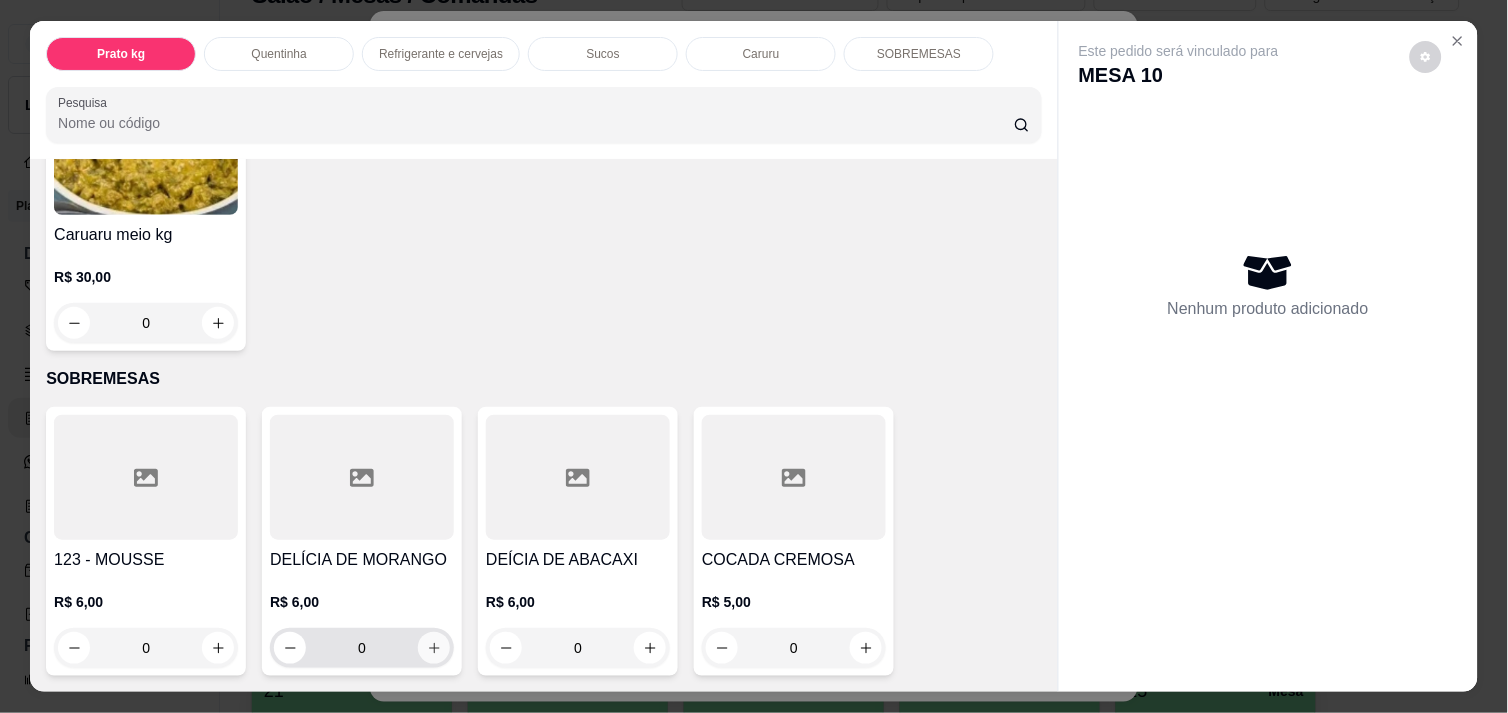 click 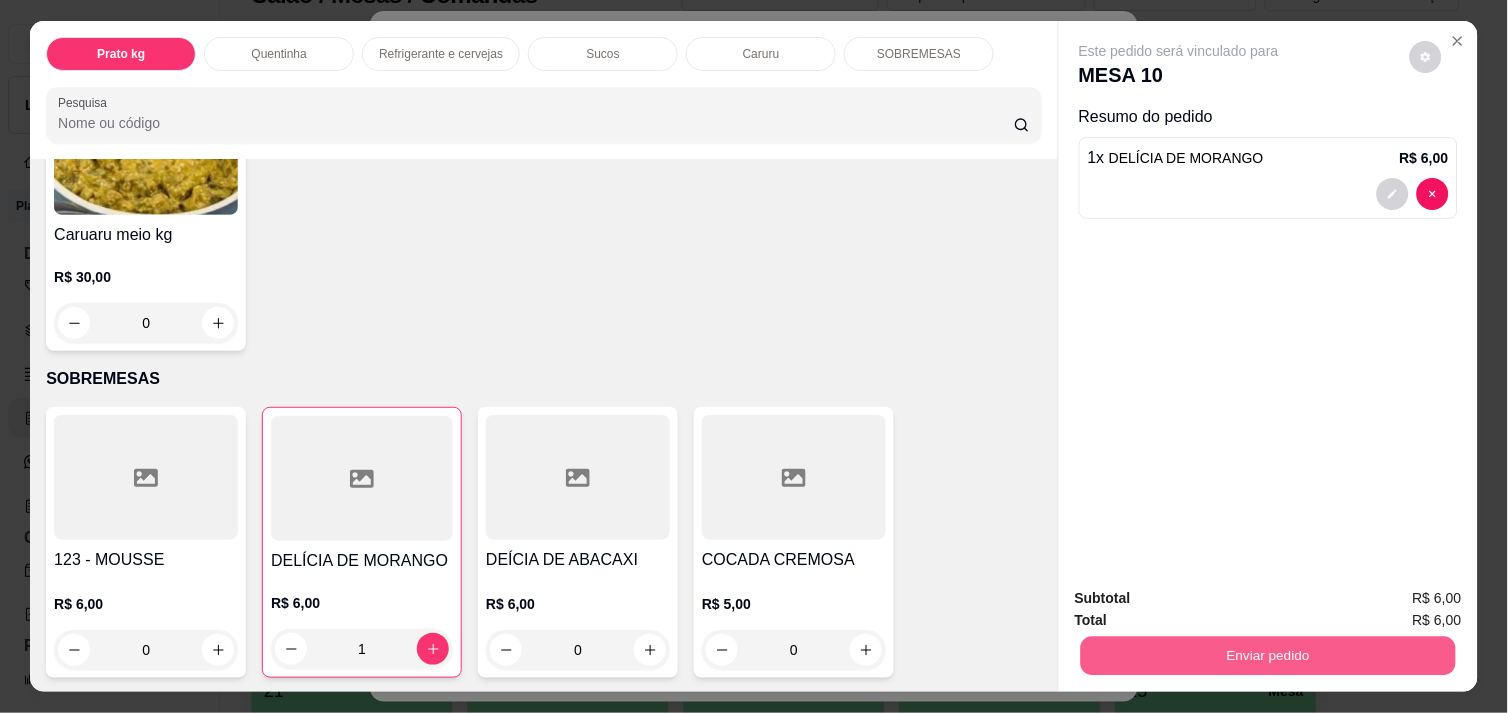 click on "Enviar pedido" at bounding box center (1268, 655) 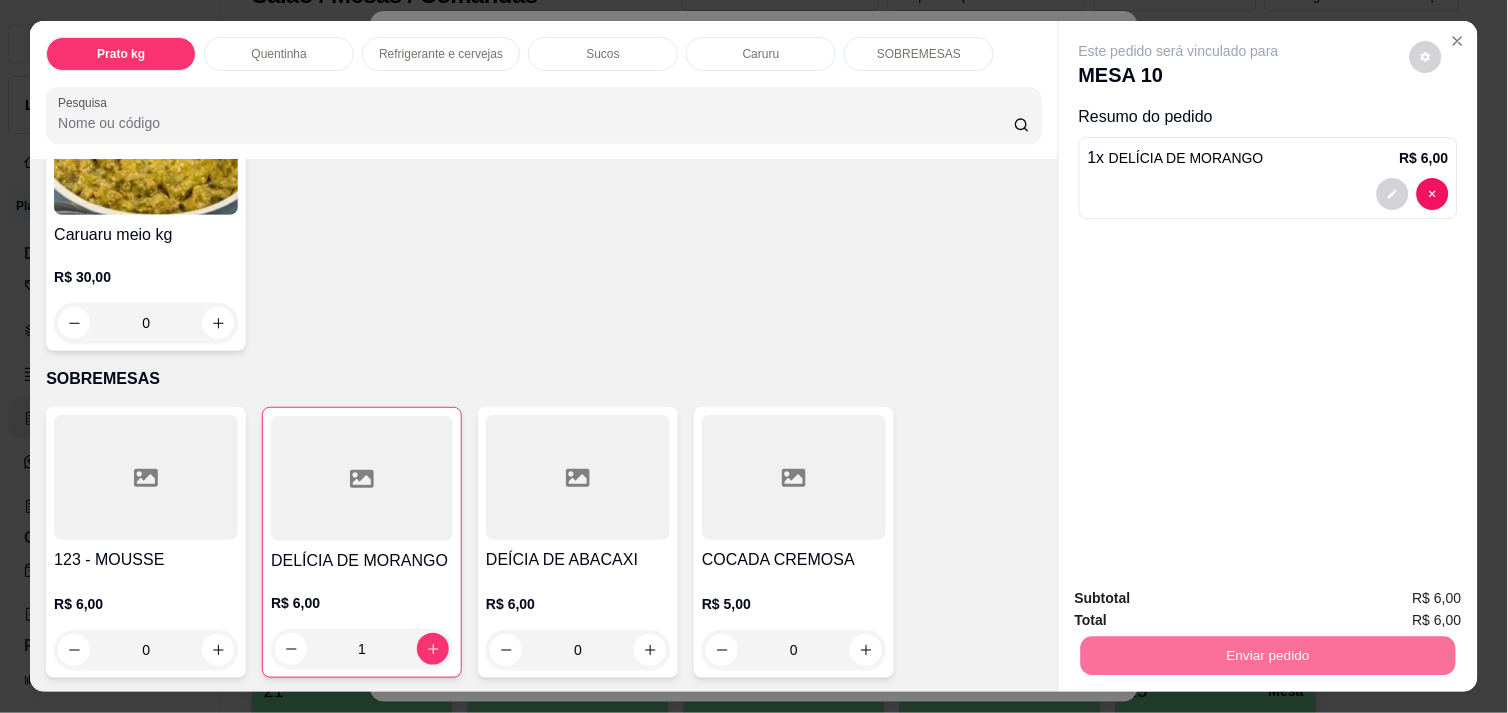 click on "Não registrar e enviar pedido" at bounding box center [1202, 598] 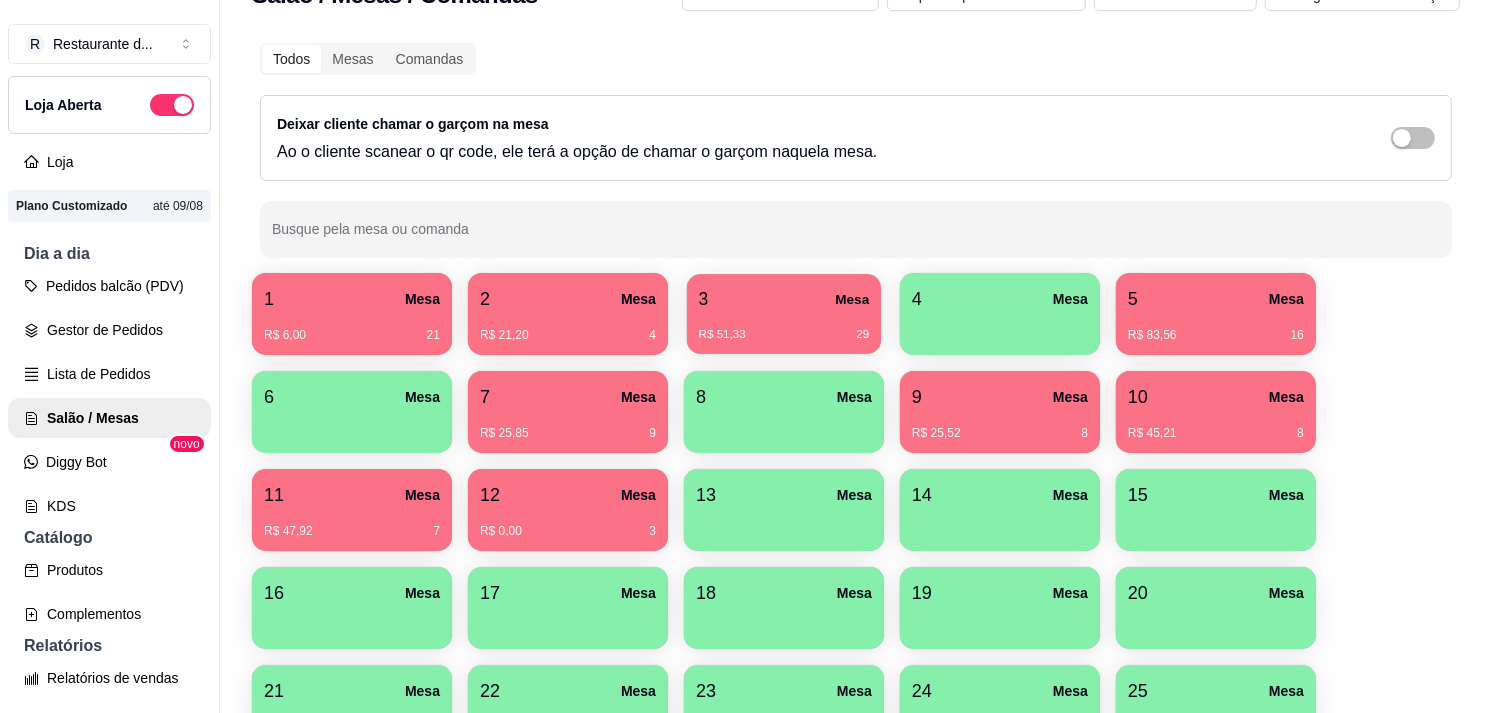 click on "Mesa" at bounding box center (852, 299) 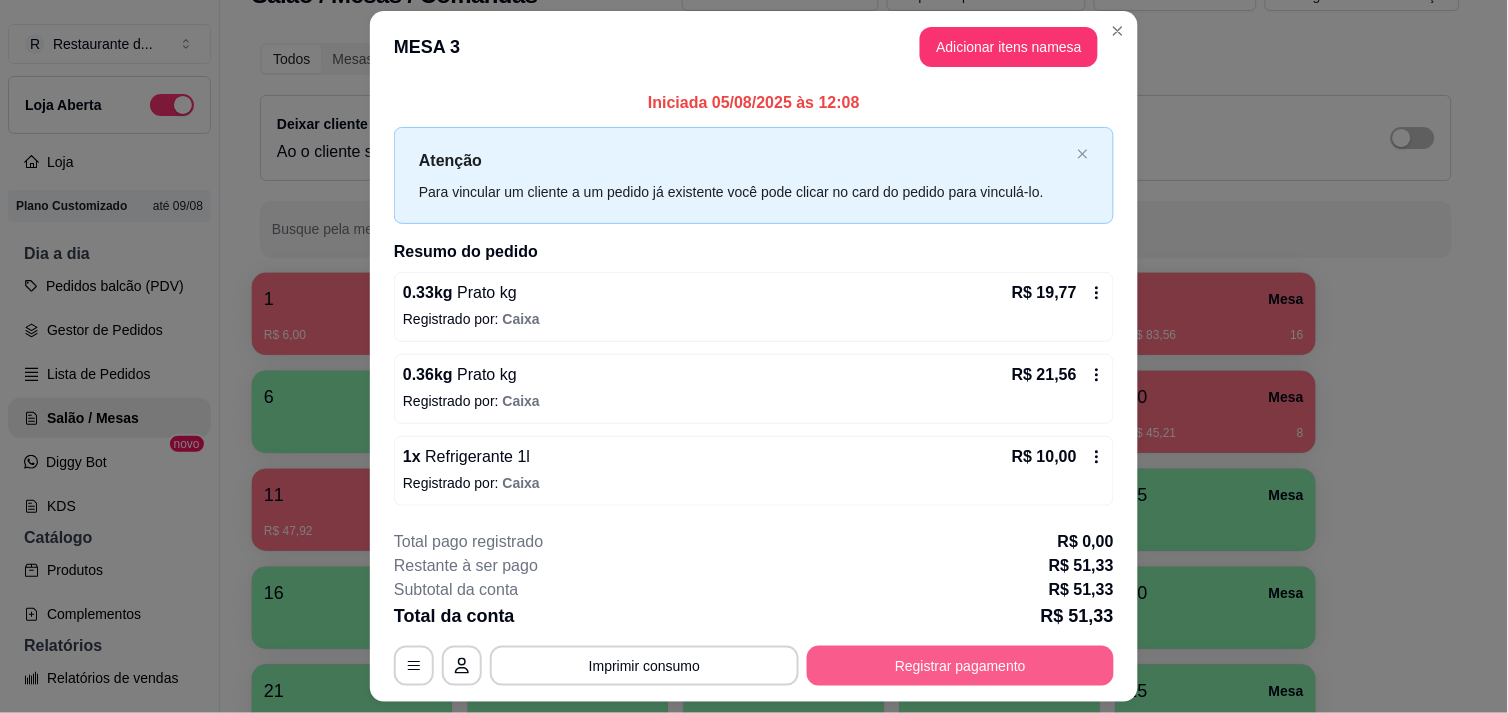 click on "Registrar pagamento" at bounding box center (960, 666) 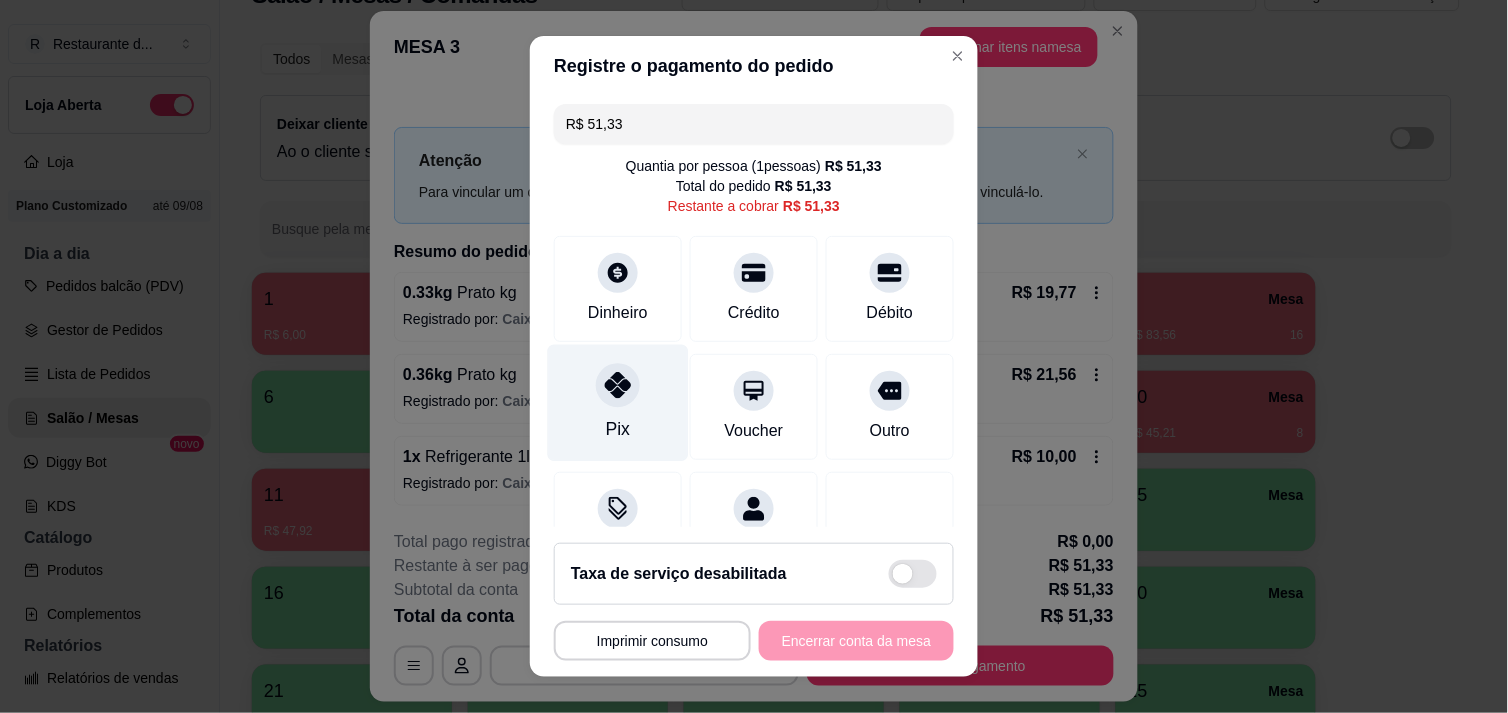 click on "Pix" at bounding box center [618, 429] 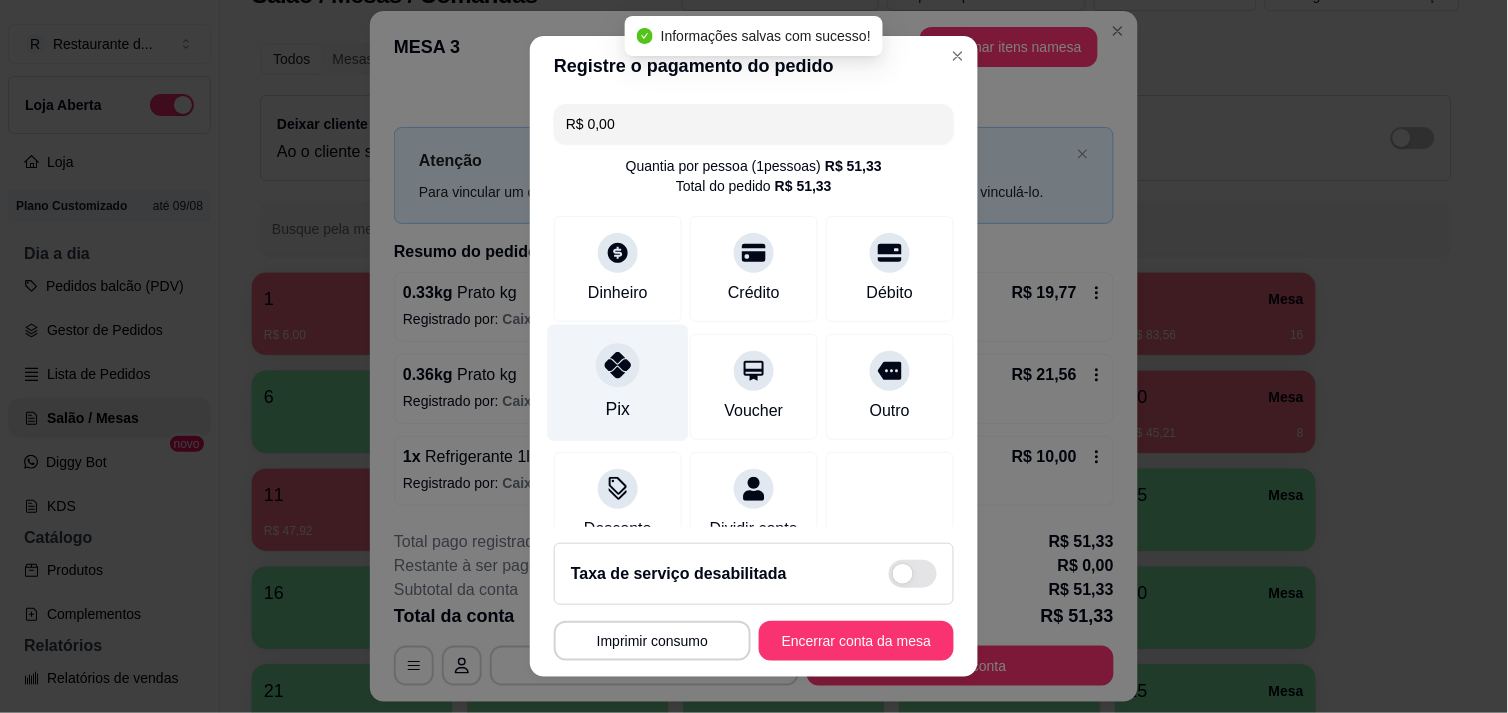 type on "R$ 0,00" 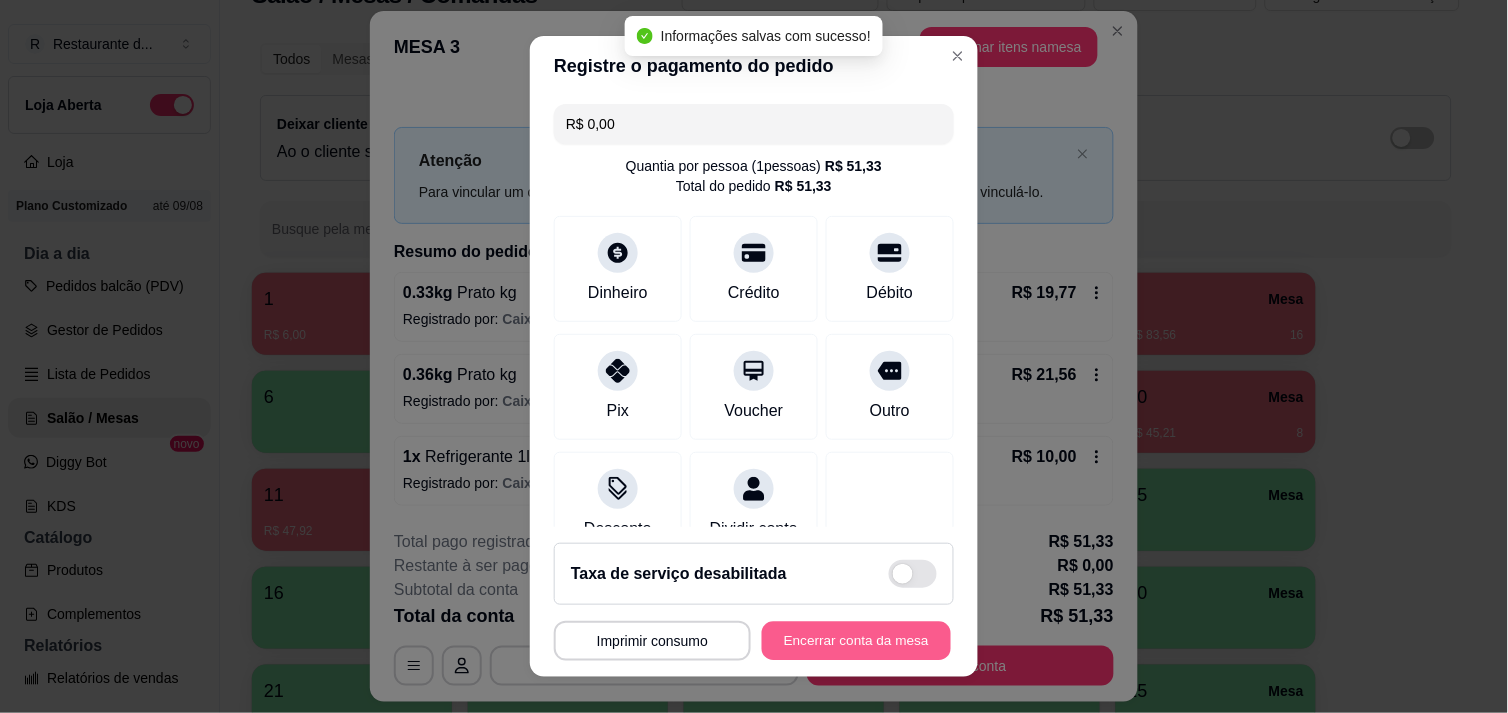 click on "Encerrar conta da mesa" at bounding box center (856, 641) 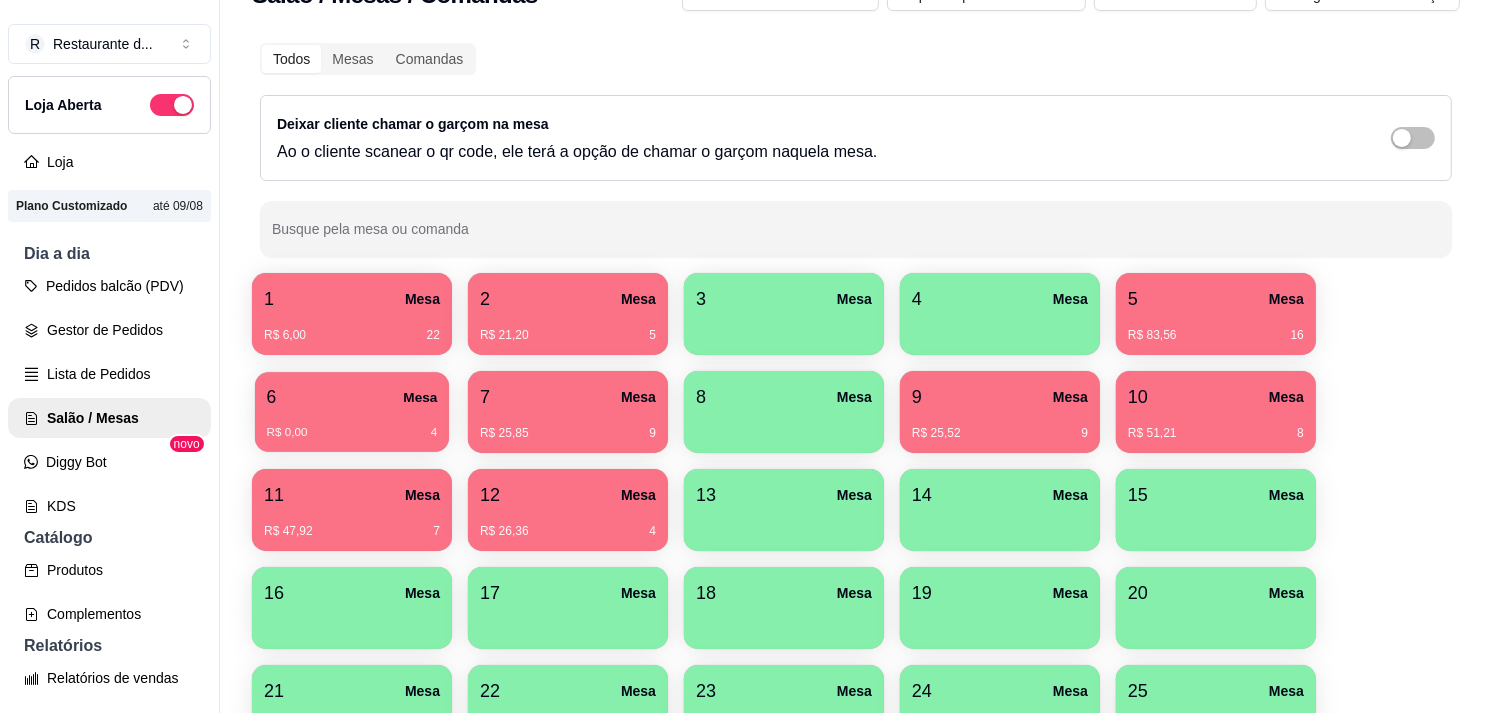 click on "6 Mesa" at bounding box center [352, 397] 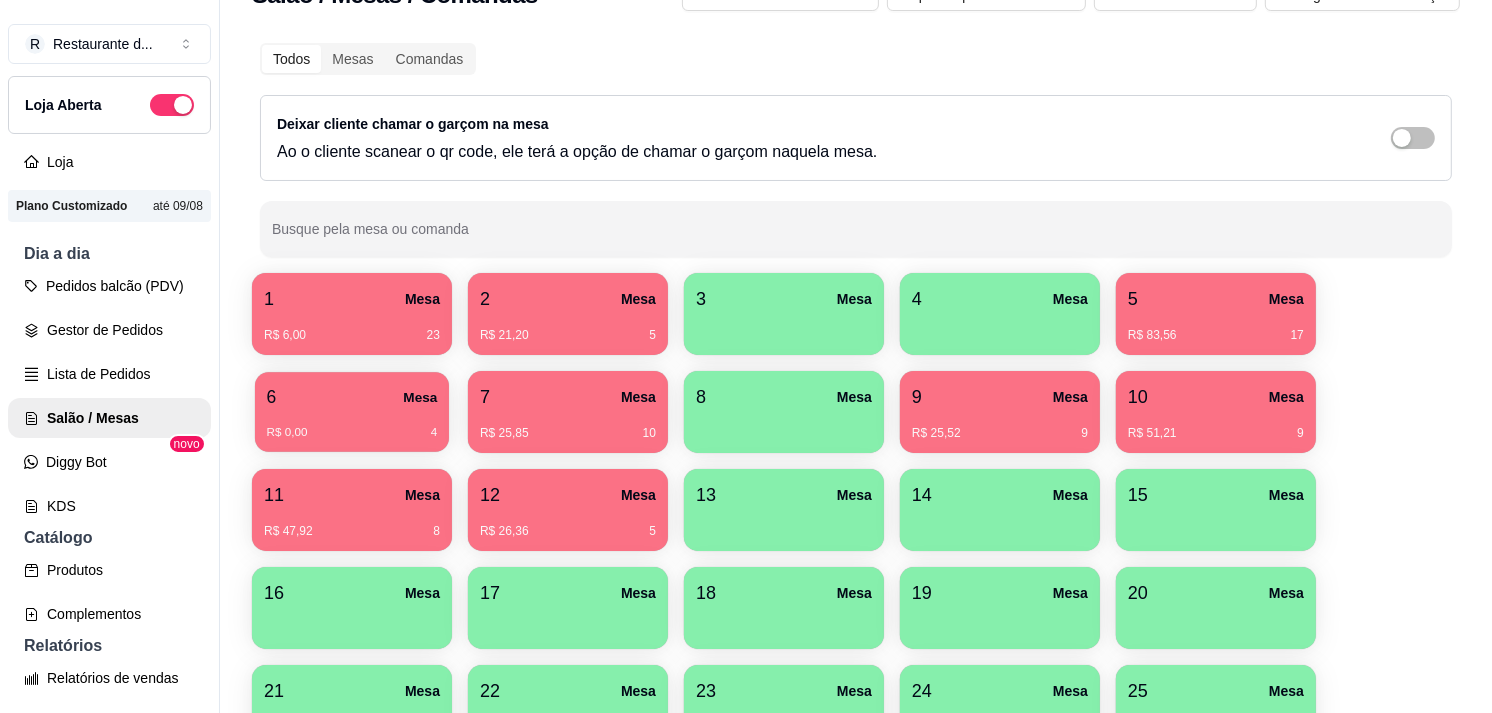 click on "6 Mesa" at bounding box center (352, 397) 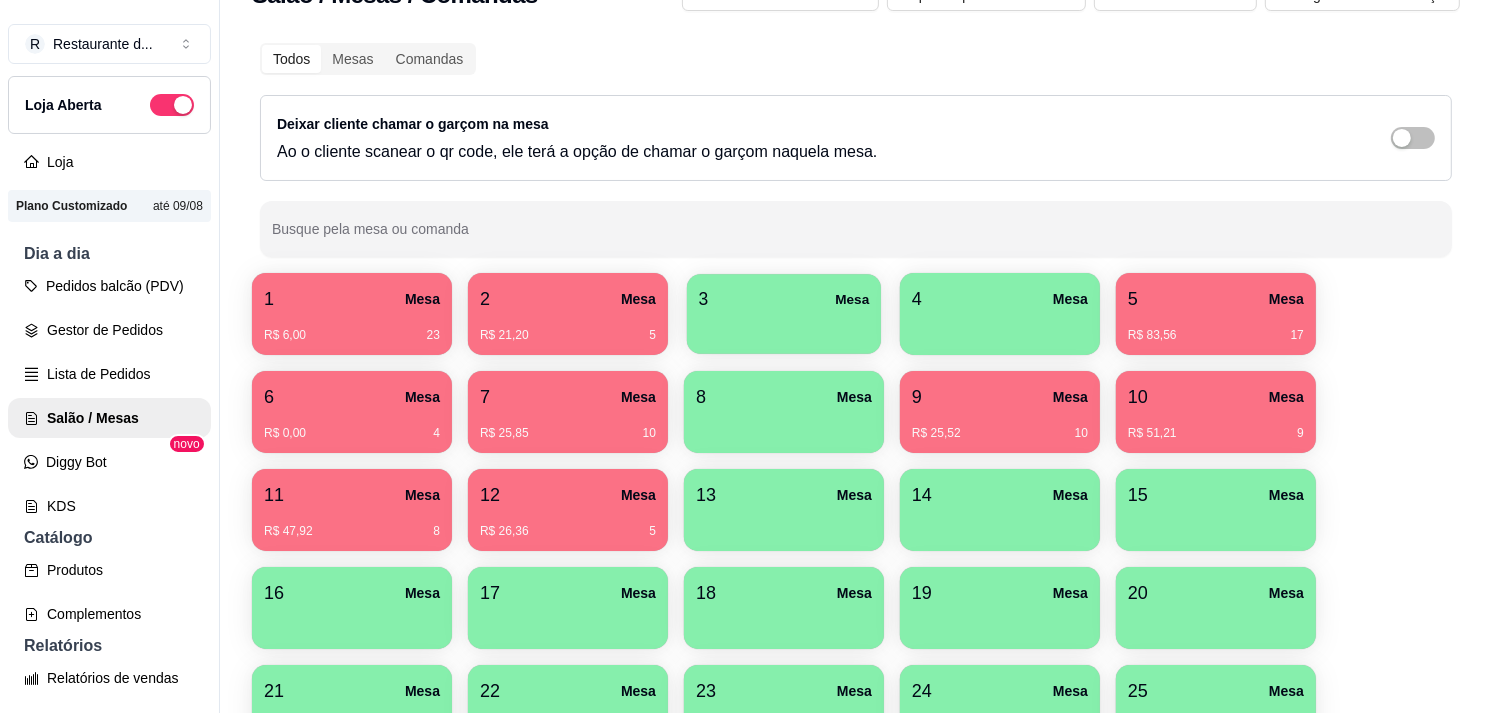 click at bounding box center (784, 327) 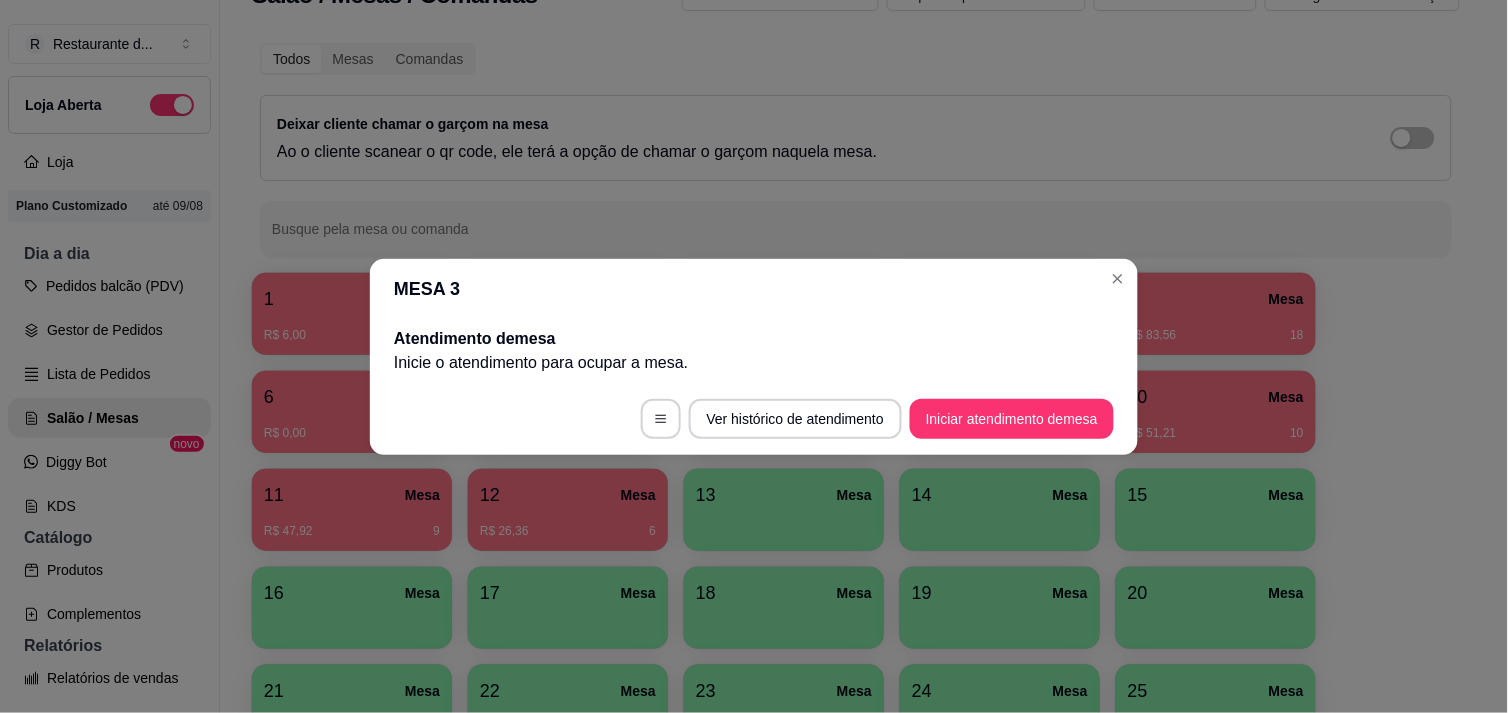 click on "Ver histórico de atendimento Iniciar atendimento de  mesa" at bounding box center [754, 419] 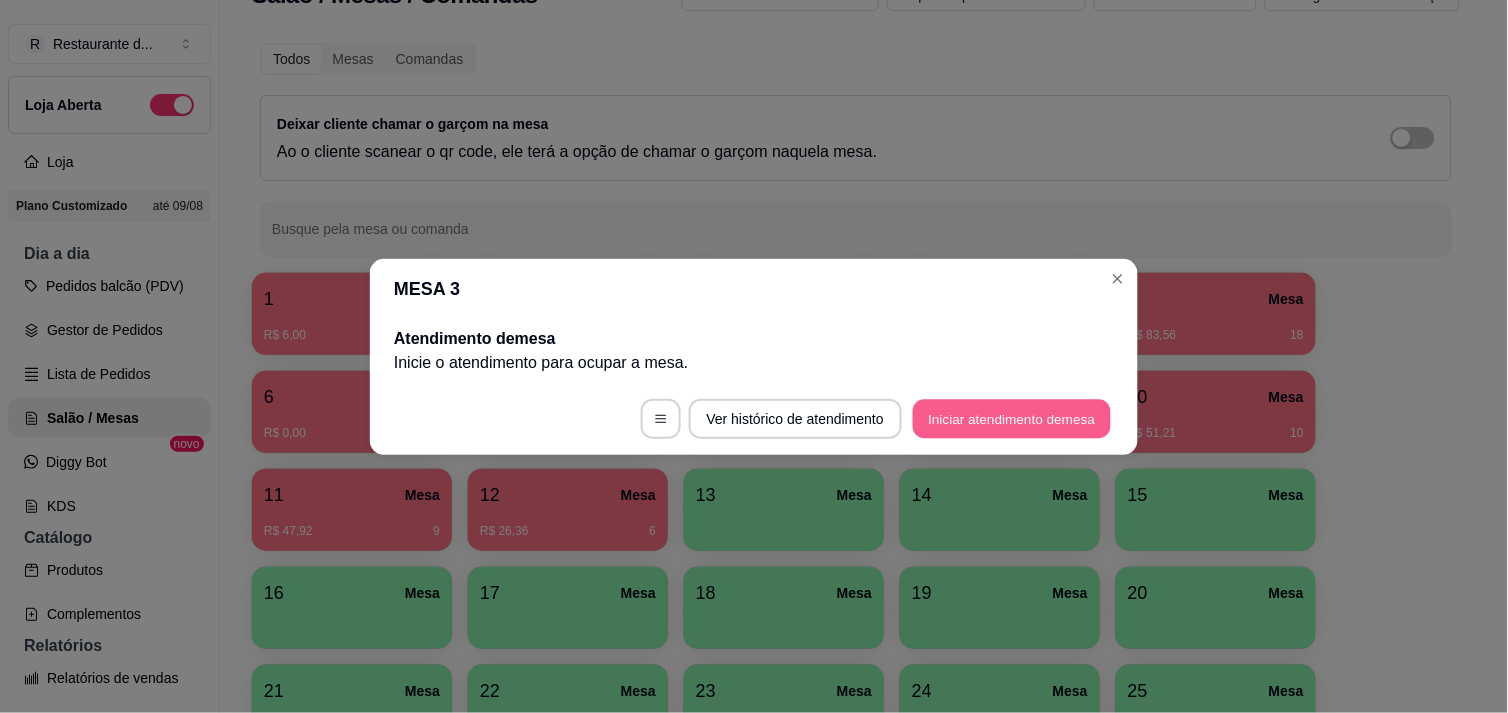 click on "Iniciar atendimento de  mesa" at bounding box center [1012, 418] 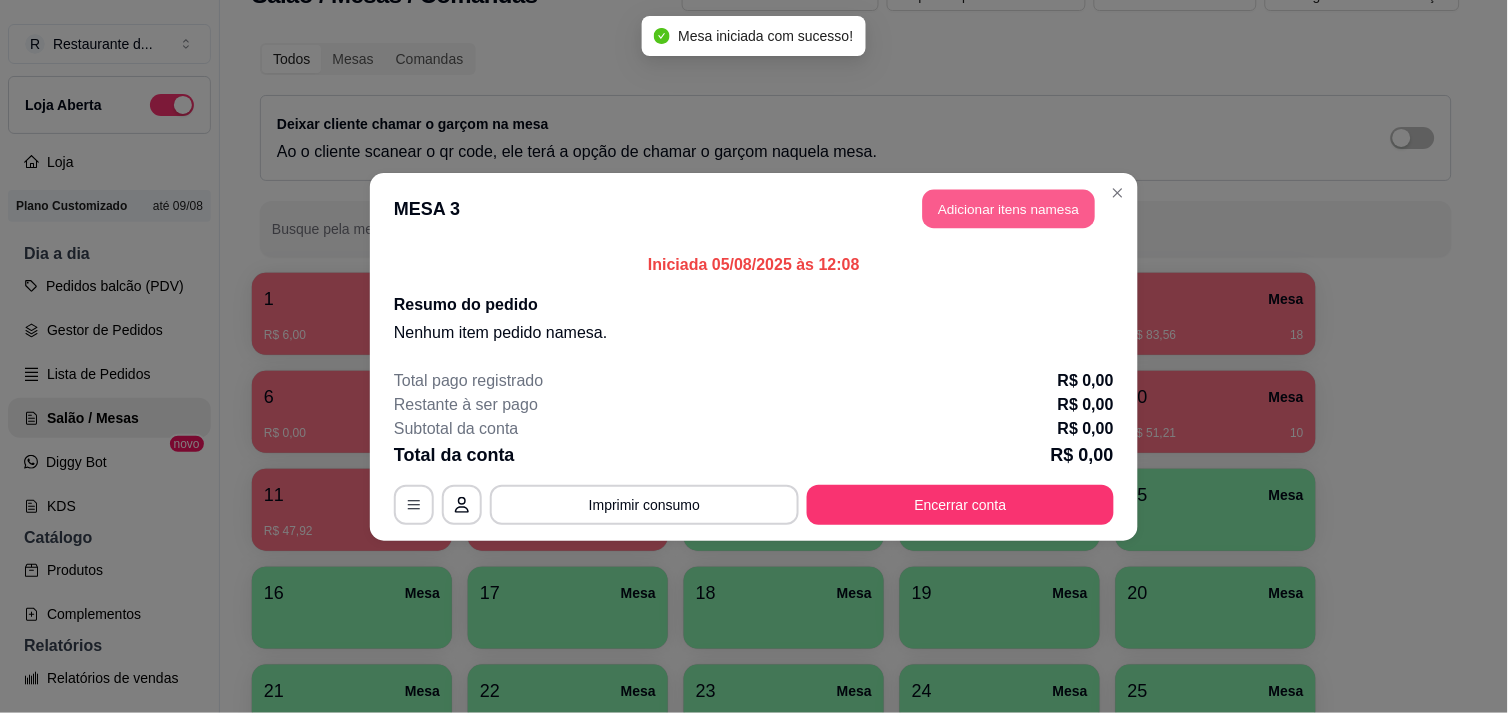 click on "Adicionar itens na  mesa" at bounding box center [1009, 208] 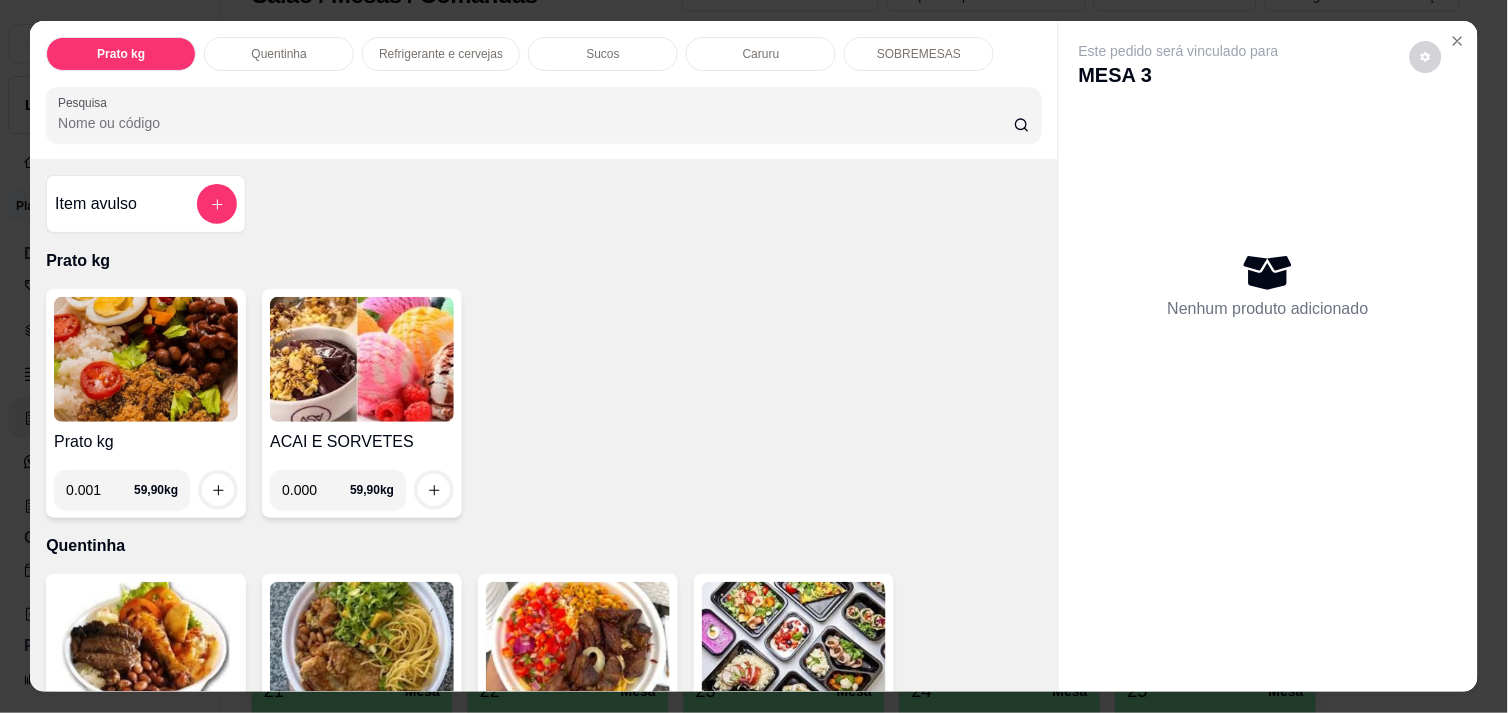 click on "0.001" at bounding box center (100, 490) 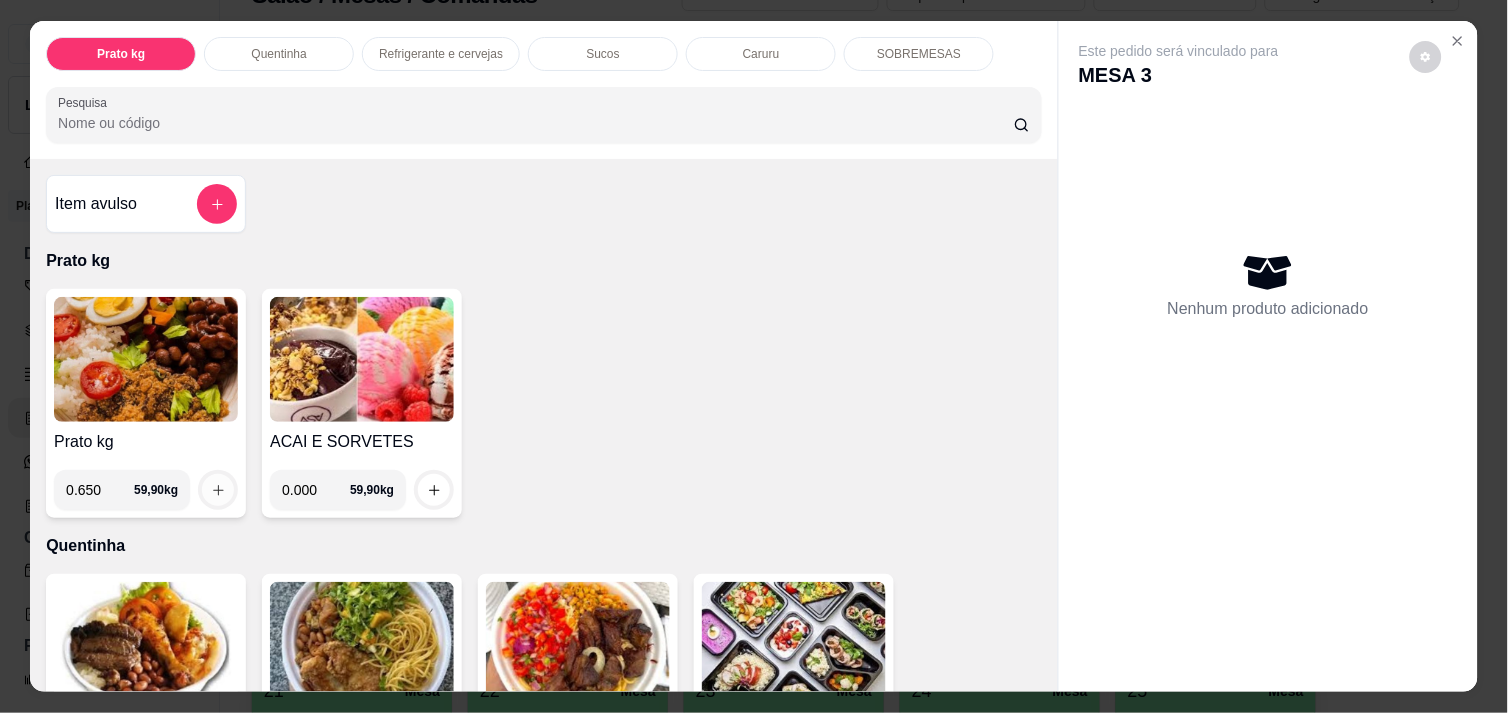 type on "0.650" 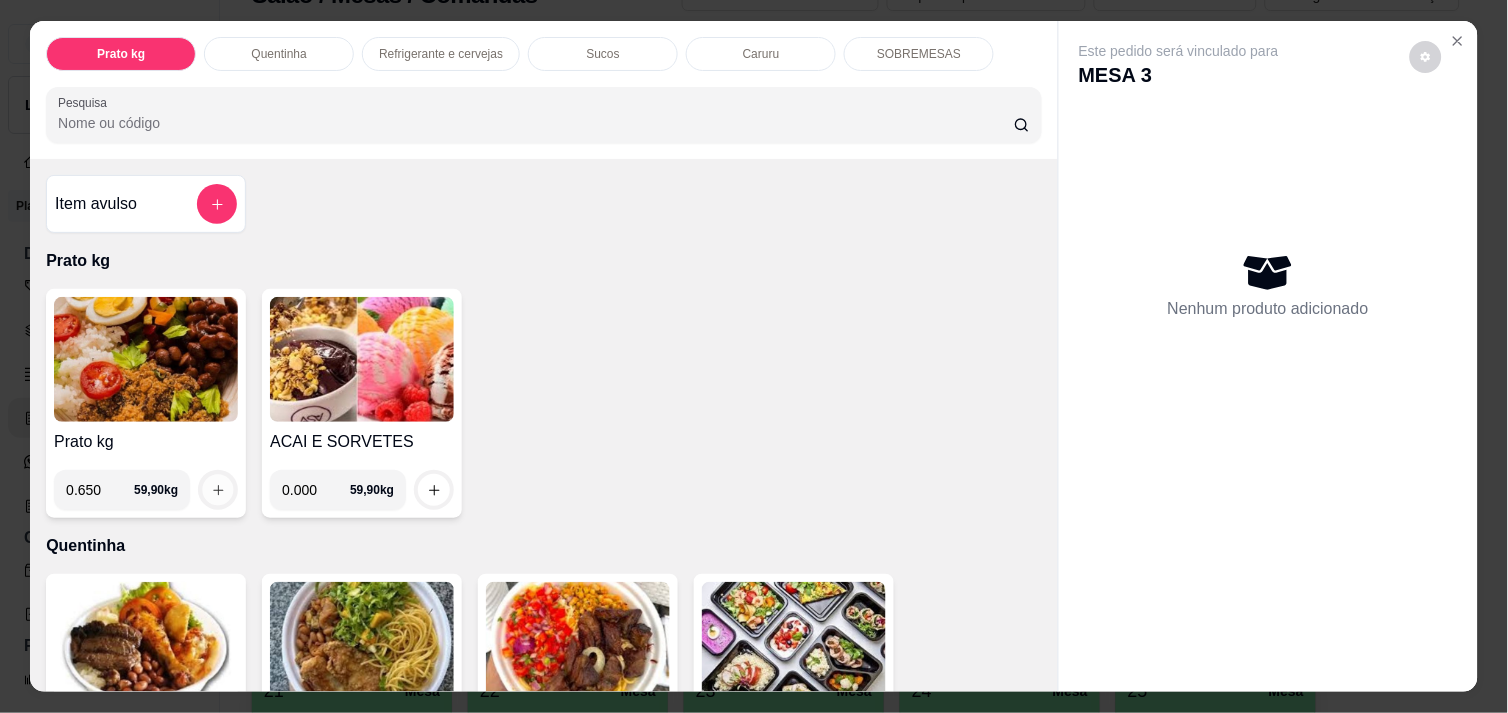 click 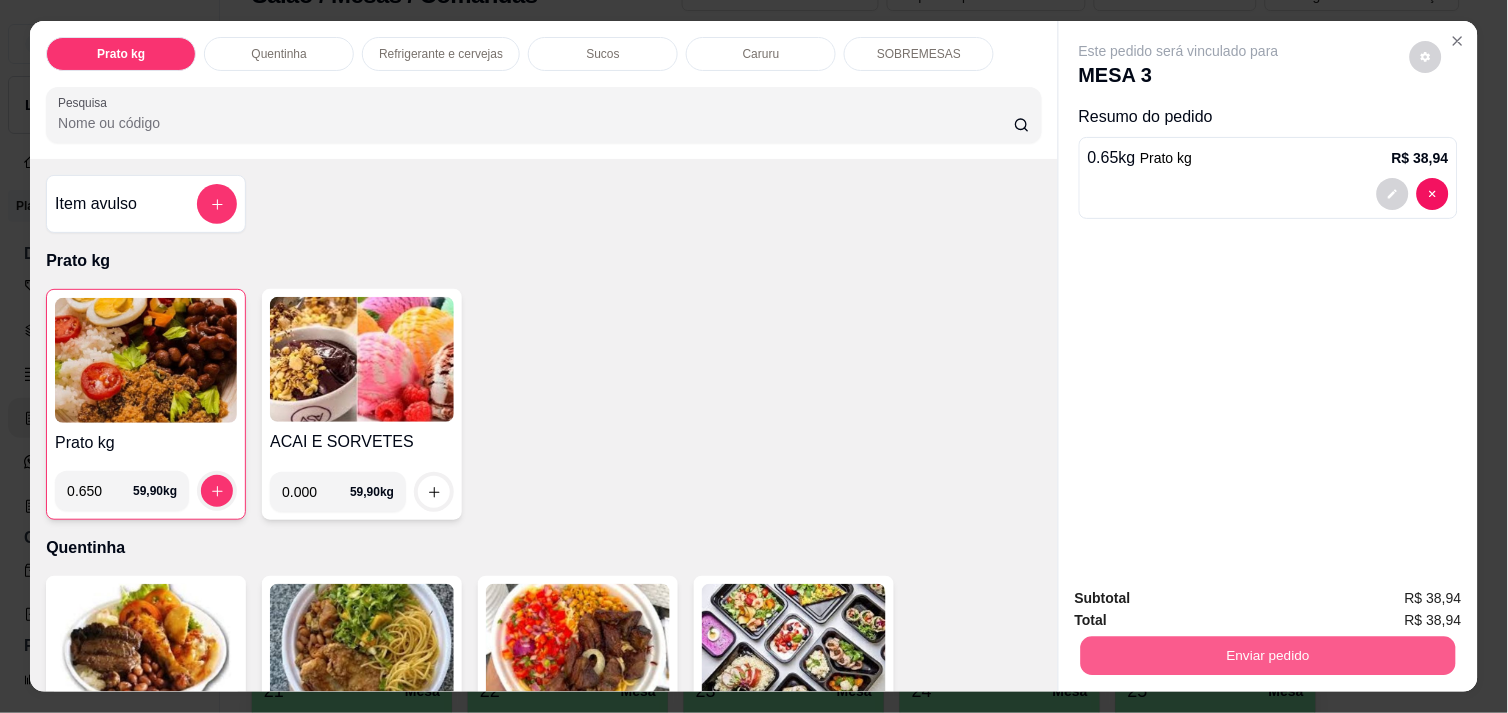 click on "Enviar pedido" at bounding box center [1268, 655] 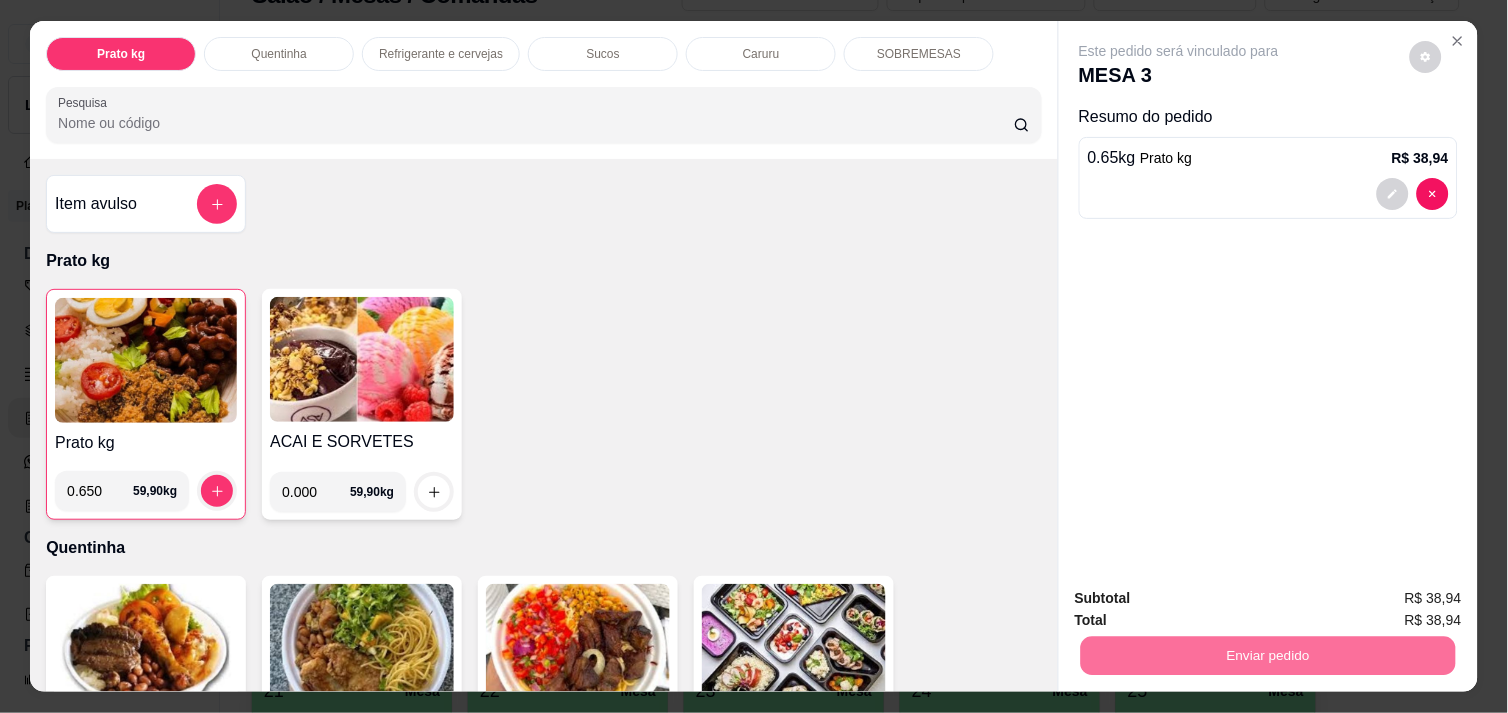 click on "Não registrar e enviar pedido" at bounding box center [1202, 598] 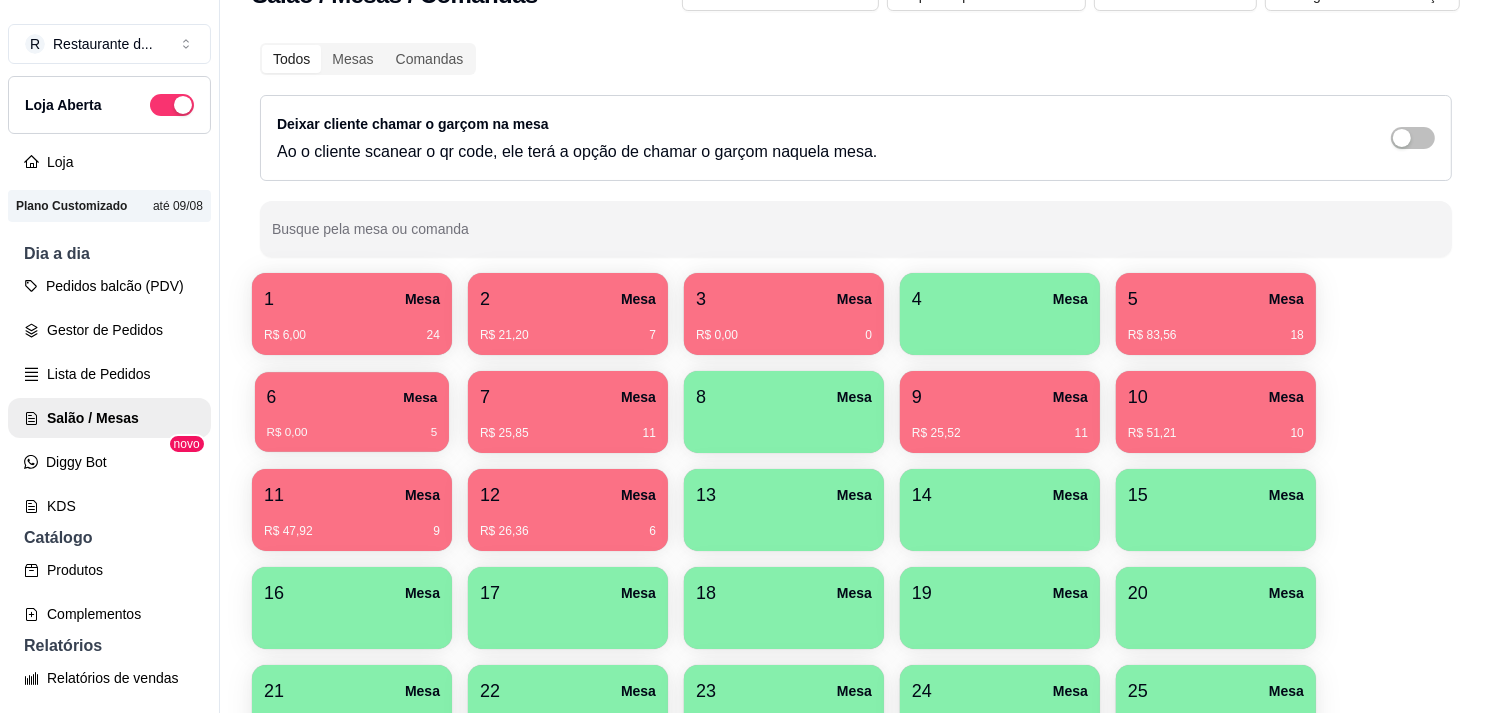 click on "6 Mesa" at bounding box center (352, 397) 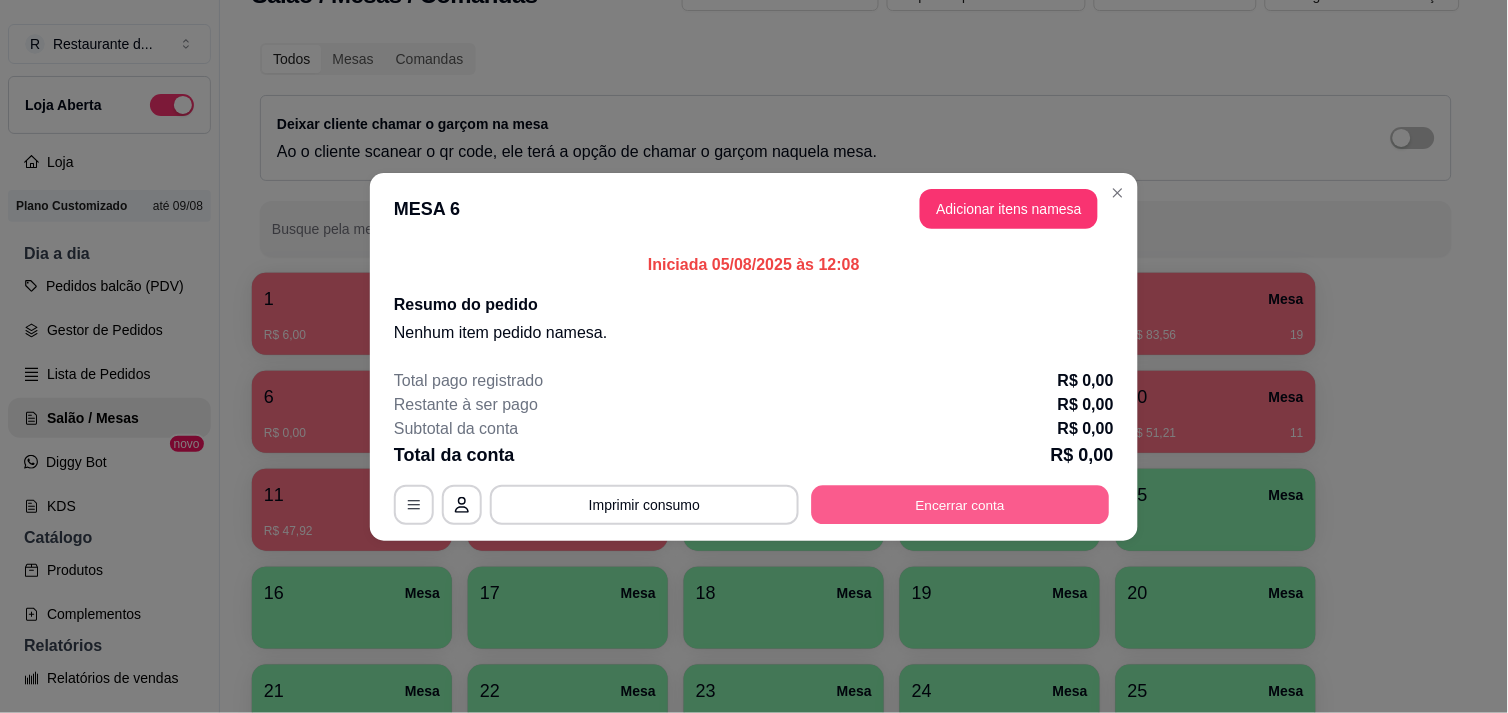 click on "Encerrar conta" at bounding box center (961, 504) 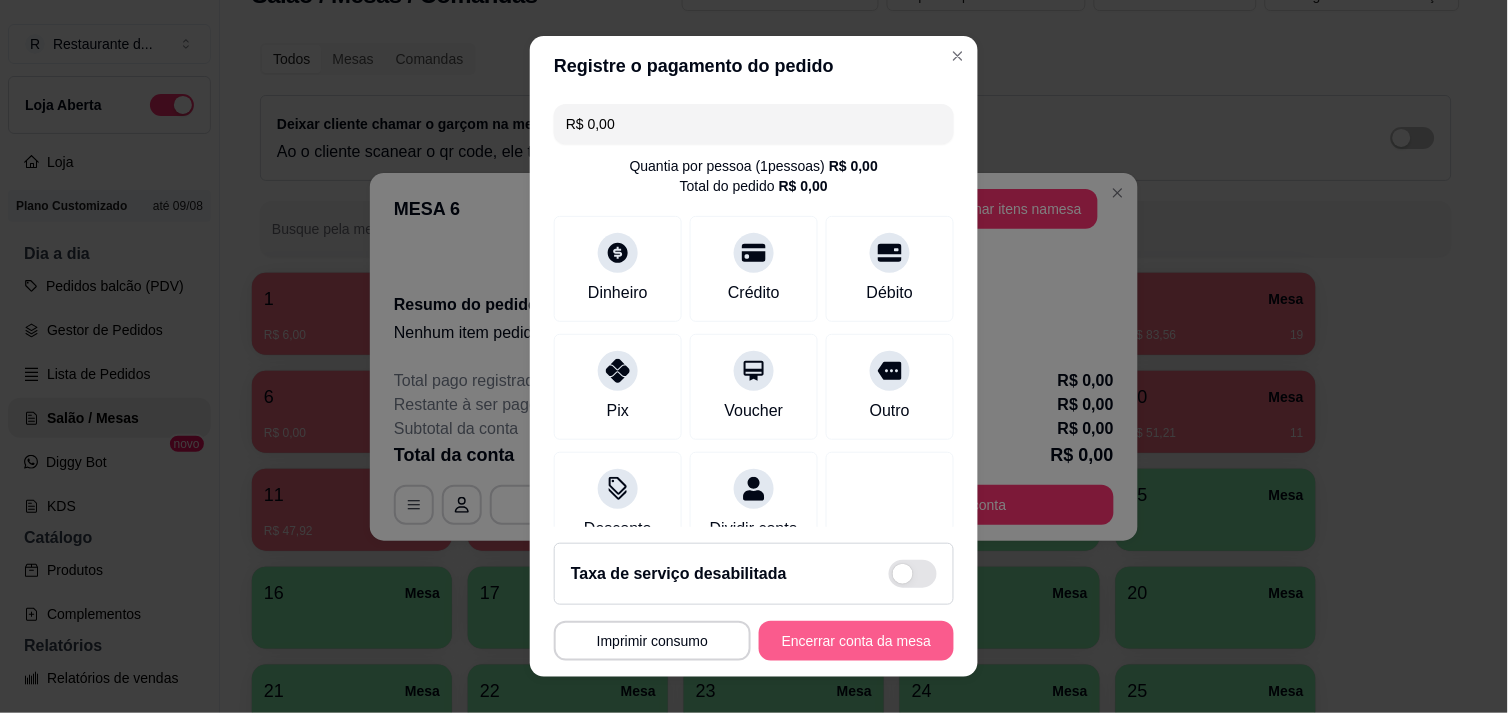 click on "Encerrar conta da mesa" at bounding box center (856, 641) 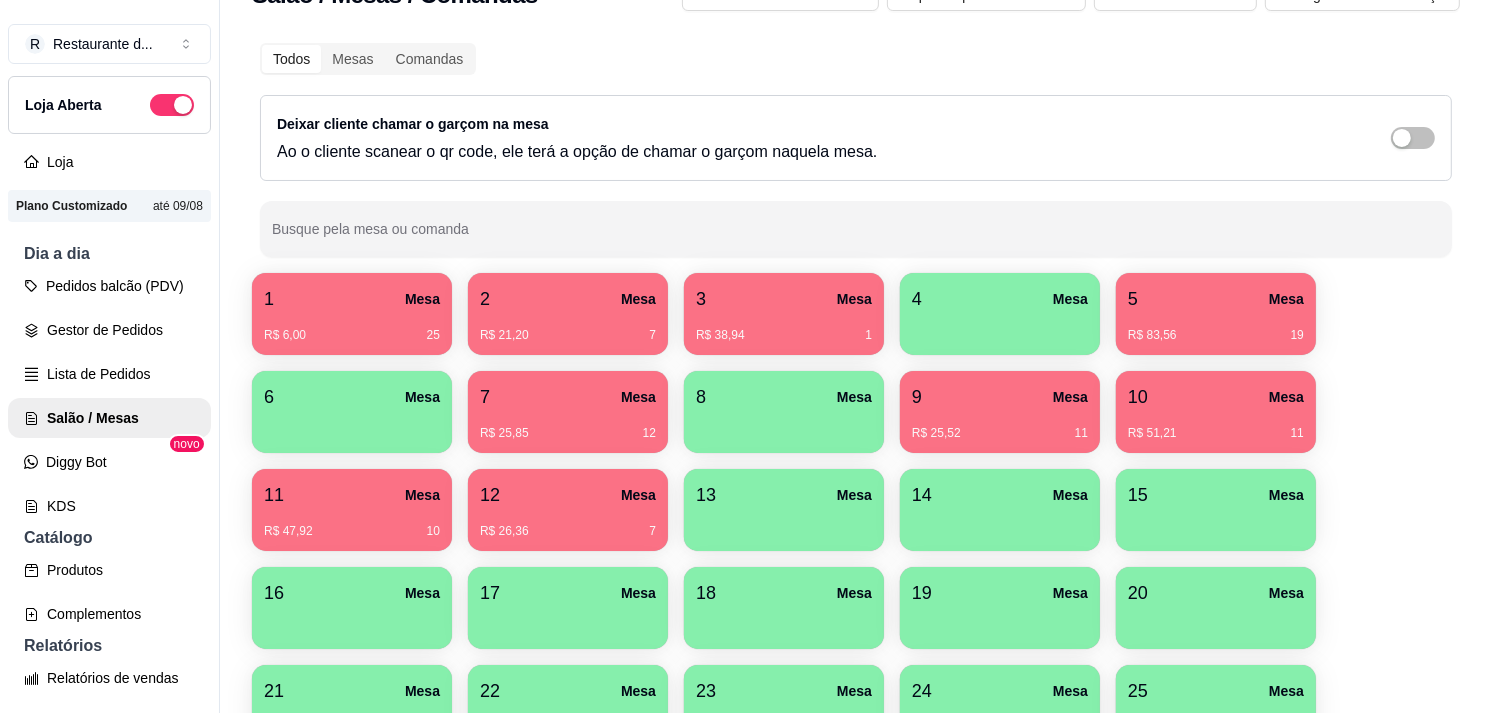click on "10 Mesa" at bounding box center (1216, 397) 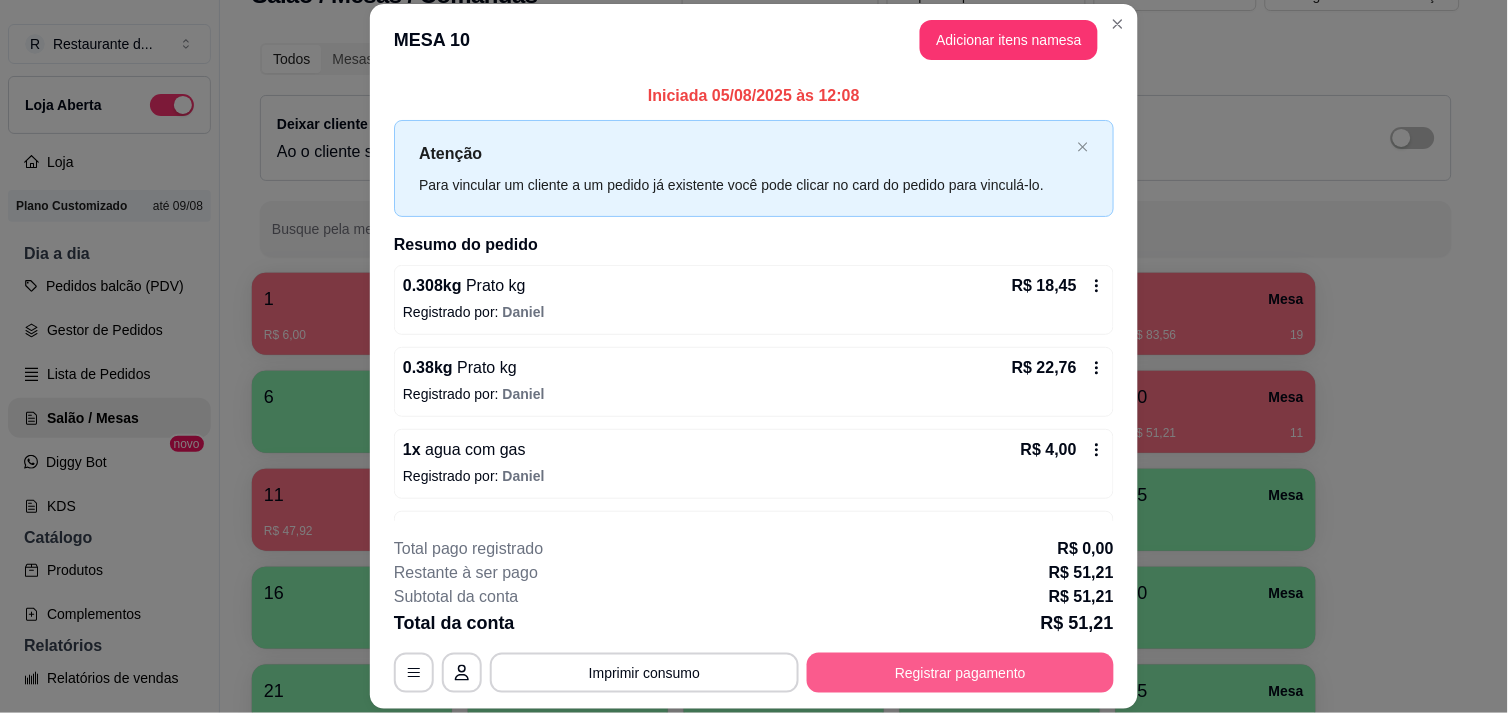 click on "Registrar pagamento" at bounding box center (960, 673) 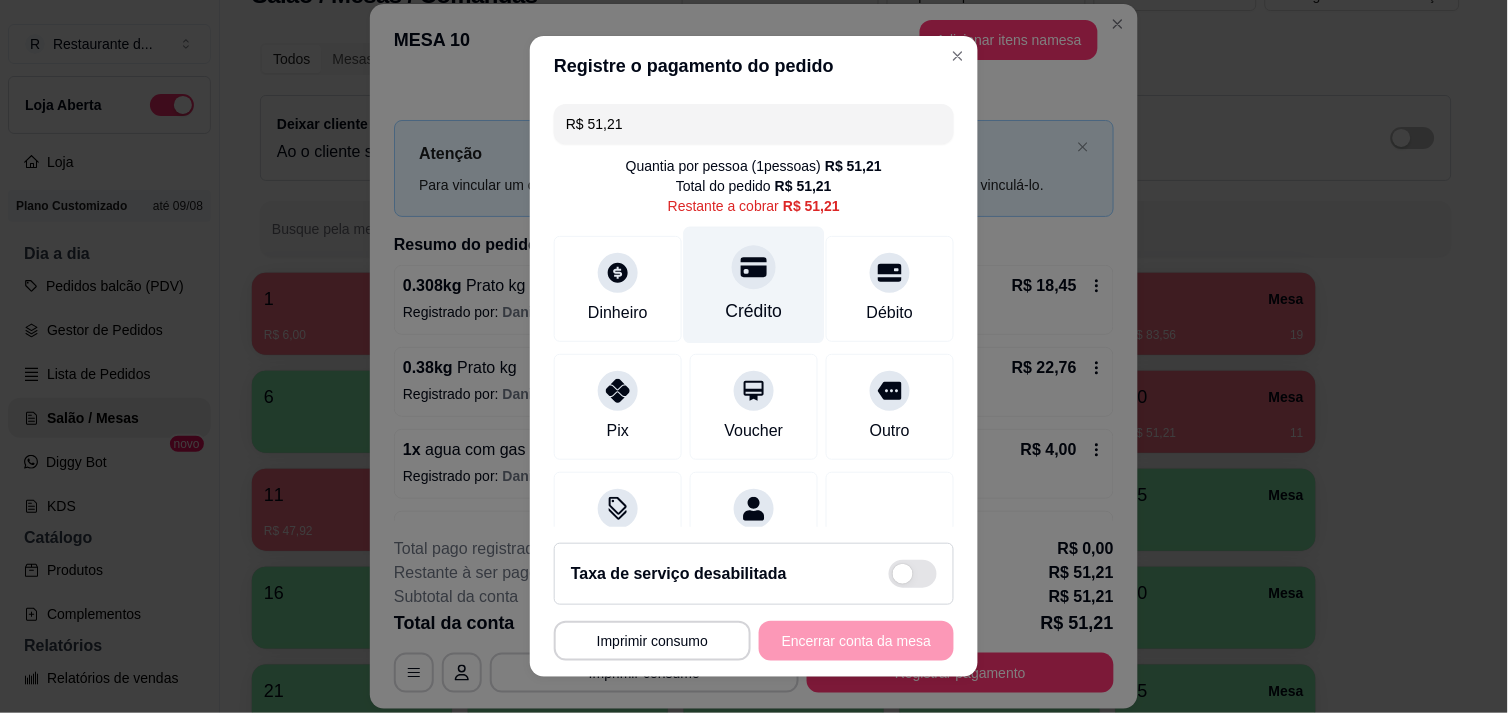 click on "Crédito" at bounding box center [754, 311] 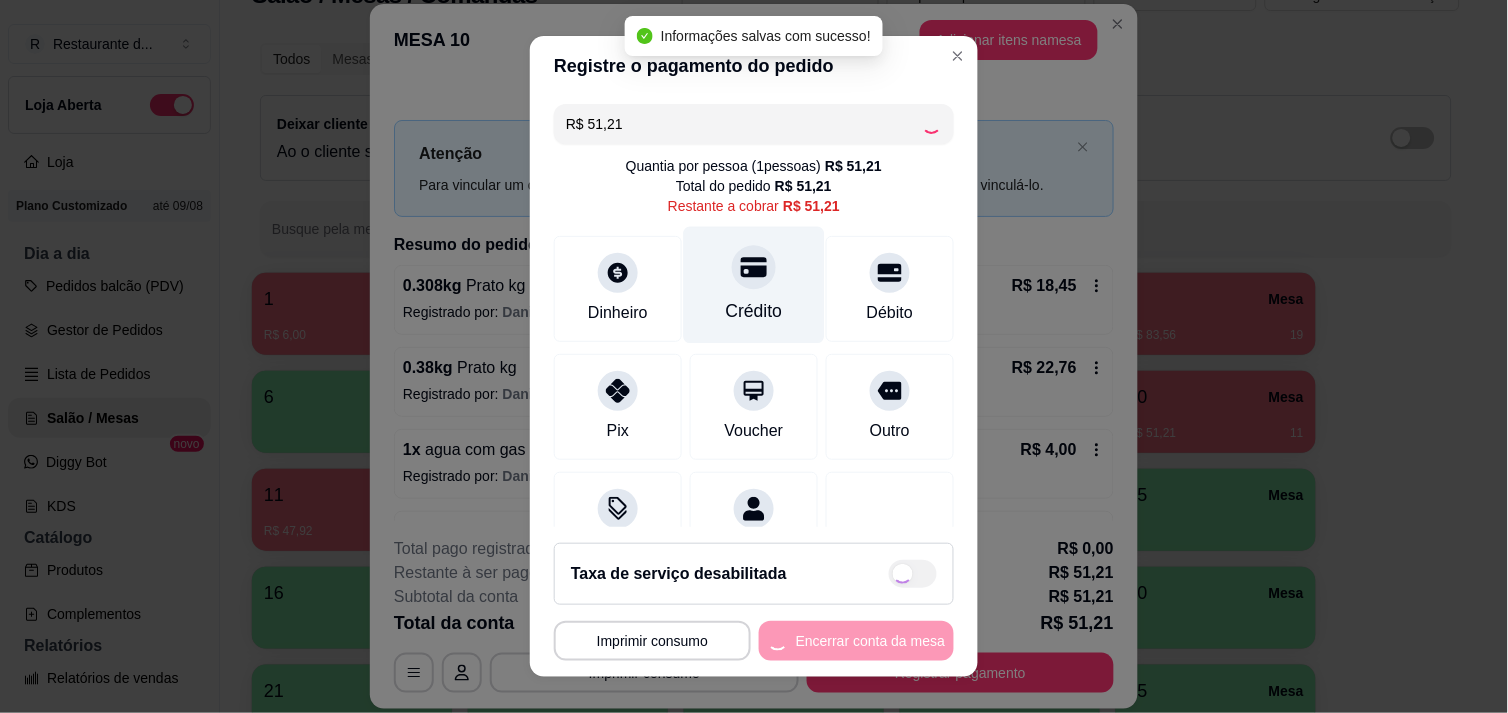 type on "R$ 0,00" 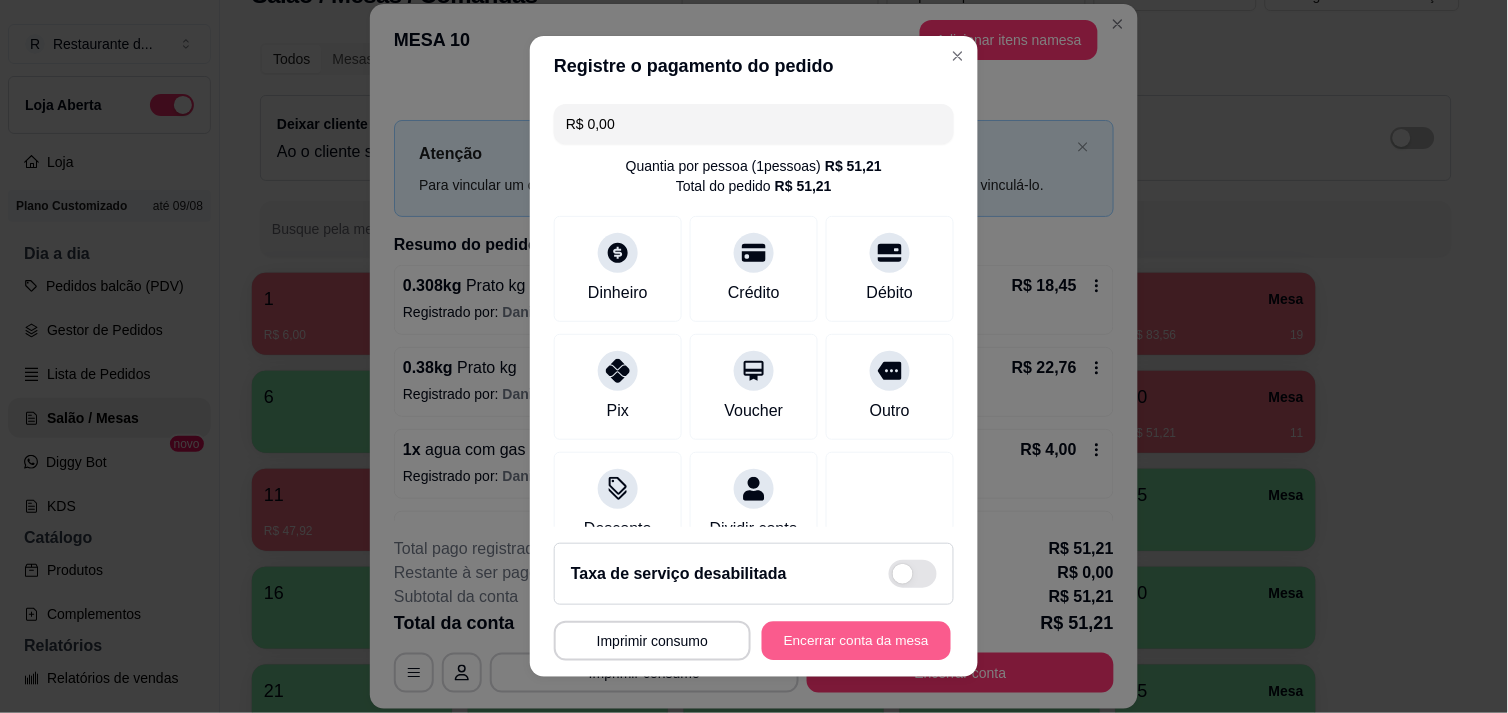 click on "Encerrar conta da mesa" at bounding box center [856, 641] 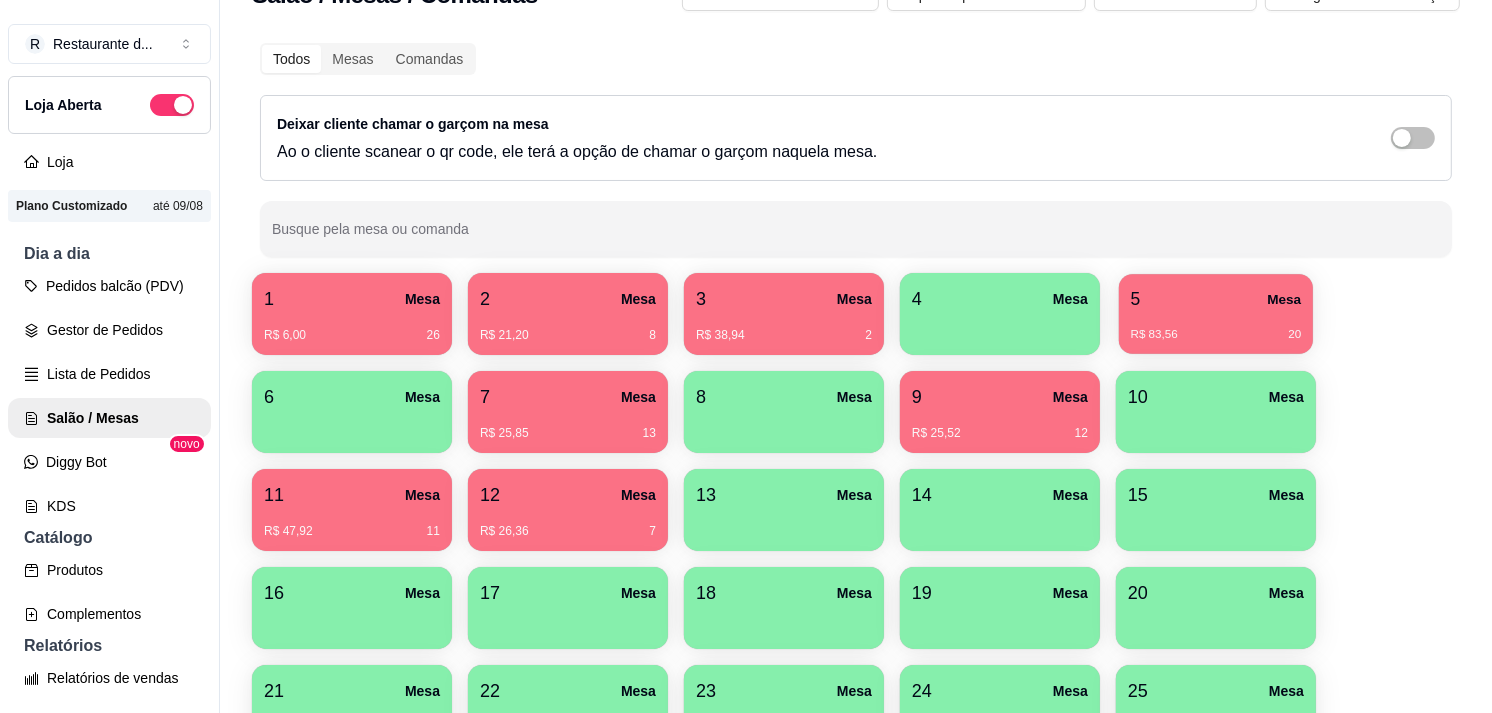 click on "R$ 83,56 20" at bounding box center (1216, 335) 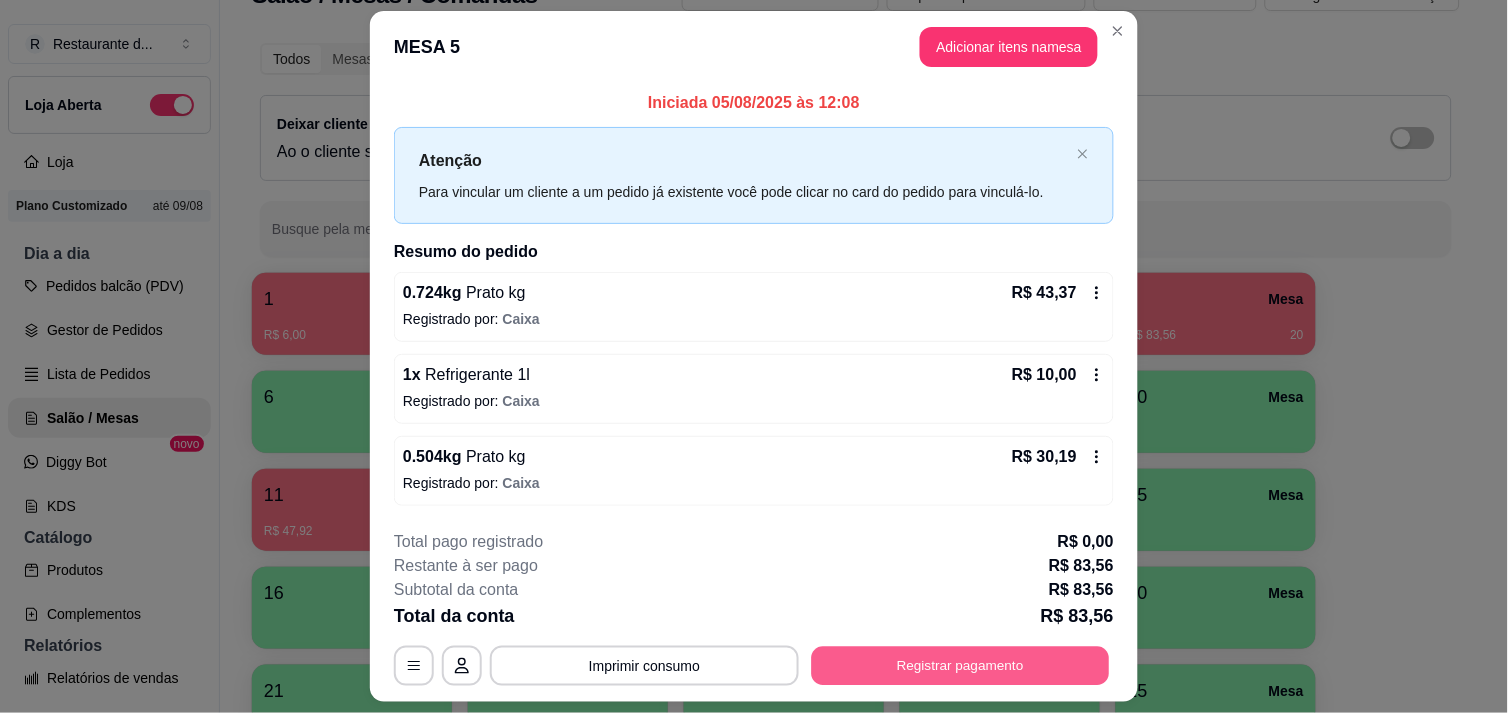 click on "Registrar pagamento" at bounding box center (961, 666) 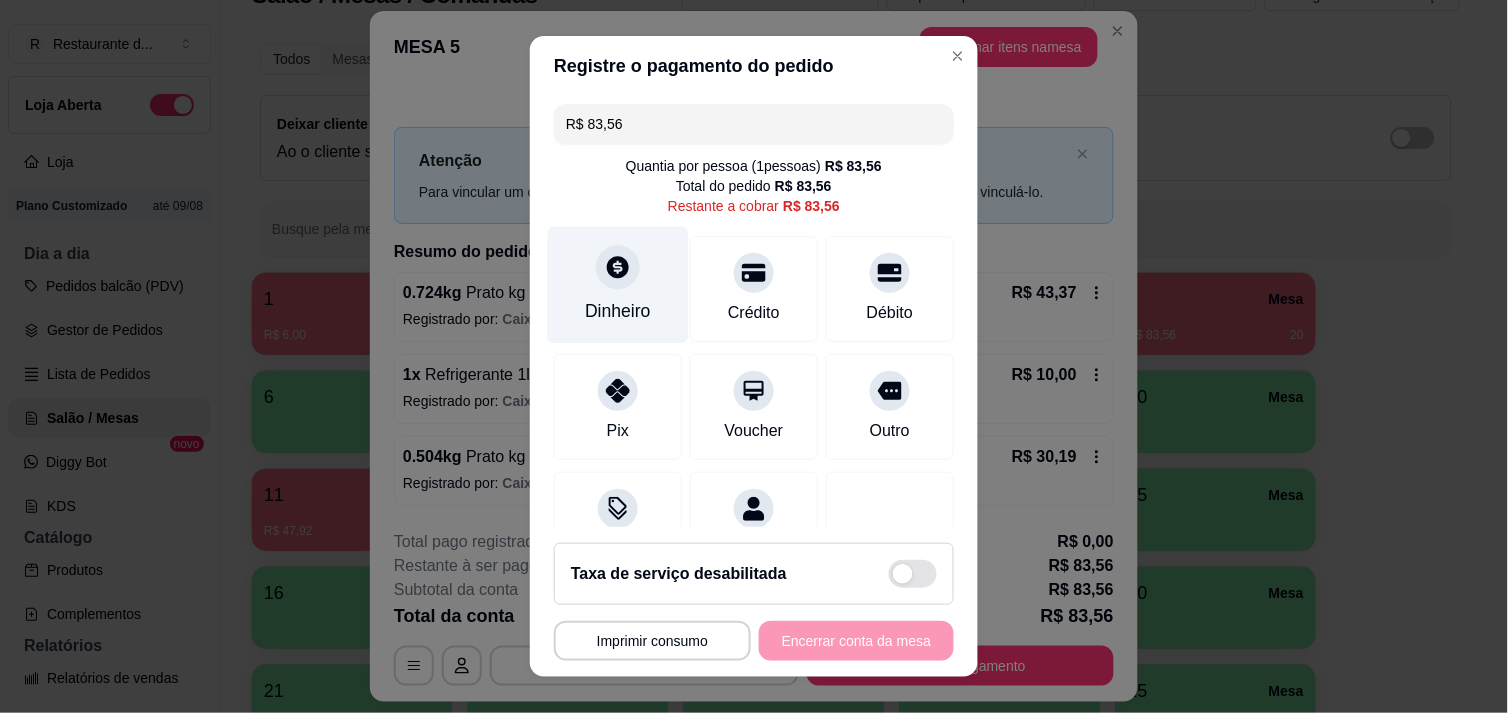 click on "Dinheiro" at bounding box center (618, 311) 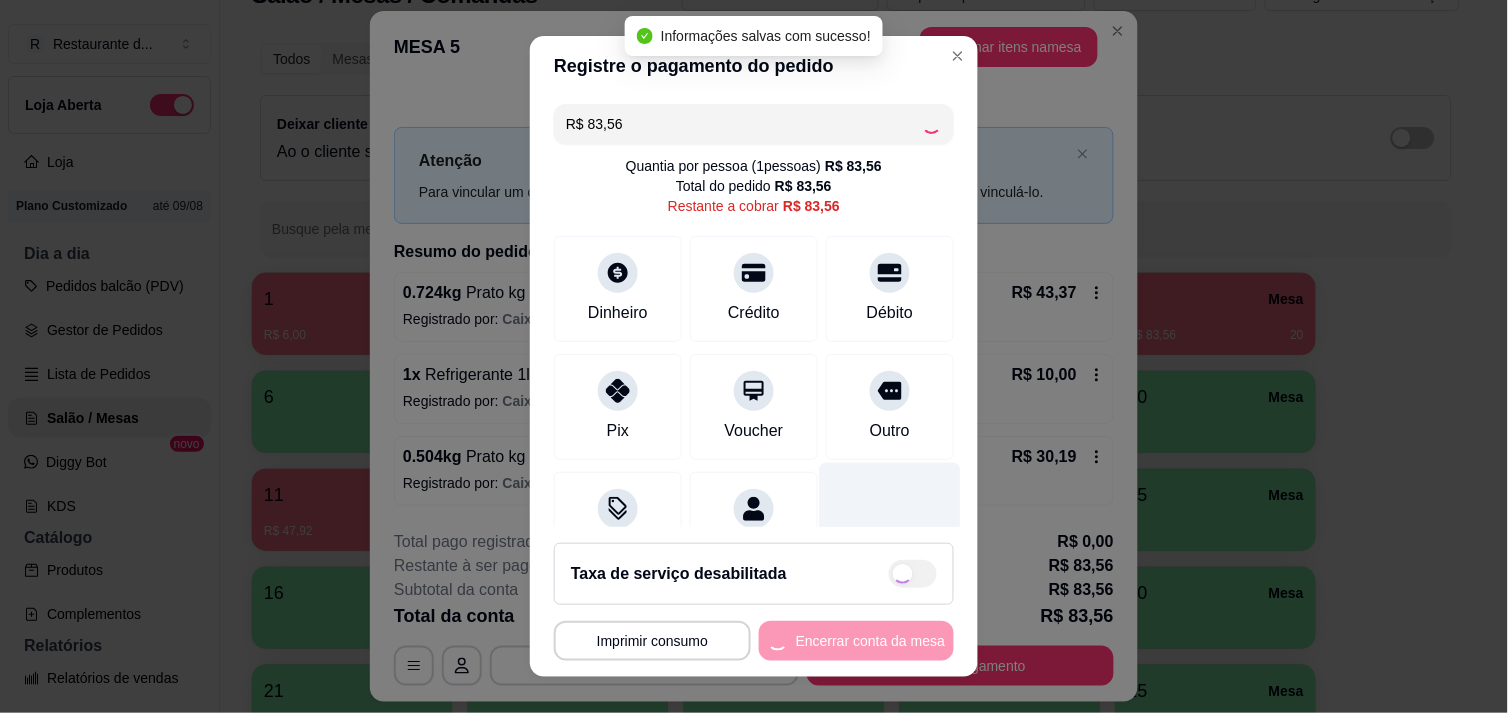 type on "R$ 0,00" 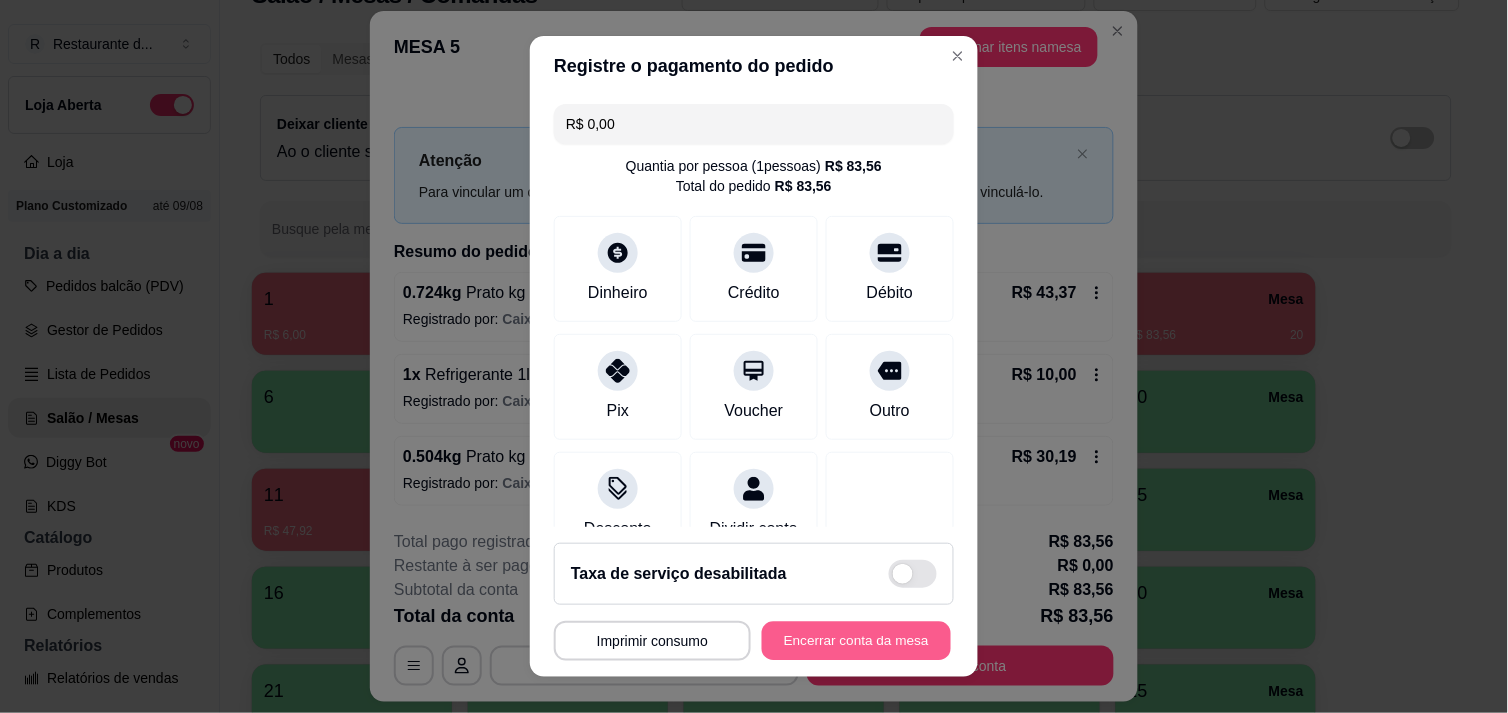 click on "Encerrar conta da mesa" at bounding box center [856, 641] 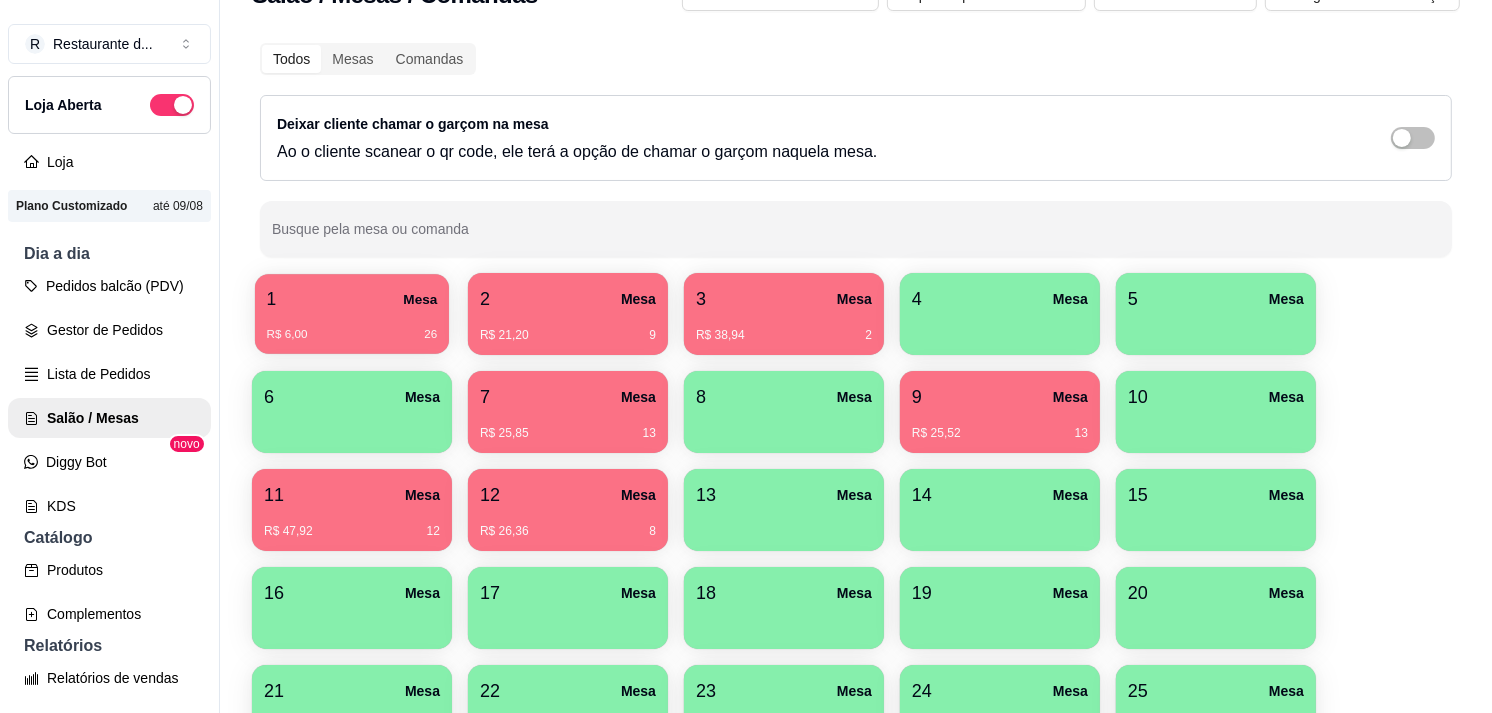 click on "1 Mesa" at bounding box center [352, 299] 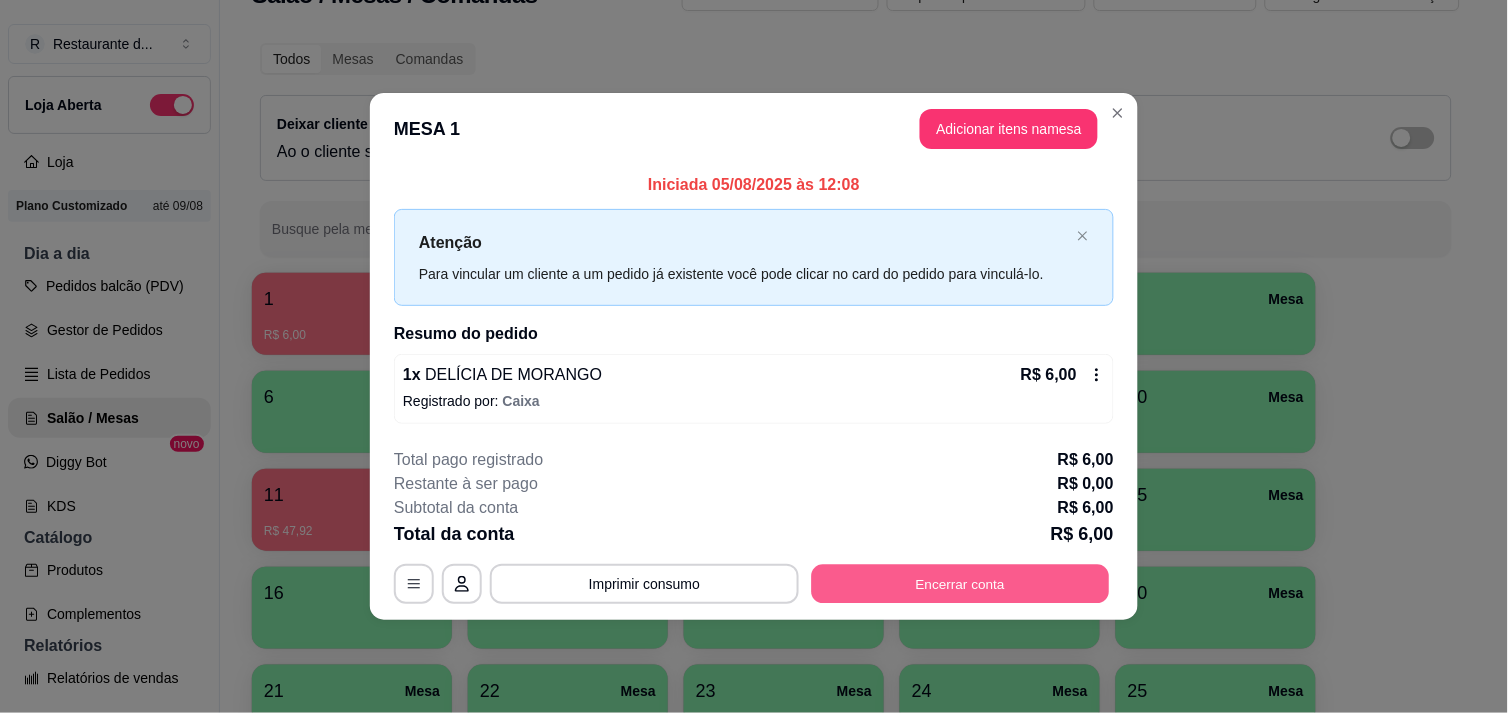 click on "Encerrar conta" at bounding box center (961, 584) 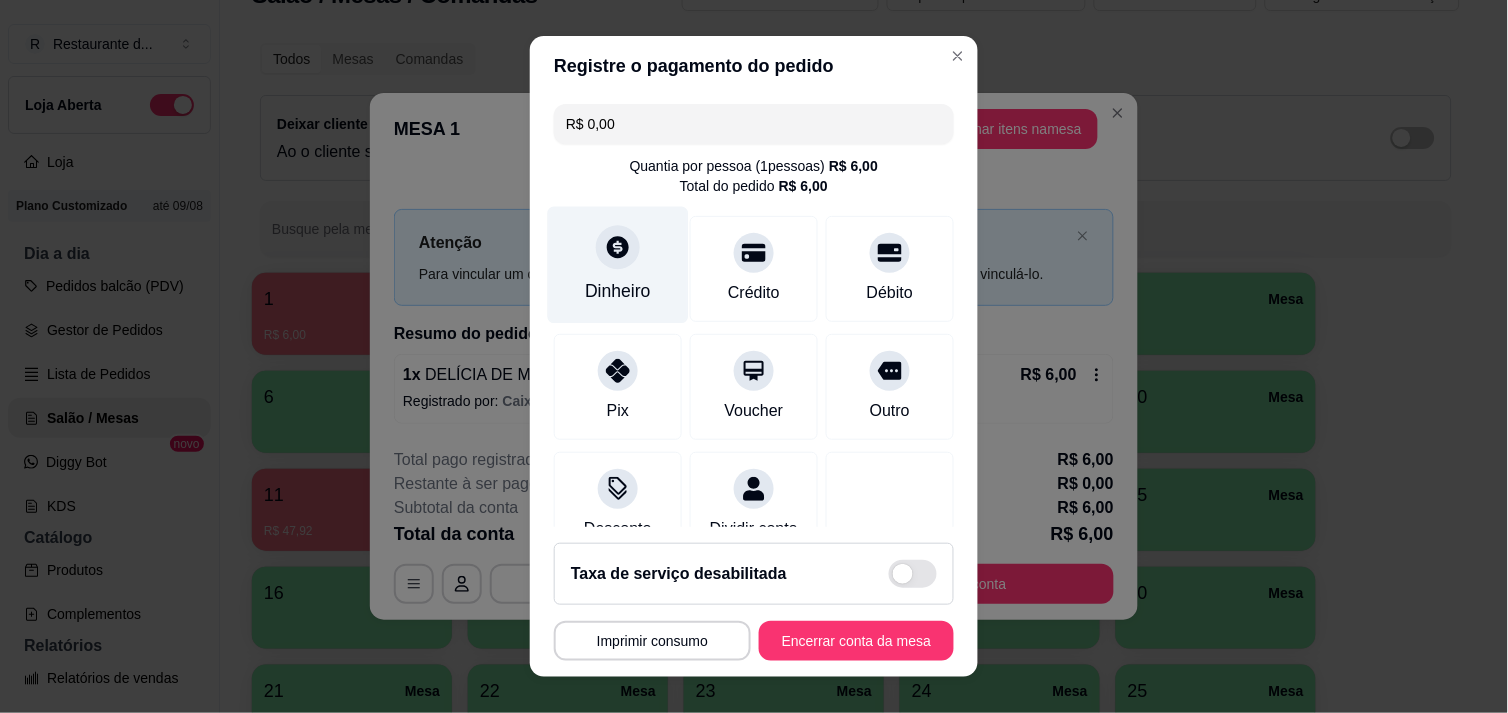click on "Dinheiro" at bounding box center [618, 264] 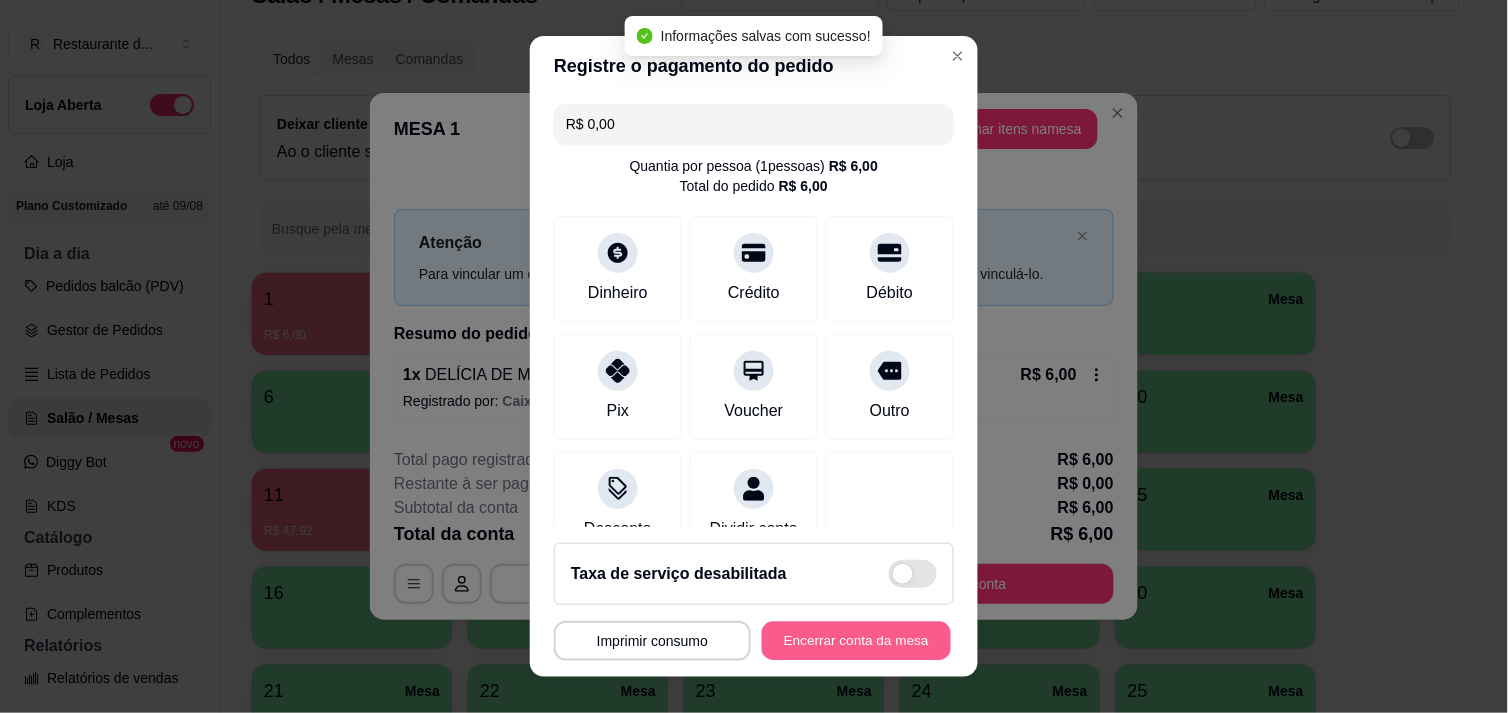 click on "Encerrar conta da mesa" at bounding box center [856, 641] 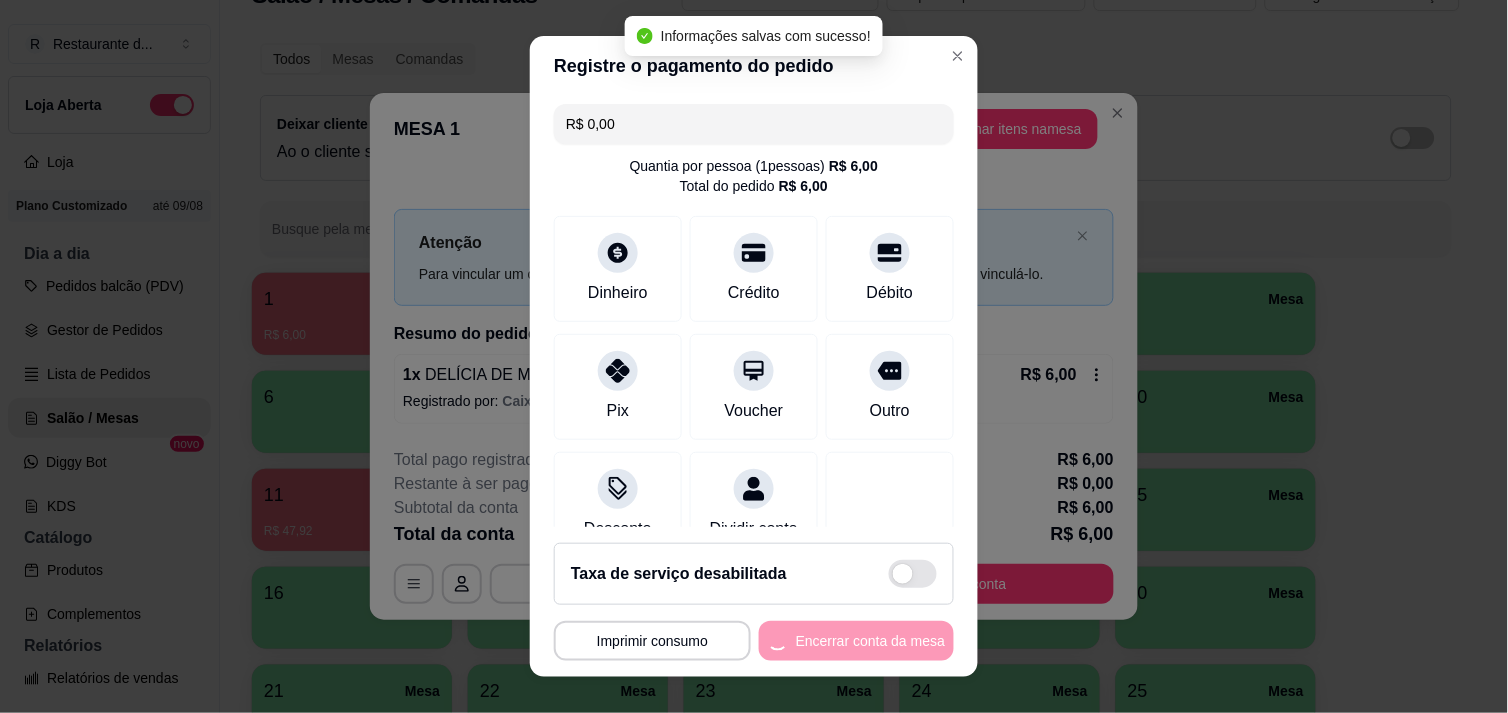 click on "**********" at bounding box center (754, 641) 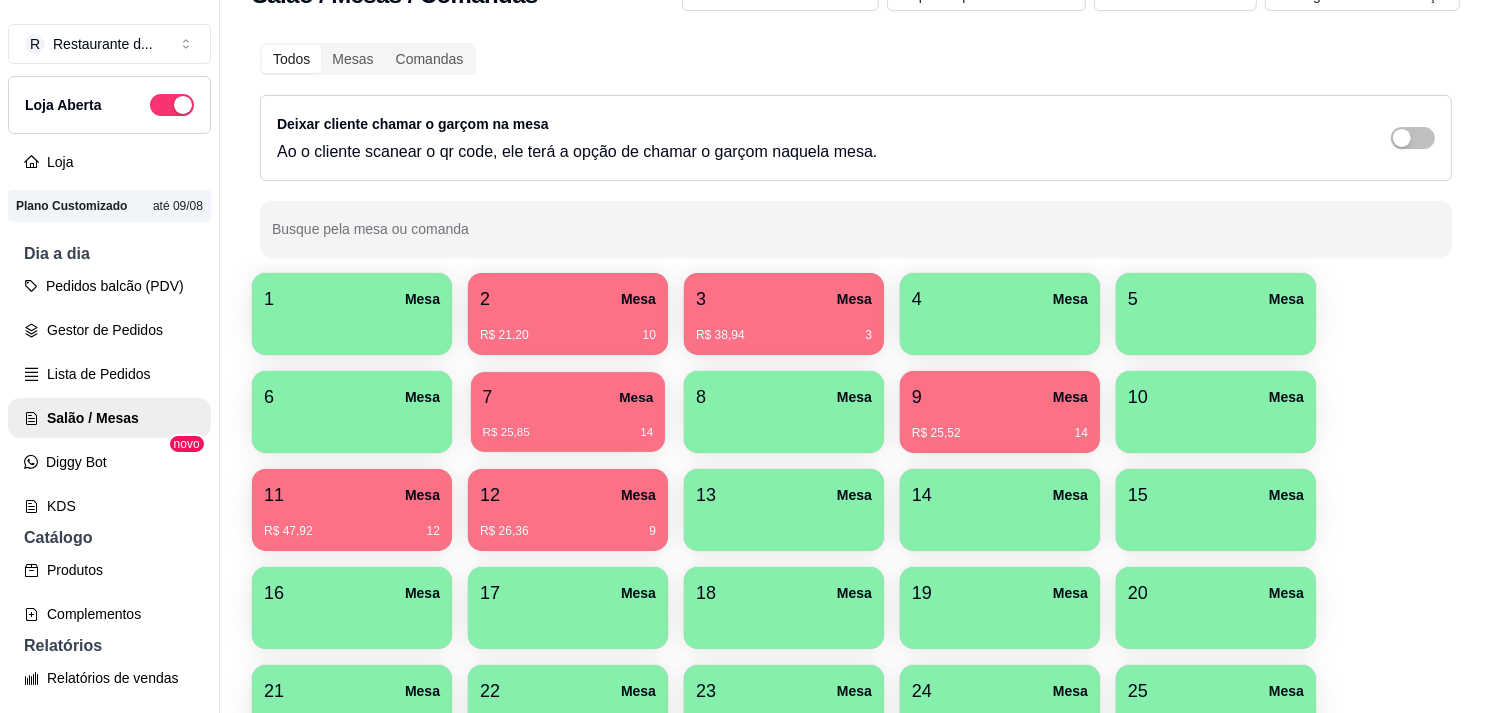 click on "7 Mesa" at bounding box center [568, 397] 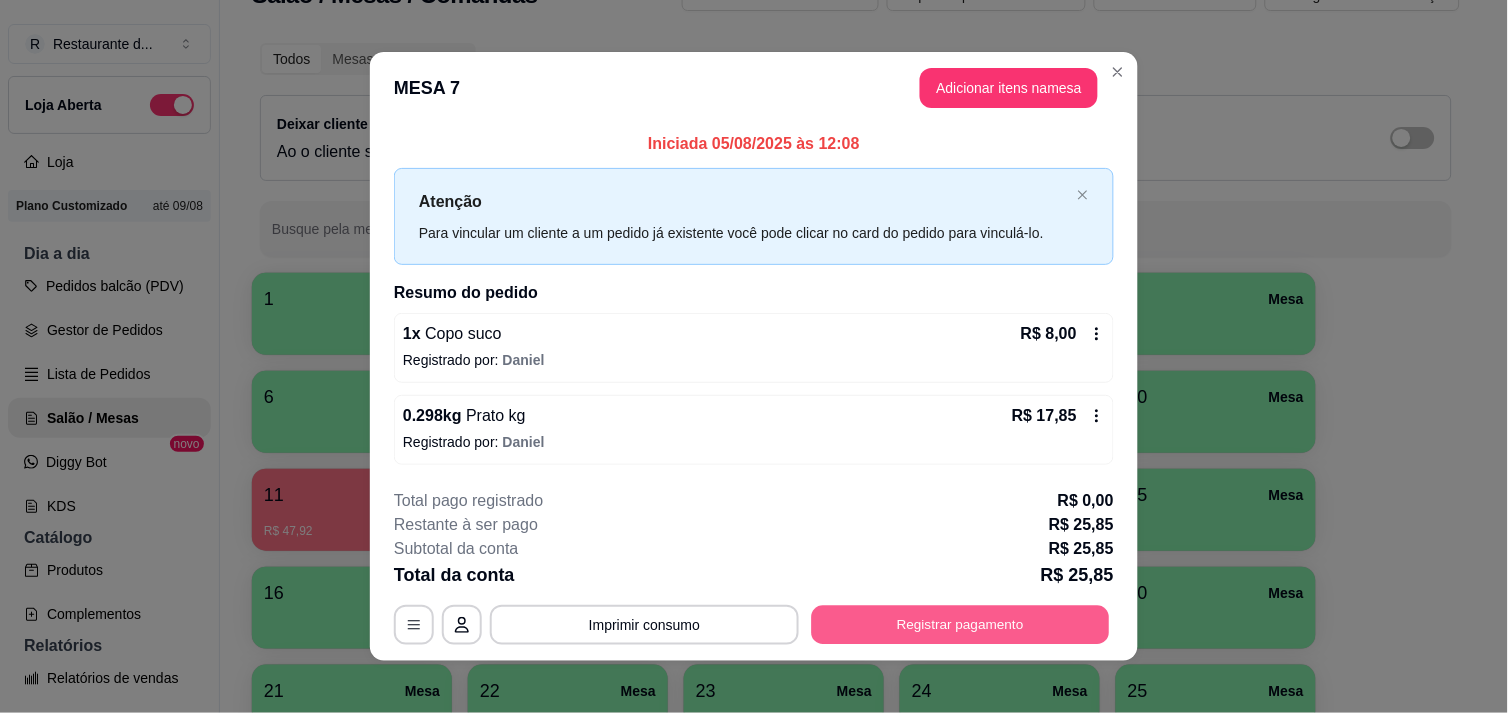 click on "Registrar pagamento" at bounding box center (961, 625) 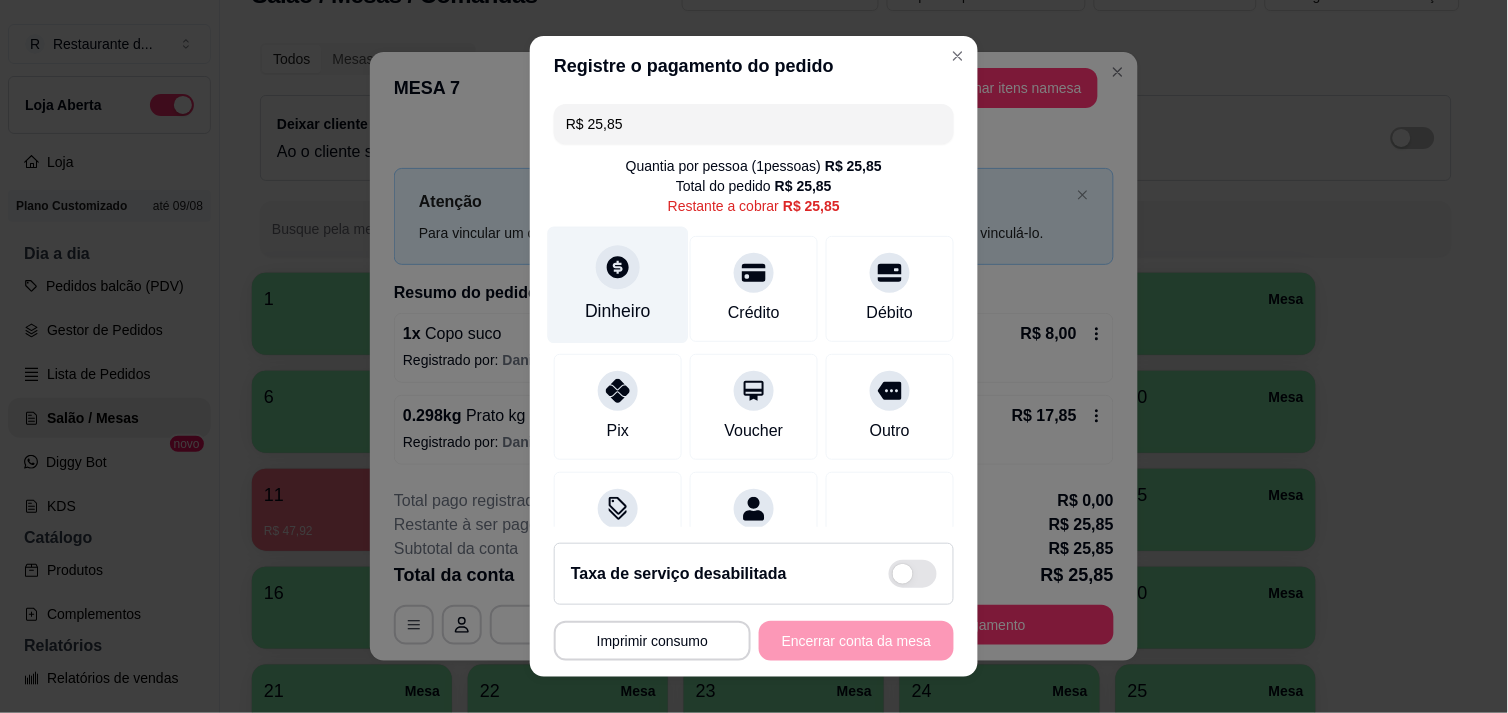 click on "Dinheiro" at bounding box center [618, 284] 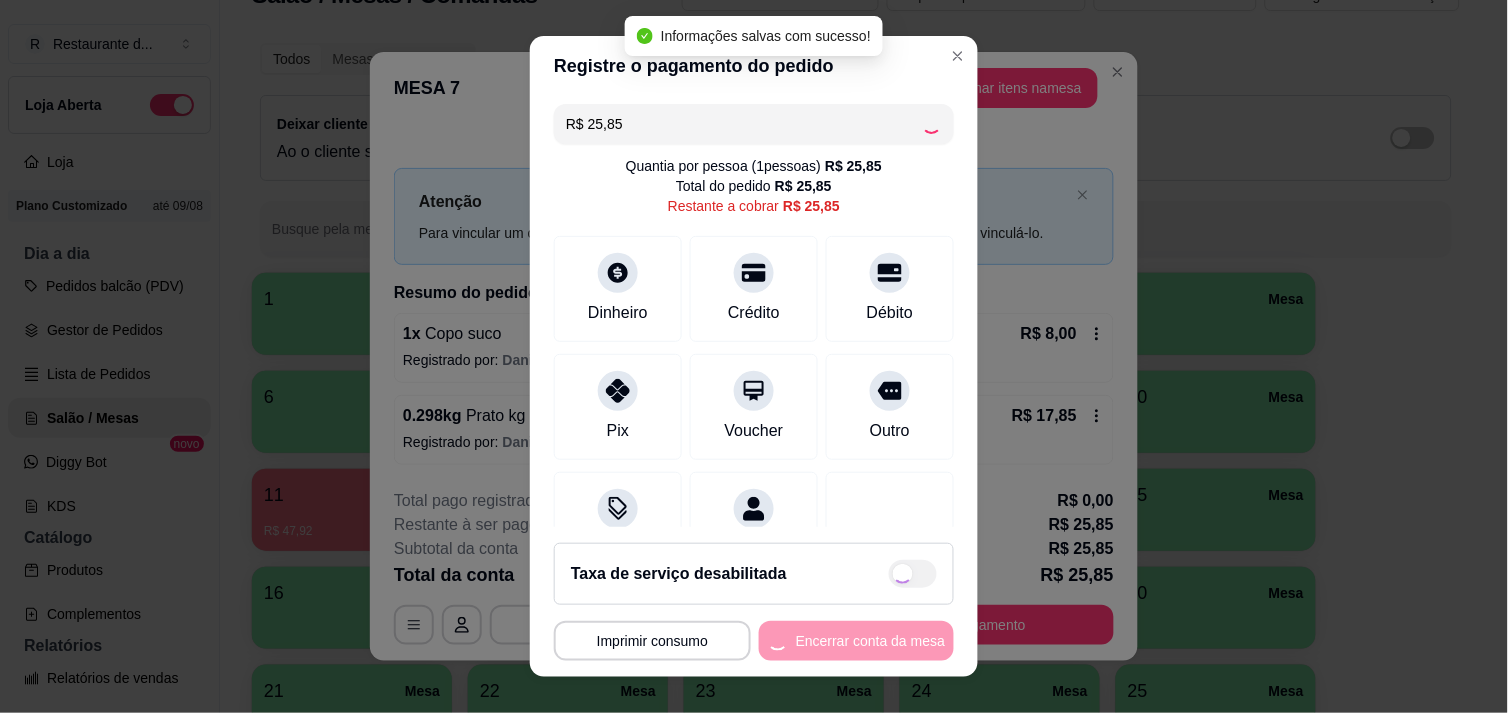 click on "Outro" at bounding box center (890, 407) 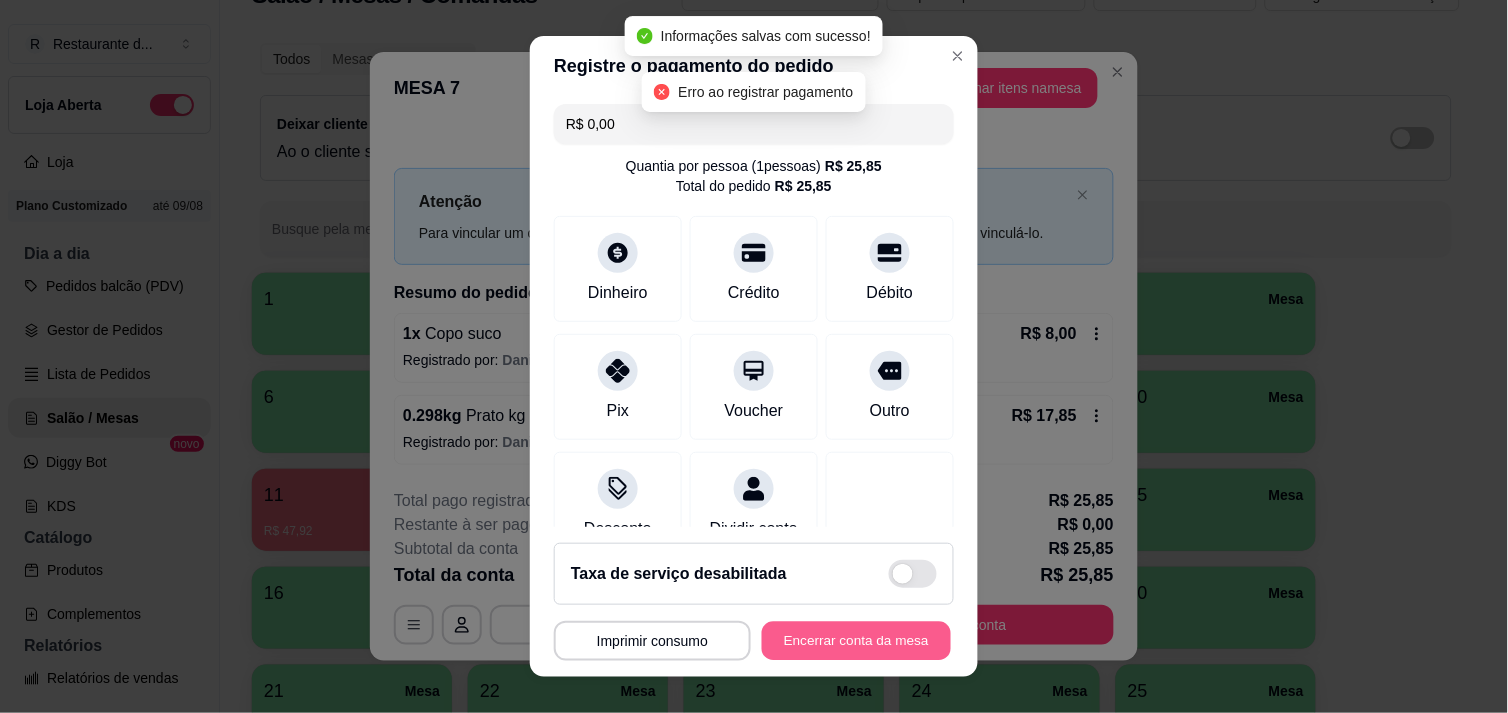 click on "Encerrar conta da mesa" at bounding box center (856, 641) 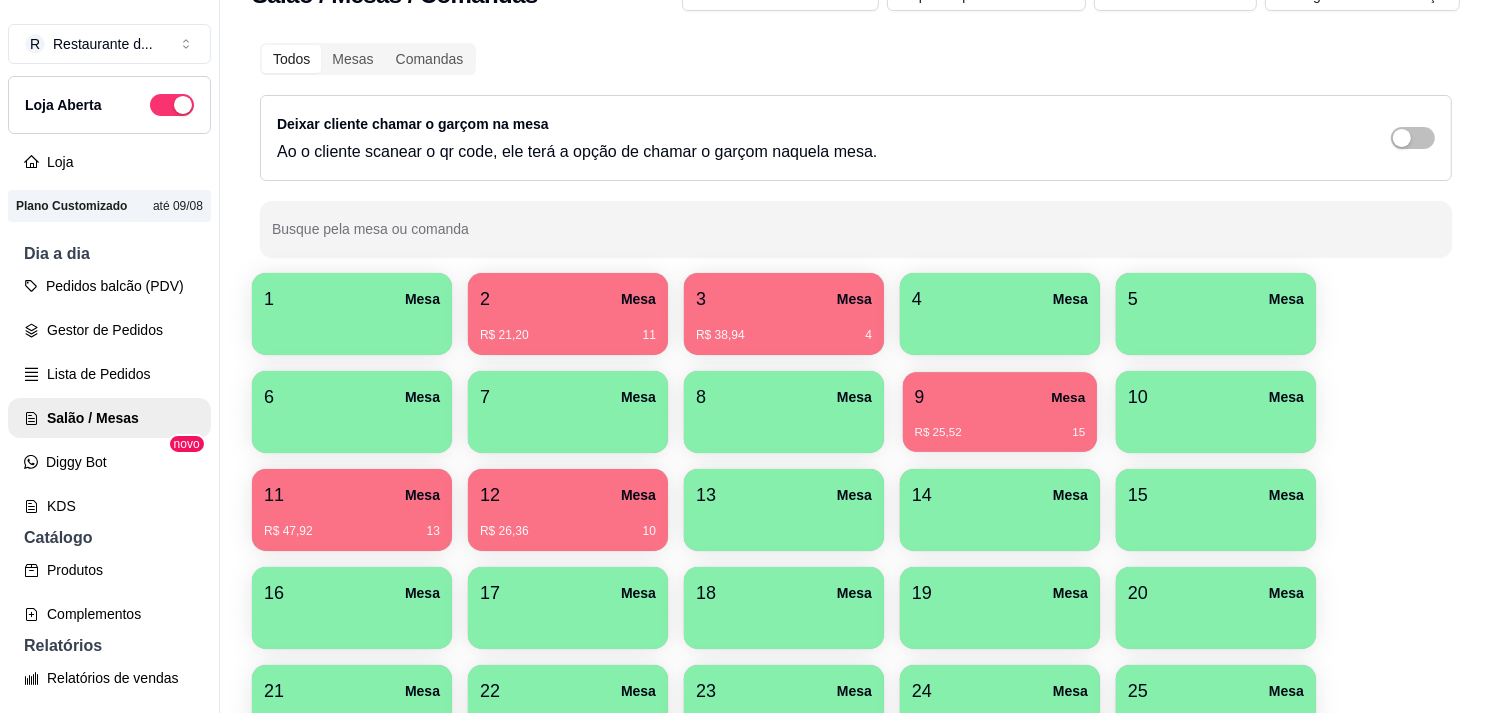 click on "9 Mesa" at bounding box center [1000, 397] 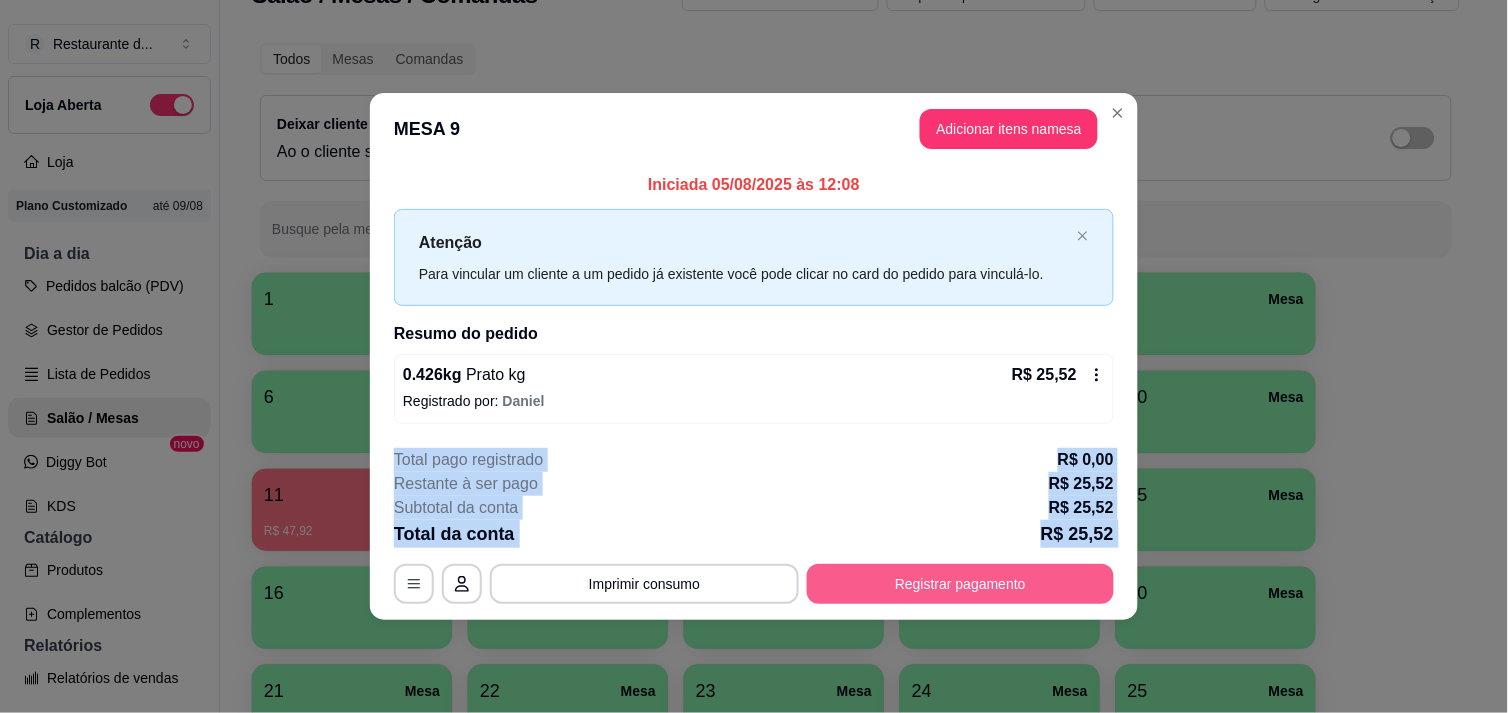 drag, startPoint x: 971, startPoint y: 400, endPoint x: 975, endPoint y: 596, distance: 196.04082 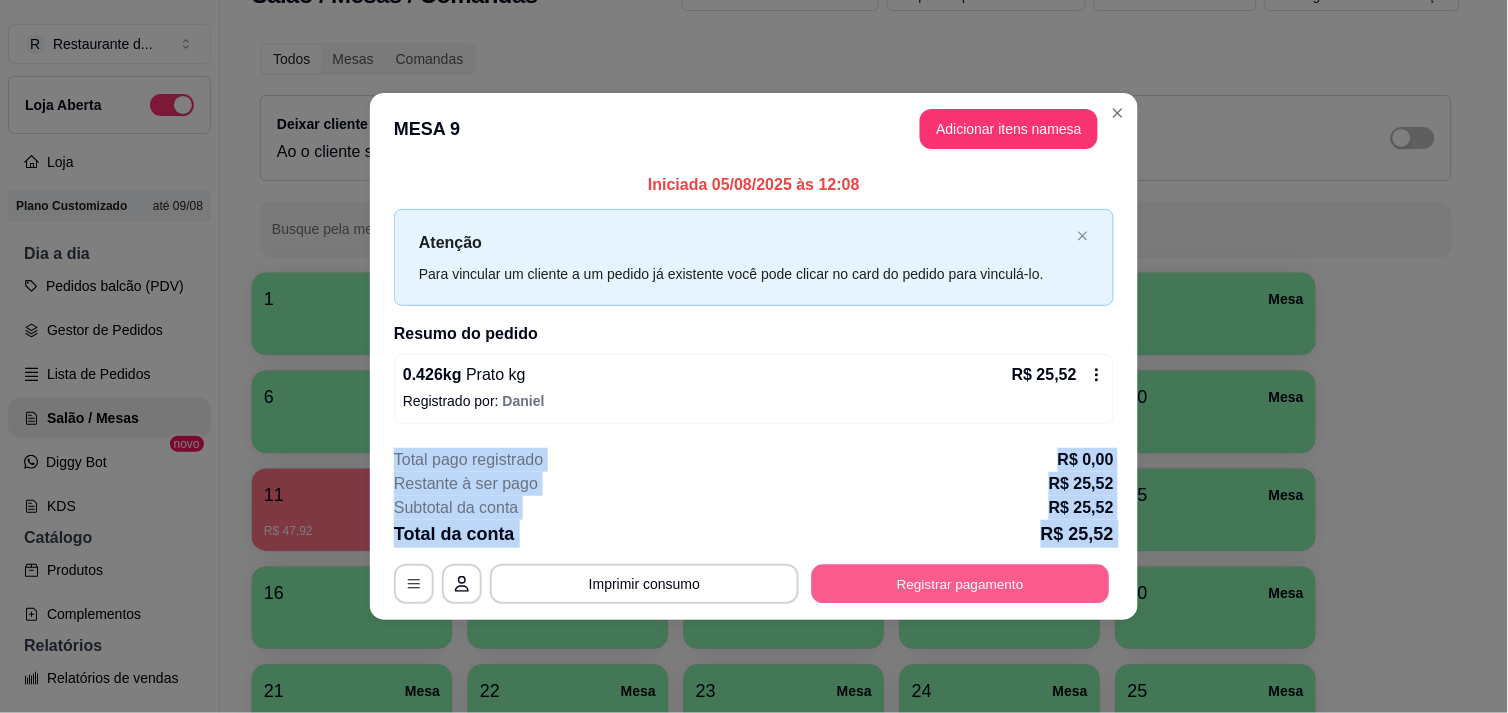 click on "Registrar pagamento" at bounding box center (961, 584) 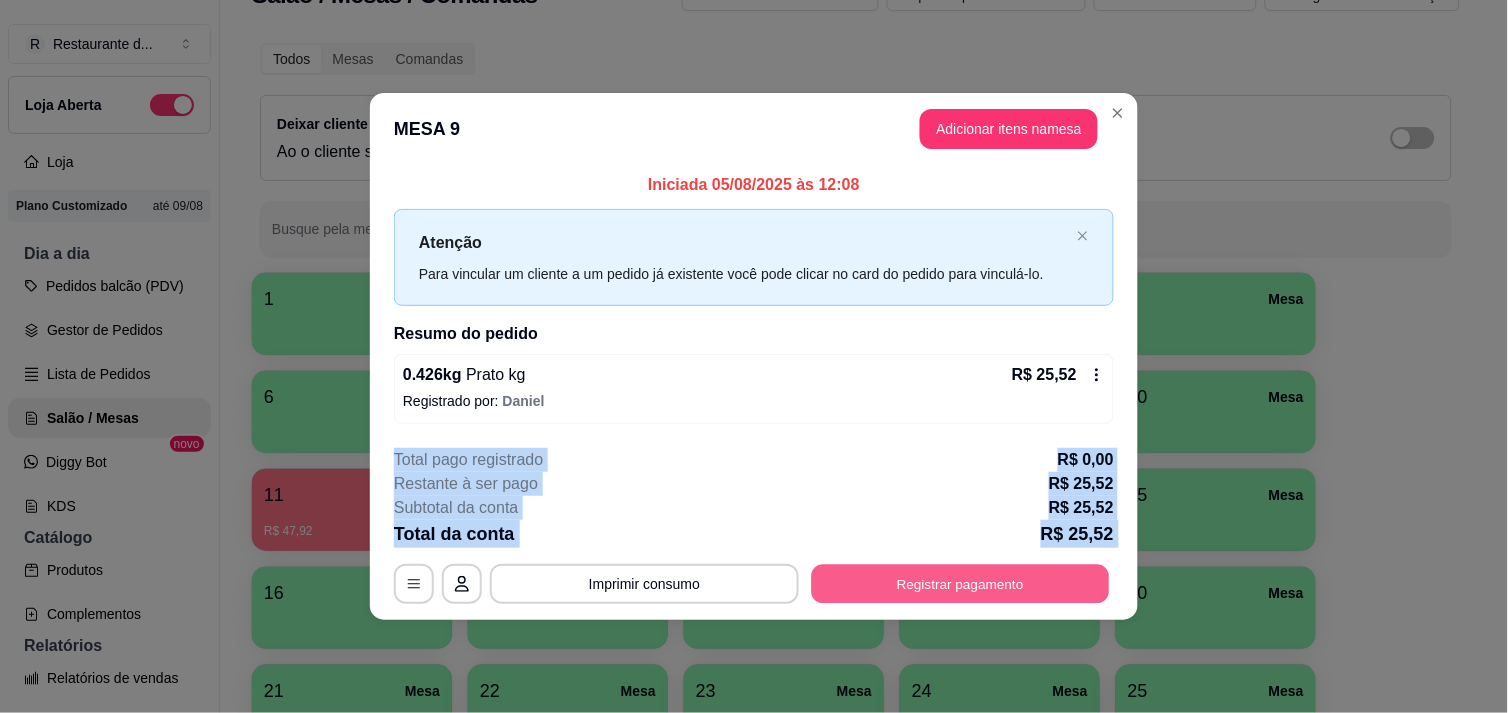 click on "Registrar pagamento" at bounding box center [961, 584] 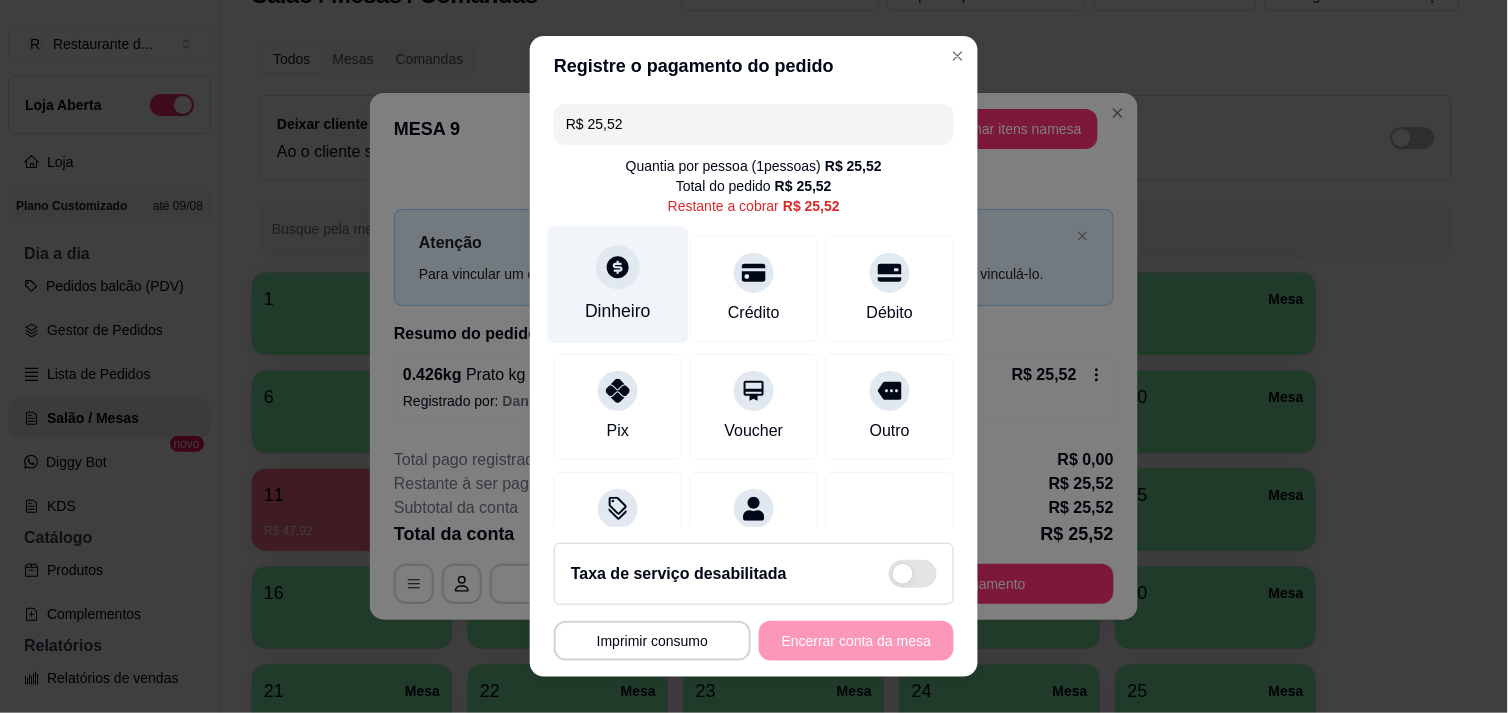 click at bounding box center (618, 267) 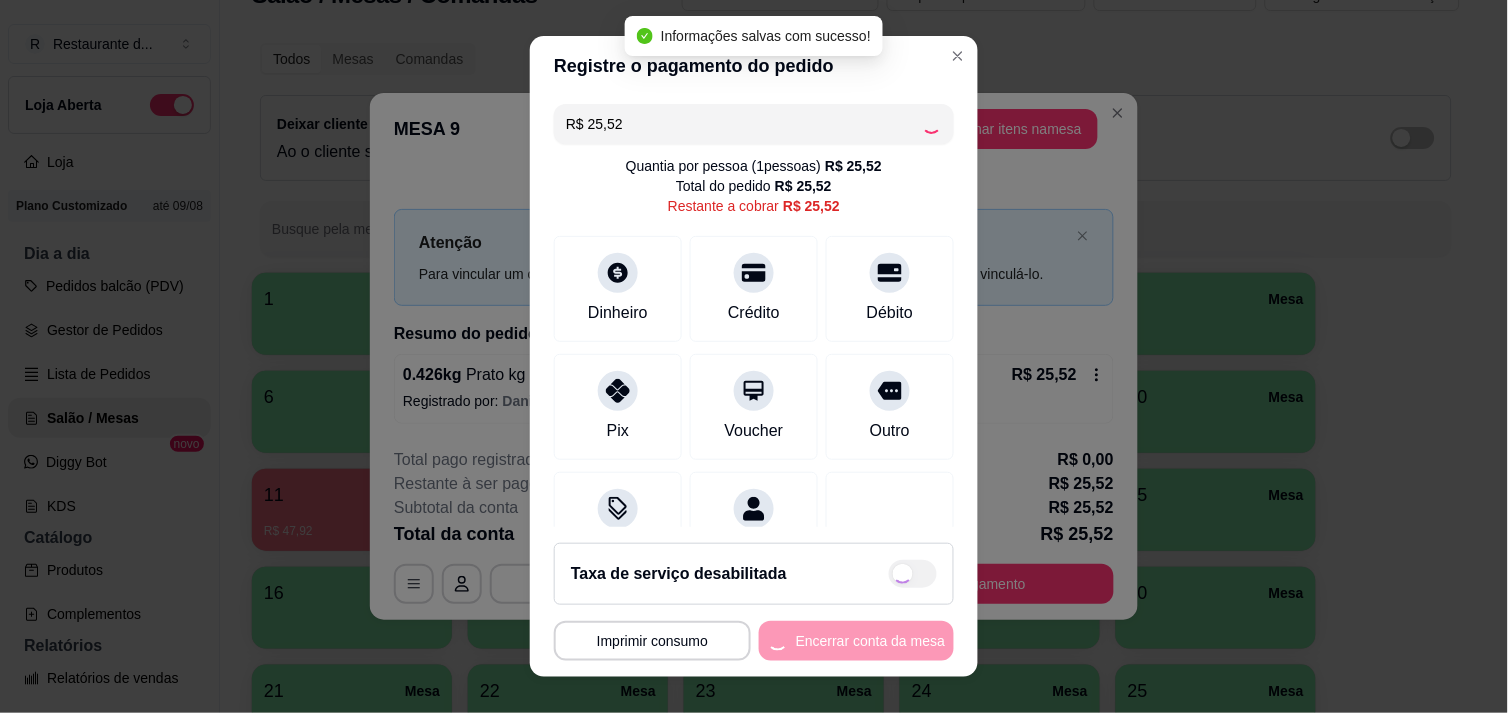 type on "R$ 0,00" 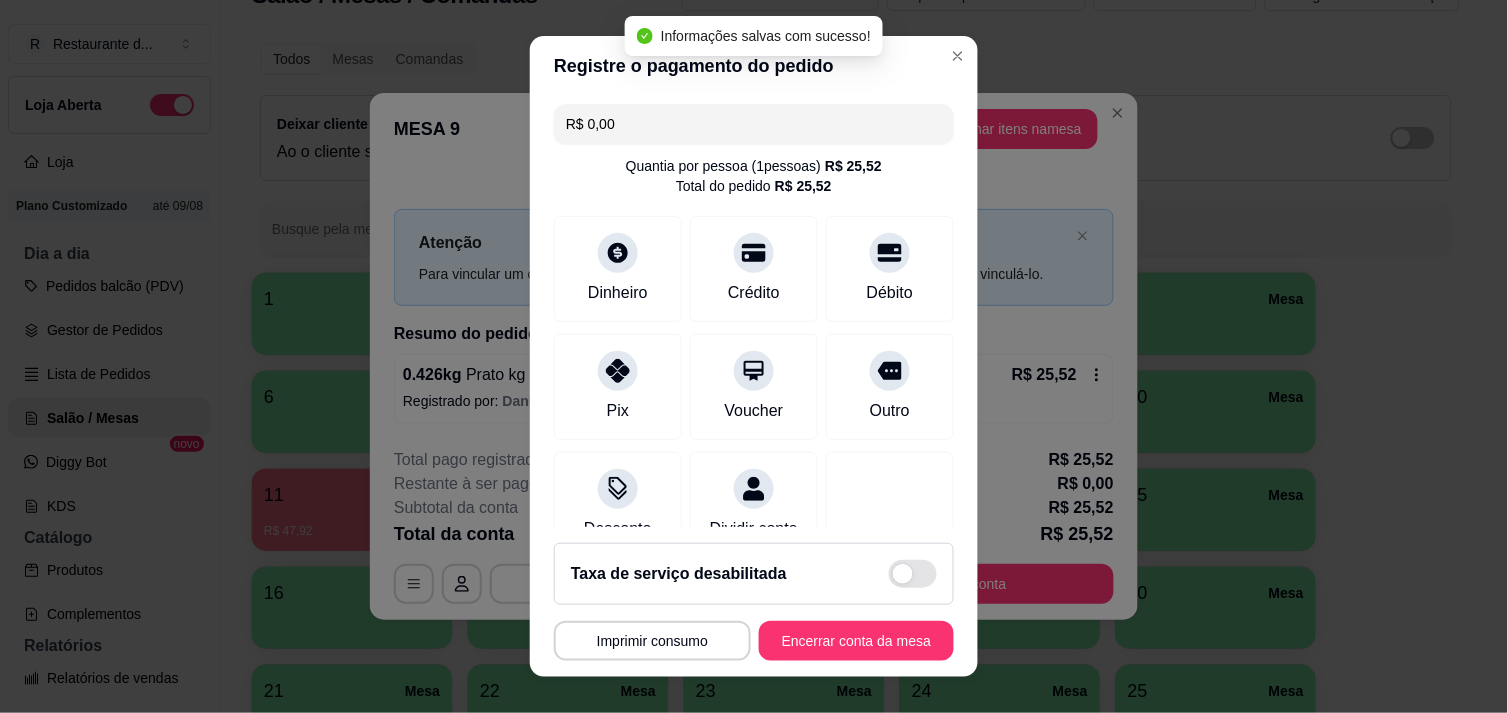 click at bounding box center [890, 505] 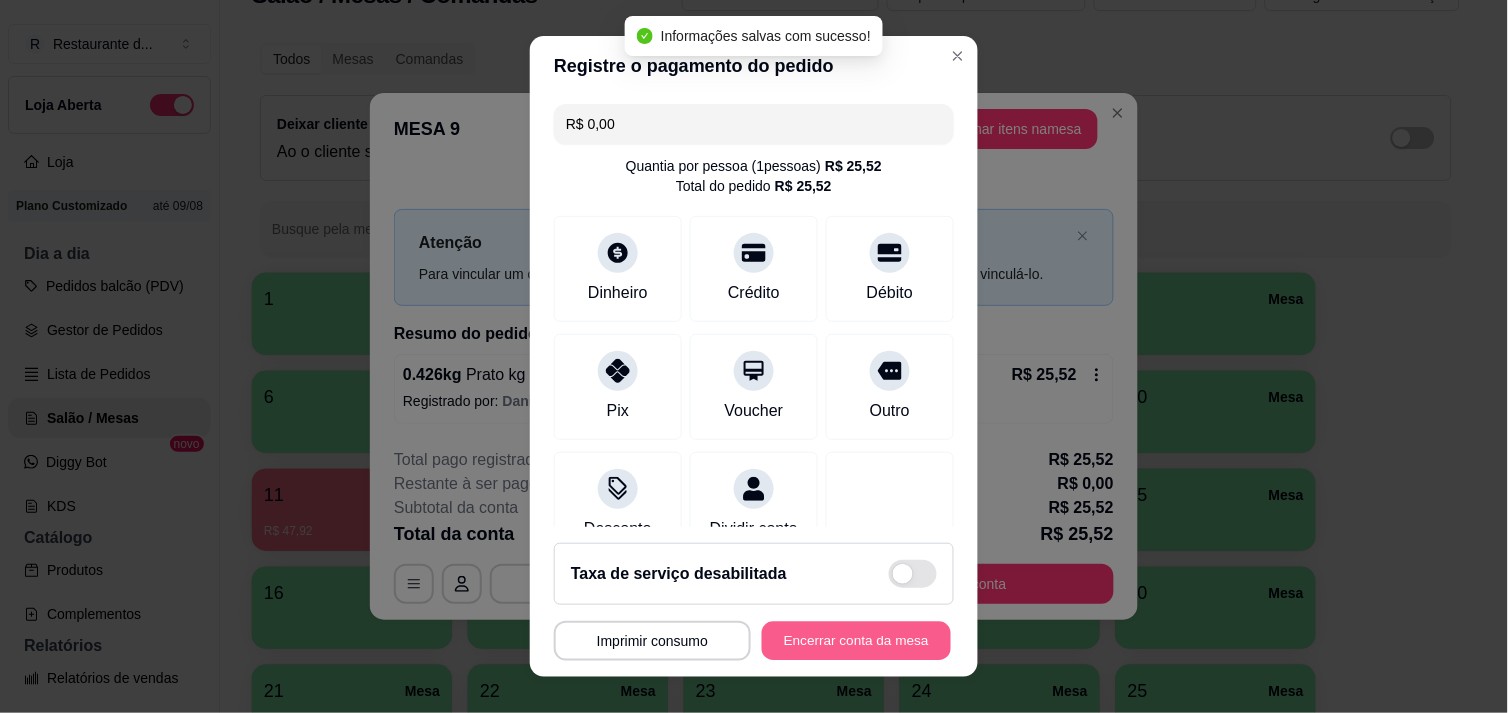 click on "Encerrar conta da mesa" at bounding box center (856, 641) 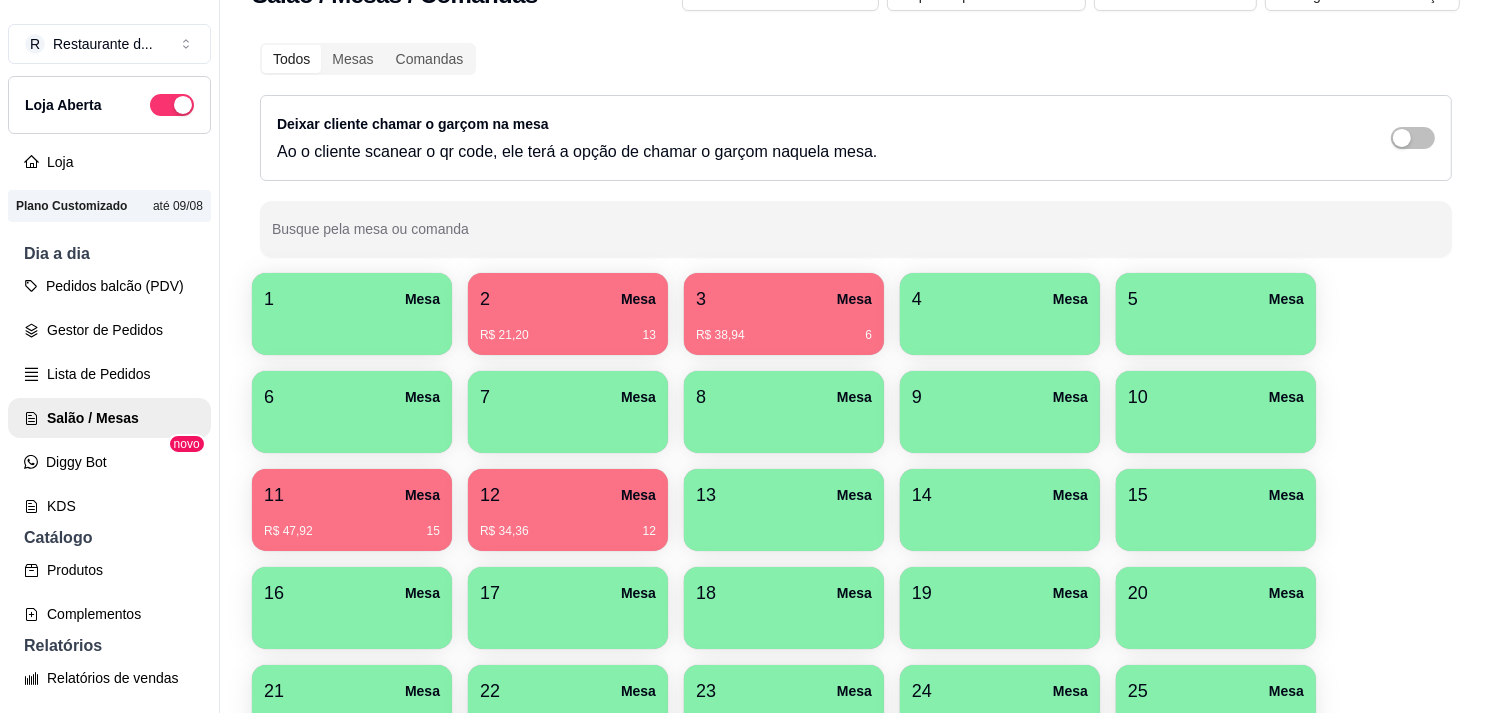 click on "7 Mesa" at bounding box center [568, 397] 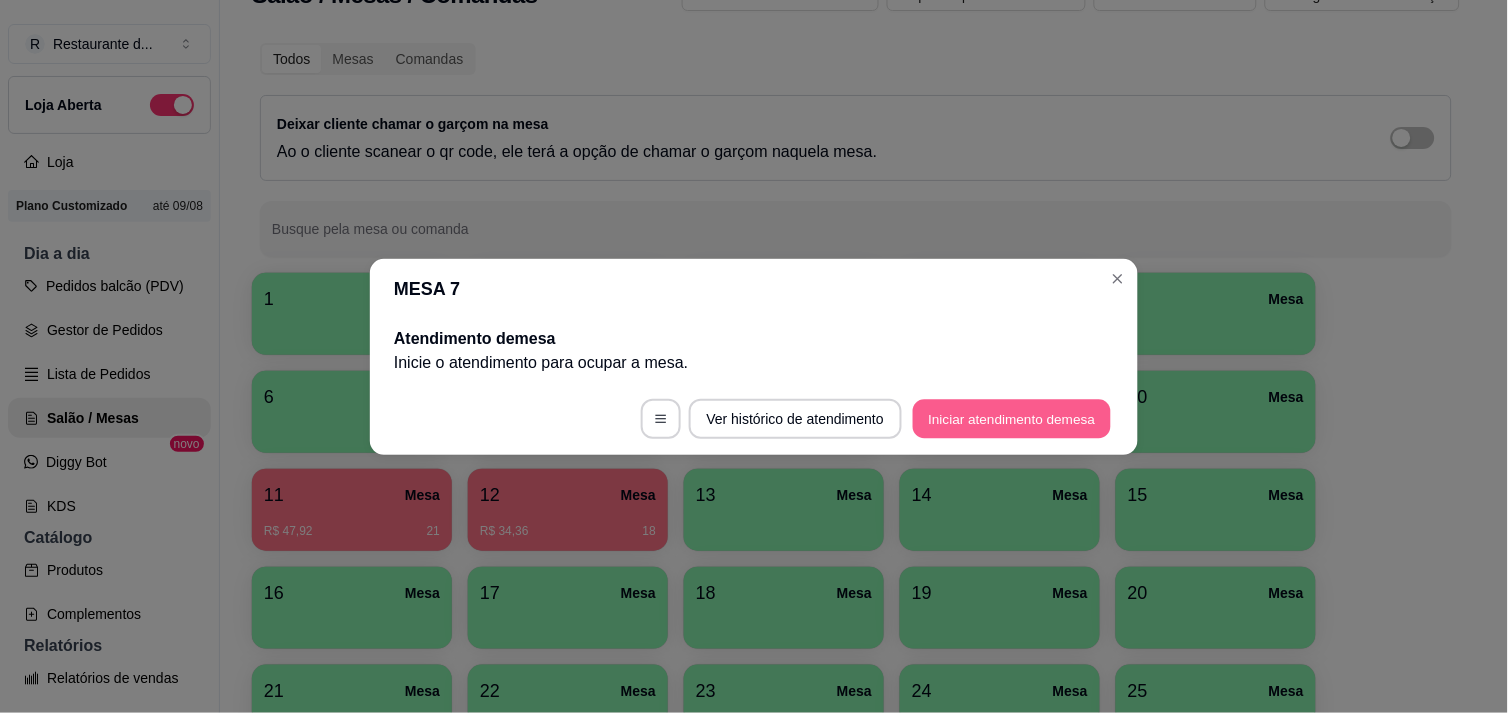 click on "Iniciar atendimento de  mesa" at bounding box center (1012, 418) 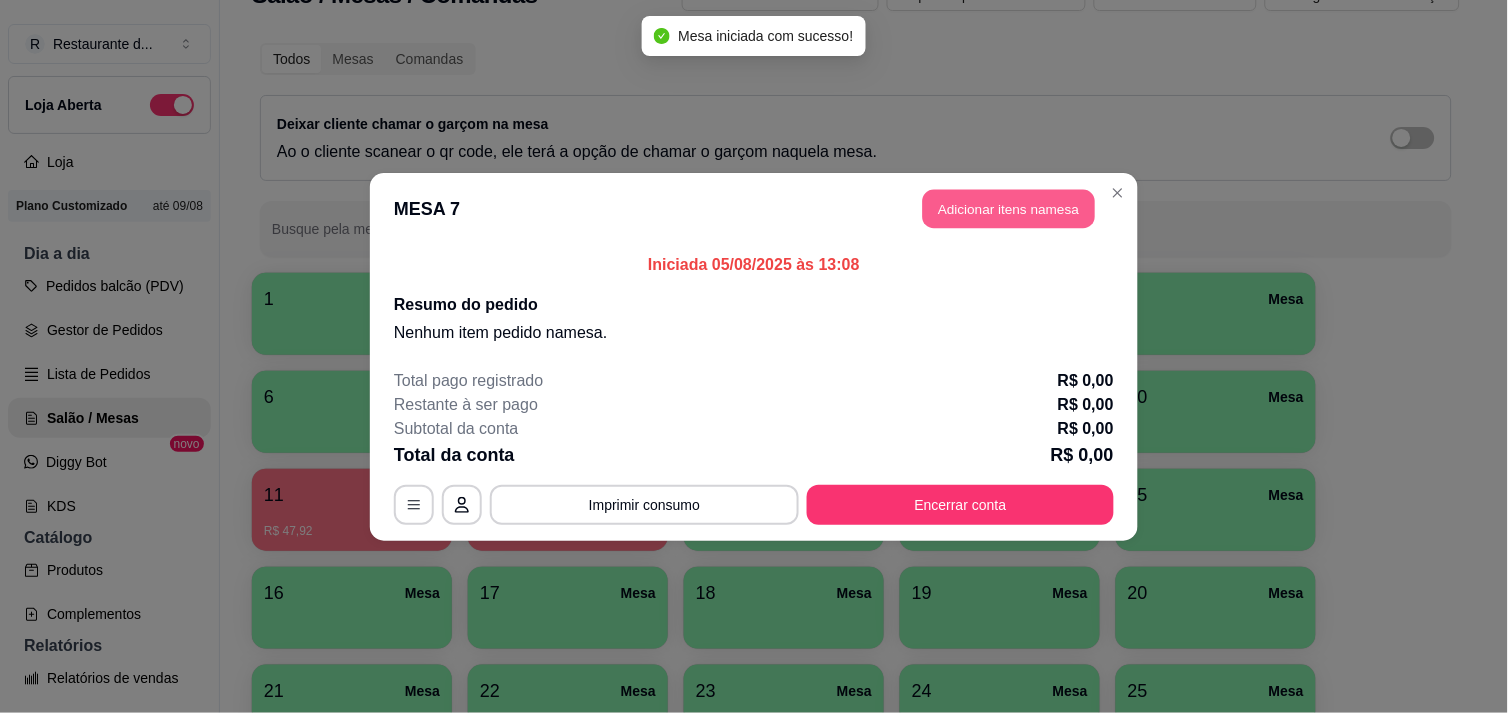 click on "Adicionar itens na  mesa" at bounding box center [1009, 208] 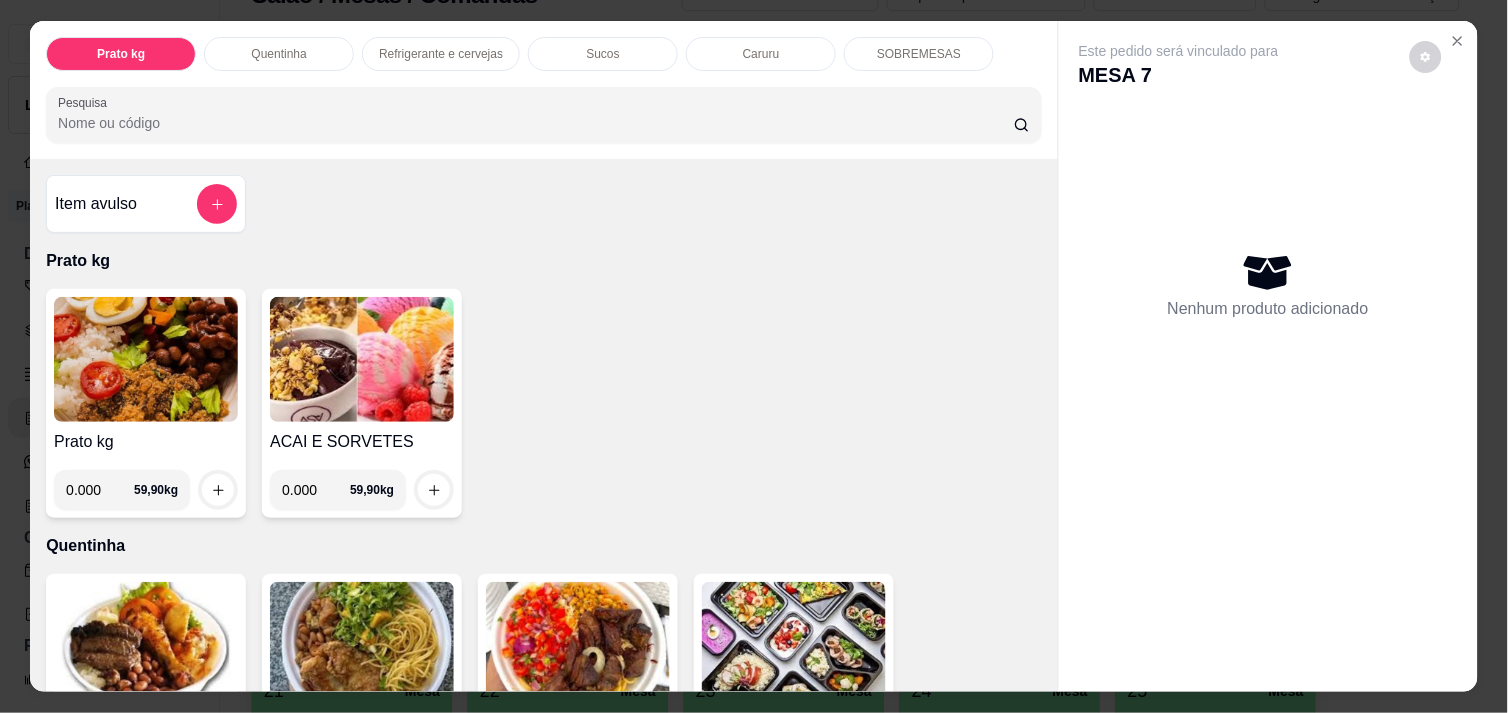 click on "0.000" at bounding box center (100, 490) 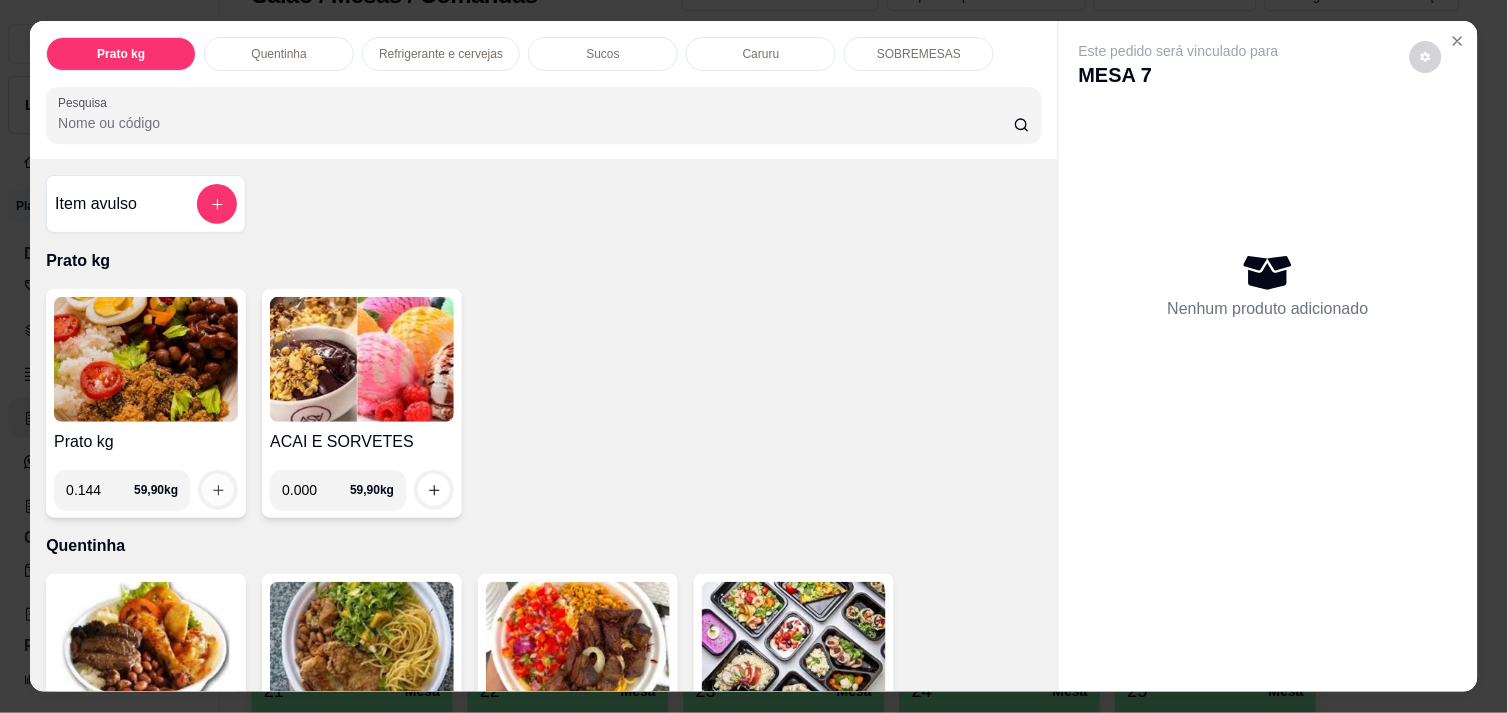type on "0.144" 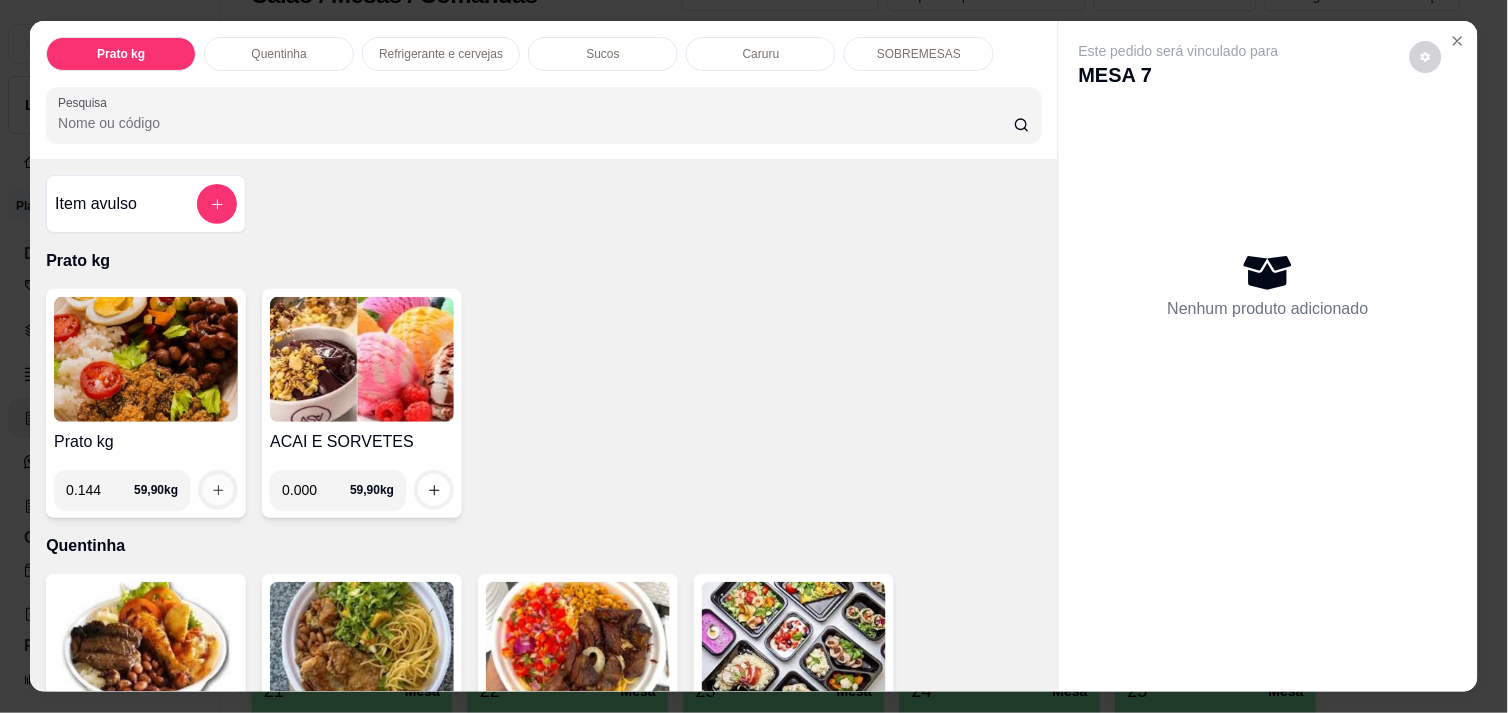 click at bounding box center (218, 490) 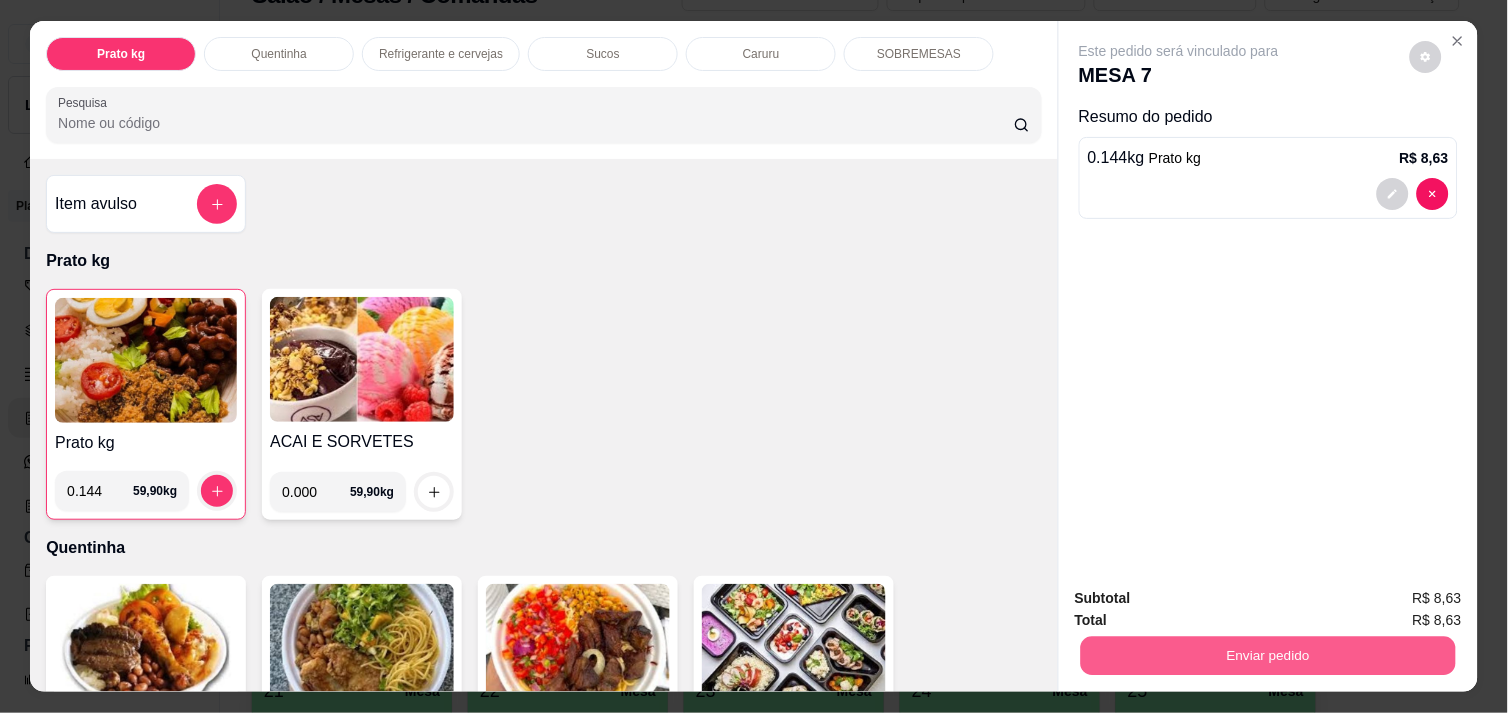 click on "Enviar pedido" at bounding box center (1268, 655) 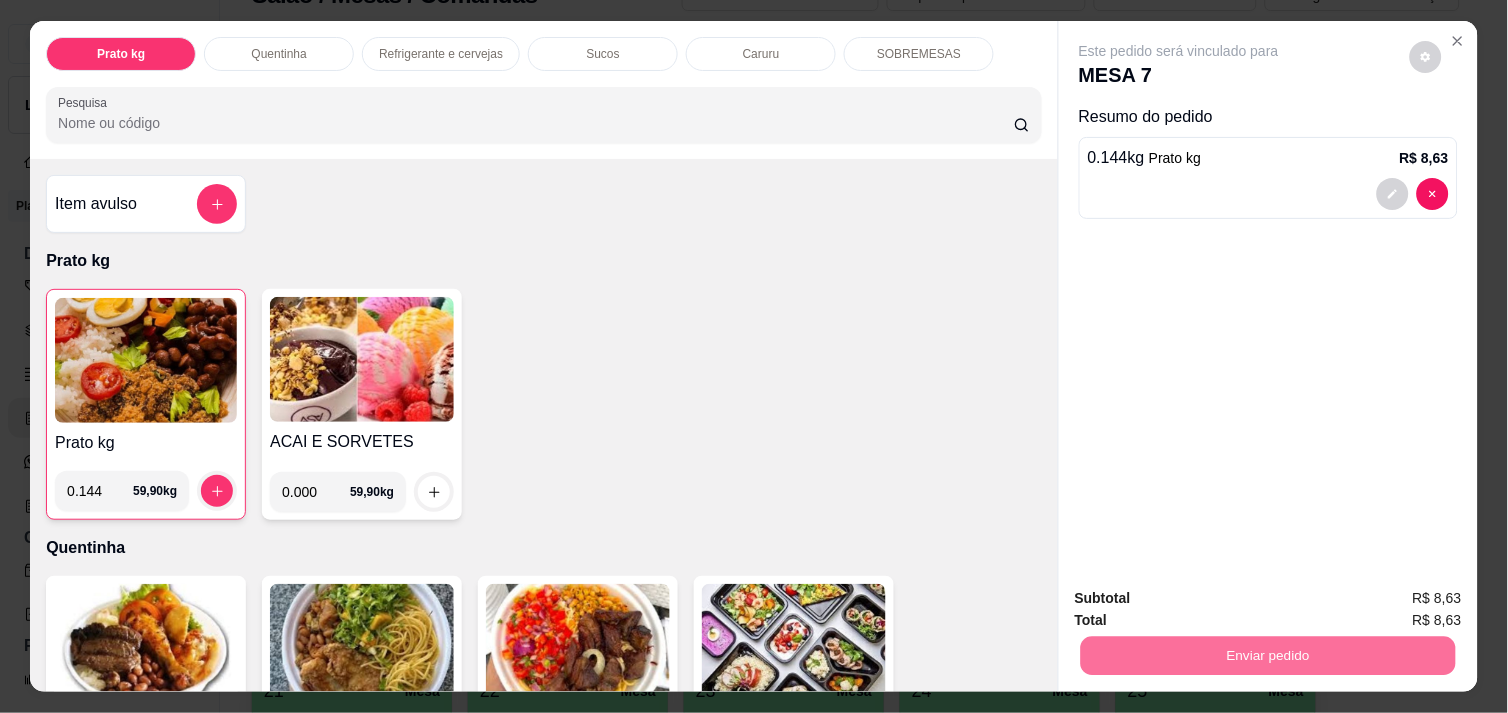 click on "Não registrar e enviar pedido" at bounding box center (1202, 598) 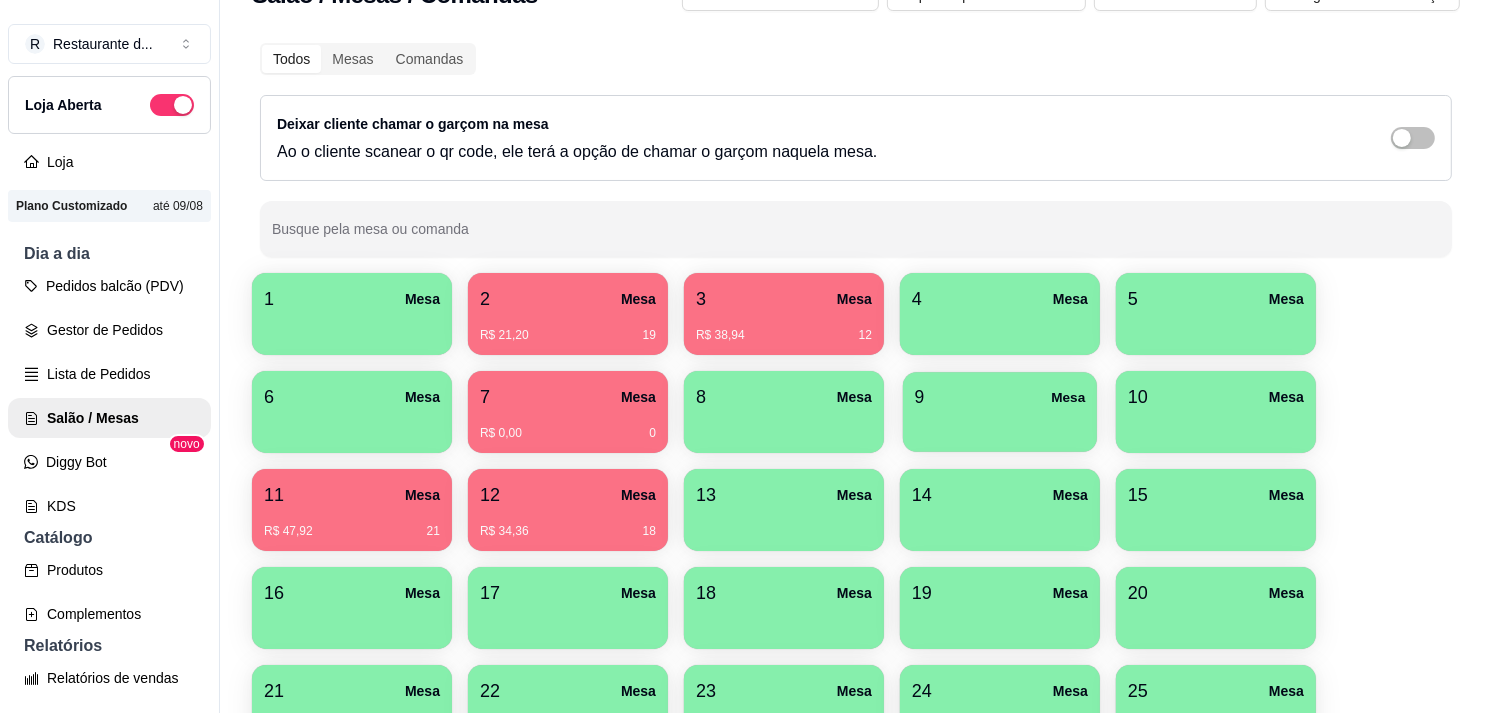 click at bounding box center (1000, 425) 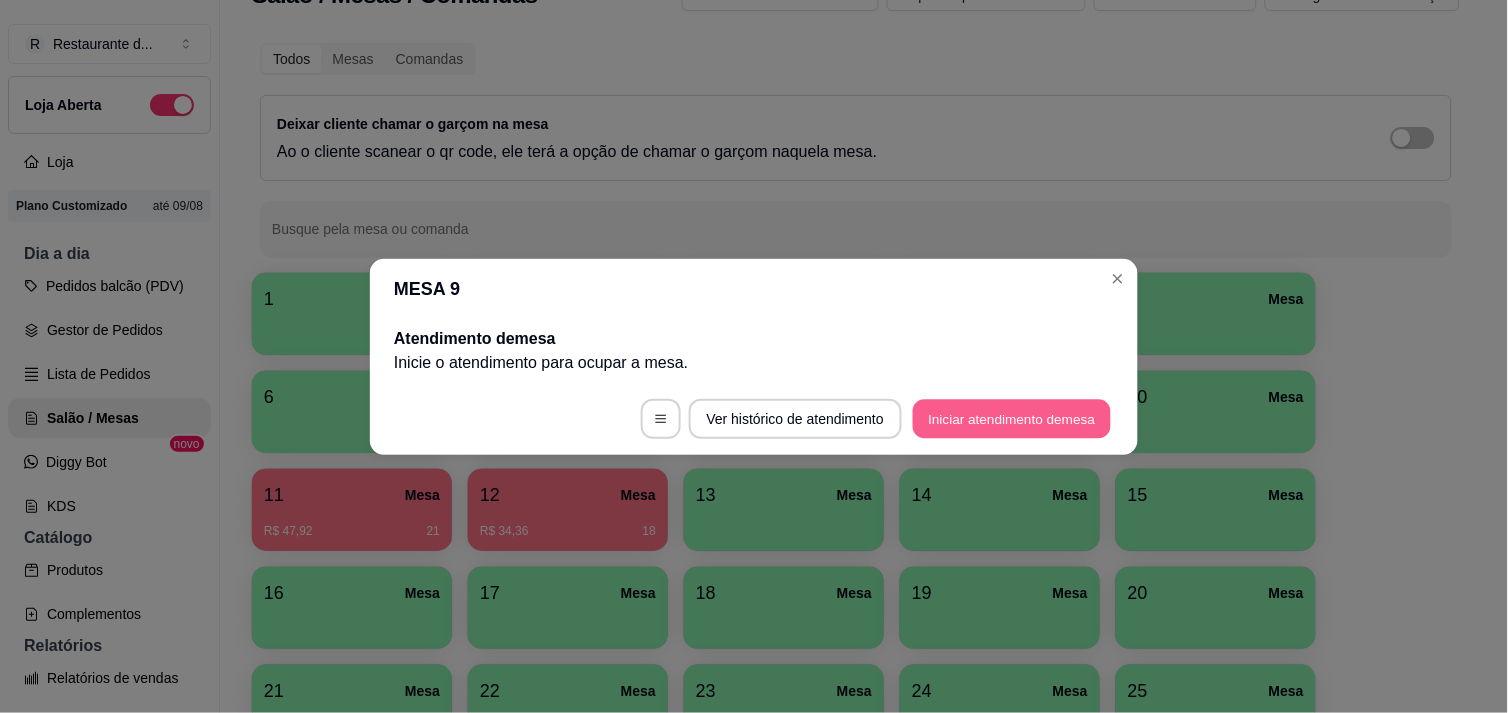 click on "Iniciar atendimento de  mesa" at bounding box center [1012, 418] 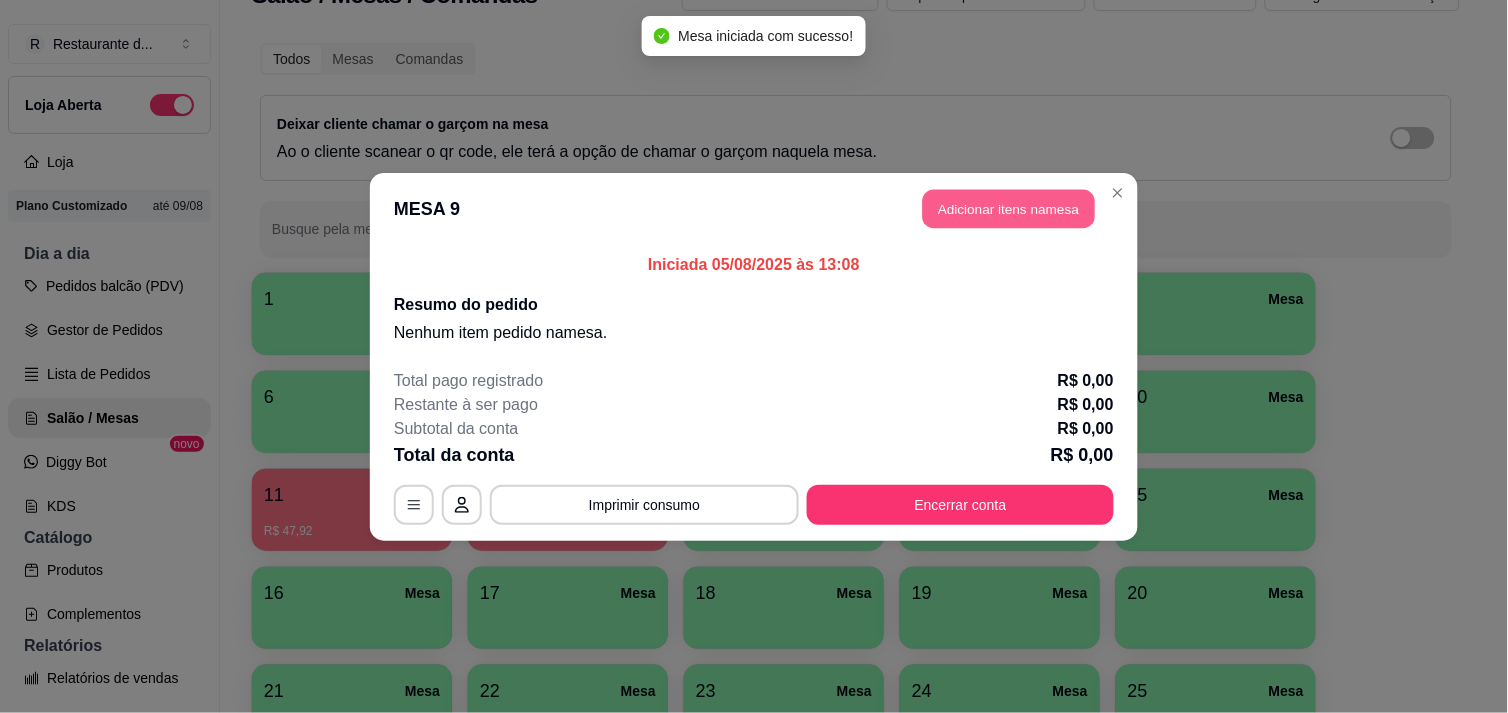 click on "Adicionar itens na  mesa" at bounding box center (1009, 208) 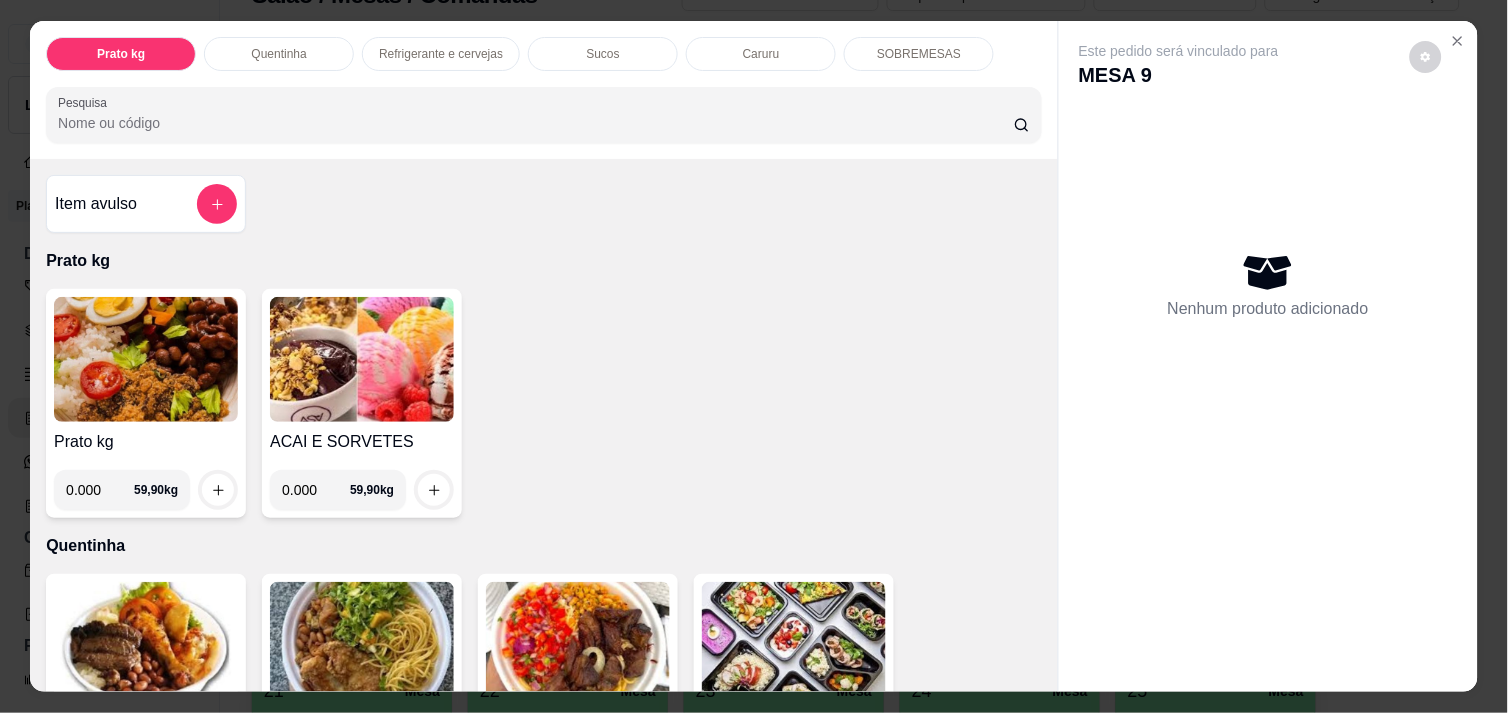 click on "0.000" at bounding box center [100, 490] 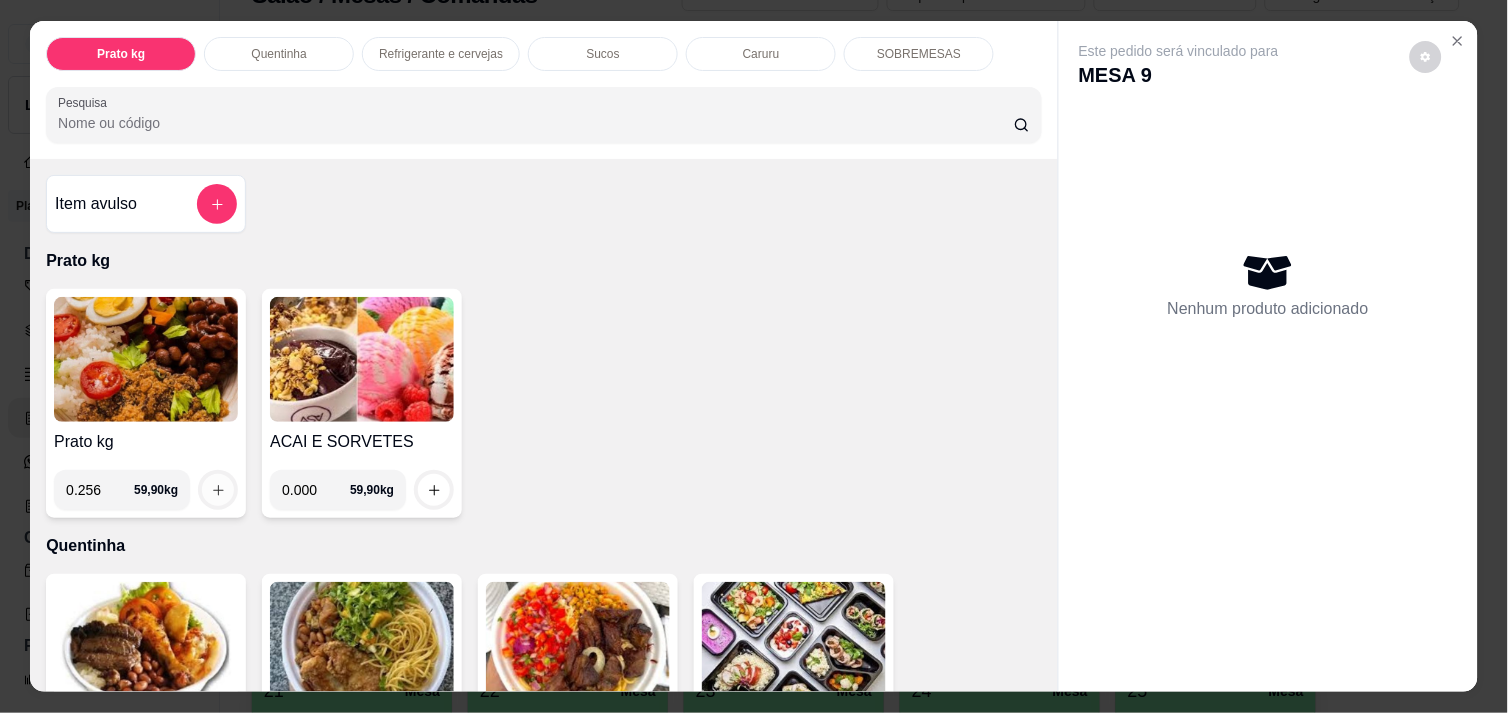 type on "0.256" 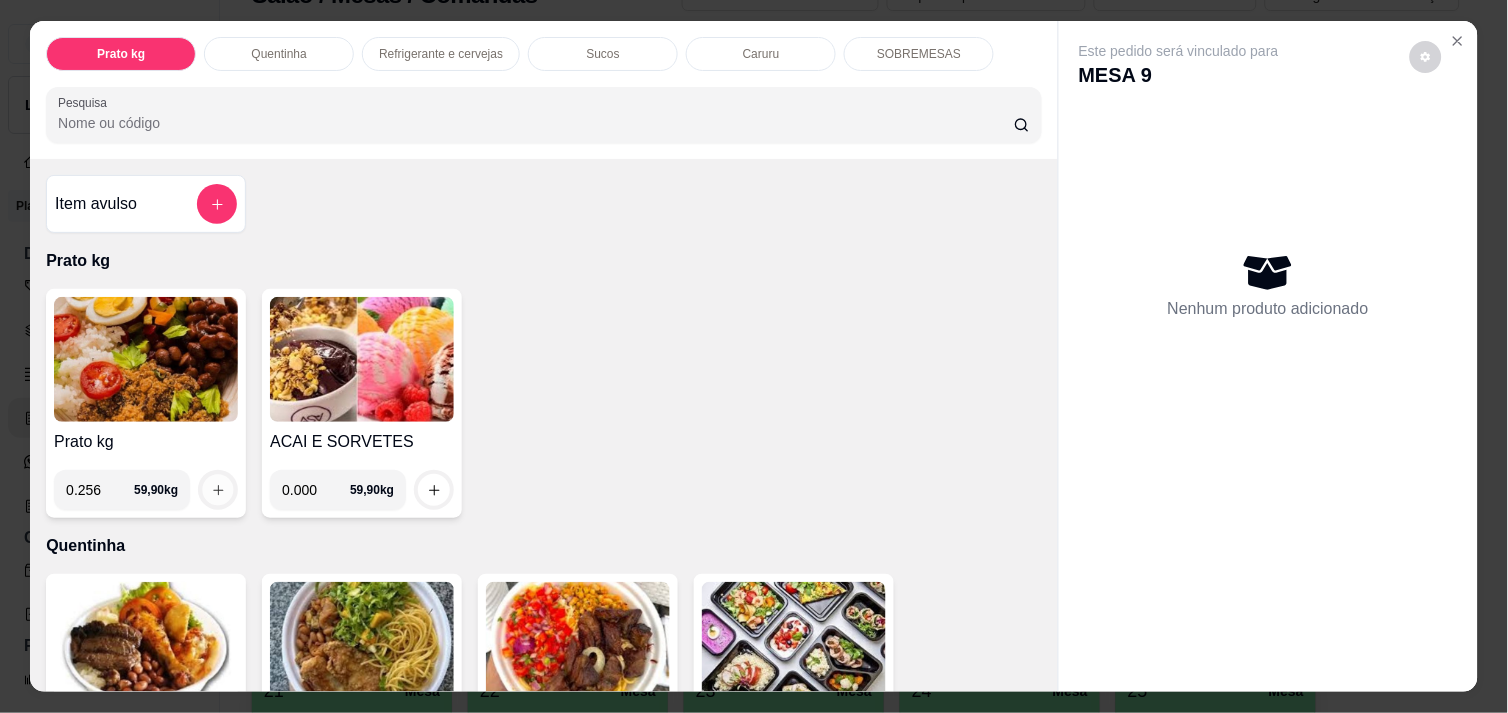 click at bounding box center (218, 490) 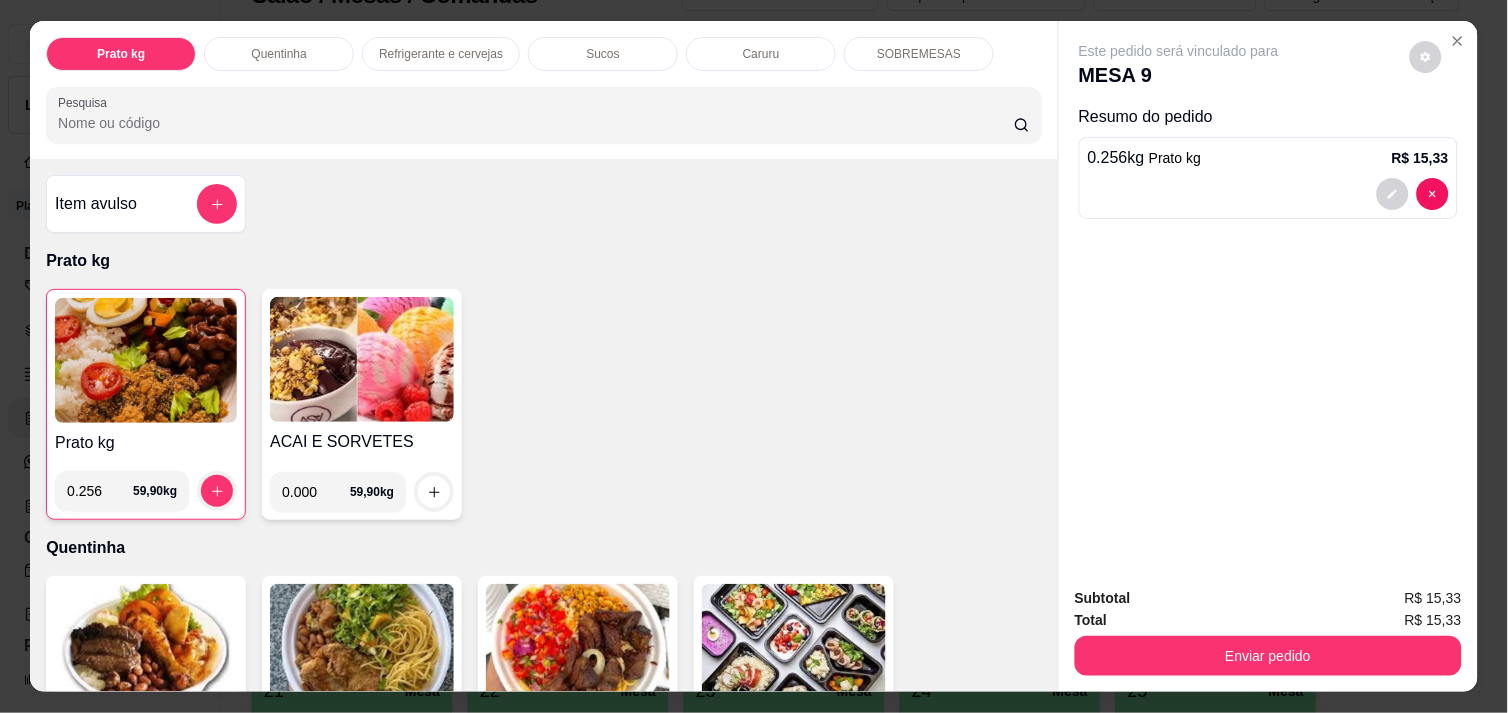 click on "Subtotal R$ 15,33 Total R$ 15,33 Enviar pedido" at bounding box center (1268, 631) 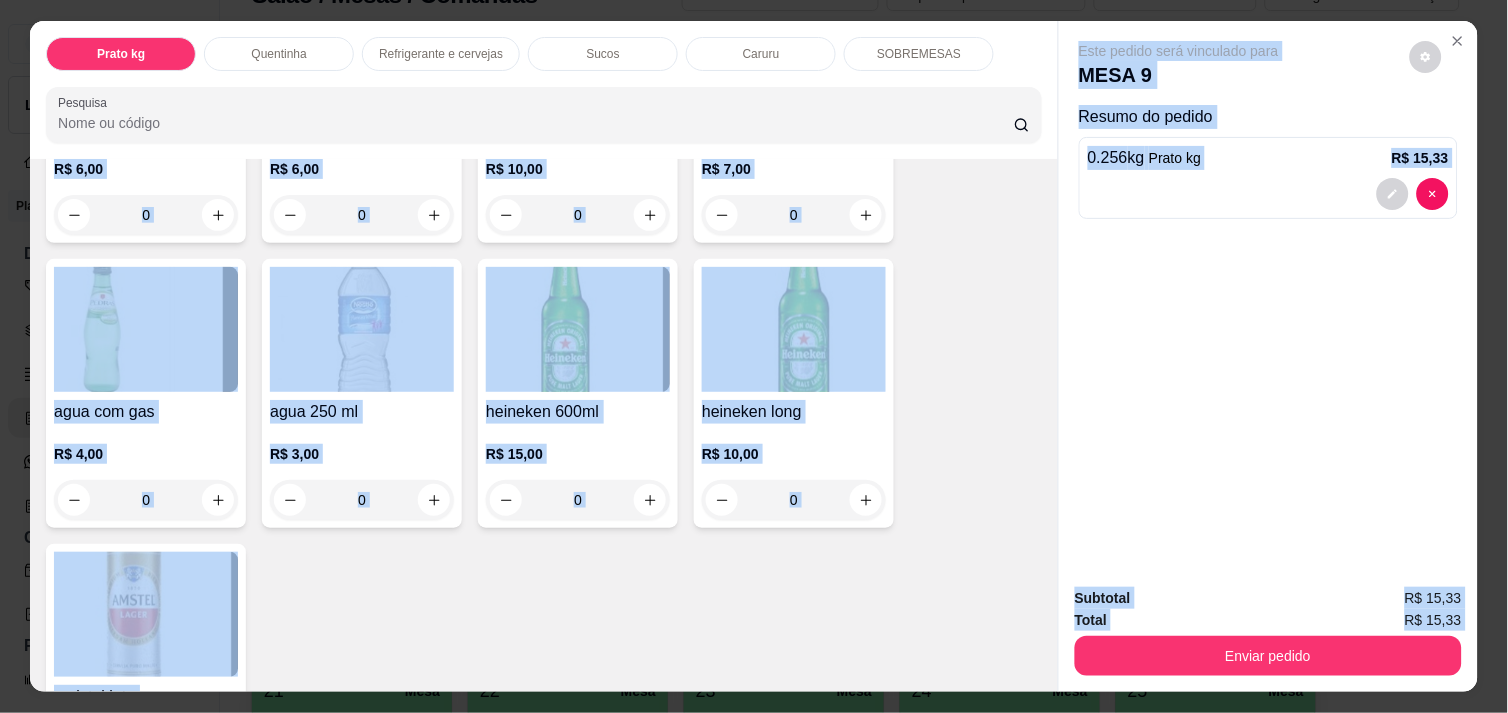 scroll, scrollTop: 1254, scrollLeft: 0, axis: vertical 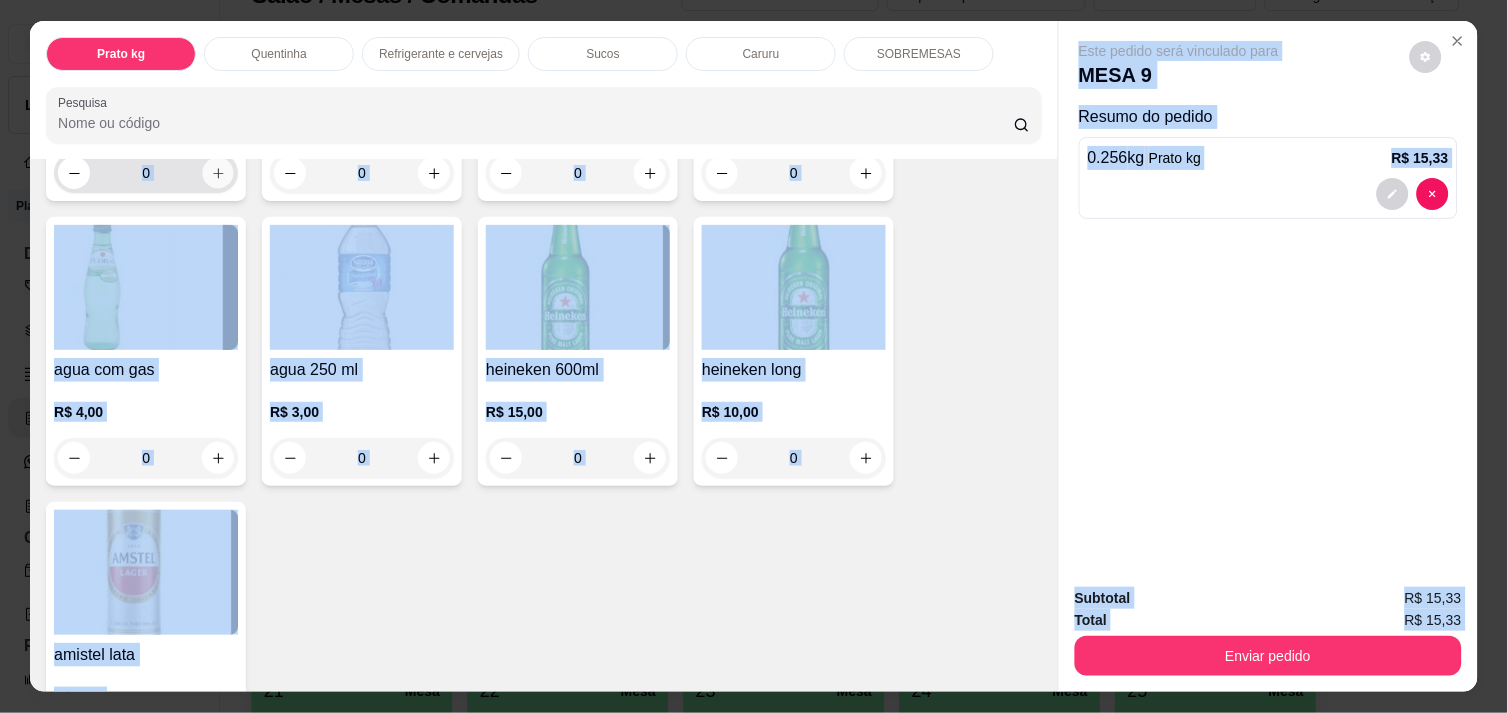 click 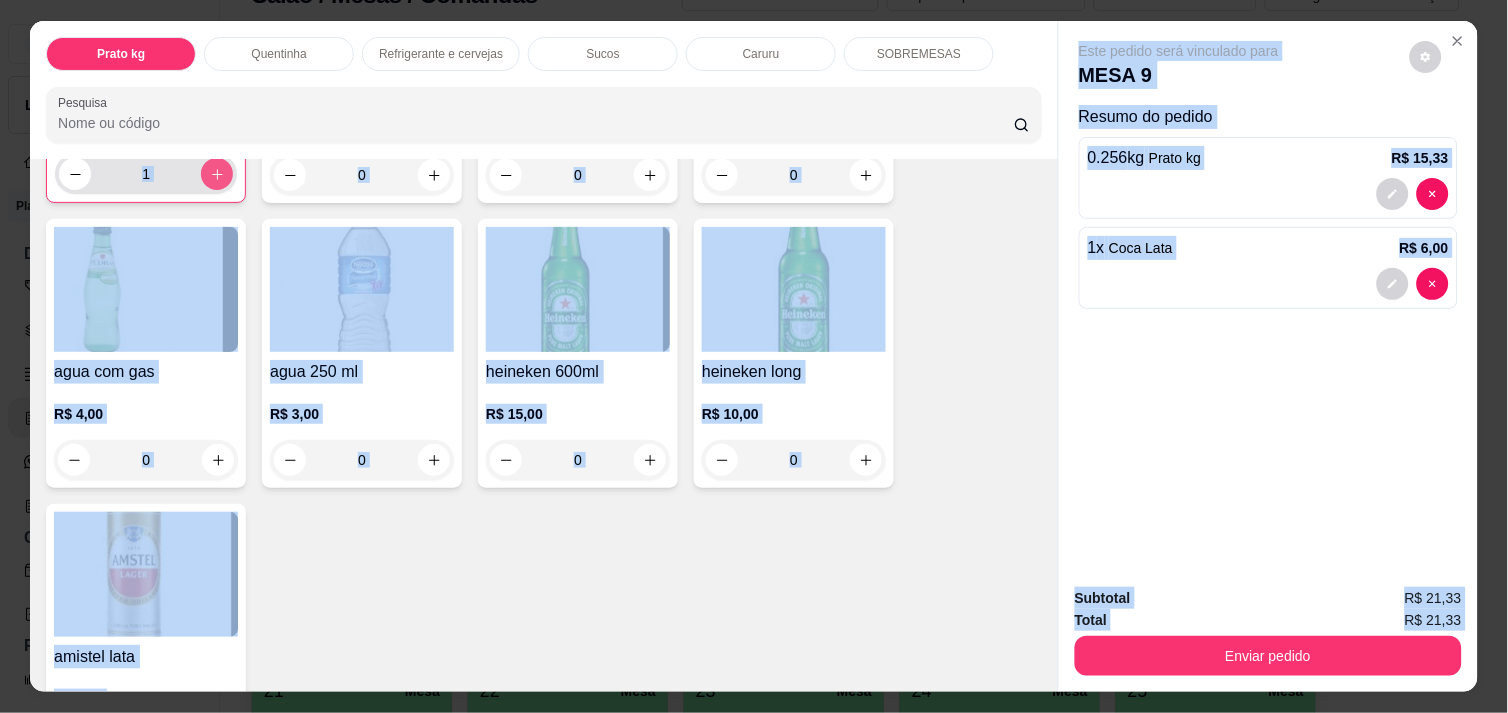scroll, scrollTop: 1255, scrollLeft: 0, axis: vertical 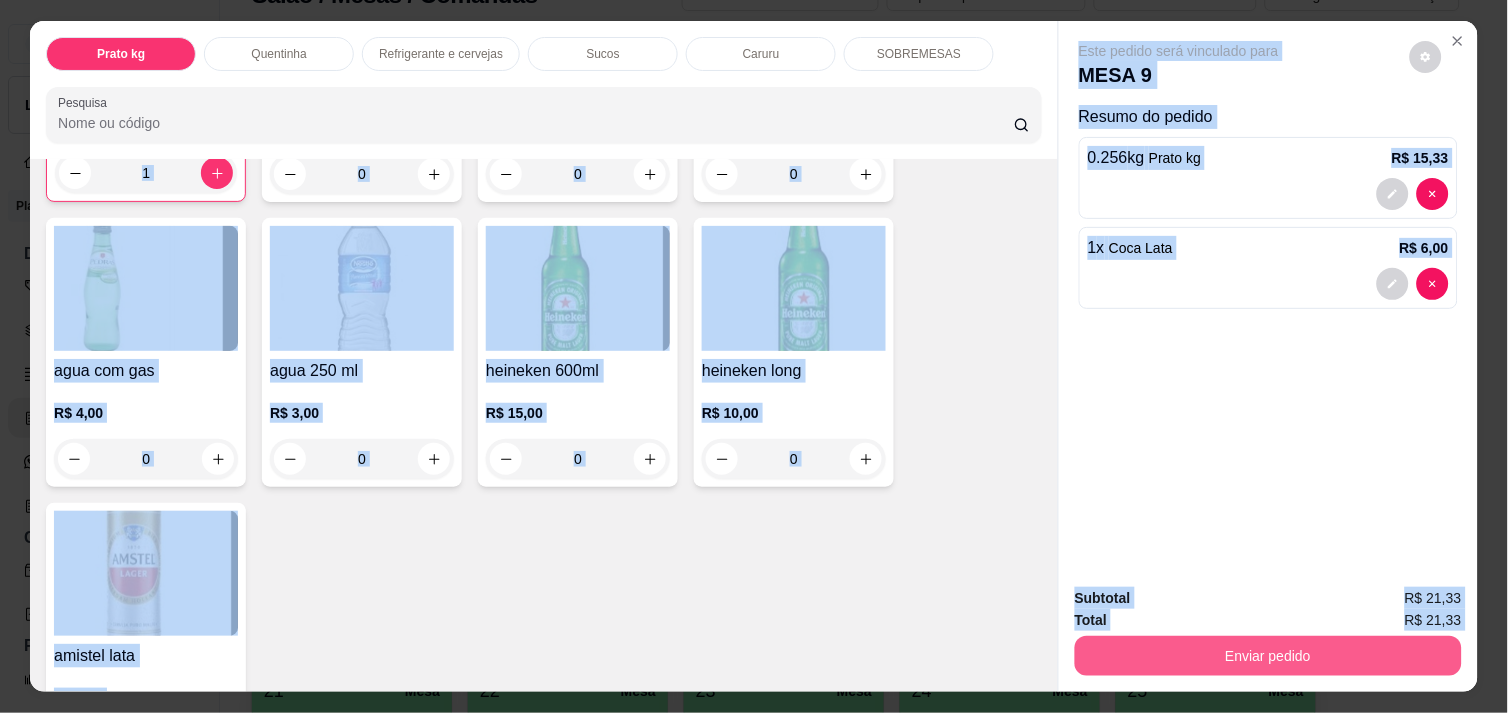 click on "Enviar pedido" at bounding box center (1268, 656) 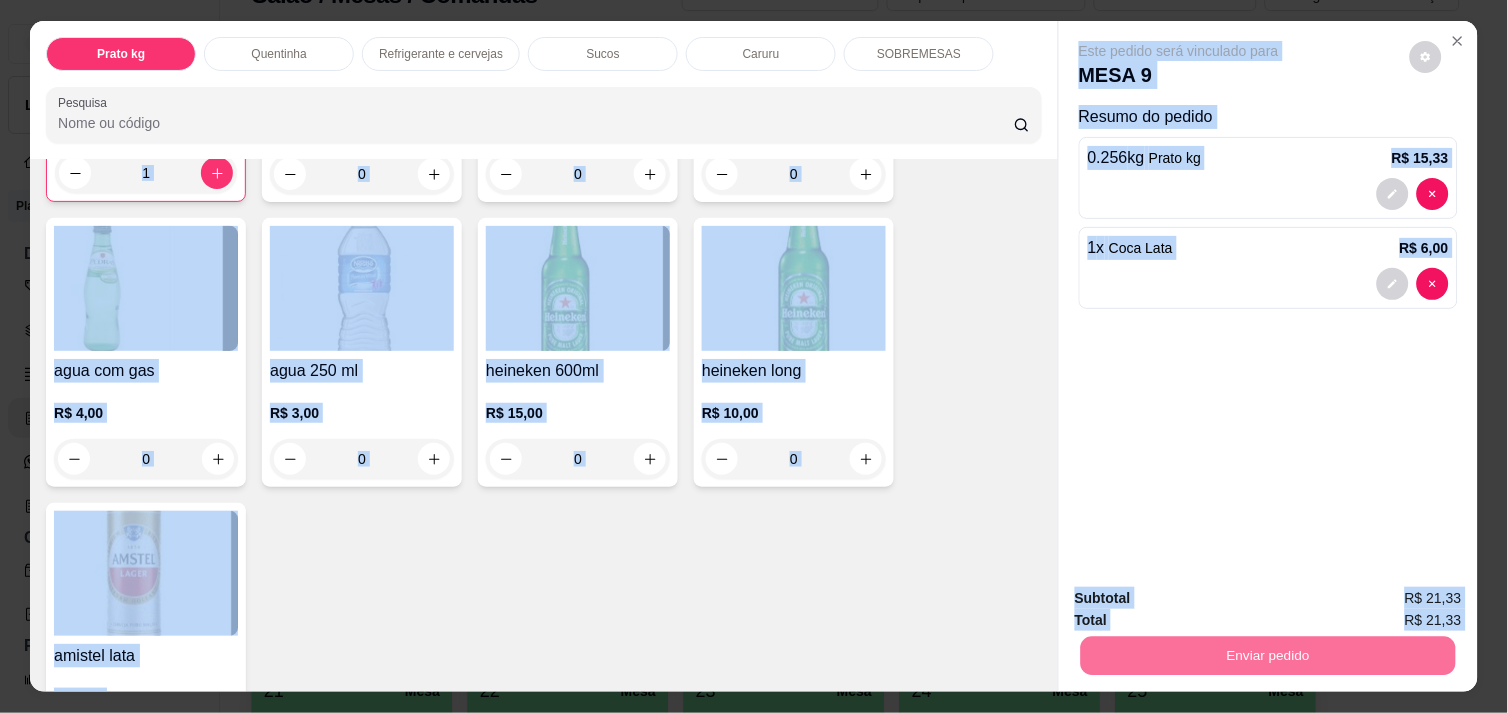 click on "Não registrar e enviar pedido" at bounding box center (1202, 598) 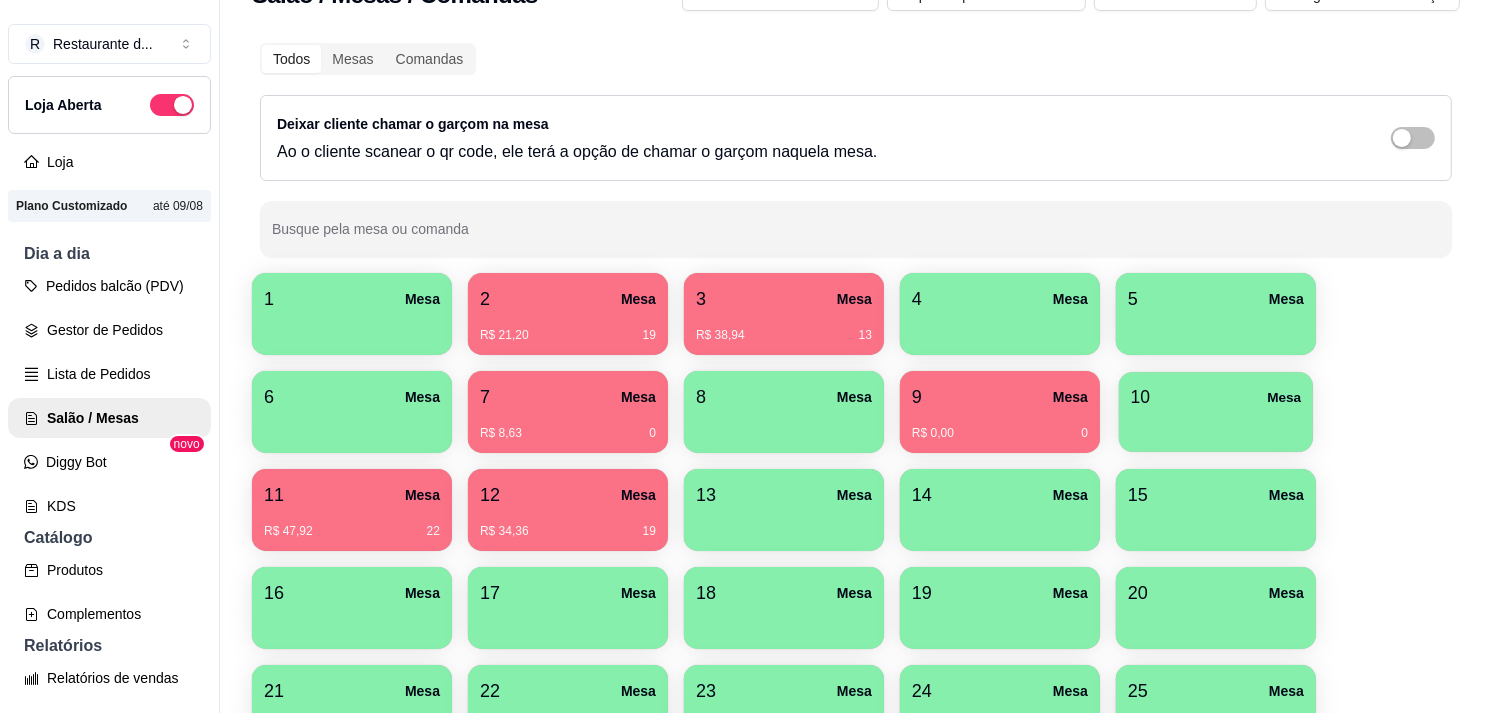 click at bounding box center [1216, 425] 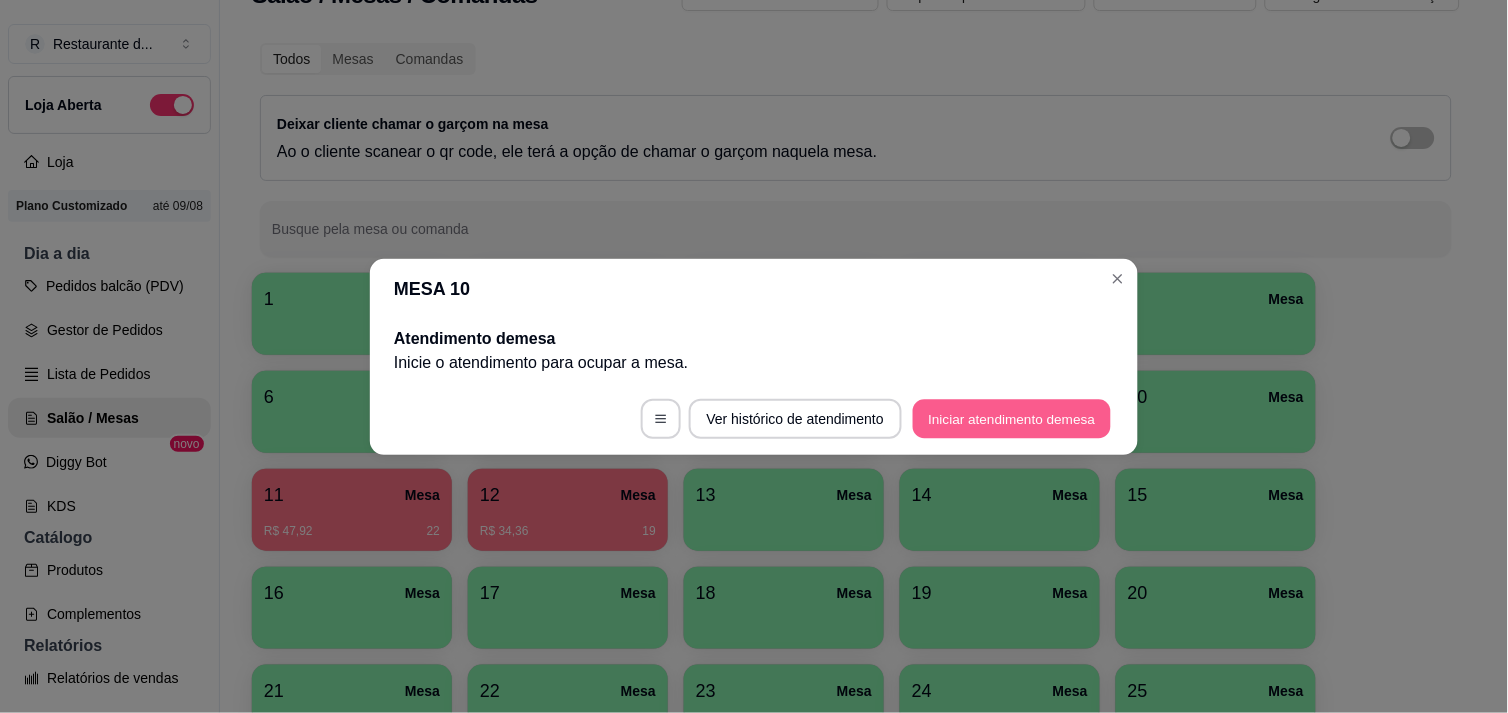 click on "Iniciar atendimento de  mesa" at bounding box center [1012, 418] 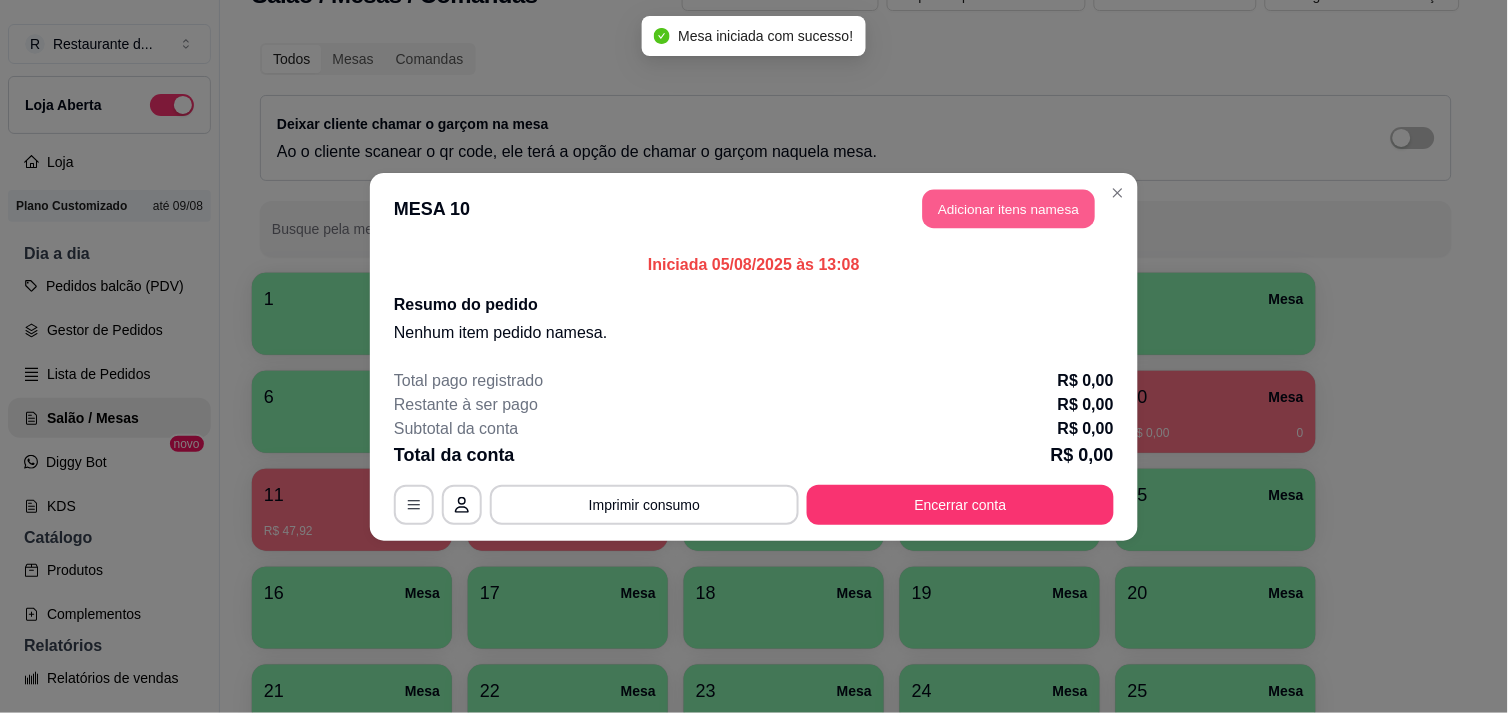 click on "Adicionar itens na  mesa" at bounding box center [1009, 208] 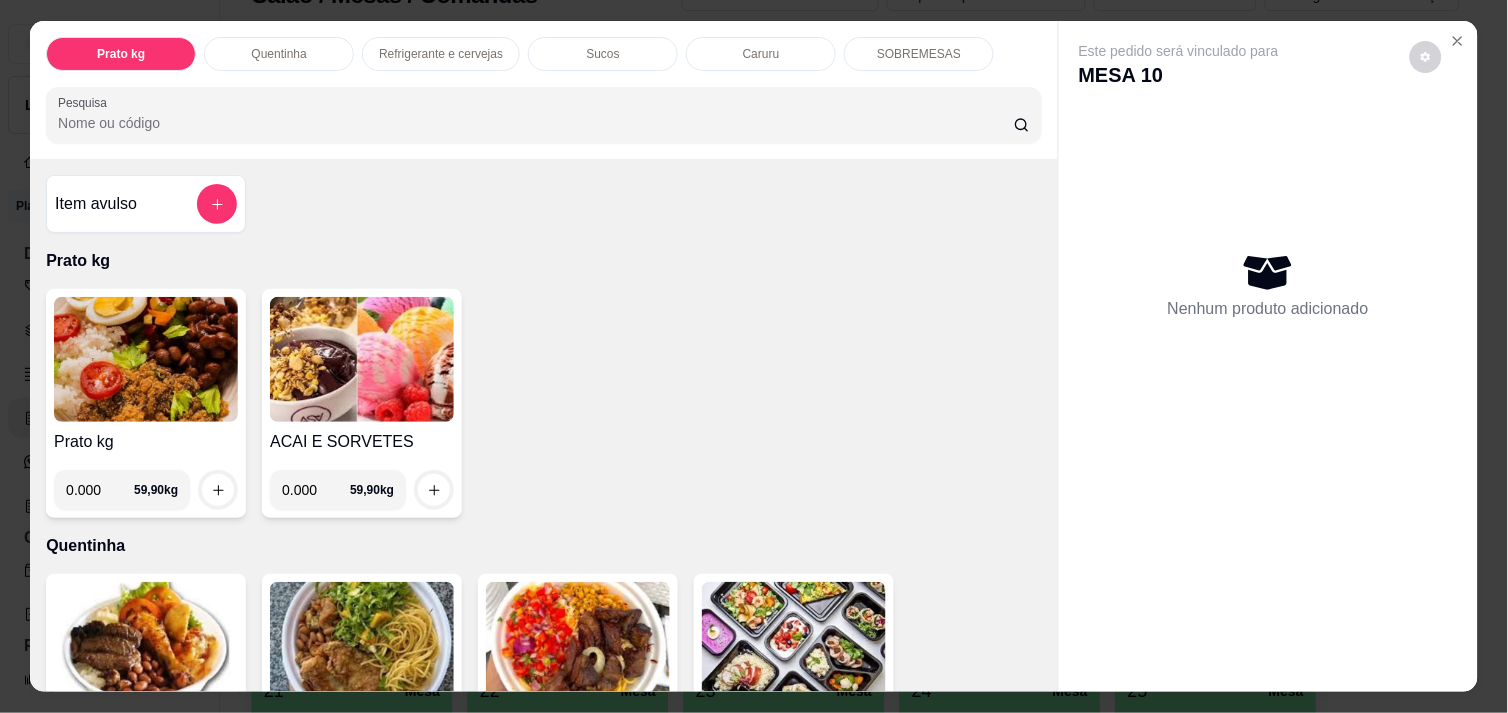 click on "0.000" at bounding box center [100, 490] 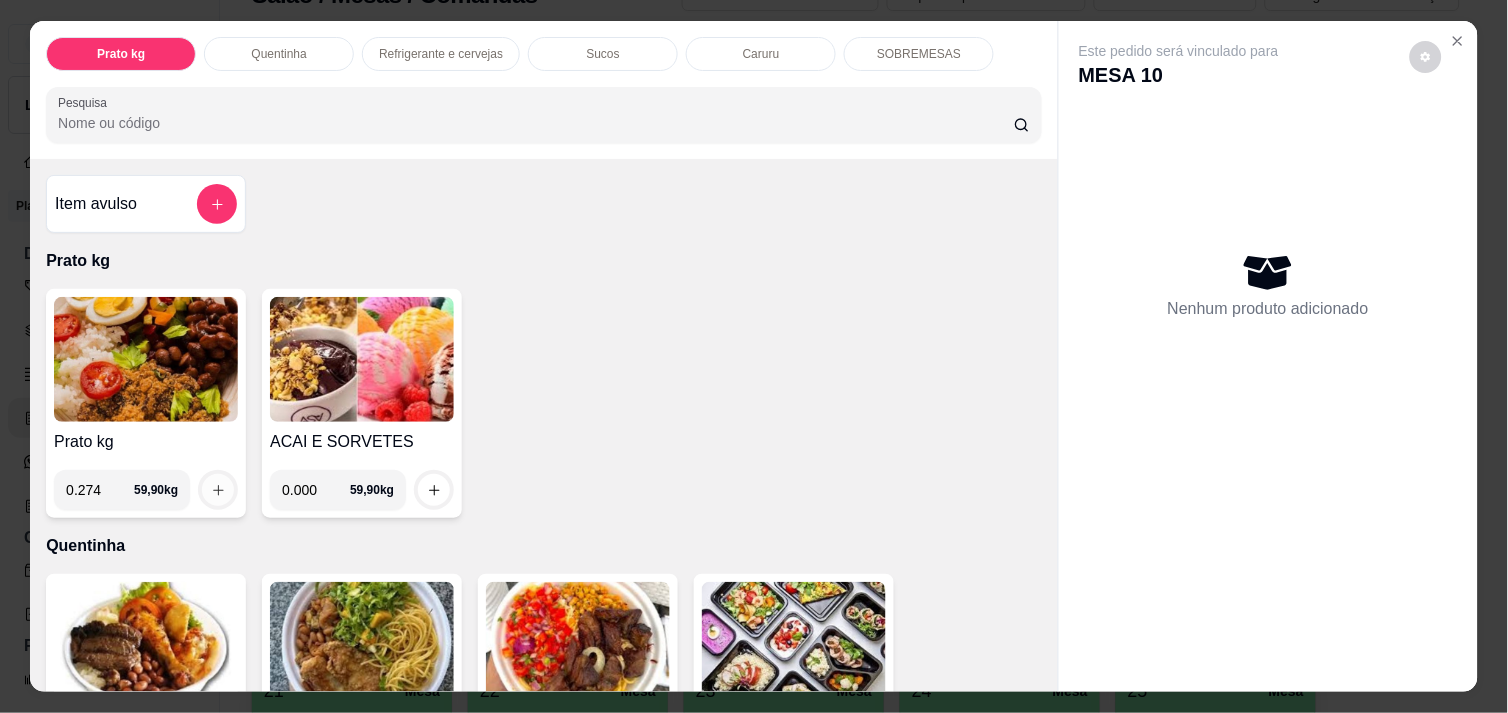type on "0.274" 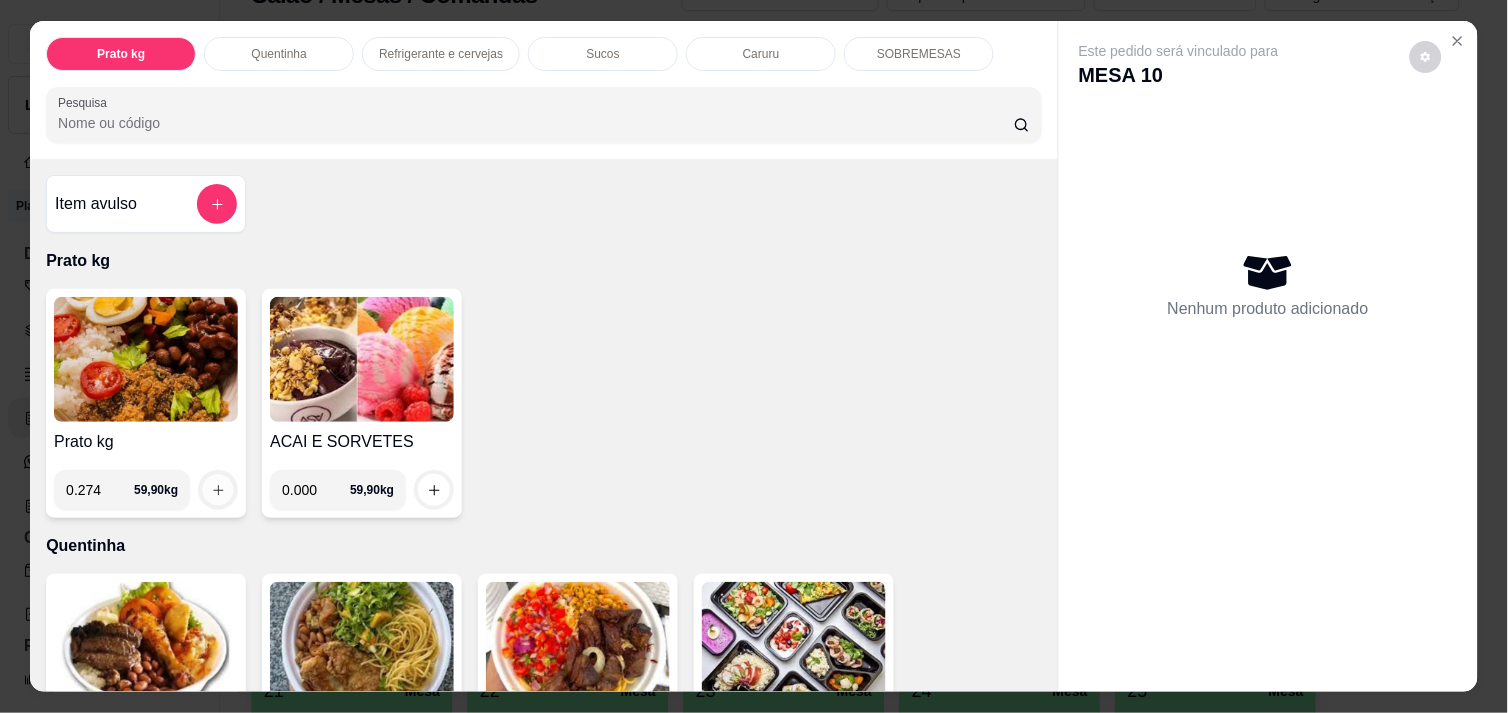 click 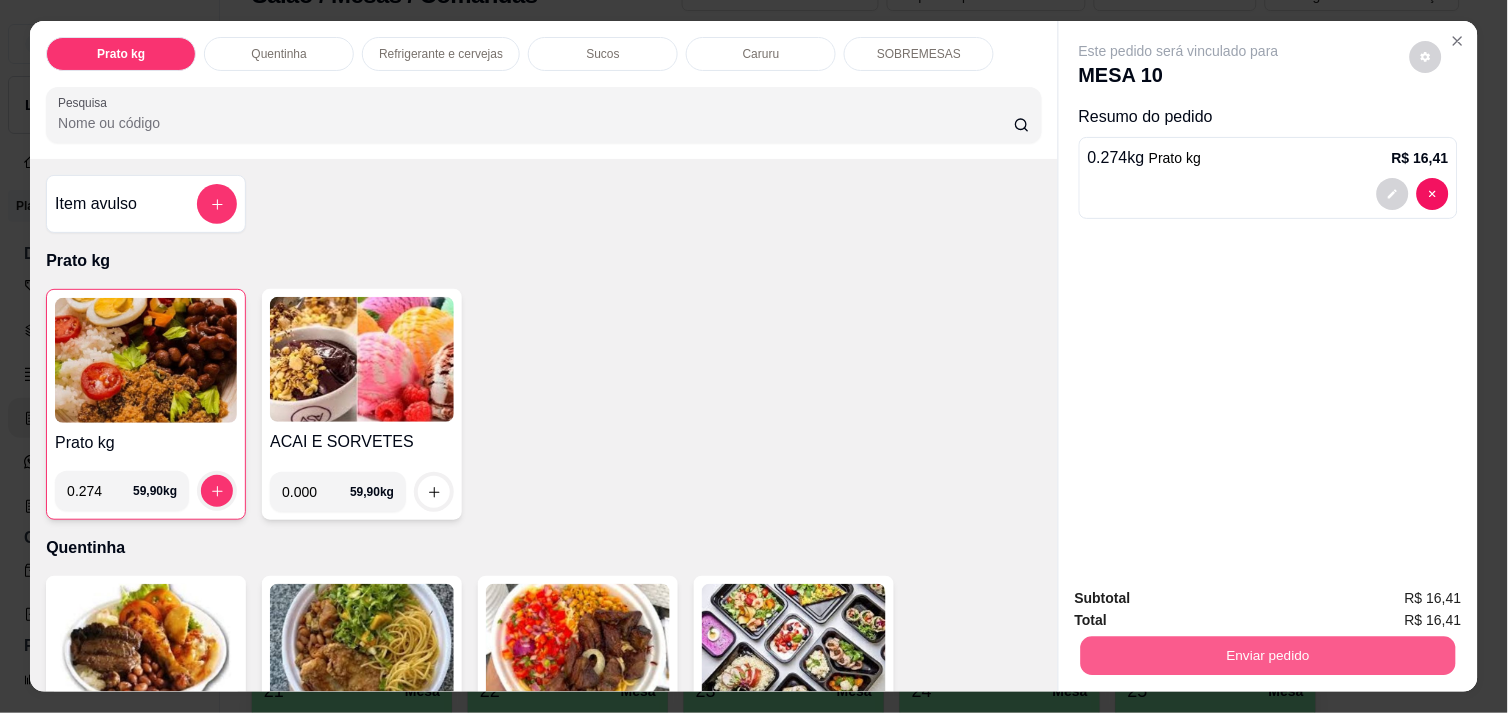 click on "Enviar pedido" at bounding box center [1268, 655] 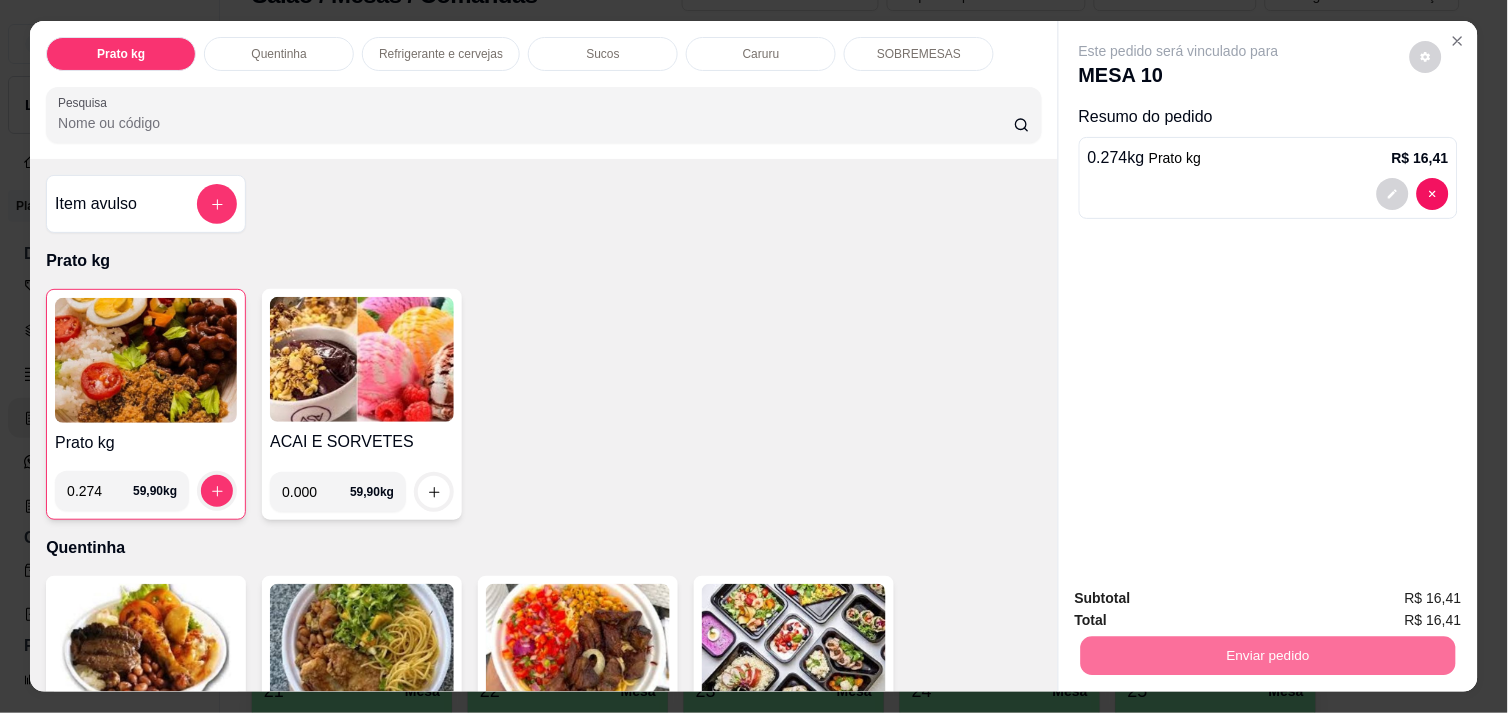 click on "Não registrar e enviar pedido" at bounding box center (1202, 599) 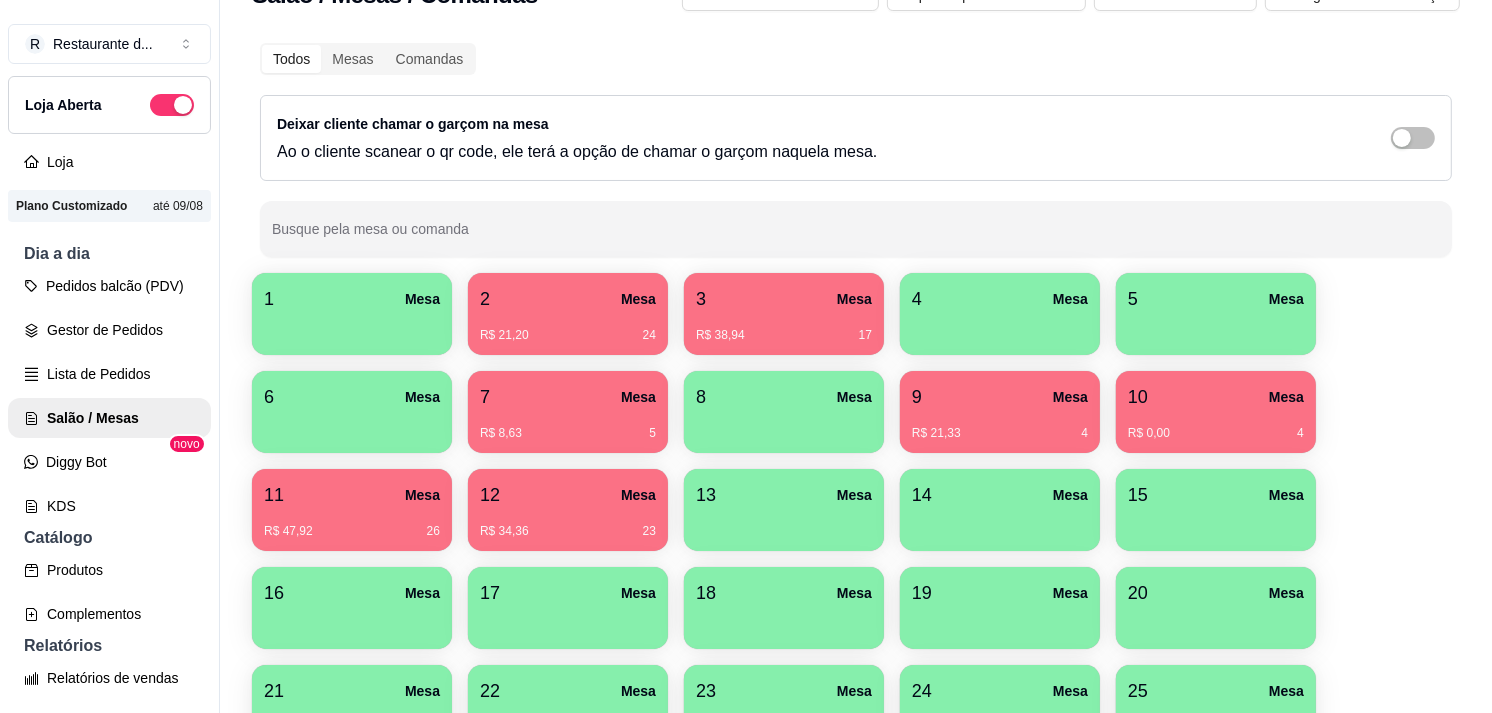click on "1 Mesa 2 Mesa R$ 21,20 24 3 Mesa R$ 38,94 17 4 Mesa 5 Mesa 6 Mesa 7 Mesa R$ 8,63 5 8 Mesa 9 Mesa R$ 21,33 4 10 Mesa R$ 0,00 4 11 Mesa R$ 47,92 26 12 Mesa R$ 34,36 23 13 Mesa 14 Mesa 15 Mesa 16 Mesa 17 Mesa 18 Mesa 19 Mesa 20 Mesa 21 Mesa 22 Mesa 23 Mesa 24 Mesa 25 Mesa 26 Mesa 27 Mesa 28 Mesa 29 Mesa 30 Mesa 31 Mesa 32 Mesa 33 Mesa 34 Mesa 35 Mesa 36 Mesa 37 Mesa 38 Mesa 39 Mesa 40 Mesa" at bounding box center (856, 657) 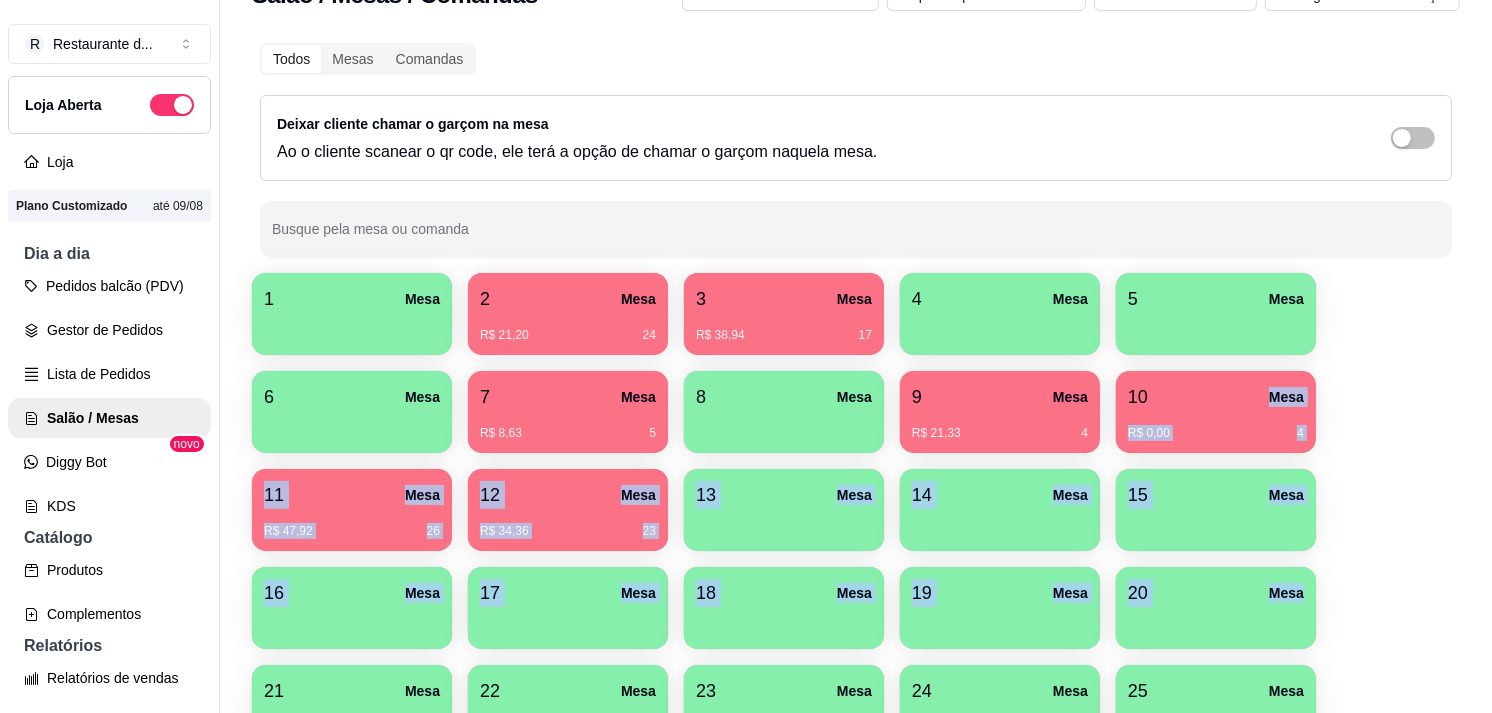 drag, startPoint x: 1424, startPoint y: 630, endPoint x: 1148, endPoint y: 374, distance: 376.44653 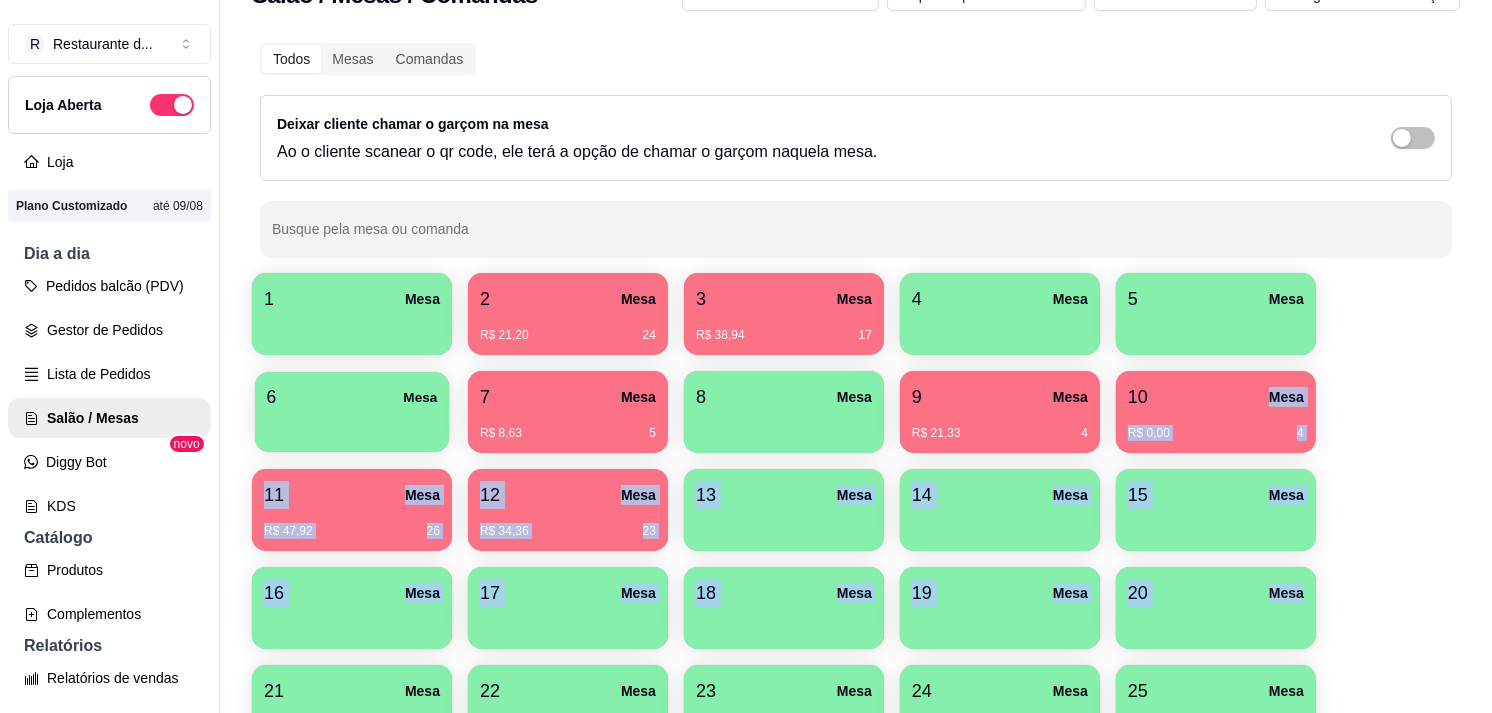 click on "6 Mesa" at bounding box center [352, 397] 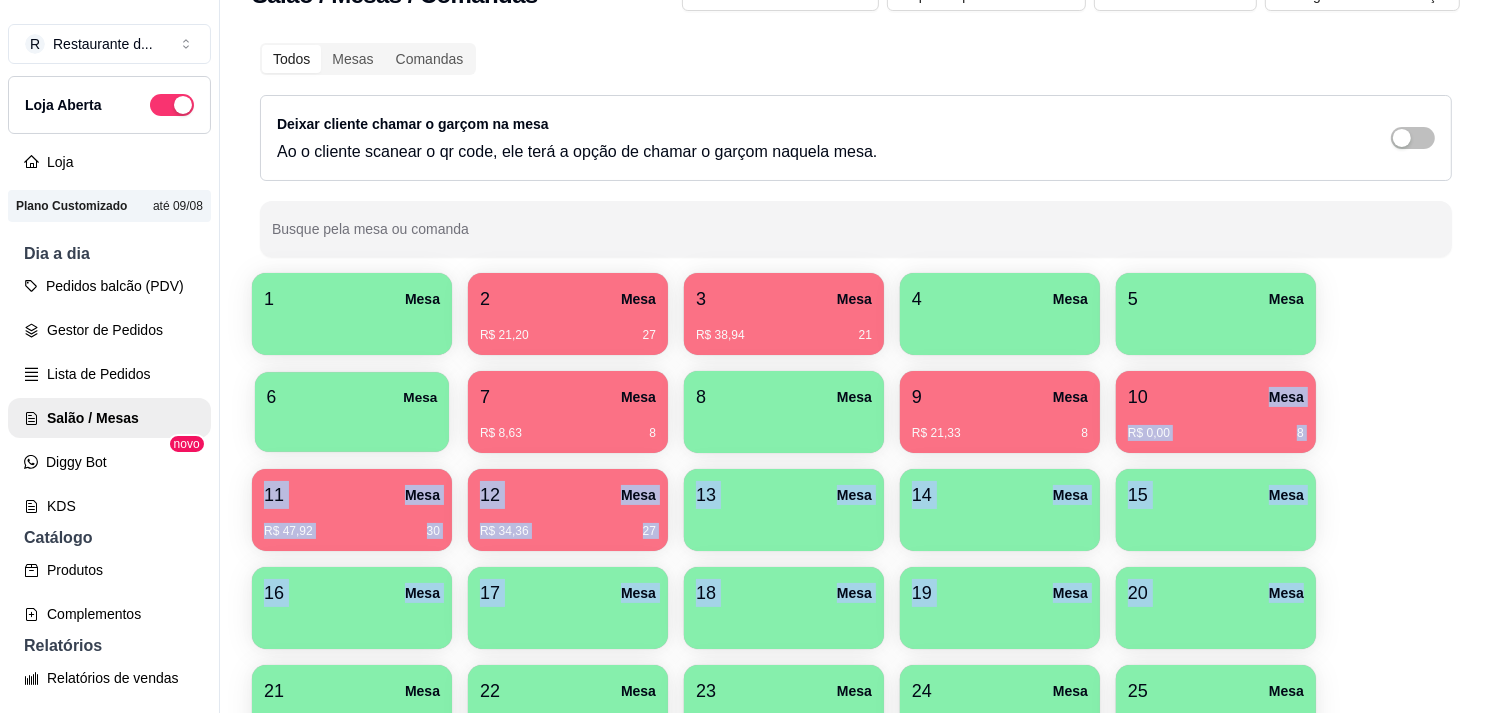 click on "6 Mesa" at bounding box center [352, 397] 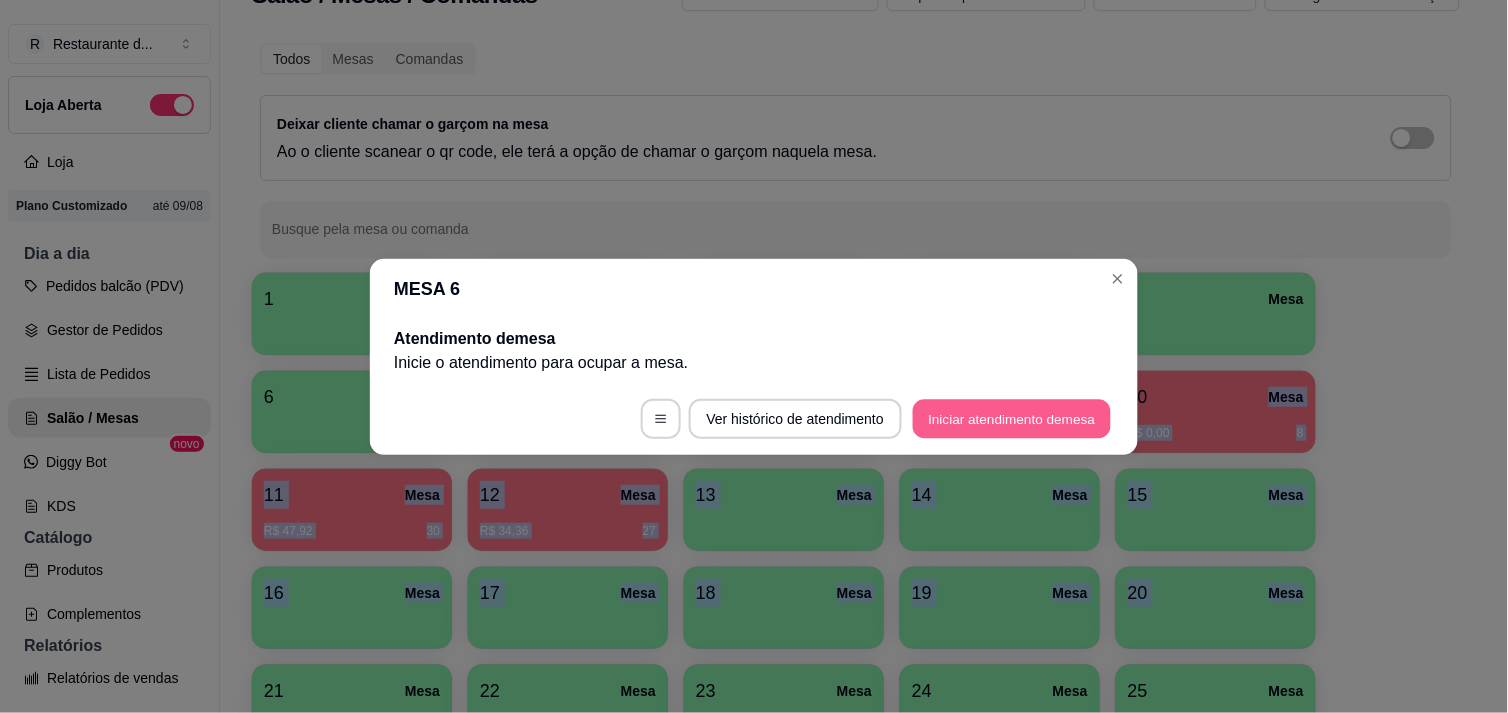 click on "Iniciar atendimento de  mesa" at bounding box center (1012, 418) 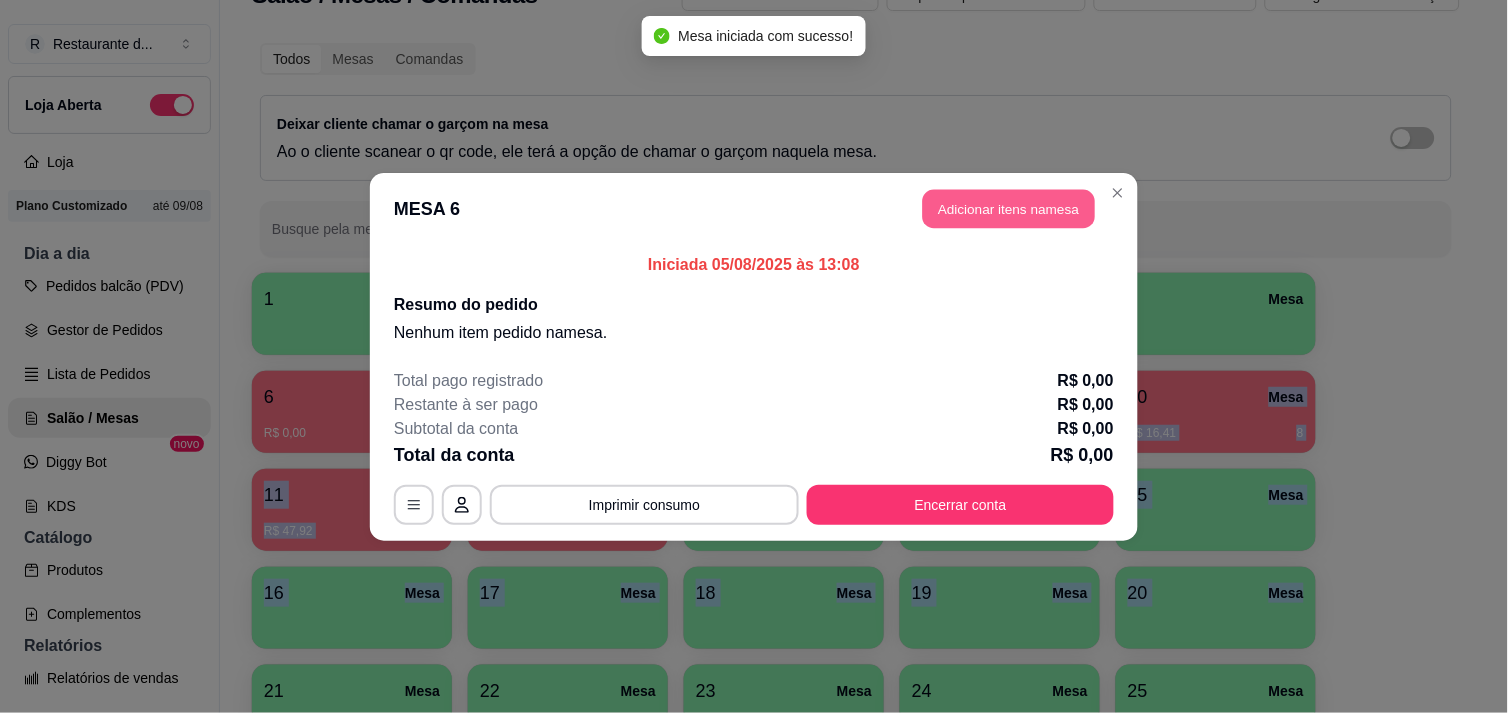 click on "Adicionar itens na  mesa" at bounding box center (1009, 208) 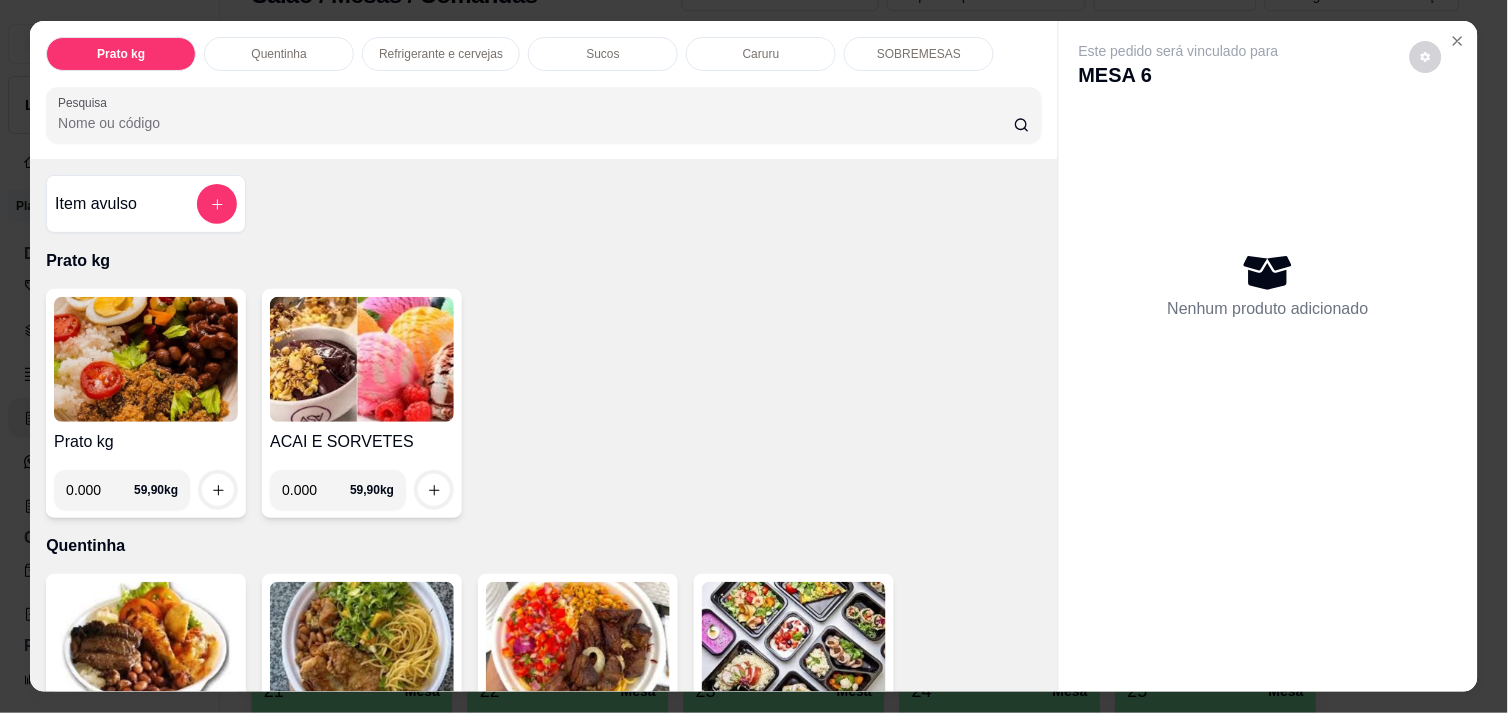 click on "0.000" at bounding box center [100, 490] 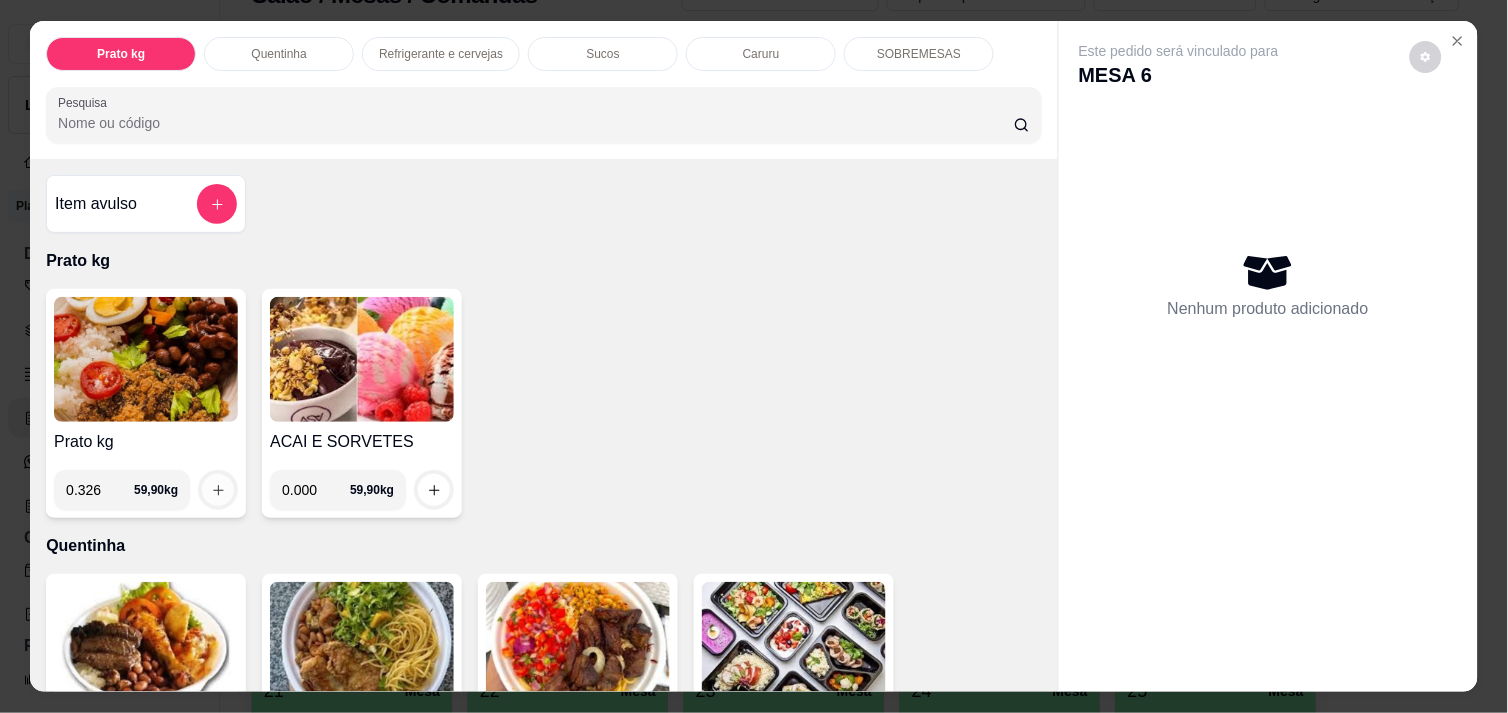 type on "0.326" 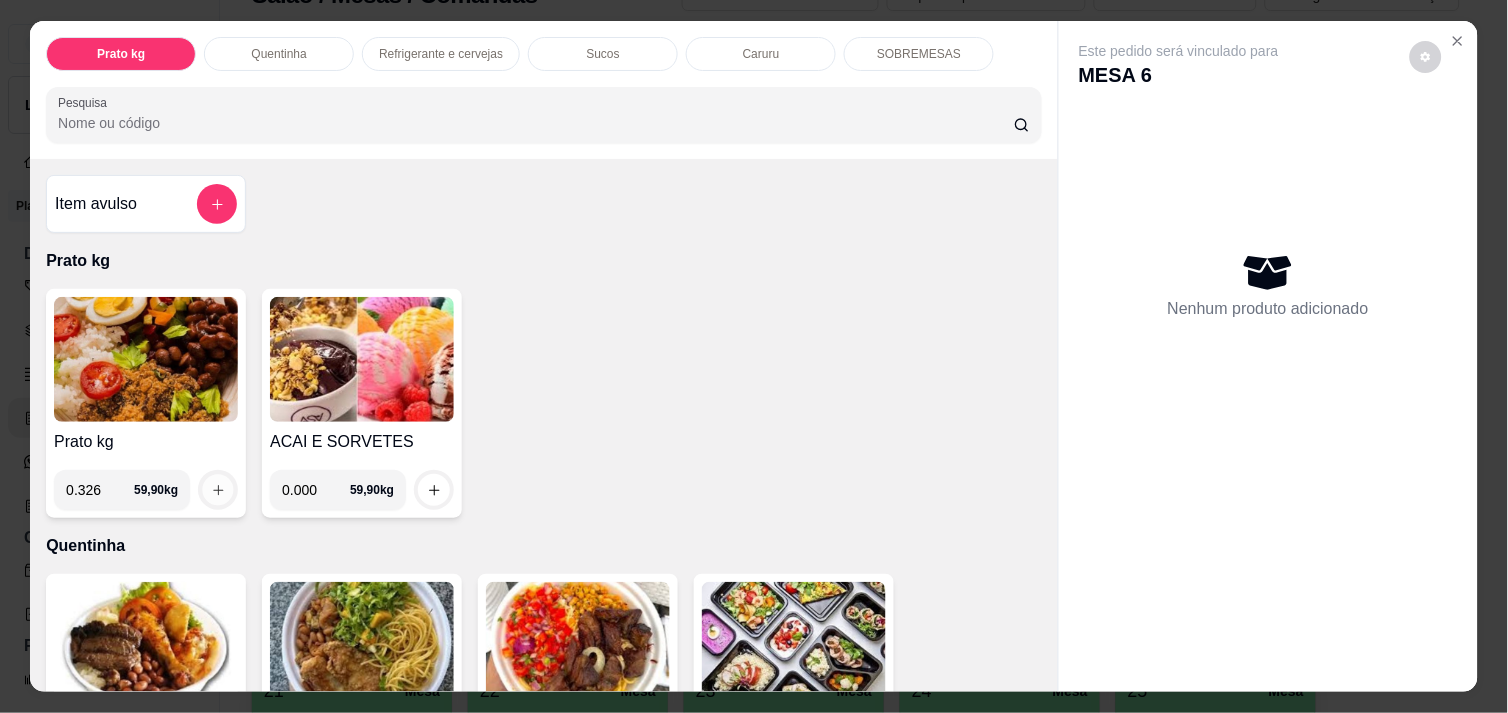 click at bounding box center [218, 490] 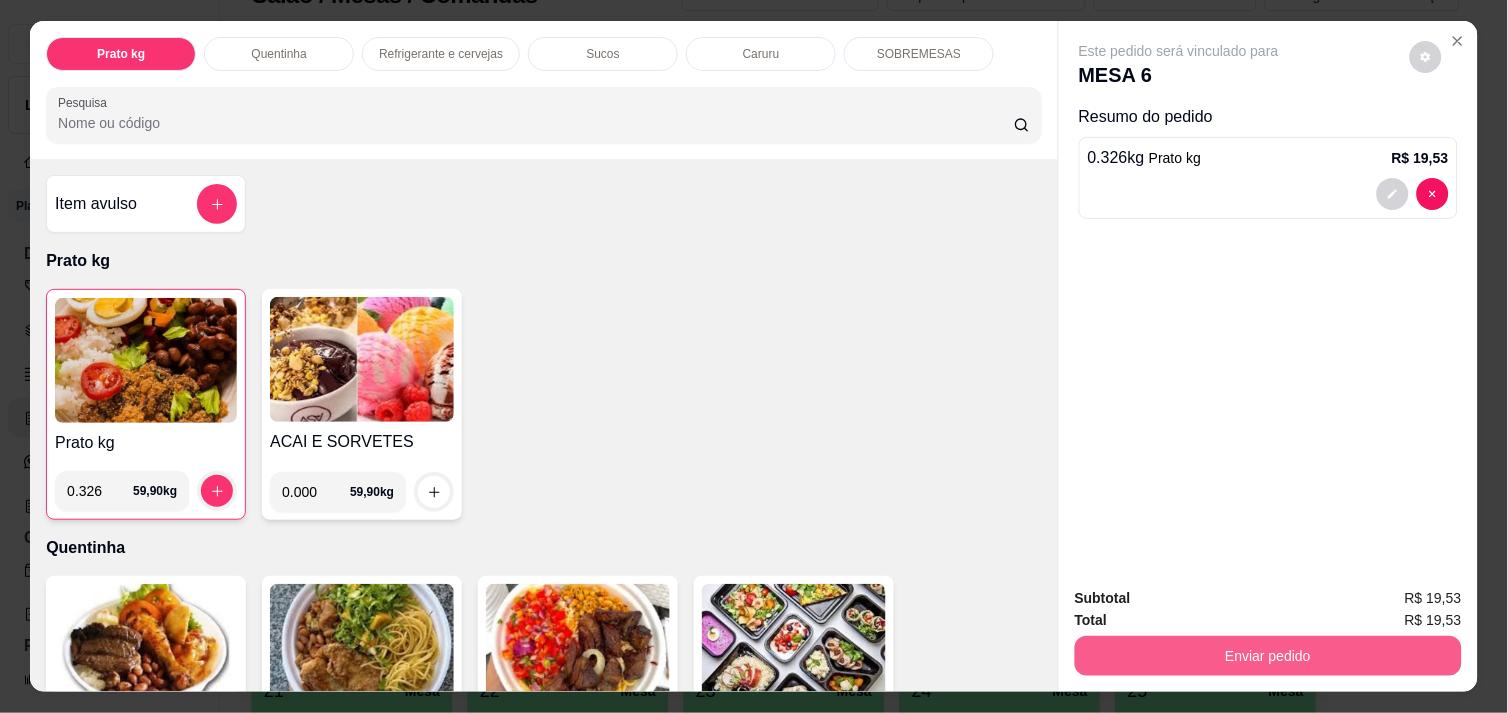 click on "Enviar pedido" at bounding box center [1268, 656] 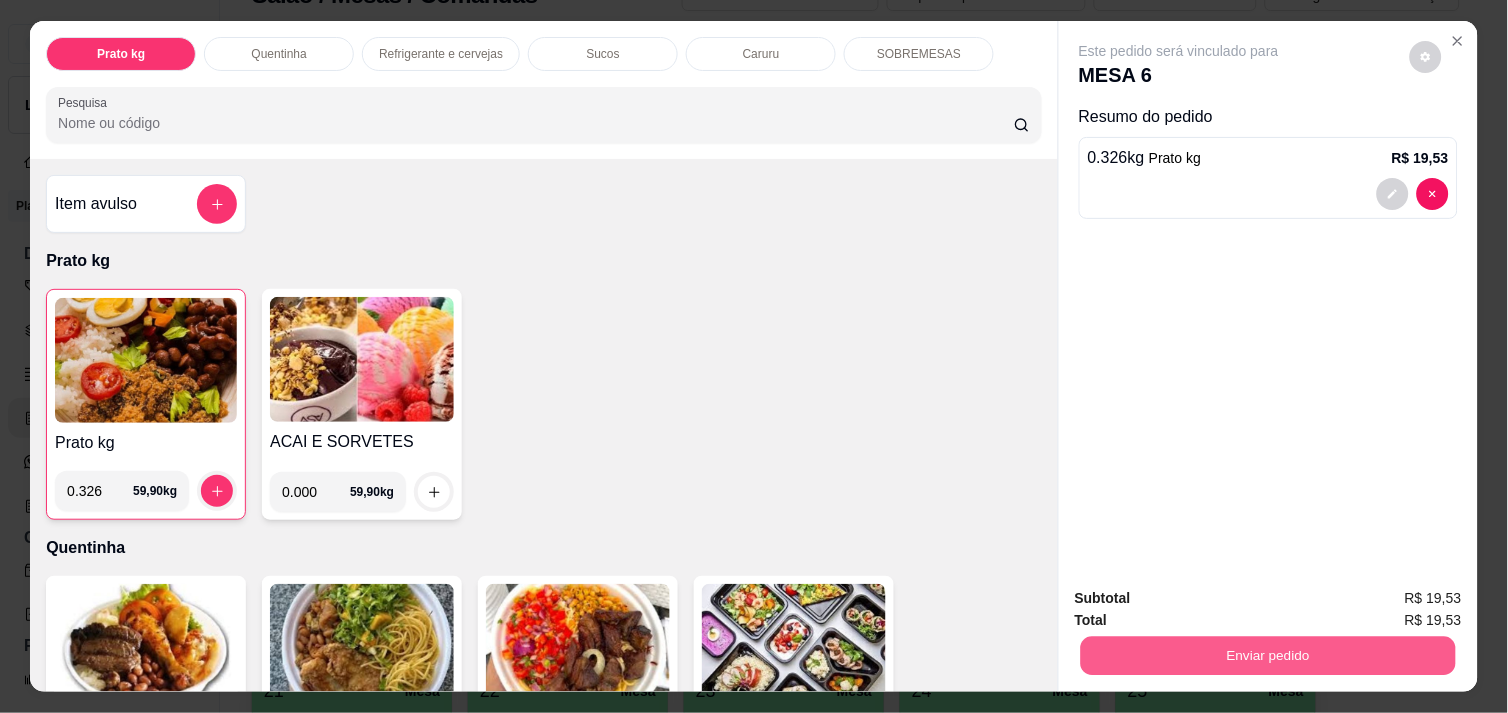 click on "Enviar pedido" at bounding box center (1268, 655) 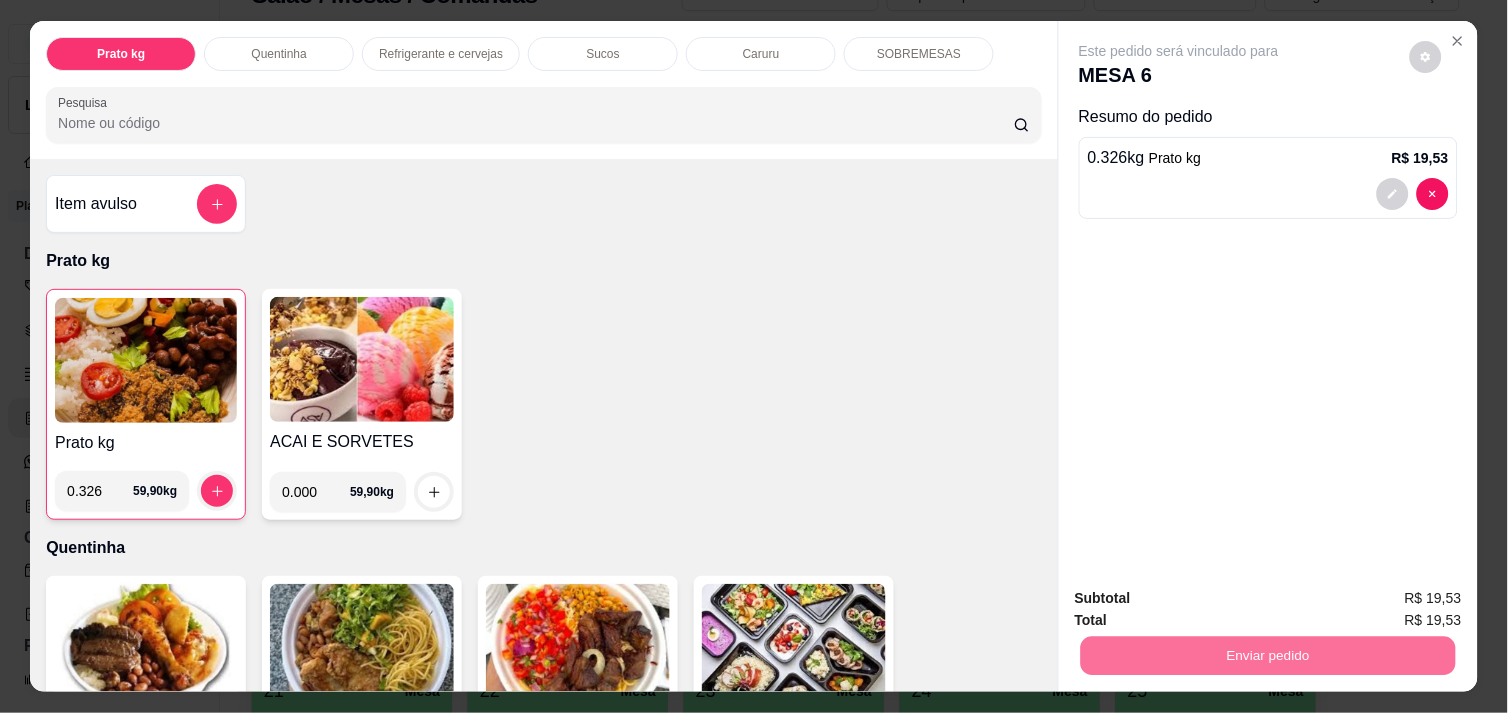 click on "Não registrar e enviar pedido" at bounding box center (1202, 598) 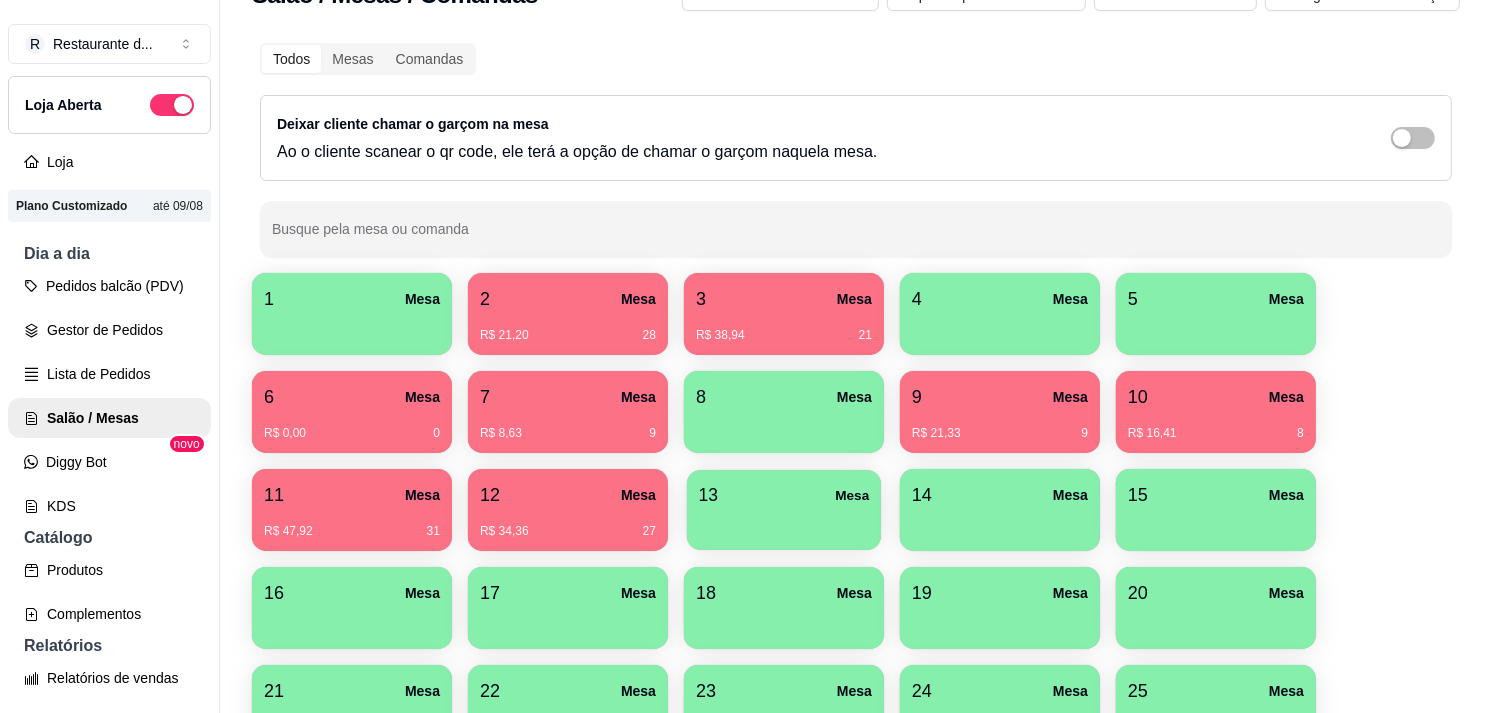 click at bounding box center (784, 523) 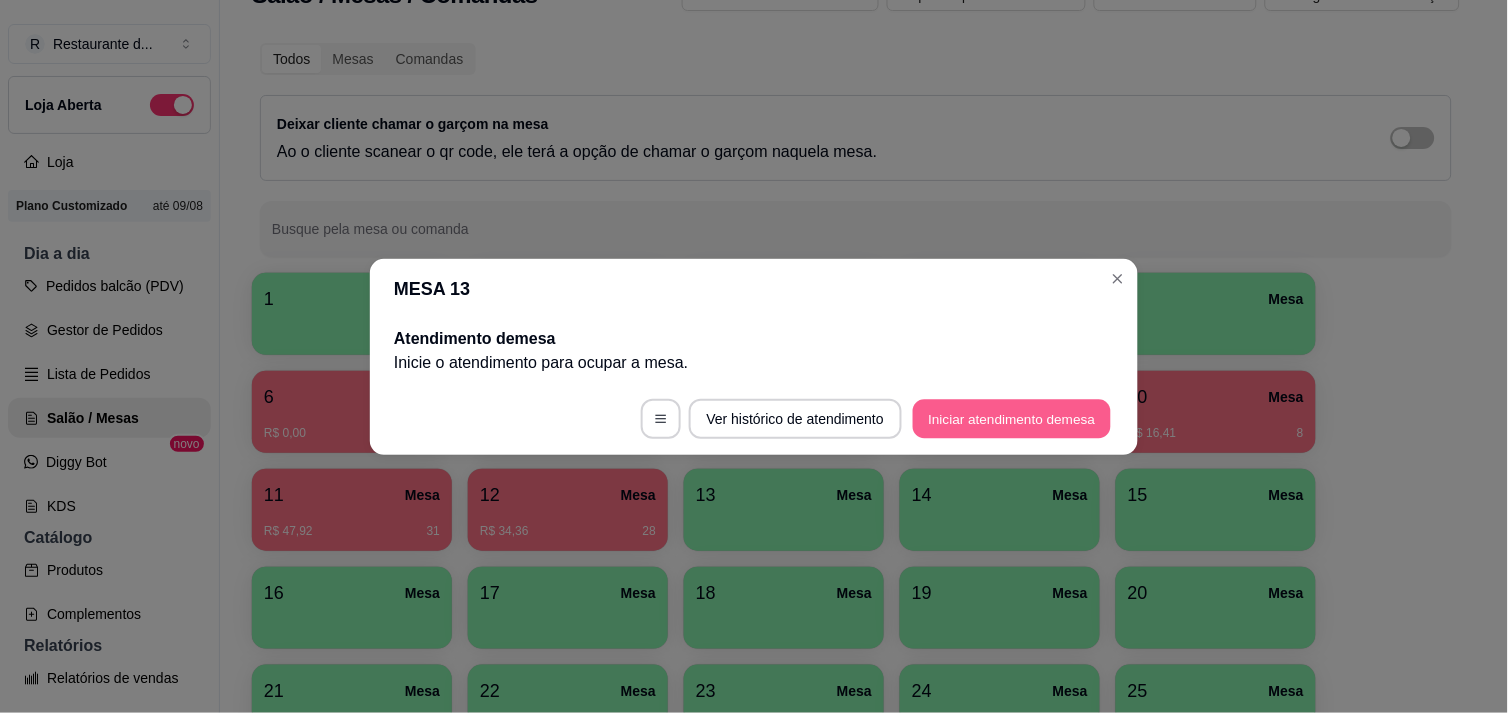click on "Iniciar atendimento de  mesa" at bounding box center [1012, 418] 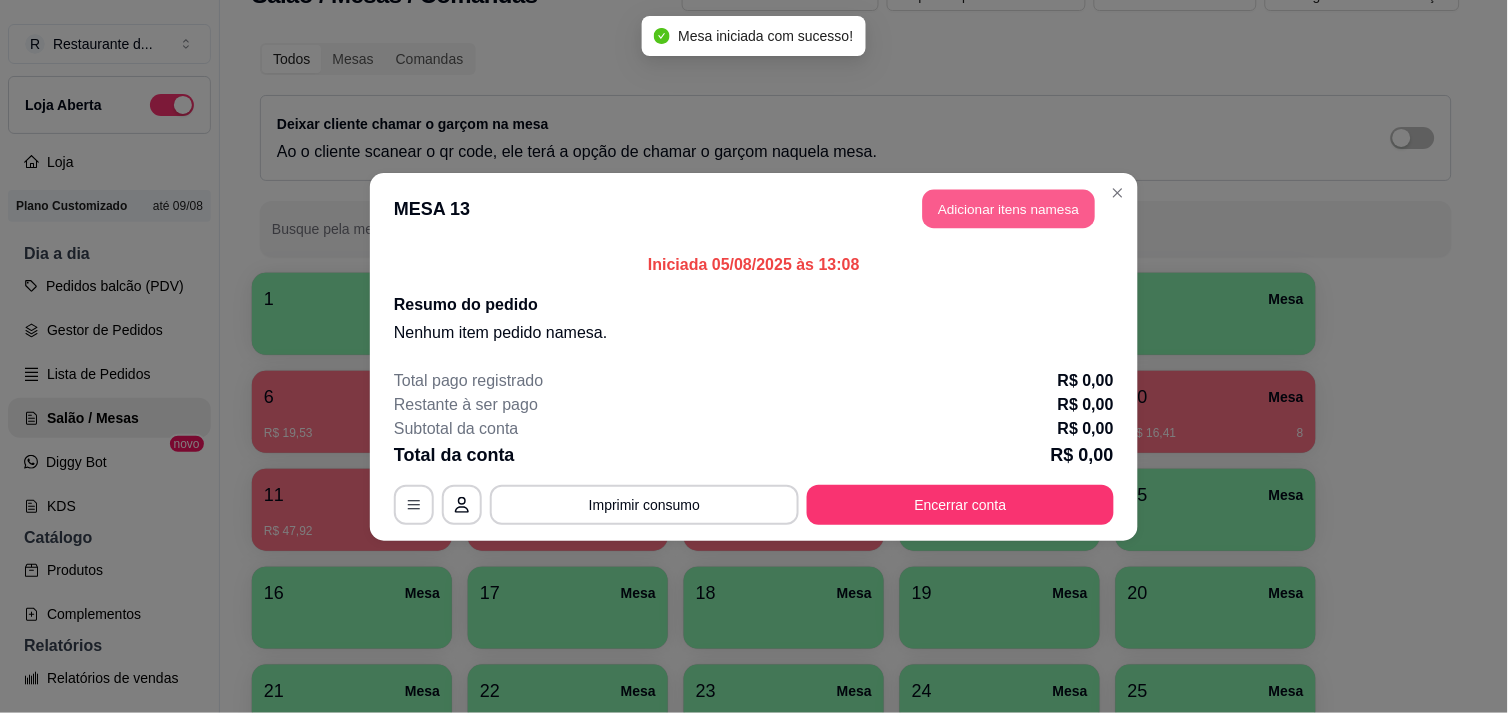 click on "Adicionar itens na  mesa" at bounding box center [1009, 208] 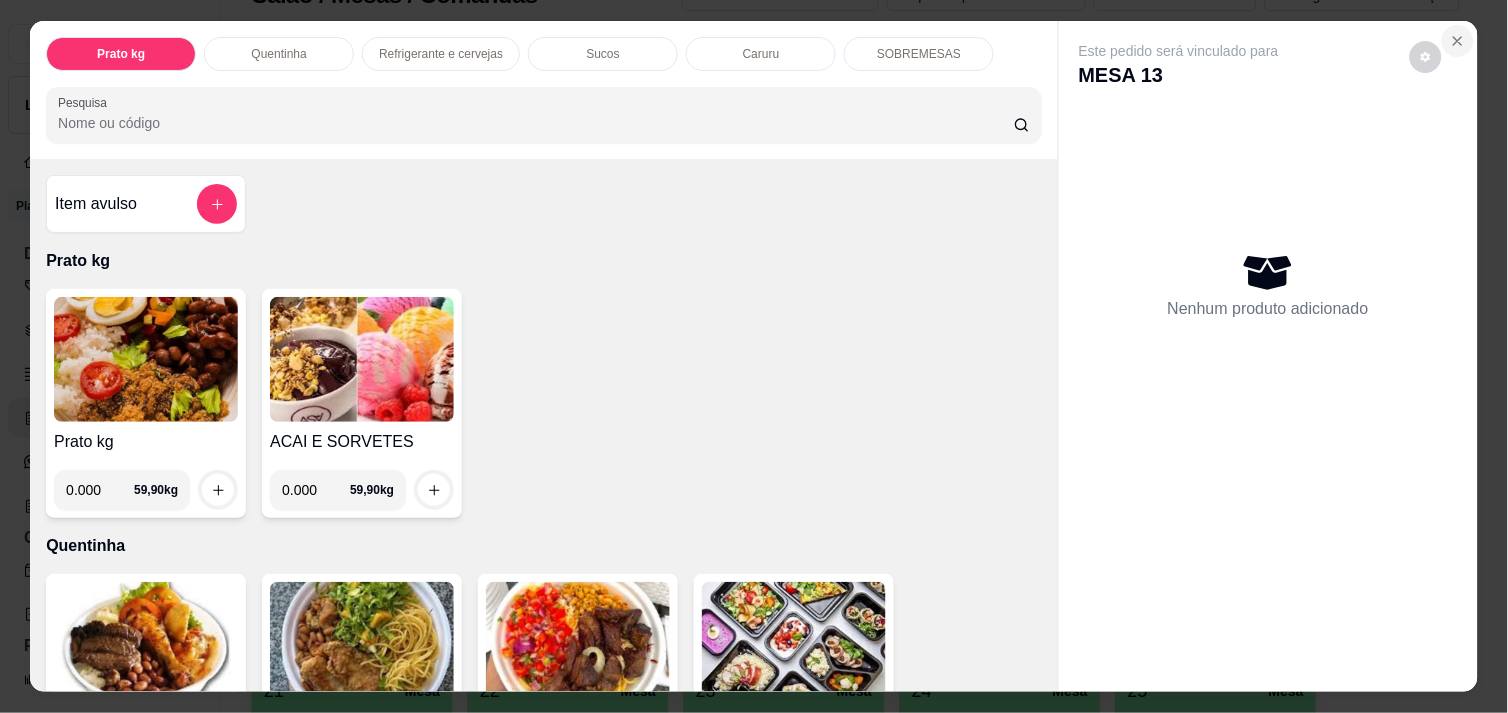 click 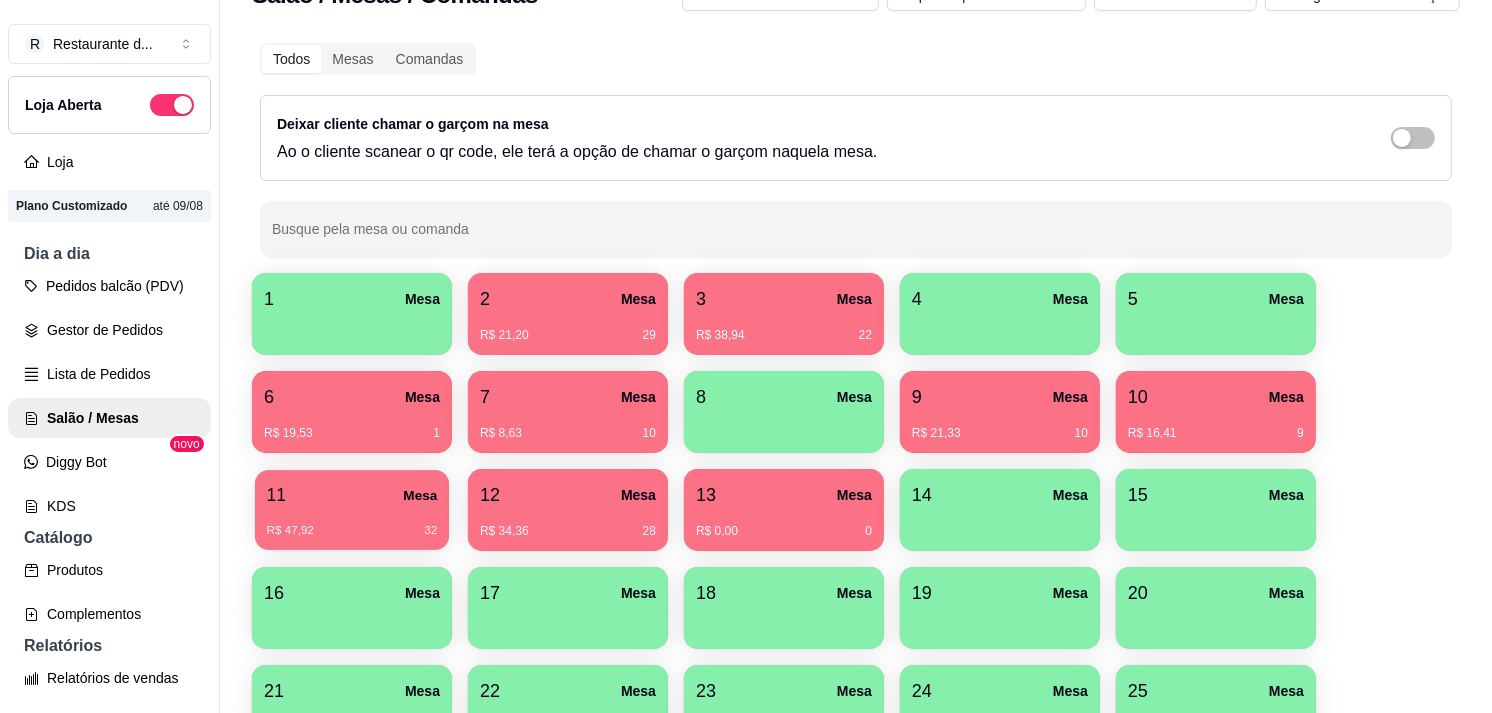 click on "R$ 47,92 32" at bounding box center [352, 523] 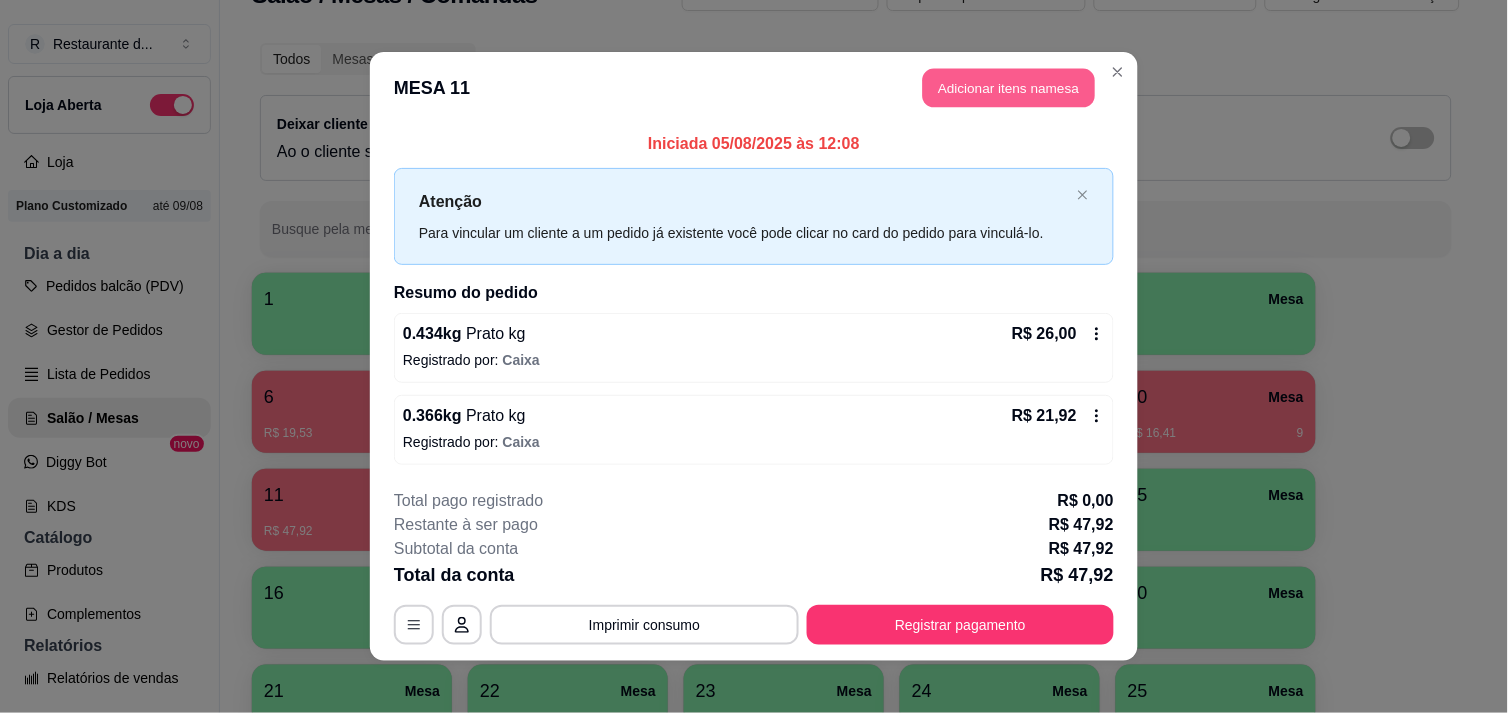 click on "Adicionar itens na  mesa" at bounding box center (1009, 88) 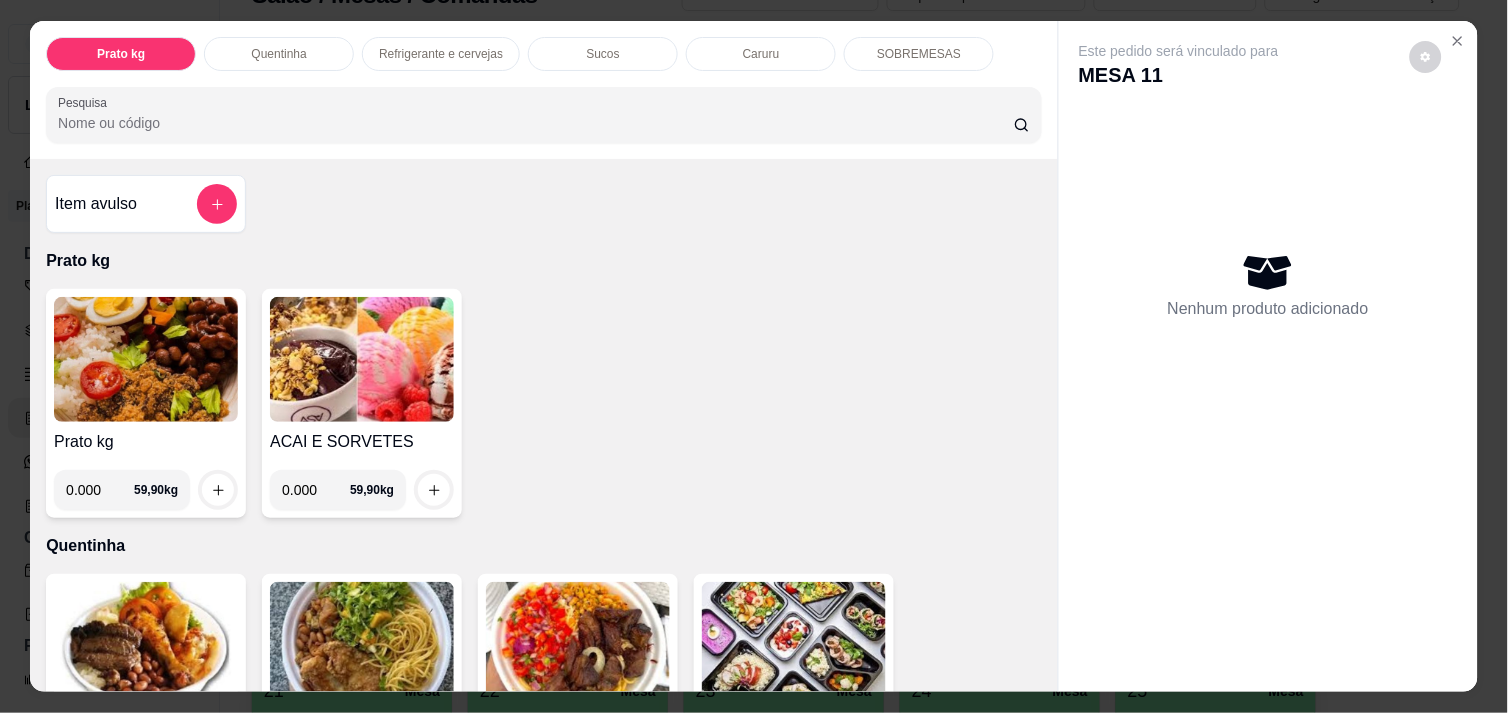 click on "0.000" at bounding box center [316, 490] 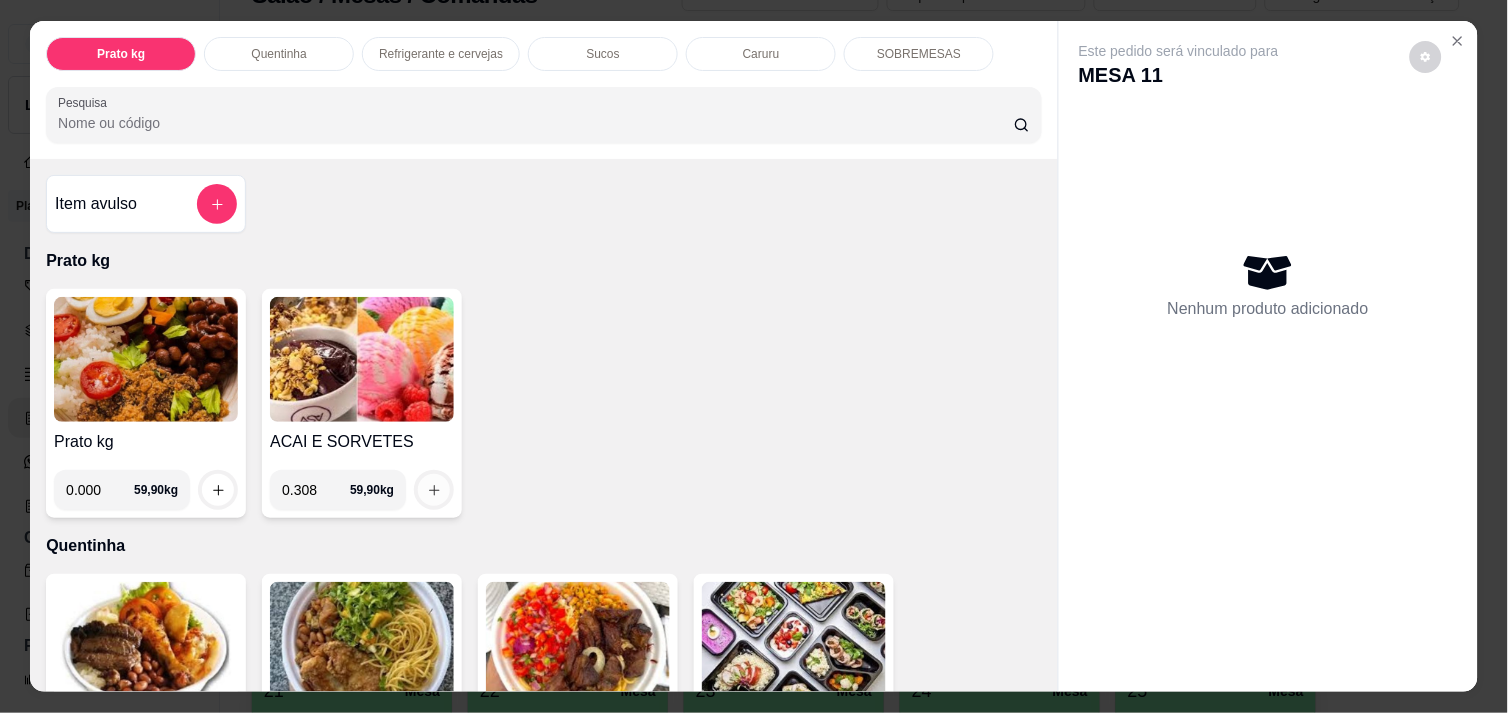 type on "0.308" 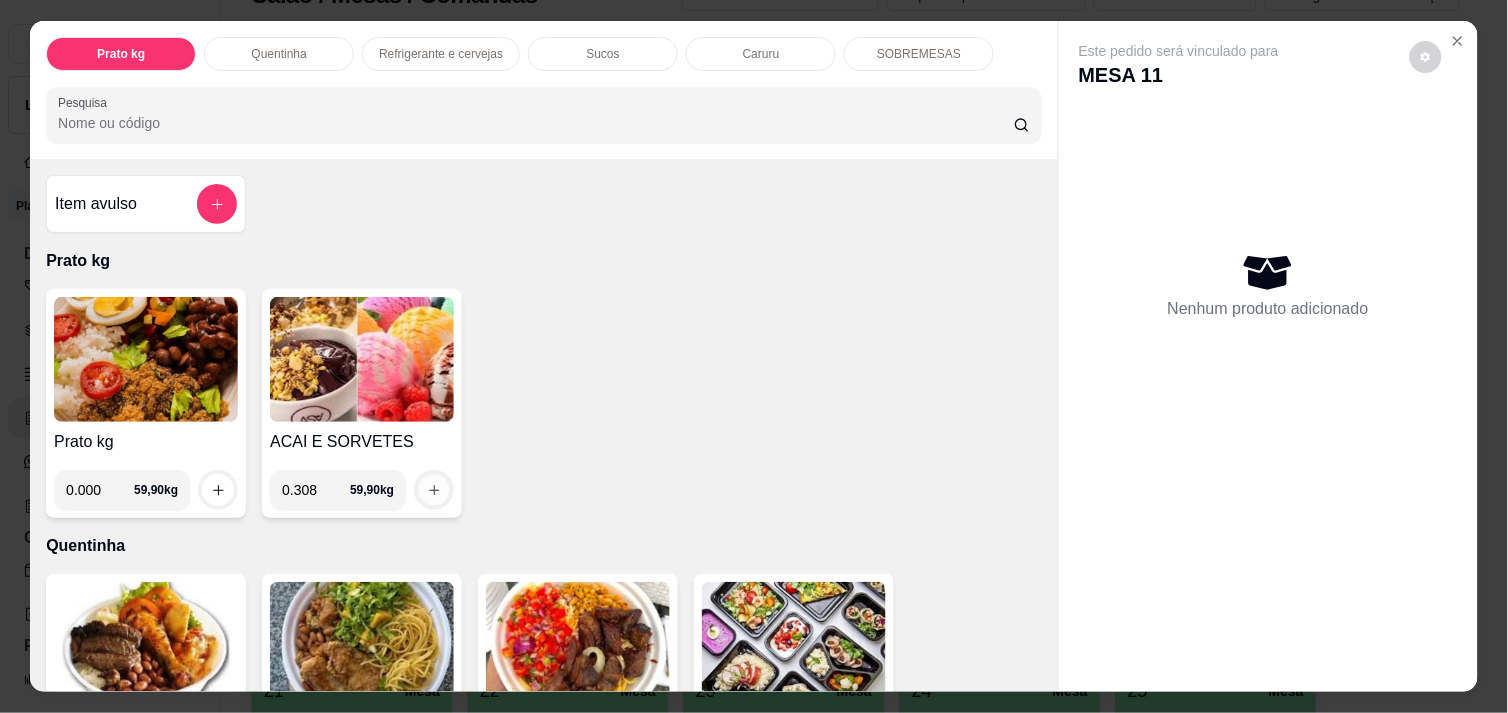 click 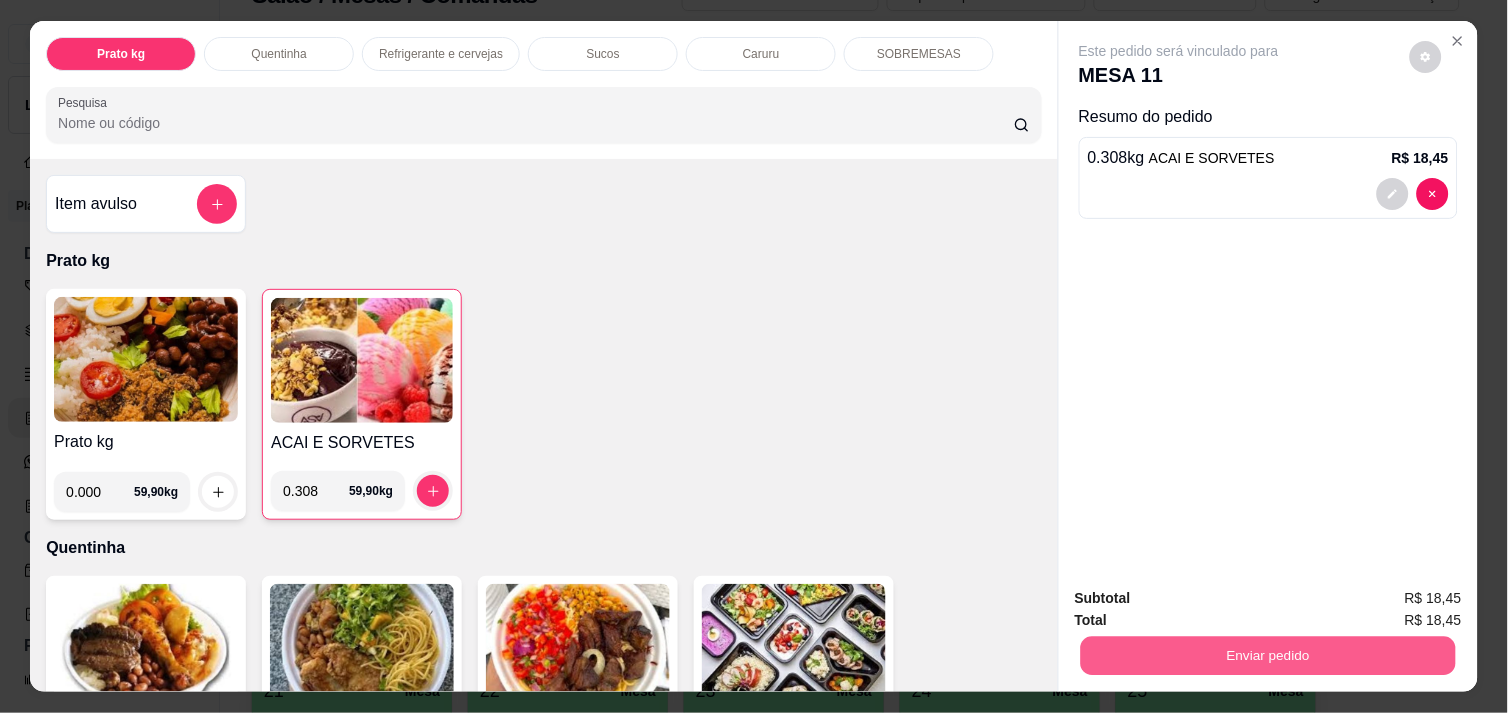 click on "Enviar pedido" at bounding box center [1268, 655] 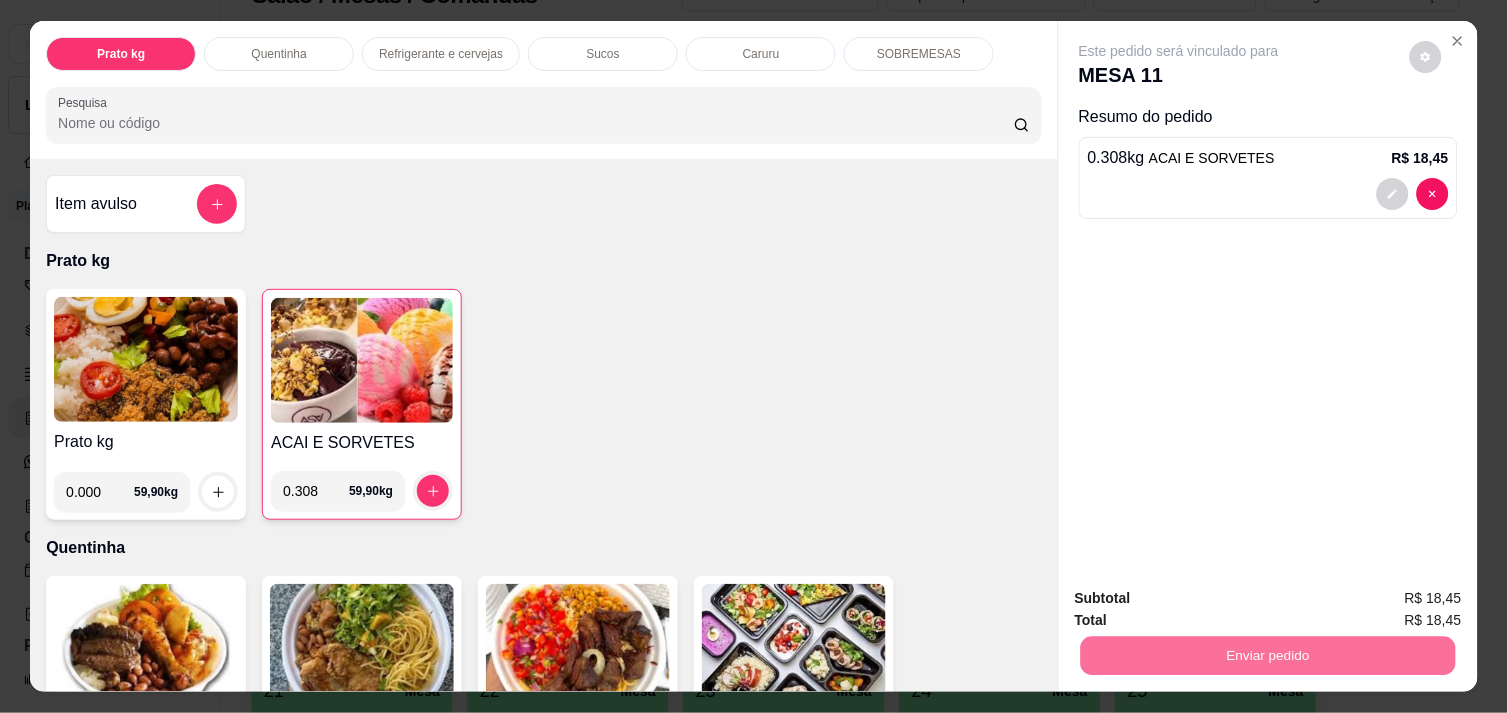 click on "Não registrar e enviar pedido" at bounding box center (1202, 598) 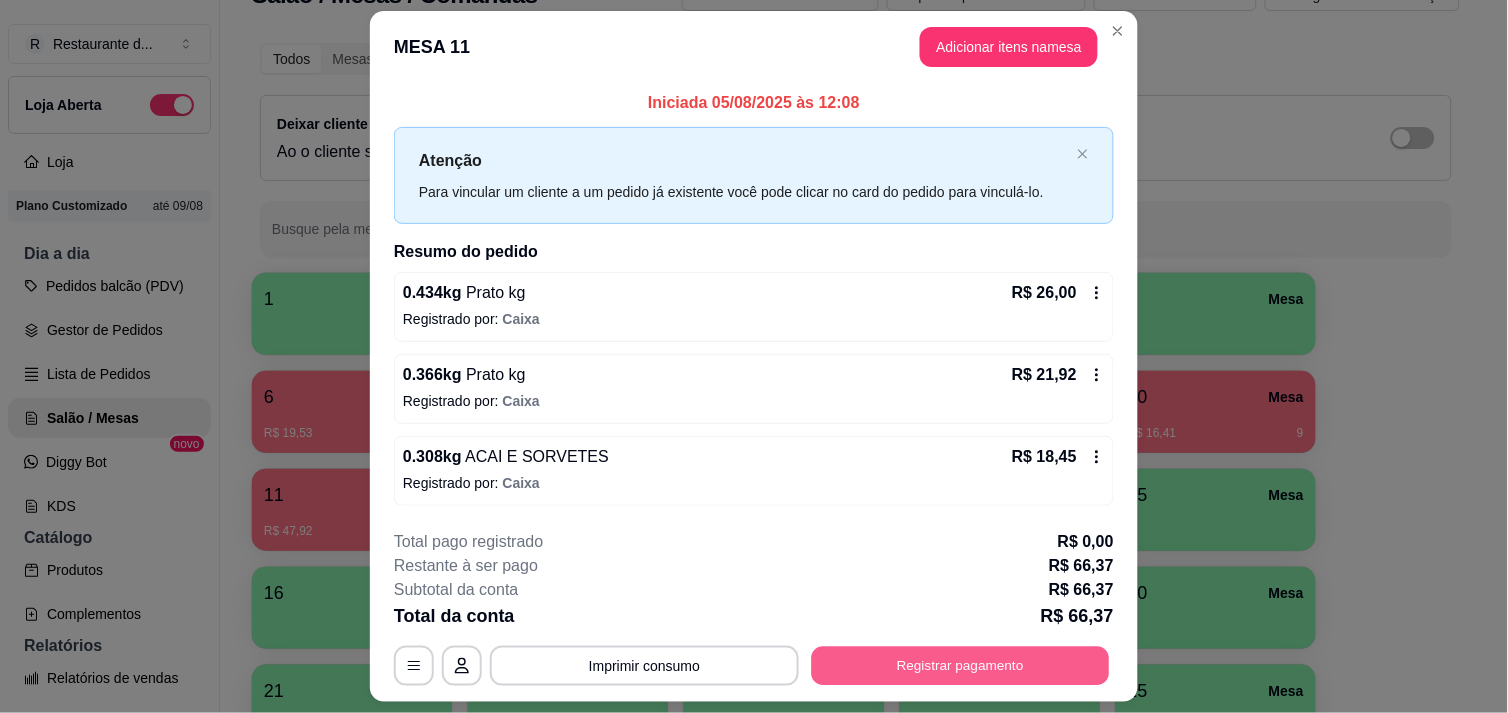click on "Registrar pagamento" at bounding box center (961, 666) 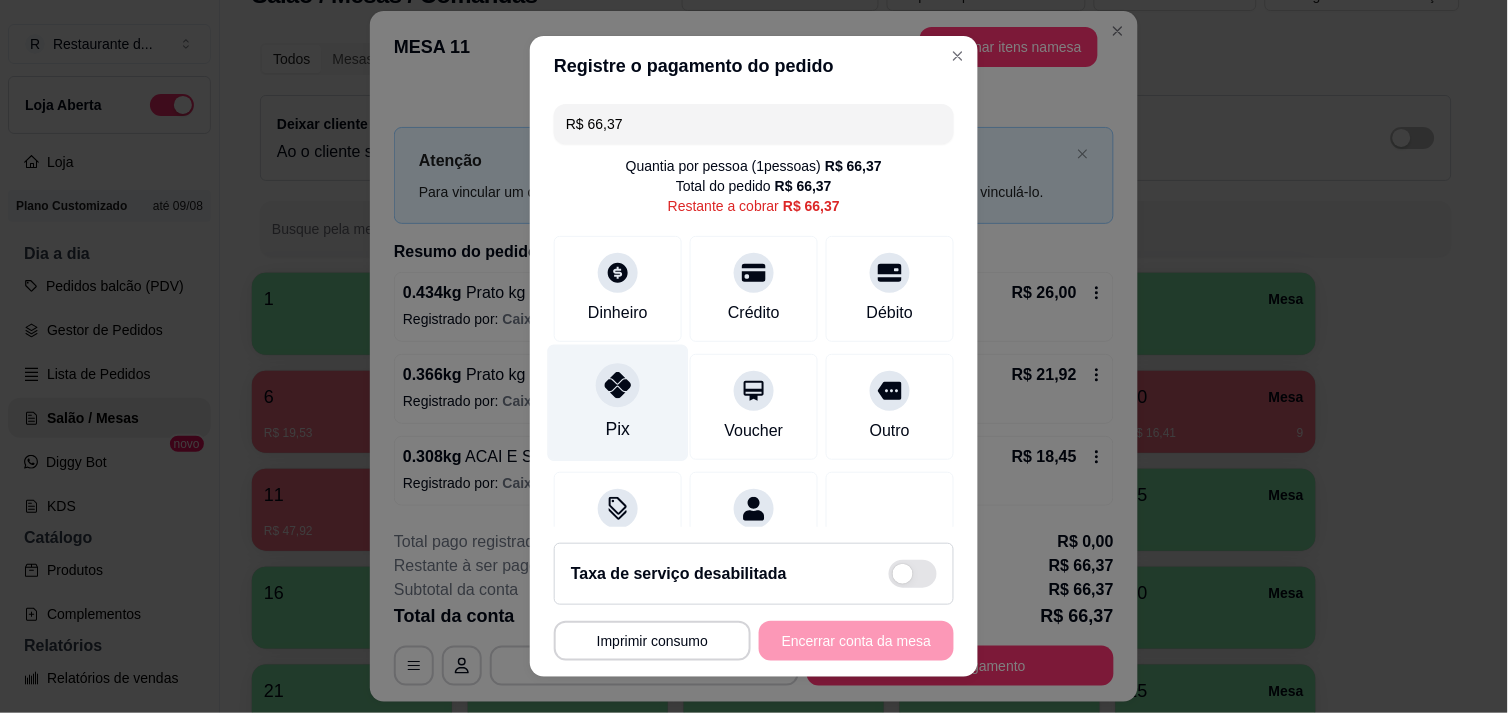 click on "Pix" at bounding box center (618, 402) 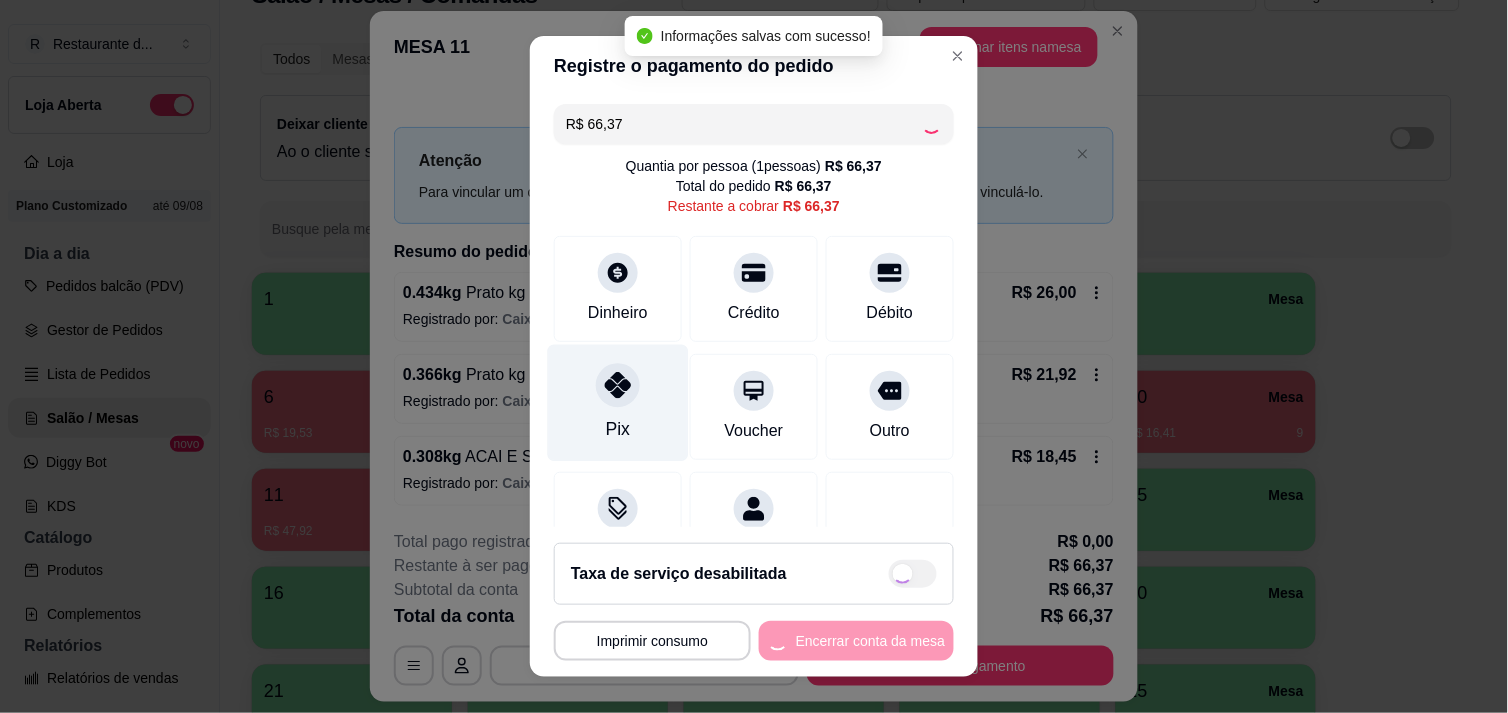 type on "R$ 0,00" 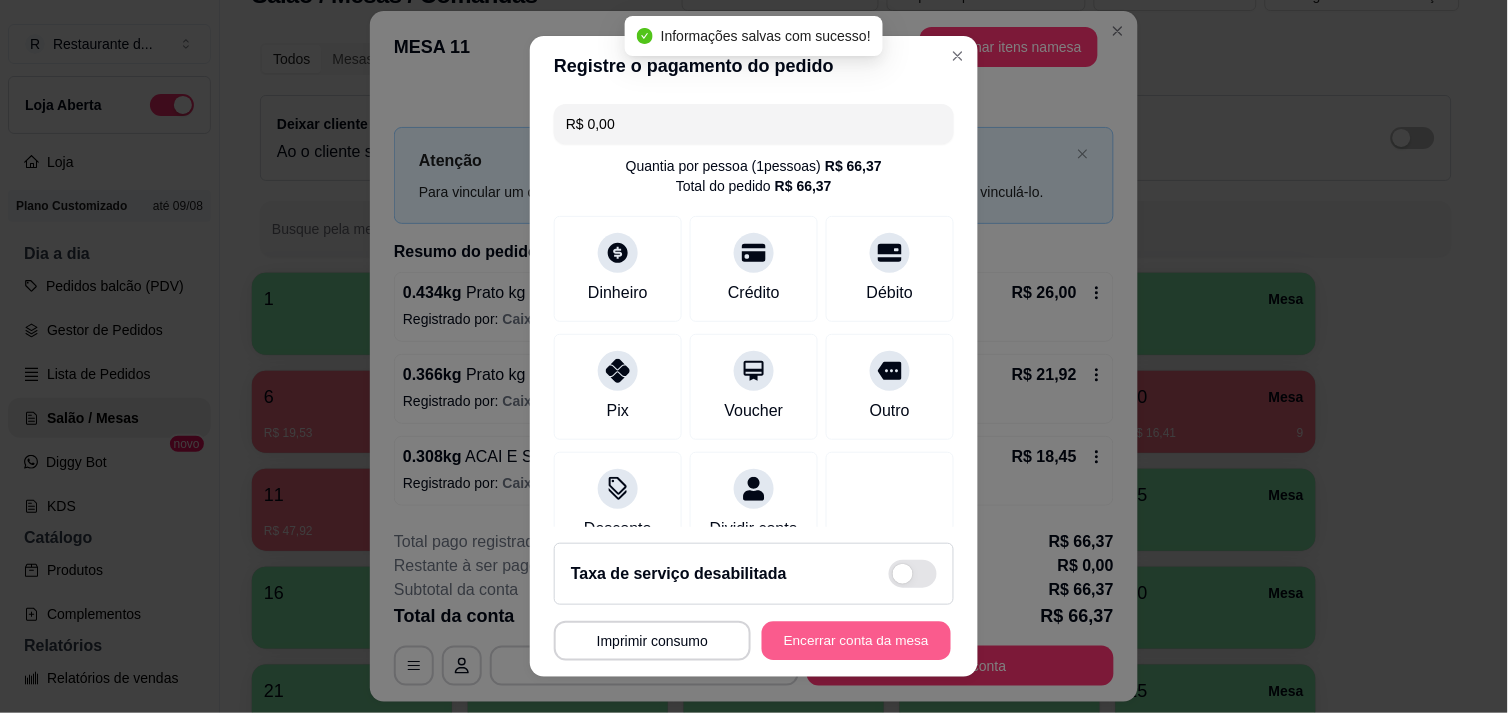 click on "Encerrar conta da mesa" at bounding box center [856, 641] 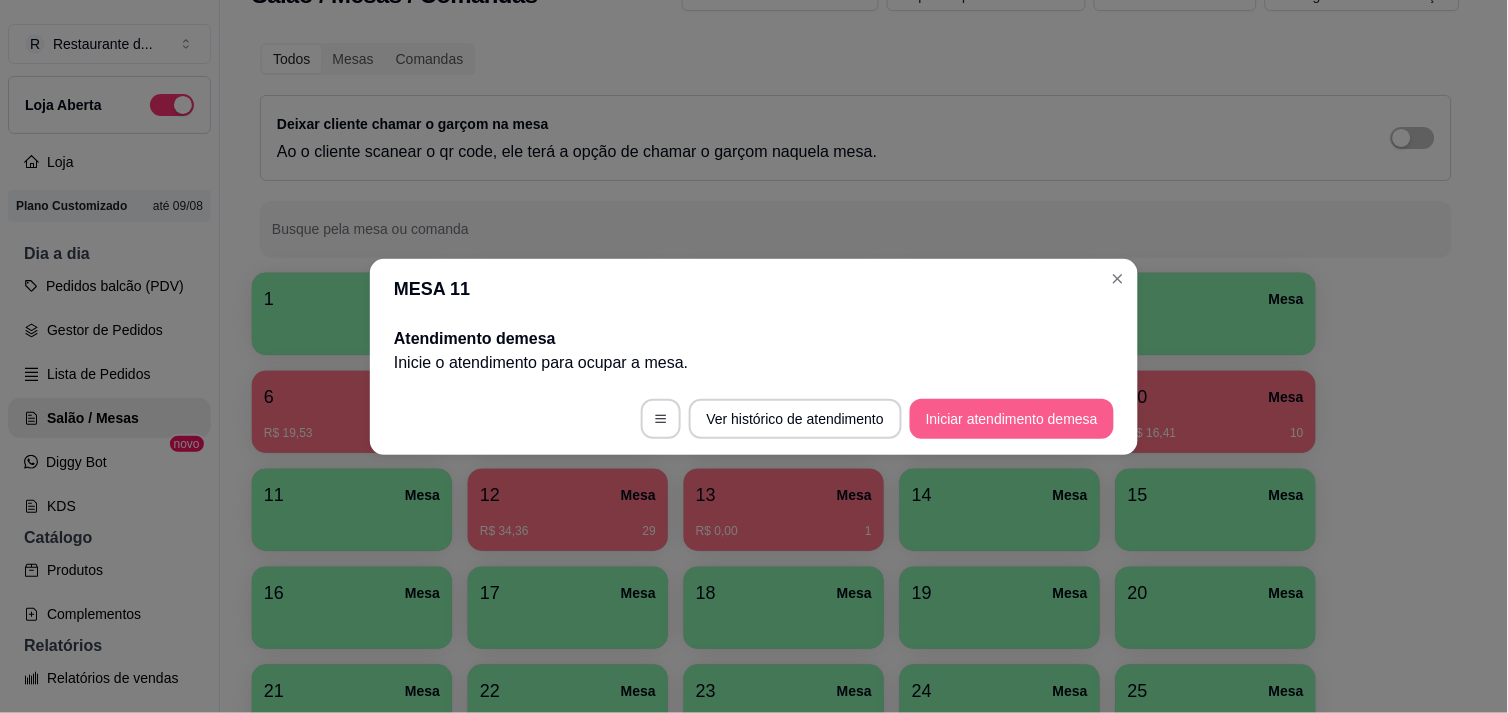 click on "Iniciar atendimento de  mesa" at bounding box center [1012, 419] 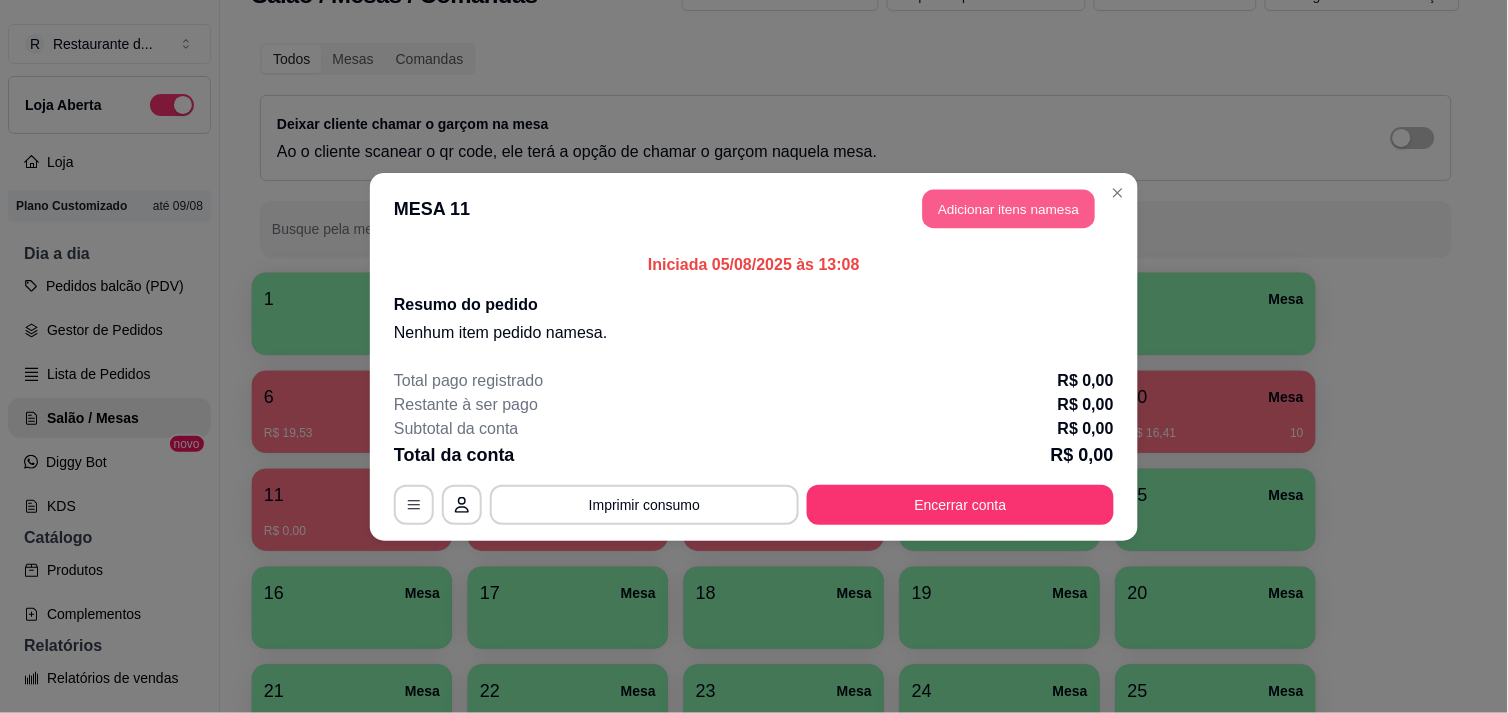 click on "Adicionar itens na  mesa" at bounding box center (1009, 208) 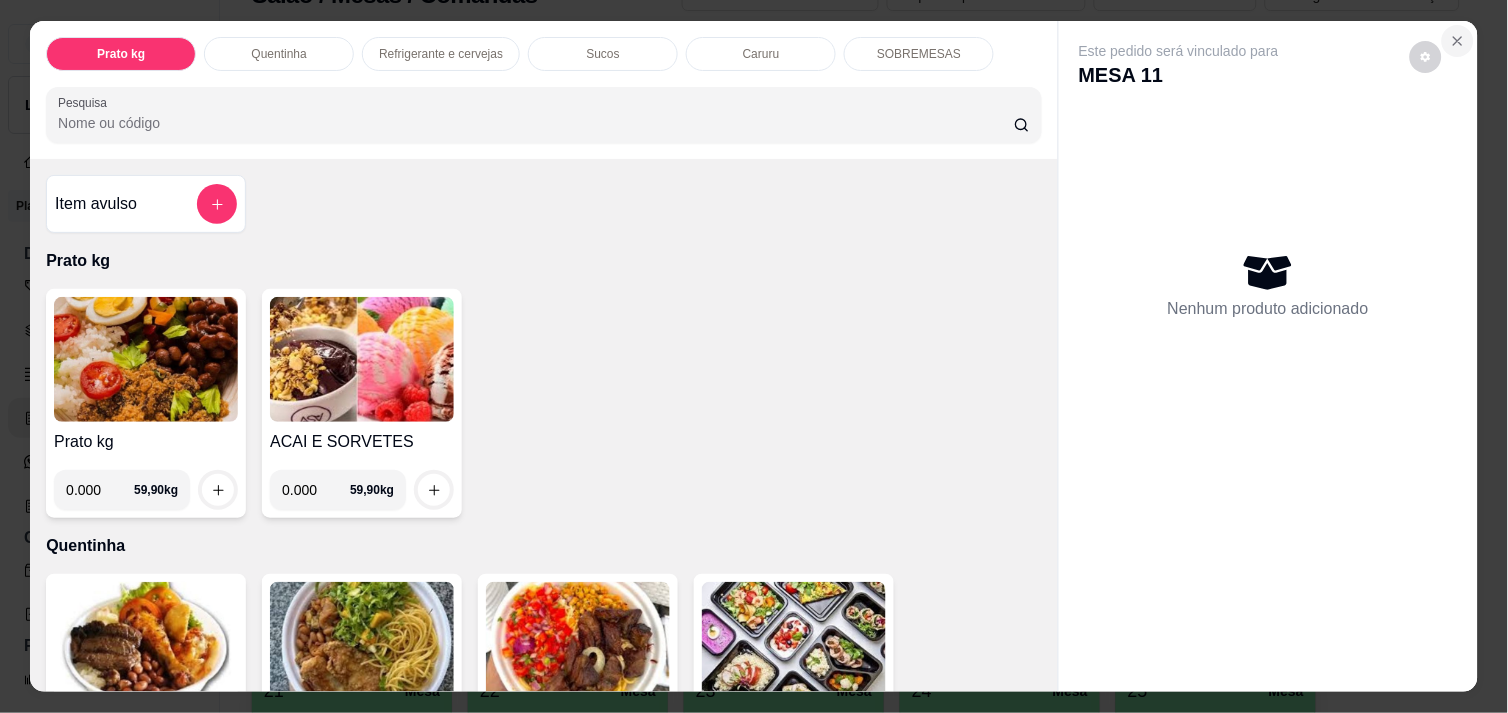 click 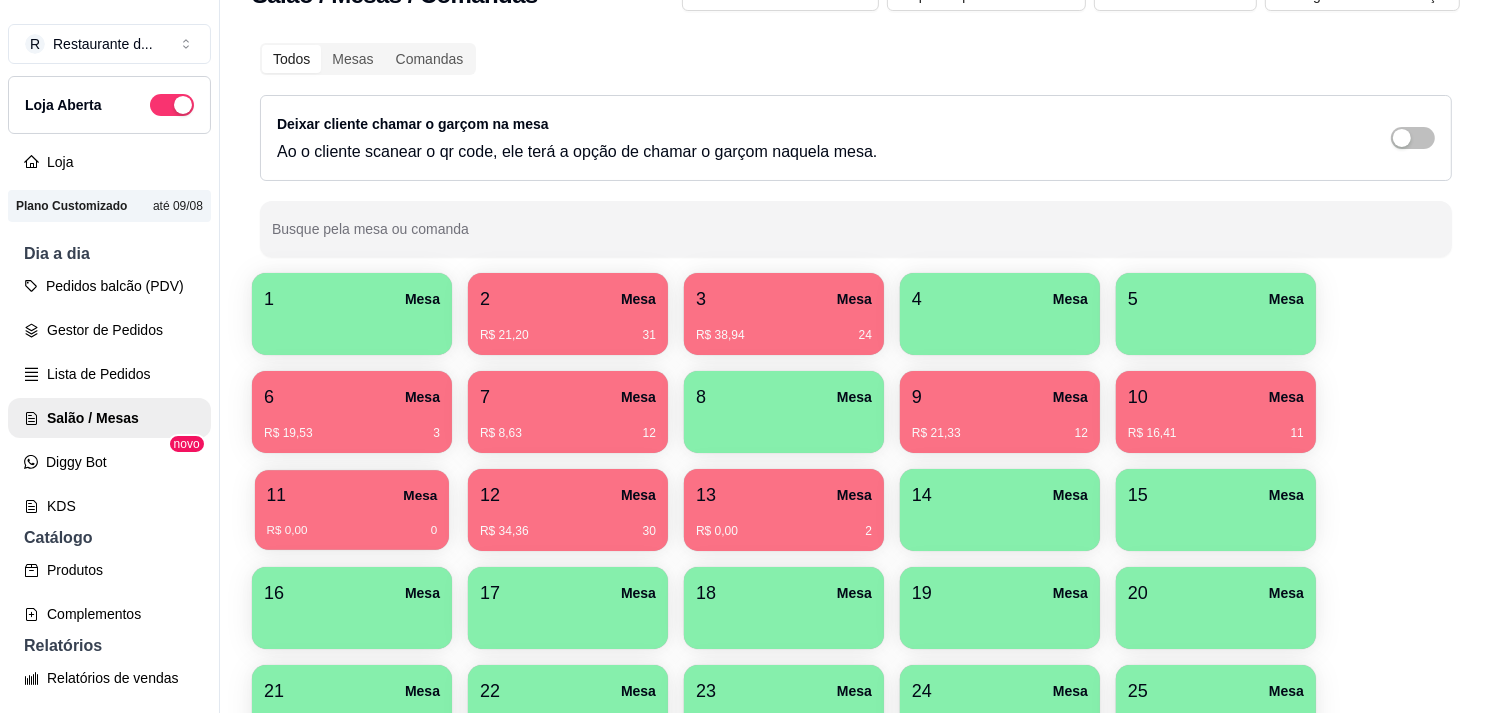 click on "11 Mesa R$ 0,00 0" at bounding box center (352, 510) 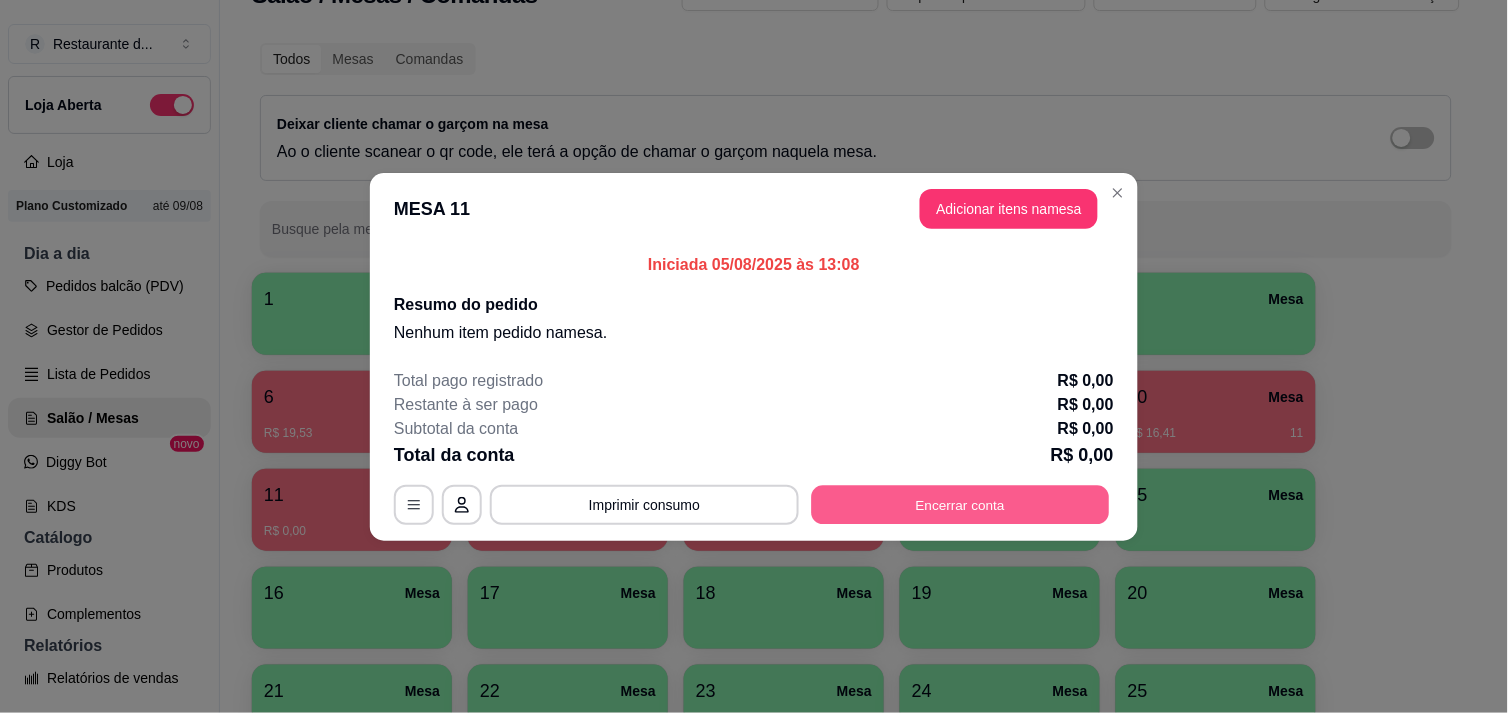 click on "Encerrar conta" at bounding box center [961, 504] 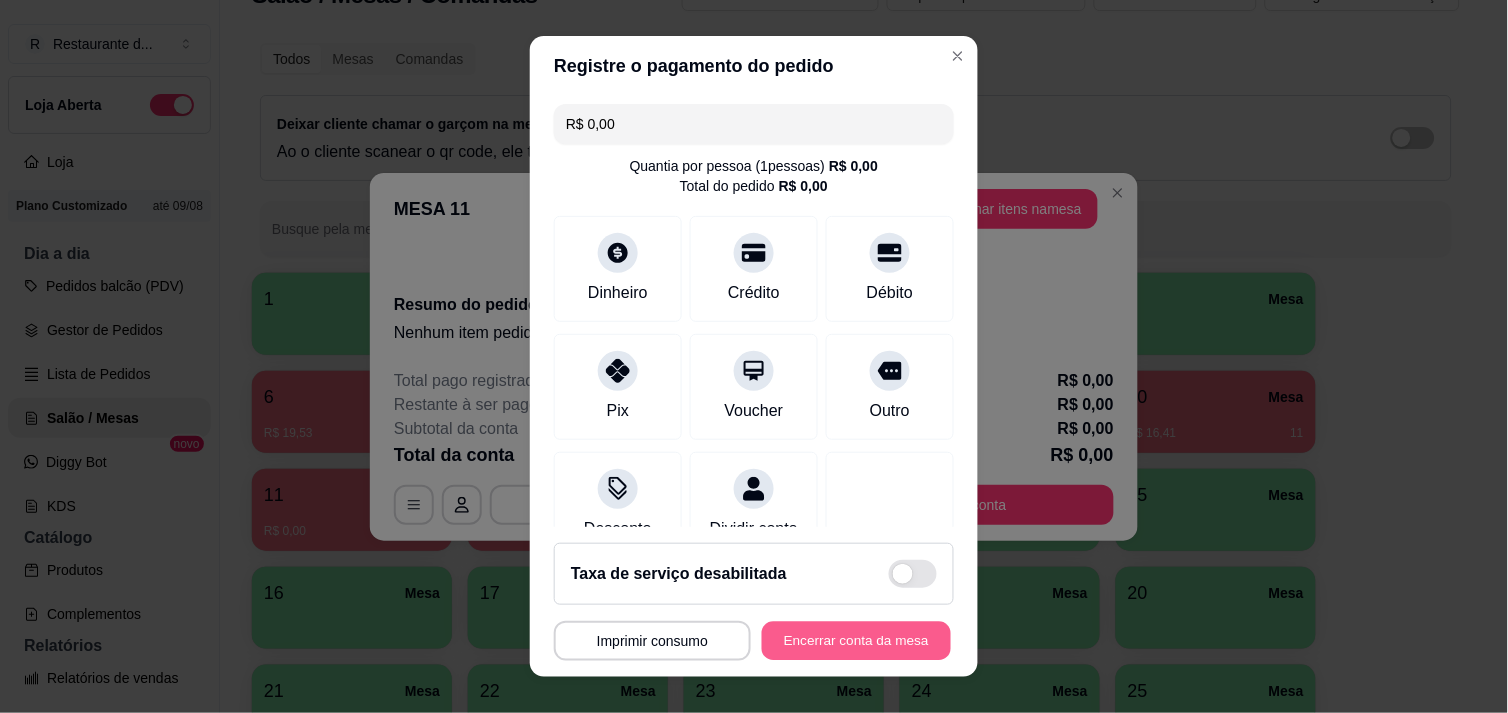 click on "Encerrar conta da mesa" at bounding box center [856, 641] 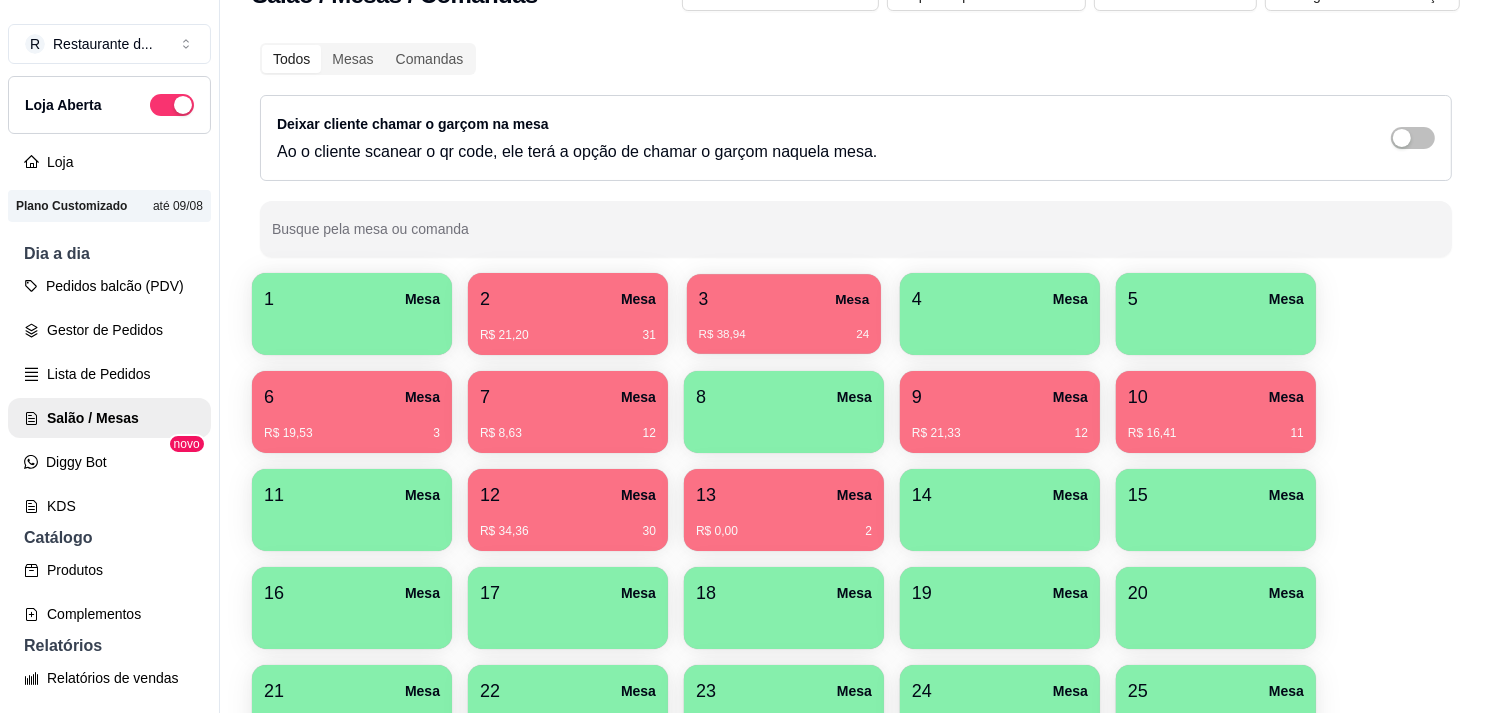 click on "3 Mesa" at bounding box center (784, 299) 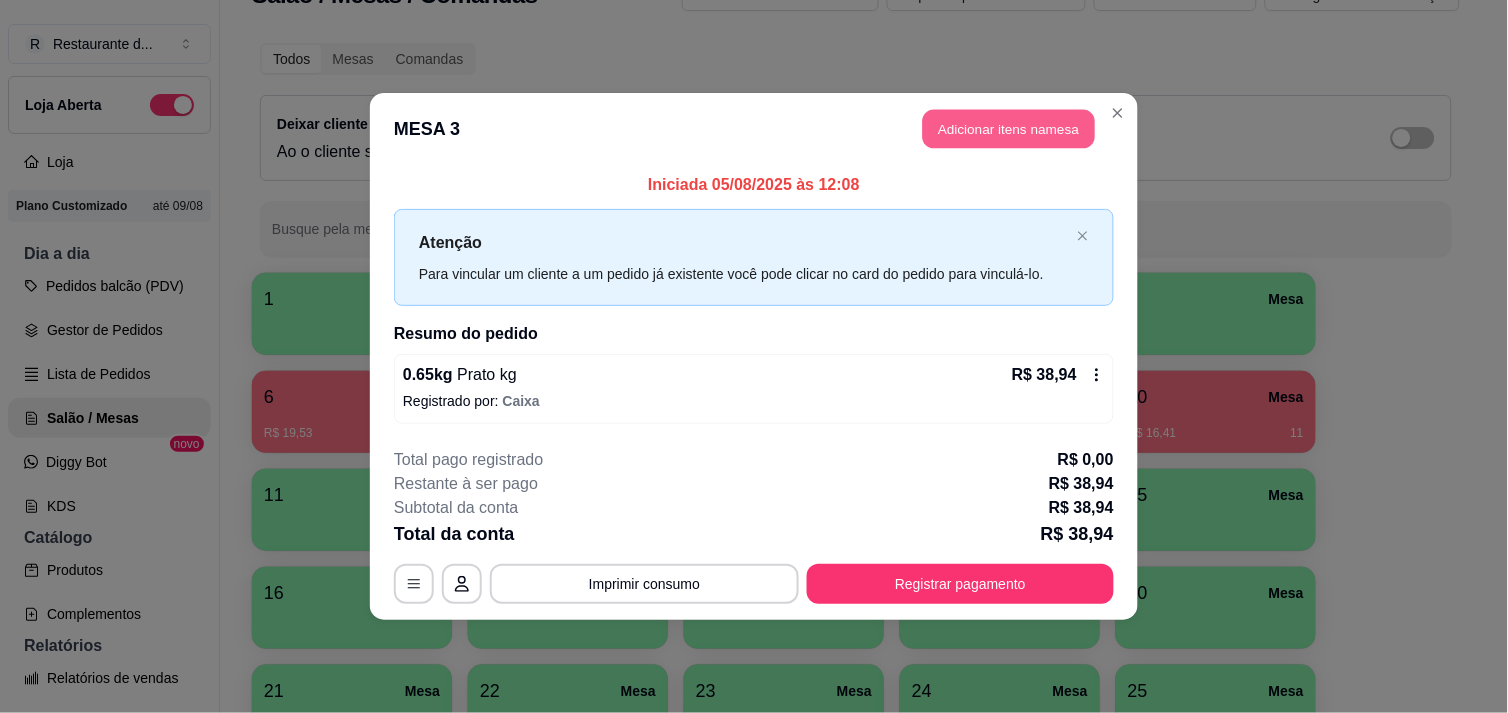 click on "Adicionar itens na  mesa" at bounding box center (1009, 129) 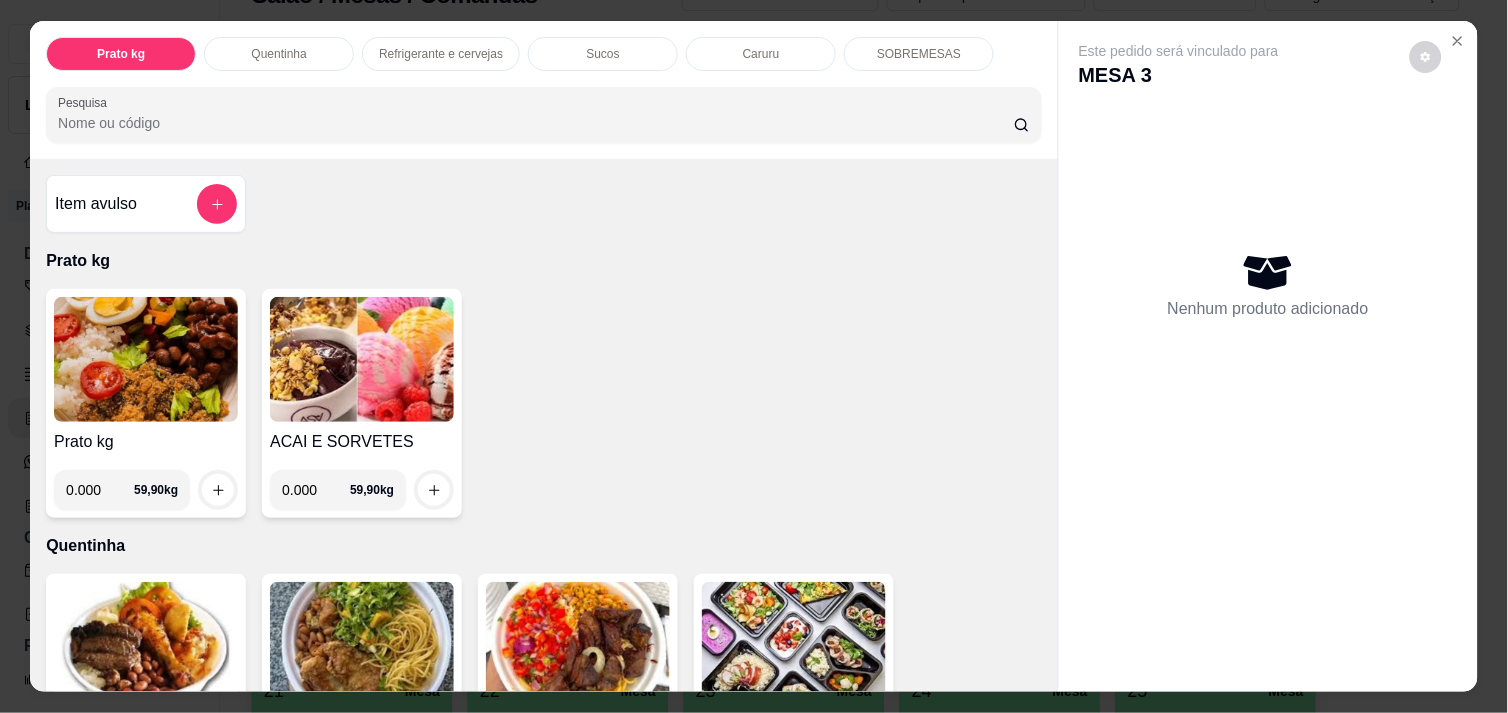 click on "0.000" at bounding box center (316, 490) 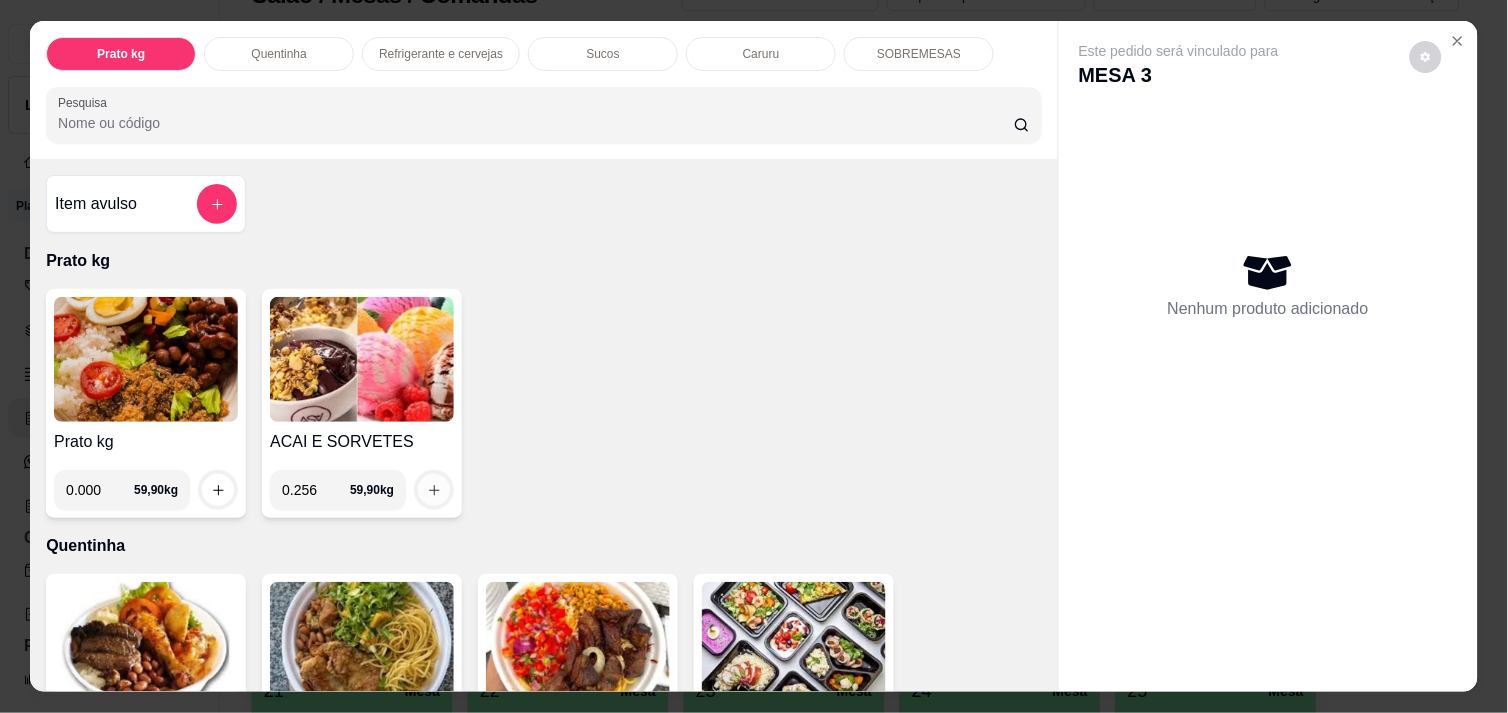 type on "0.256" 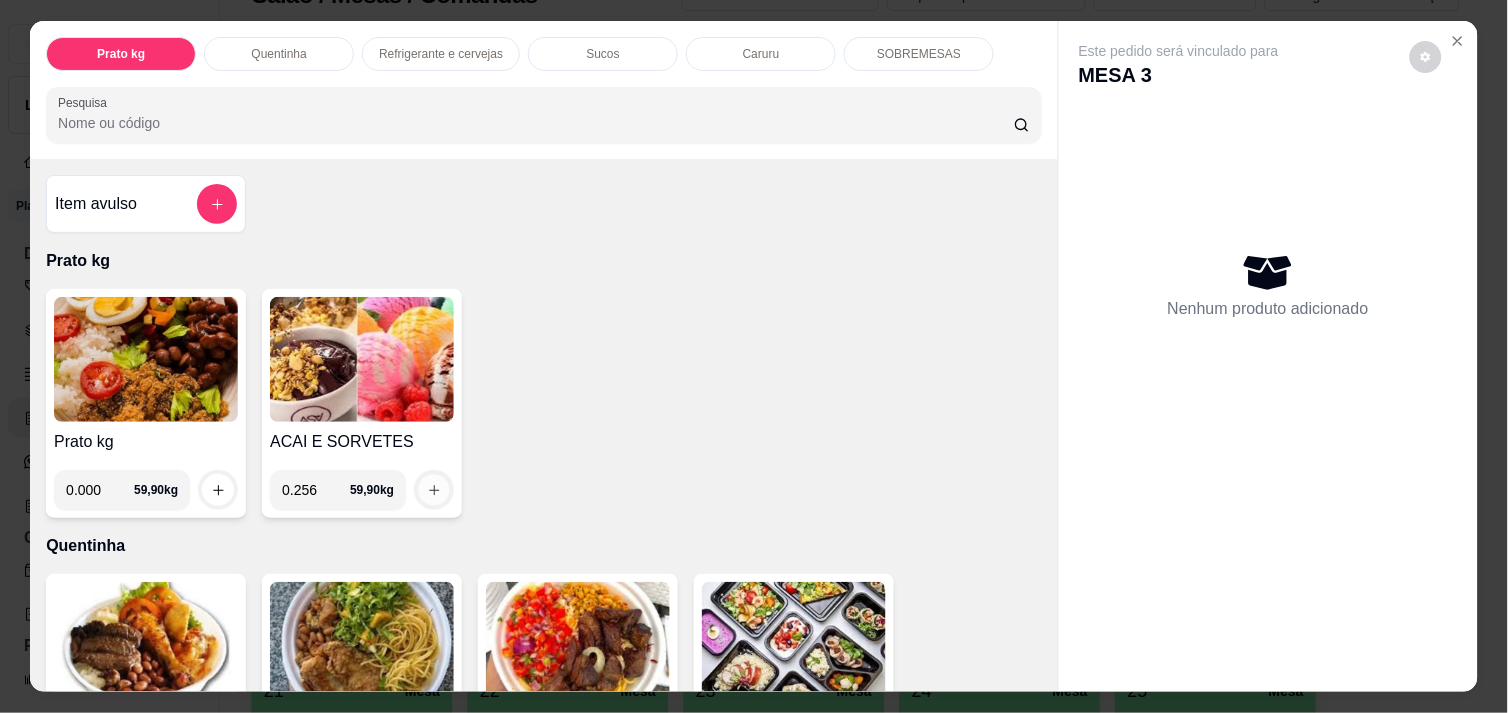 click 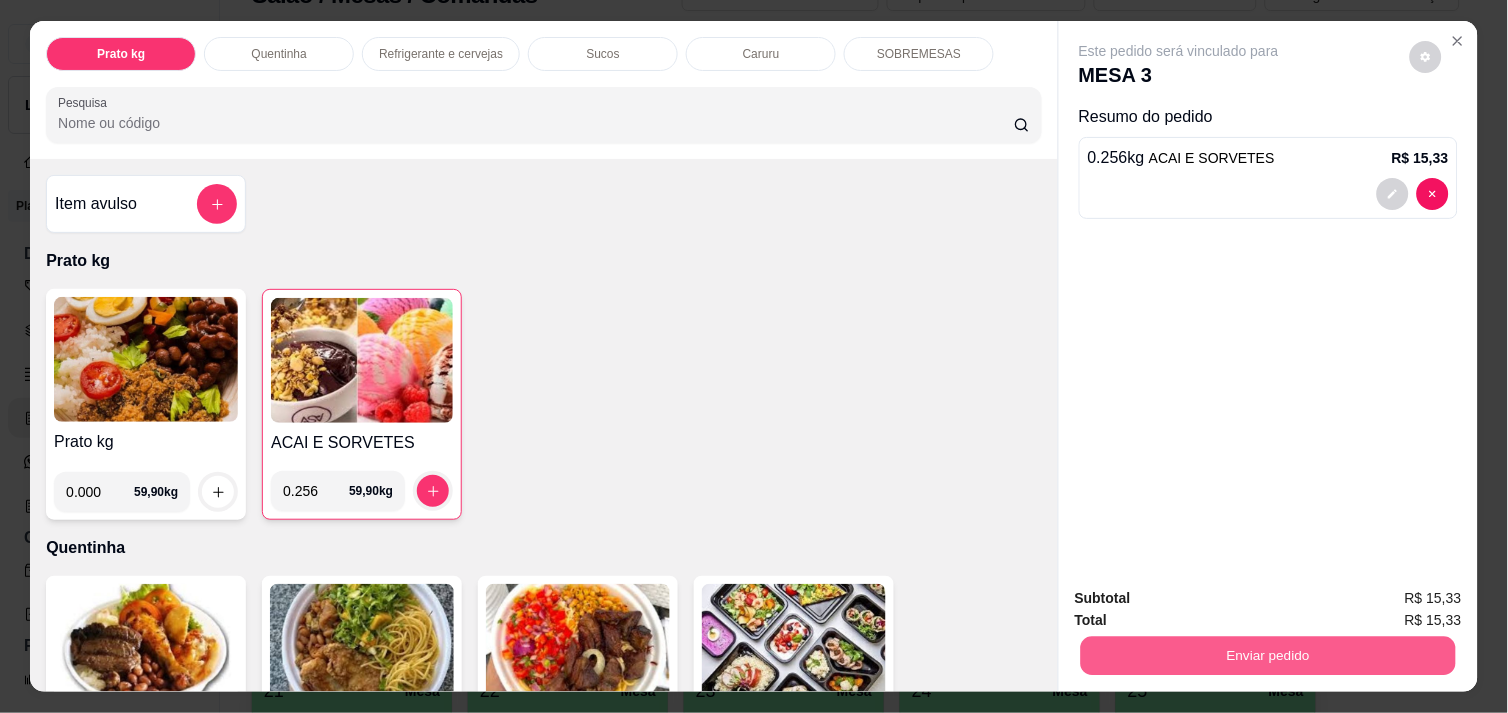 click on "Enviar pedido" at bounding box center (1268, 655) 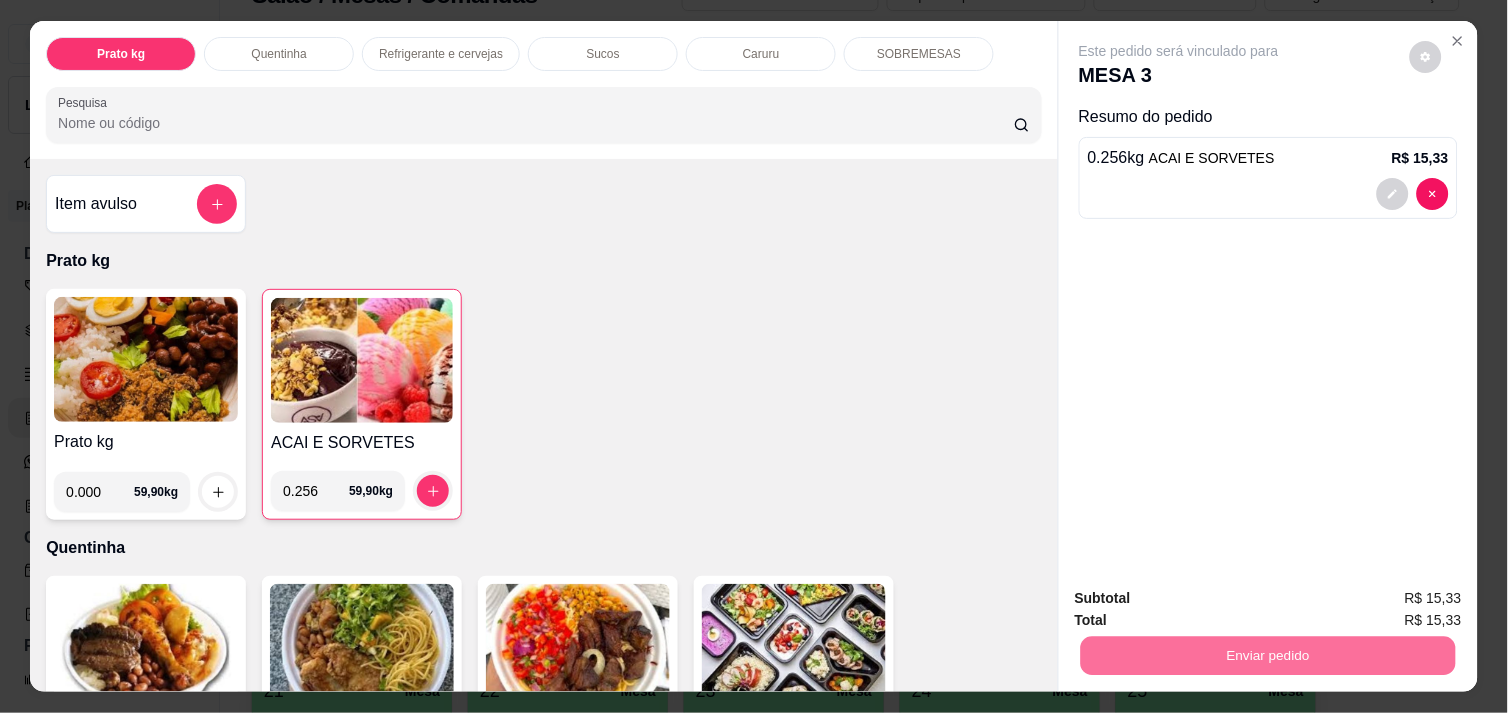 click on "Não registrar e enviar pedido" at bounding box center [1202, 598] 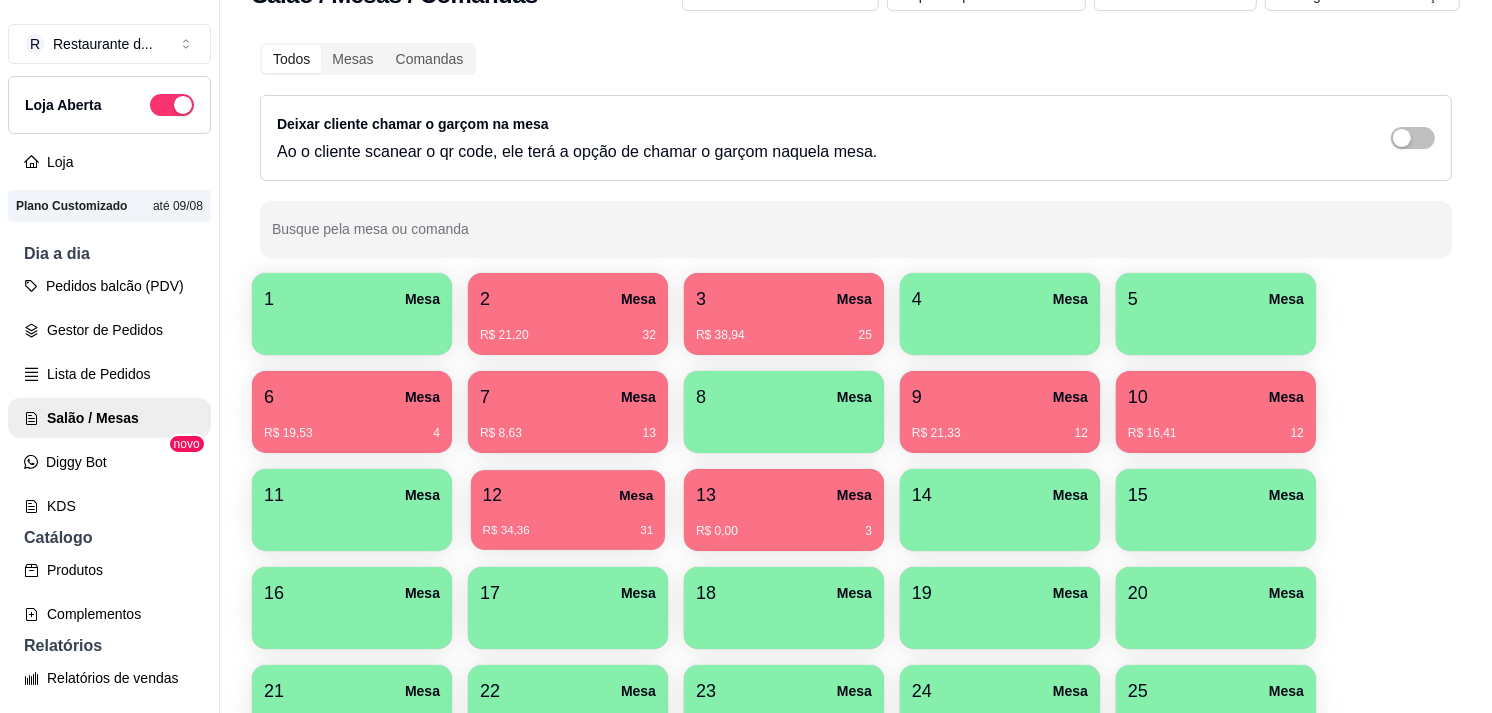 click on "R$ 34,36 31" at bounding box center (568, 523) 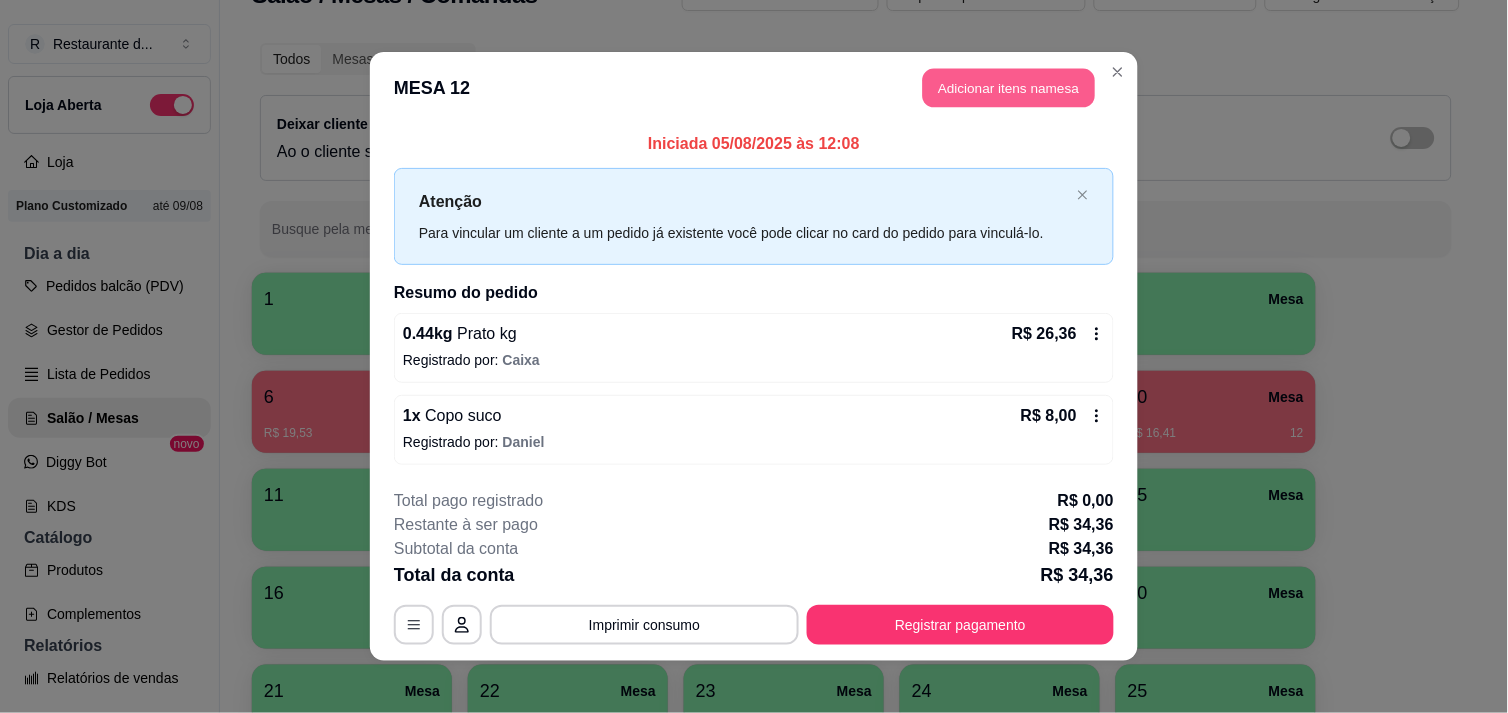 click on "Adicionar itens na  mesa" at bounding box center (1009, 88) 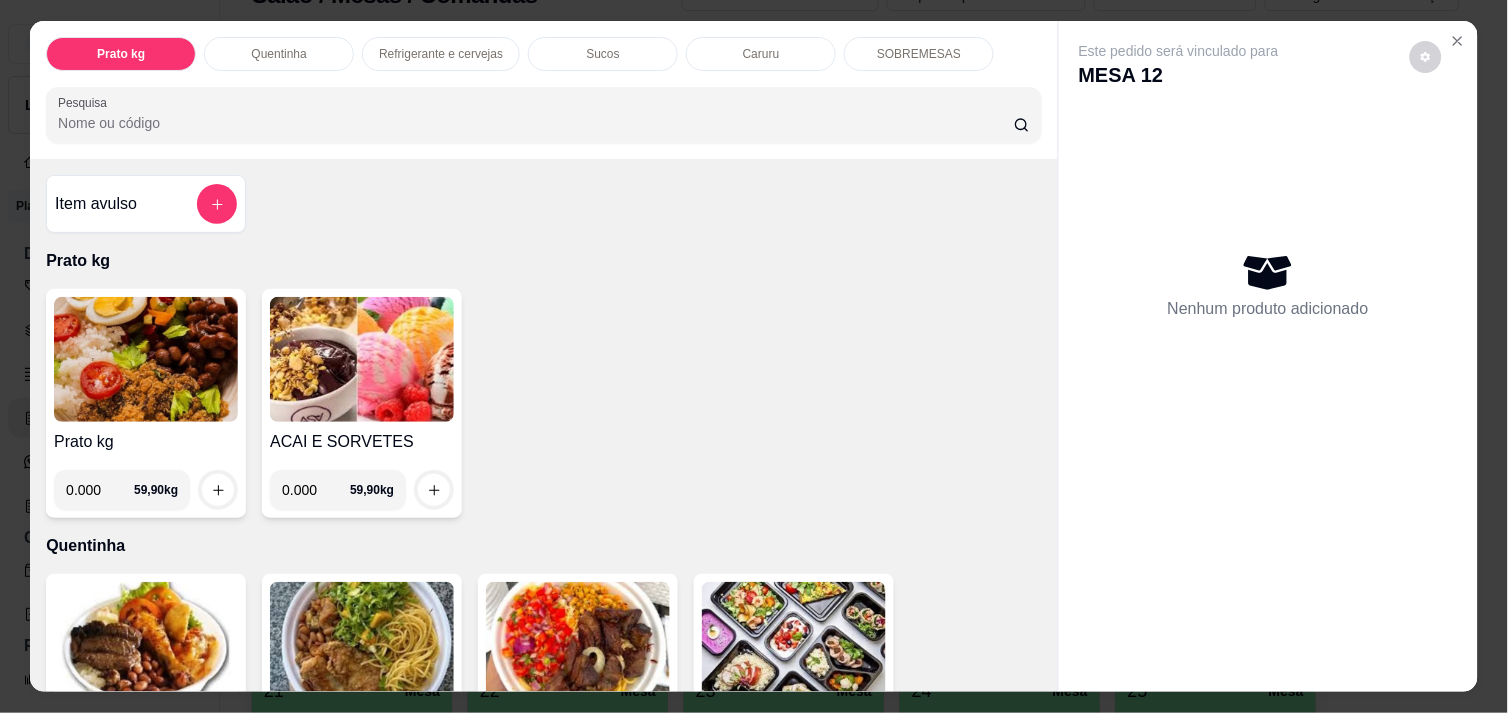 click on "0.000" at bounding box center (316, 490) 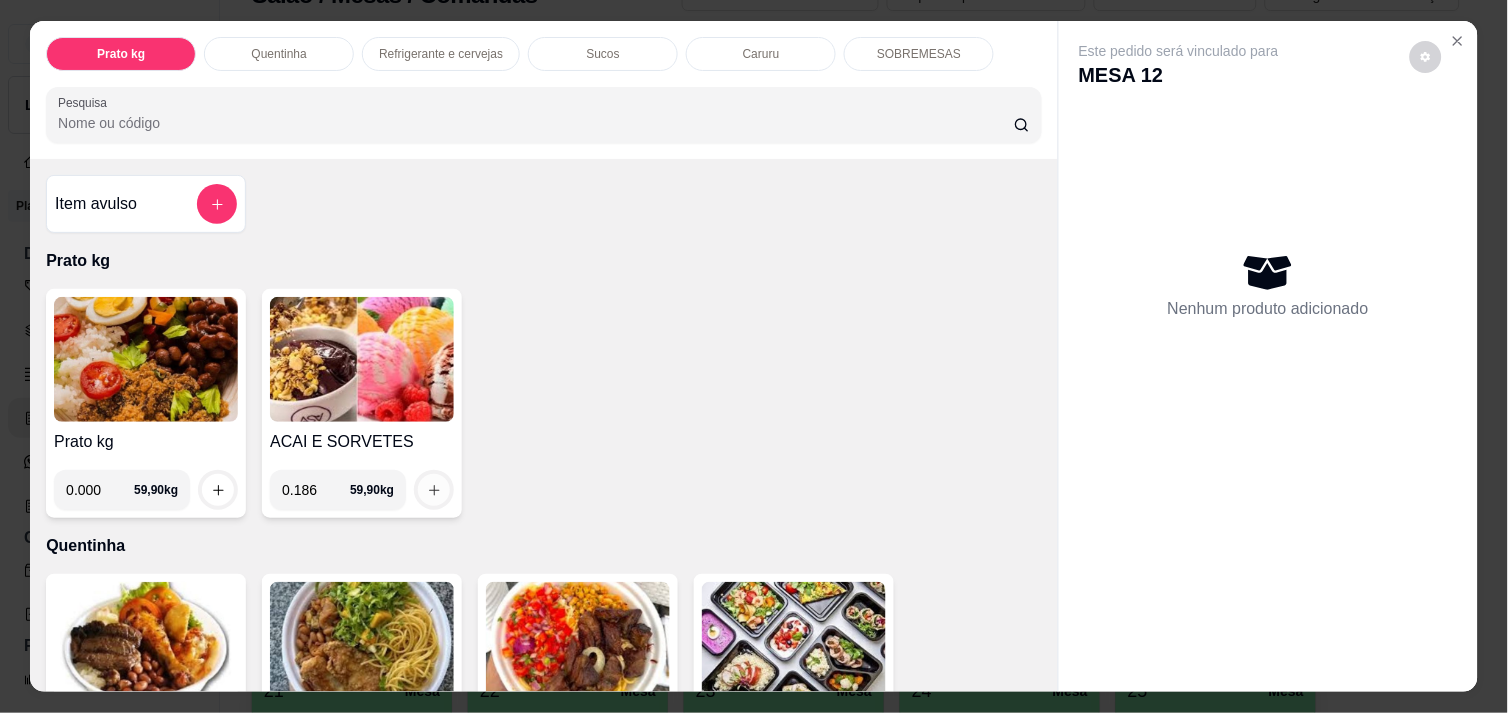 type on "0.186" 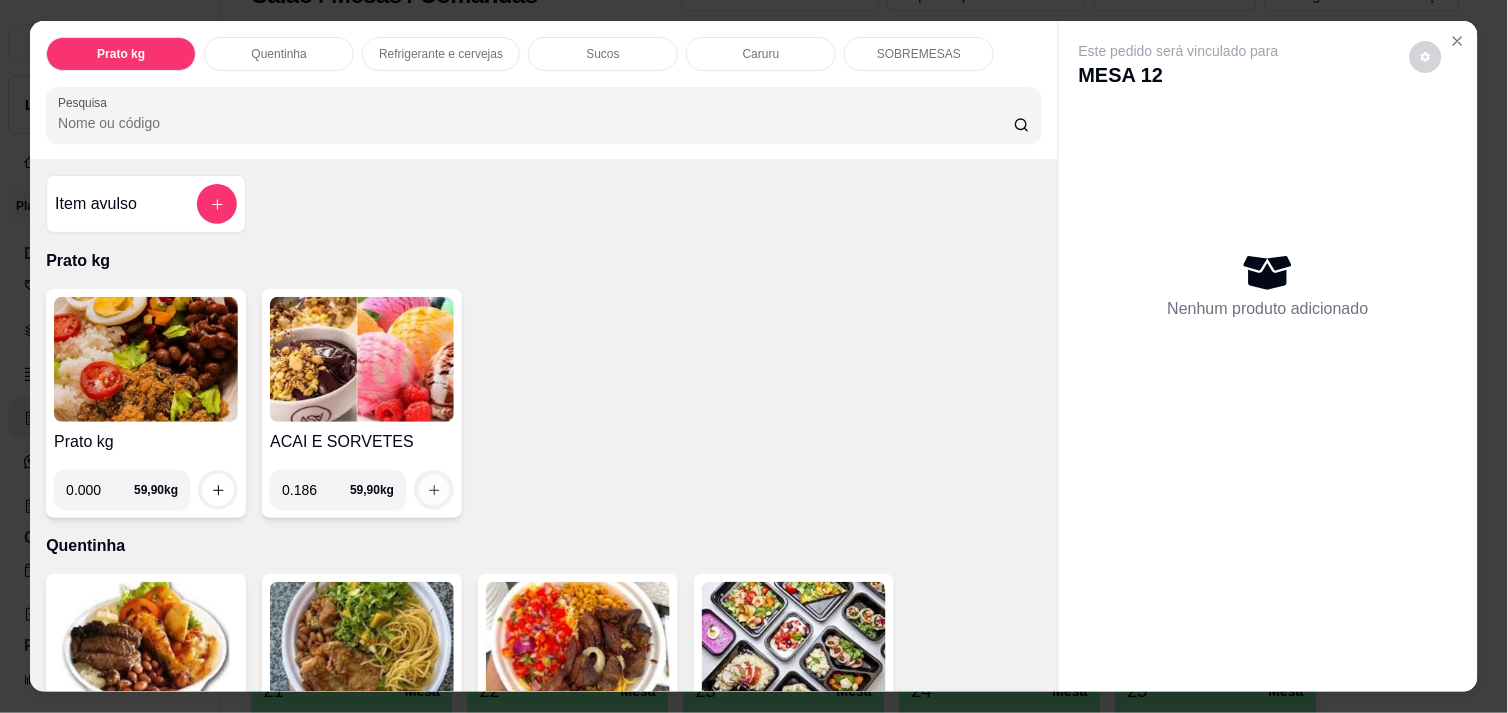 click 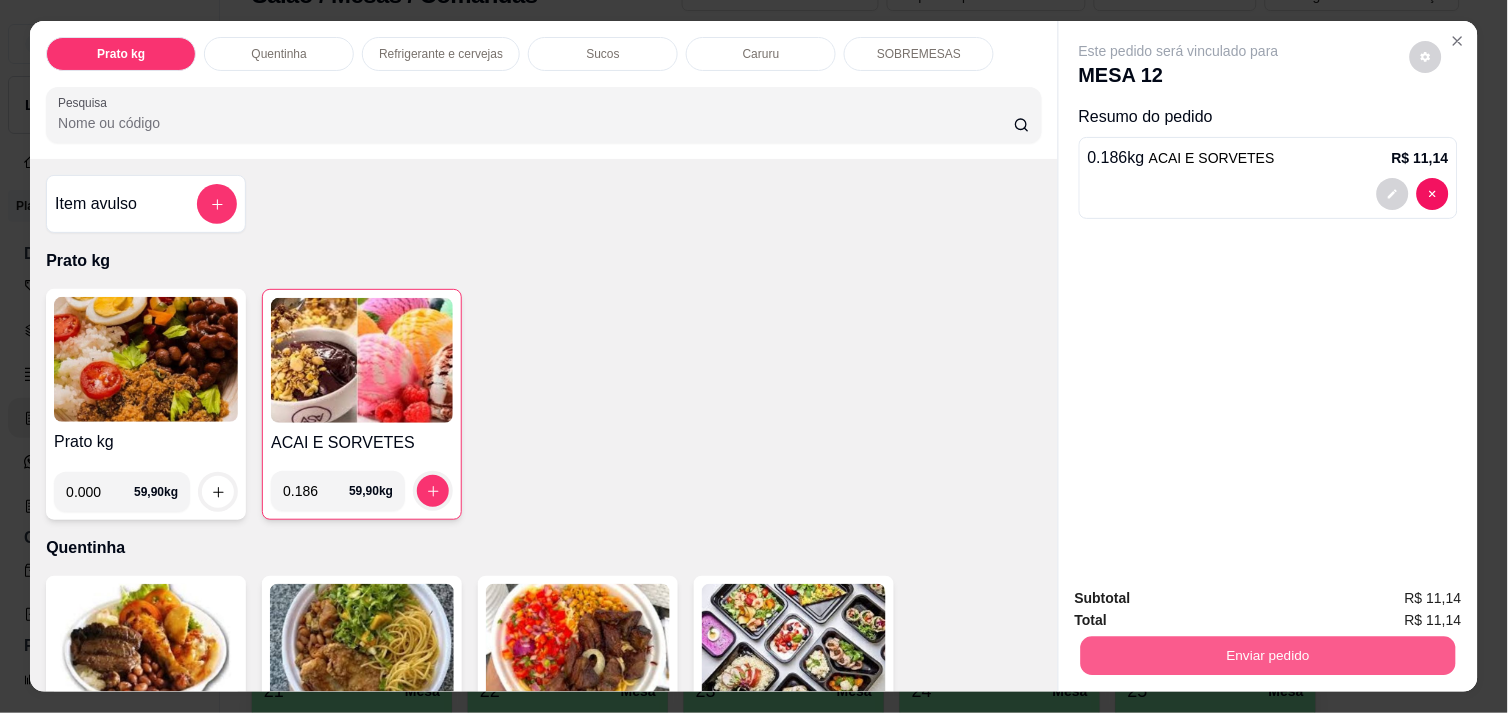 click on "Enviar pedido" at bounding box center (1268, 655) 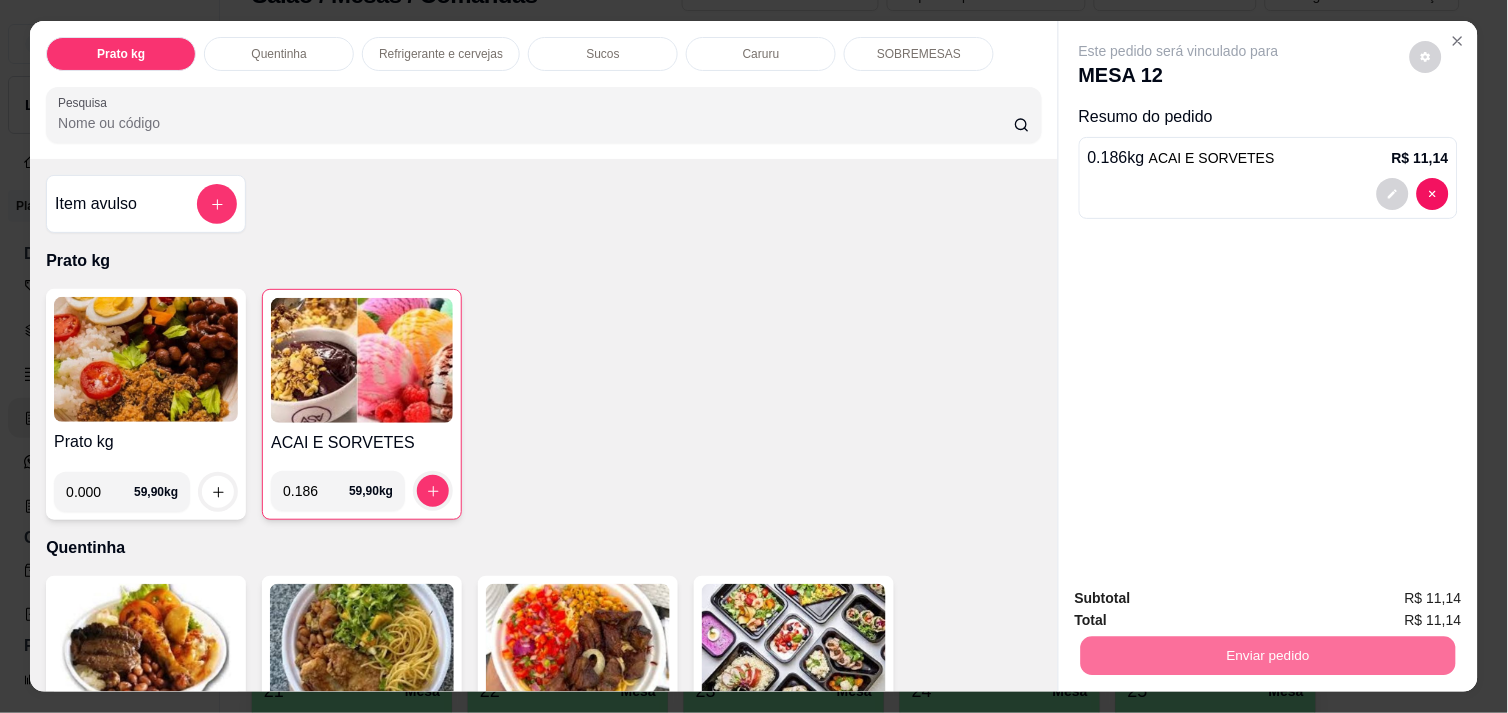 click on "Não registrar e enviar pedido" at bounding box center (1202, 598) 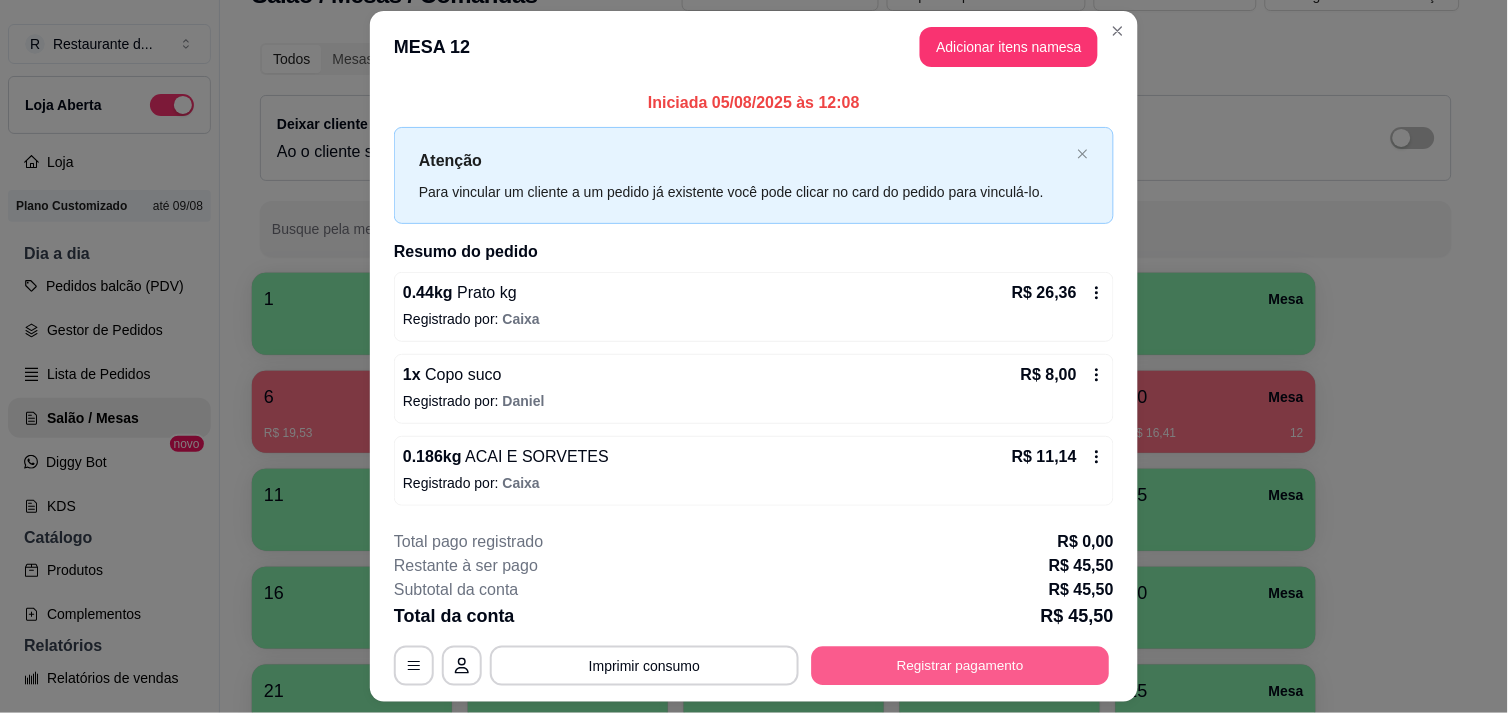 click on "Registrar pagamento" at bounding box center [961, 666] 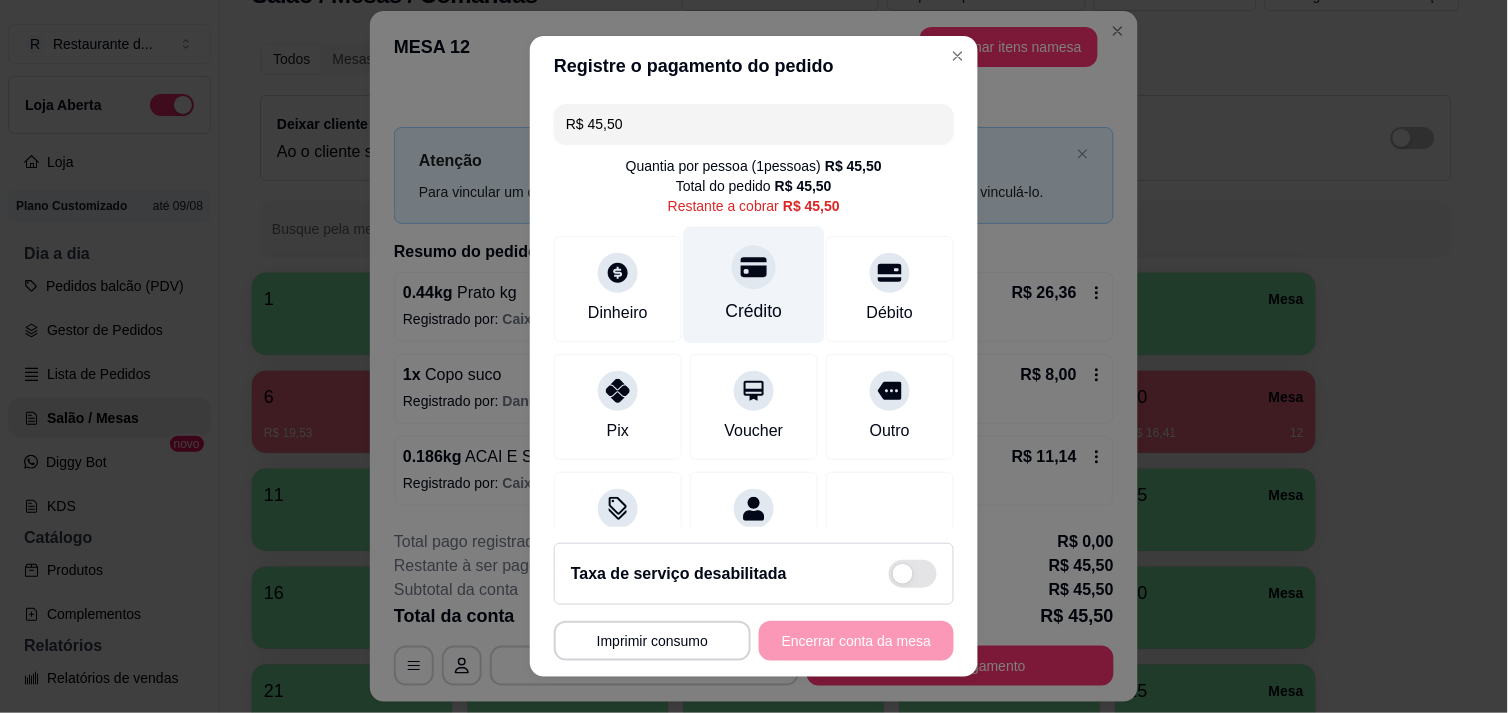 click on "Crédito" at bounding box center [754, 311] 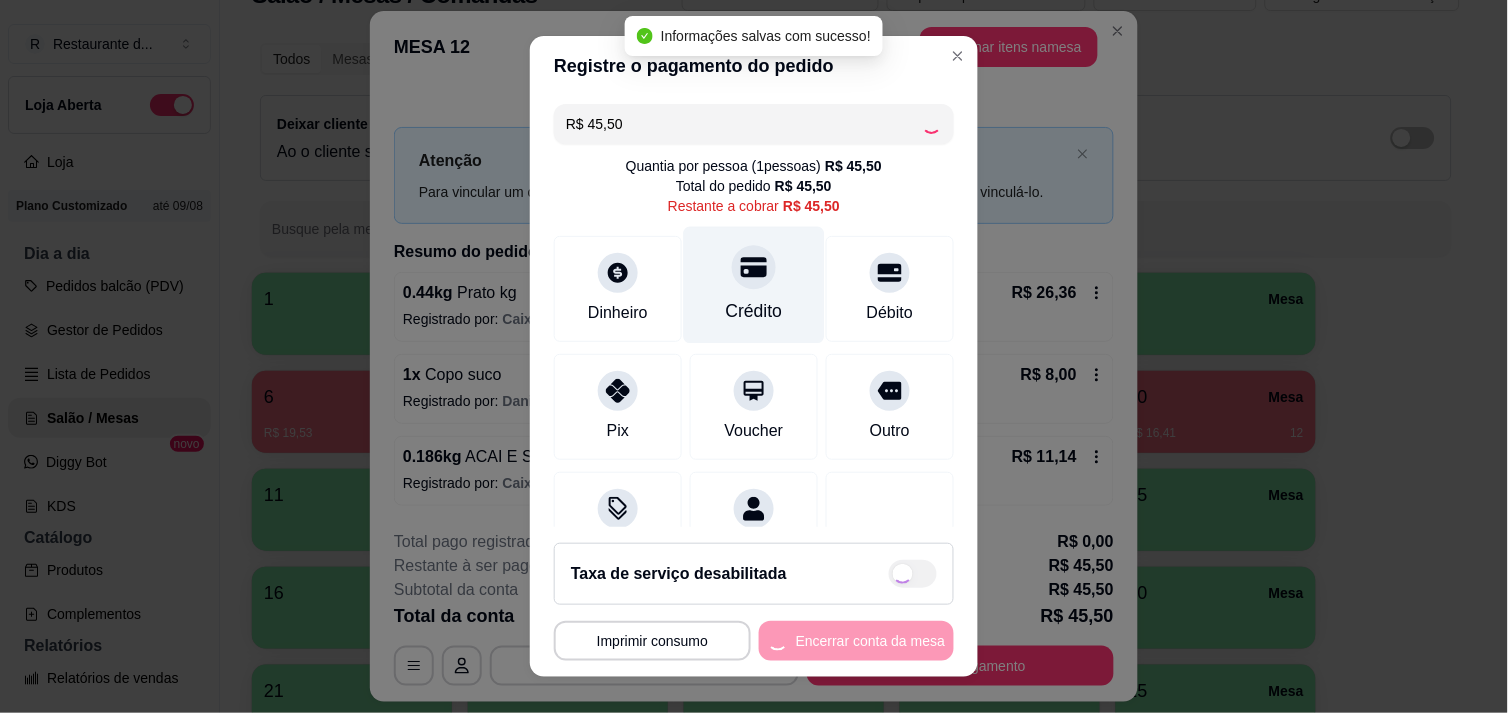 type on "R$ 0,00" 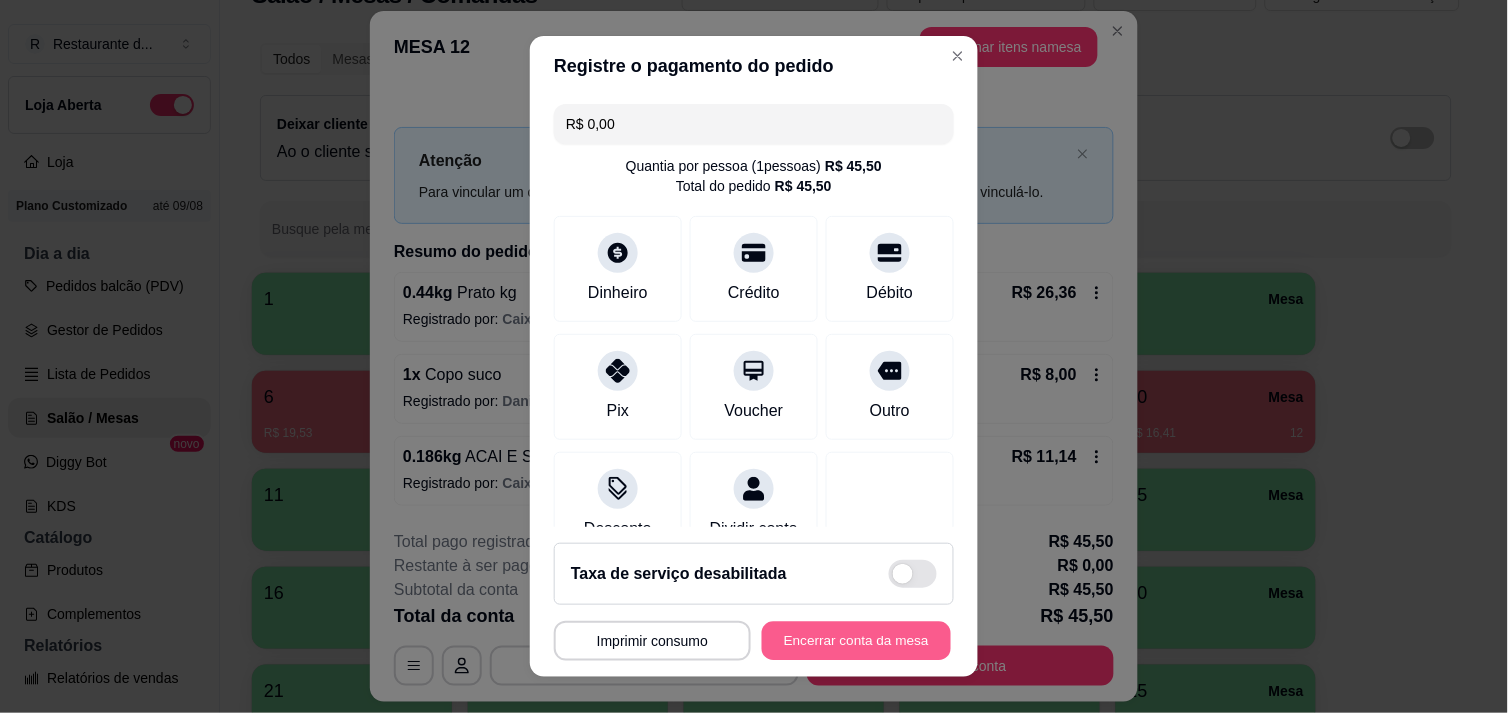 click on "Encerrar conta da mesa" at bounding box center (856, 641) 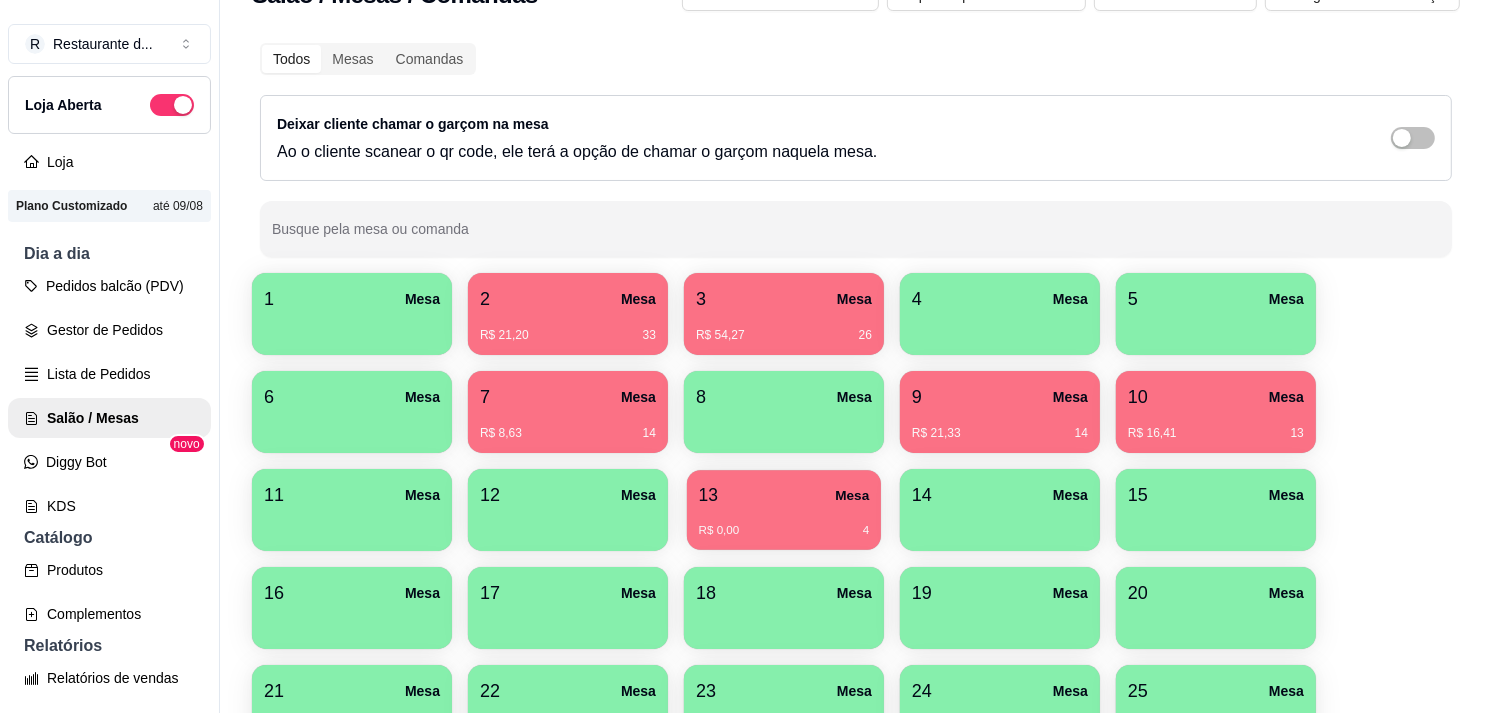 click on "Mesa" at bounding box center (852, 495) 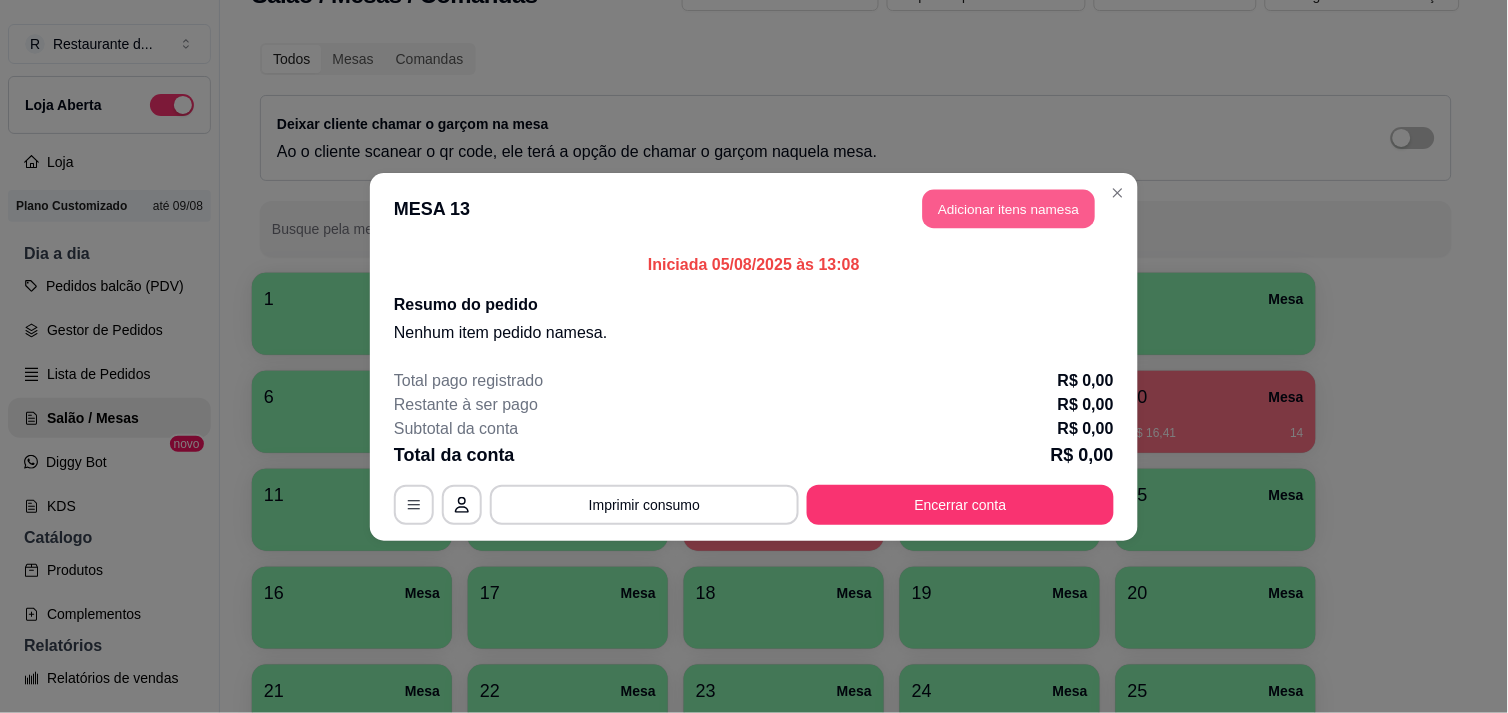 click on "Adicionar itens na  mesa" at bounding box center (1009, 208) 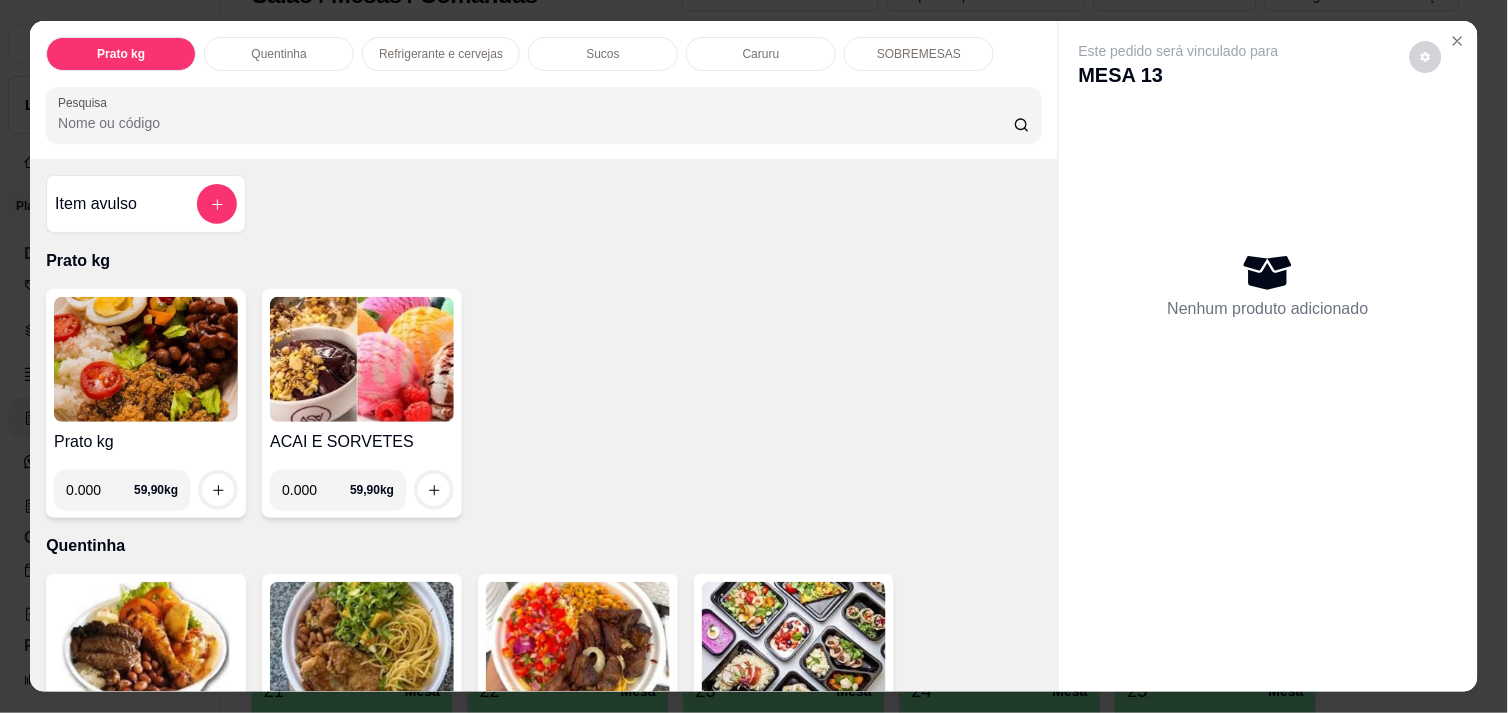 click on "0.000" at bounding box center [100, 490] 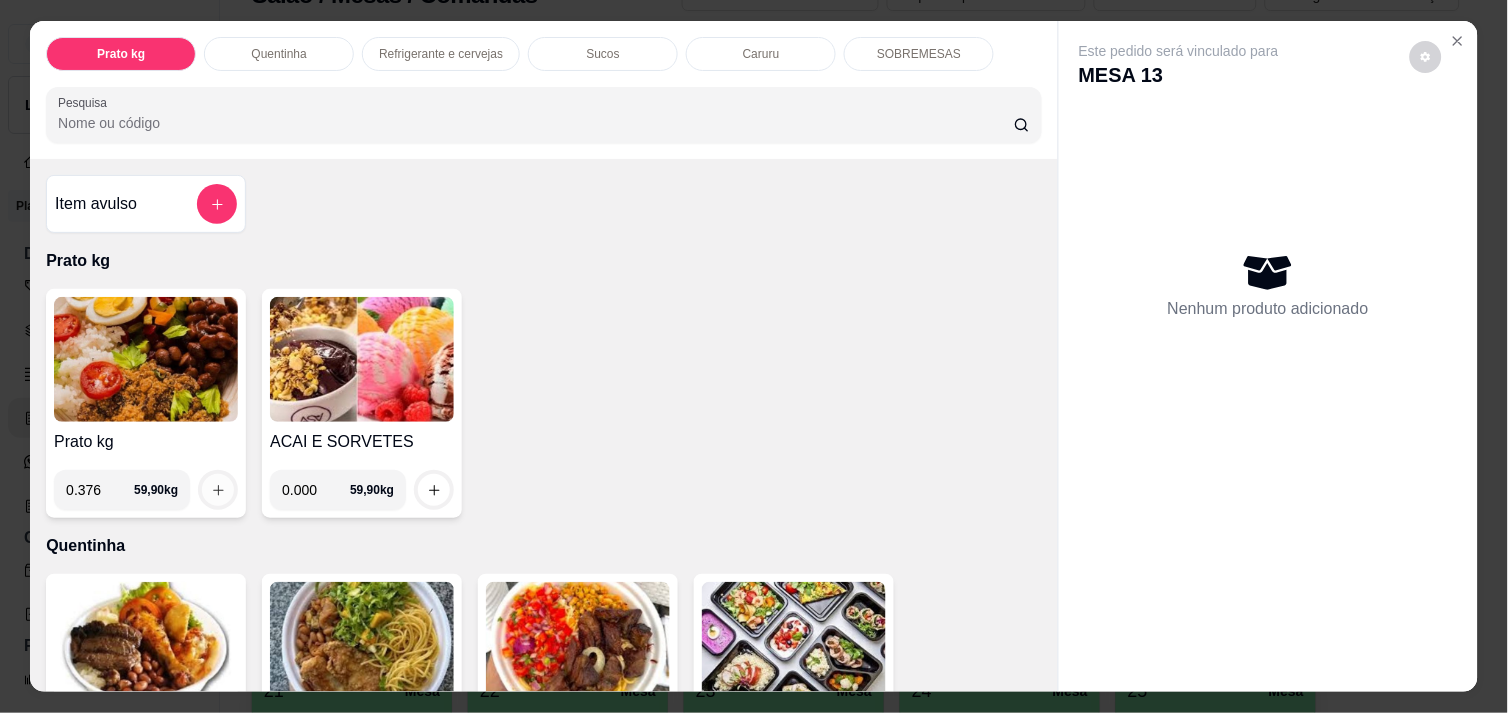 type on "0.376" 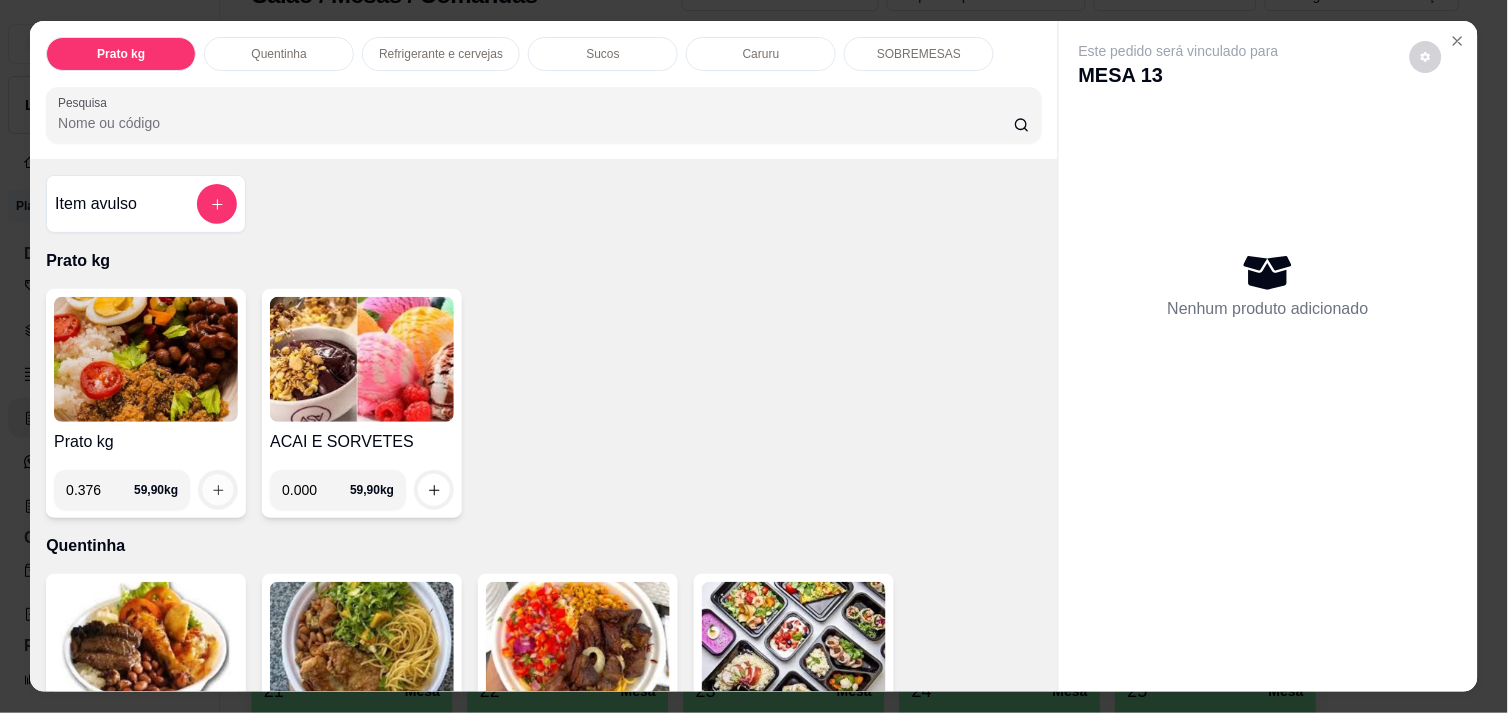 click 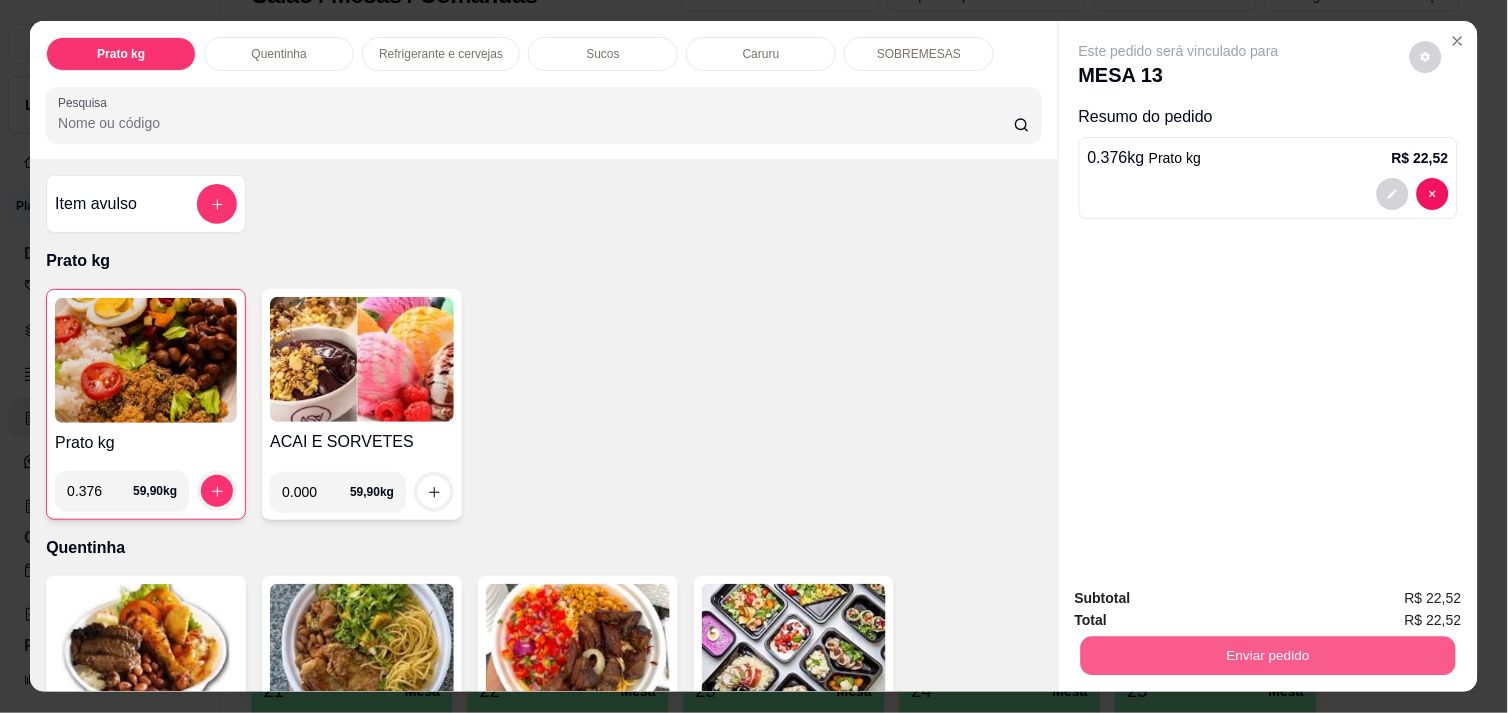 click on "Enviar pedido" at bounding box center [1268, 655] 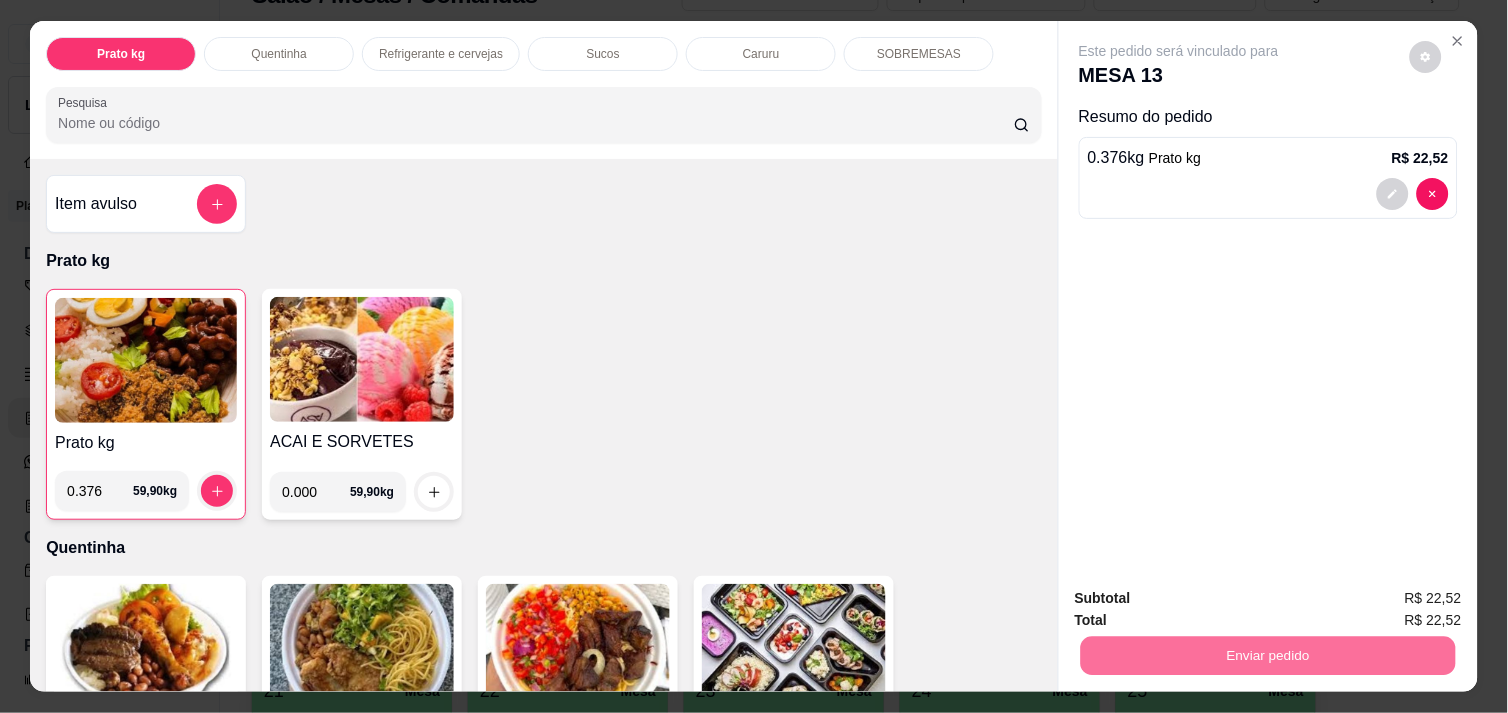 click on "Não registrar e enviar pedido" at bounding box center (1202, 598) 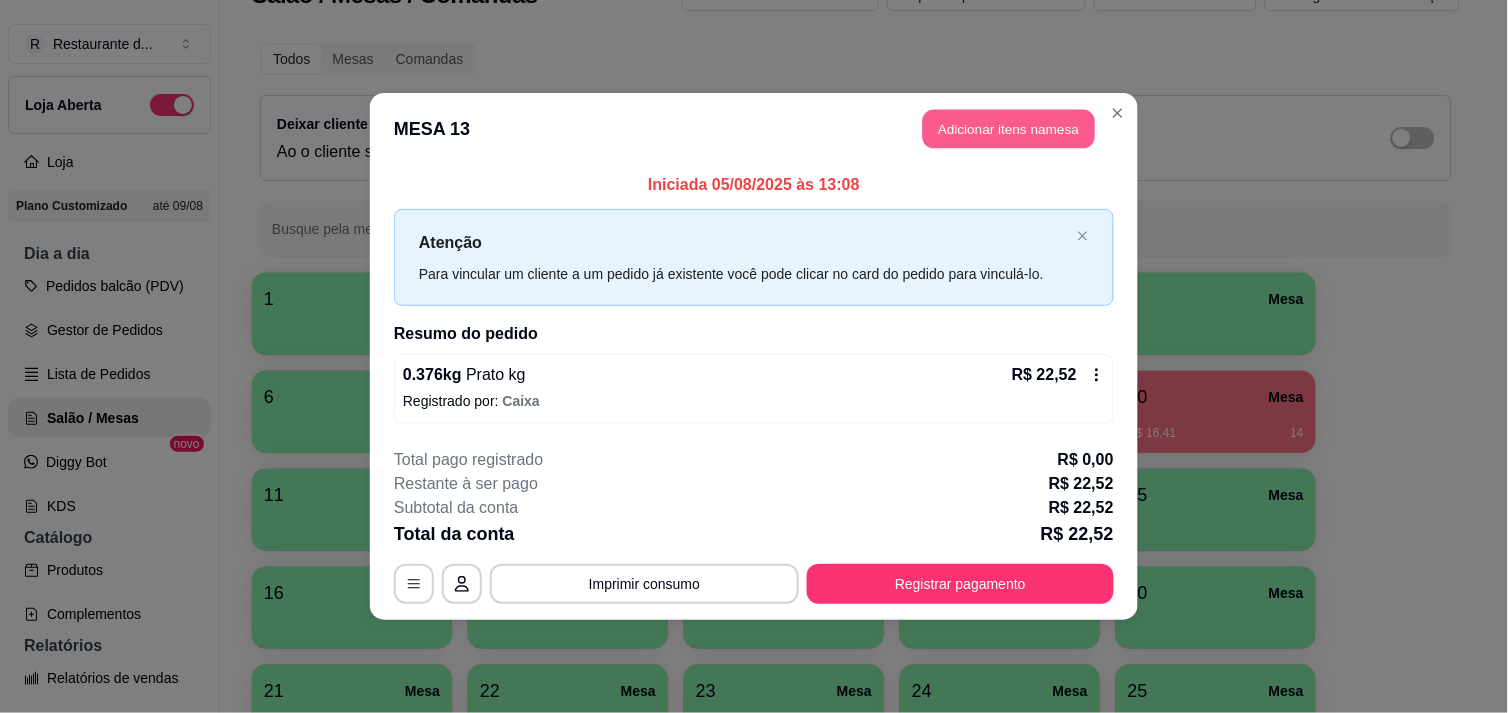 click on "Adicionar itens na  mesa" at bounding box center [1009, 129] 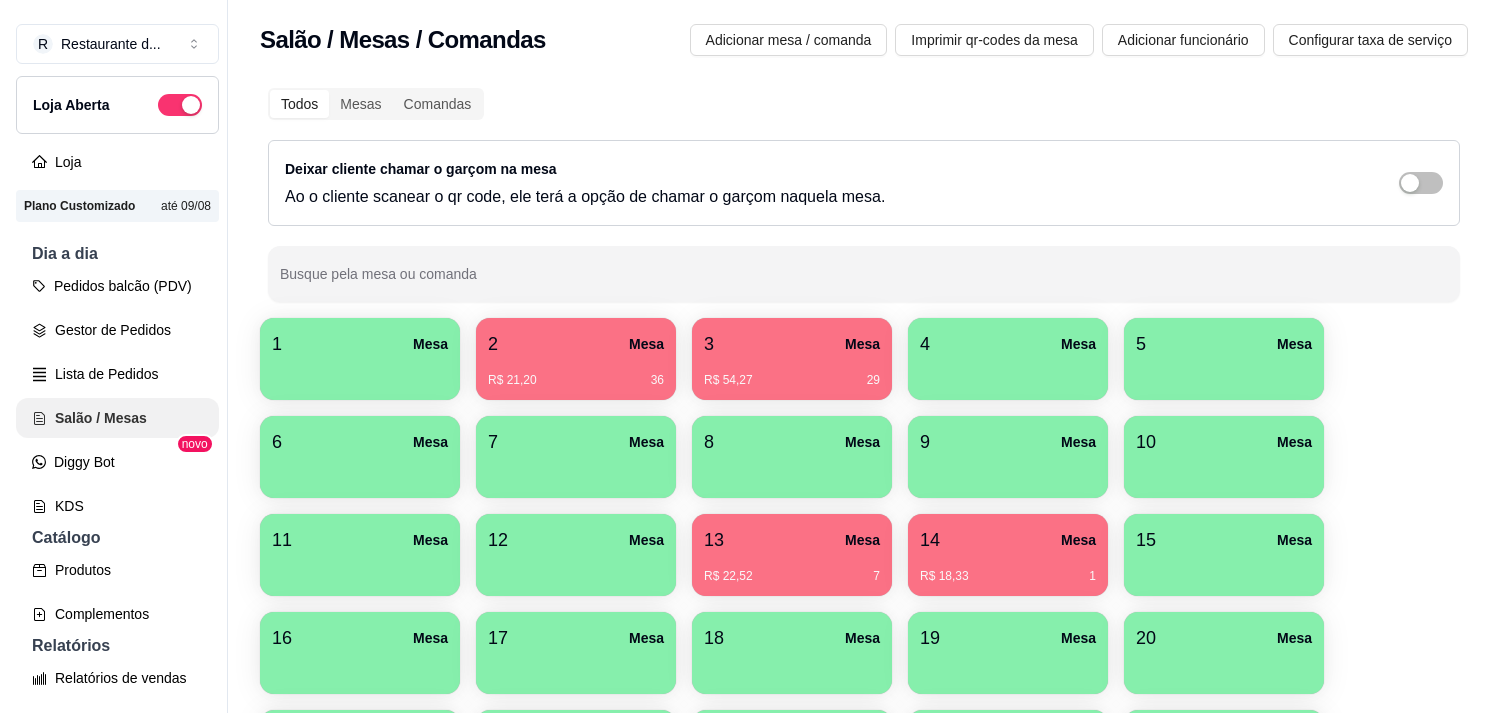 scroll, scrollTop: 0, scrollLeft: 0, axis: both 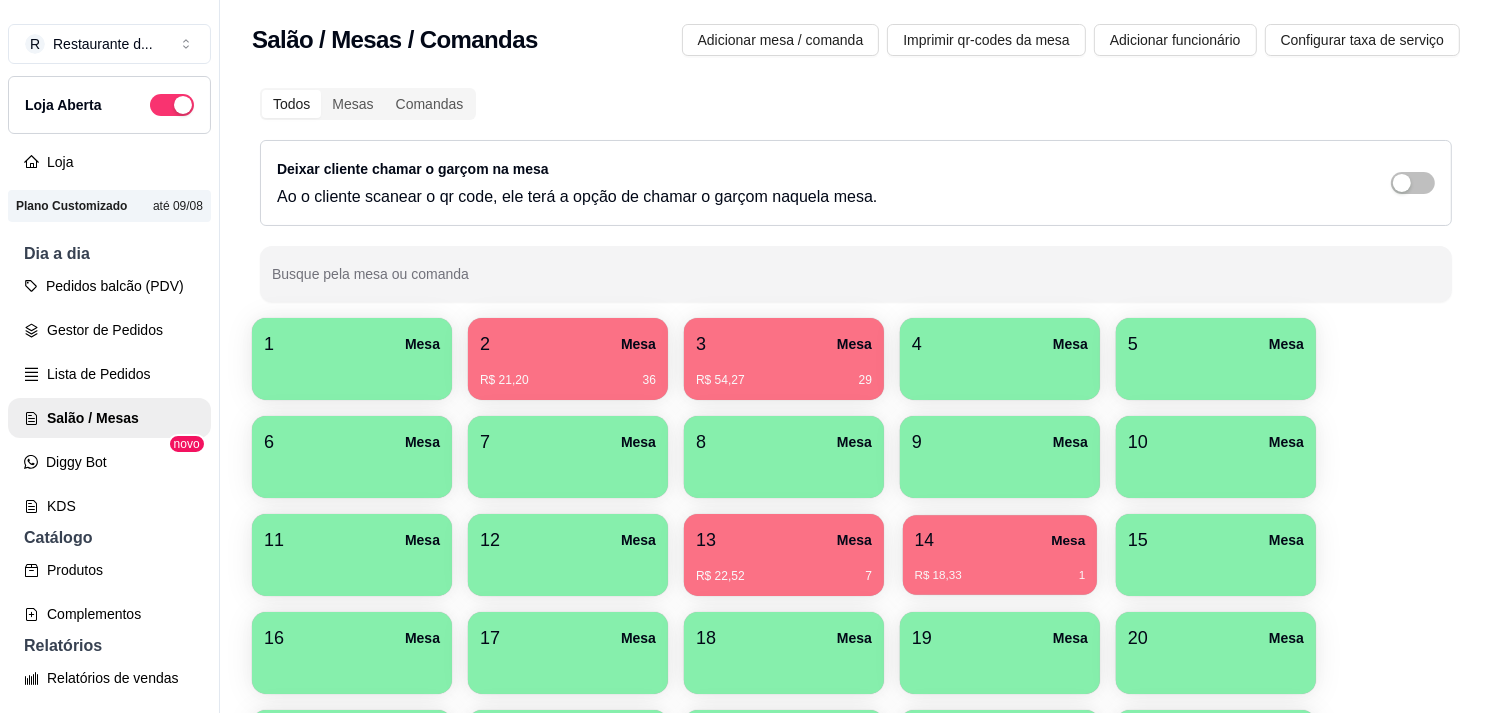 click on "14 Mesa R$ 18,33 1" at bounding box center (1000, 555) 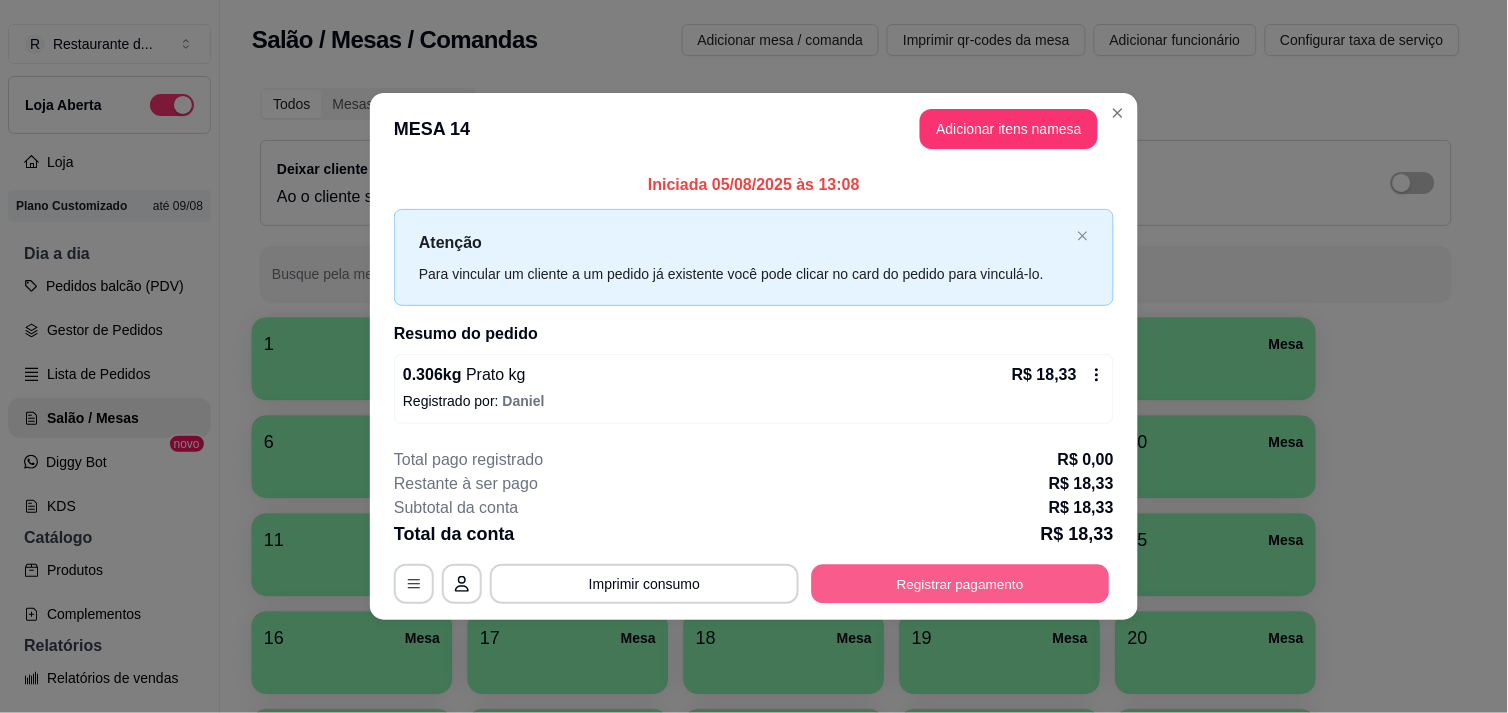 click on "Registrar pagamento" at bounding box center (961, 584) 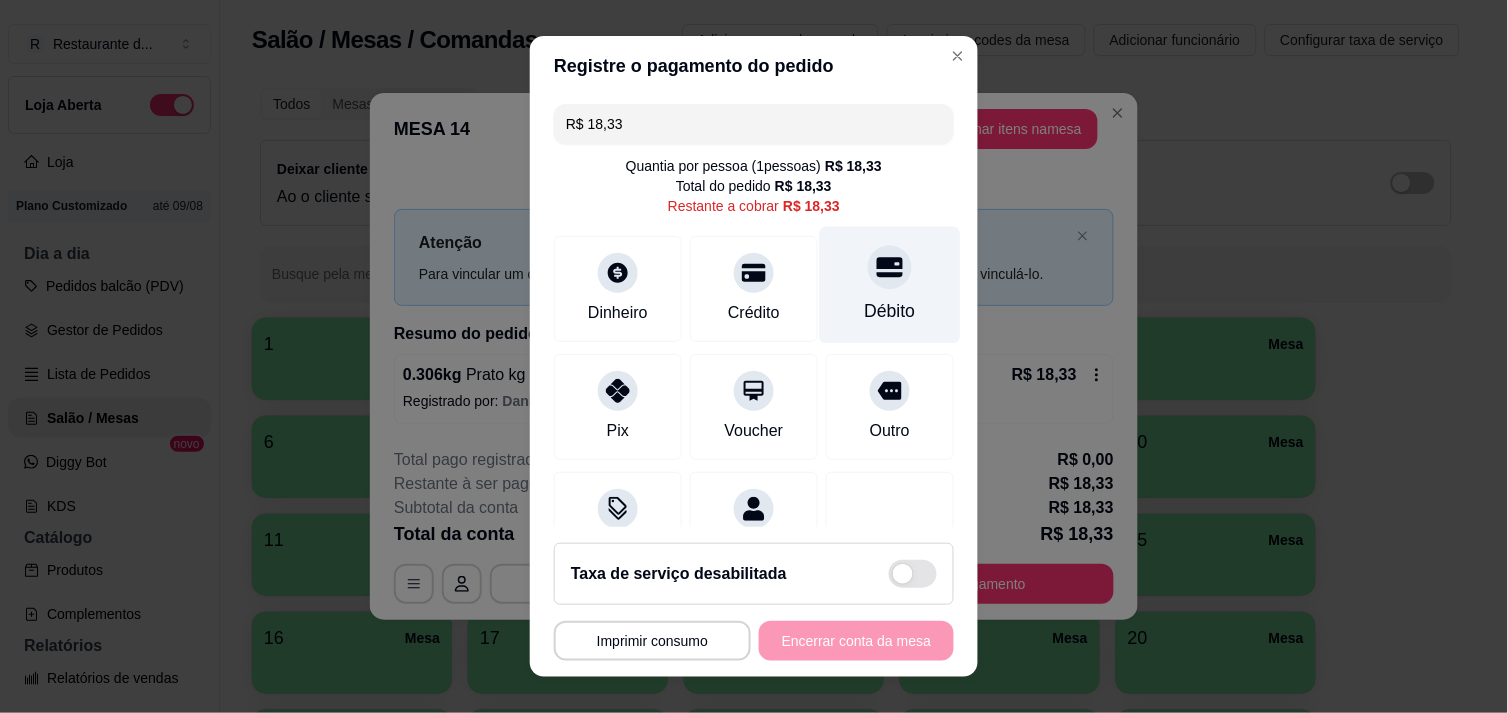 click on "Débito" at bounding box center (890, 311) 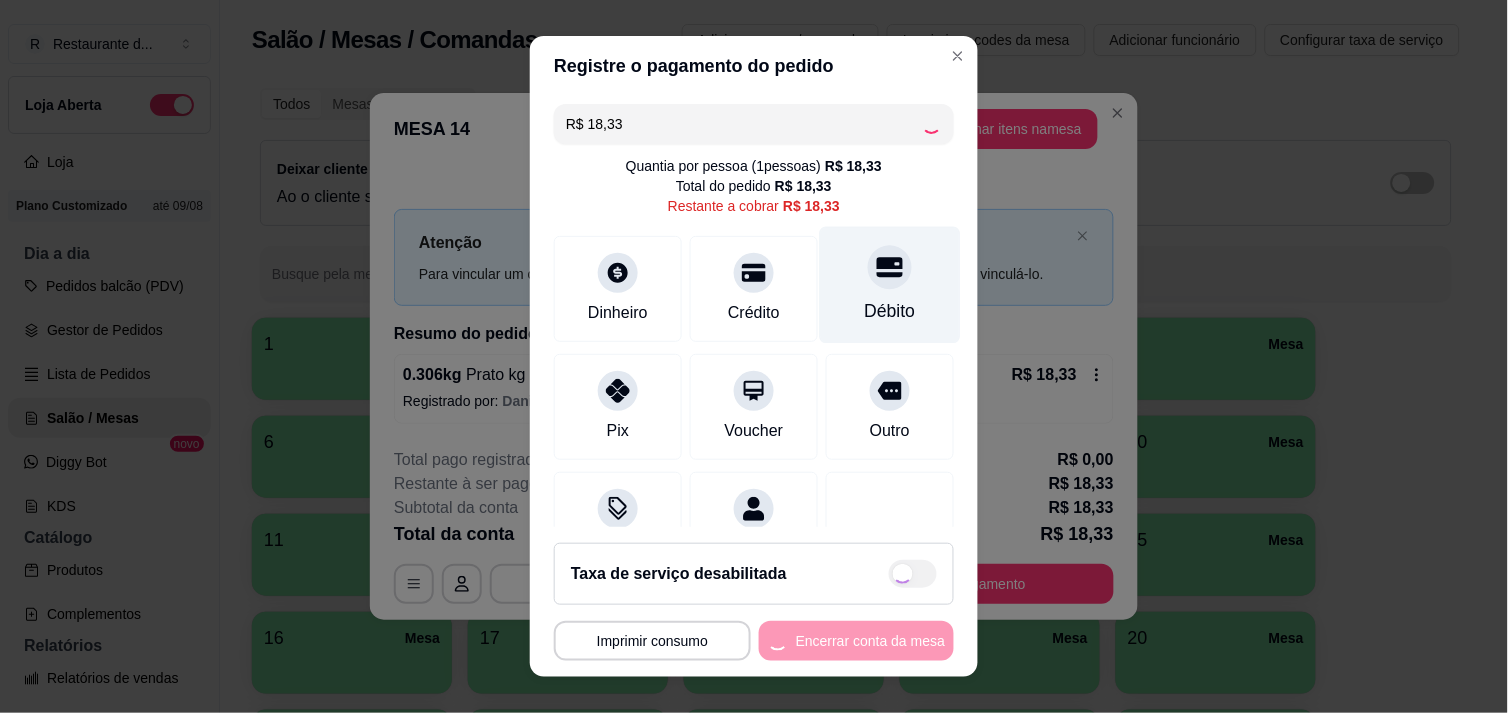 type on "R$ 0,00" 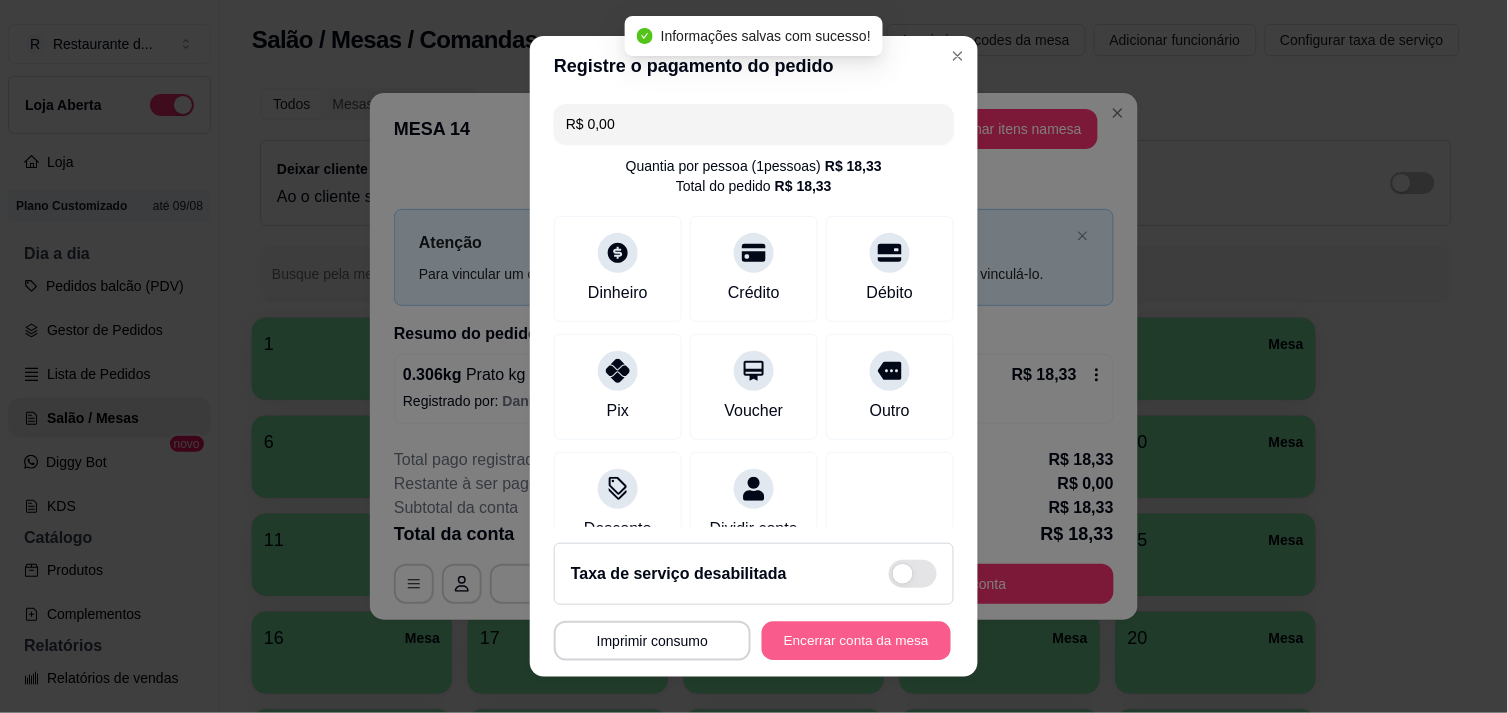 click on "Encerrar conta da mesa" at bounding box center (856, 641) 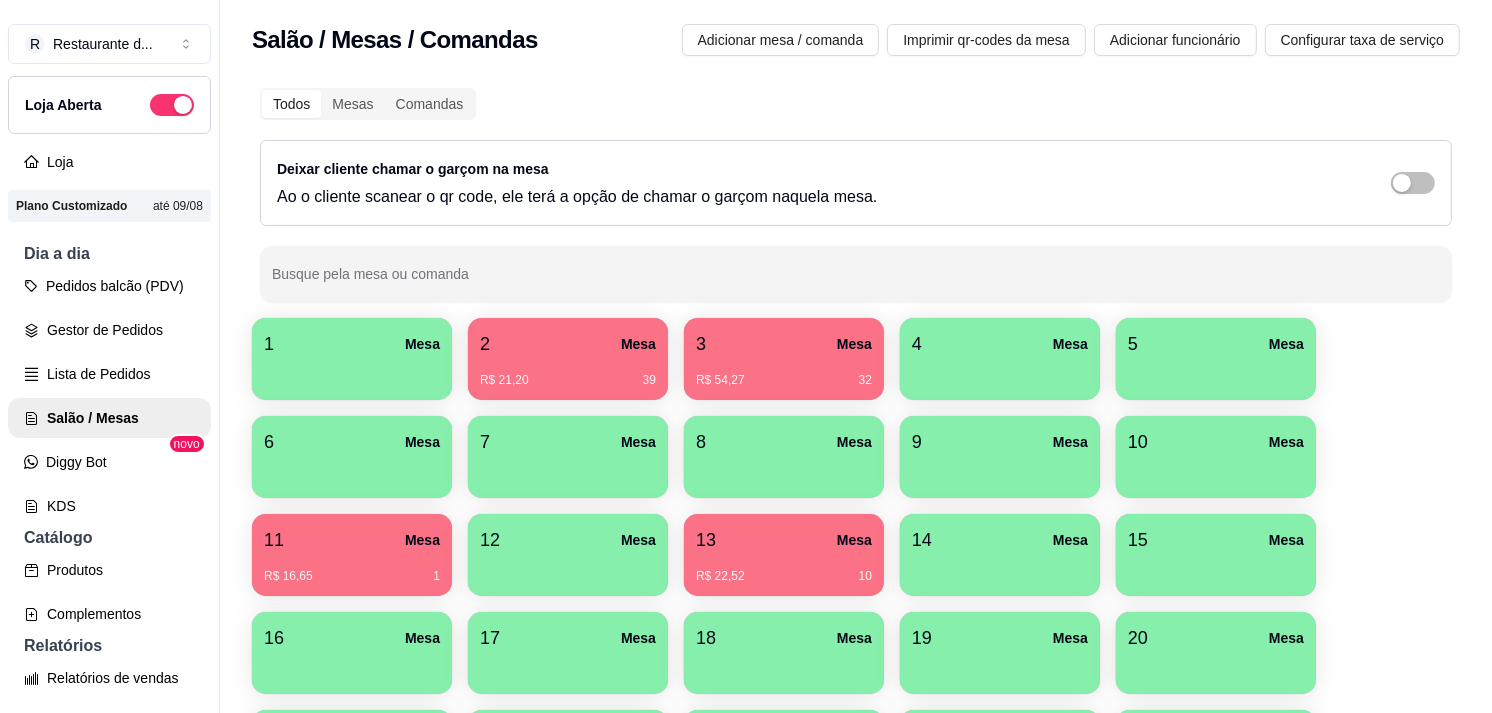 click on "4 Mesa" at bounding box center (1000, 344) 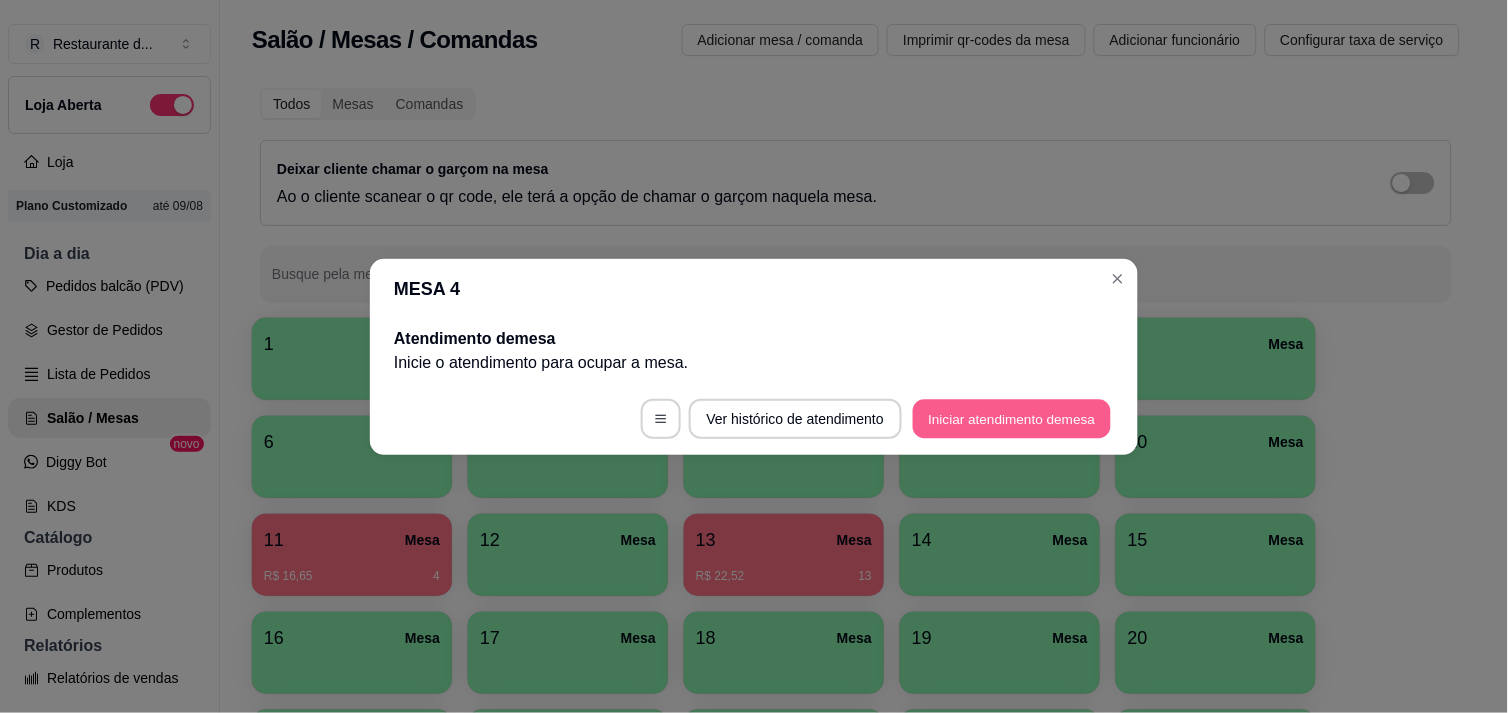 click on "Iniciar atendimento de  mesa" at bounding box center (1012, 418) 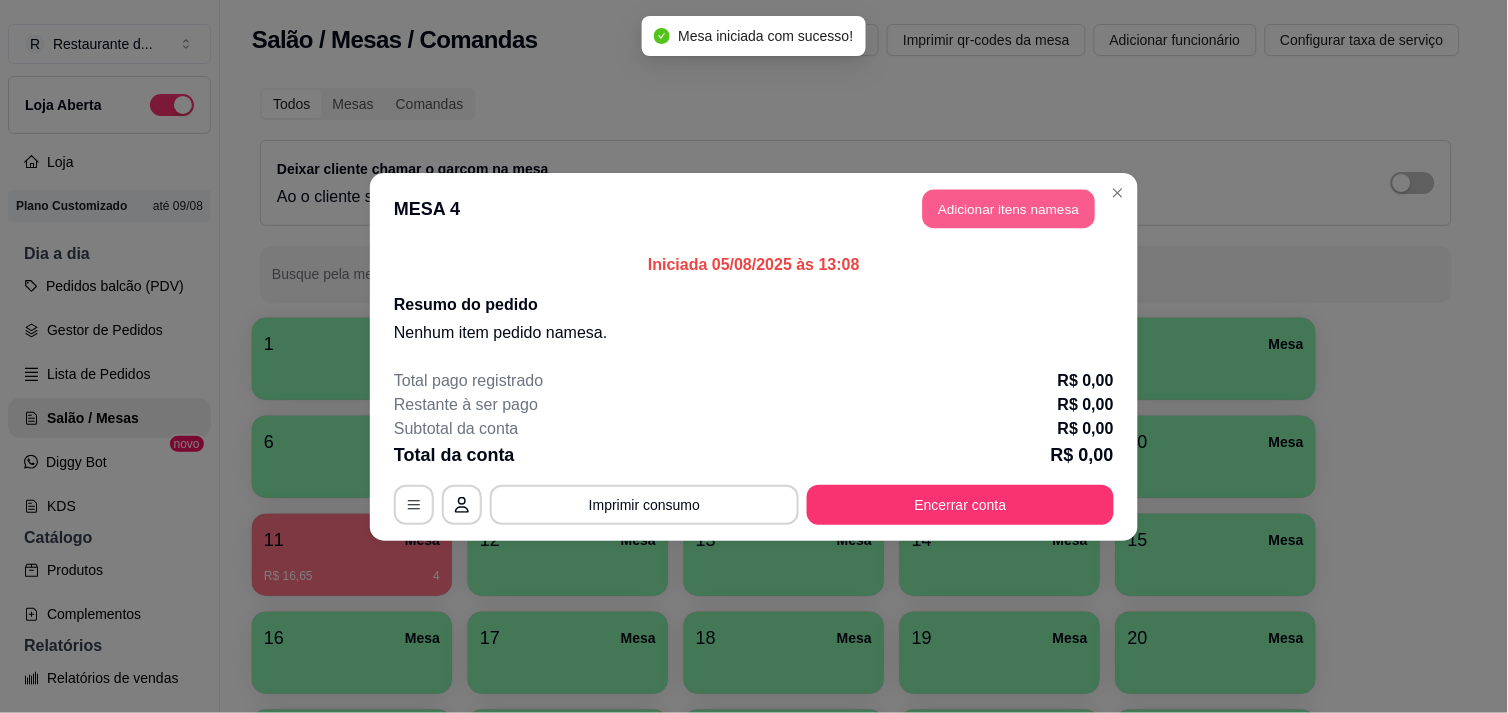 click on "Adicionar itens na  mesa" at bounding box center (1009, 208) 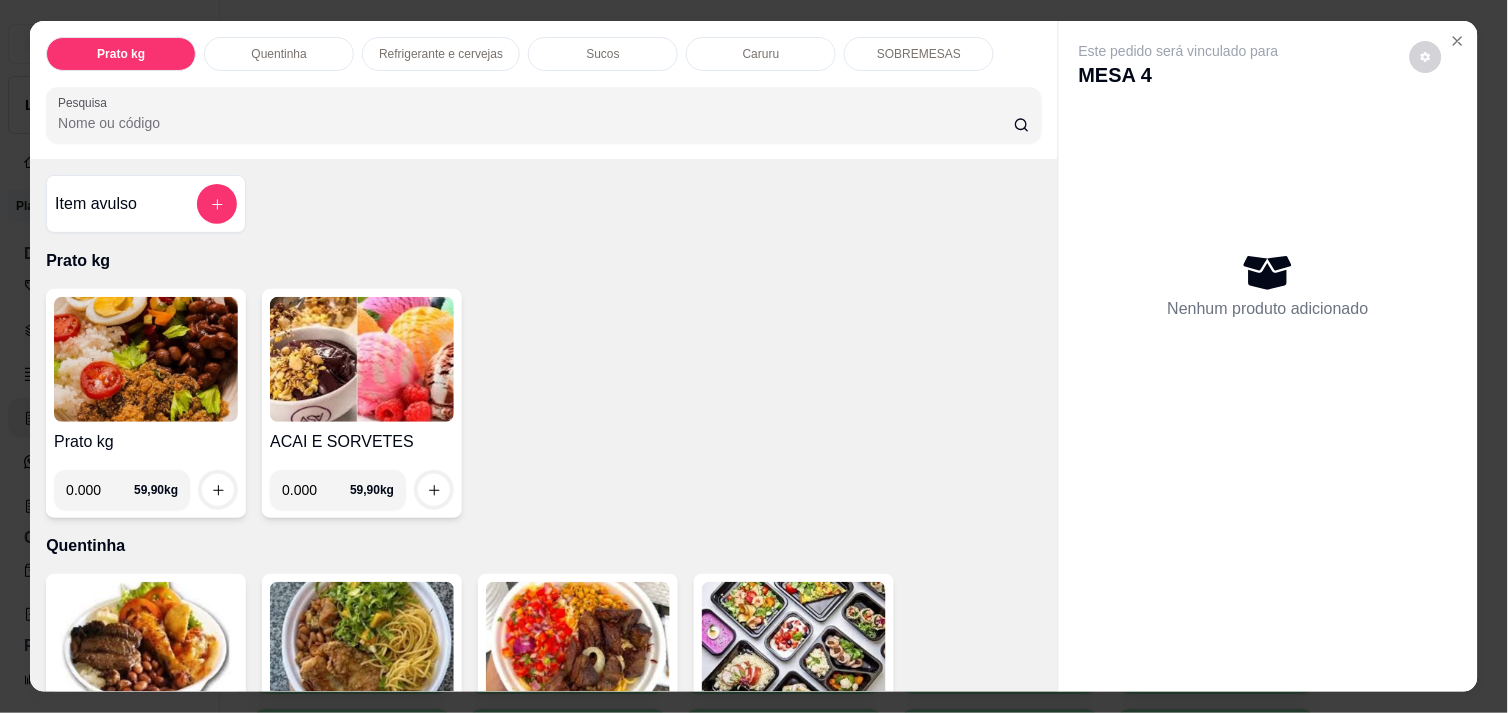 click on "0.000" at bounding box center [100, 490] 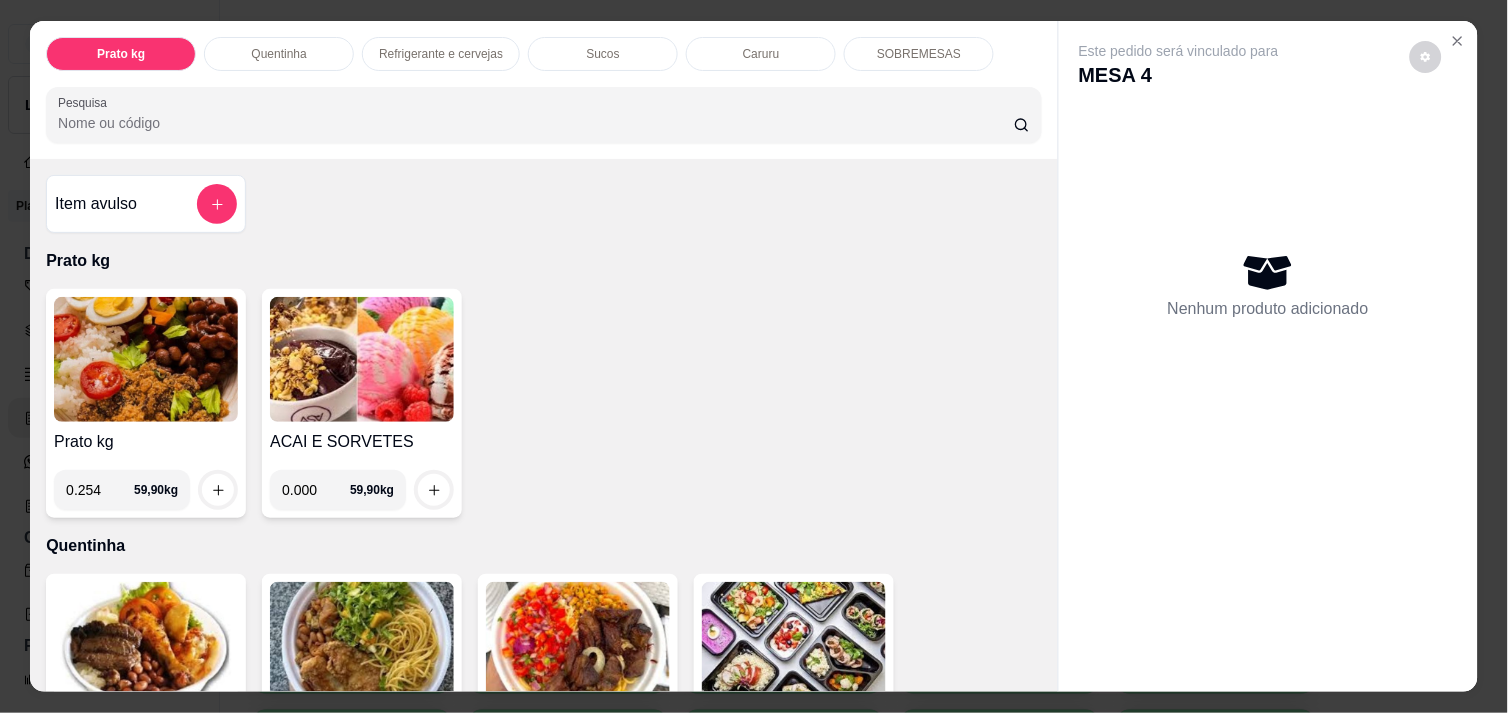 type on "0.254" 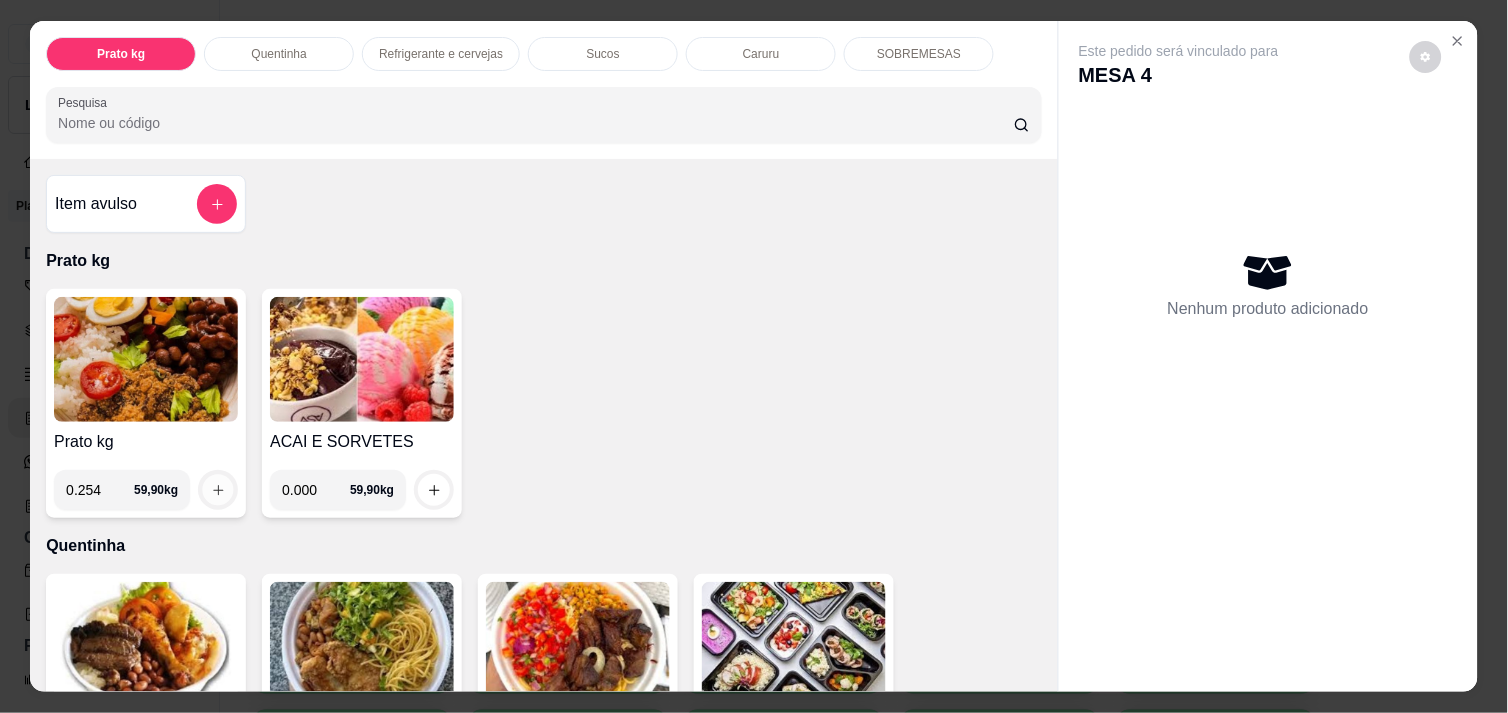 click 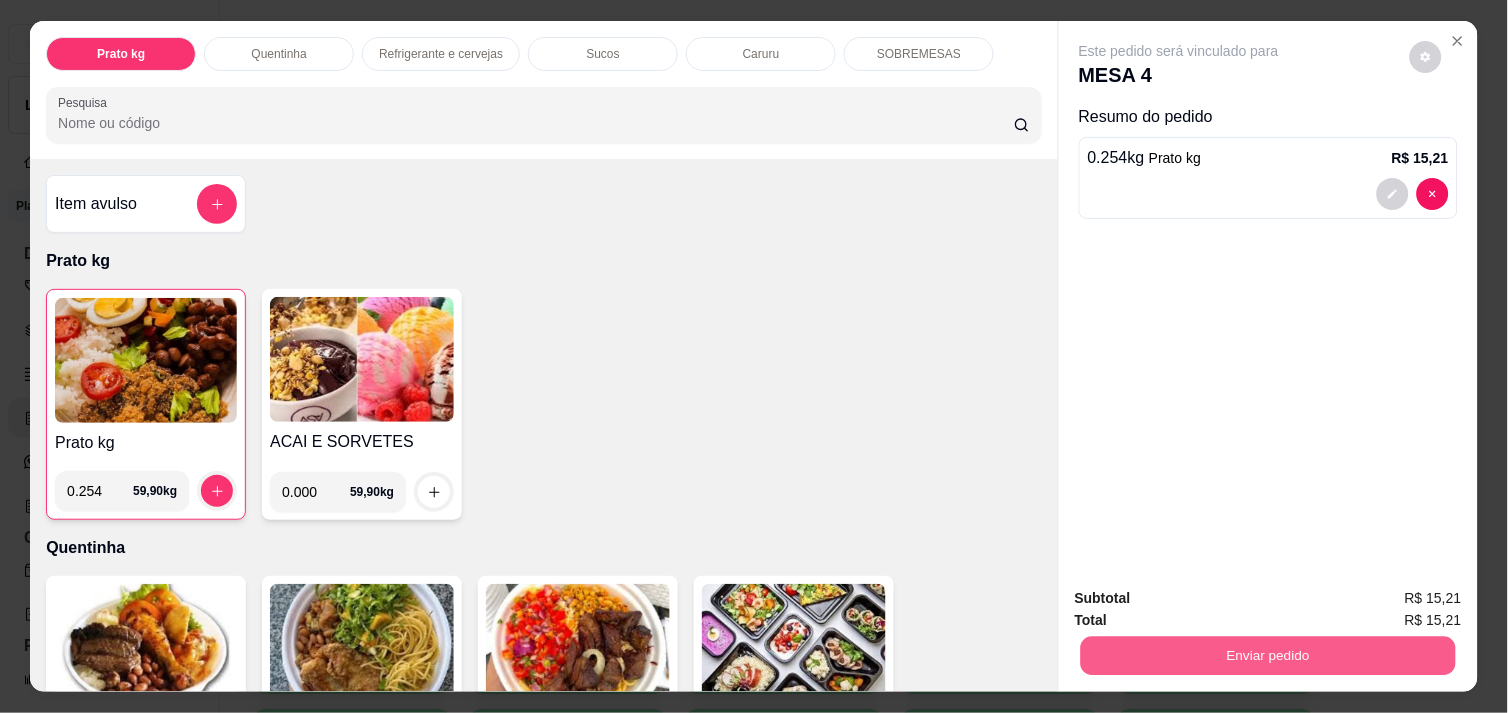 click on "Enviar pedido" at bounding box center (1268, 655) 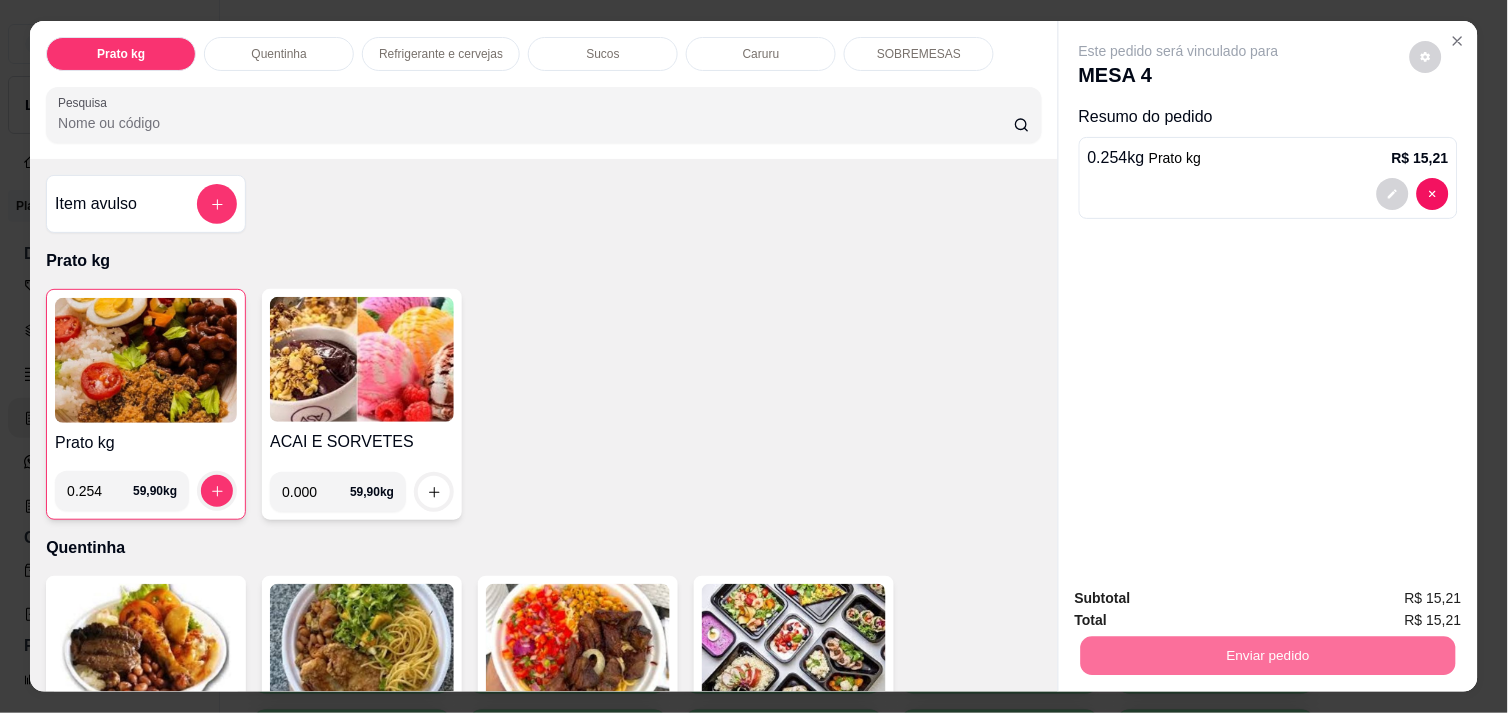 click on "Não registrar e enviar pedido" at bounding box center (1202, 598) 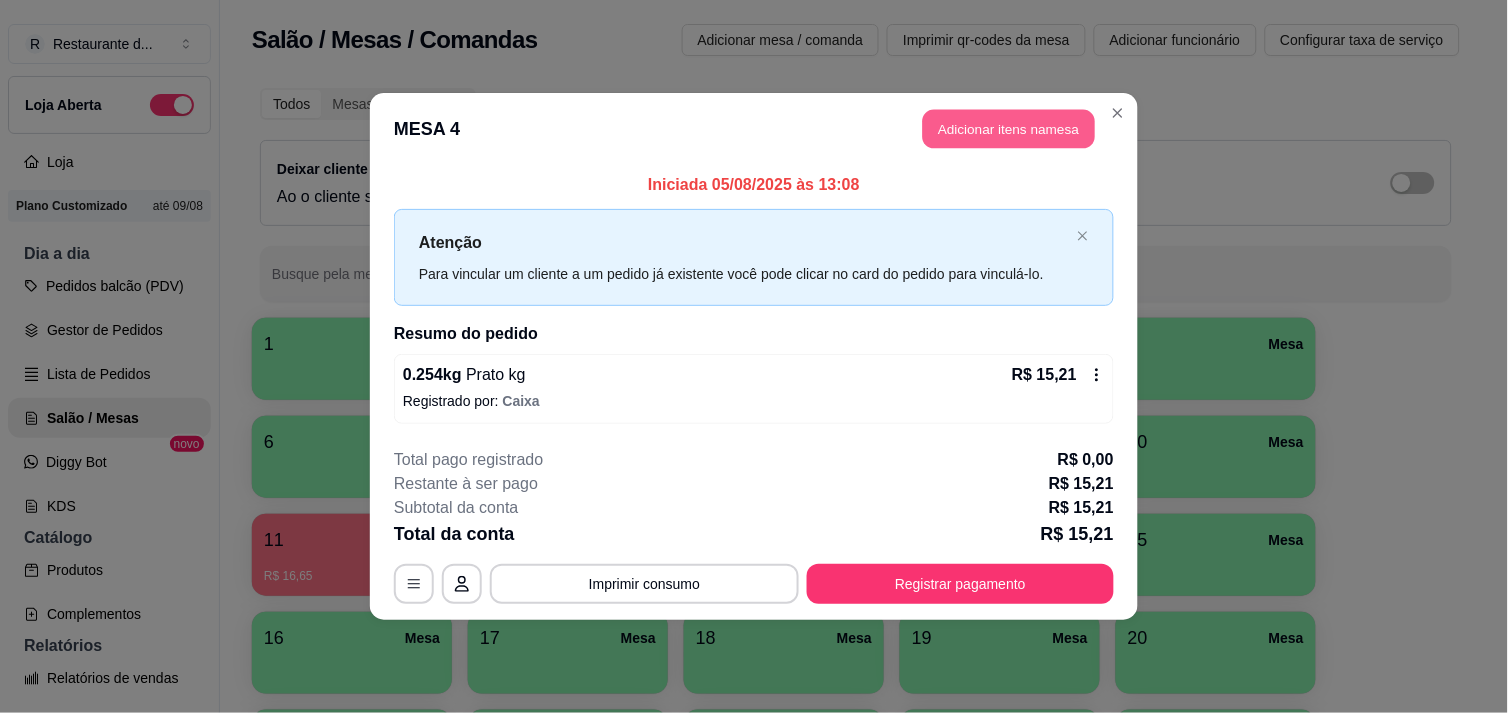 click on "Adicionar itens na  mesa" at bounding box center [1009, 129] 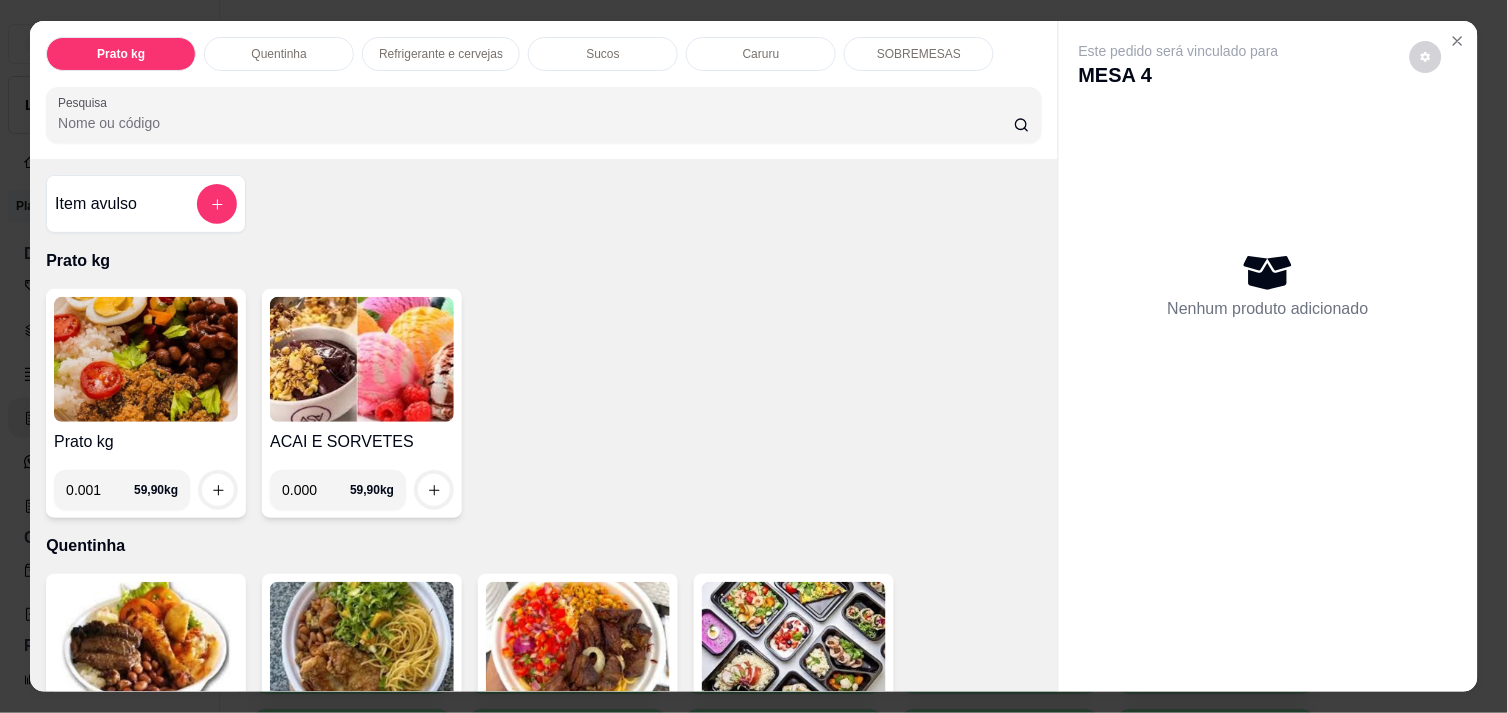 click on "0.001" at bounding box center [100, 490] 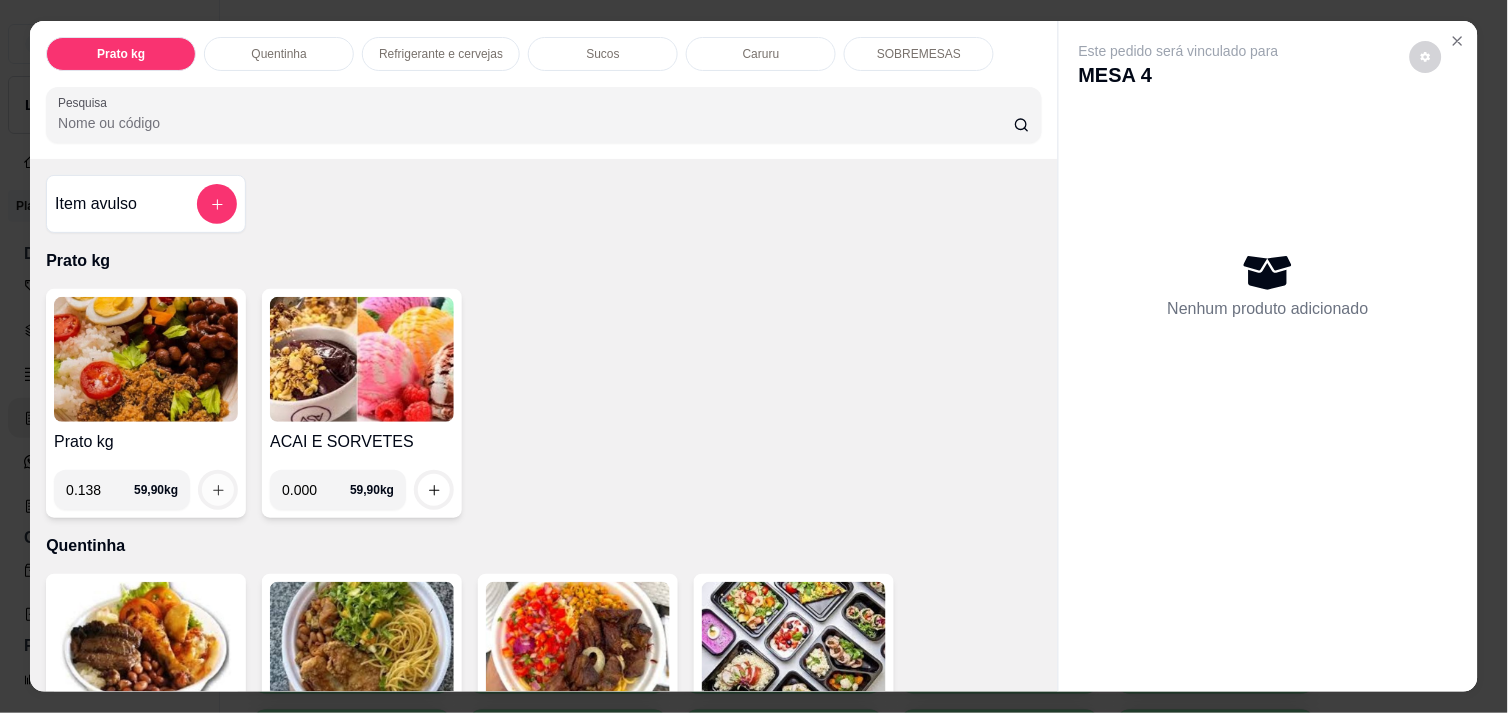 type on "0.138" 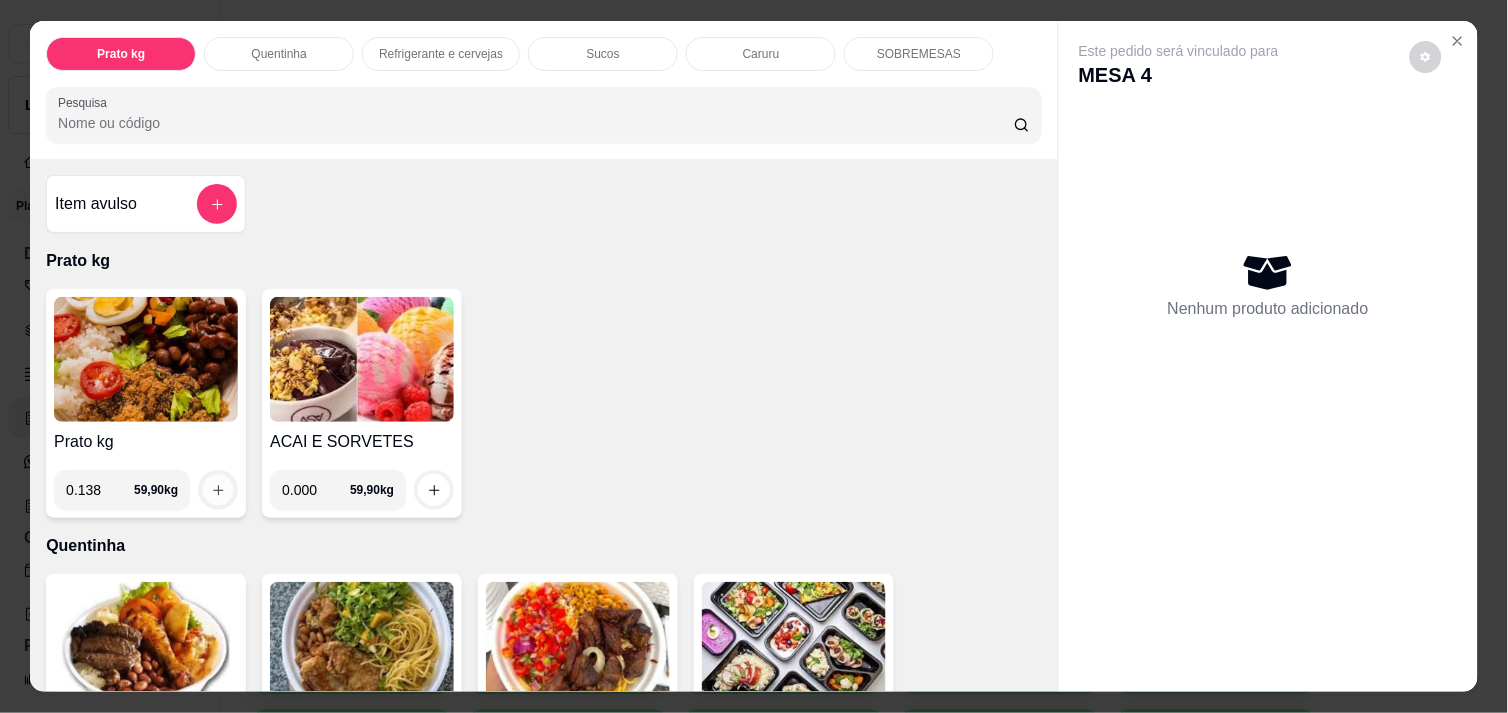 click 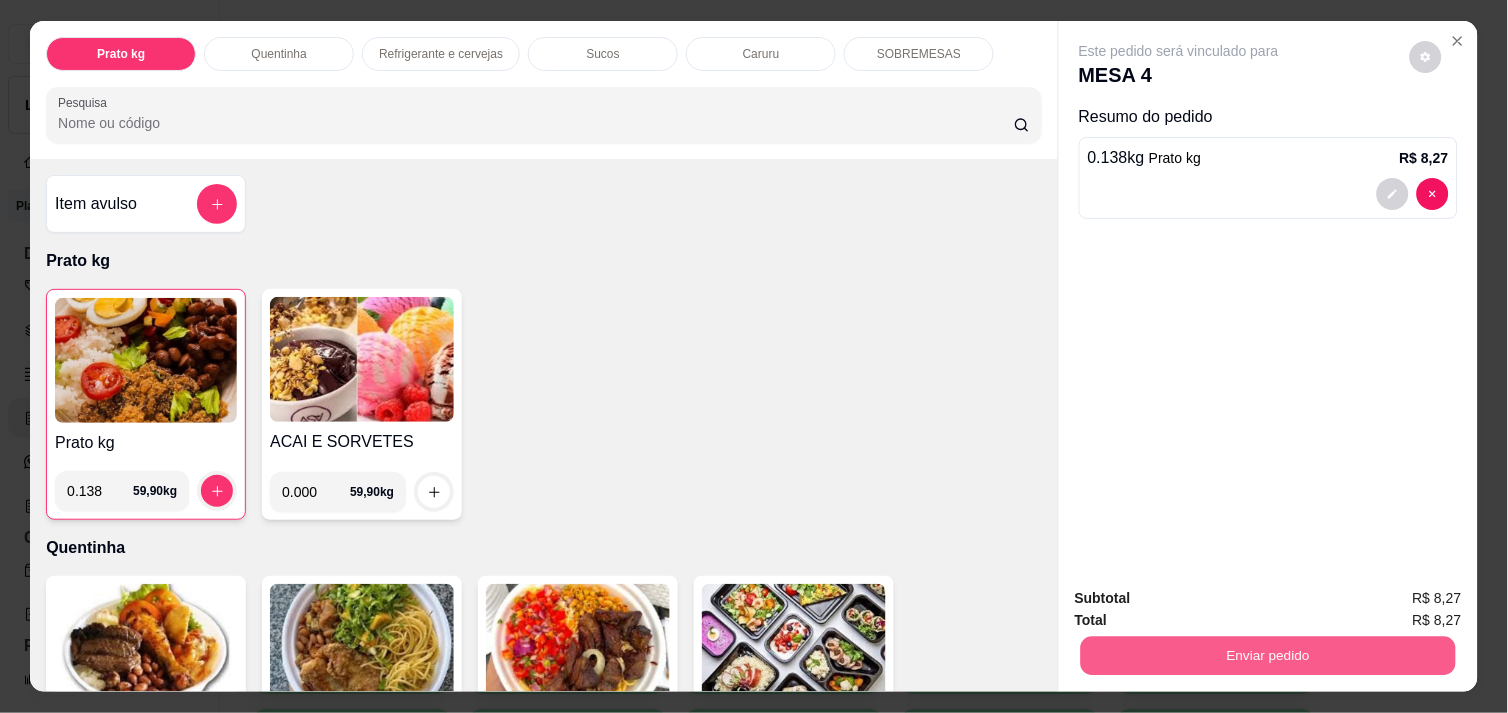 click on "Enviar pedido" at bounding box center (1268, 655) 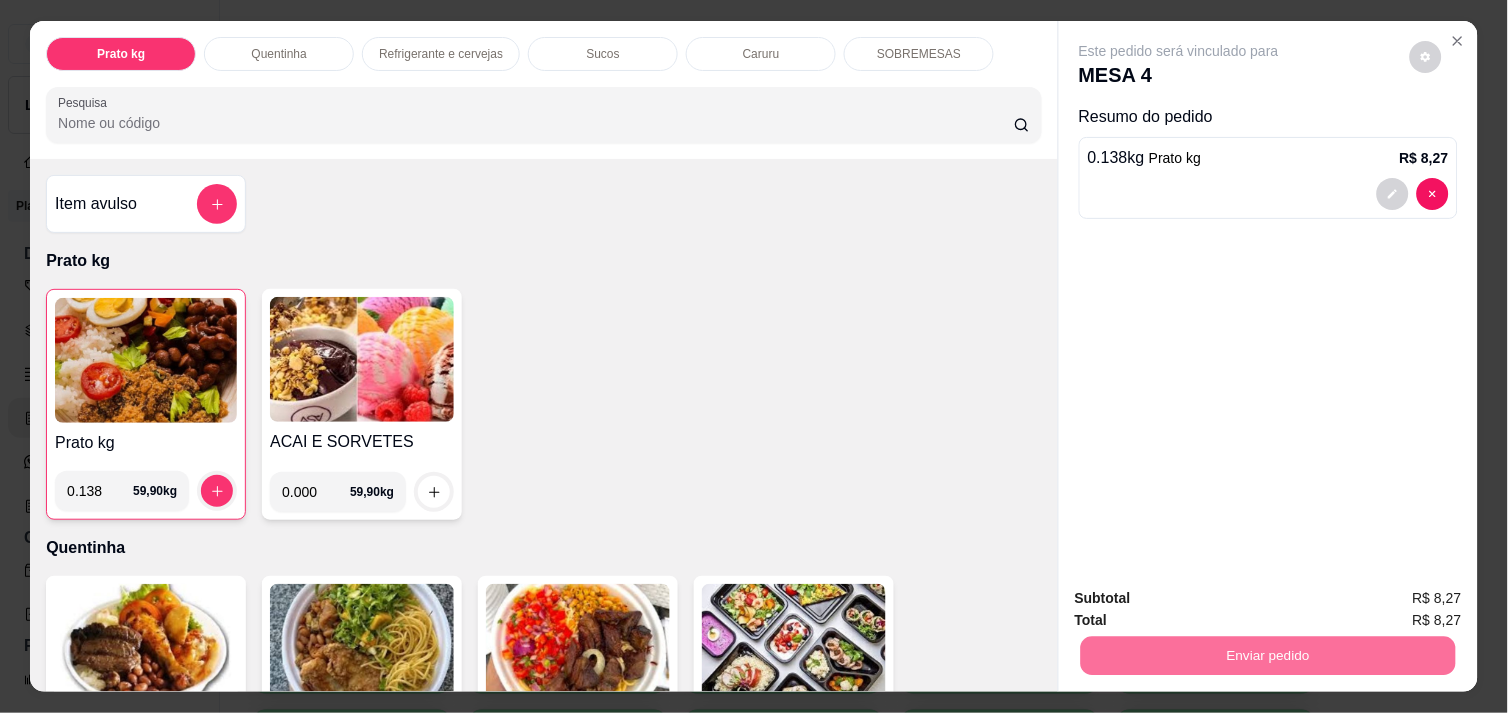 click on "Não registrar e enviar pedido" at bounding box center [1202, 598] 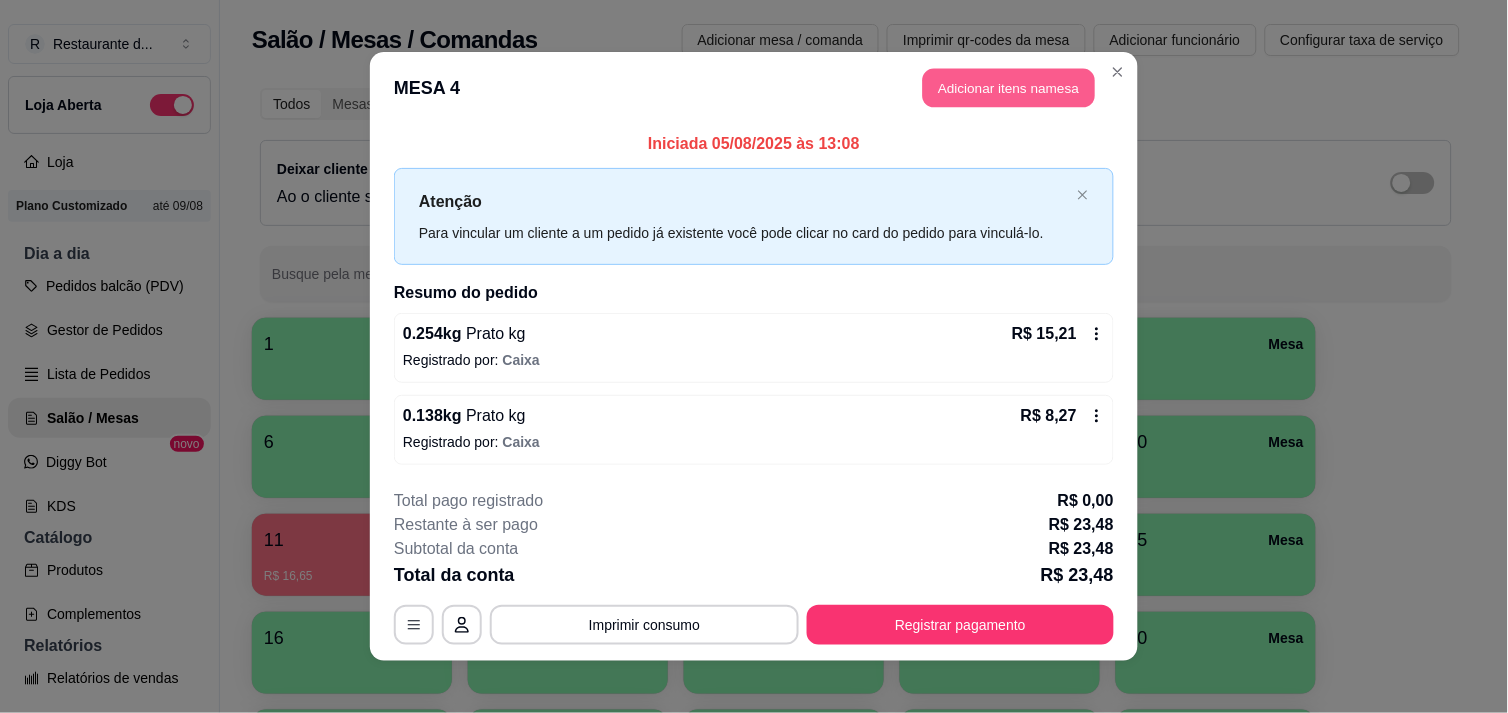 click on "Adicionar itens na  mesa" at bounding box center (1009, 88) 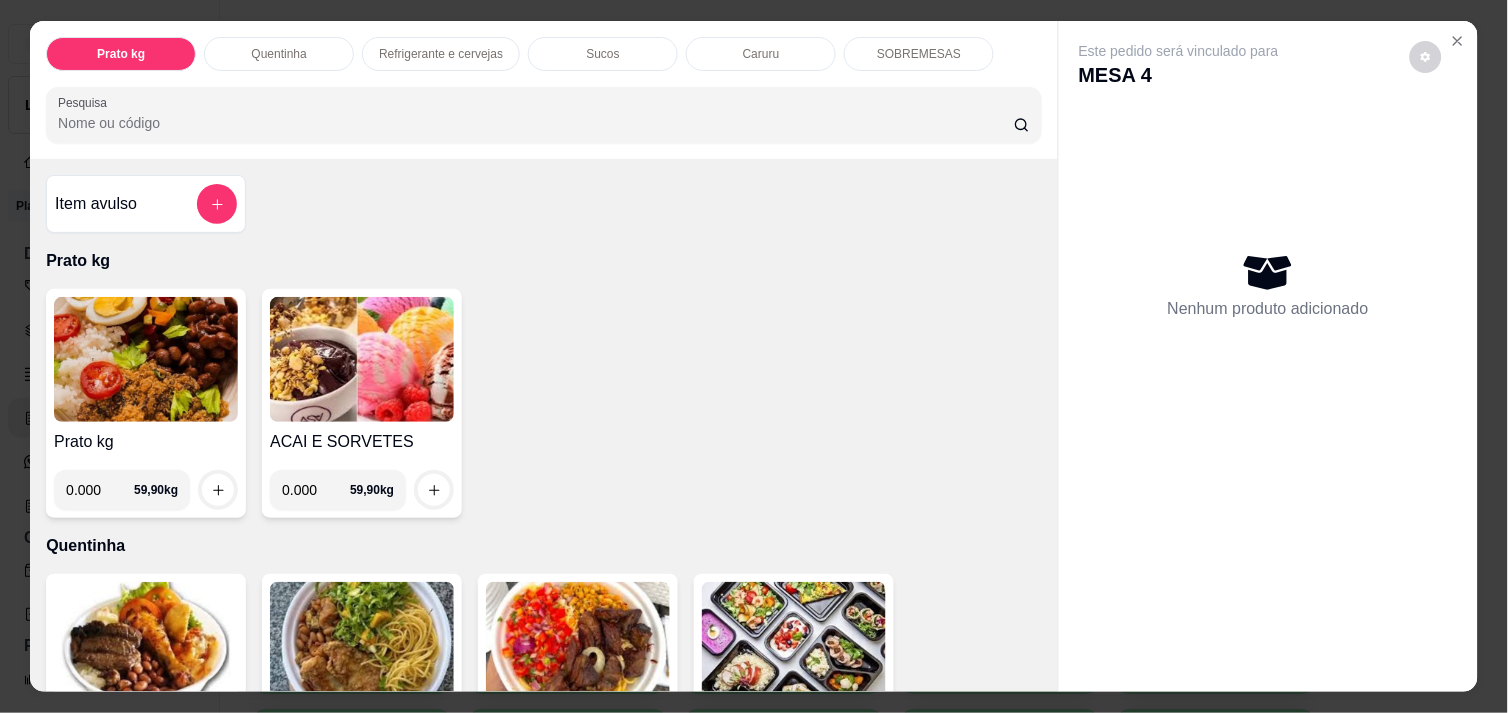click on "0.000" at bounding box center (100, 490) 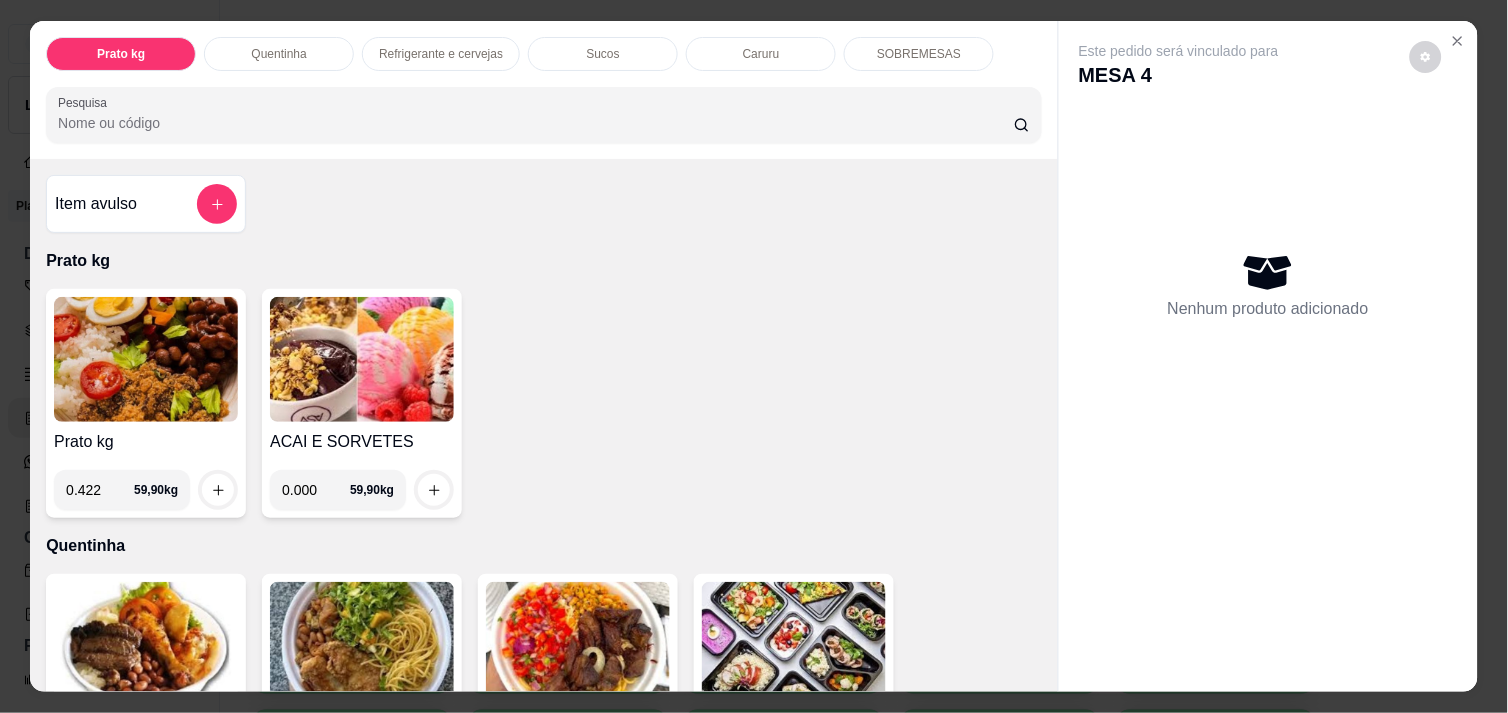 type on "0.422" 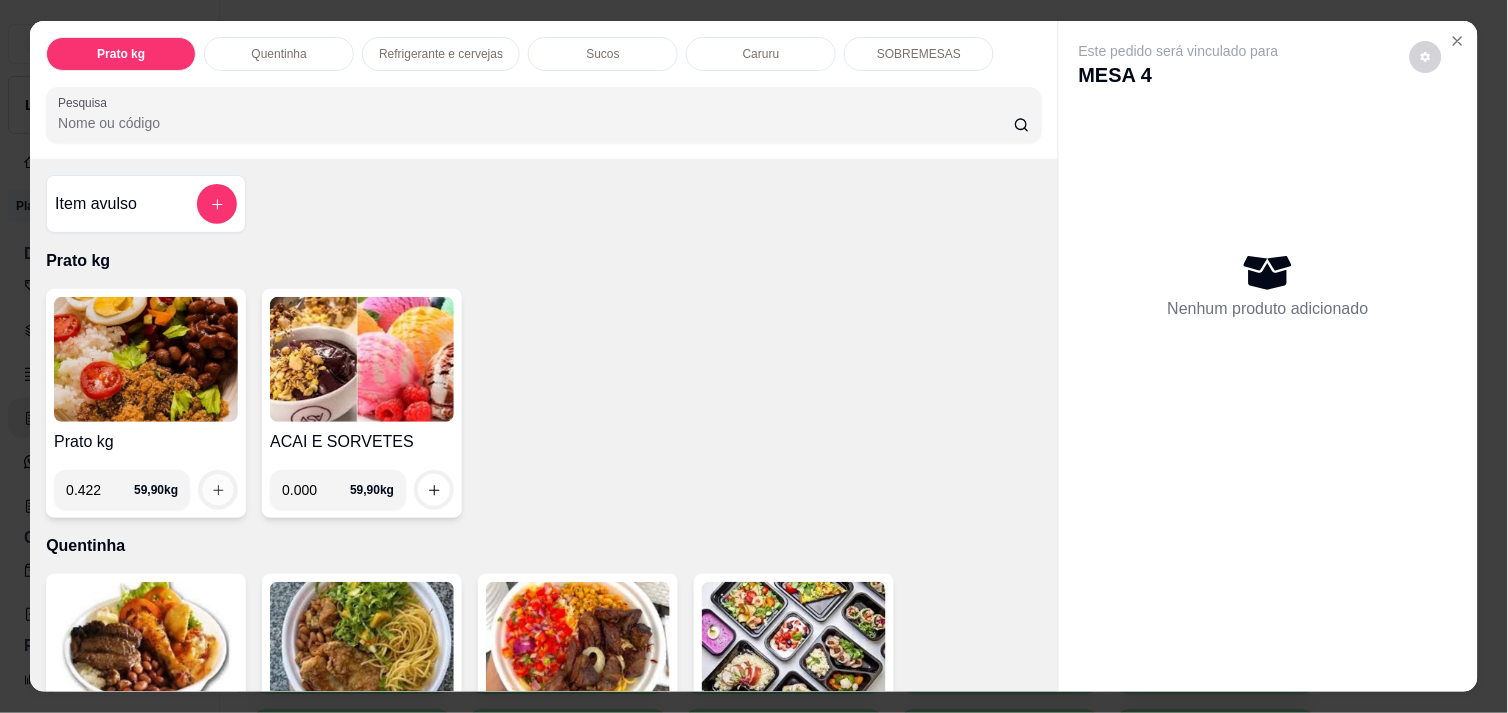 click 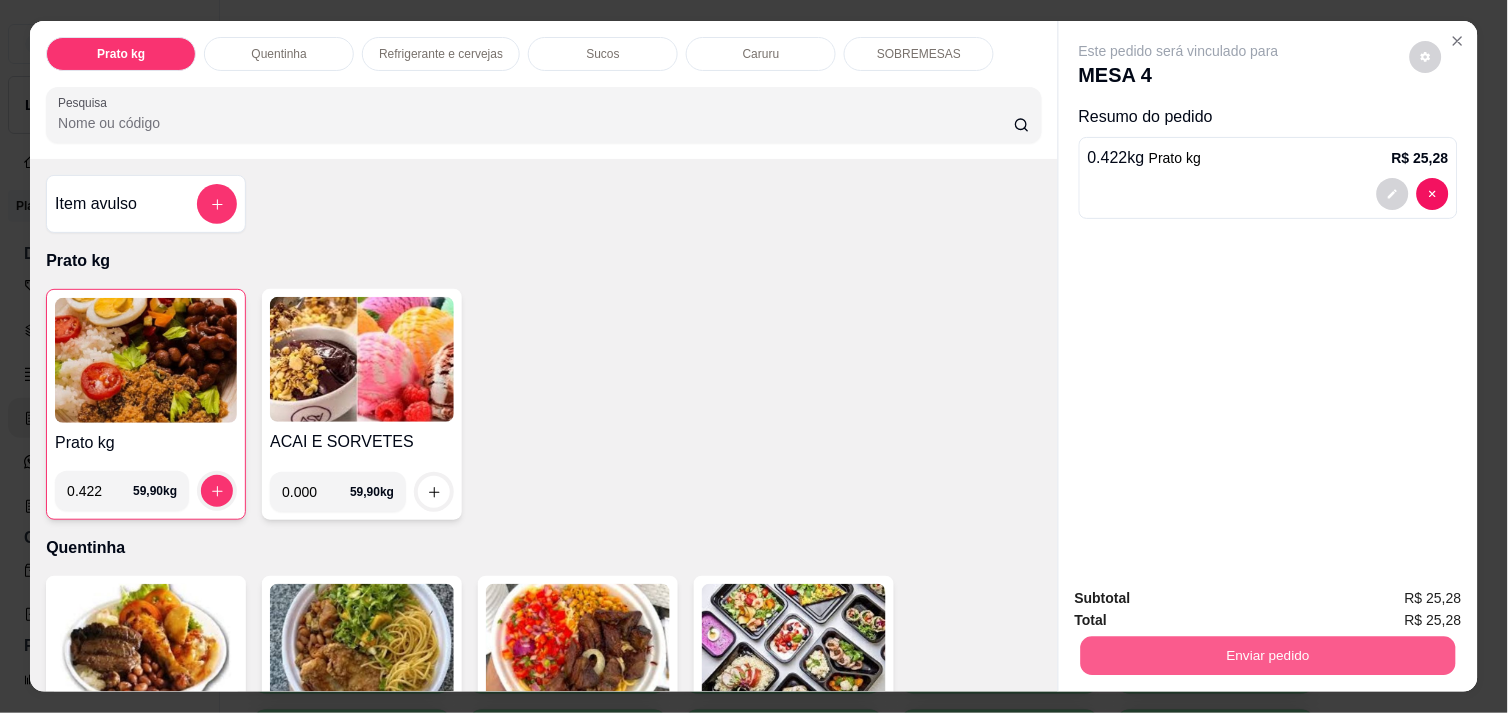 click on "Enviar pedido" at bounding box center [1268, 655] 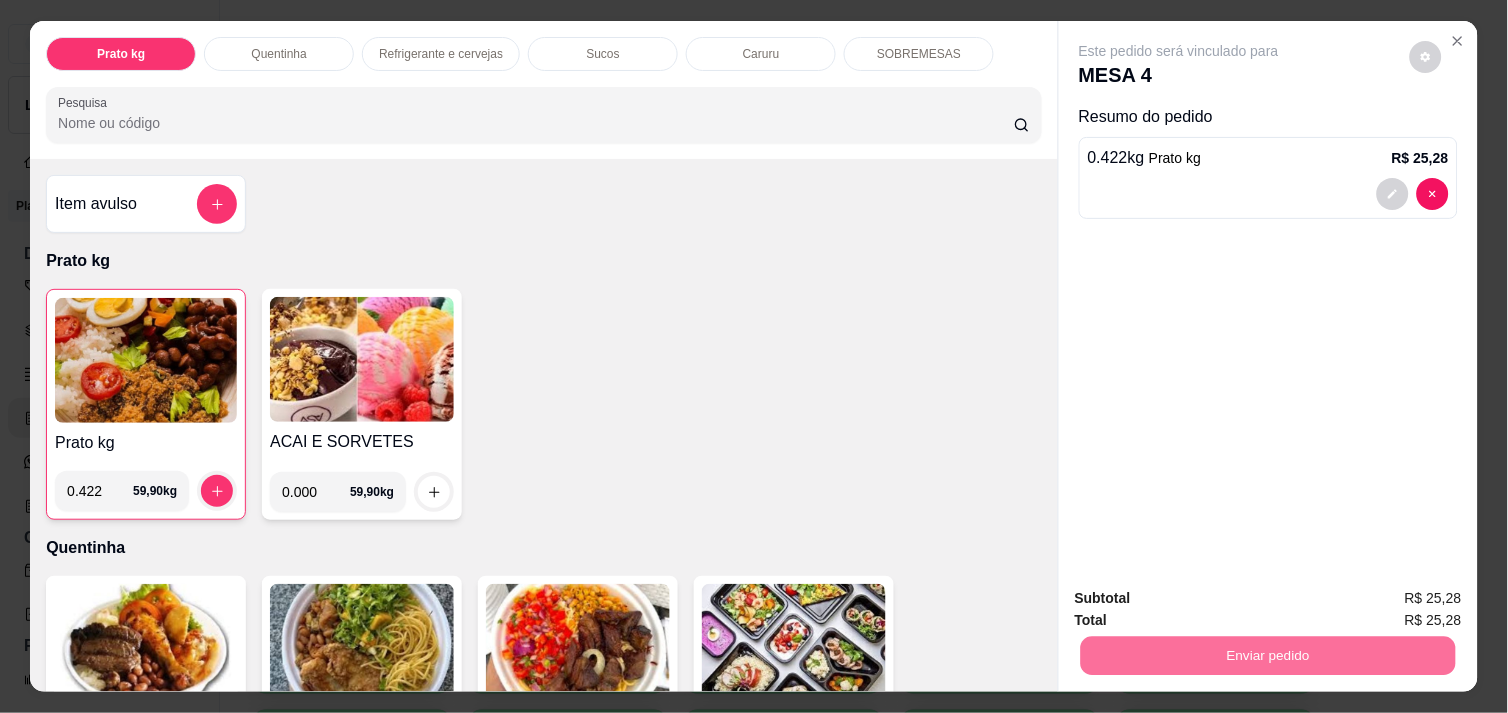 click on "Não registrar e enviar pedido" at bounding box center (1202, 598) 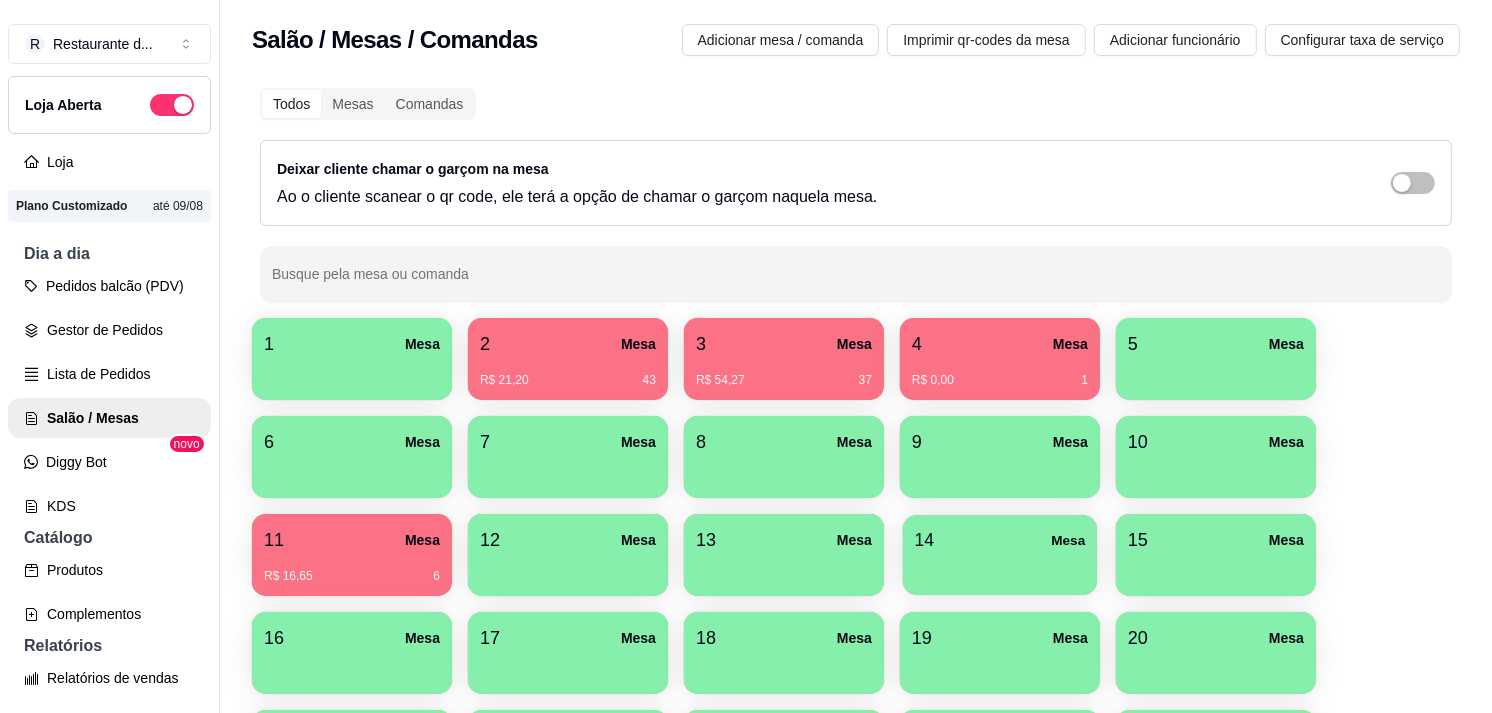 click on "14 Mesa" at bounding box center (1000, 540) 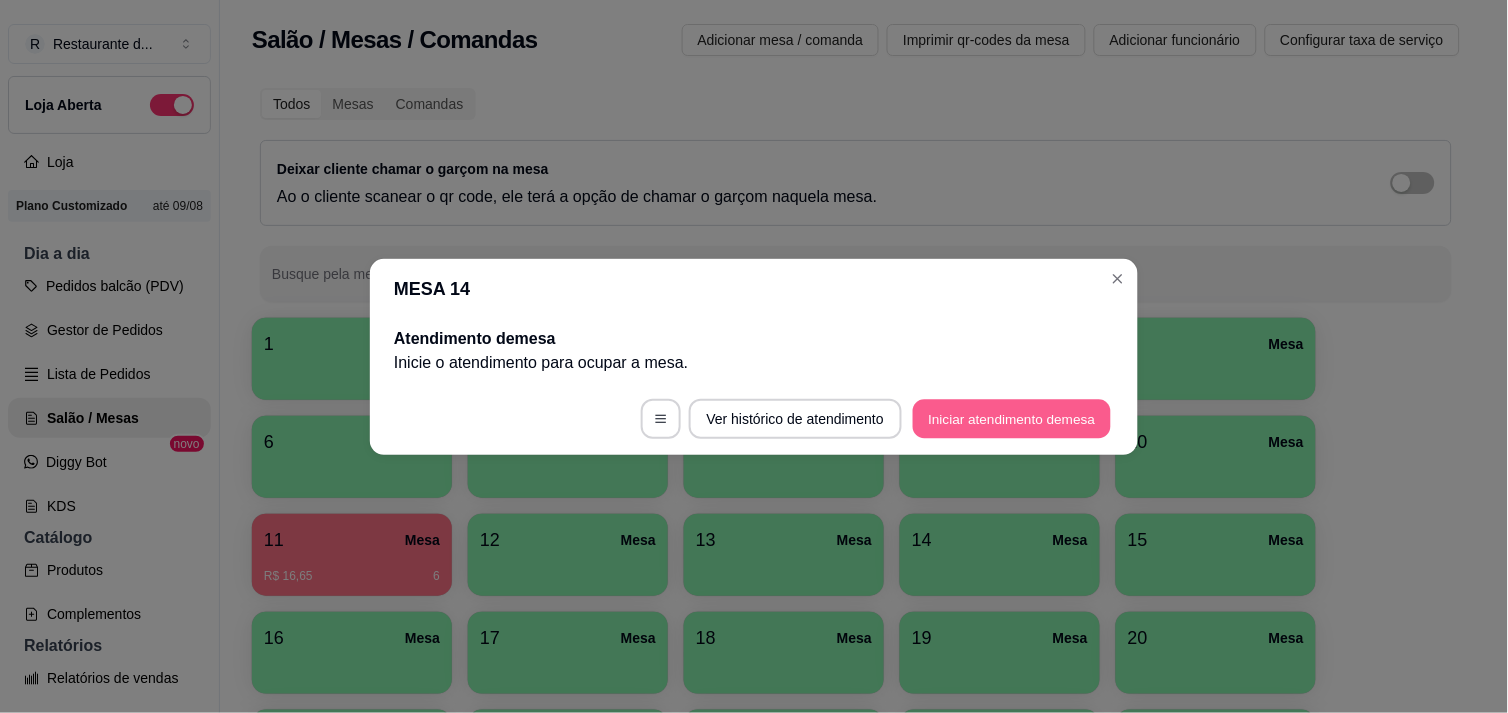 click on "Iniciar atendimento de  mesa" at bounding box center [1012, 418] 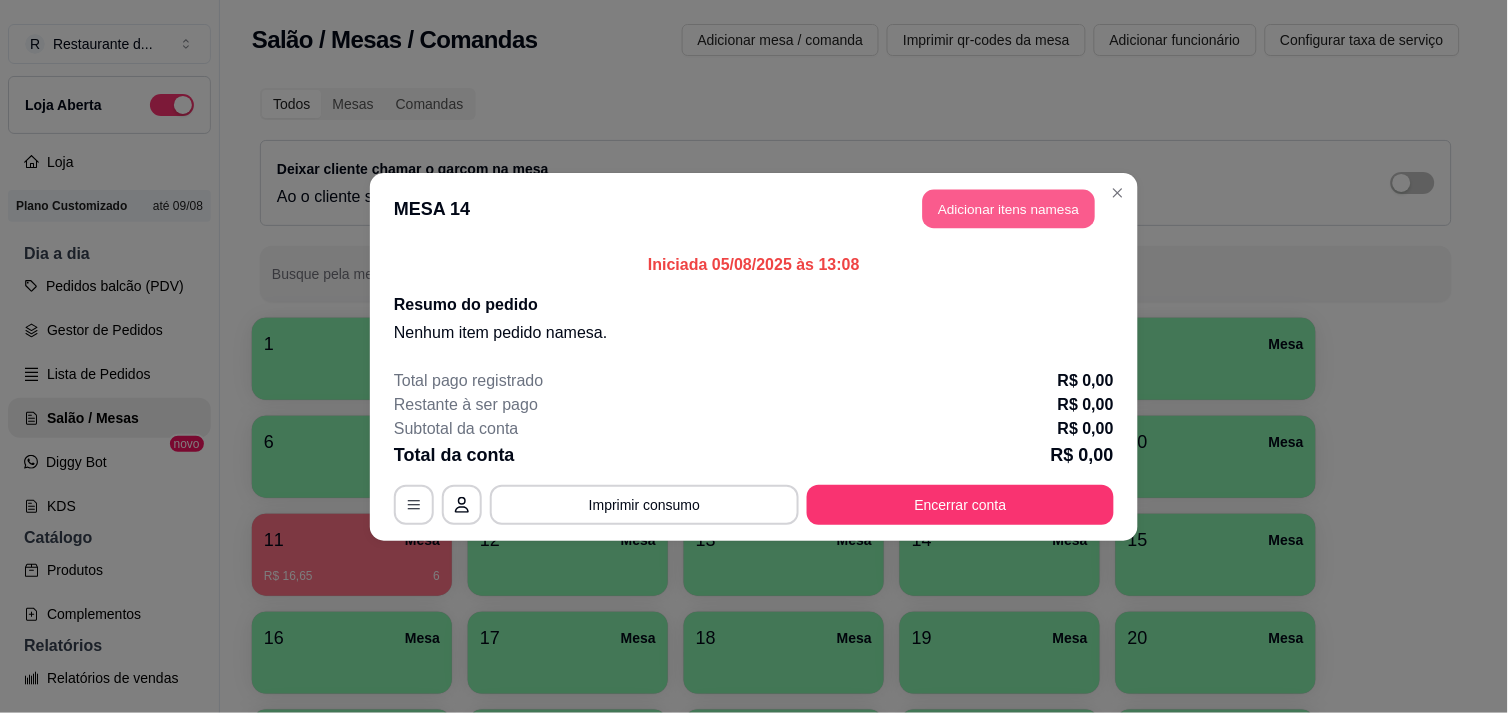 click on "Adicionar itens na  mesa" at bounding box center [1009, 208] 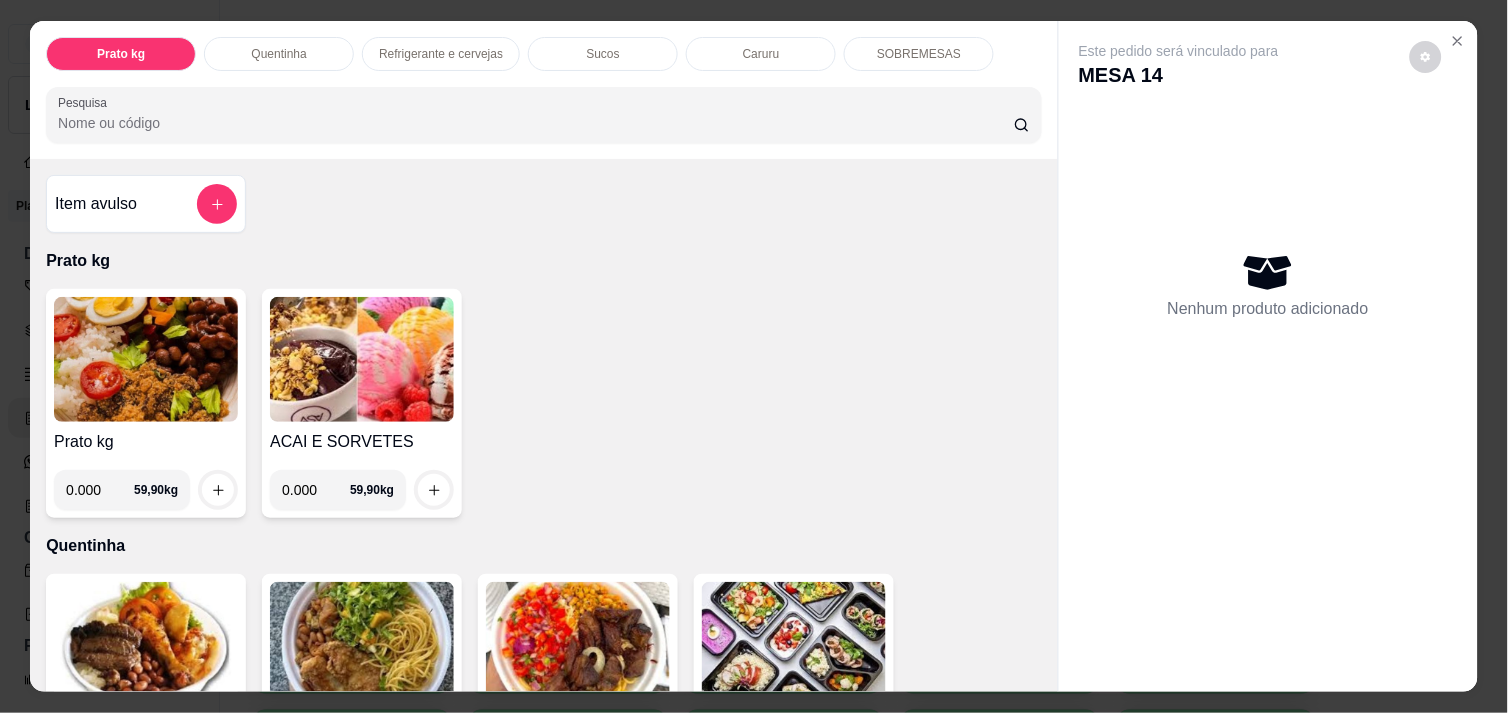 click on "0.000" at bounding box center (316, 490) 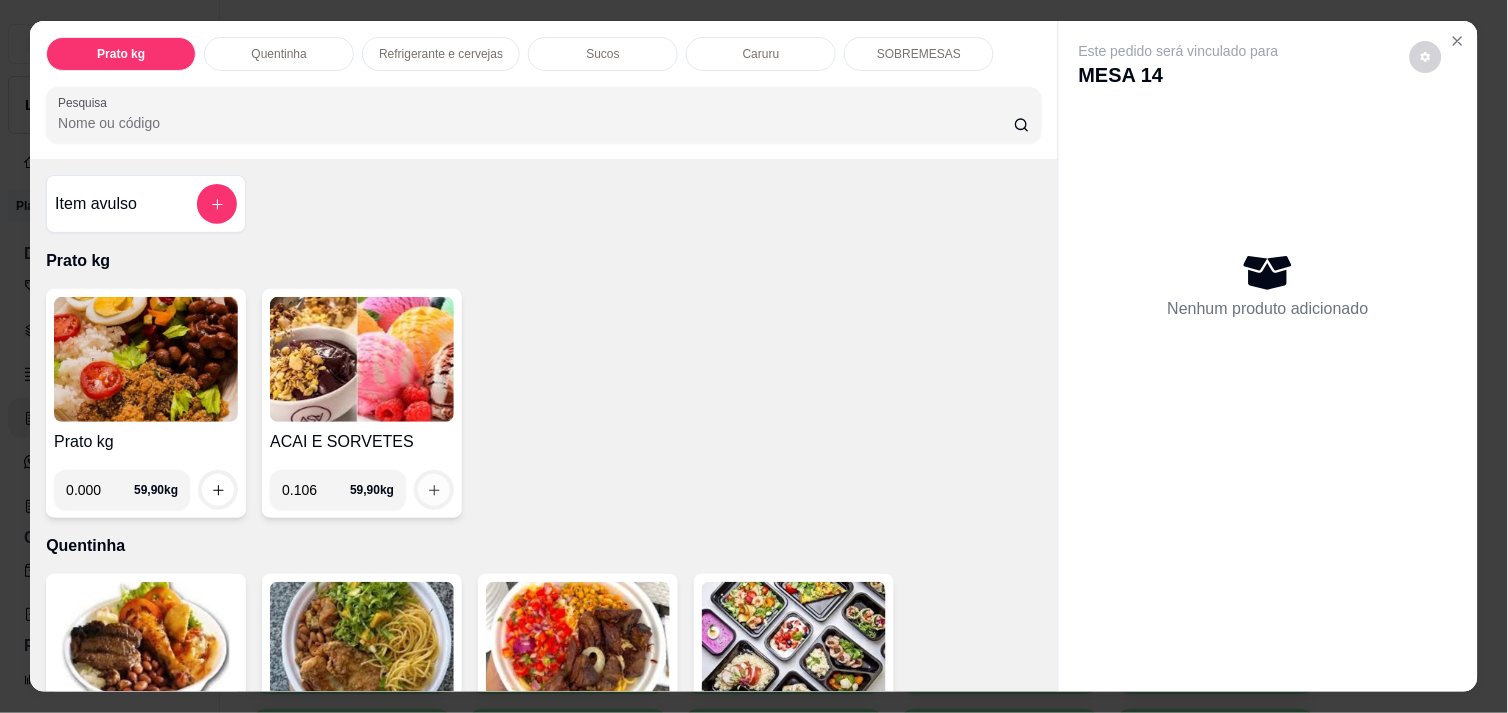 type on "0.106" 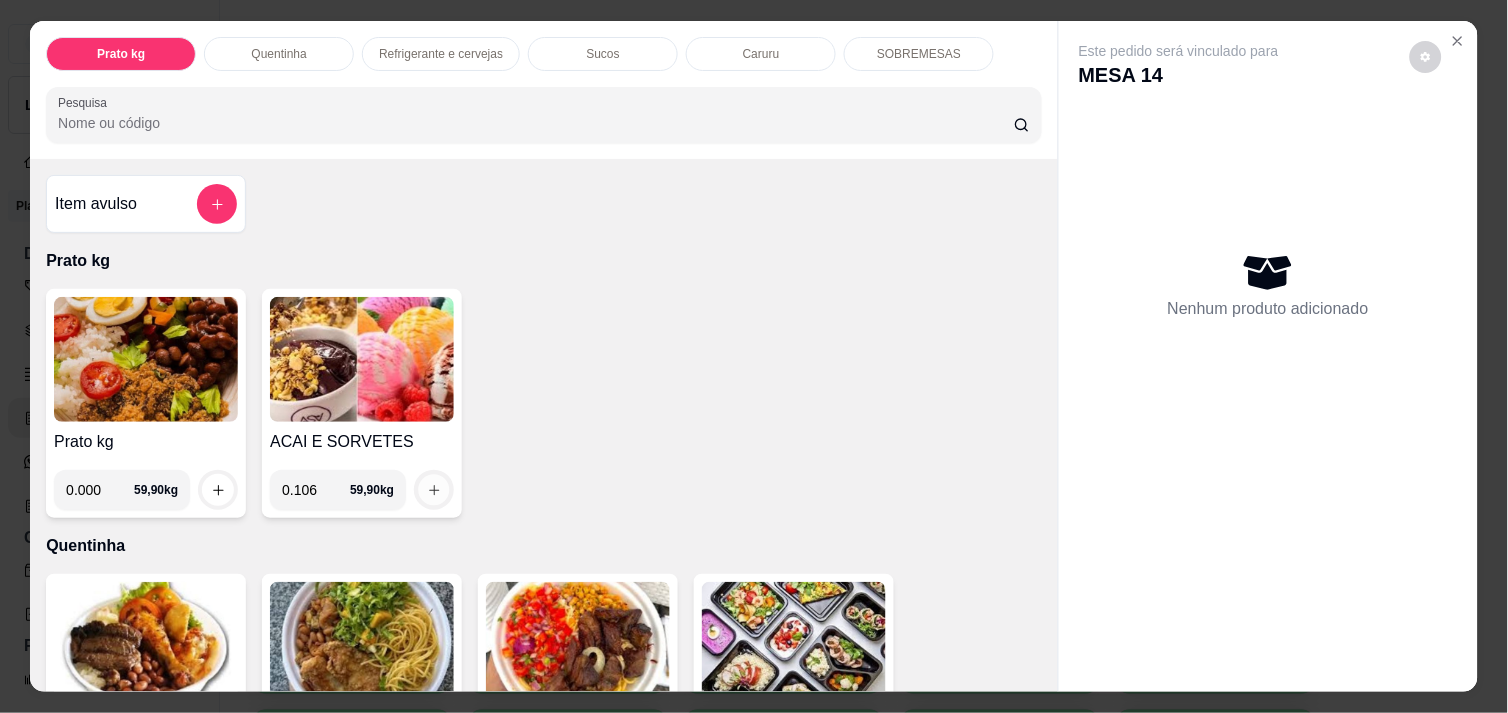 click 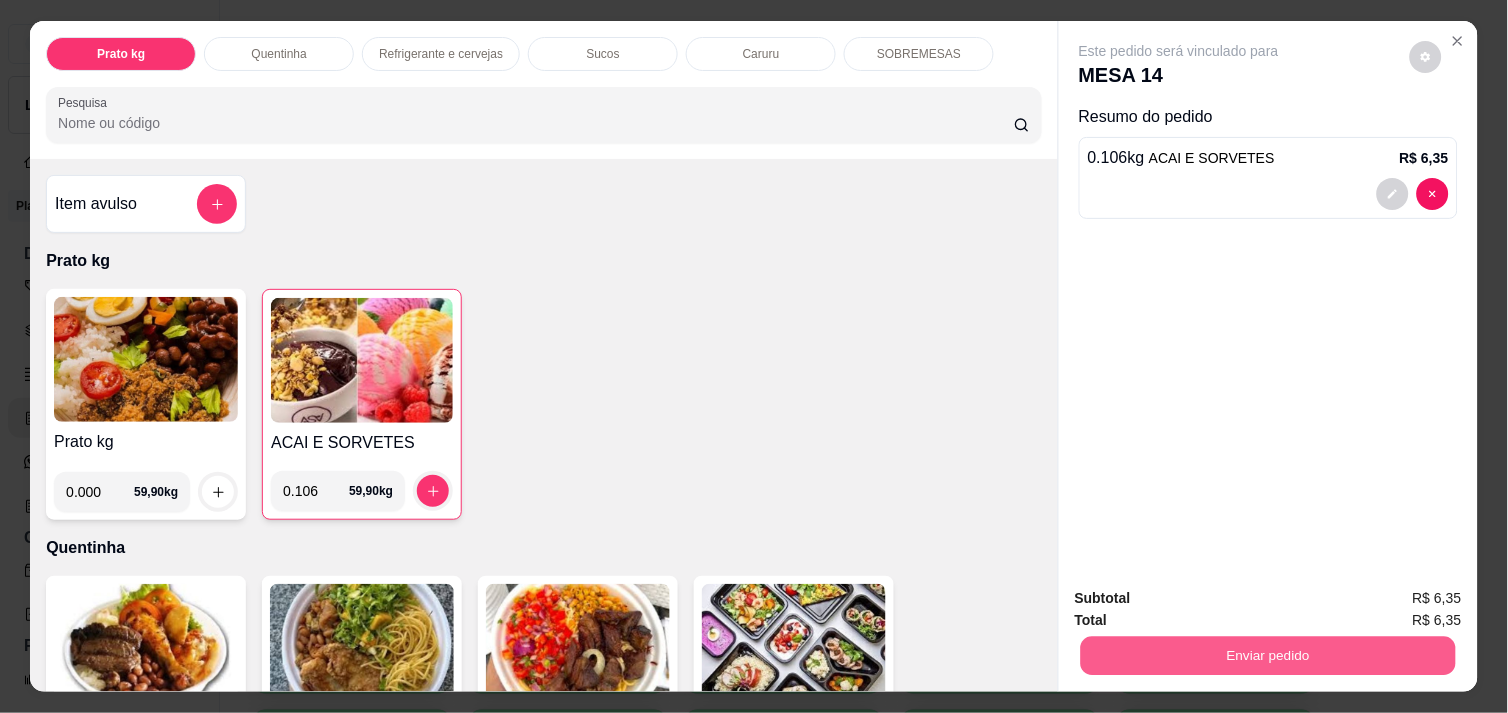 click on "Enviar pedido" at bounding box center (1268, 655) 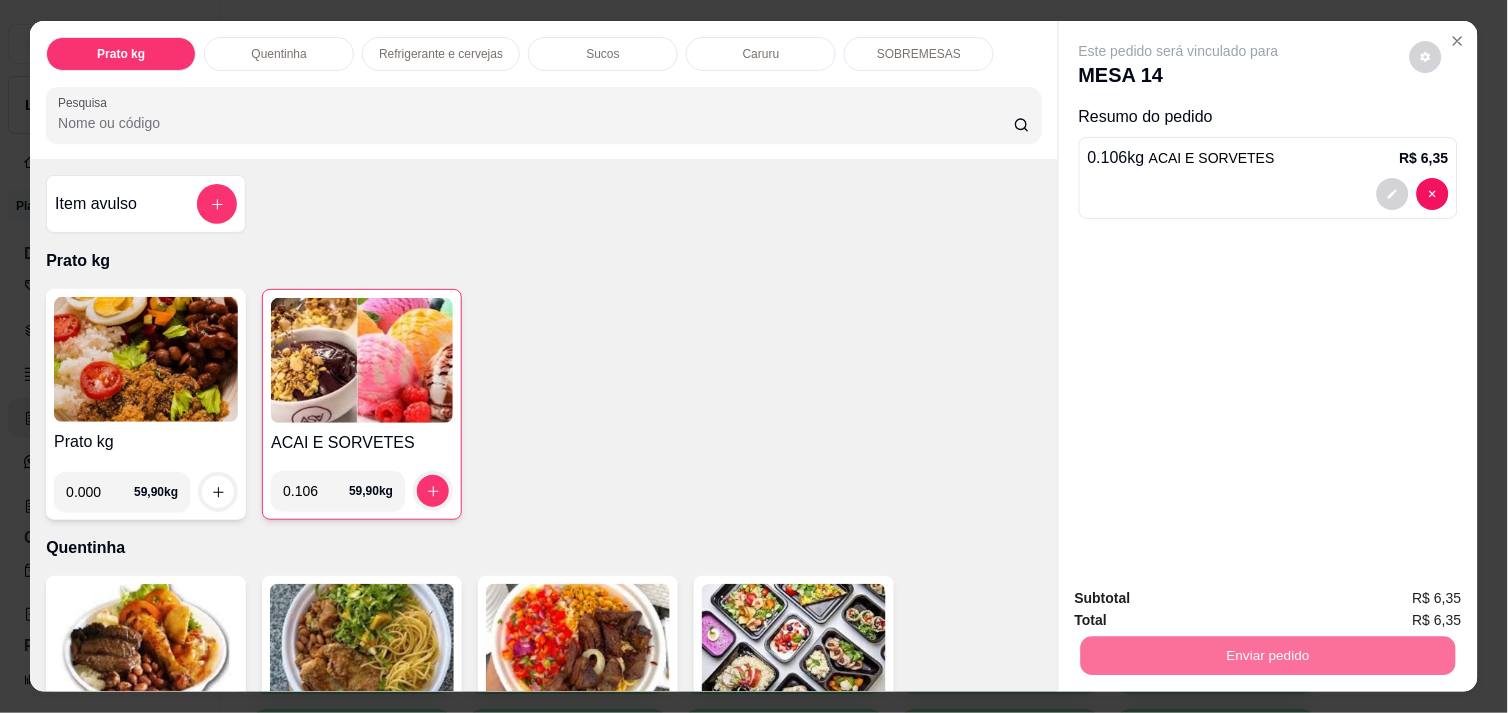 click on "Não registrar e enviar pedido" at bounding box center [1202, 598] 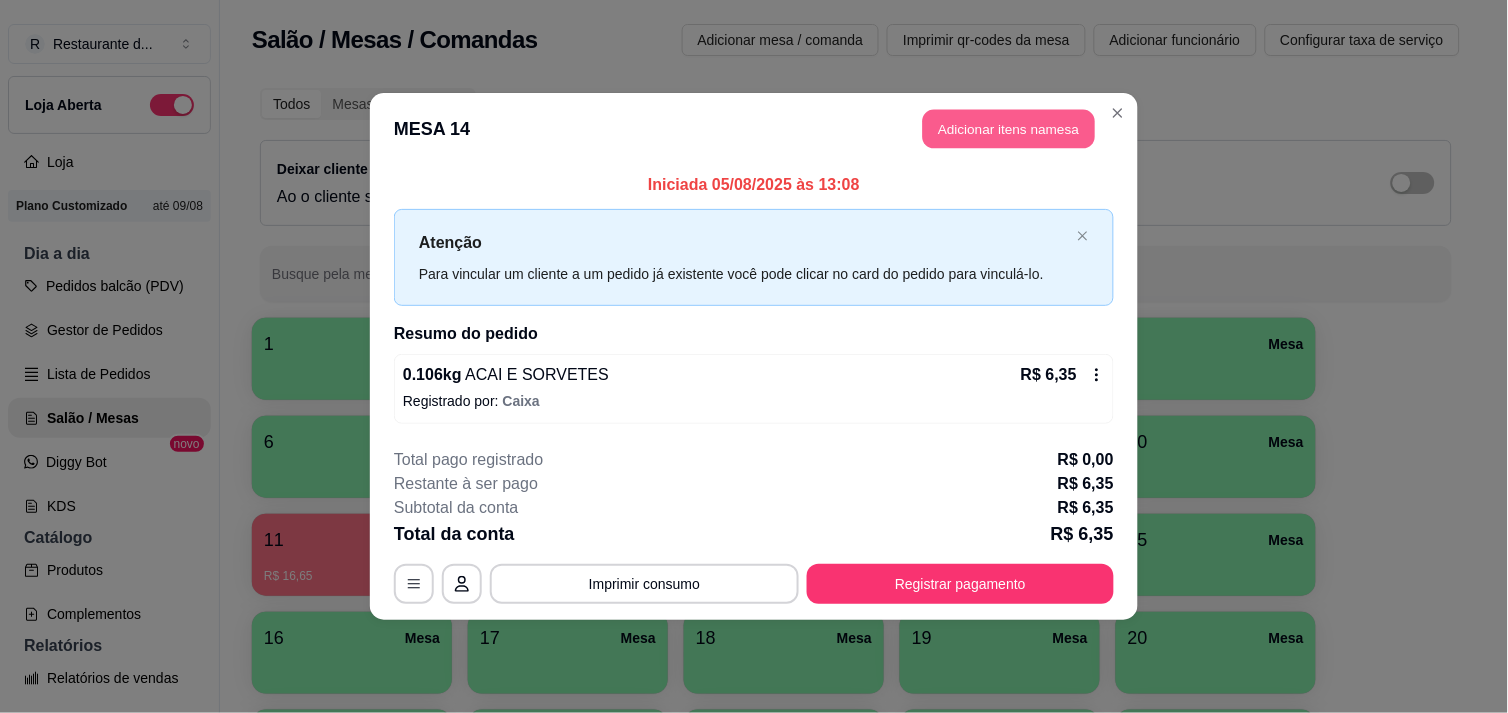 click on "Adicionar itens na  mesa" at bounding box center (1009, 129) 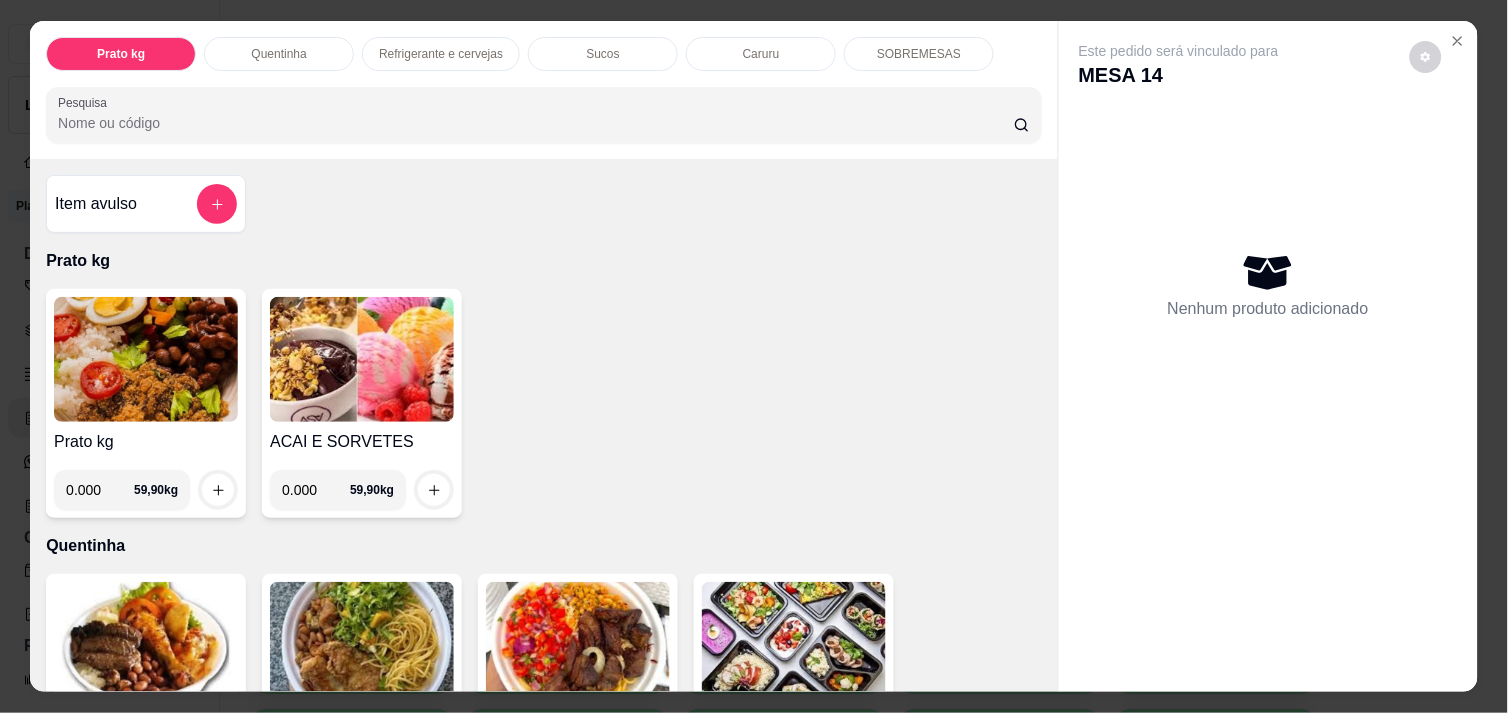 click on "0.000" at bounding box center (316, 490) 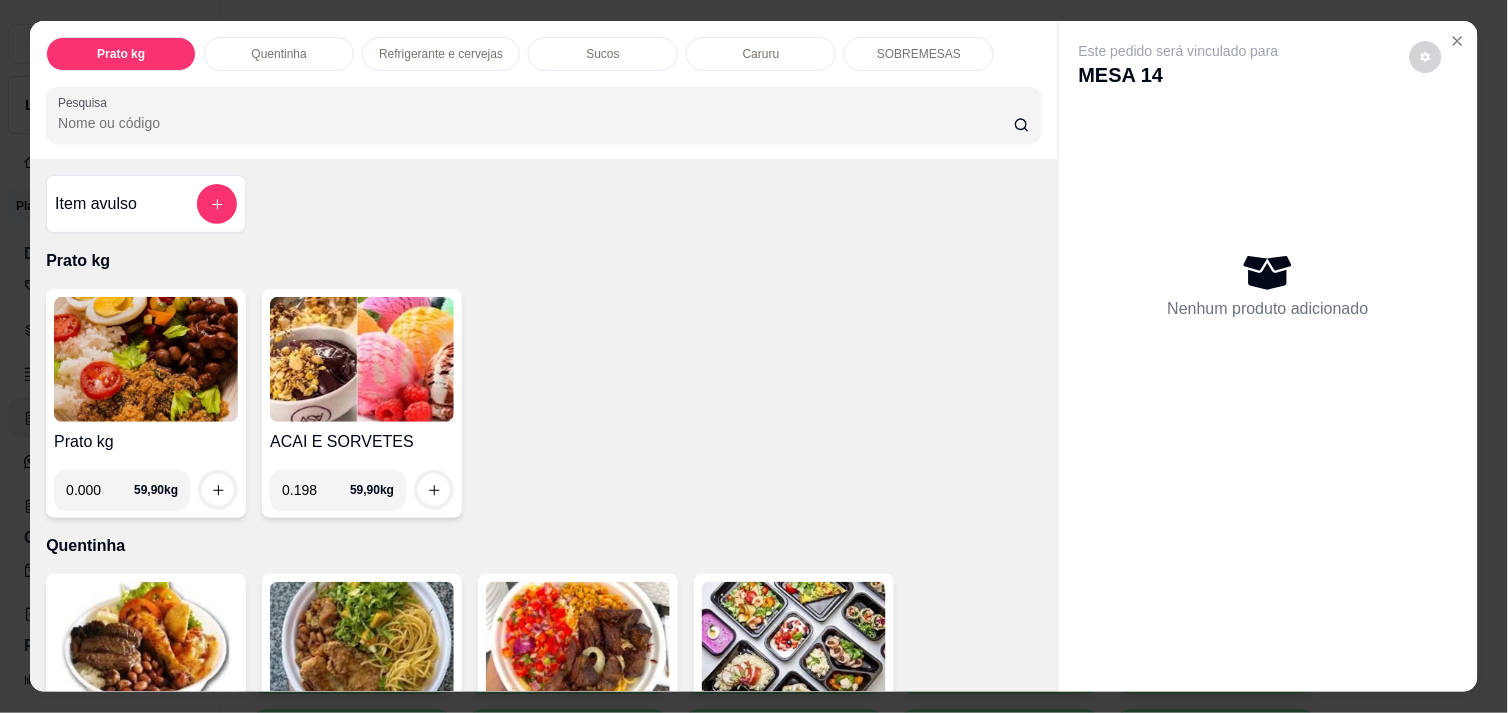 type on "0.198" 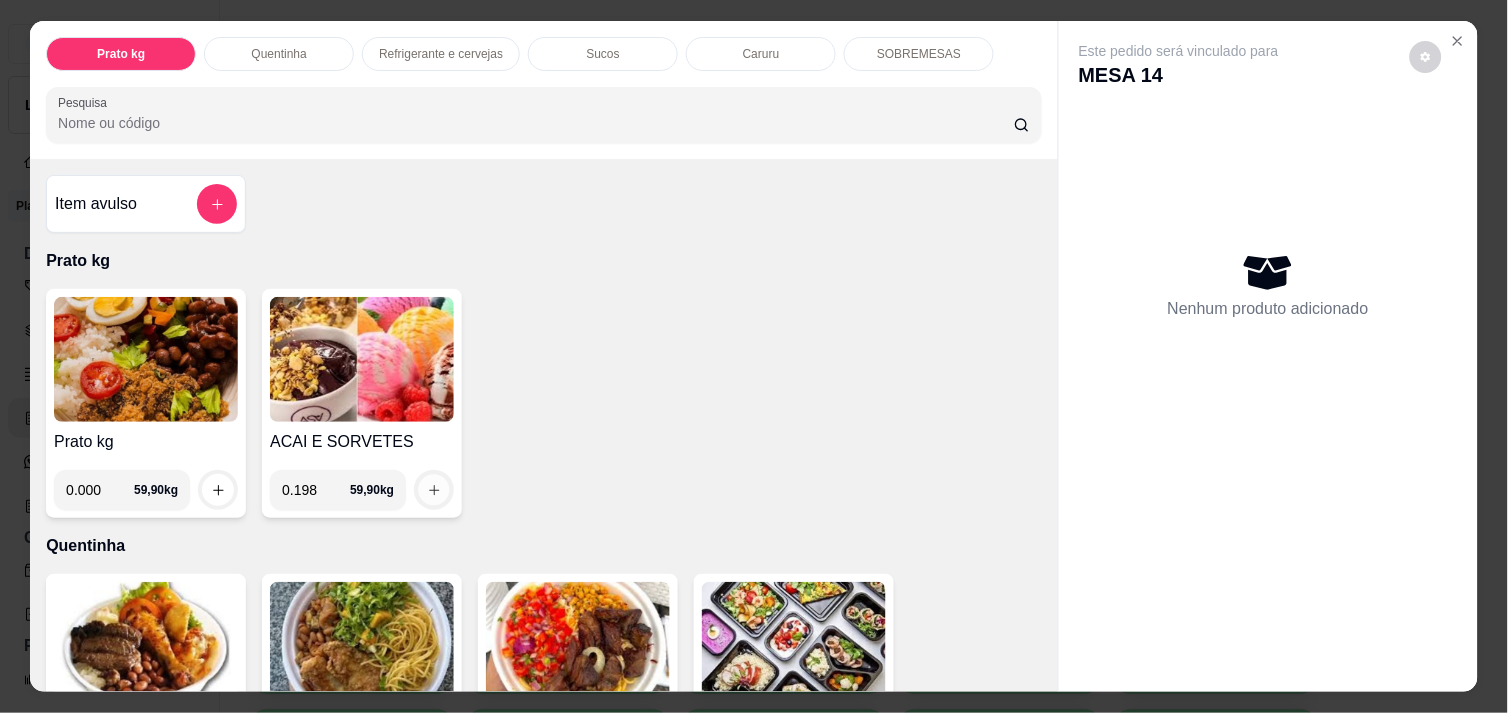 click 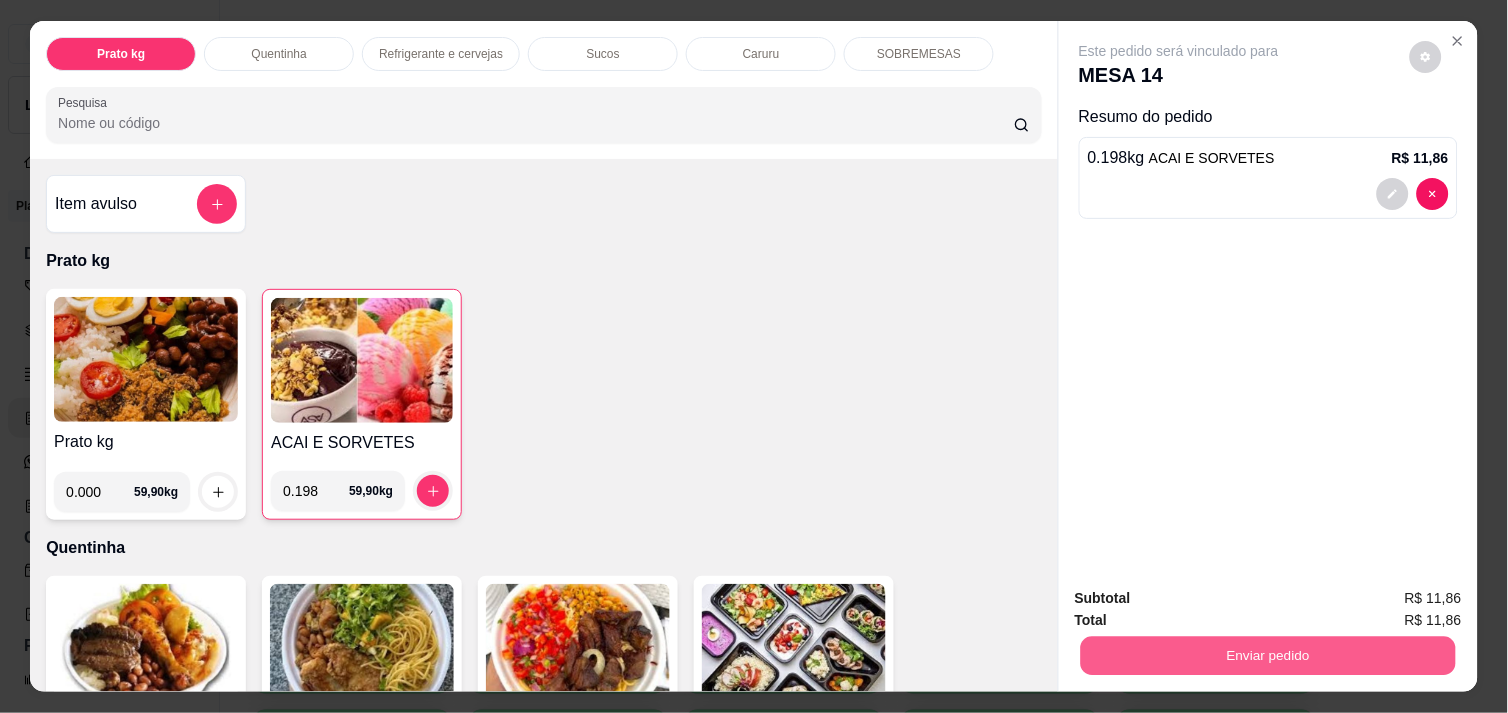 click on "Enviar pedido" at bounding box center [1268, 655] 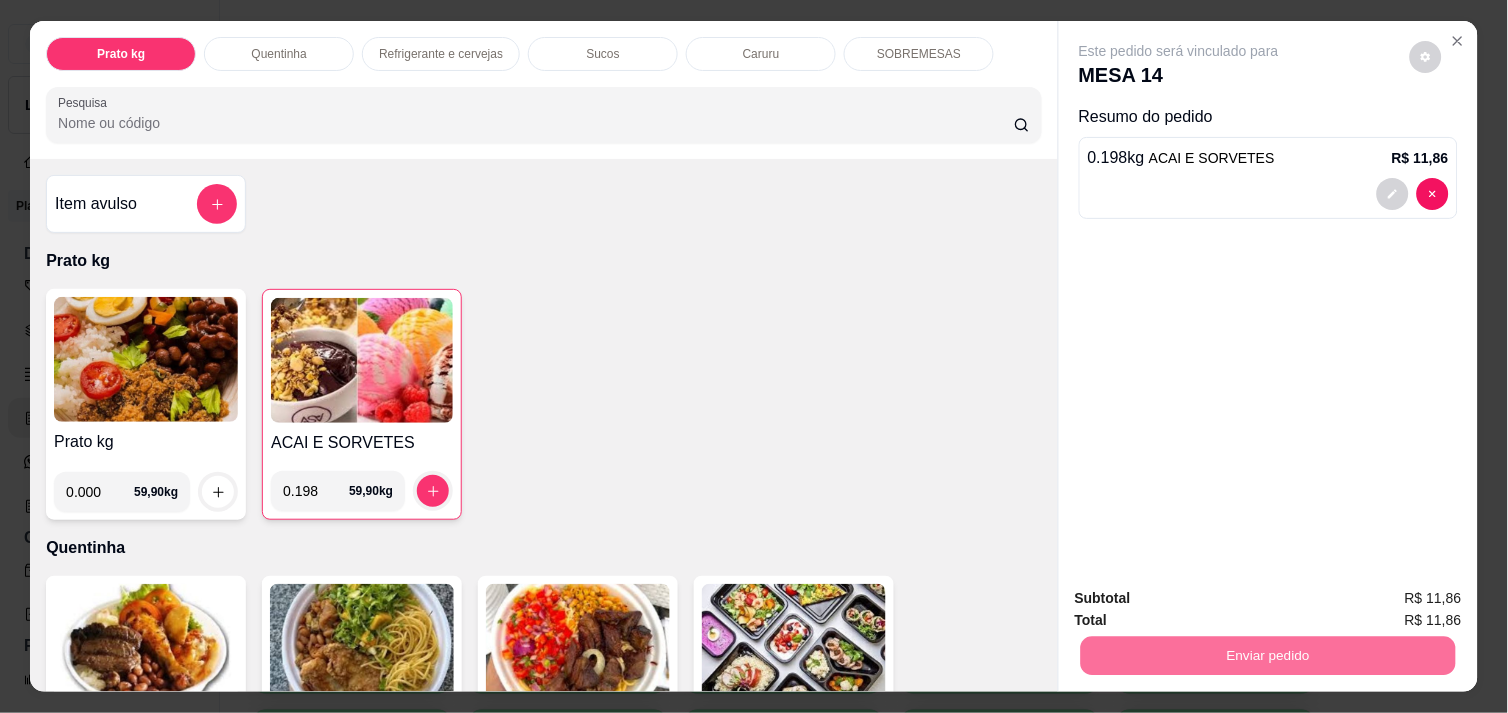 click on "Não registrar e enviar pedido" at bounding box center (1202, 598) 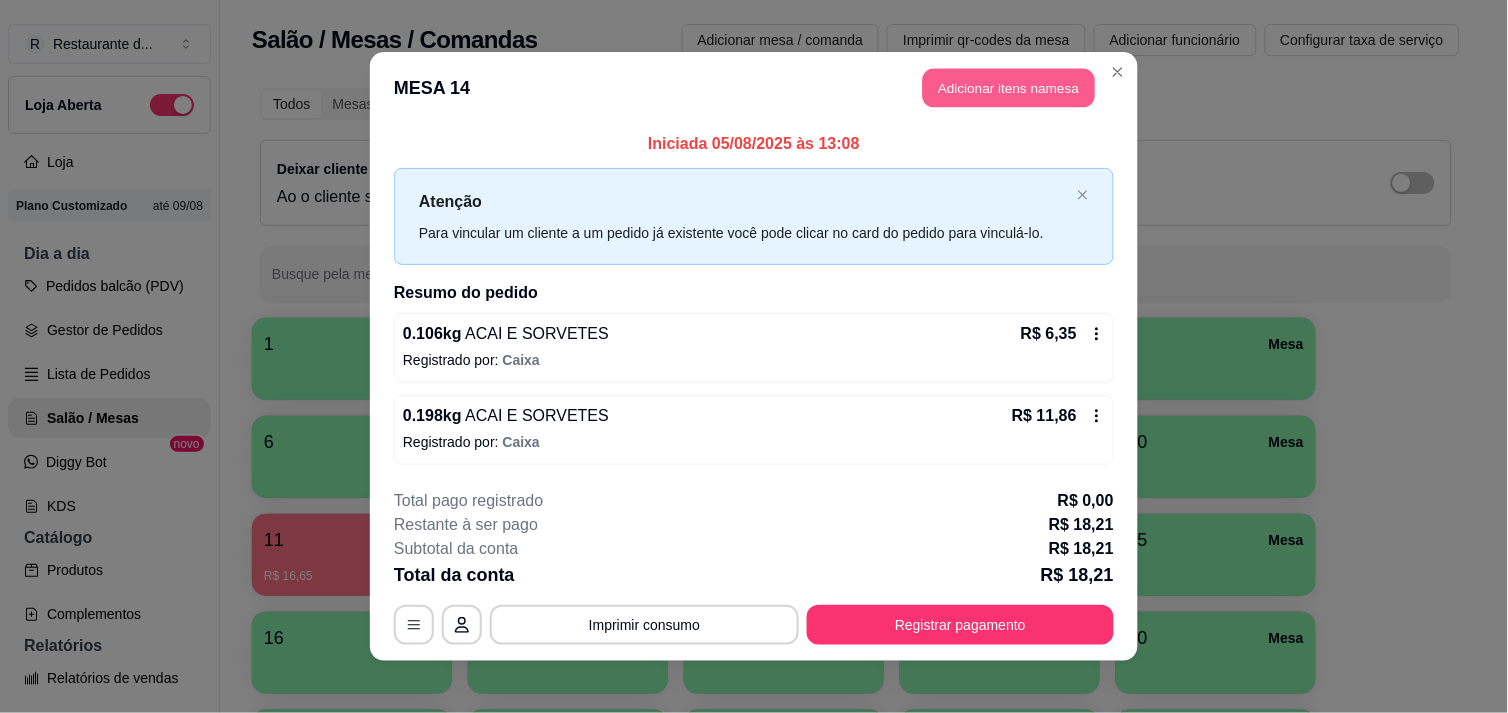 click on "Adicionar itens na  mesa" at bounding box center (1009, 88) 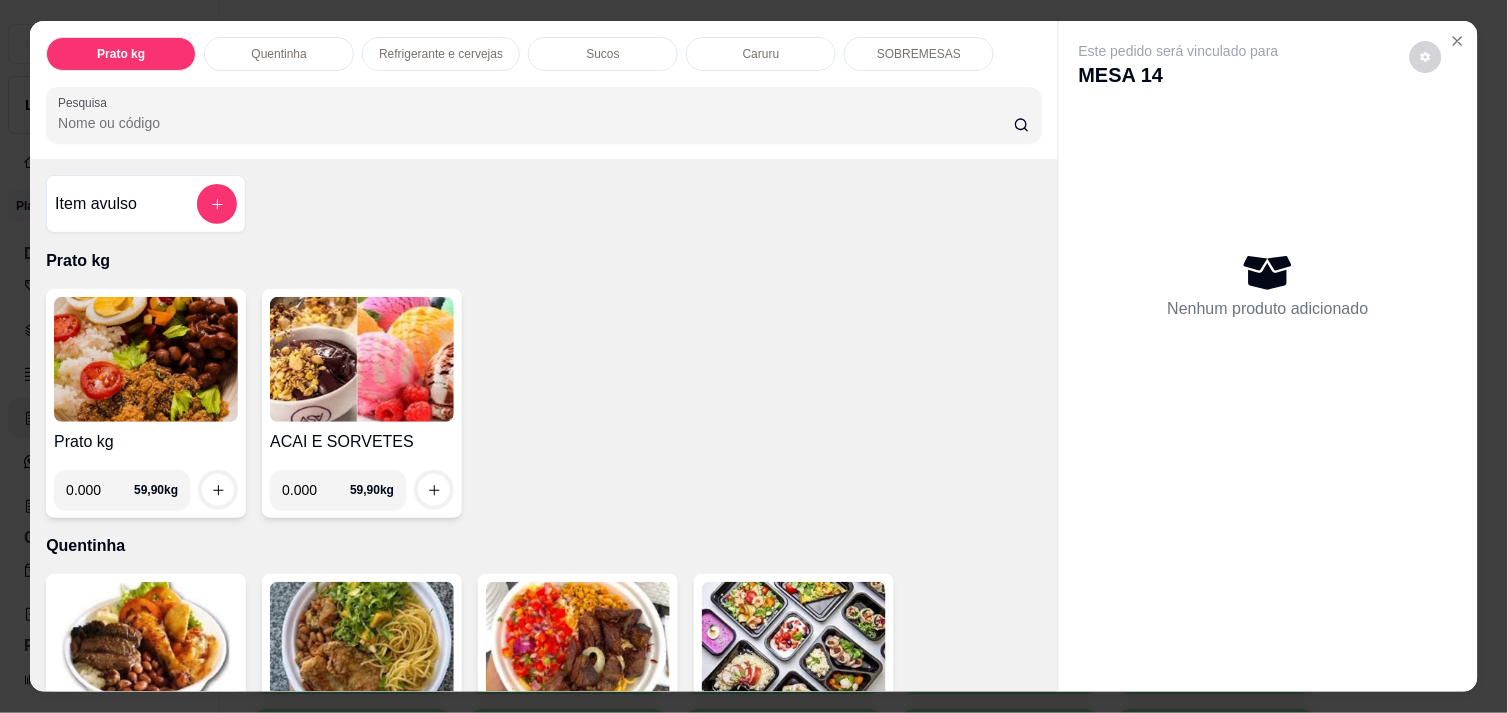 click on "0.000" at bounding box center (316, 490) 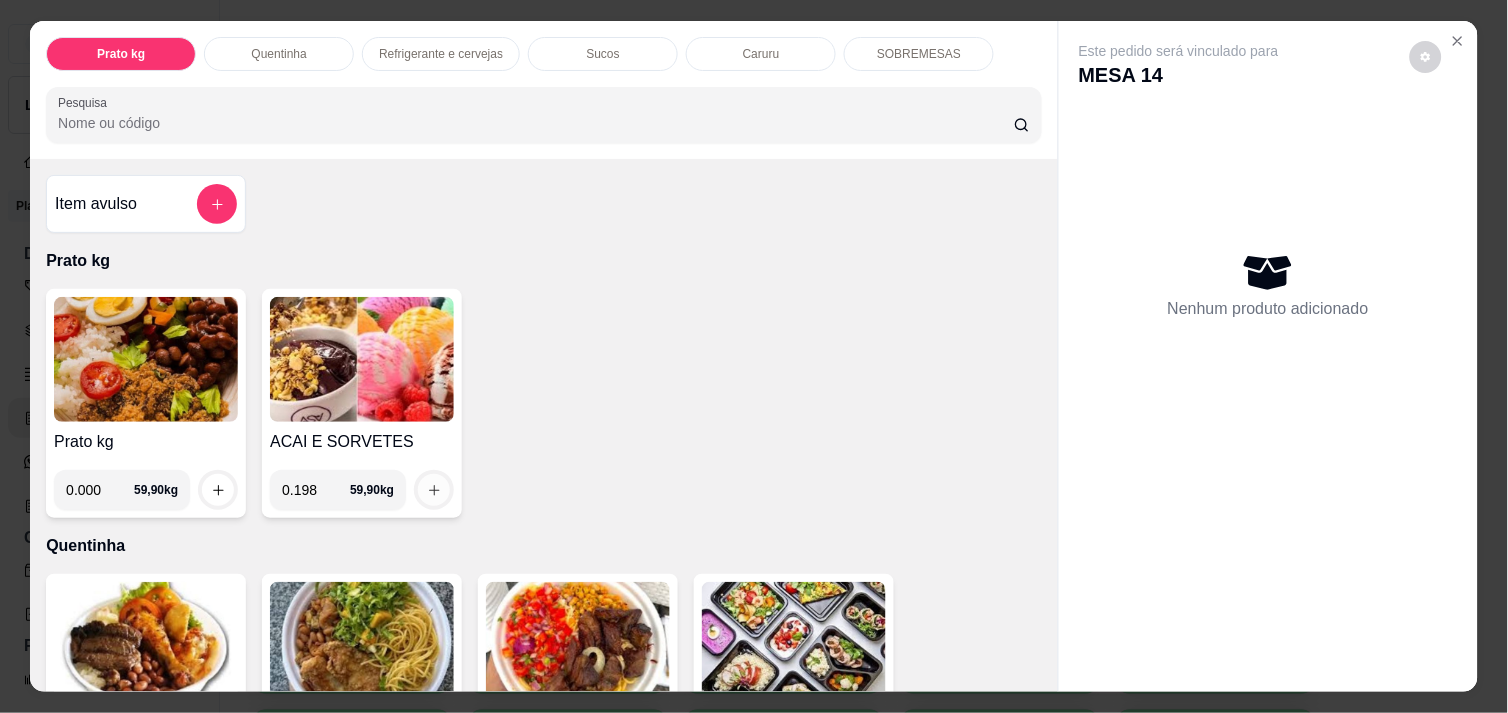 type on "0.198" 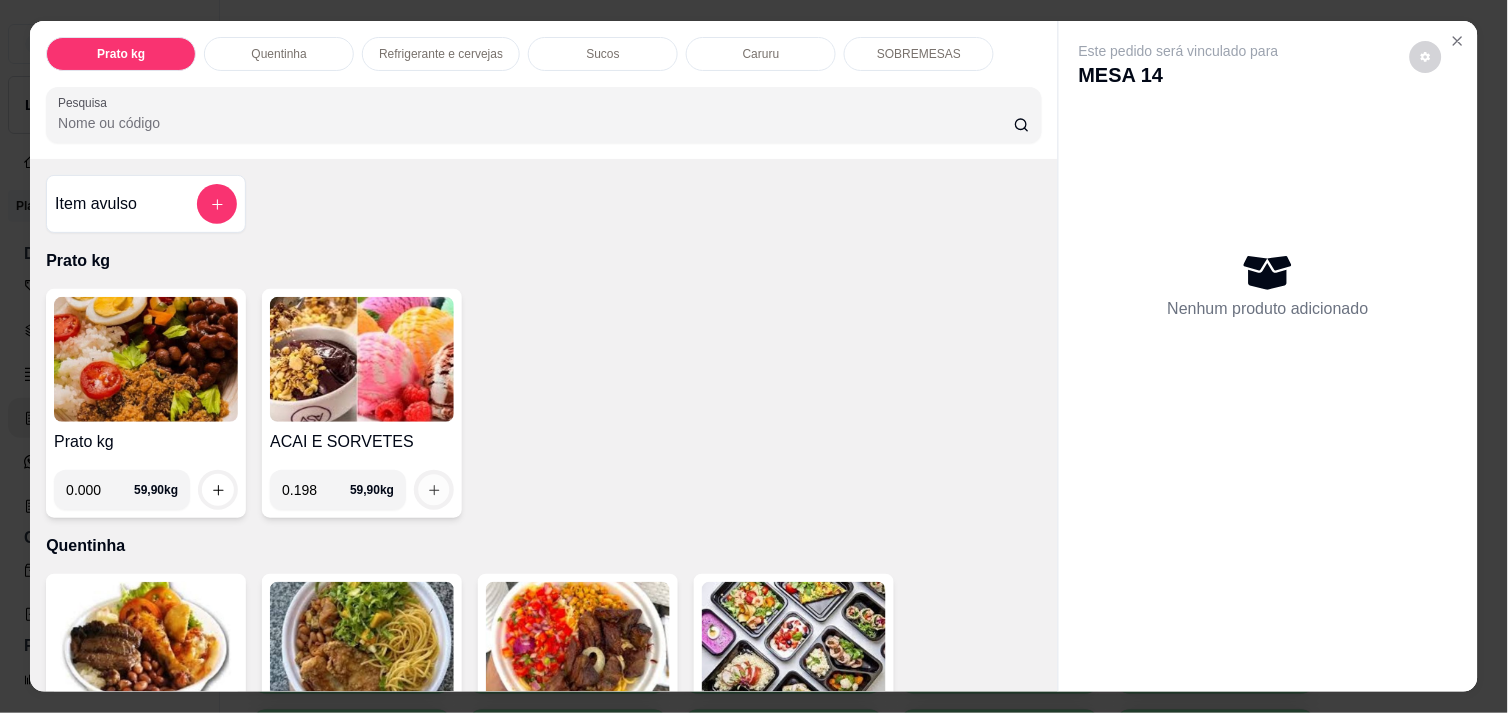 click at bounding box center [434, 490] 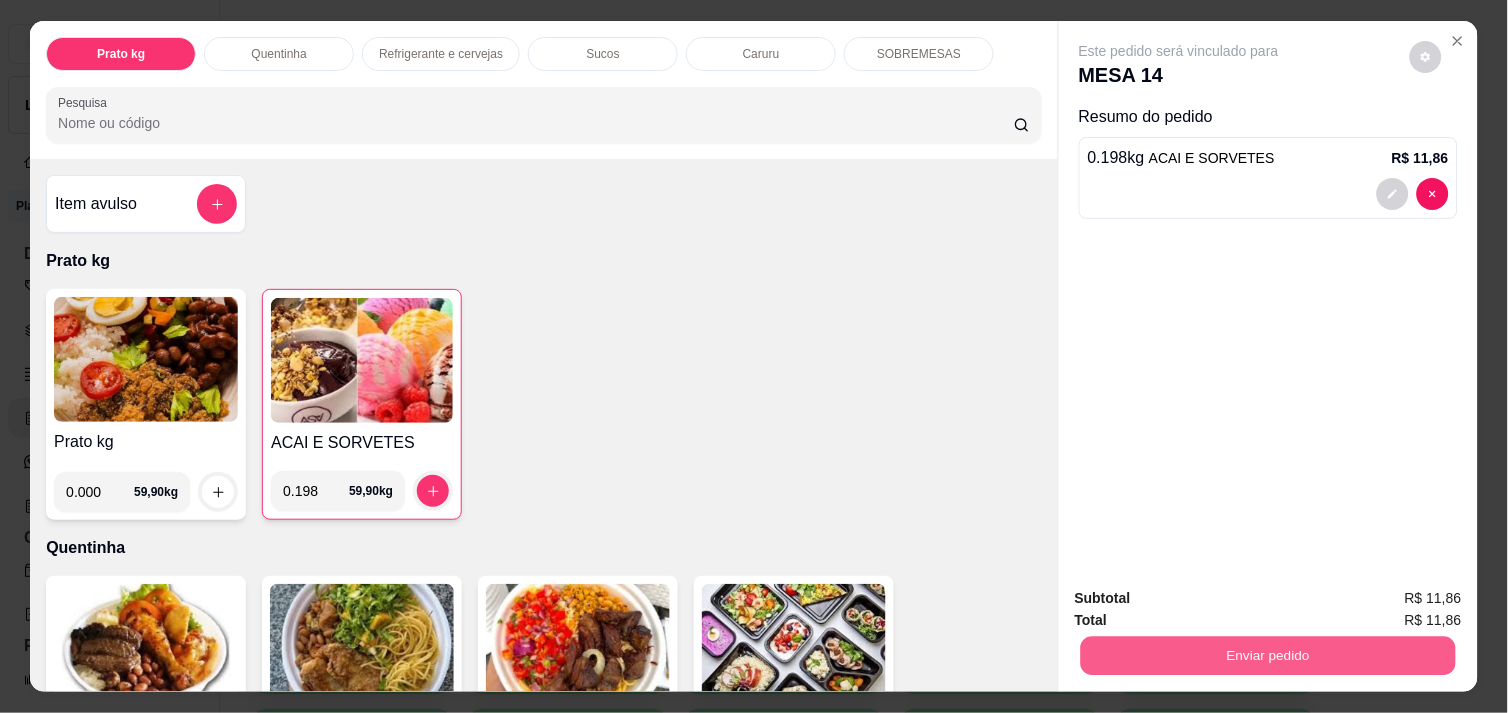 click on "Enviar pedido" at bounding box center [1268, 655] 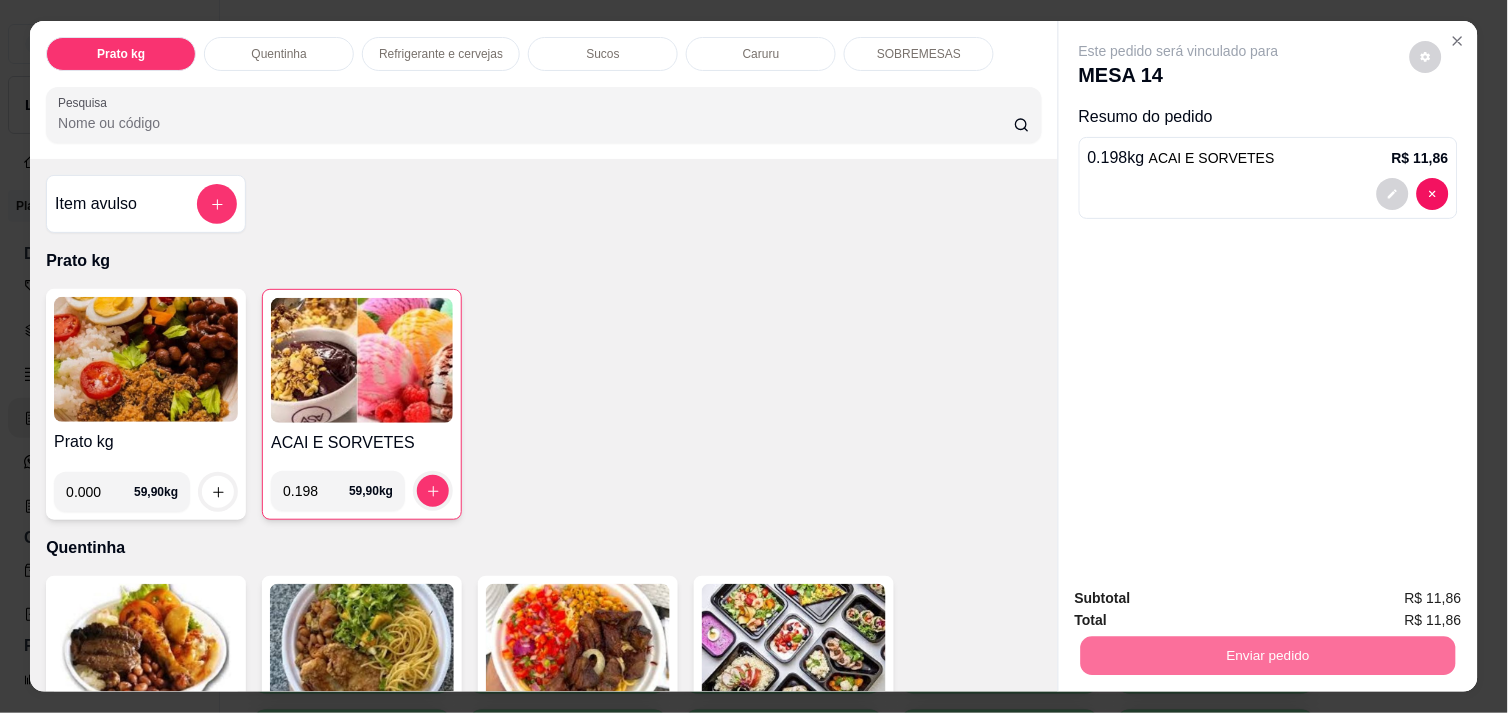 click on "Não registrar e enviar pedido" at bounding box center (1202, 598) 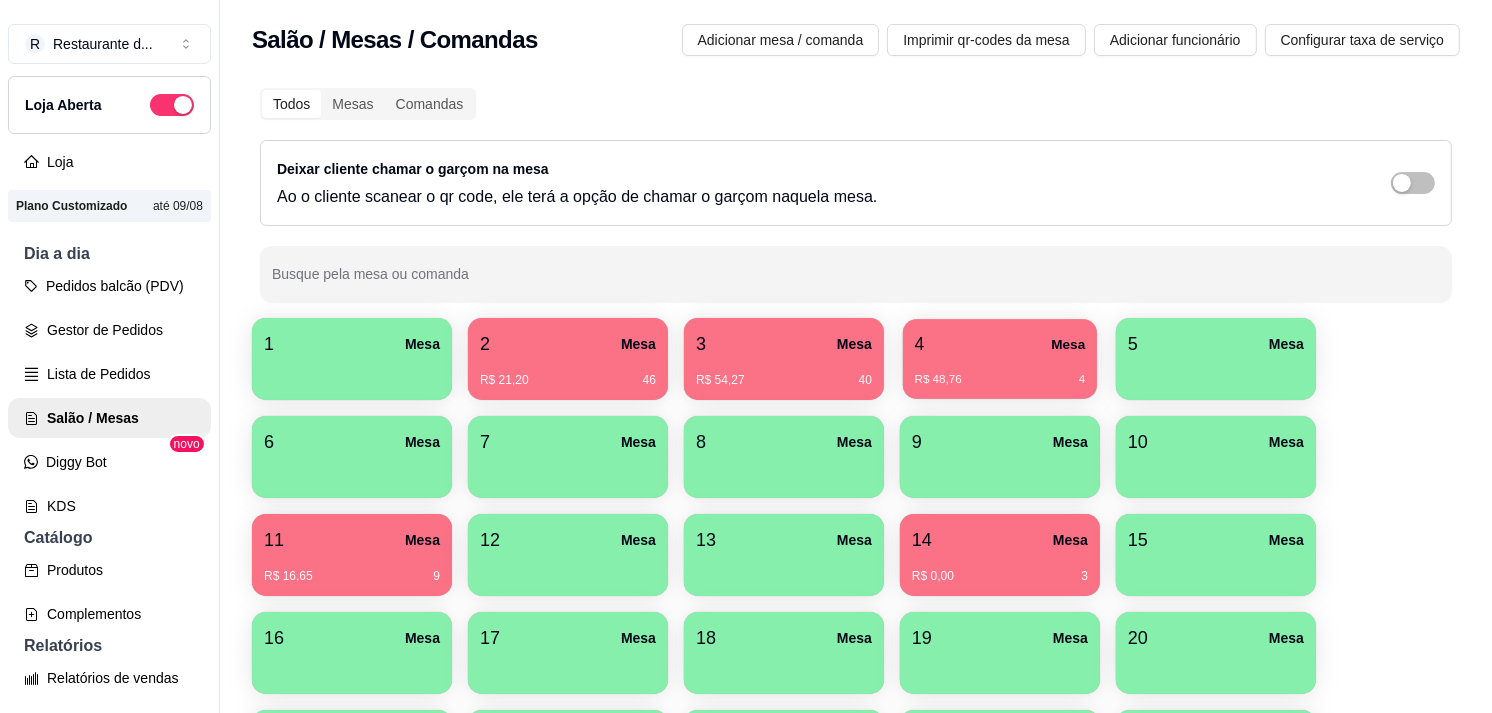 click on "4 Mesa" at bounding box center [1000, 344] 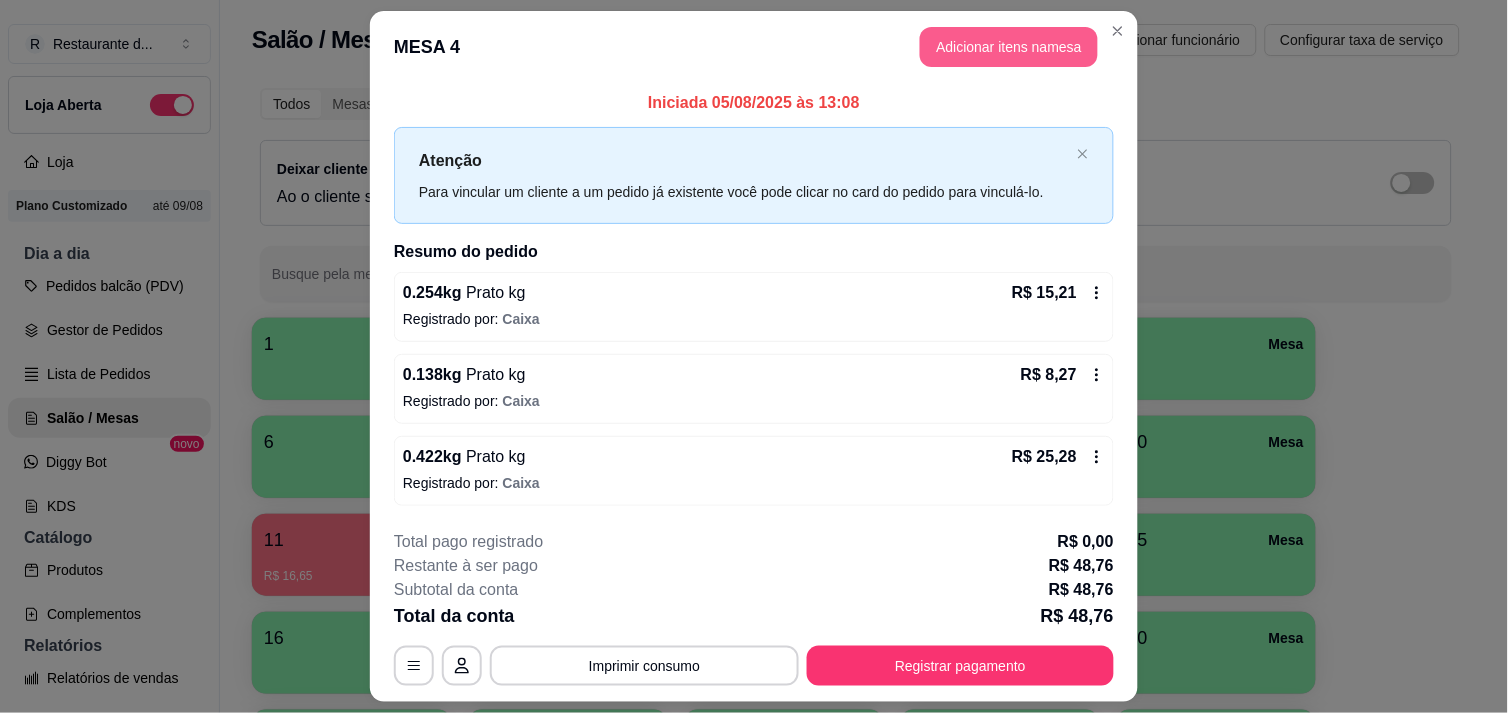 click on "Adicionar itens na  mesa" at bounding box center [1009, 47] 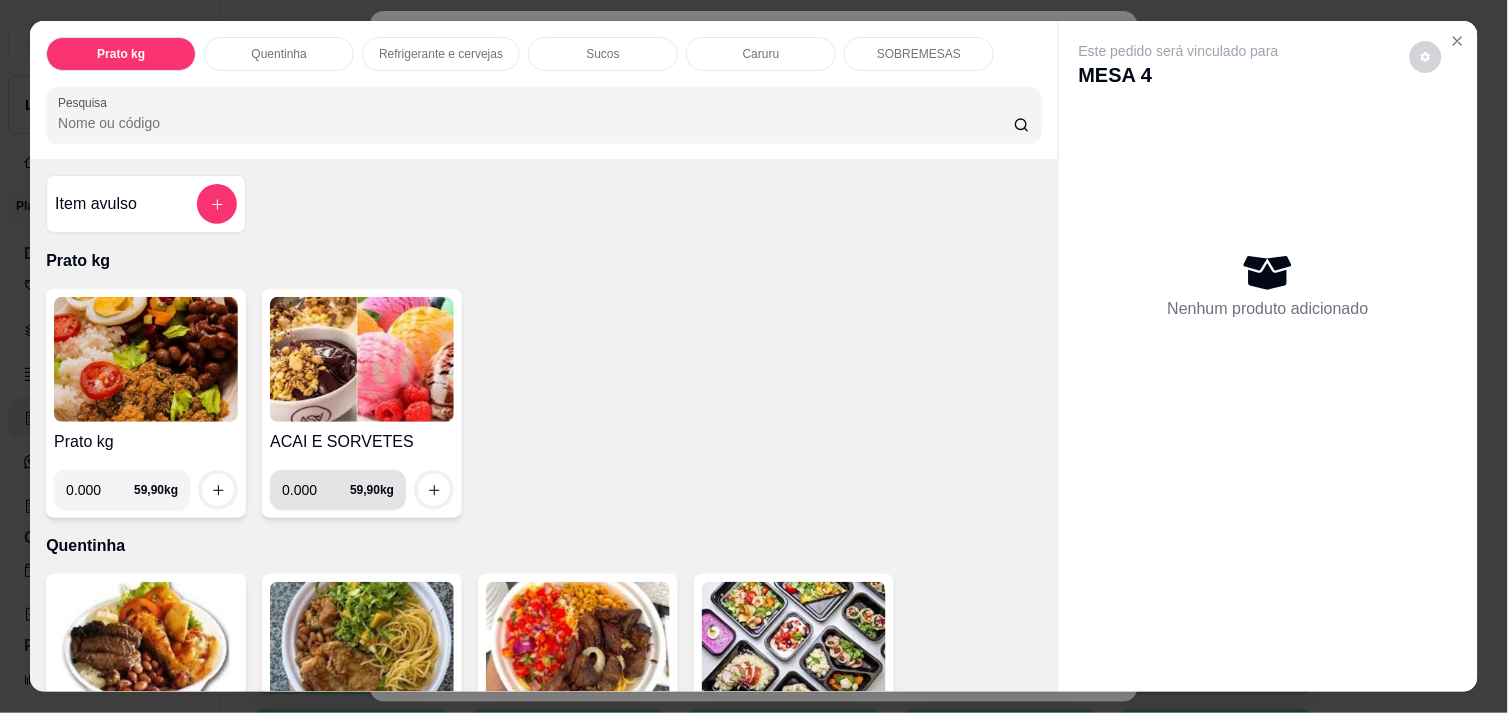 click on "0.000" at bounding box center (316, 490) 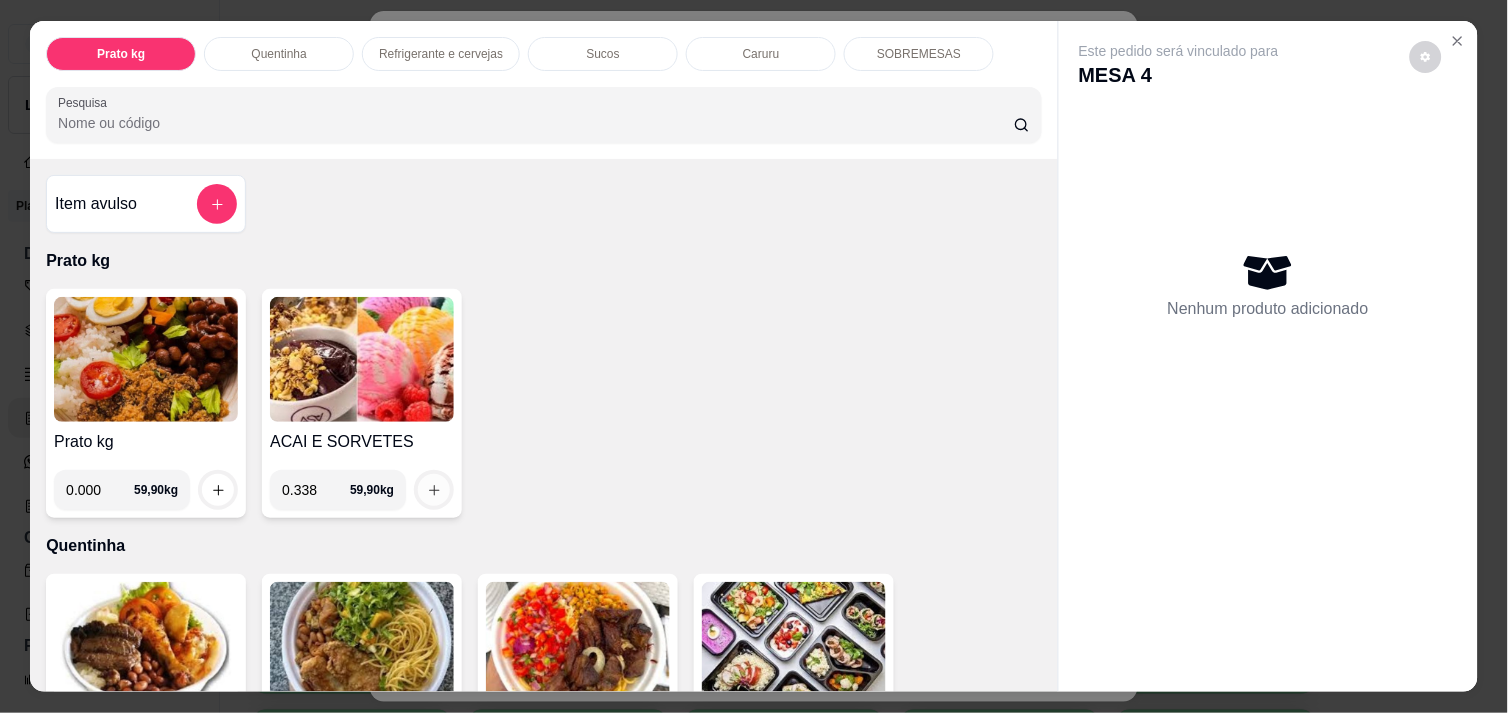 type on "0.338" 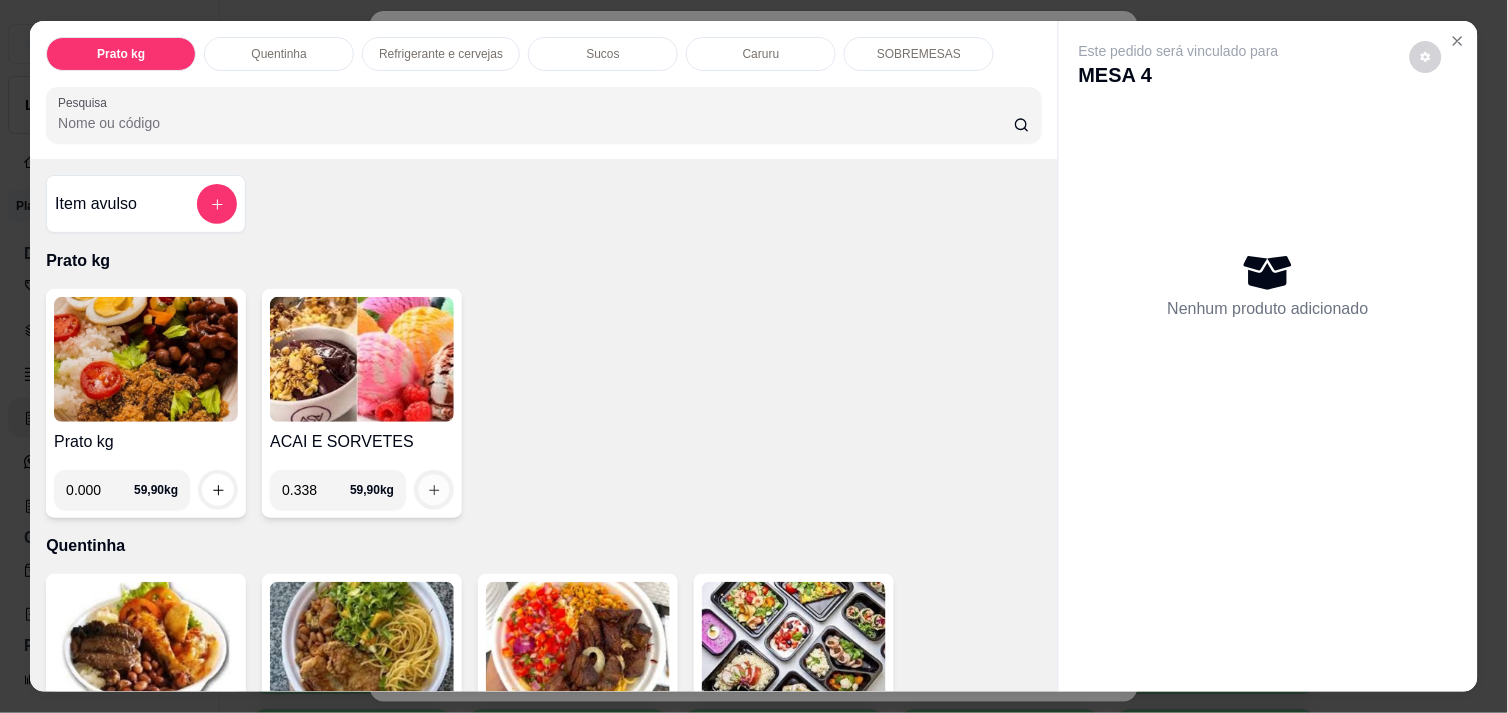 click at bounding box center [434, 490] 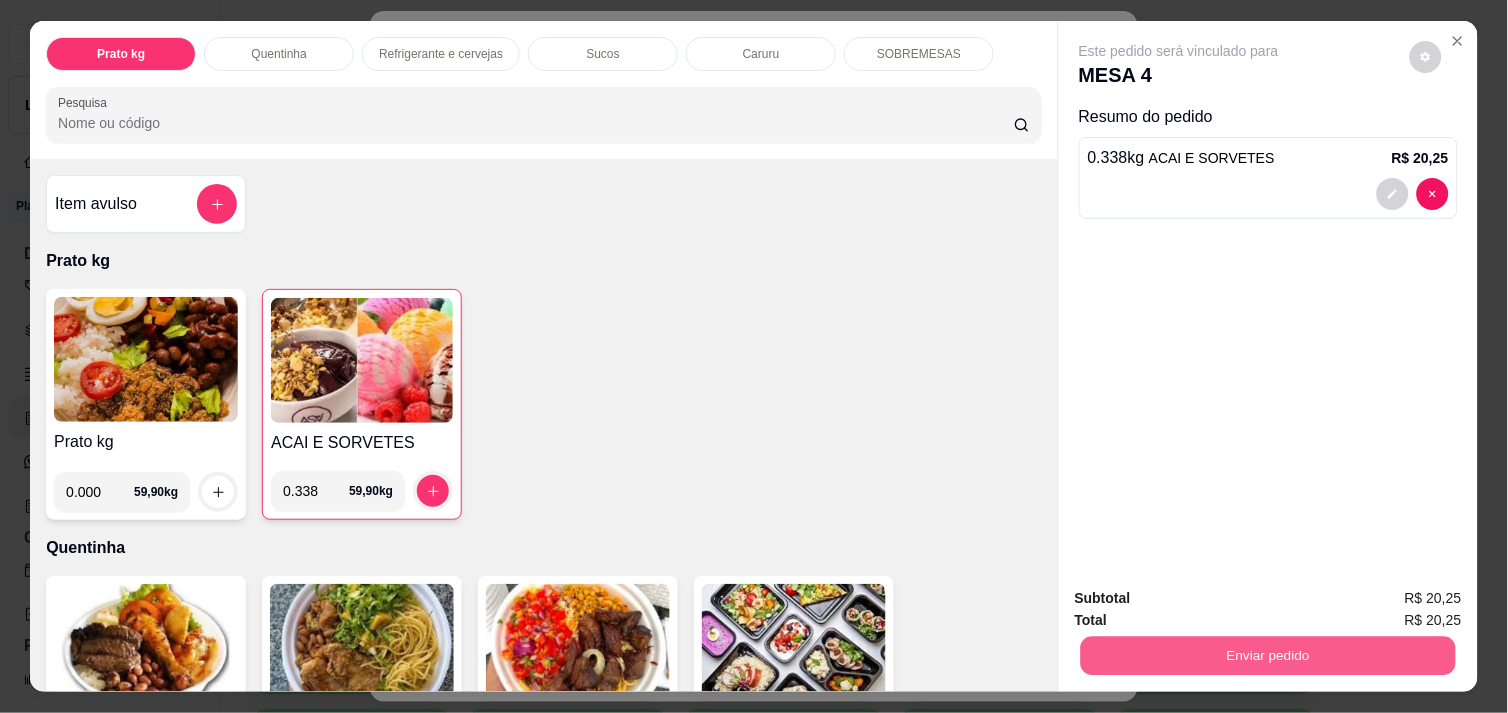 click on "Enviar pedido" at bounding box center (1268, 655) 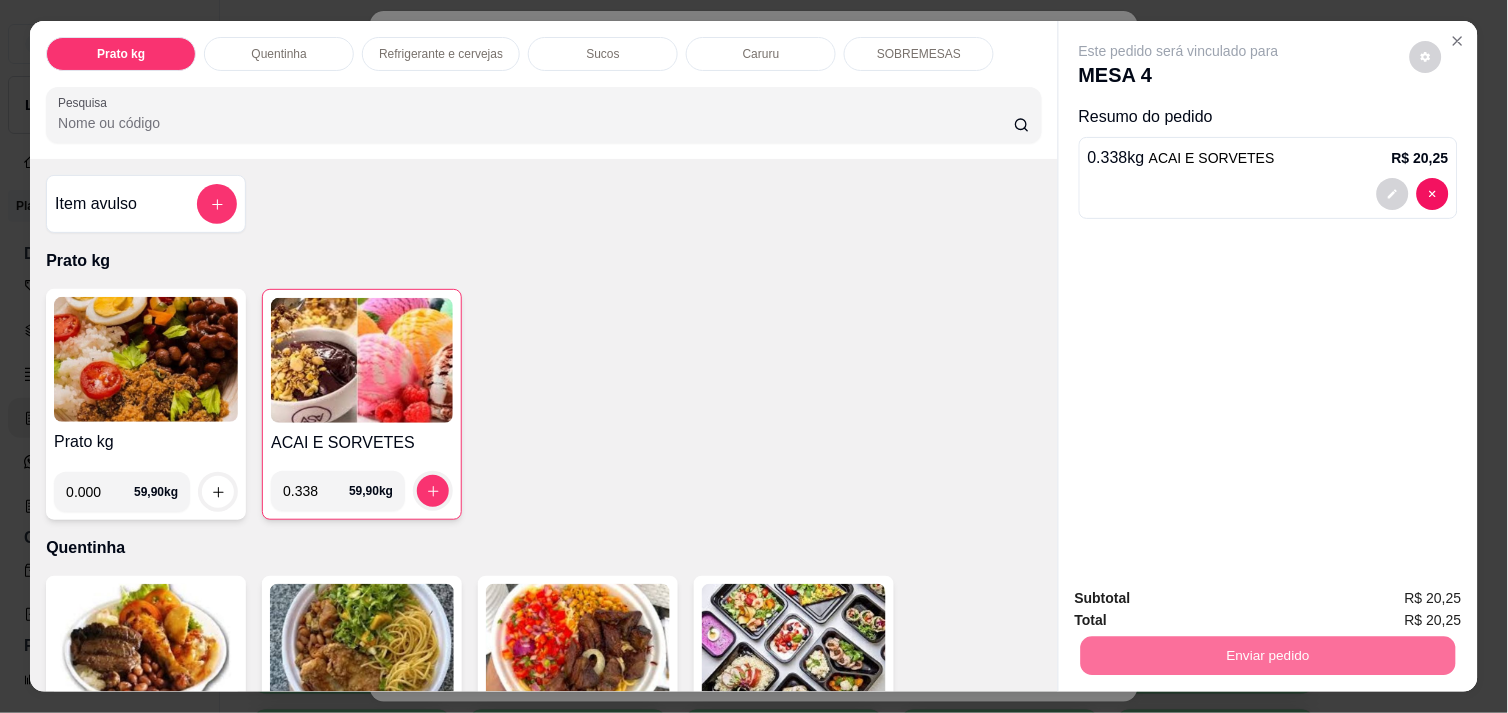 click on "Não registrar e enviar pedido" at bounding box center [1202, 599] 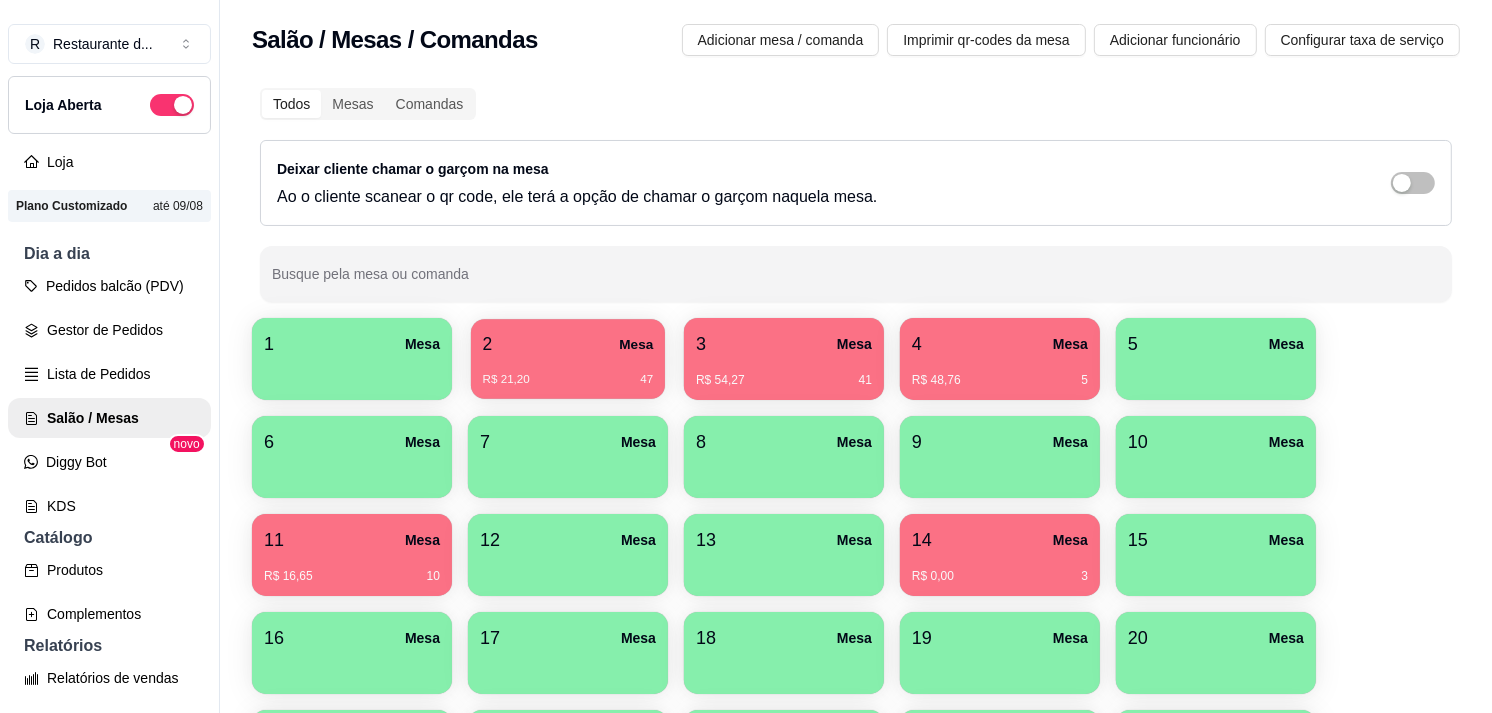 click on "R$ 21,20 47" at bounding box center (568, 380) 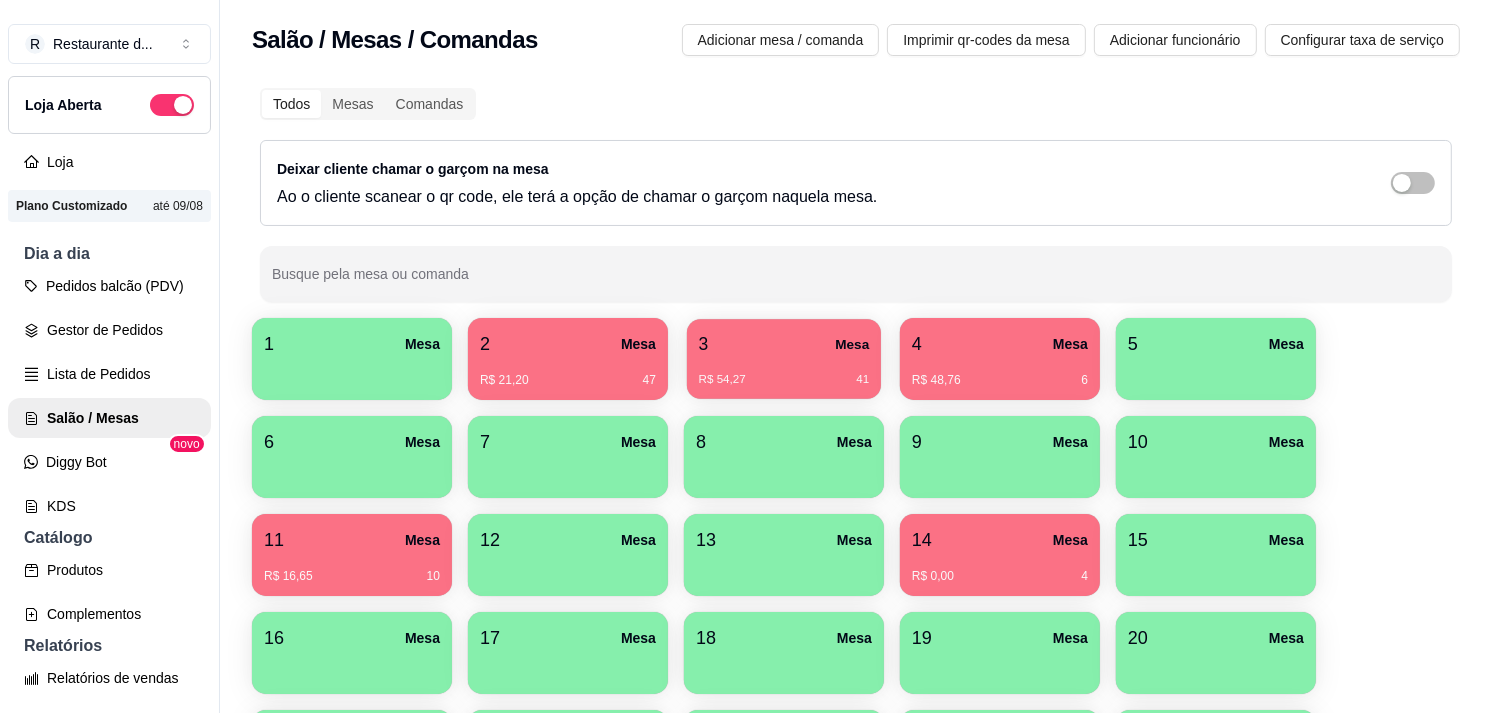 click on "3 Mesa R$ 54,27 41" at bounding box center [784, 359] 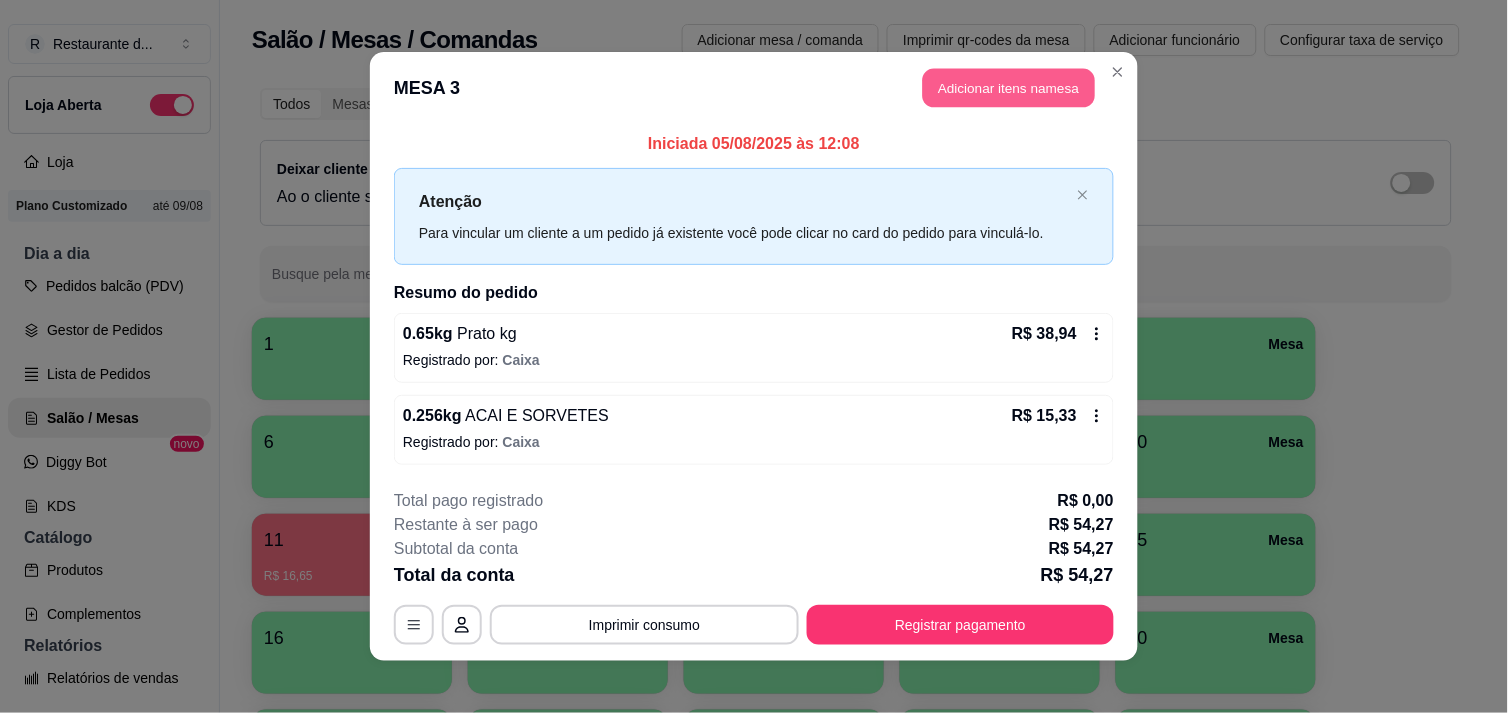 click on "Adicionar itens na  mesa" at bounding box center [1009, 88] 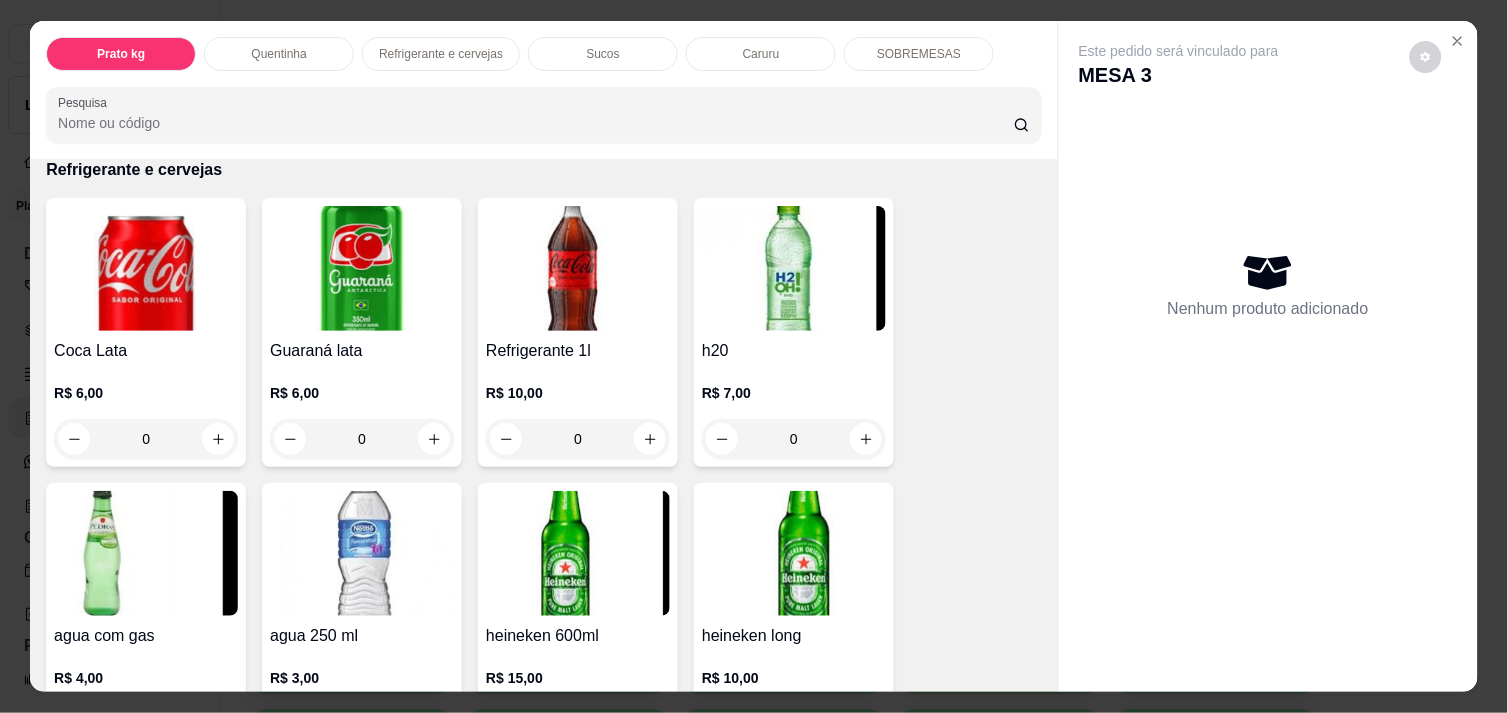 scroll, scrollTop: 1022, scrollLeft: 0, axis: vertical 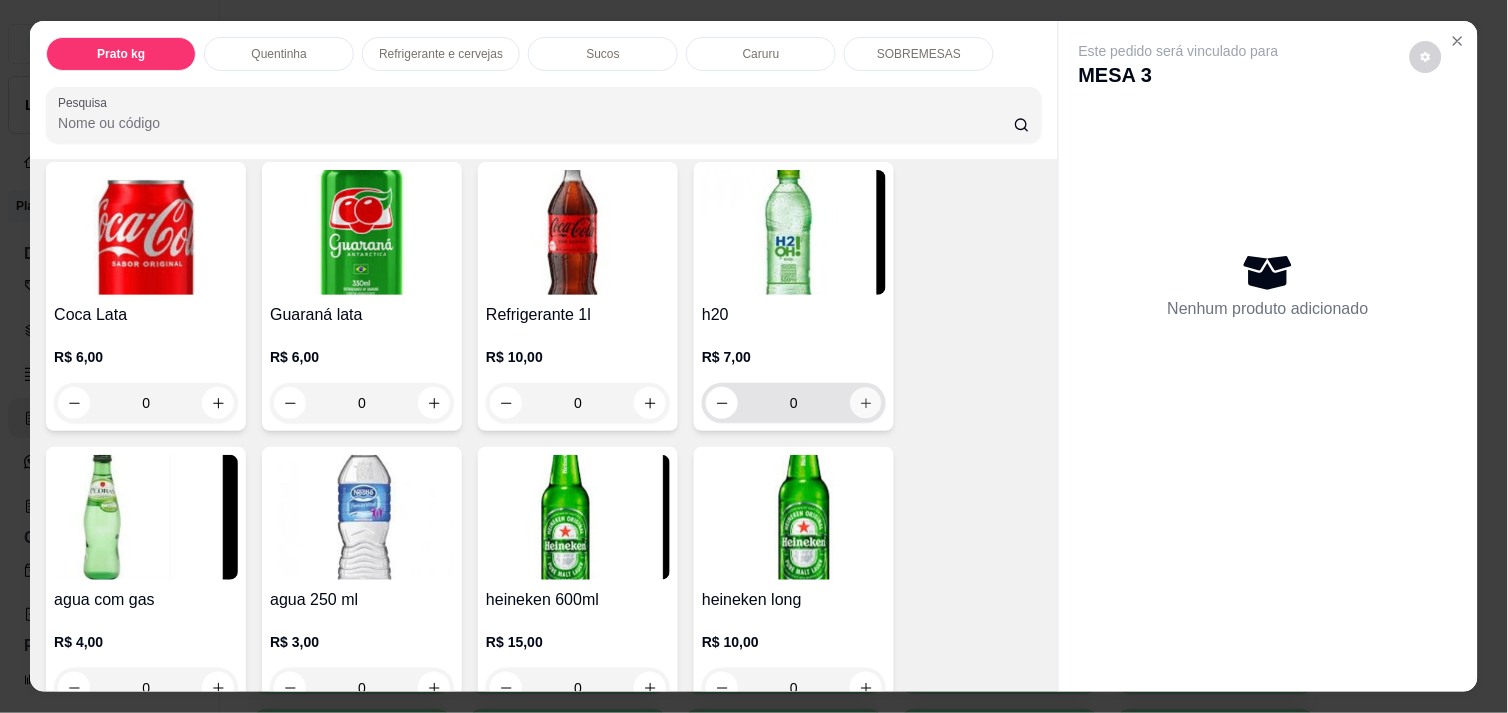 click at bounding box center [866, 403] 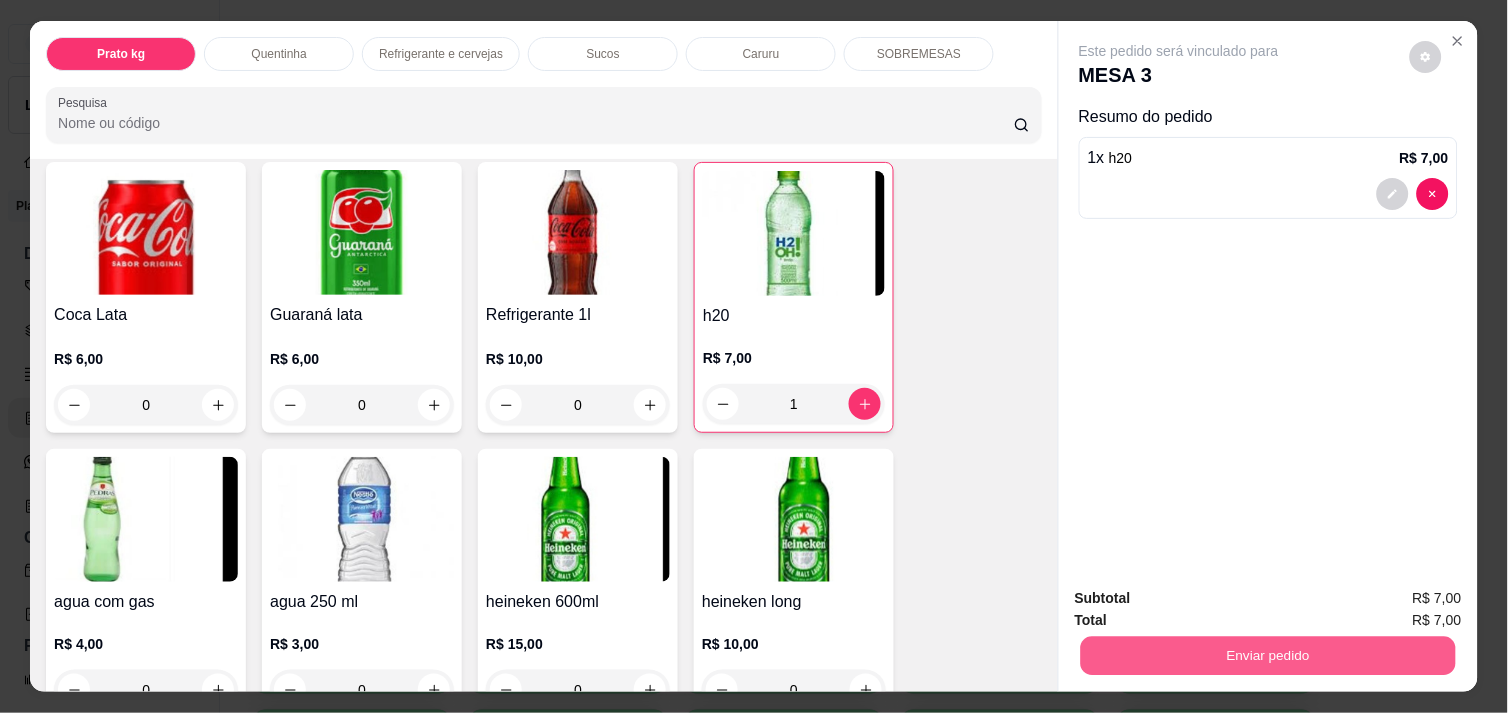 click on "Enviar pedido" at bounding box center [1268, 655] 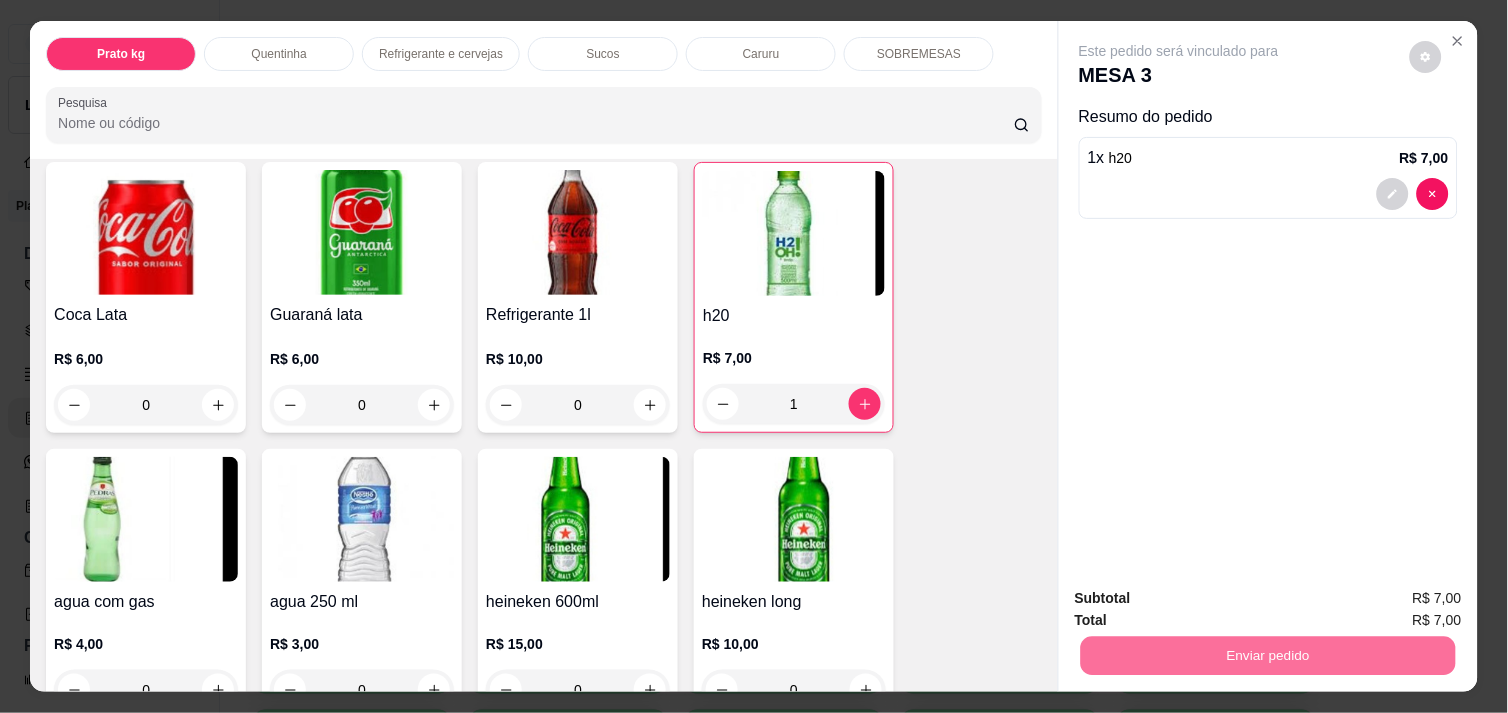click on "Não registrar e enviar pedido" at bounding box center [1202, 598] 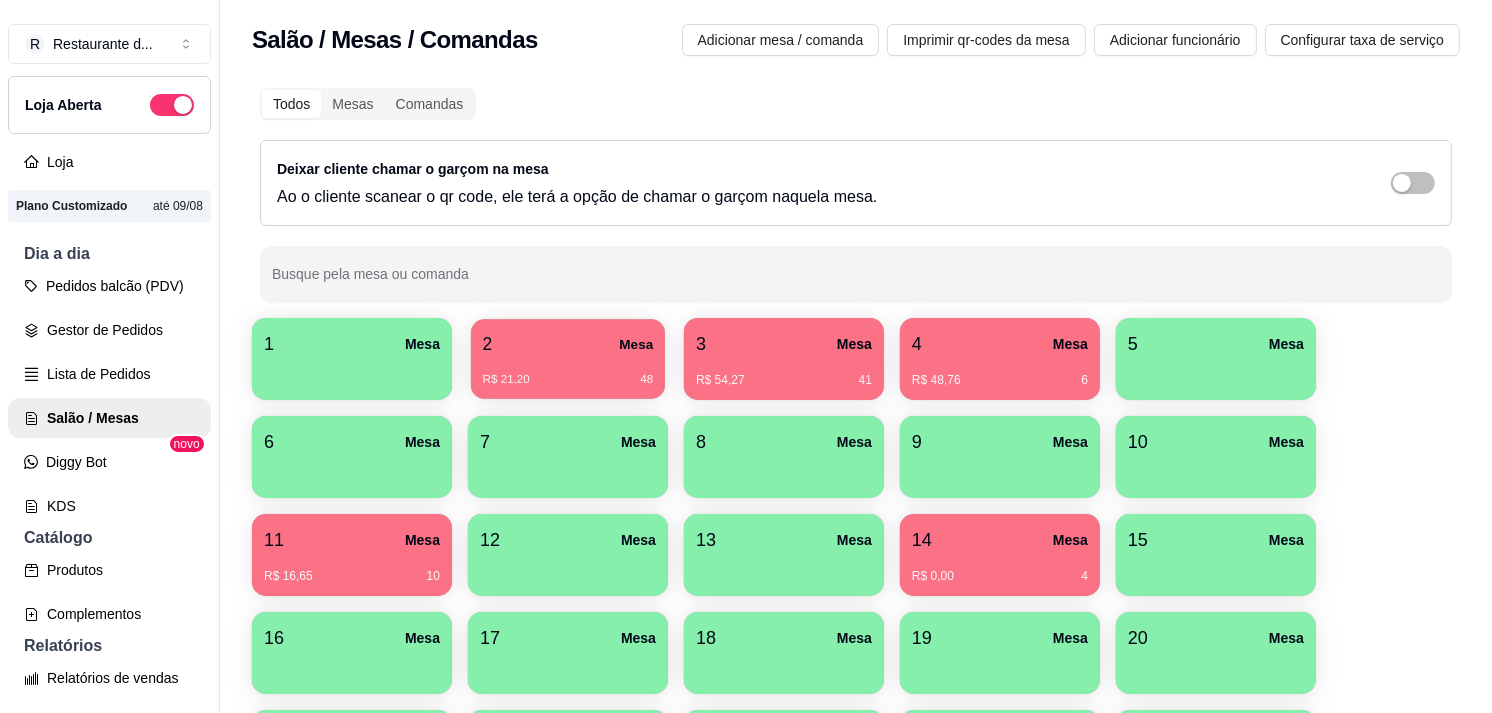click on "R$ 21,20 48" at bounding box center (568, 372) 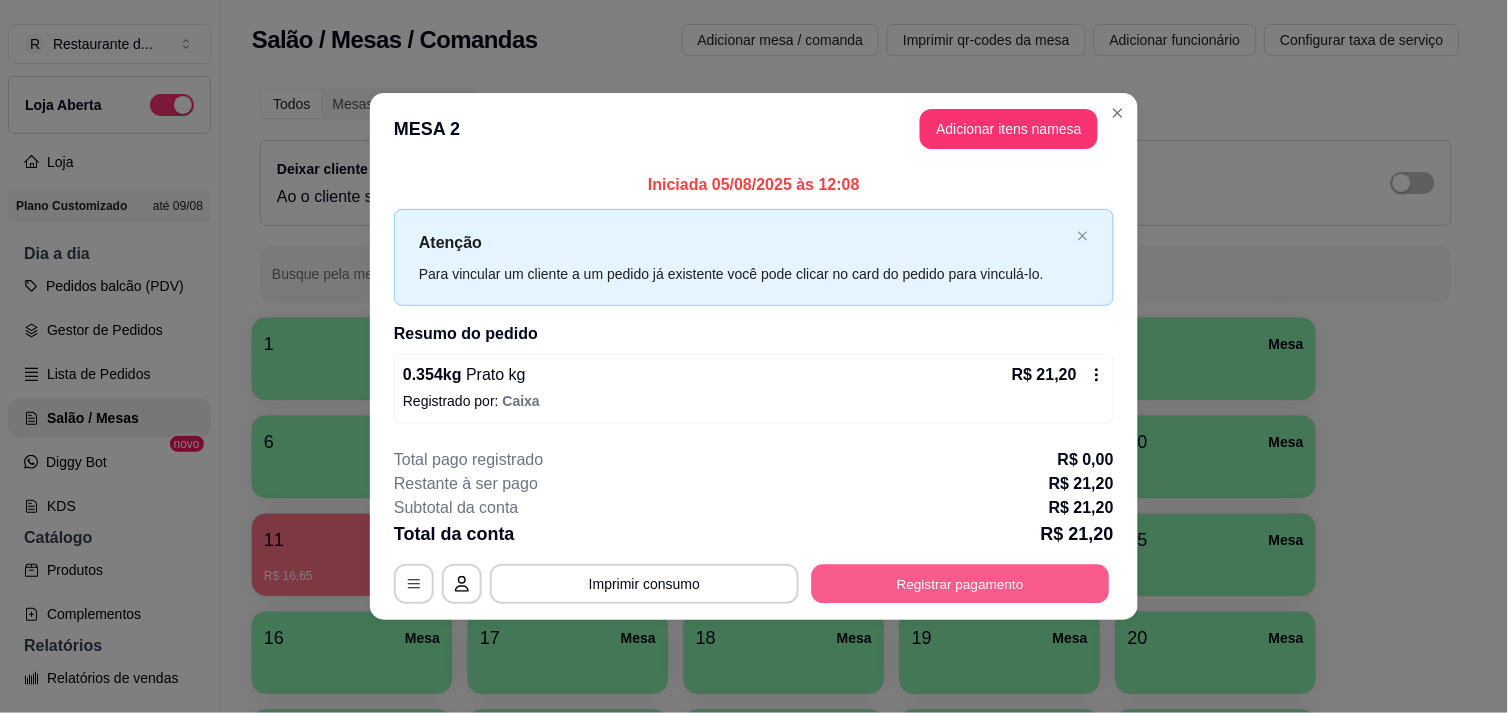 click on "Registrar pagamento" at bounding box center [961, 584] 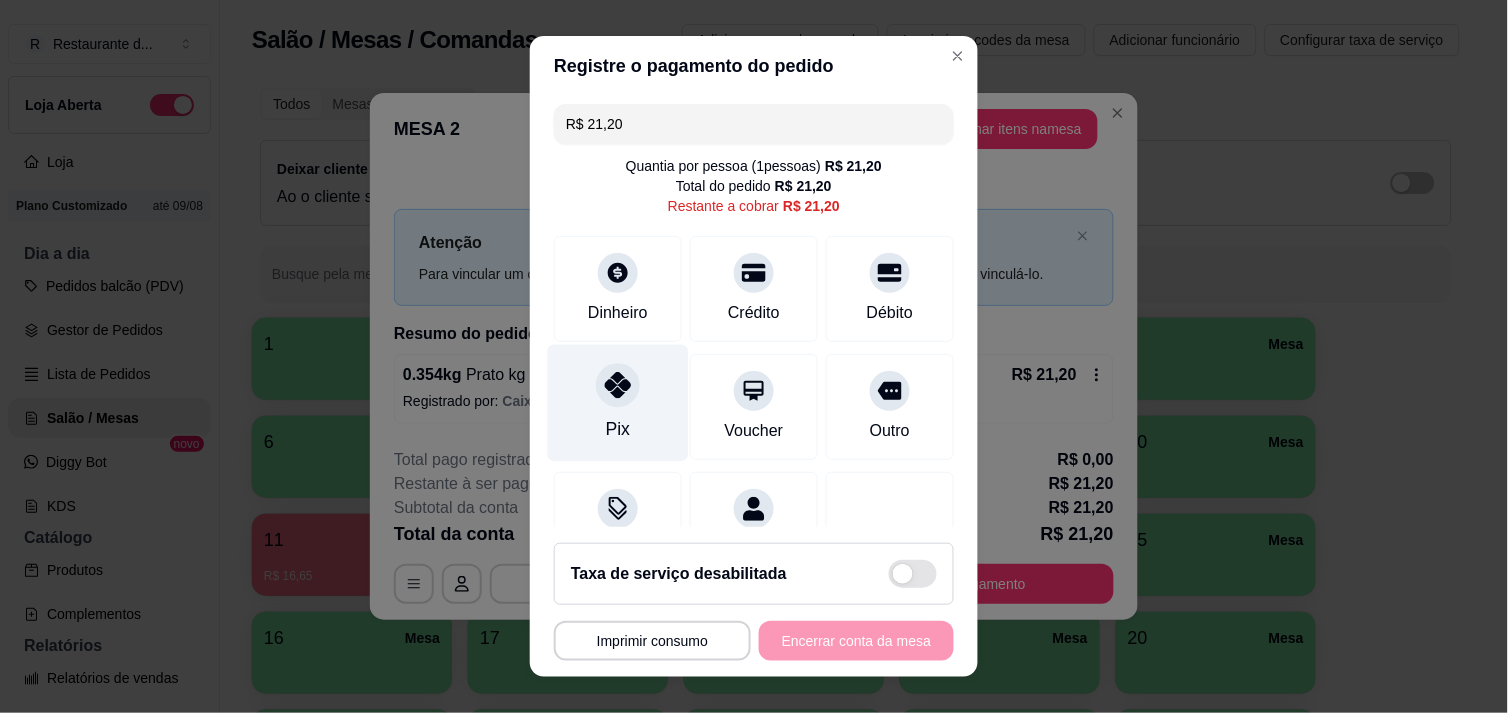 click on "Pix" at bounding box center (618, 429) 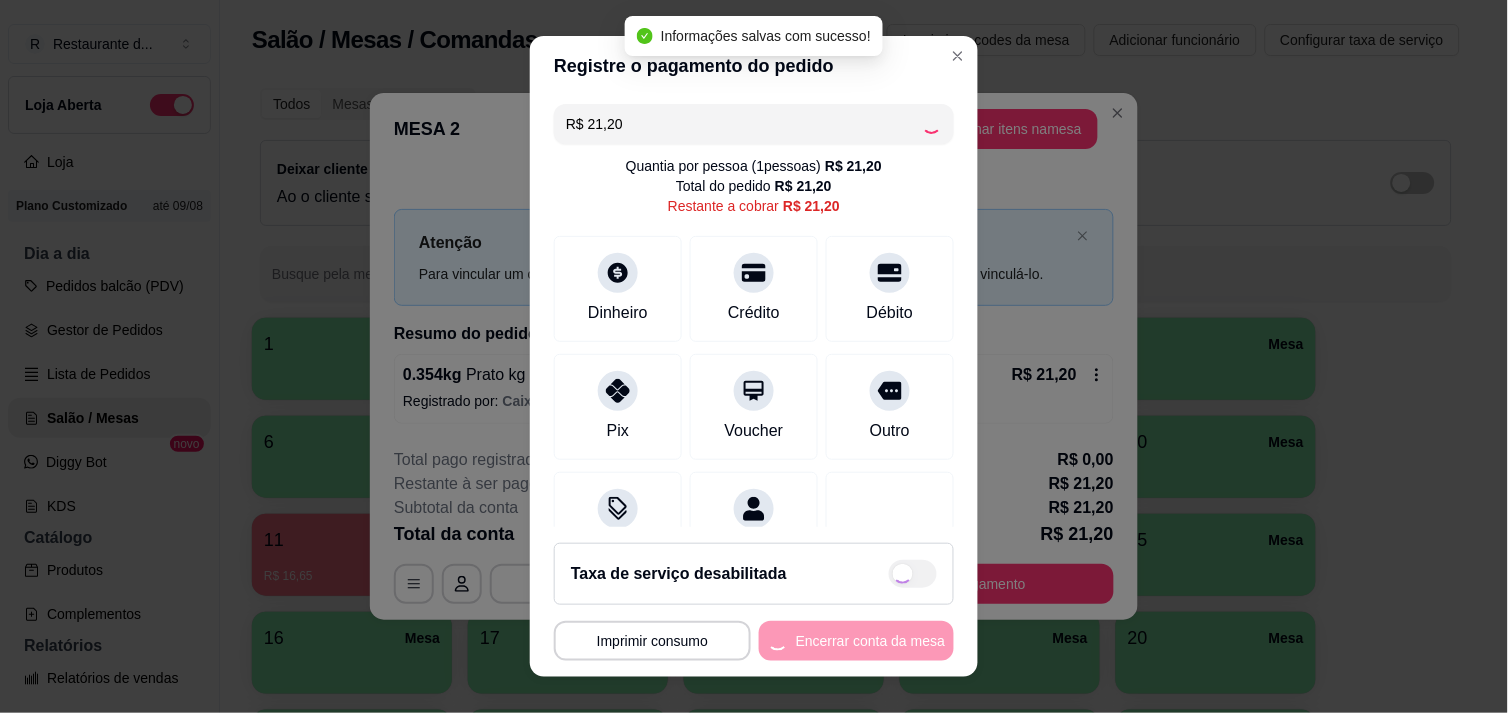 type on "R$ 0,00" 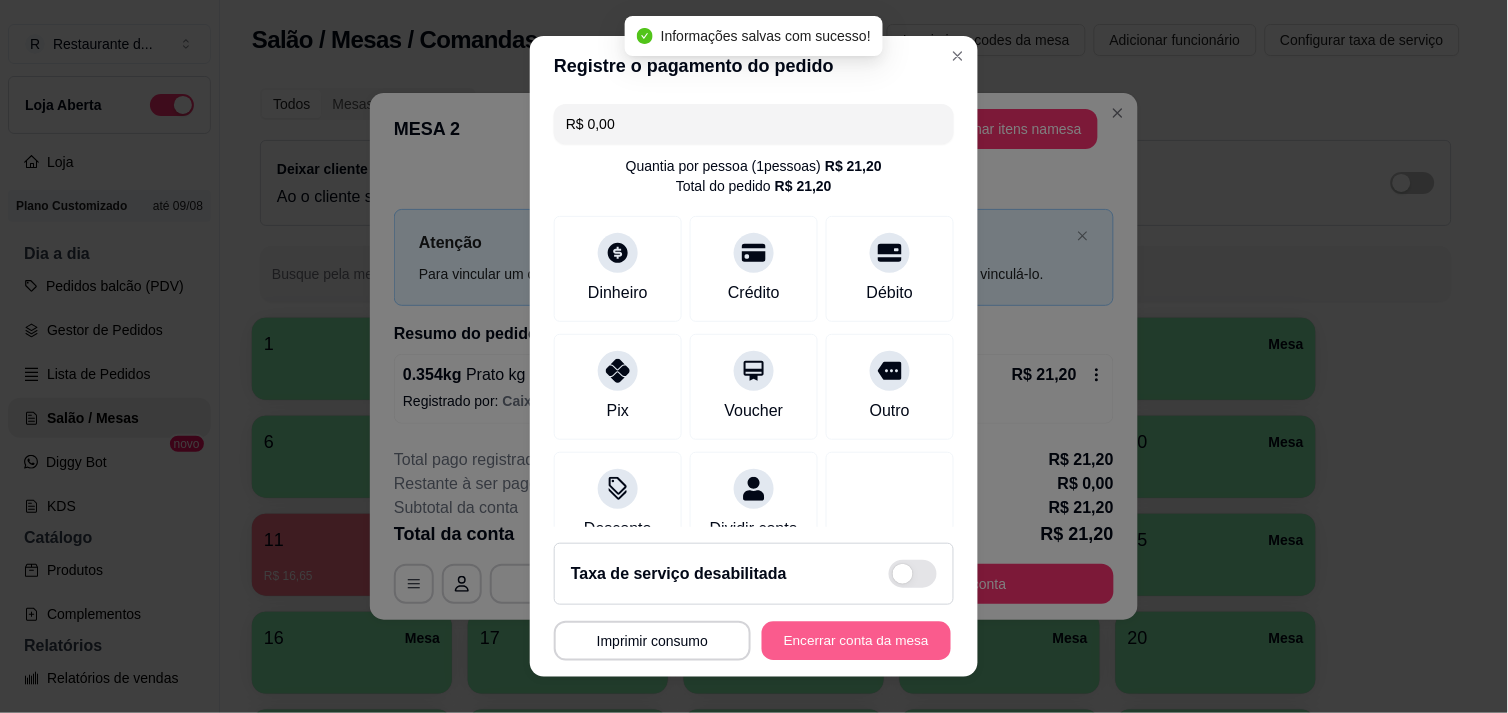 click on "Encerrar conta da mesa" at bounding box center (856, 641) 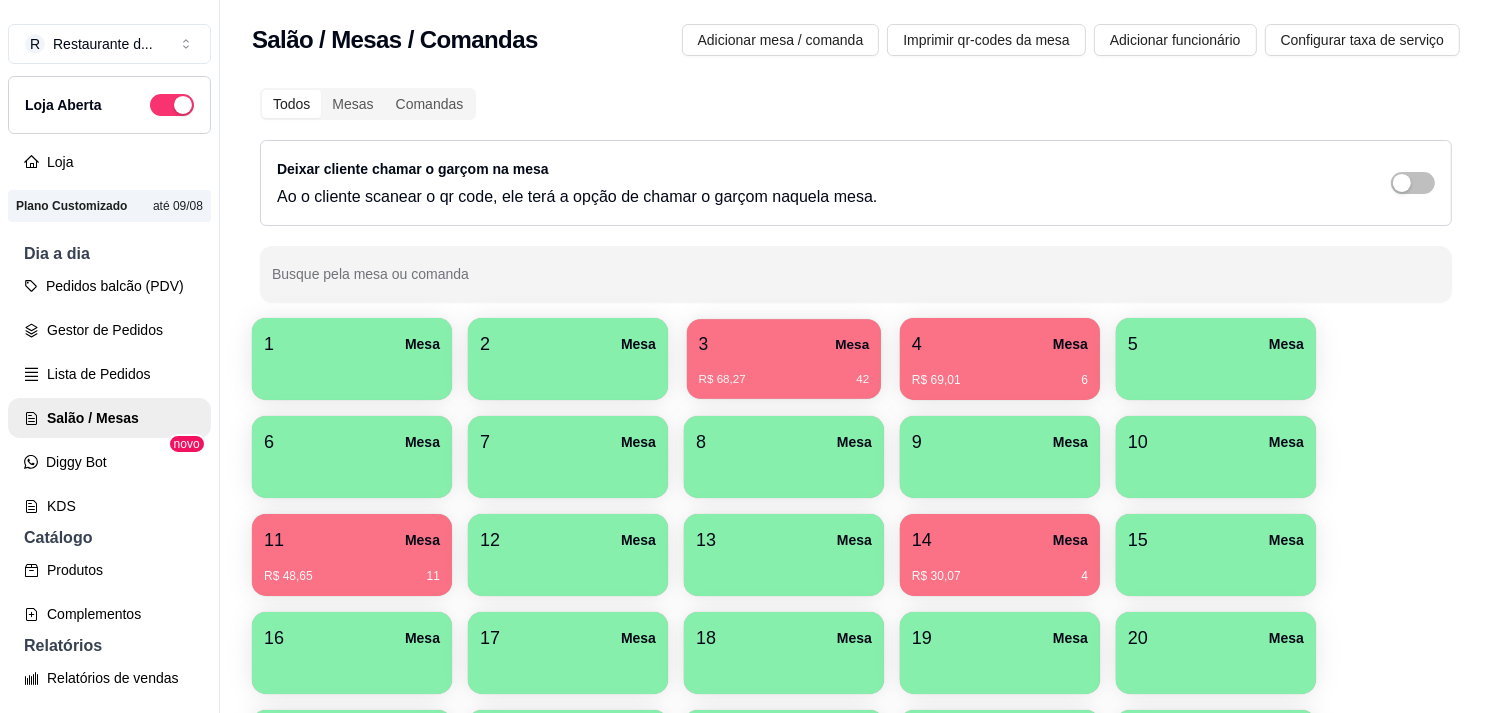 click on "3 Mesa" at bounding box center [784, 344] 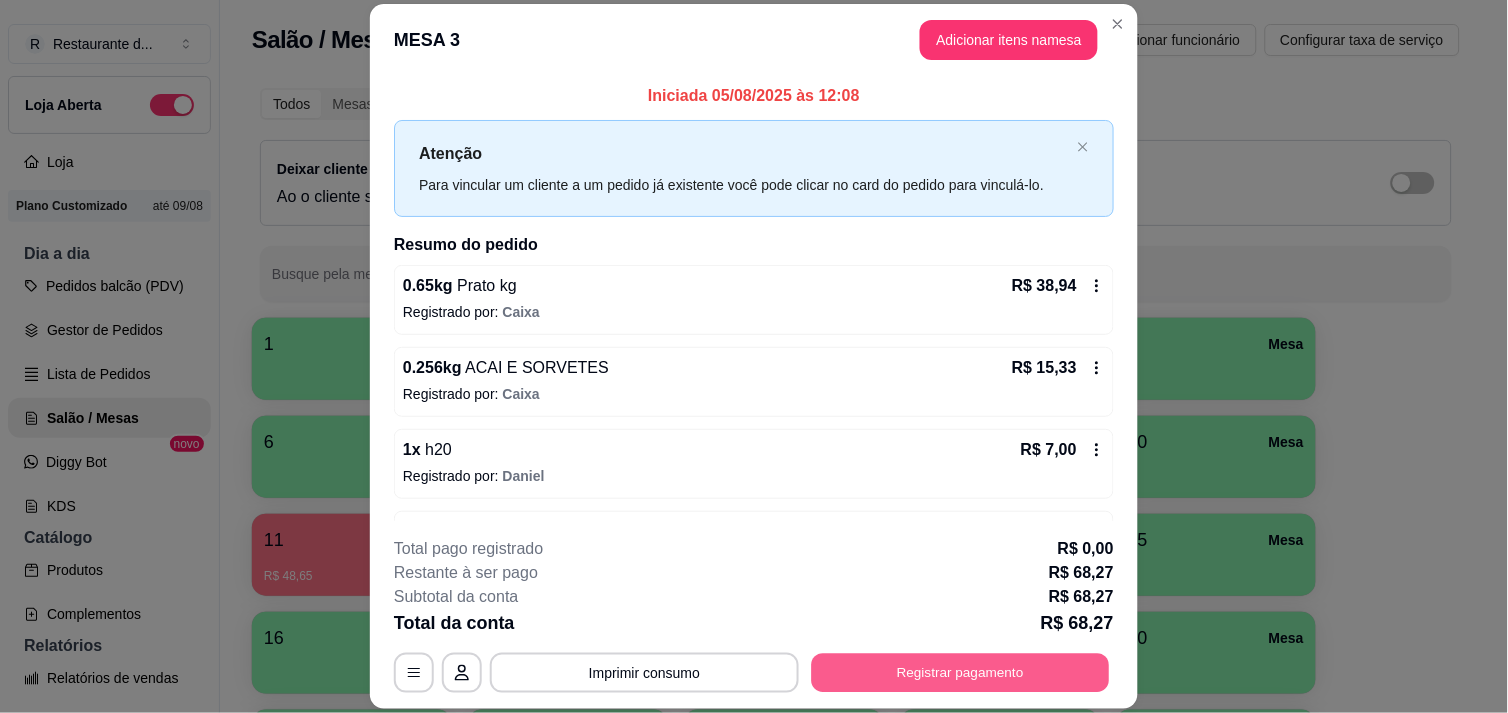 click on "Registrar pagamento" at bounding box center (961, 673) 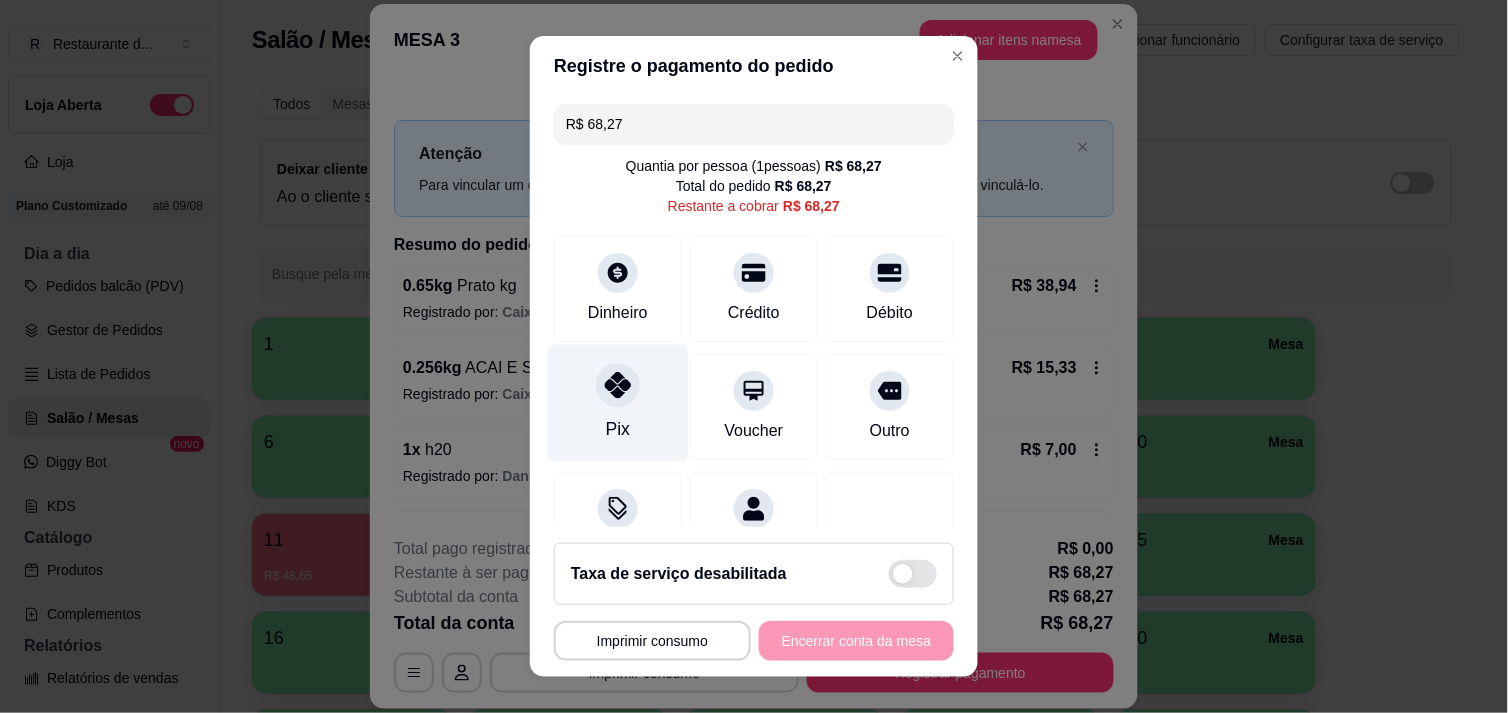 click on "Pix" at bounding box center (618, 402) 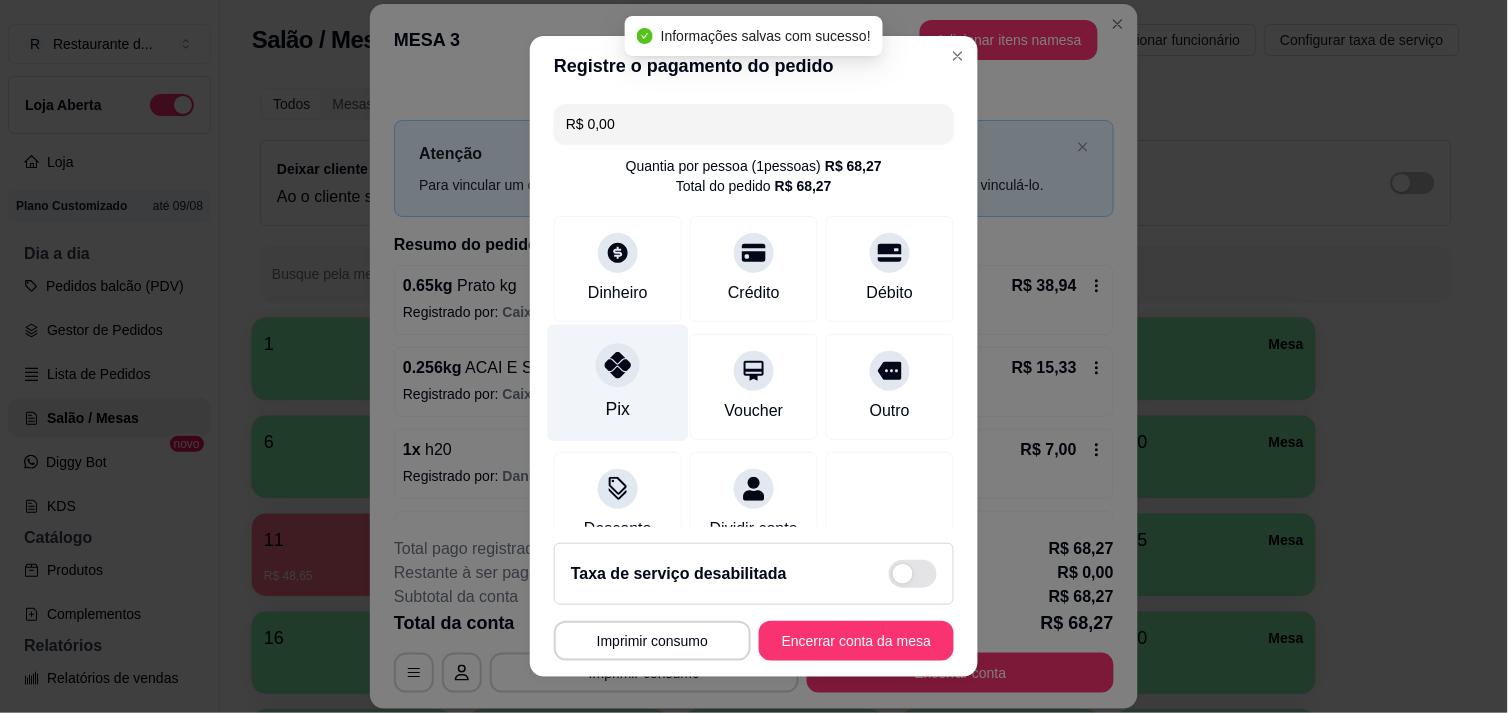 type on "R$ 0,00" 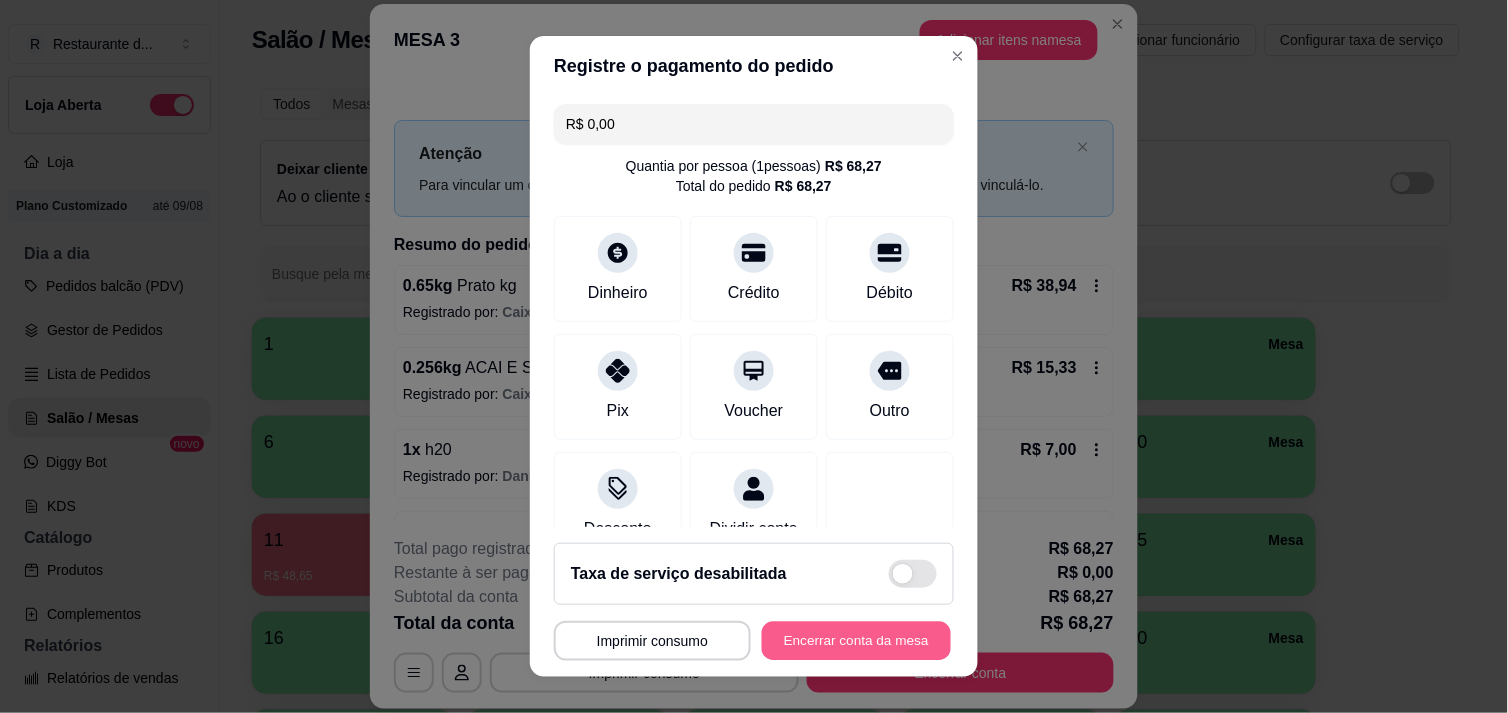 click on "Encerrar conta da mesa" at bounding box center [856, 641] 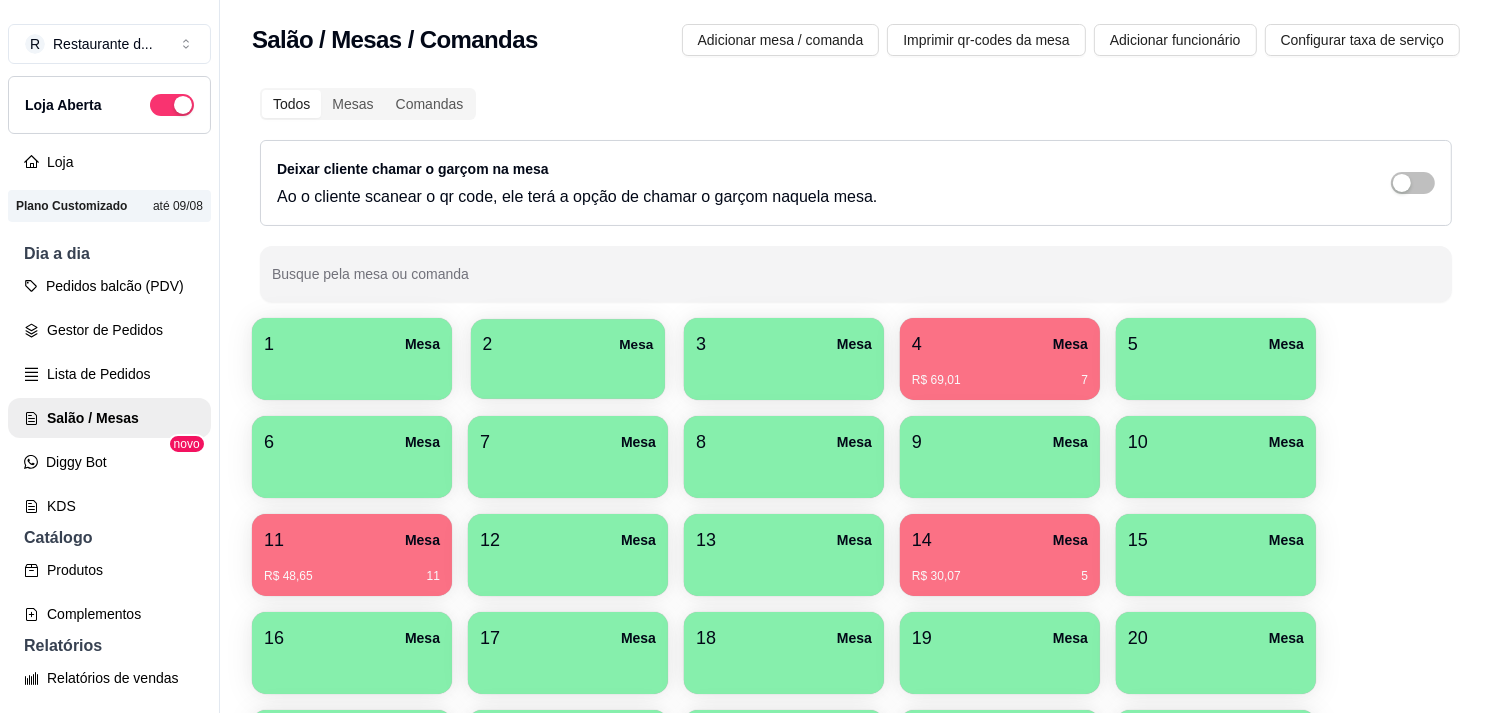 click at bounding box center (568, 372) 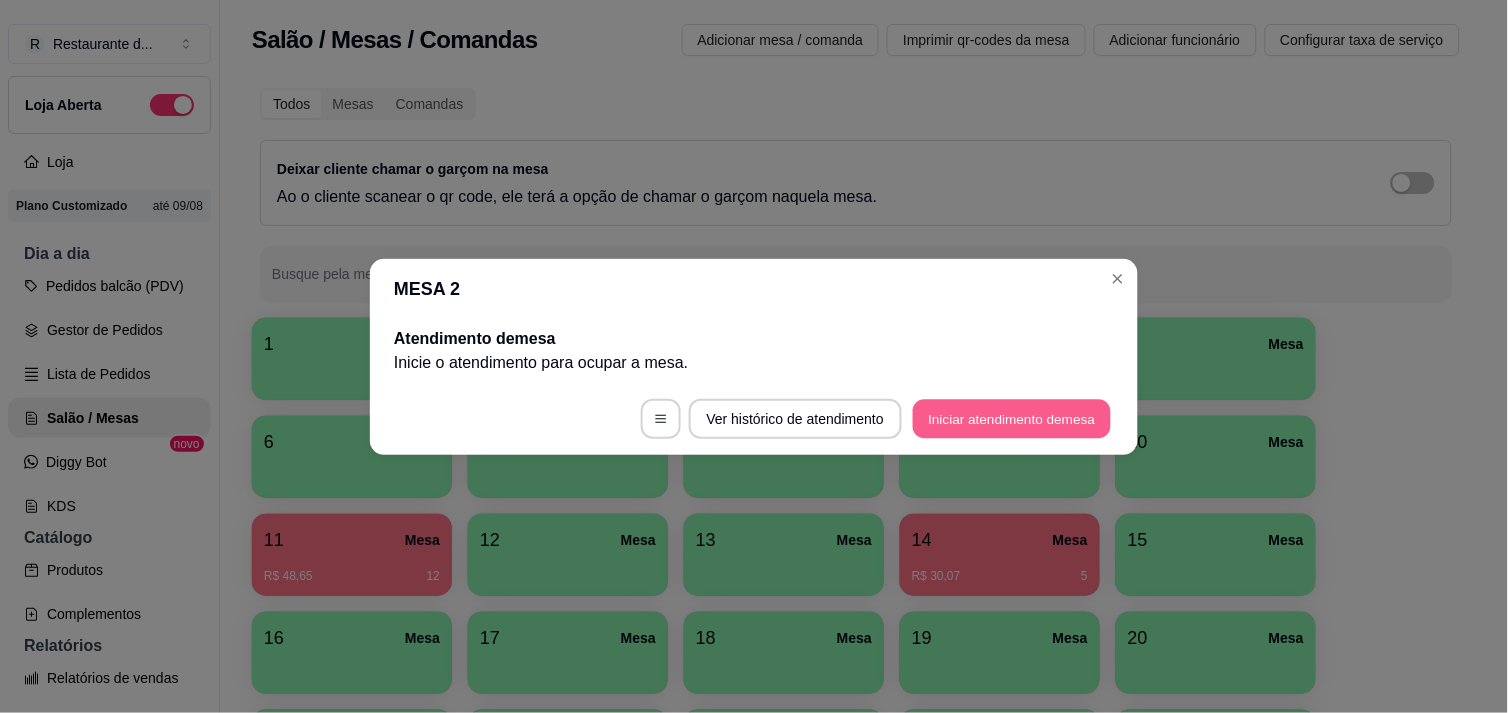 click on "Iniciar atendimento de  mesa" at bounding box center (1012, 418) 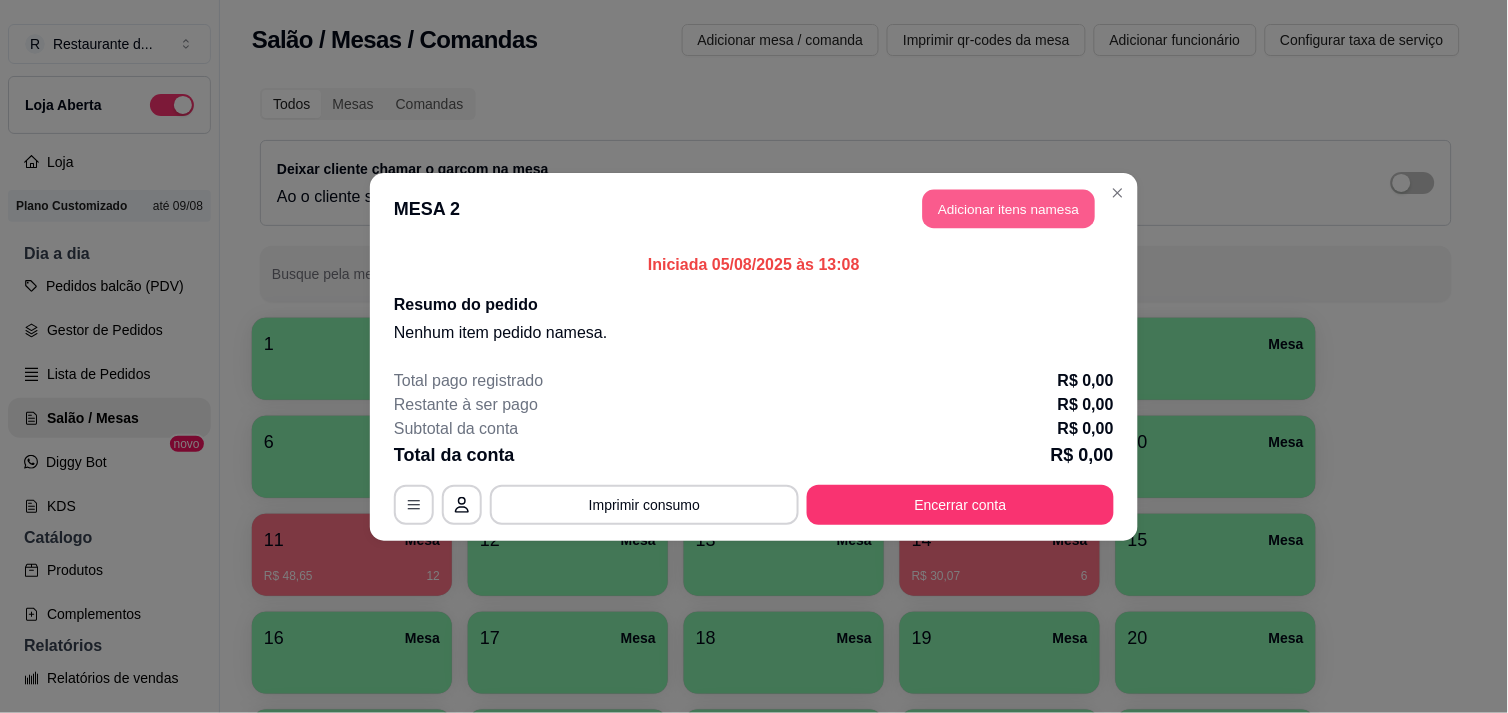 click on "Adicionar itens na  mesa" at bounding box center [1009, 208] 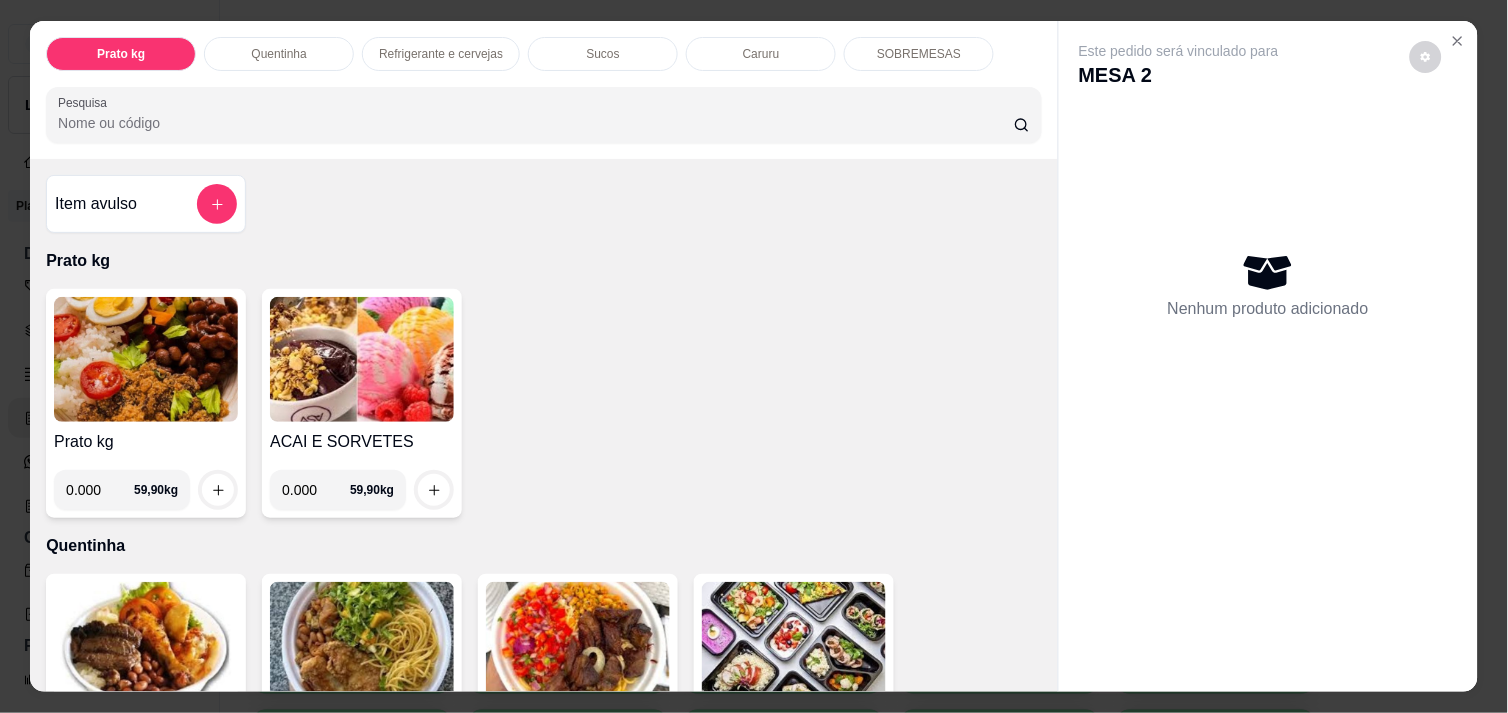 click on "0.000" at bounding box center (100, 490) 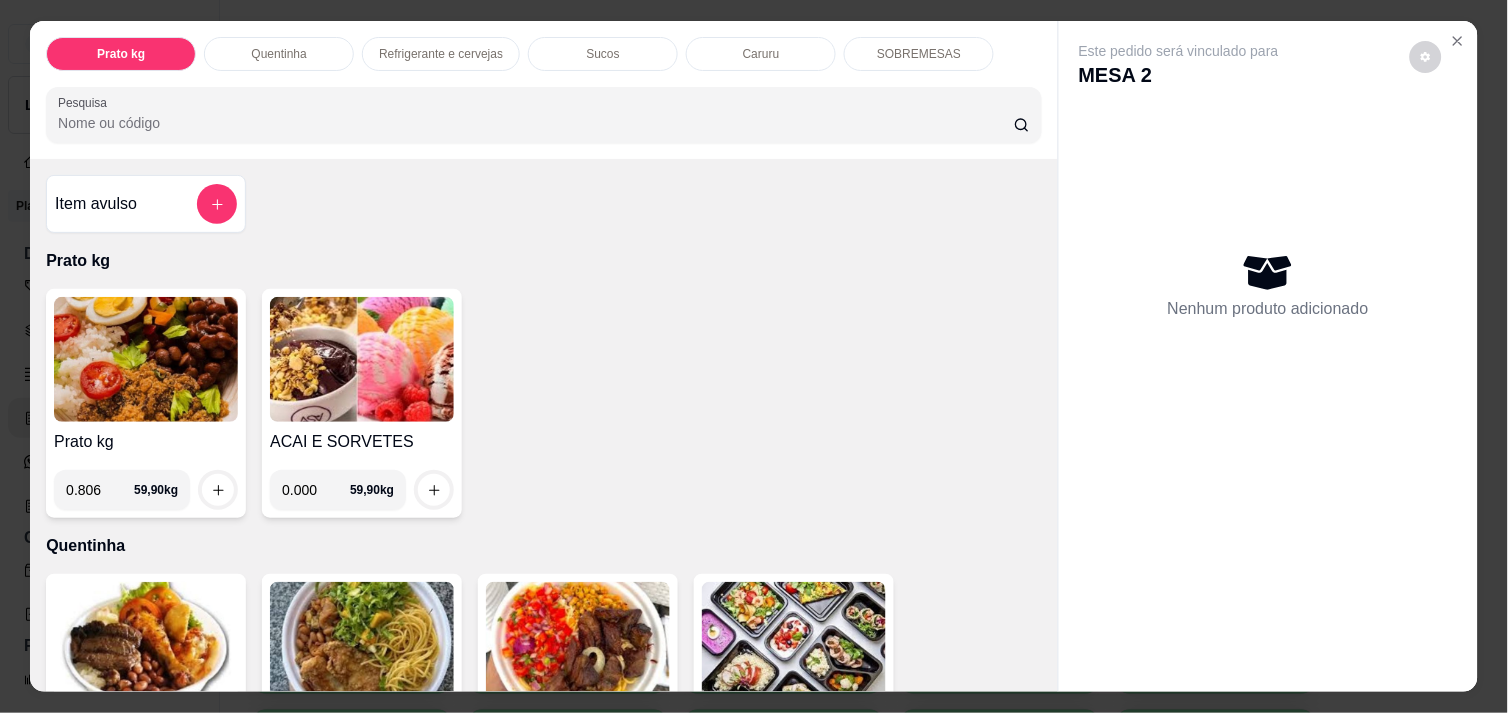 click at bounding box center [218, 490] 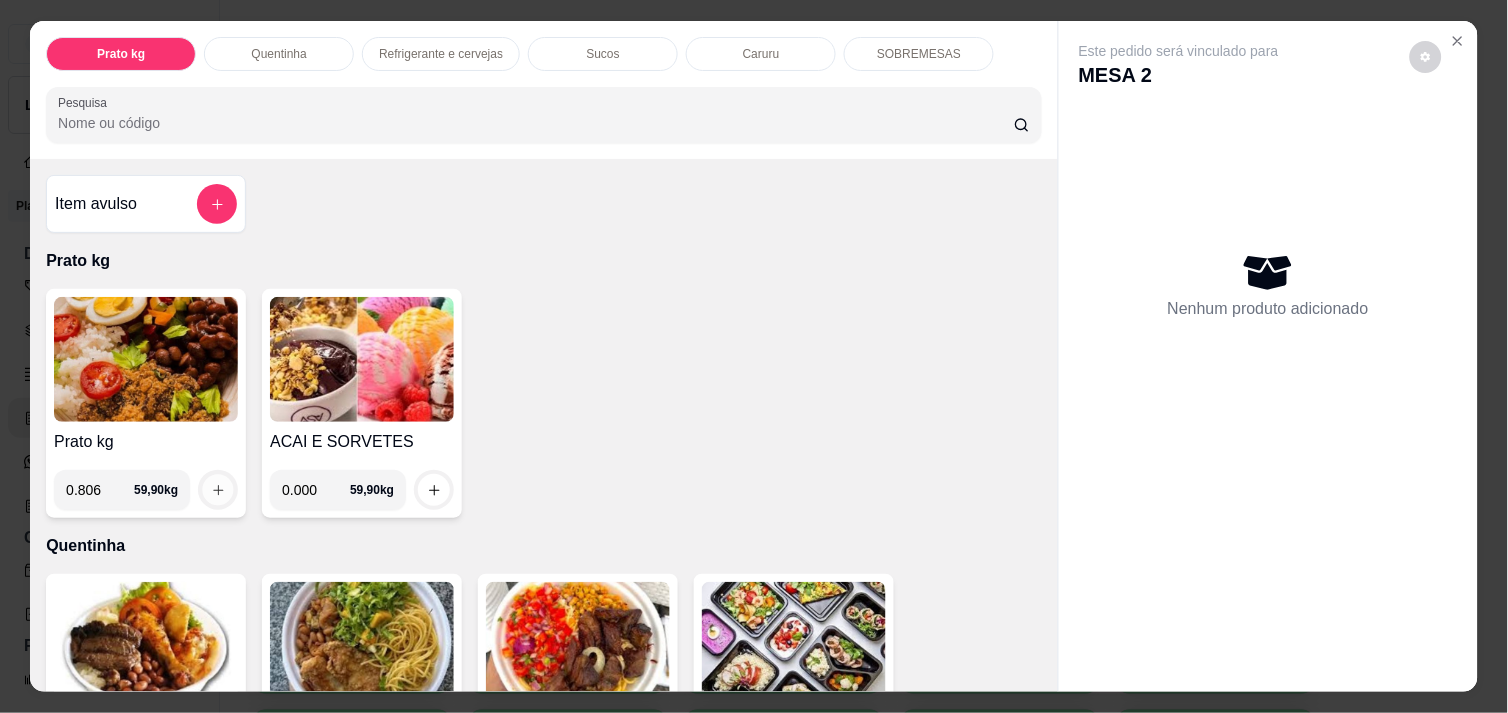 click 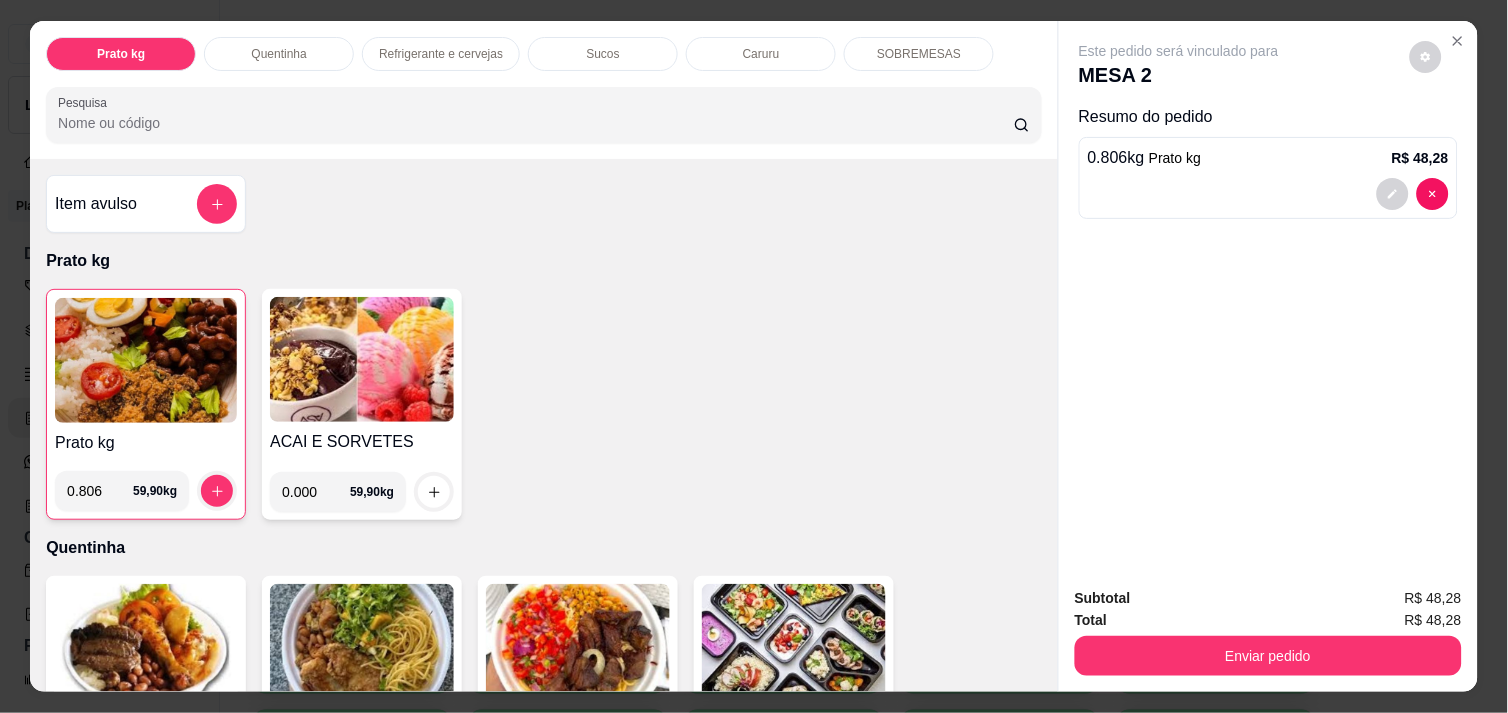 click on "0.806" at bounding box center (100, 491) 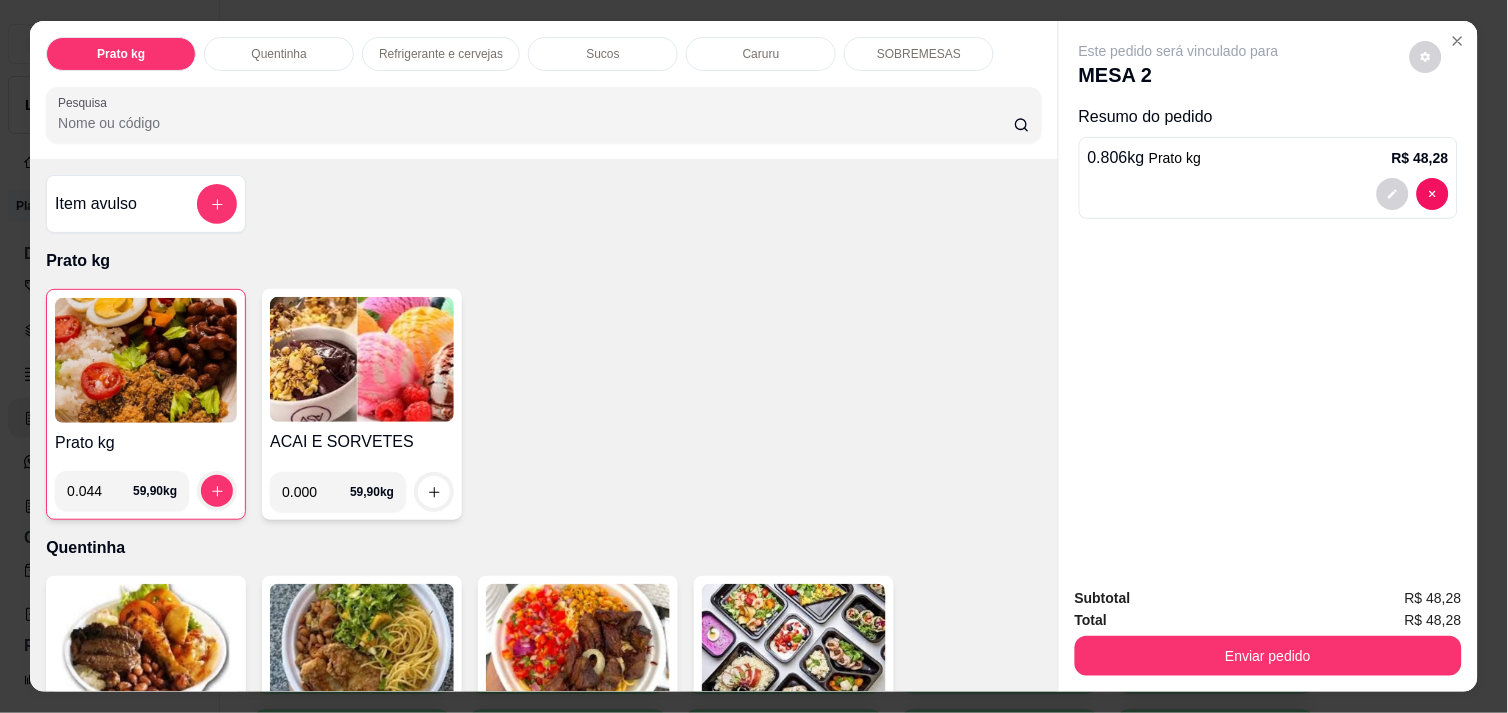 click on "0.044" at bounding box center [100, 491] 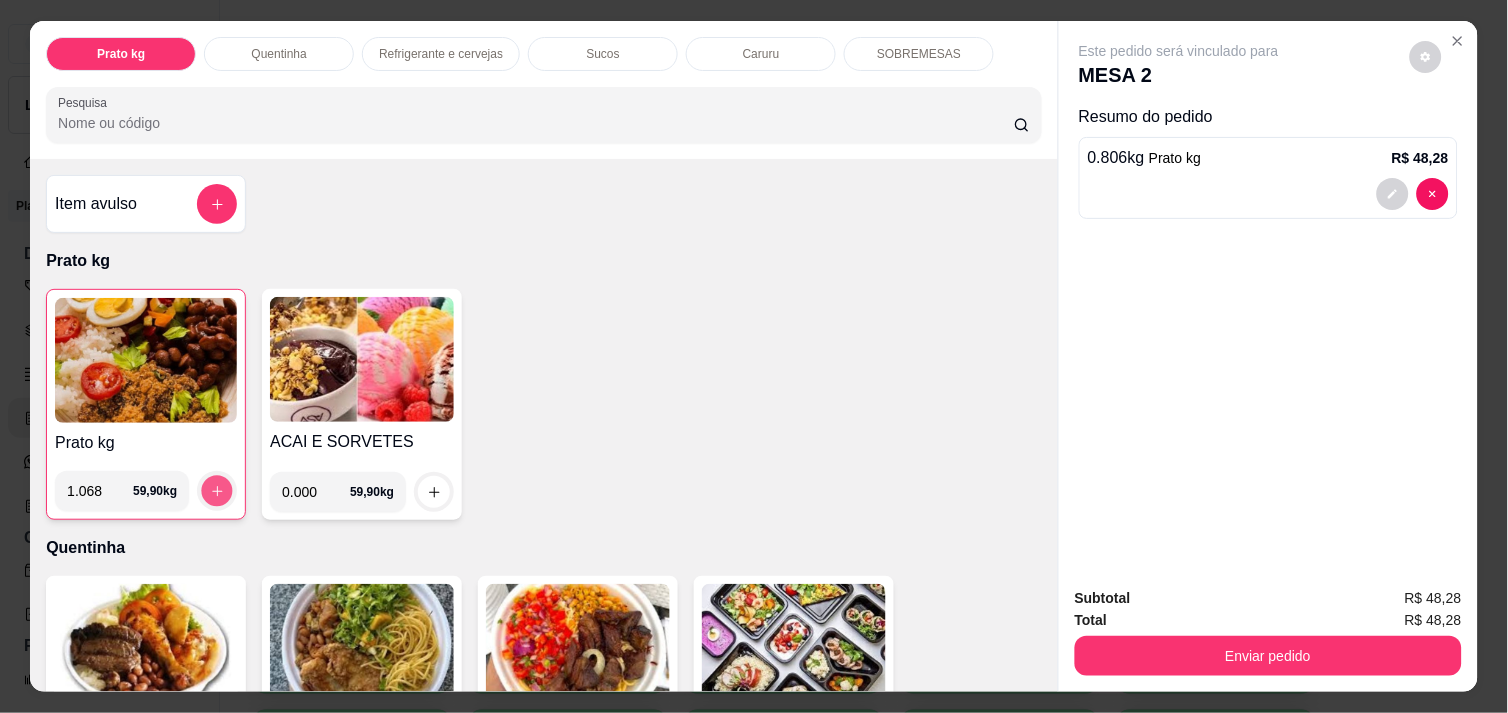 click at bounding box center [217, 491] 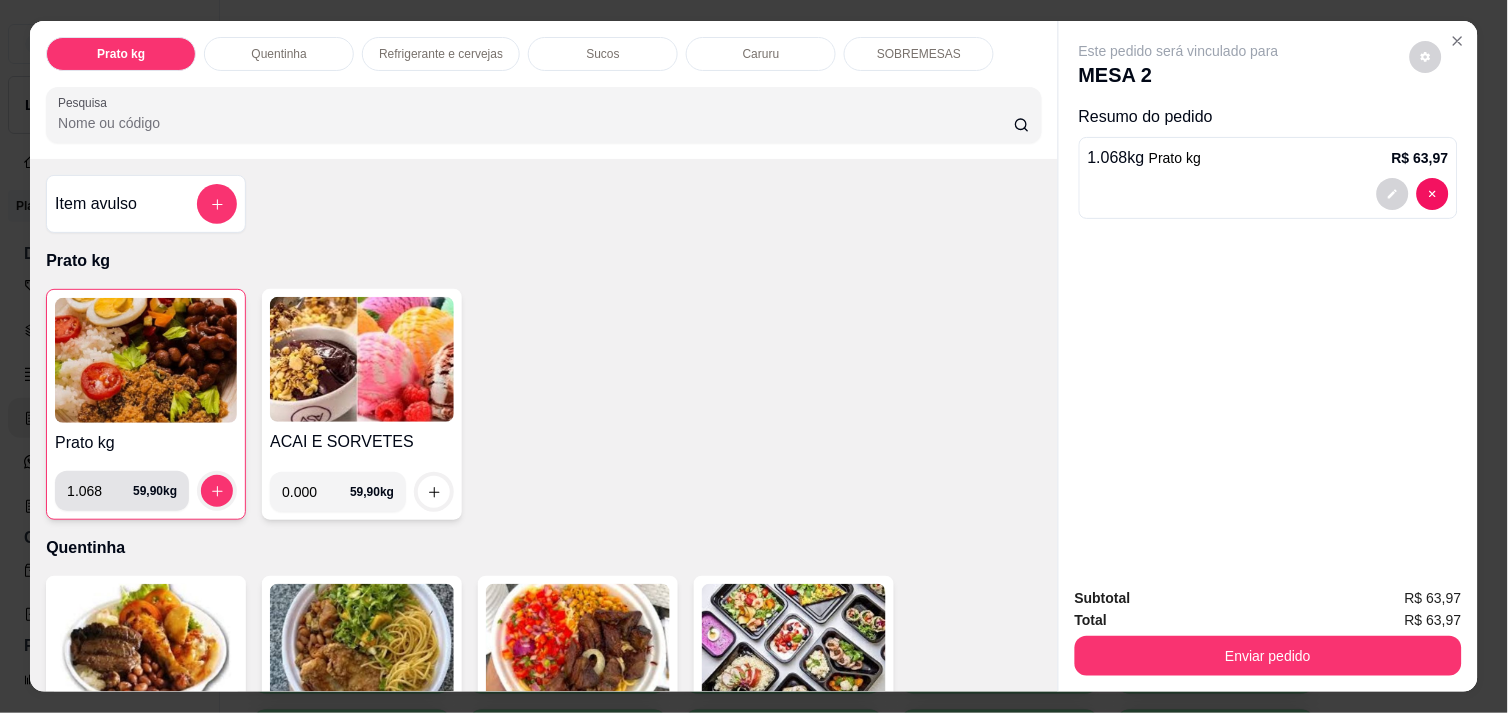 click on "1.068" at bounding box center [100, 491] 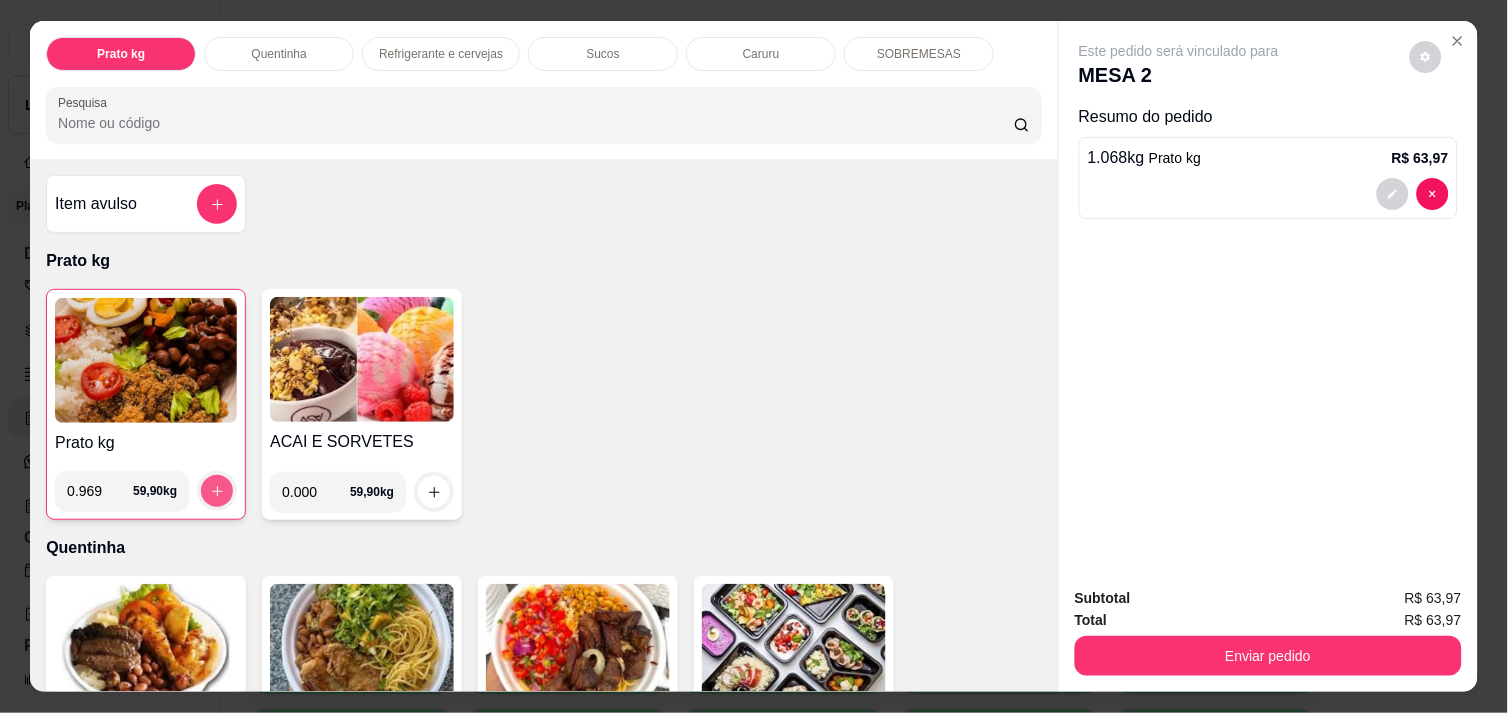 type on "0.969" 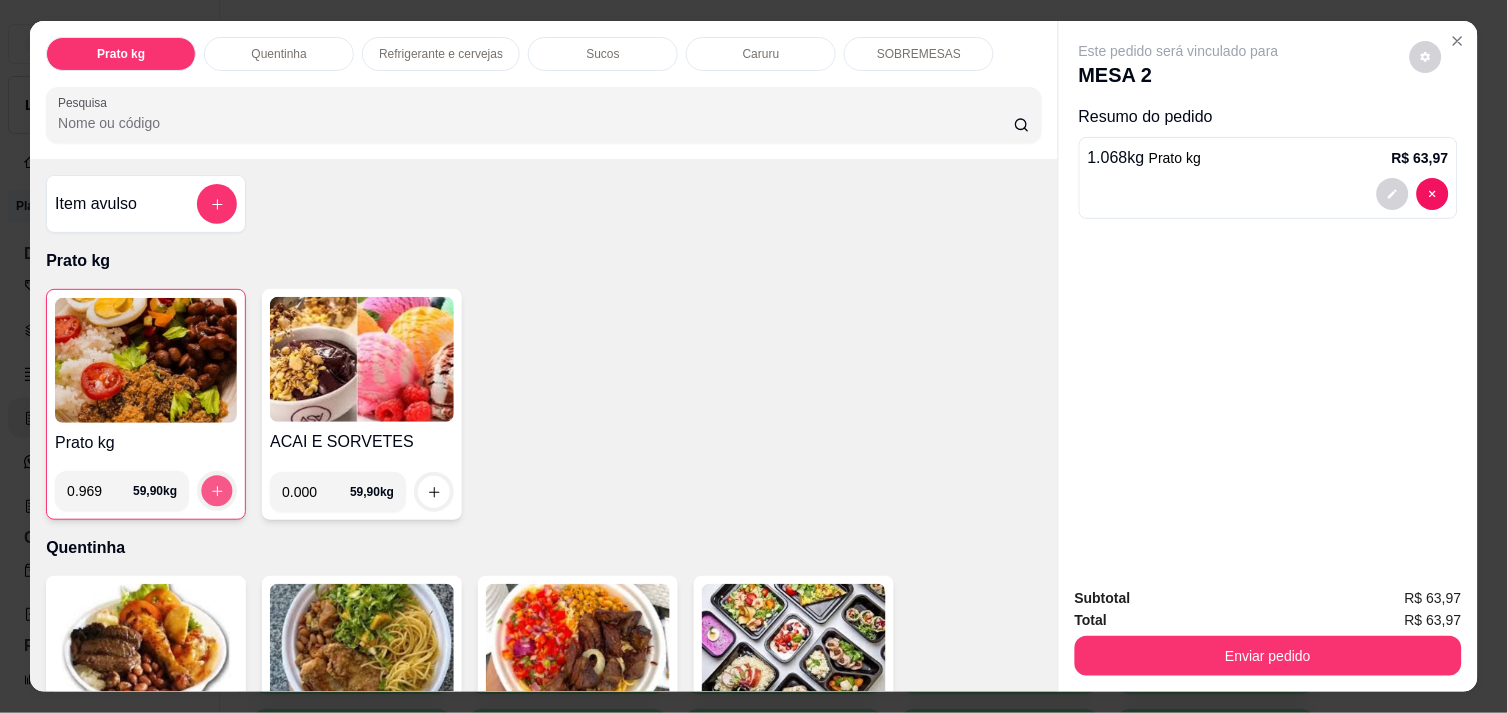 click at bounding box center [217, 491] 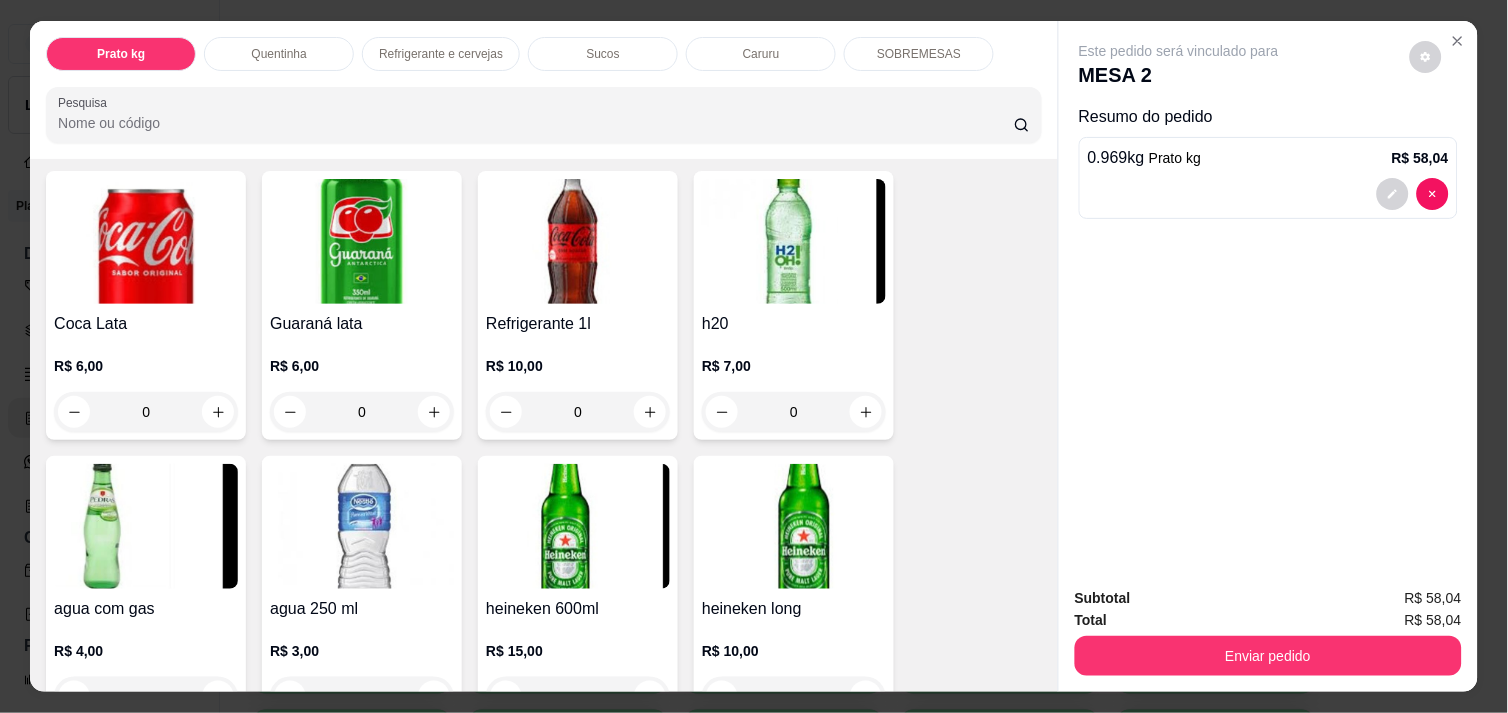 scroll, scrollTop: 1022, scrollLeft: 0, axis: vertical 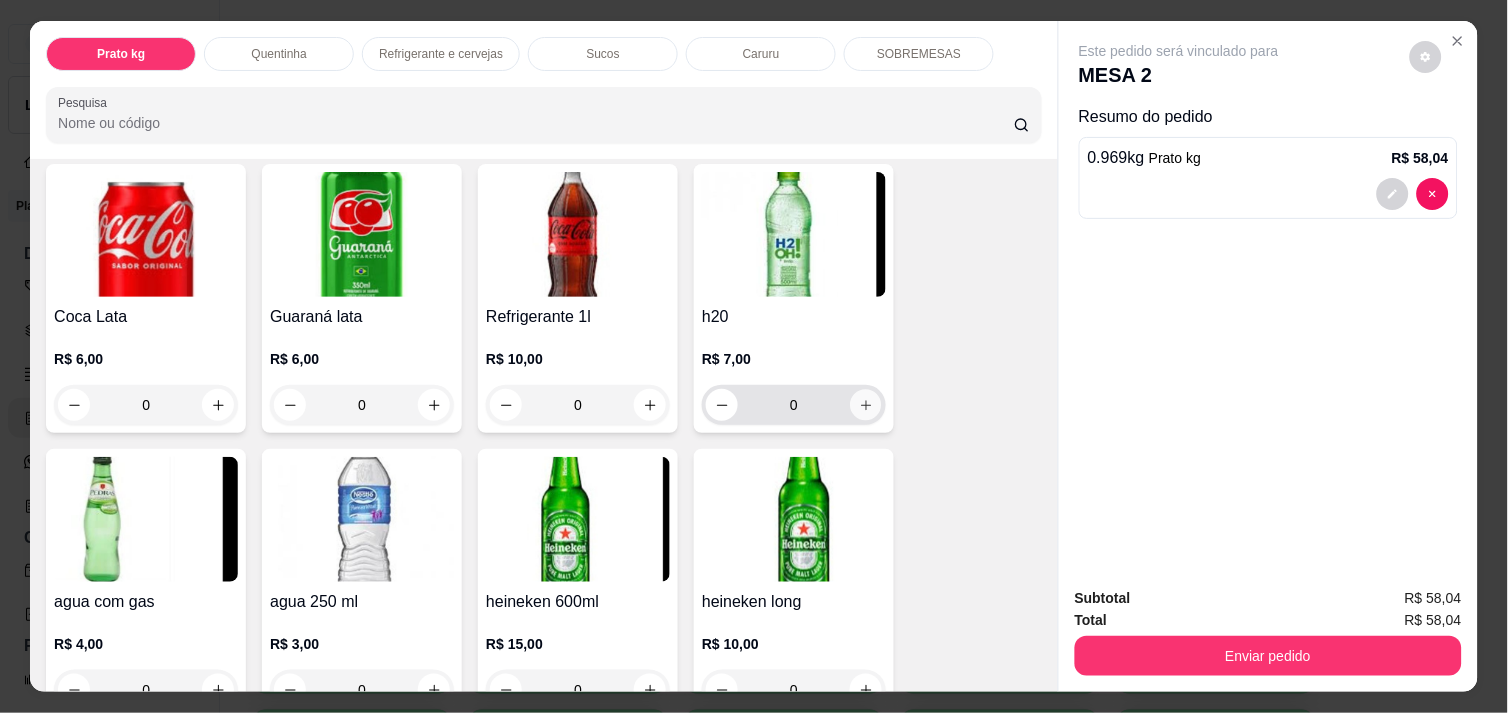 click at bounding box center [866, 405] 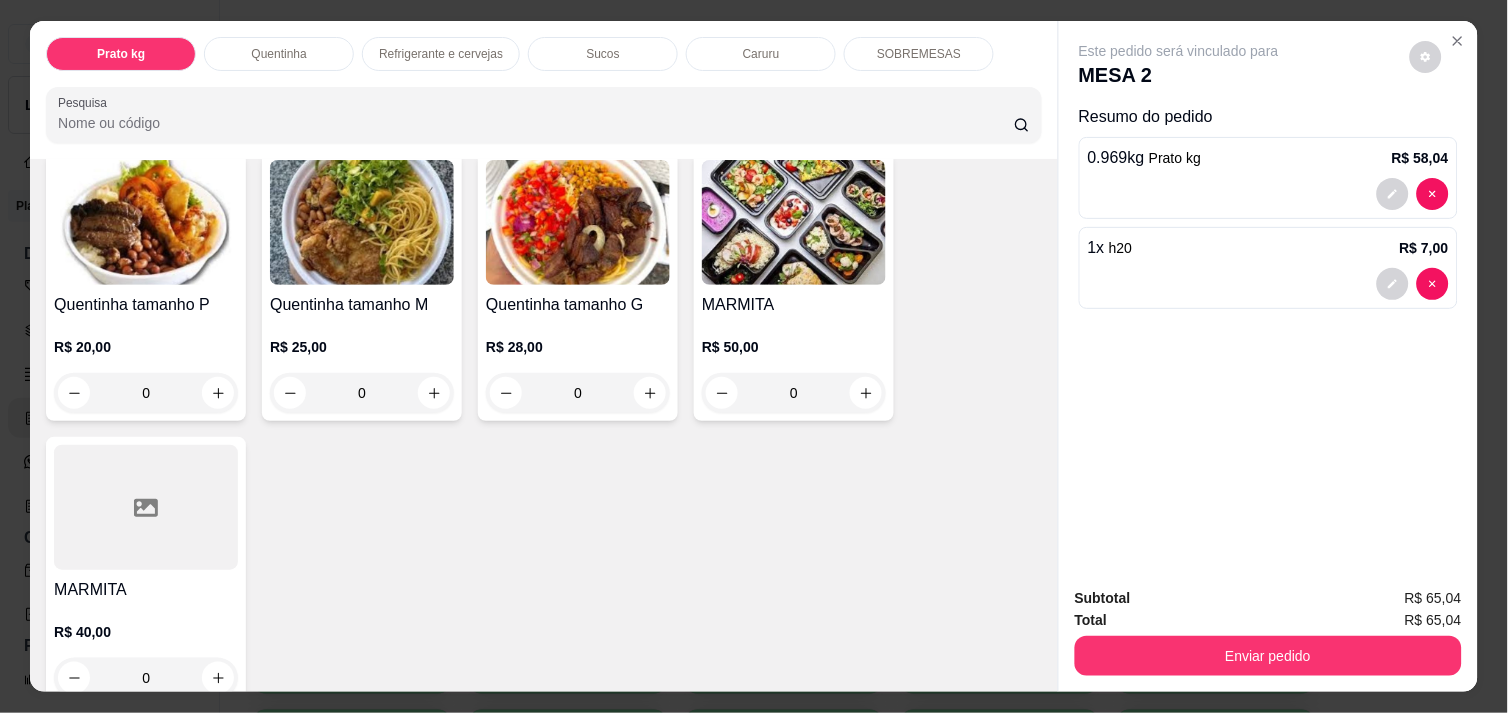 scroll, scrollTop: 266, scrollLeft: 0, axis: vertical 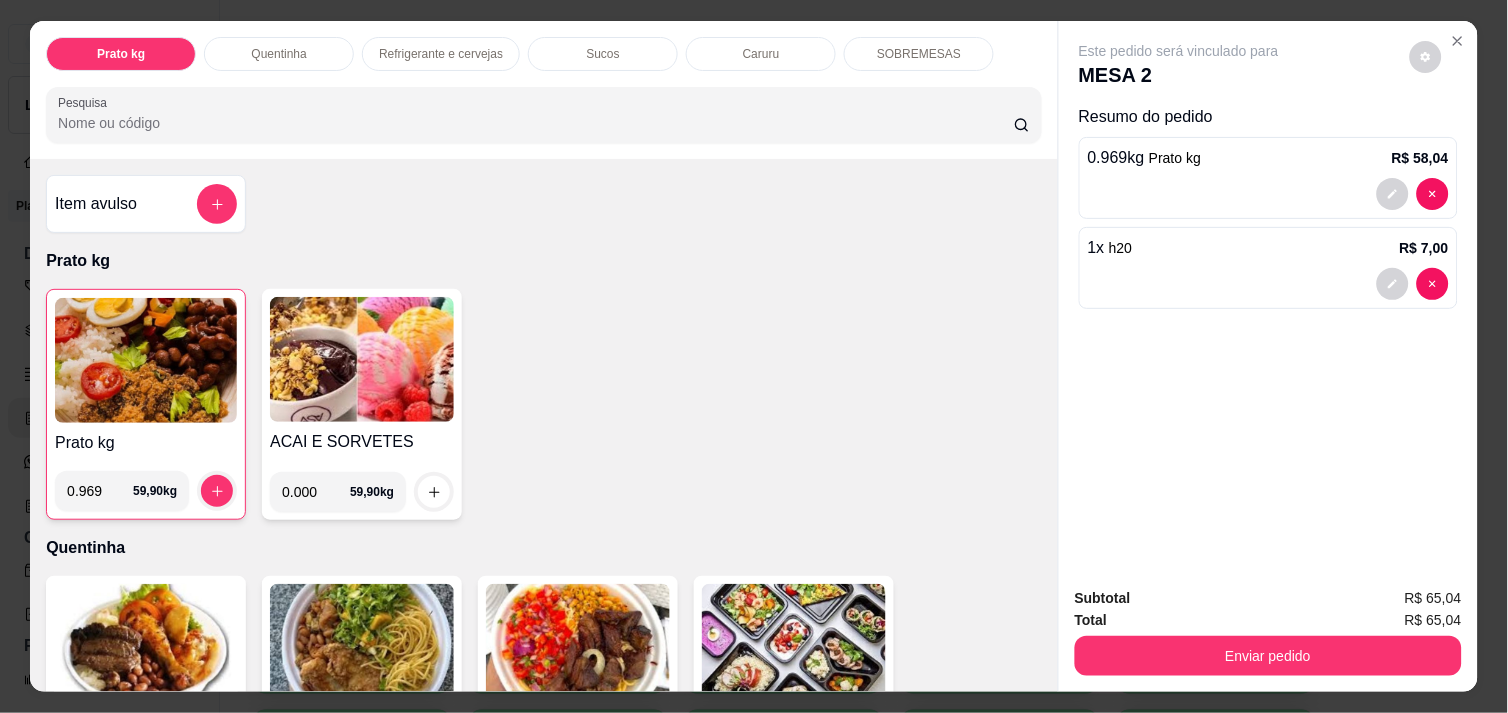click on "0.969" at bounding box center (100, 491) 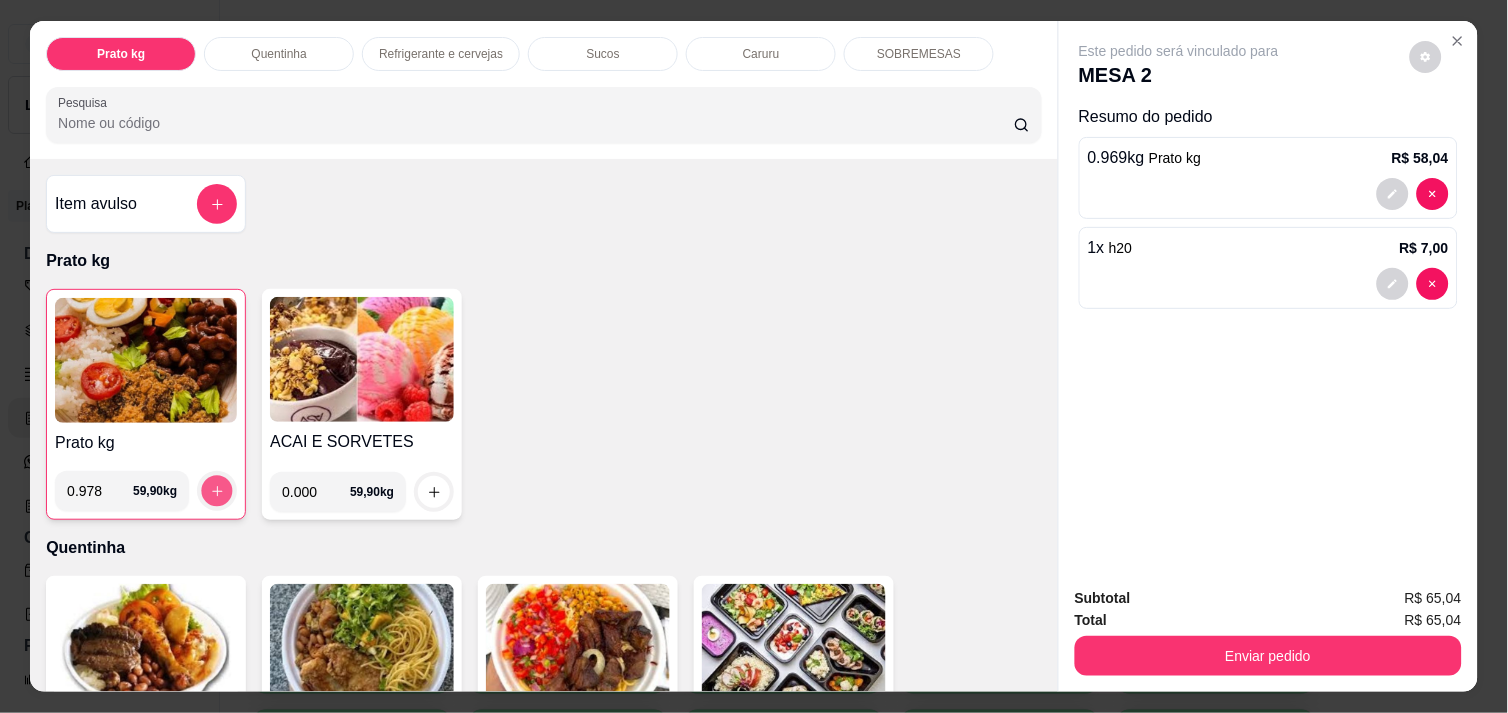 click 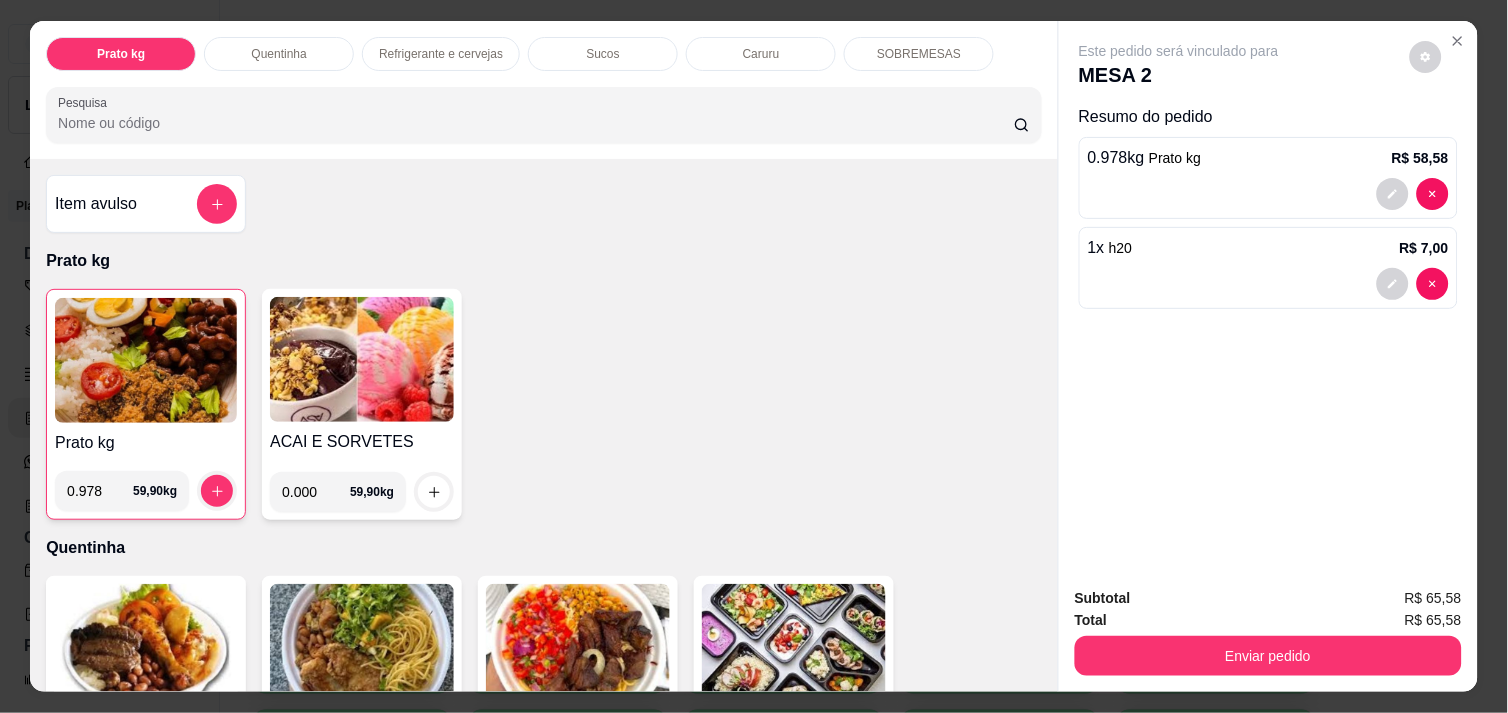 click on "0.978" at bounding box center [100, 491] 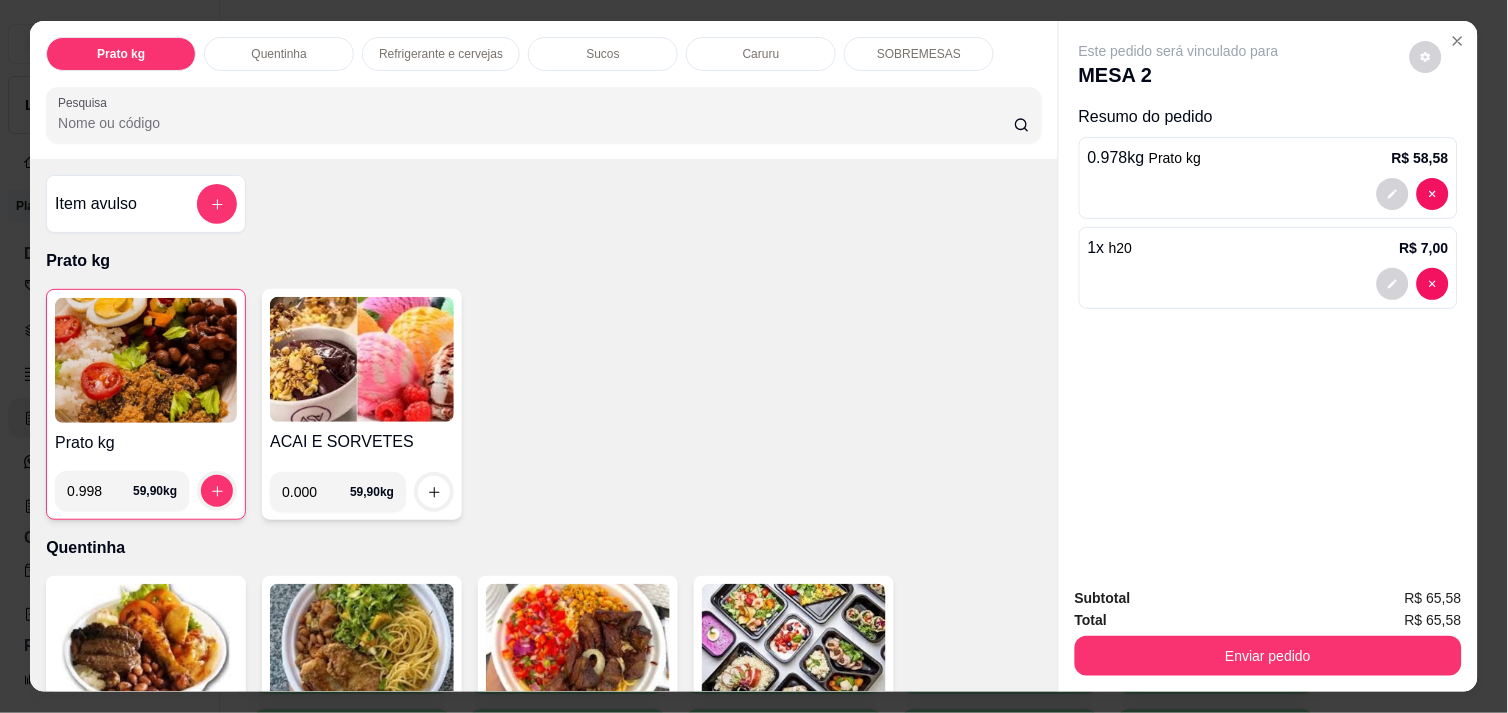 type on "0.998" 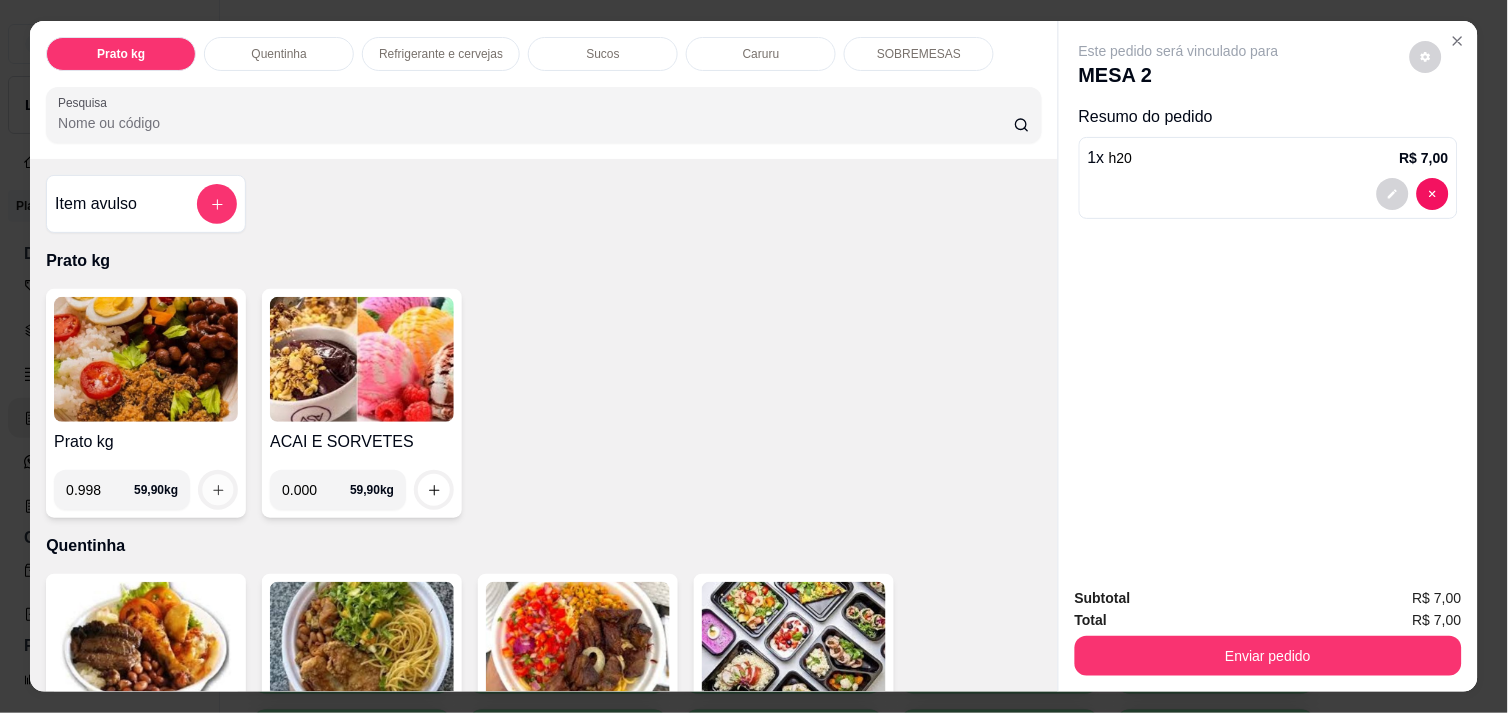 click at bounding box center (218, 490) 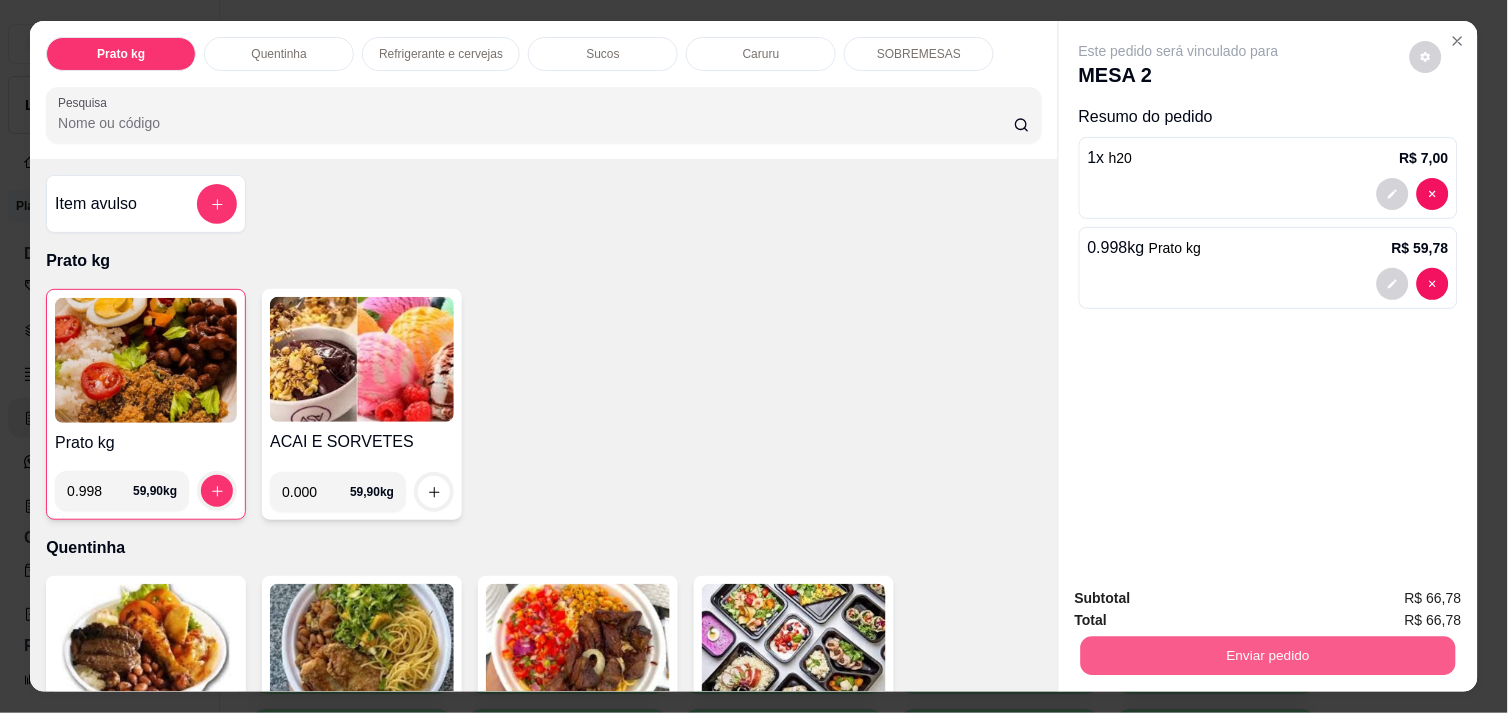 click on "Enviar pedido" at bounding box center [1268, 655] 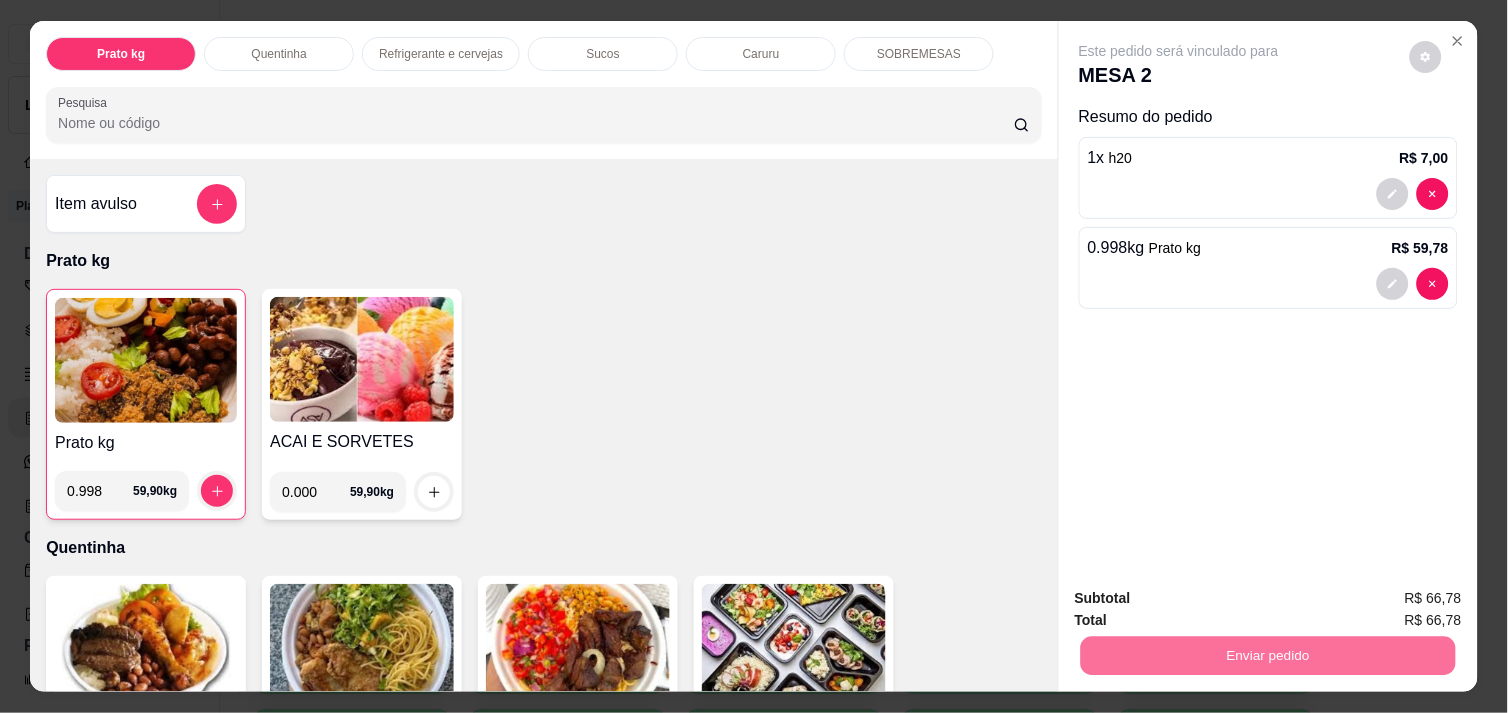 click on "Não registrar e enviar pedido" at bounding box center (1202, 598) 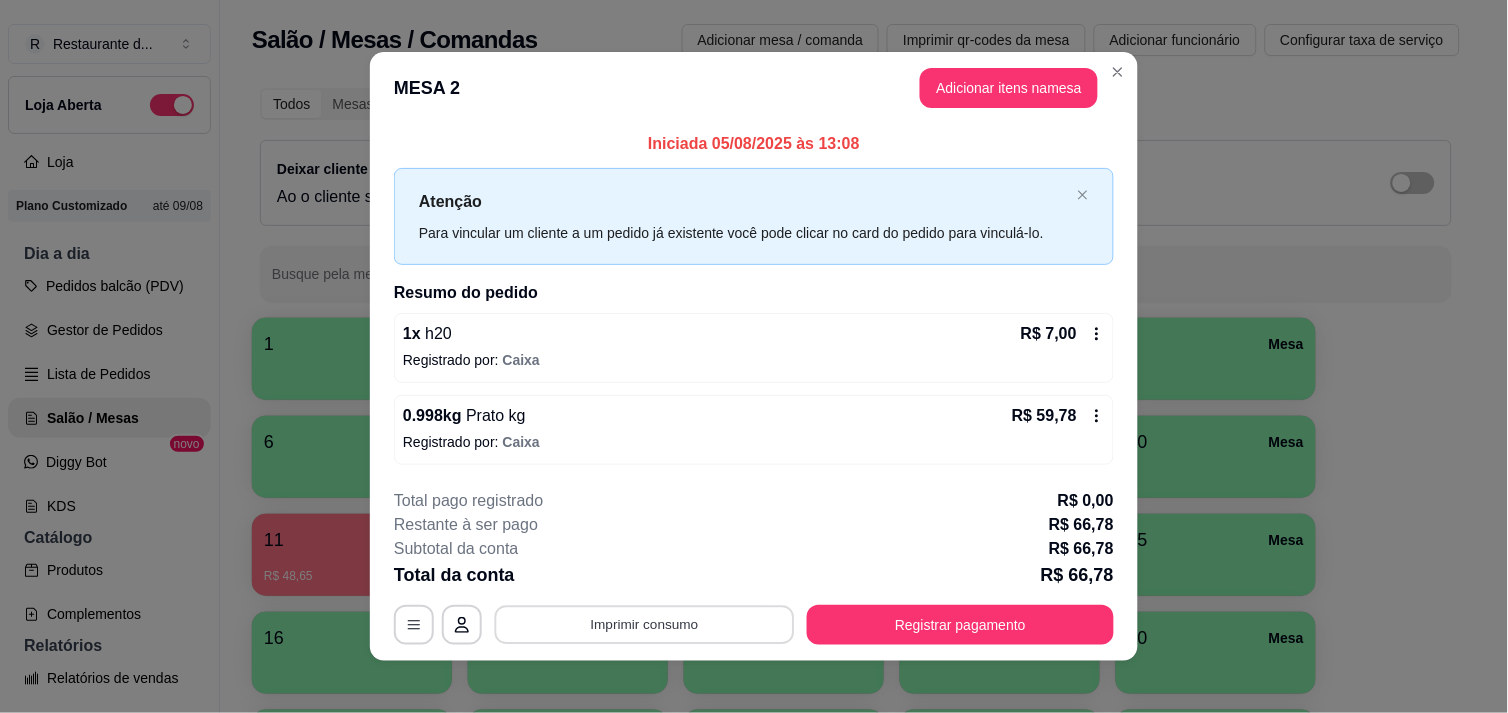click on "Imprimir consumo" at bounding box center (645, 625) 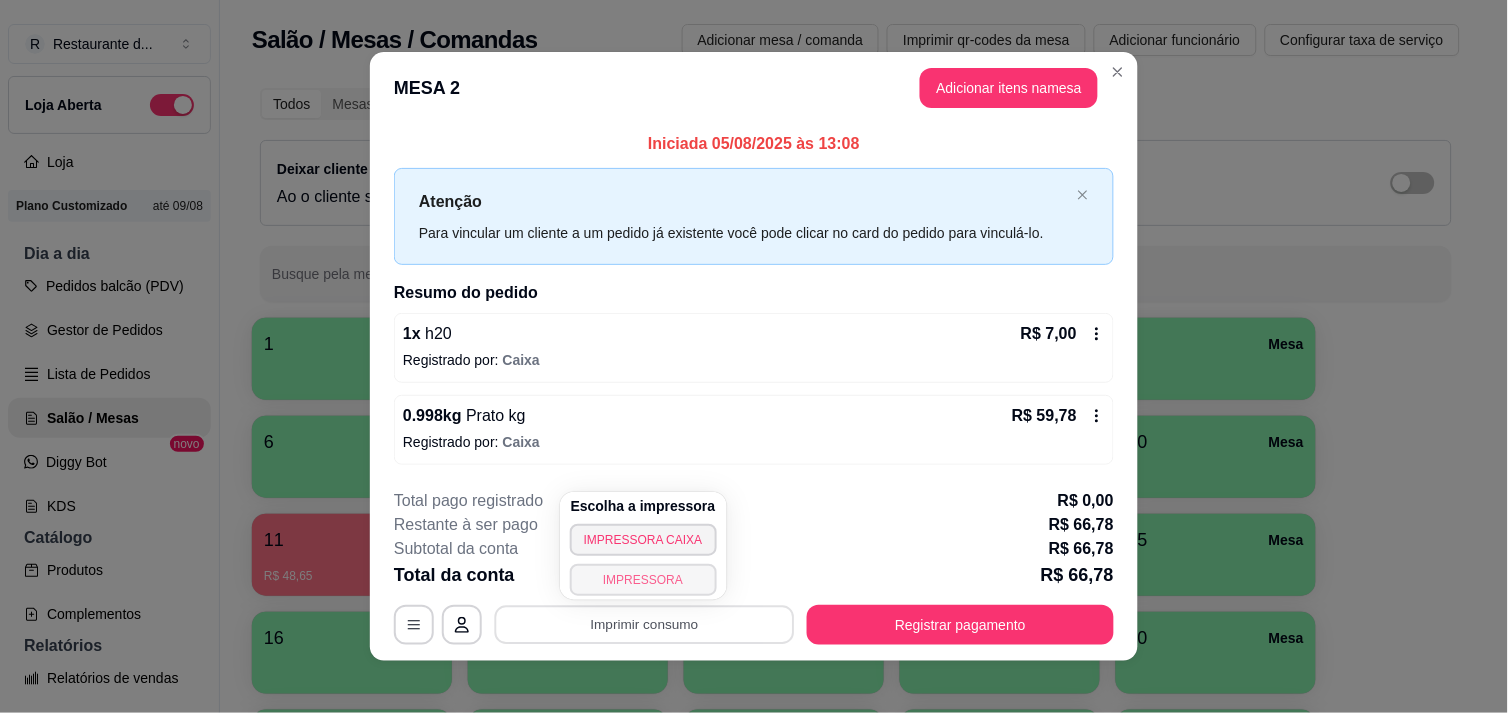 click on "IMPRESSORA" at bounding box center (643, 580) 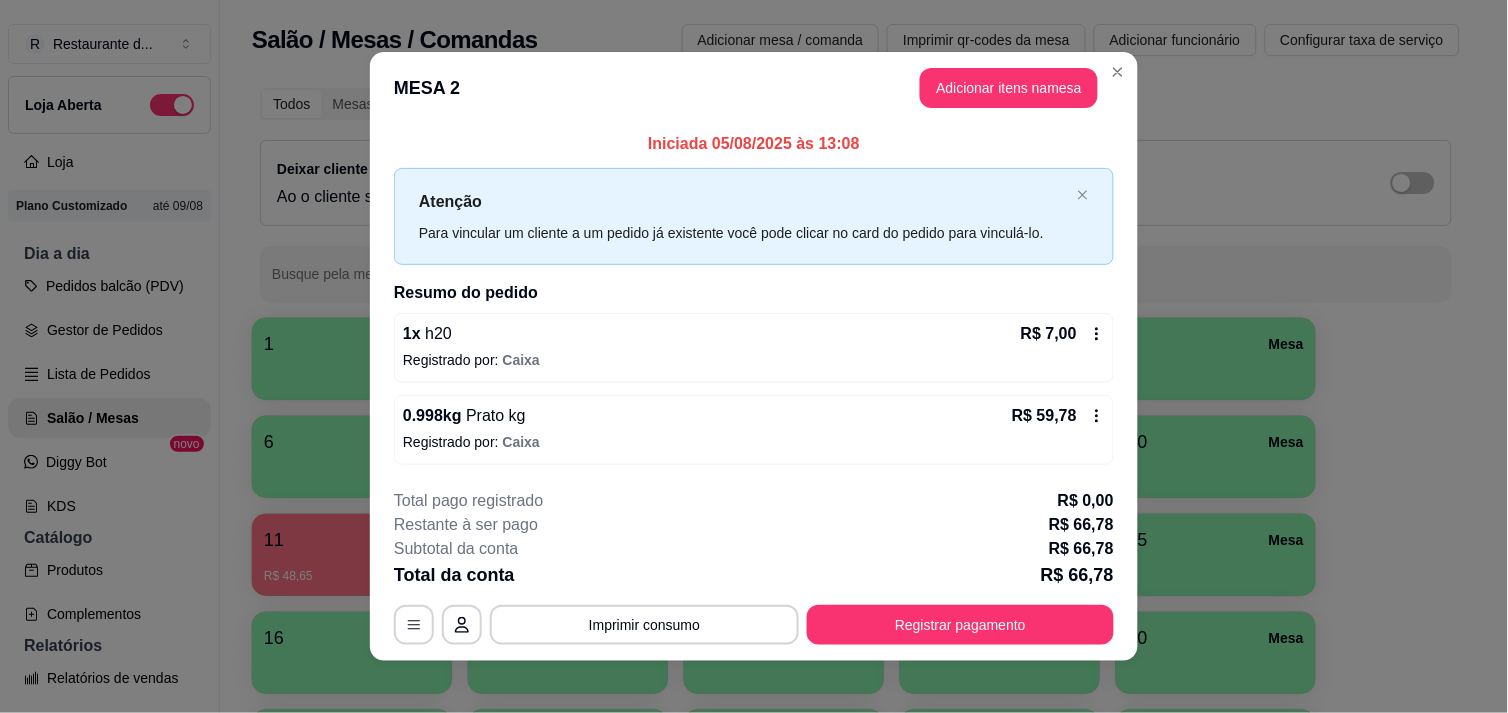 click on "R$ 7,00" at bounding box center (1063, 334) 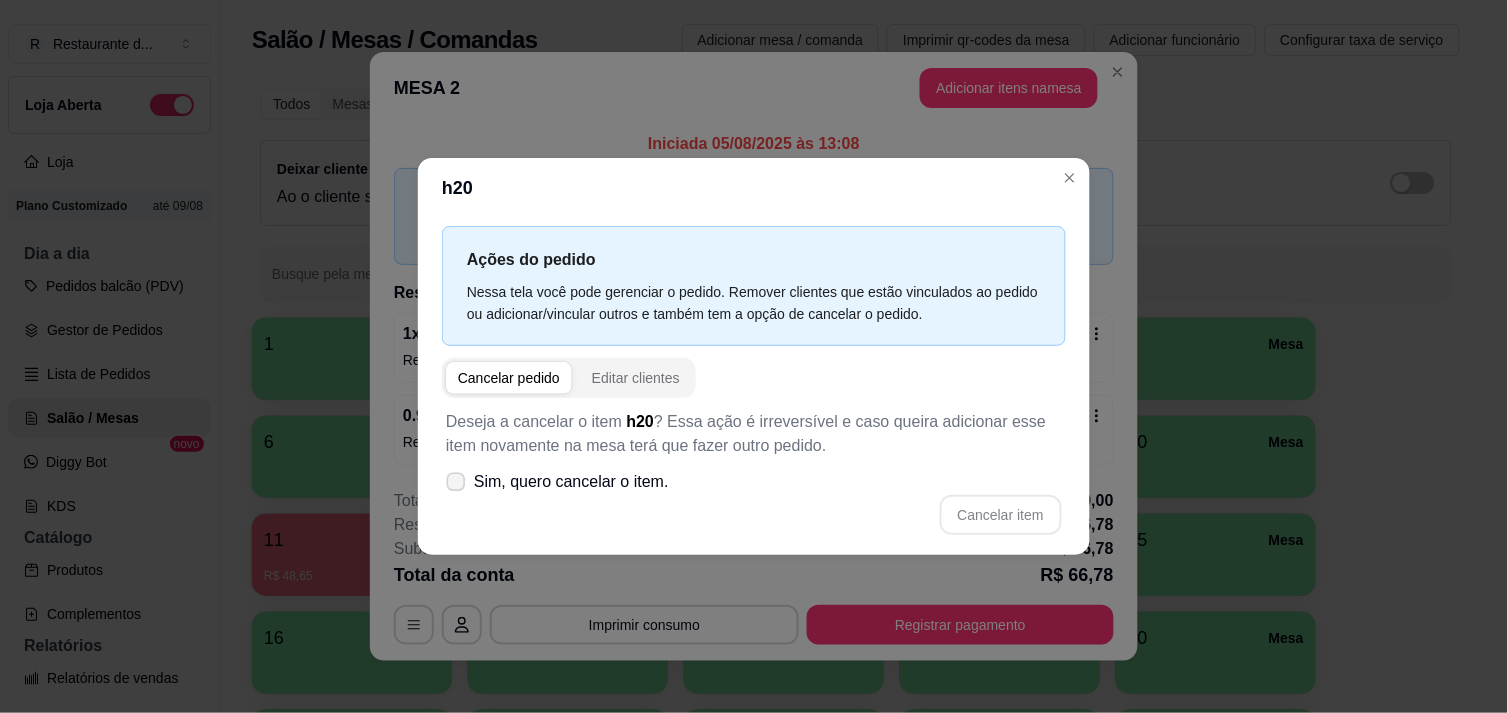 click at bounding box center (456, 481) 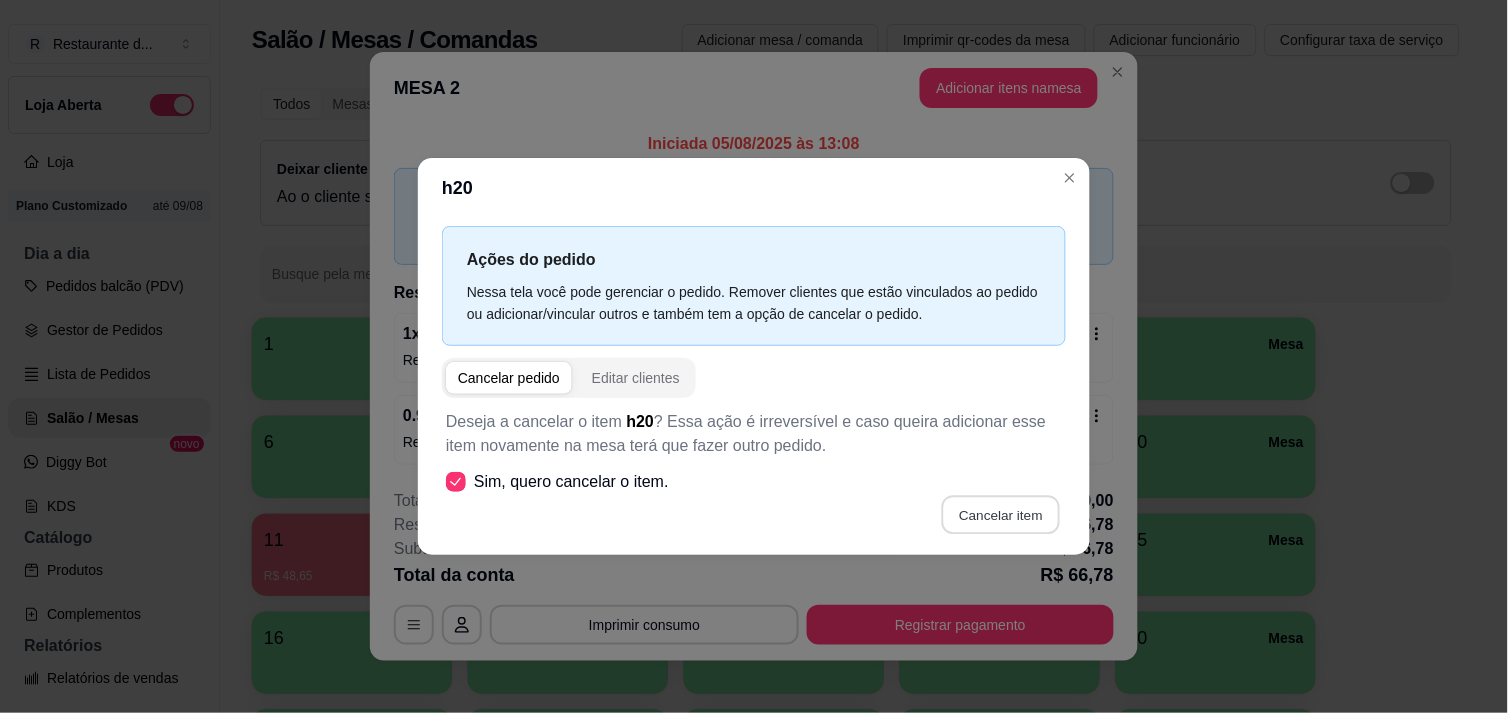 click on "Cancelar item" at bounding box center (1000, 514) 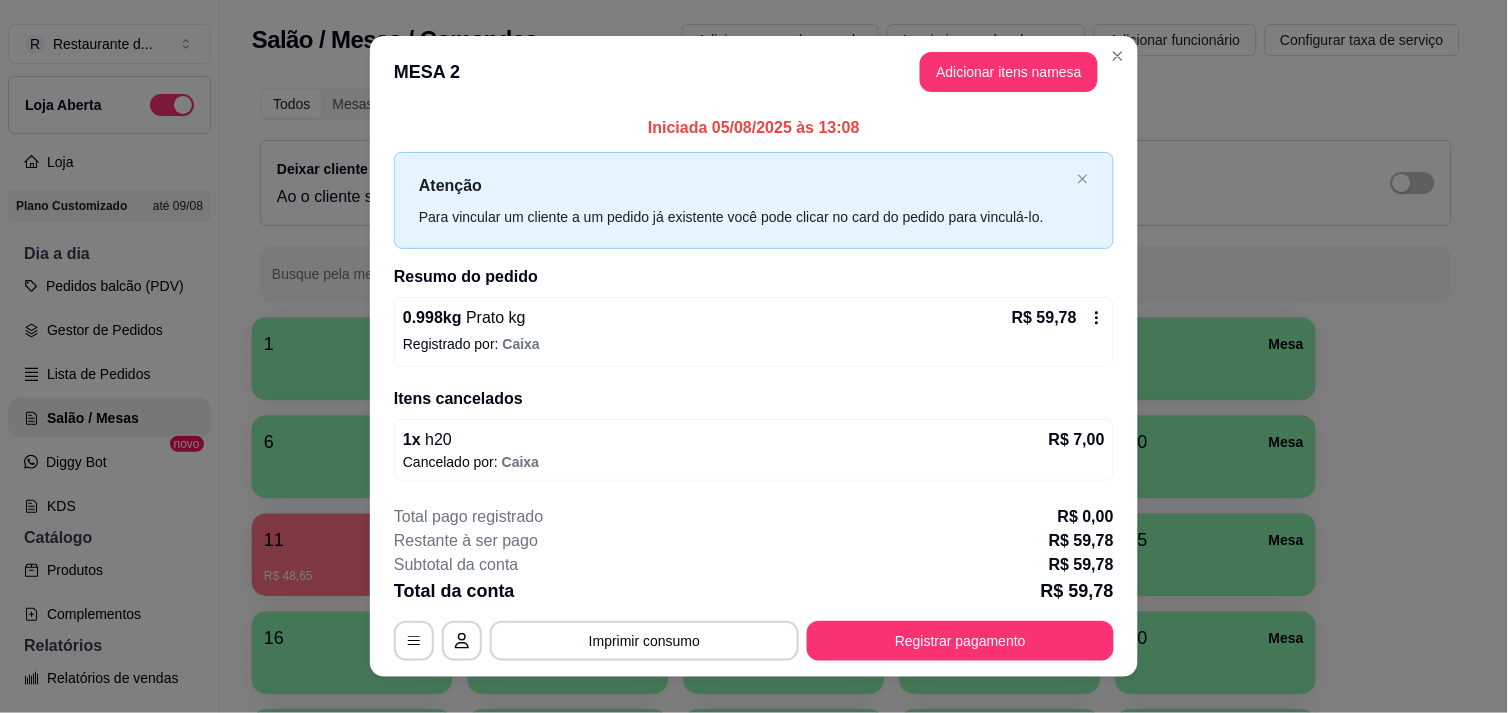 click 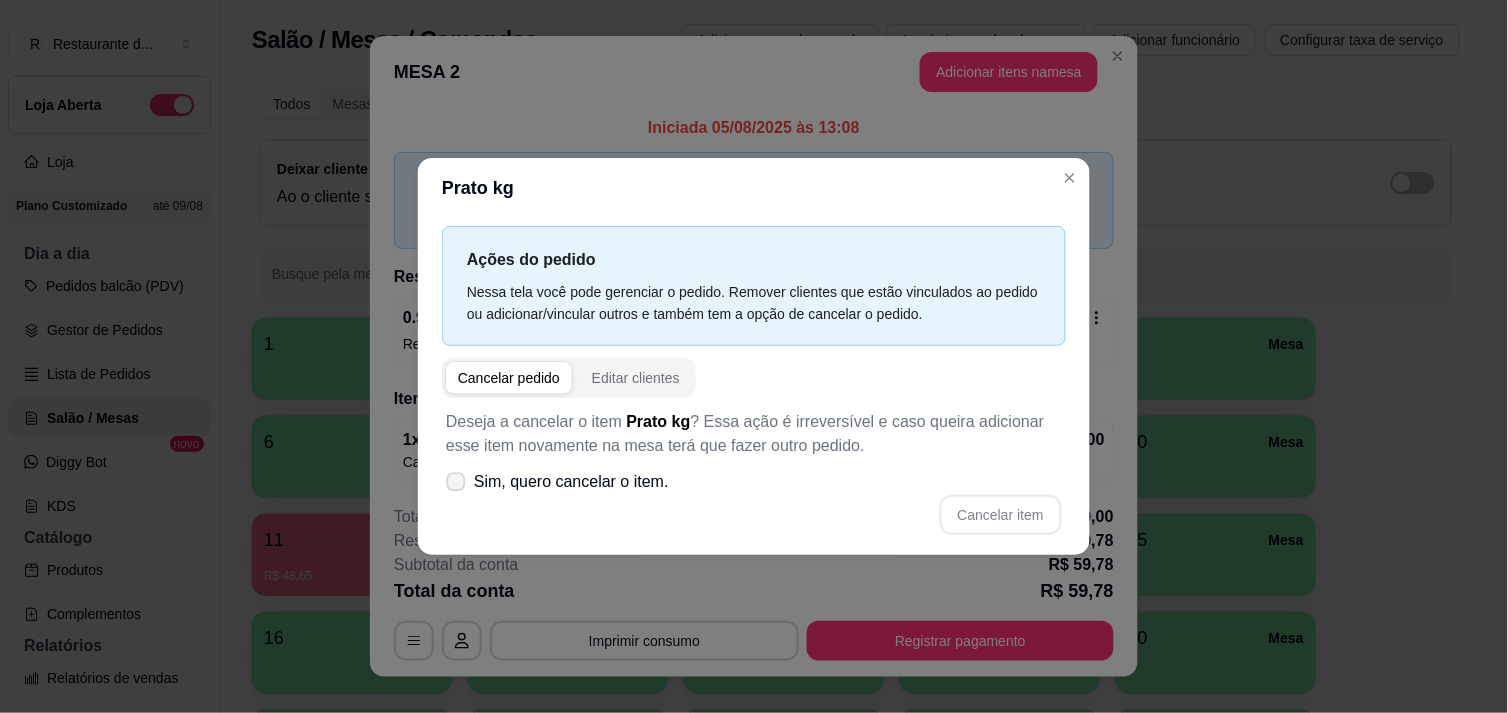 click 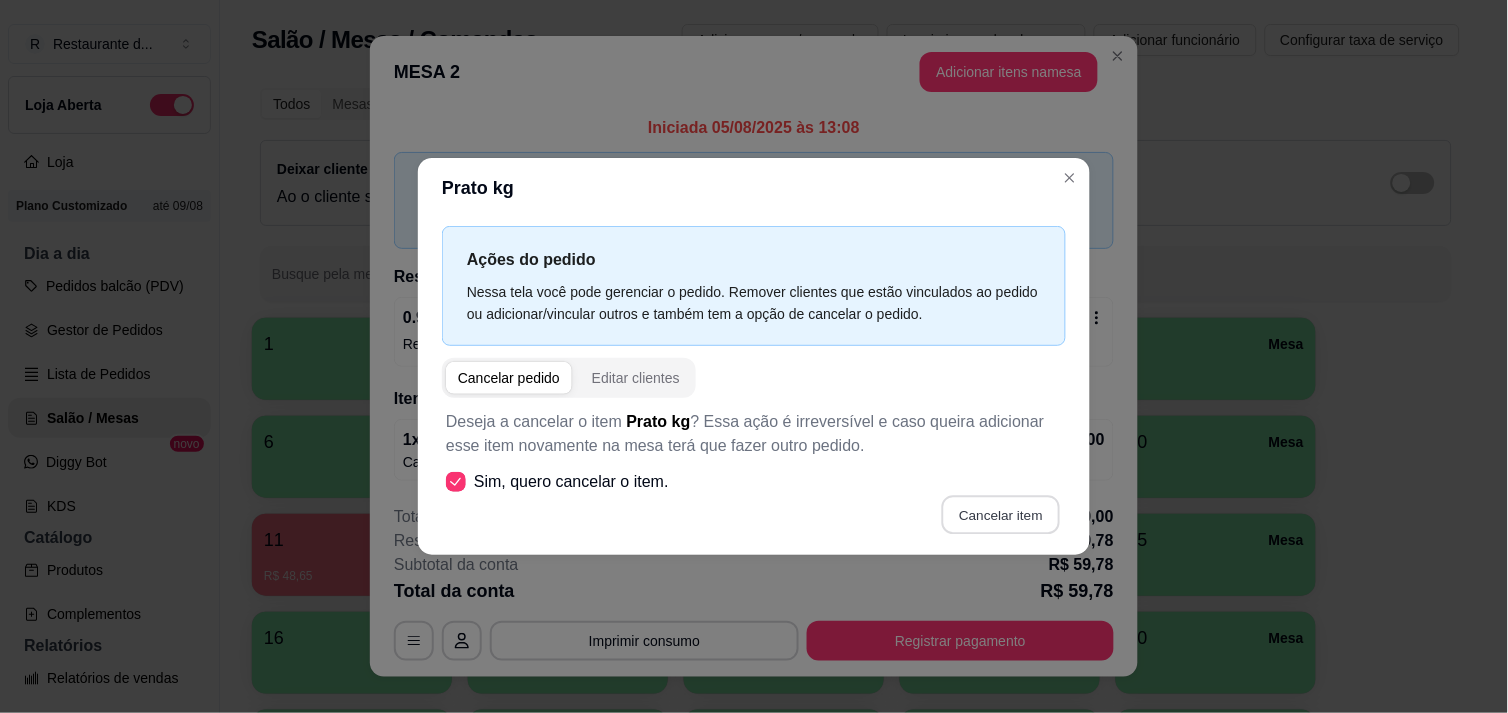 click on "Cancelar item" at bounding box center (1000, 514) 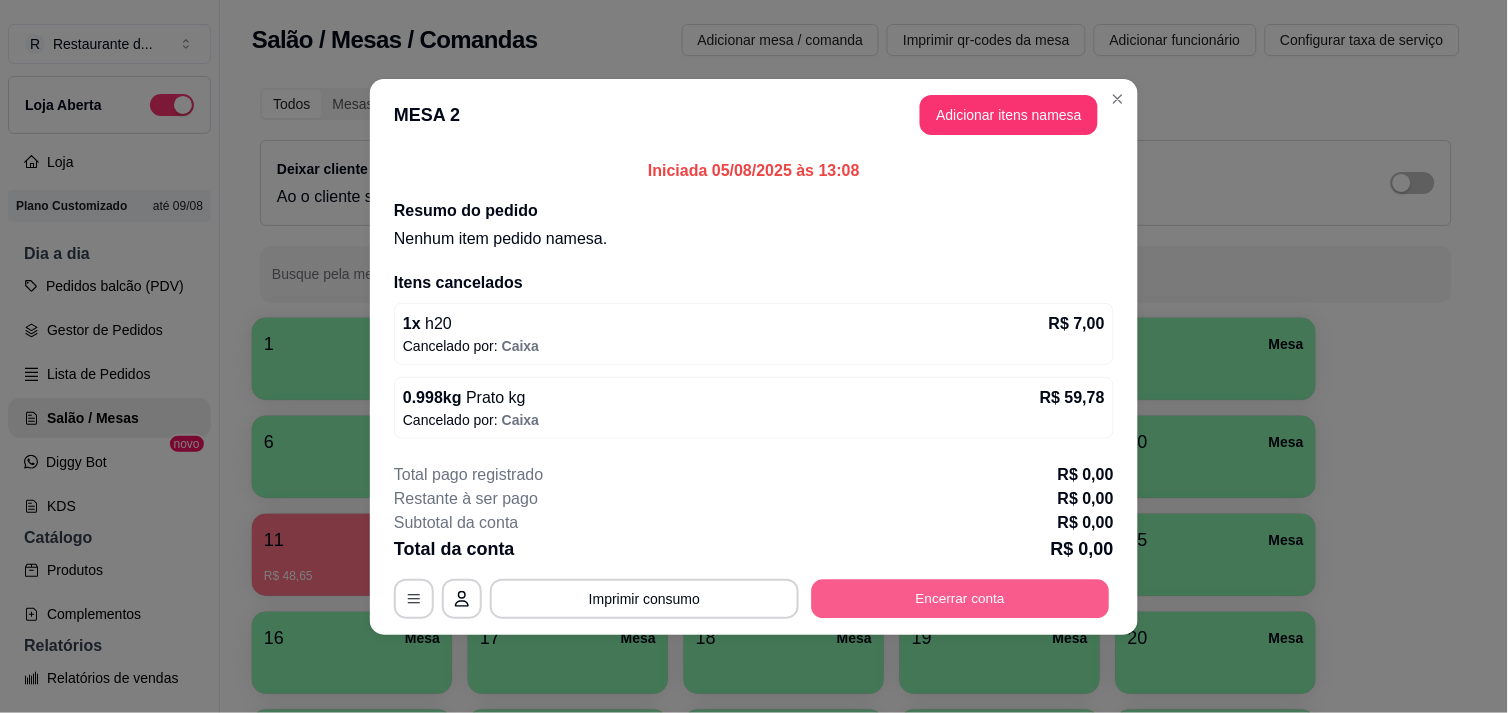 click on "Encerrar conta" at bounding box center (961, 598) 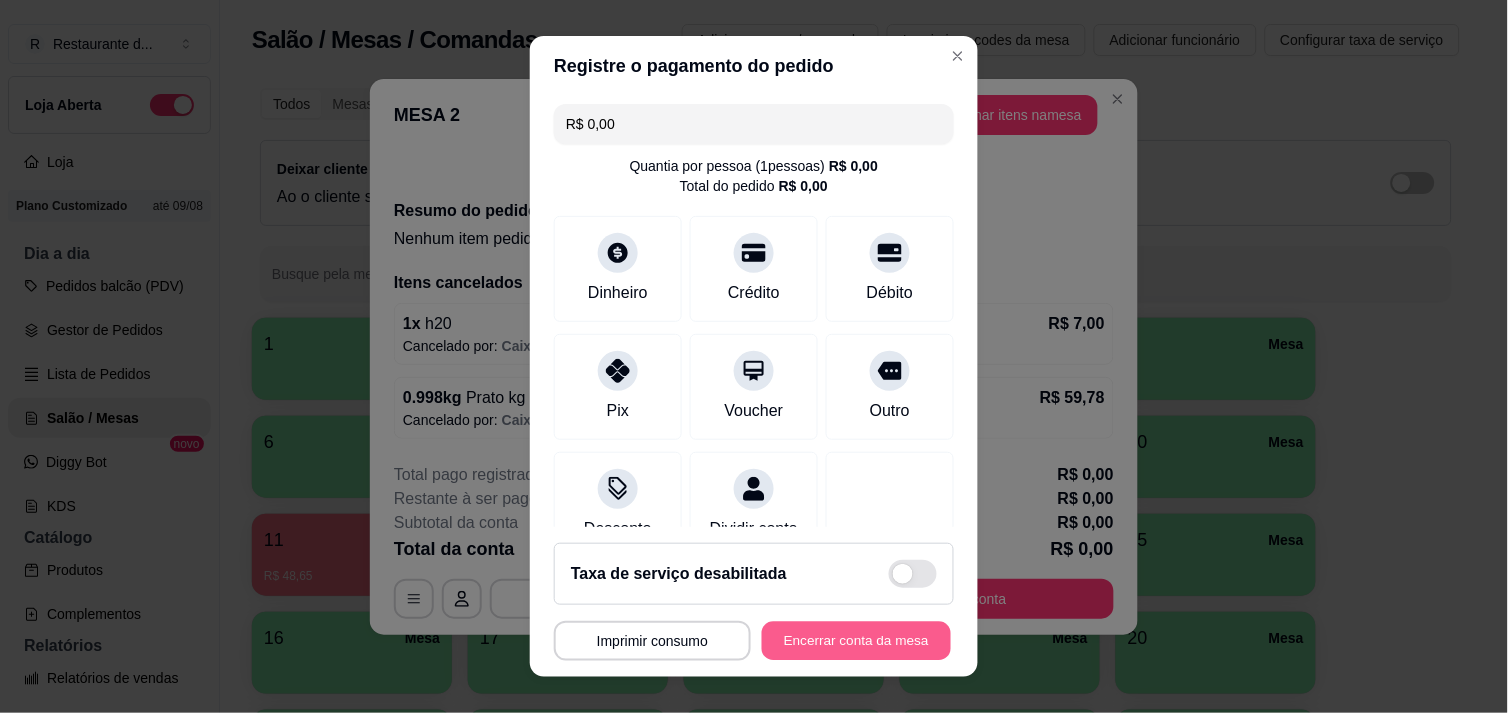 click on "Encerrar conta da mesa" at bounding box center (856, 641) 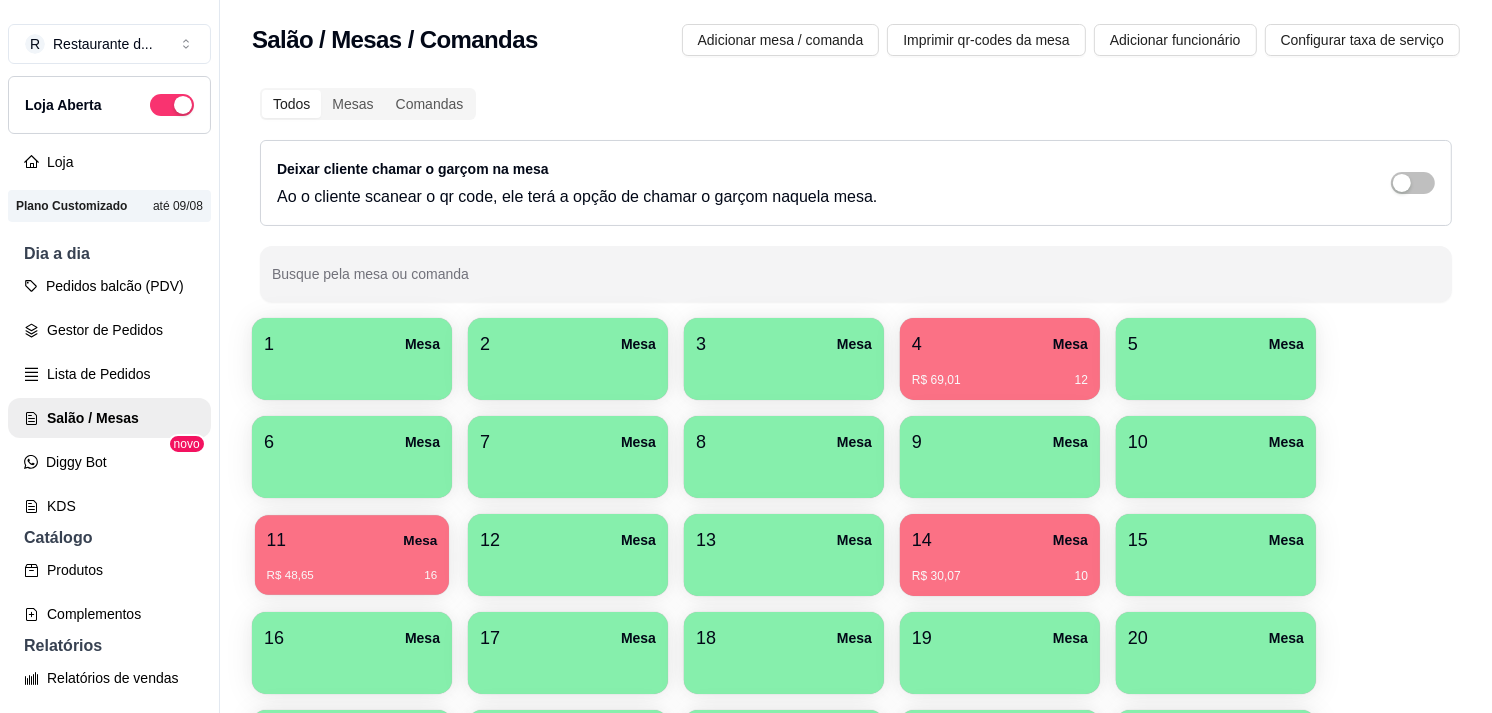 click on "11 Mesa R$ 48,65 16" at bounding box center (352, 555) 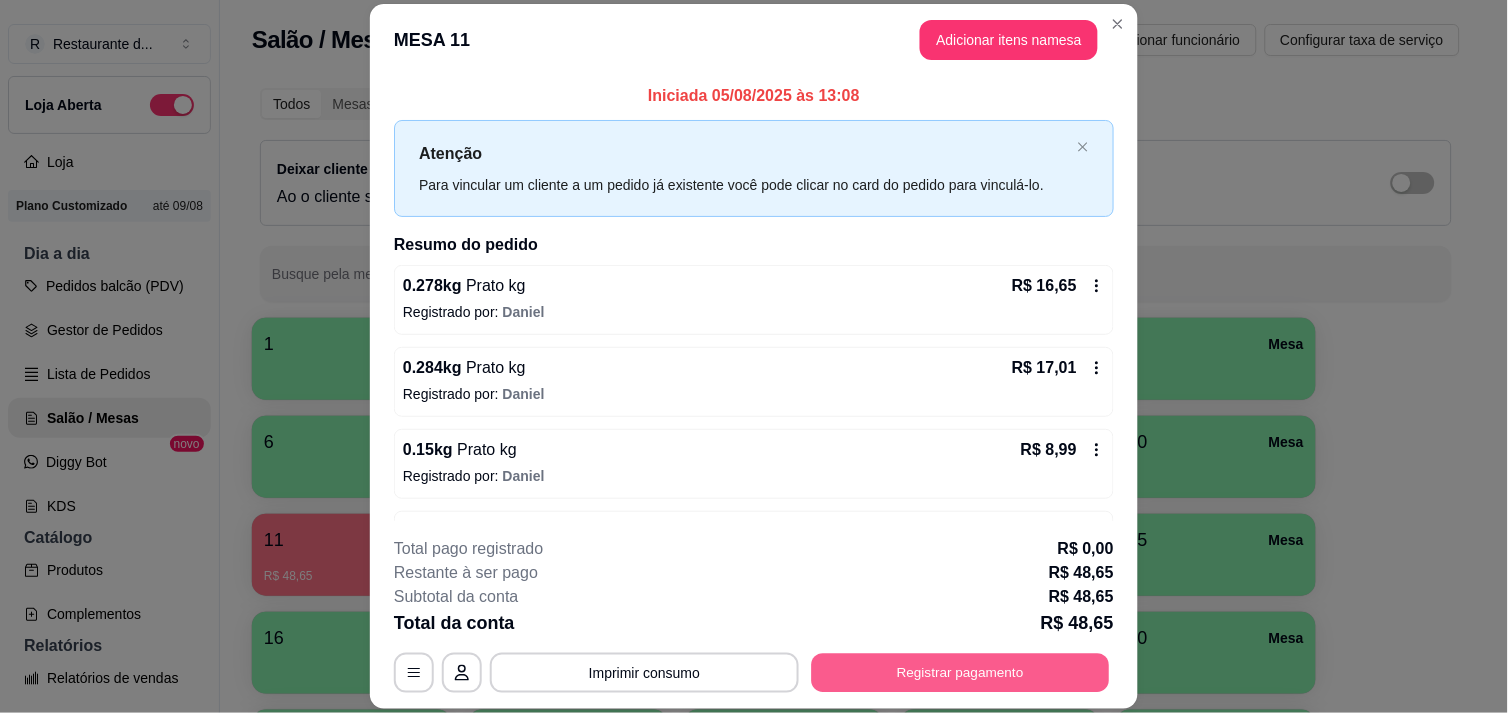 click on "Registrar pagamento" at bounding box center [961, 673] 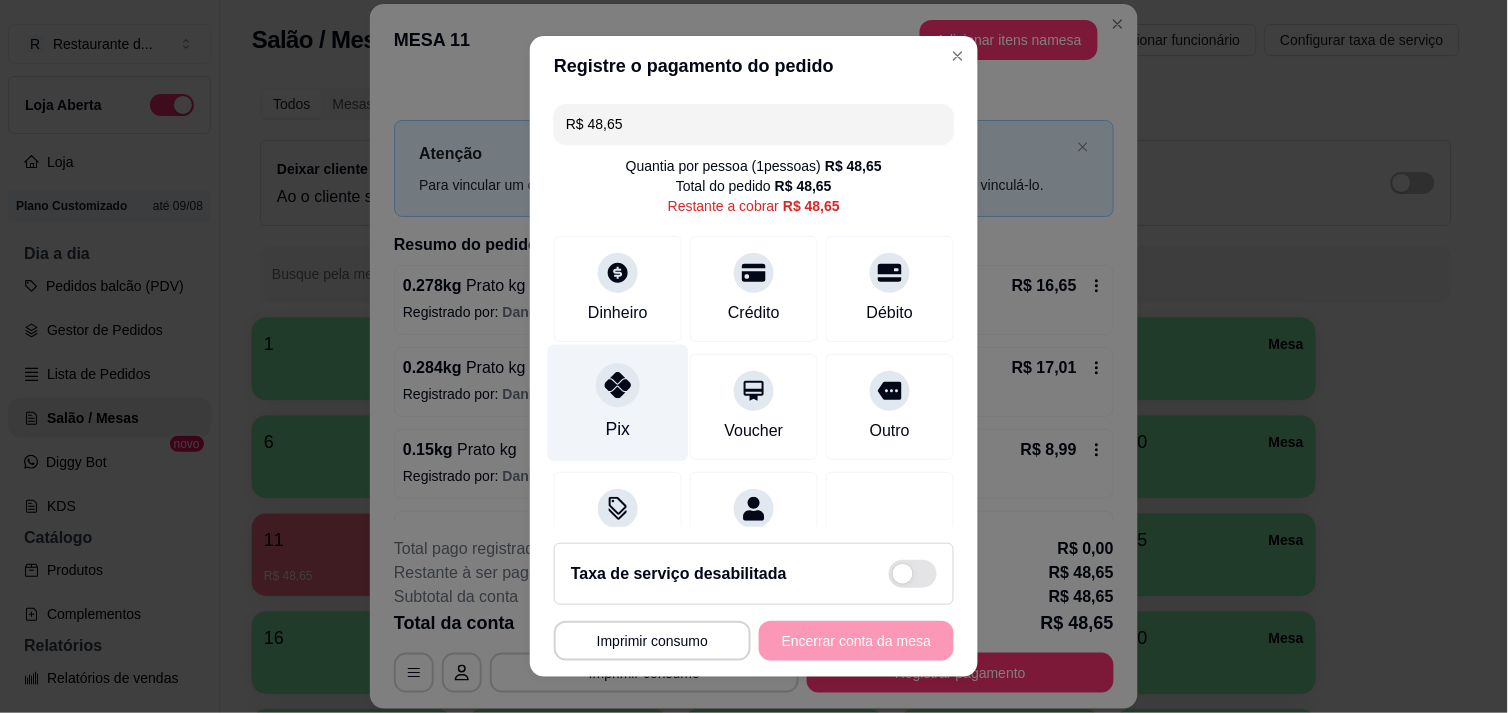 click on "Pix" at bounding box center [618, 429] 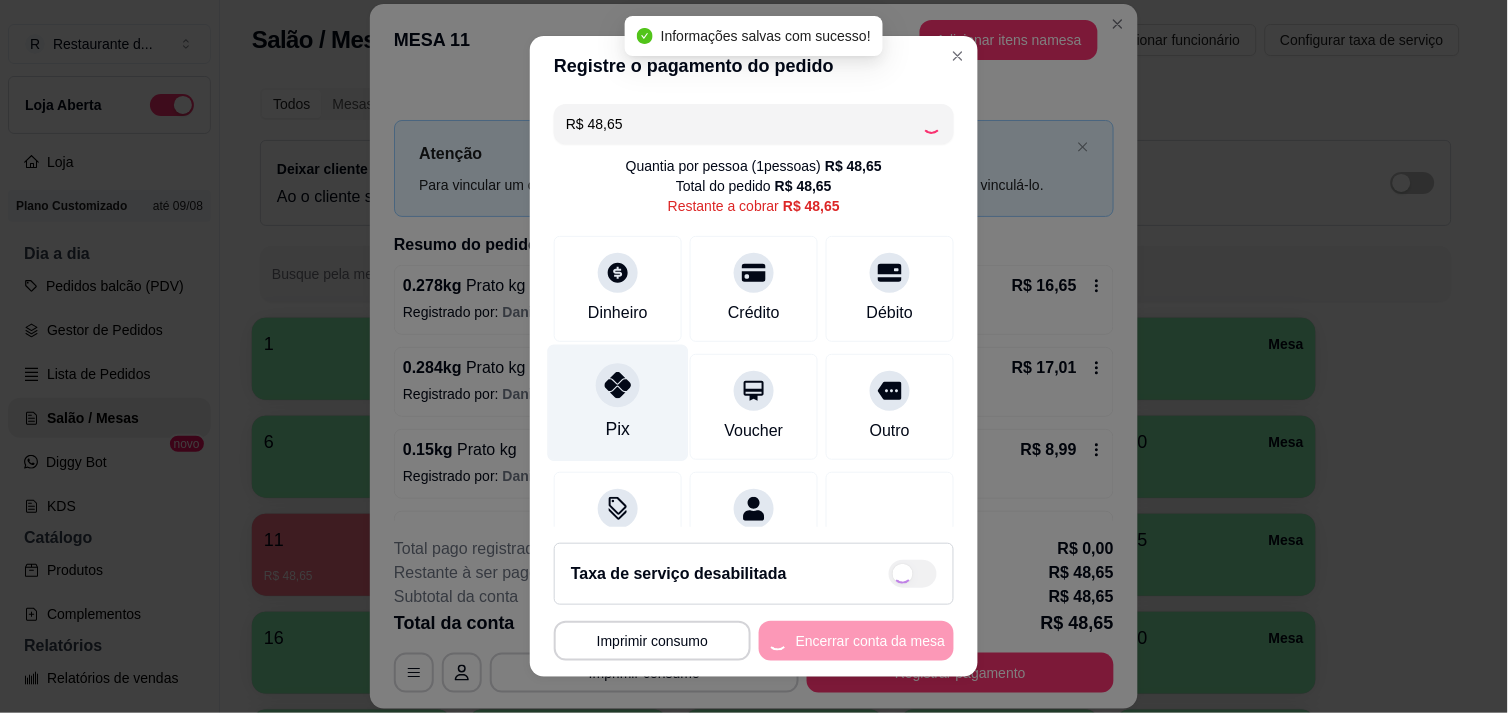 type on "R$ 0,00" 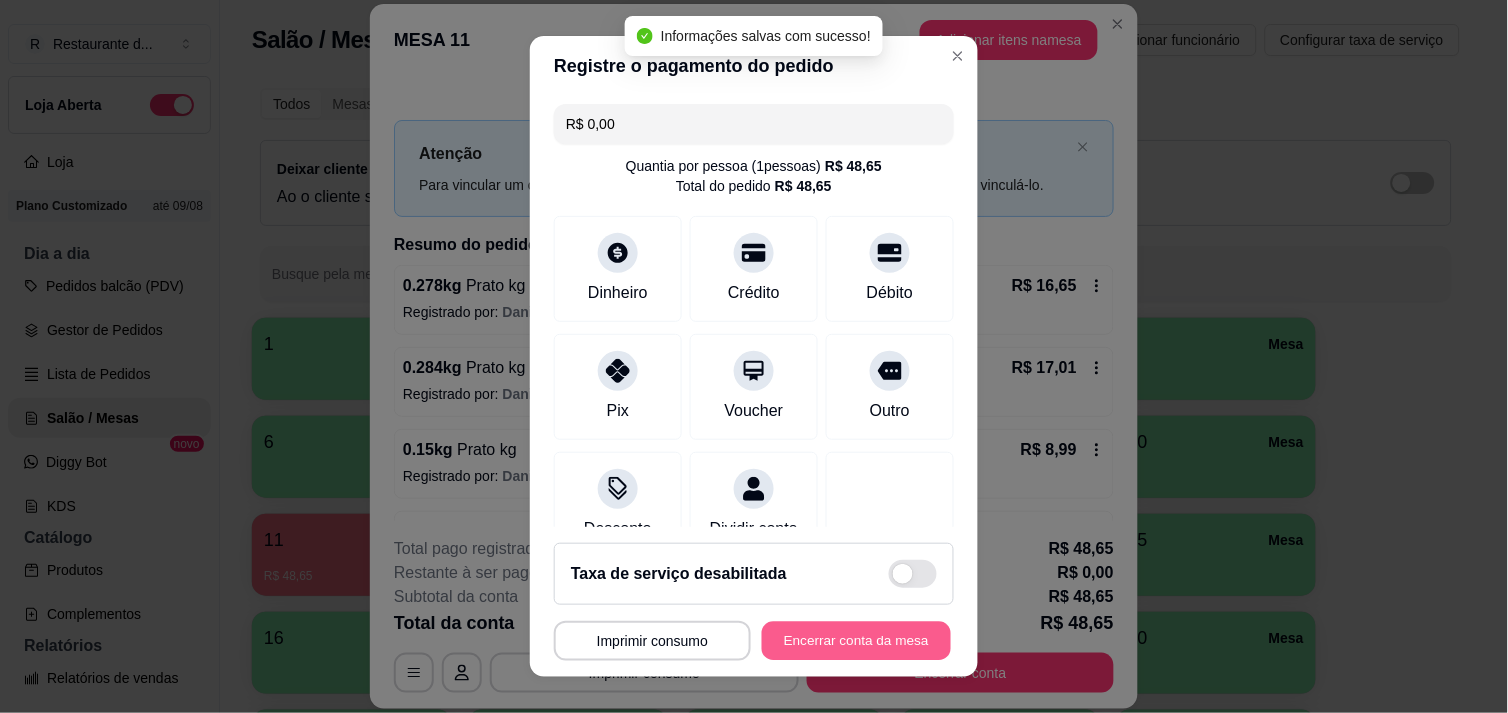 click on "Encerrar conta da mesa" at bounding box center (856, 641) 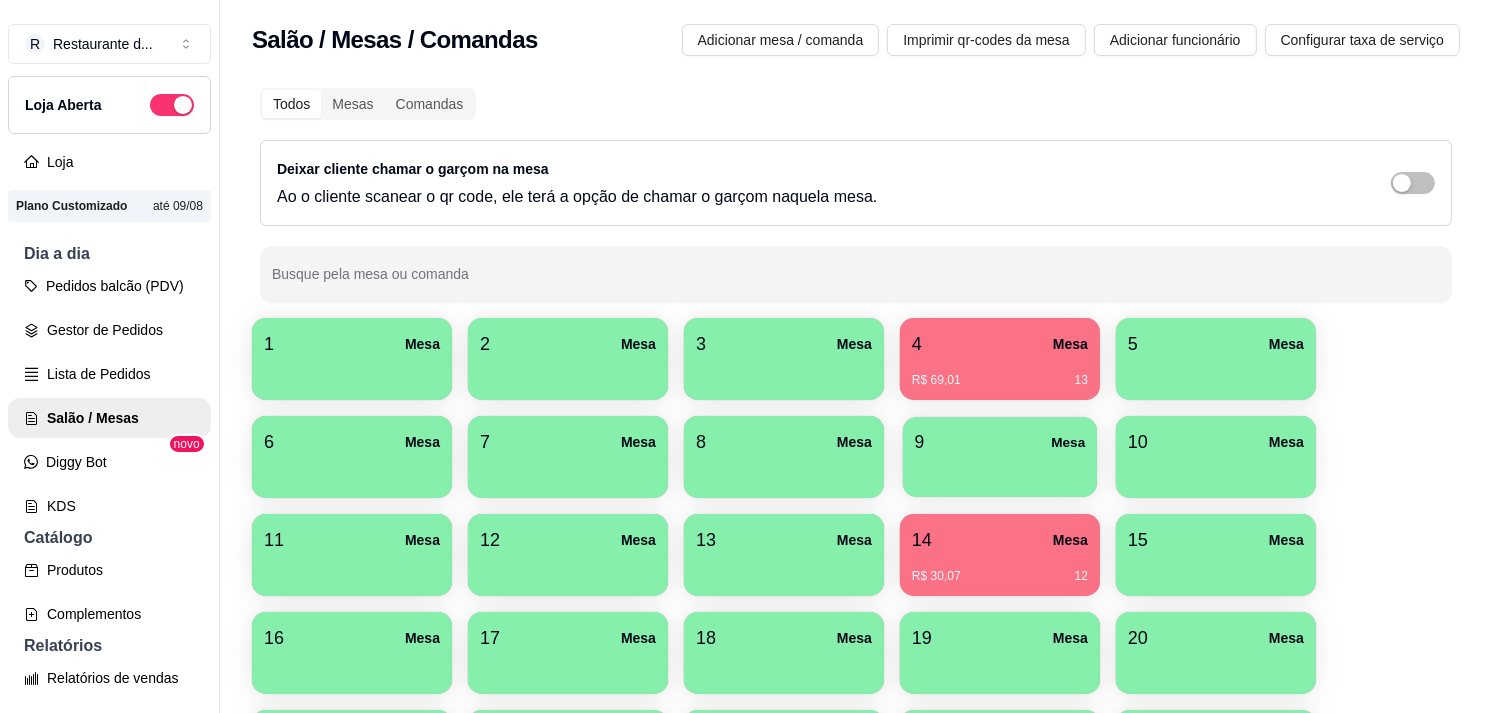 click on "9 Mesa" at bounding box center [1000, 442] 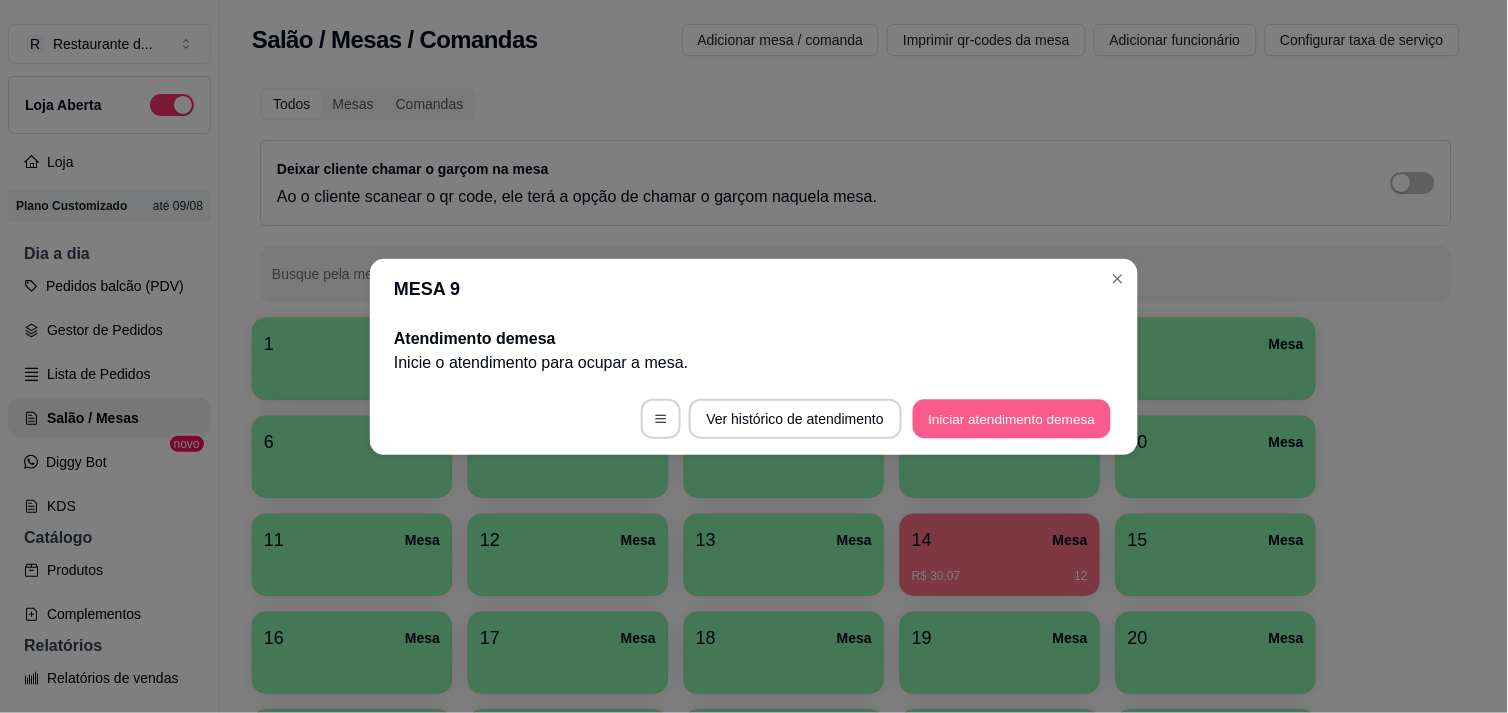 click on "Iniciar atendimento de  mesa" at bounding box center [1012, 418] 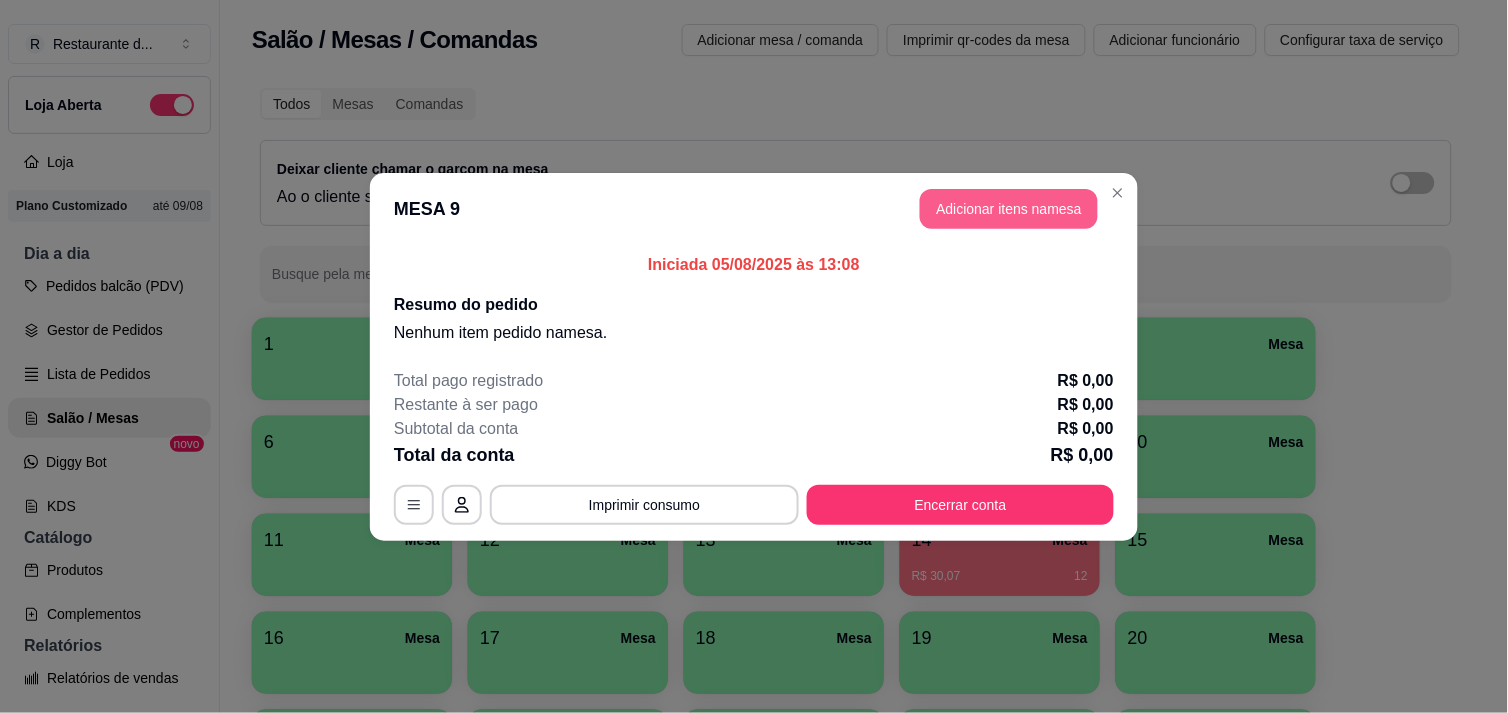 click on "Adicionar itens na  mesa" at bounding box center (1009, 209) 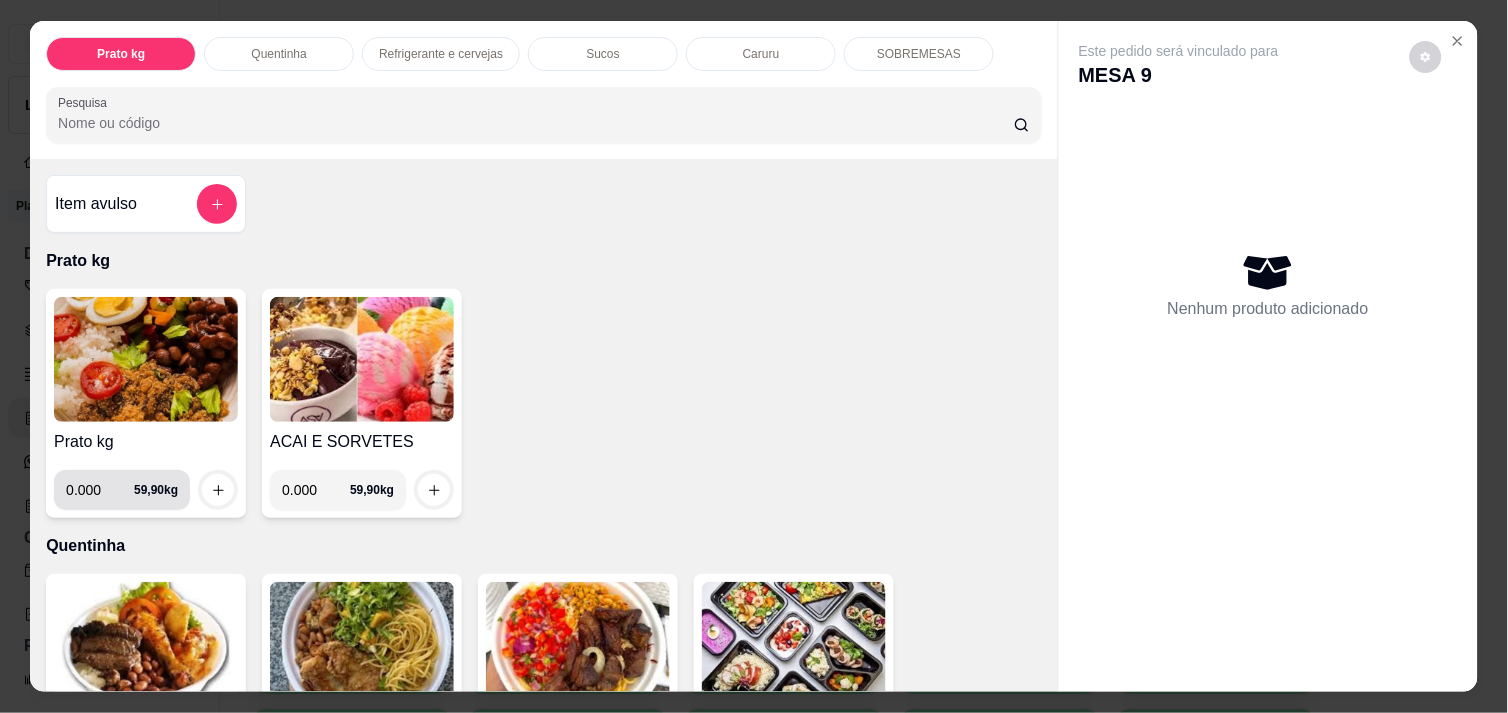 click on "0.000" at bounding box center [100, 490] 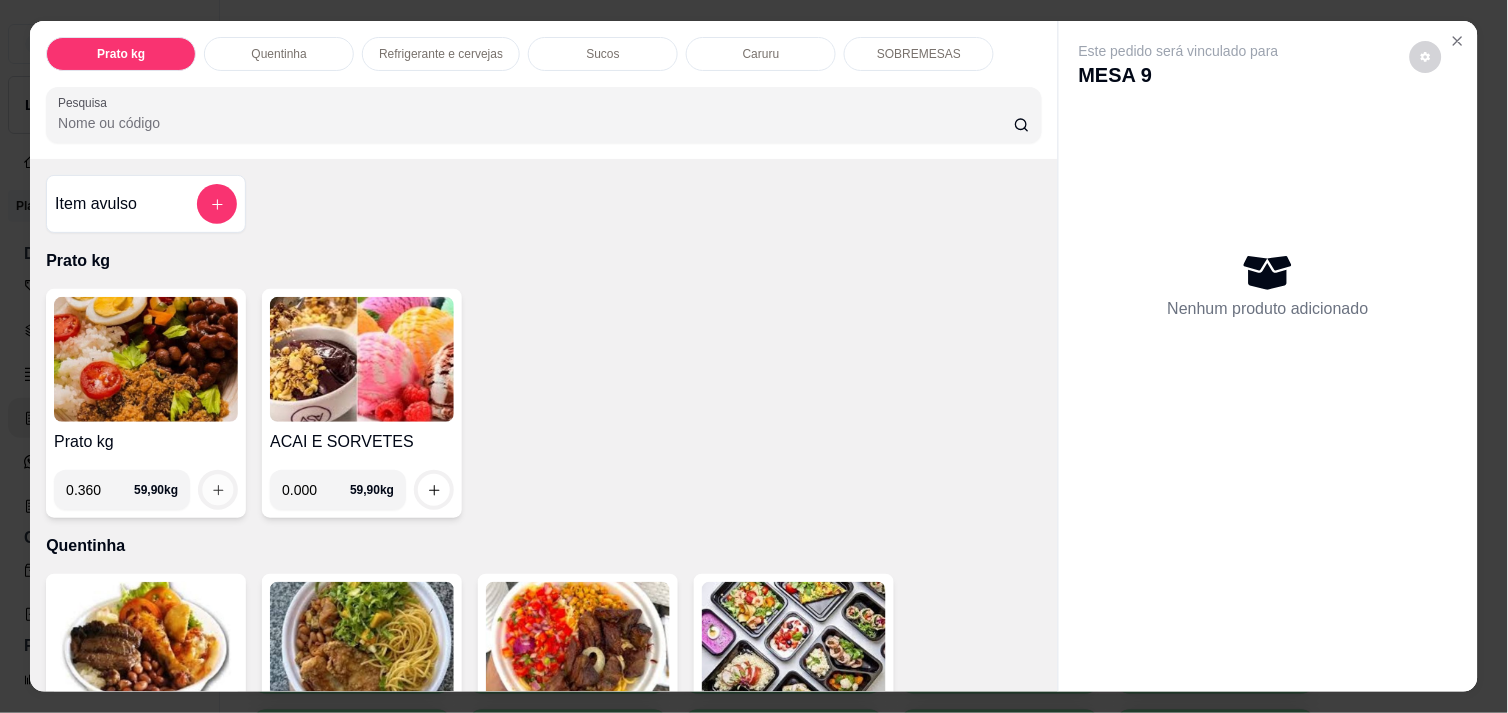 click 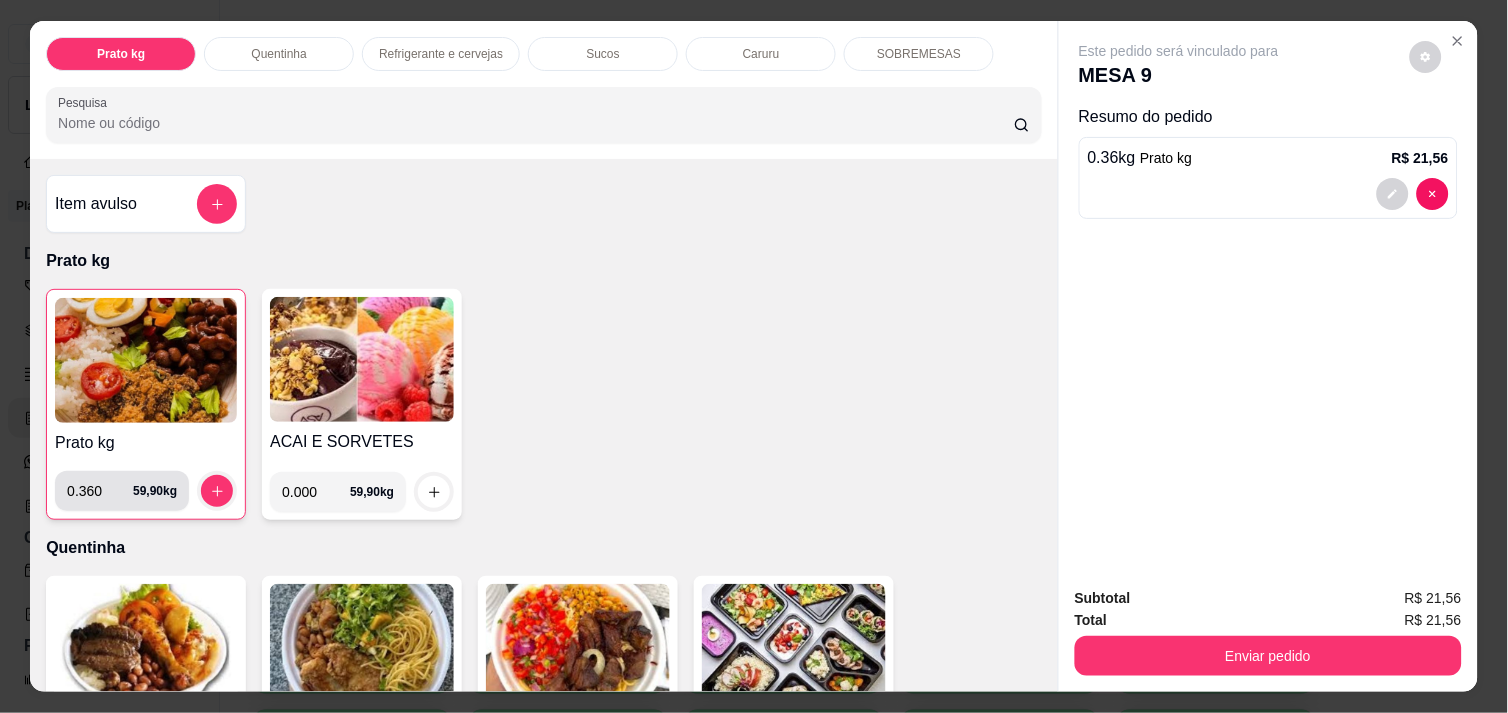 click on "0.360" at bounding box center [100, 491] 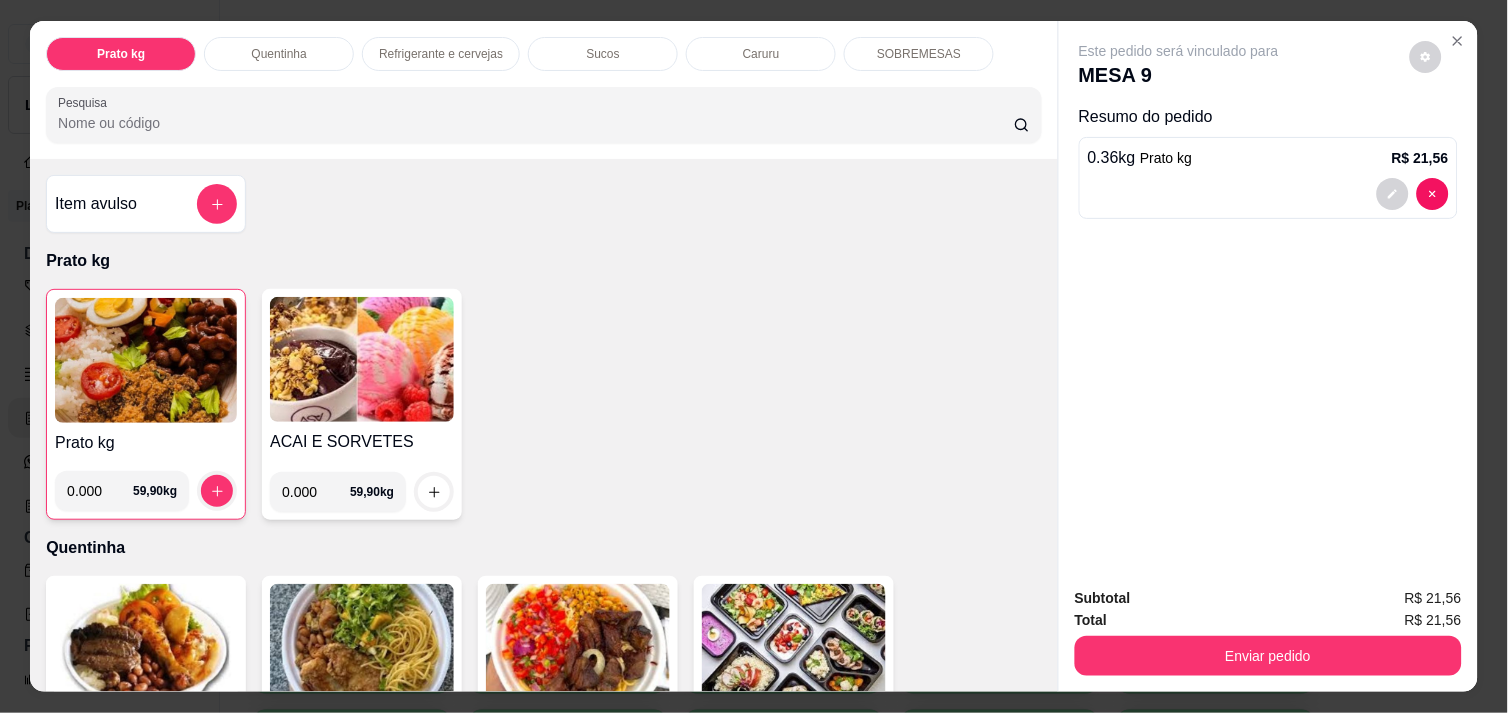click on "0.36 kg   Prato kg R$ 21,56" at bounding box center (1268, 178) 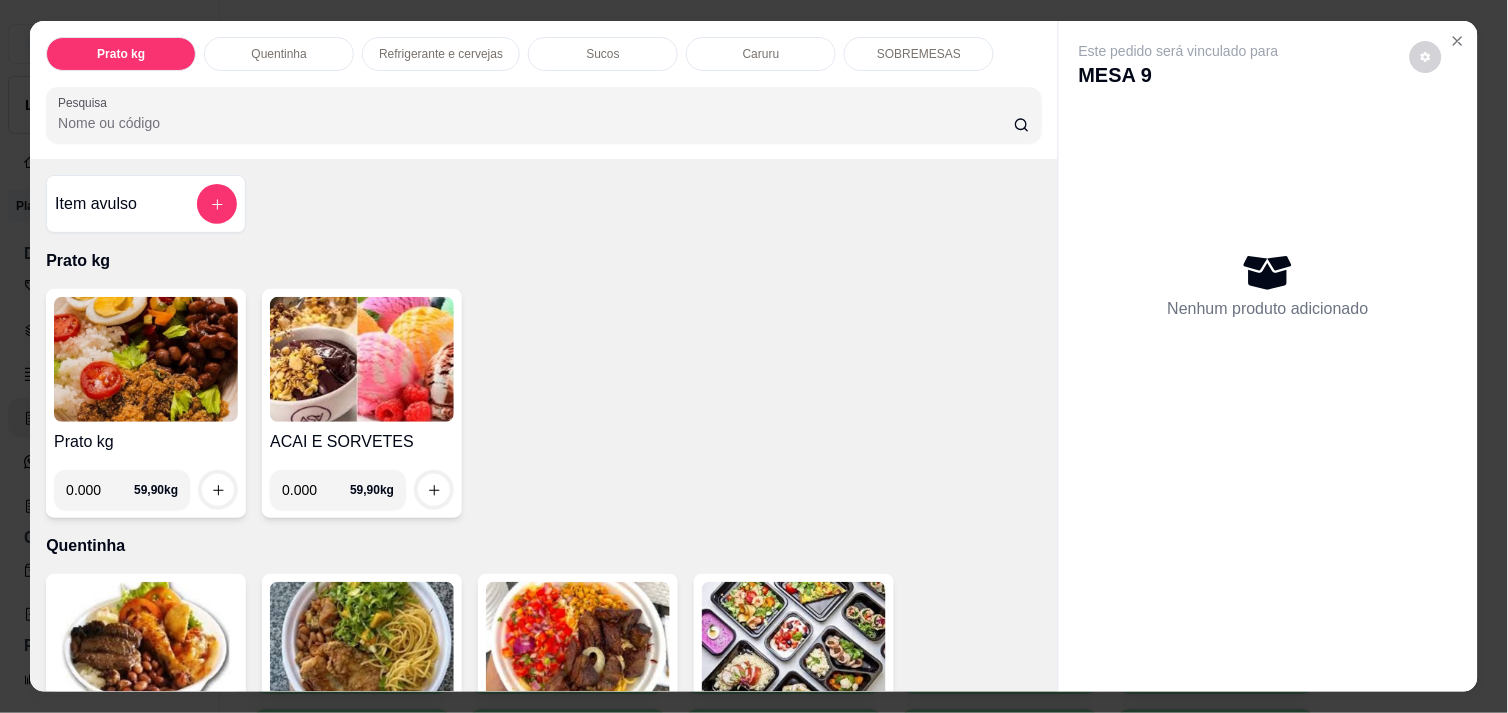 click on "0.000" at bounding box center (100, 490) 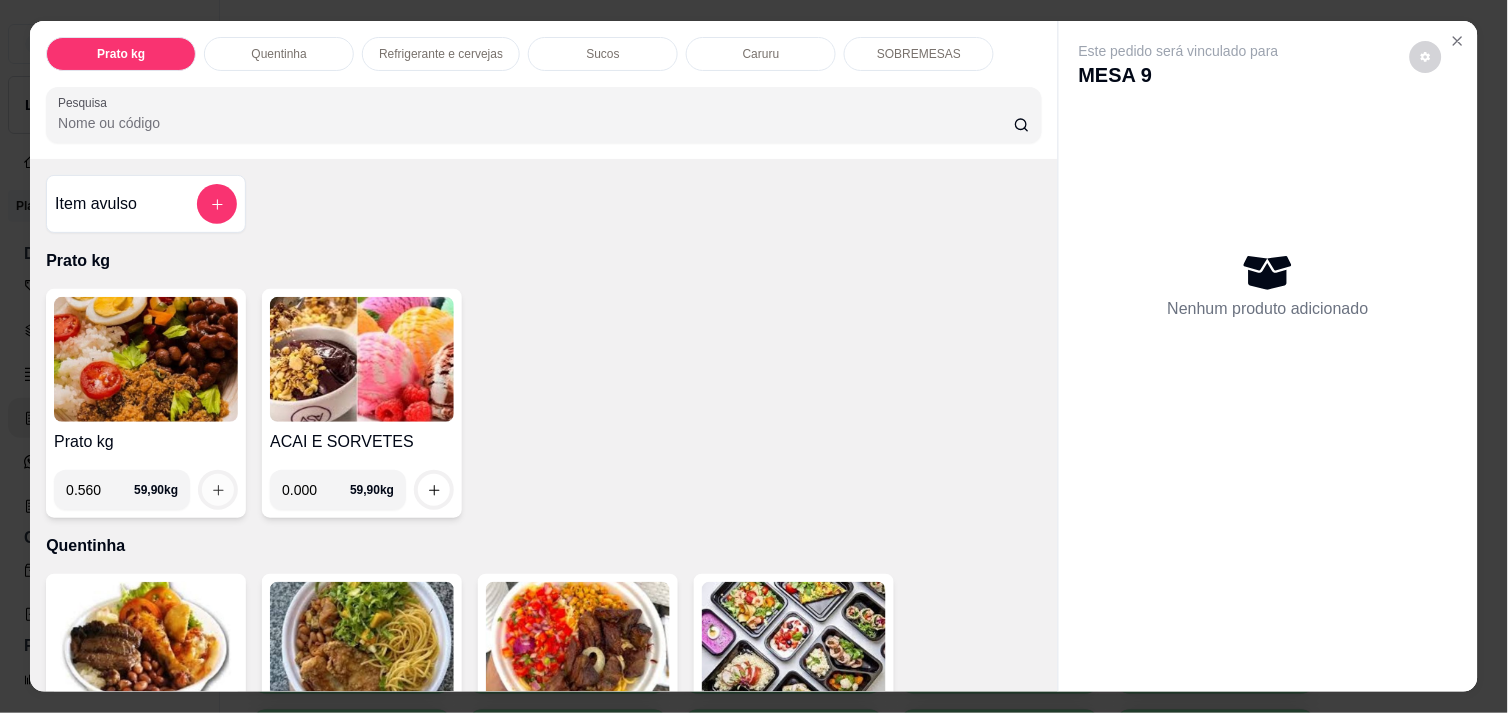 type on "0.560" 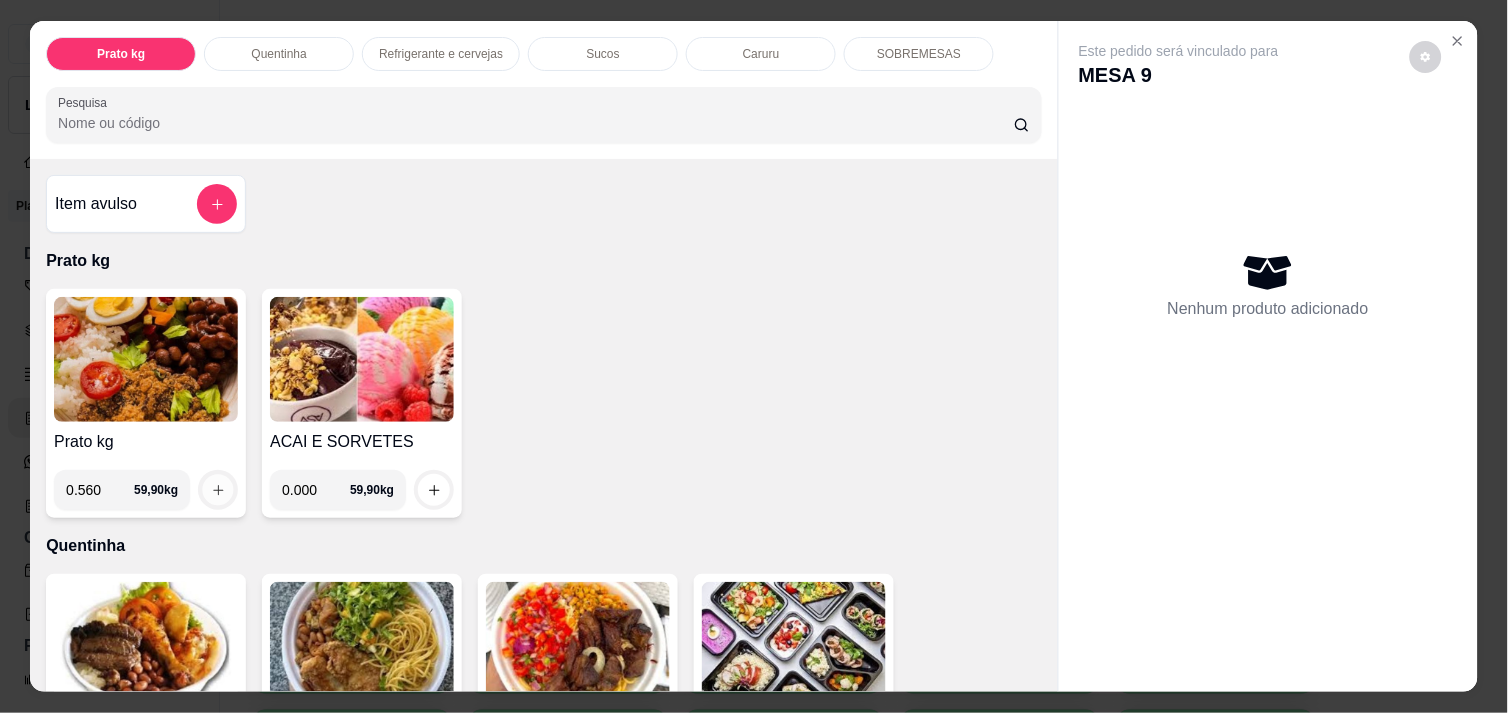 click 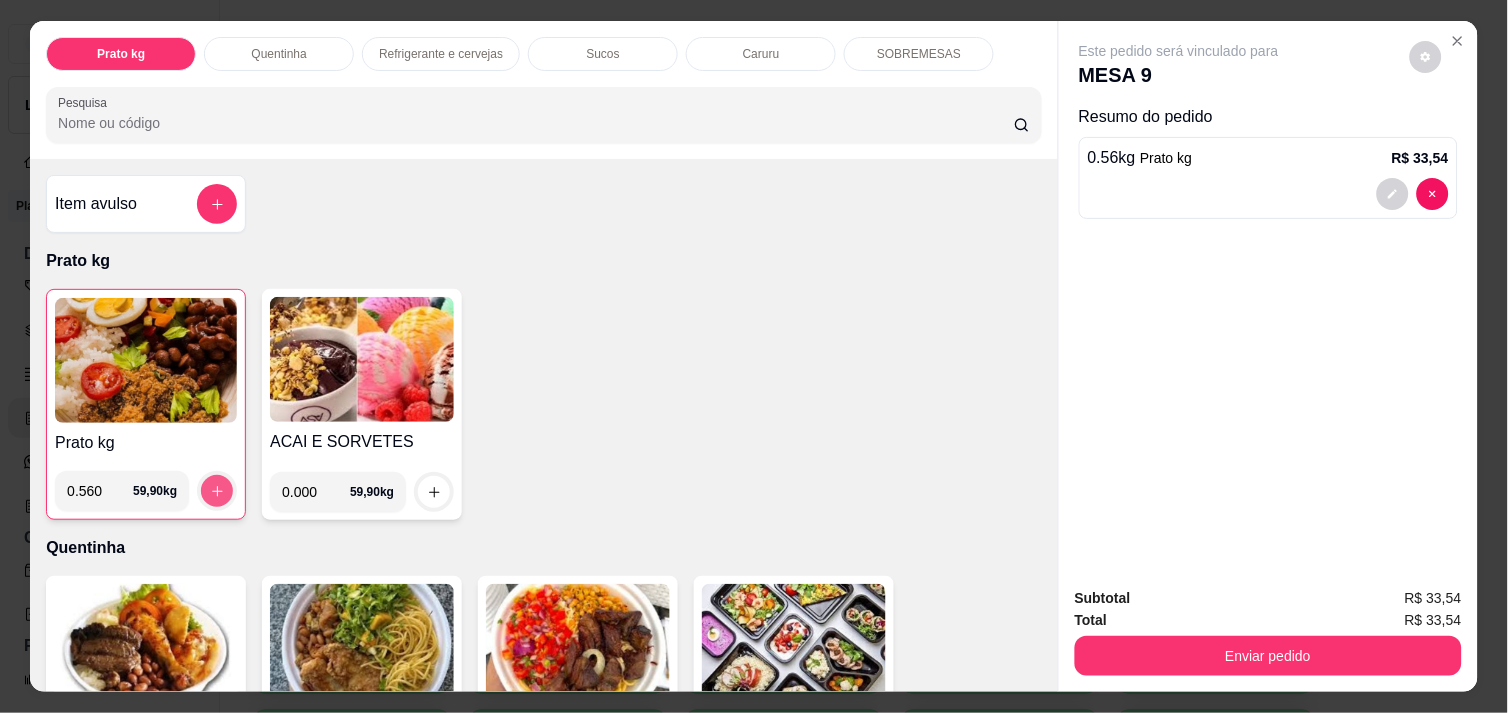 type 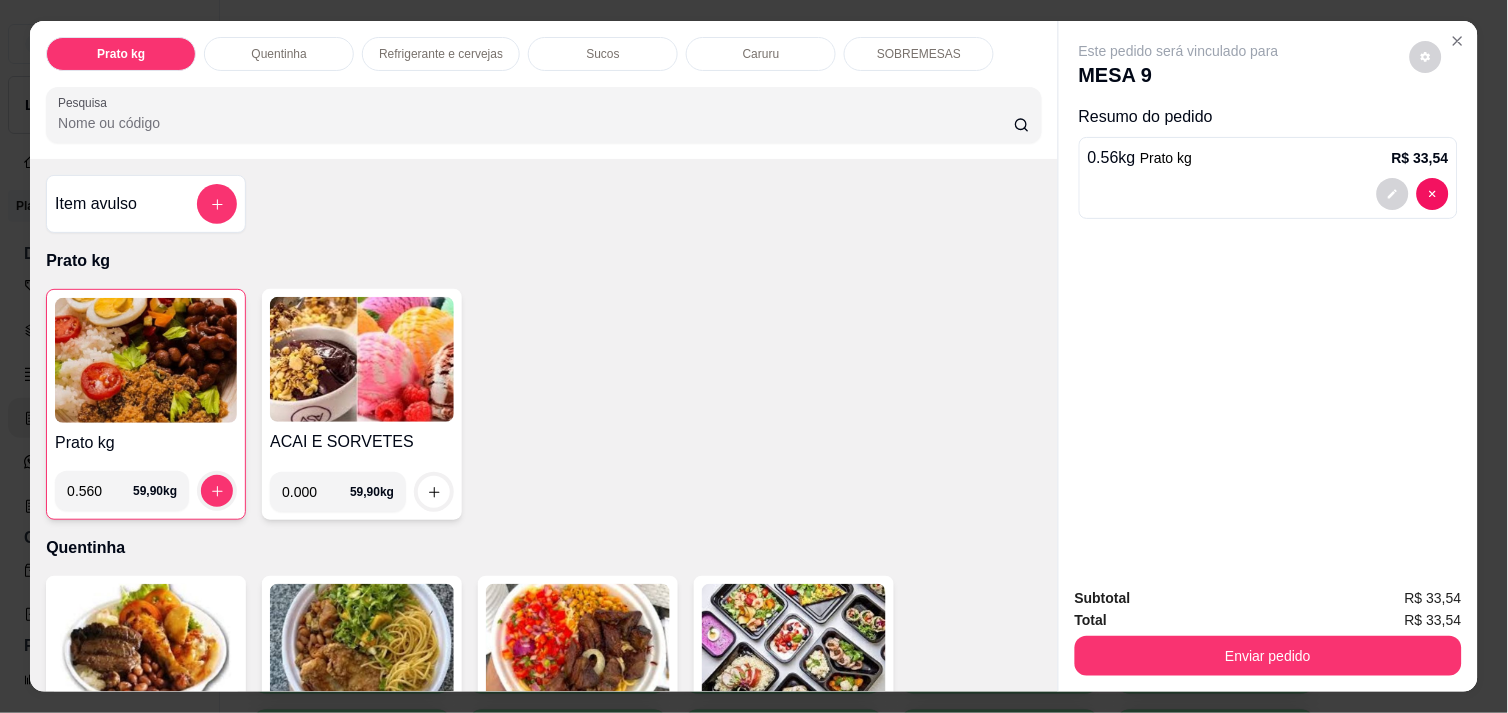 click on "0.560" at bounding box center [100, 491] 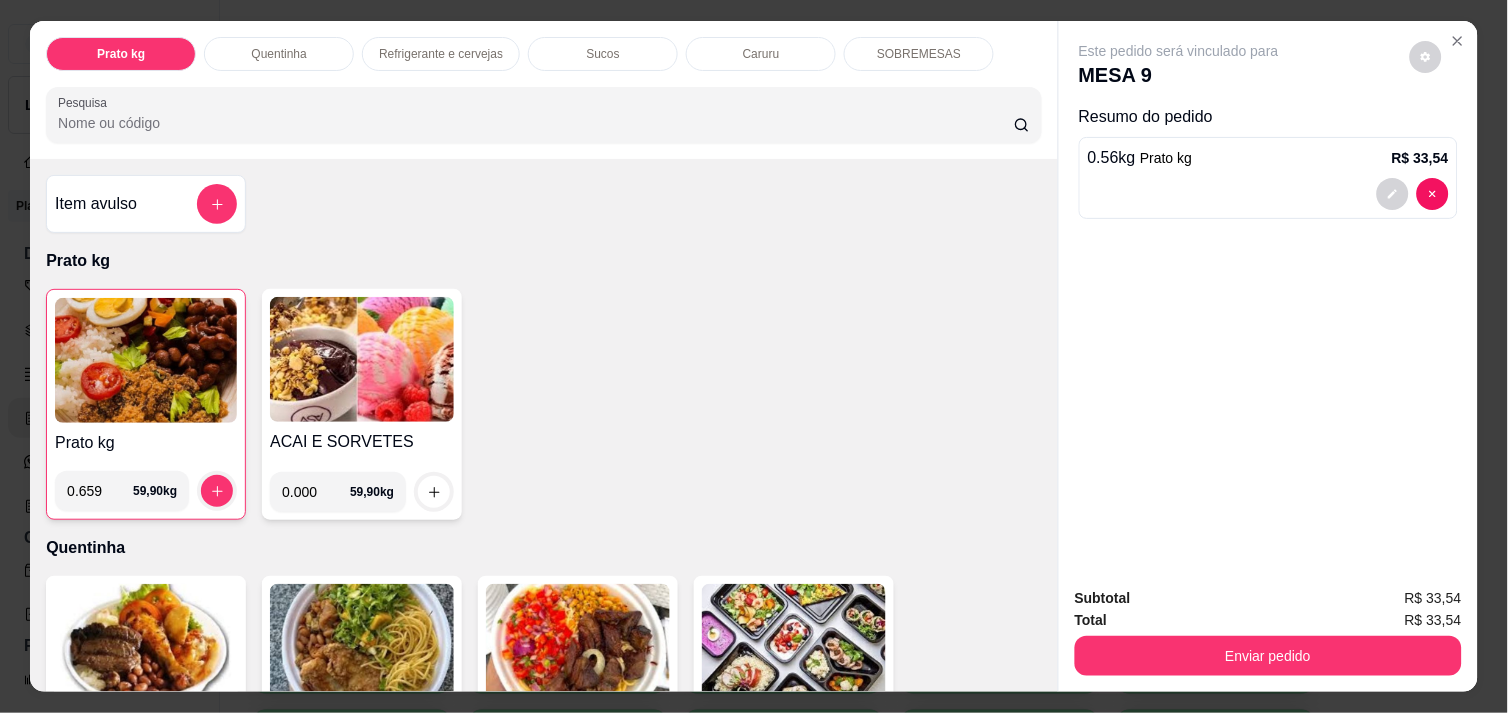 type on "0.659" 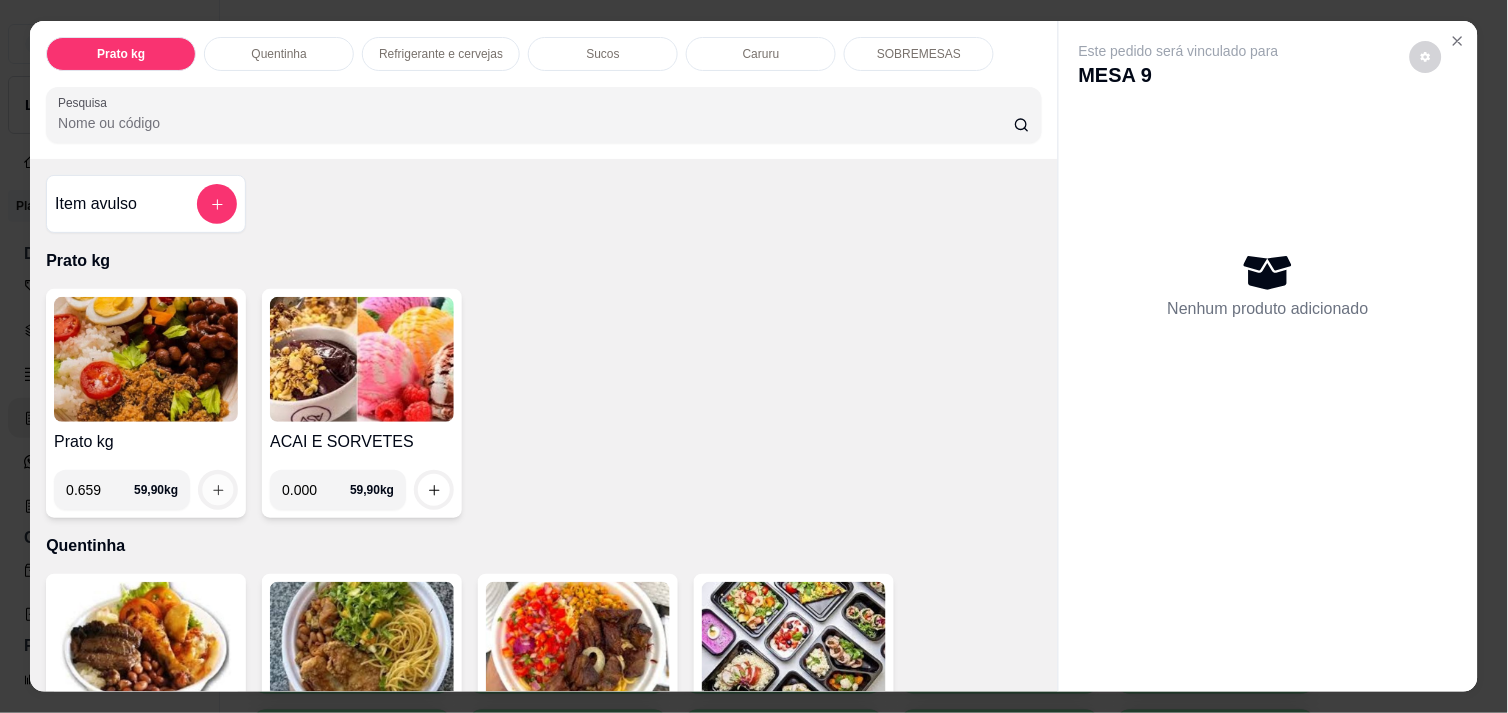 click at bounding box center [218, 490] 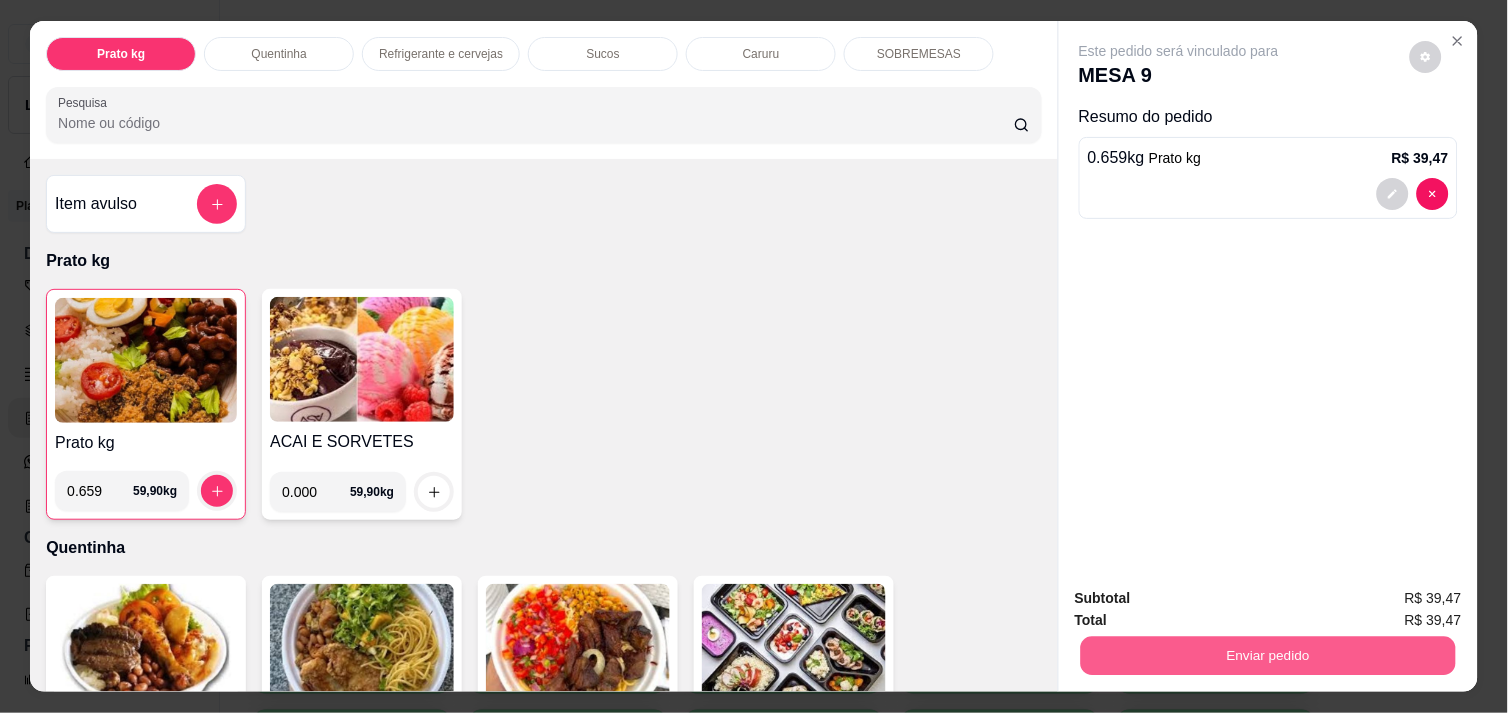 click on "Enviar pedido" at bounding box center (1268, 655) 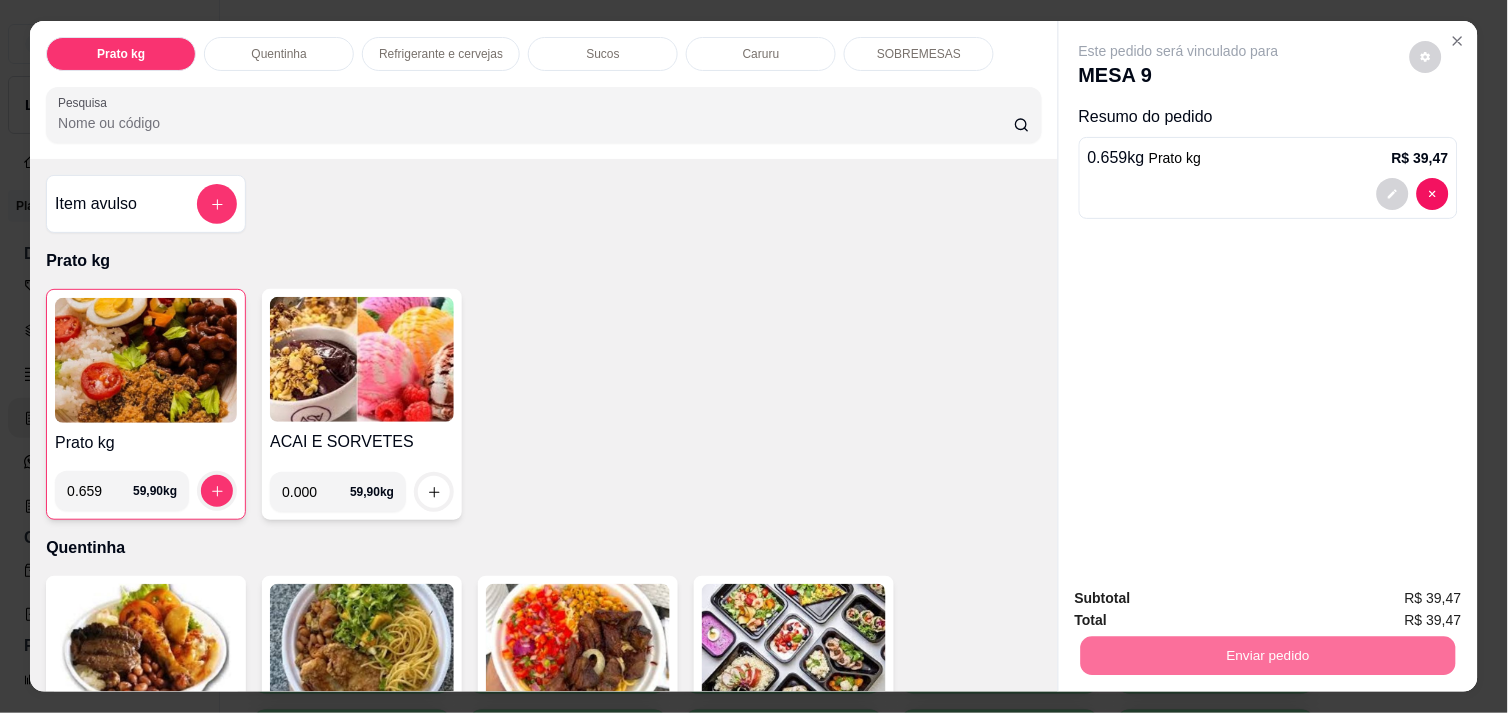 click on "Não registrar e enviar pedido" at bounding box center [1202, 598] 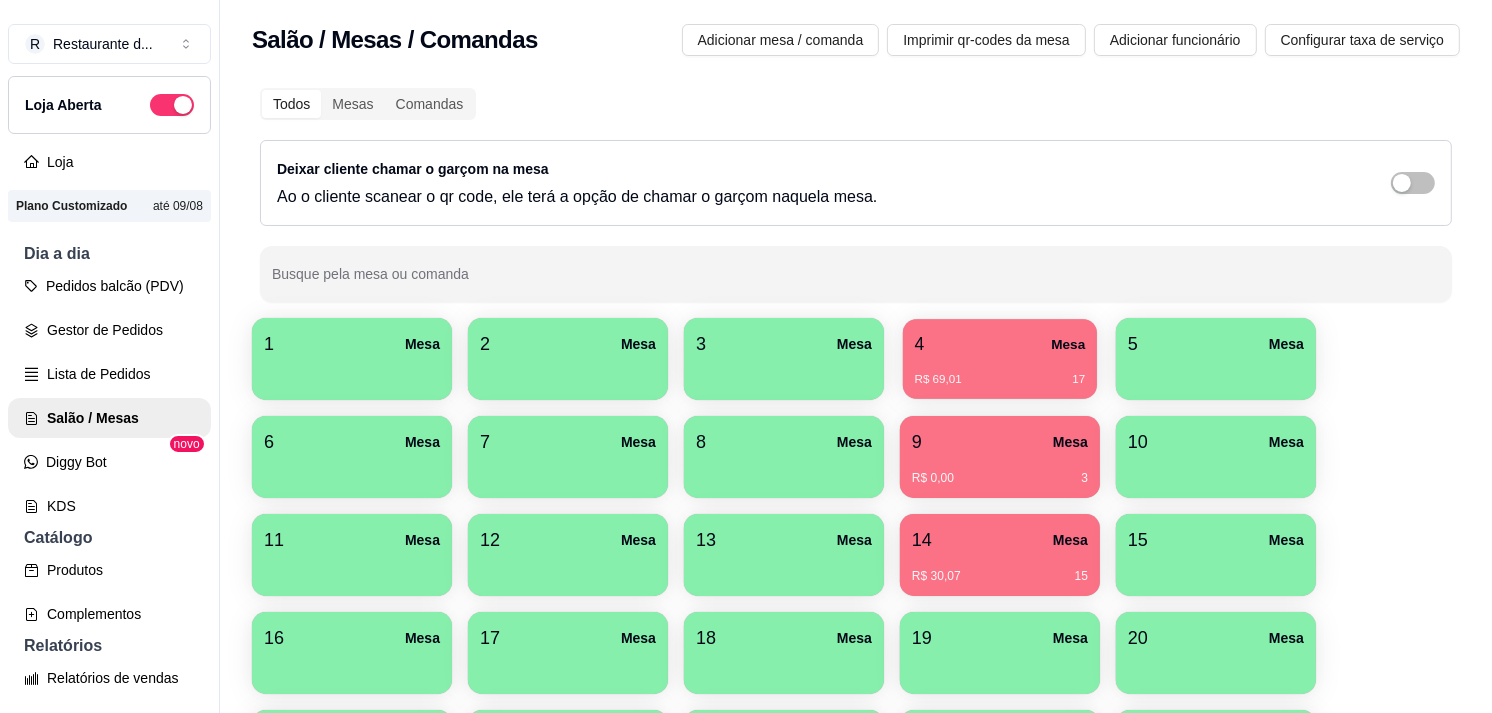 click on "4 Mesa" at bounding box center (1000, 344) 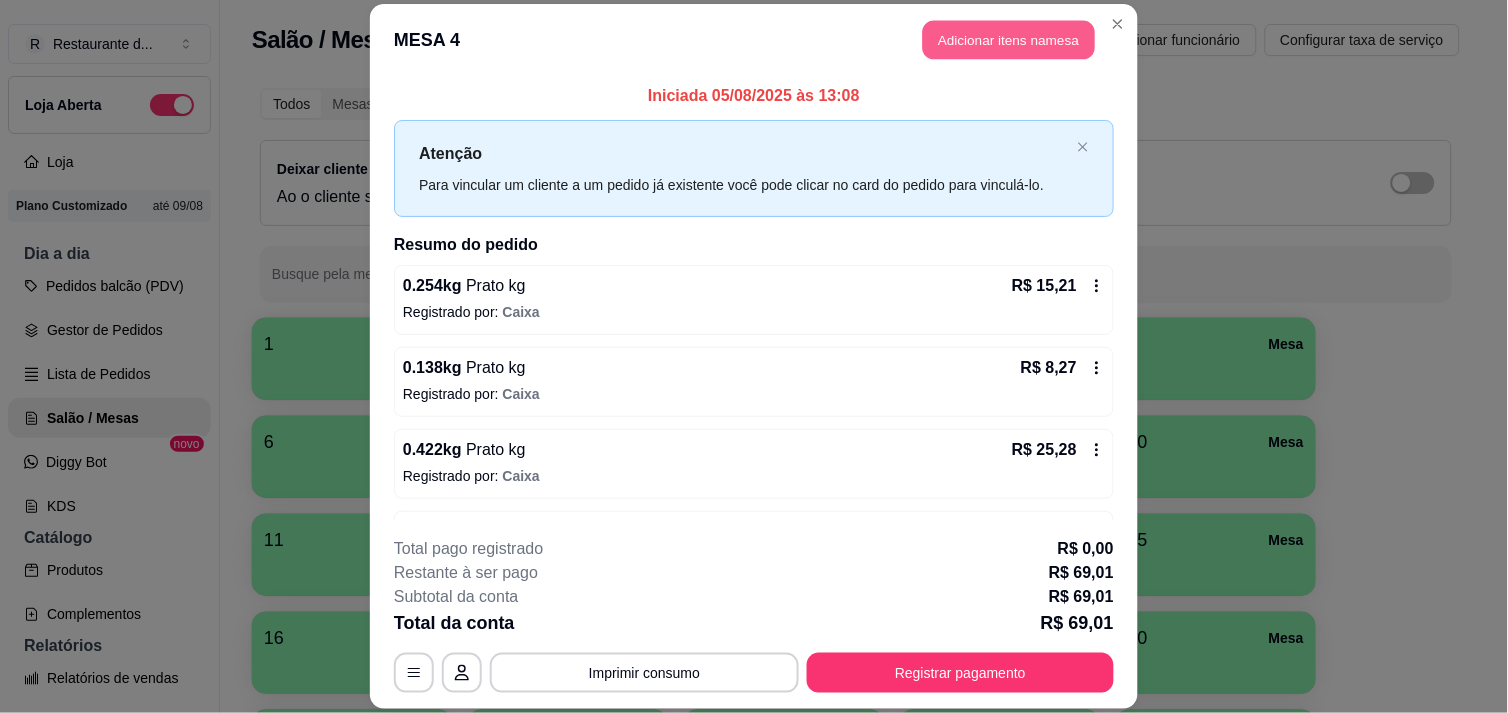 click on "Adicionar itens na  mesa" at bounding box center (1009, 39) 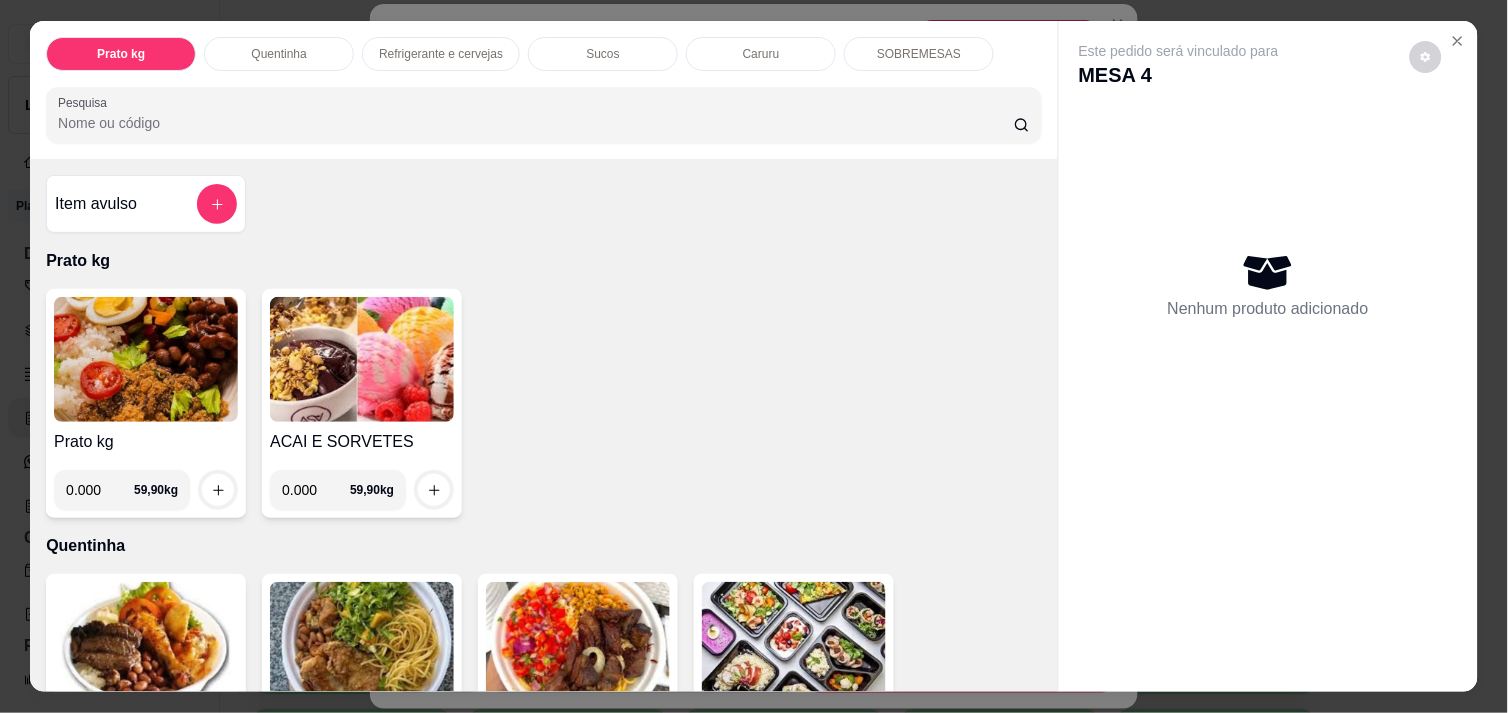 click on "0.000" at bounding box center [316, 490] 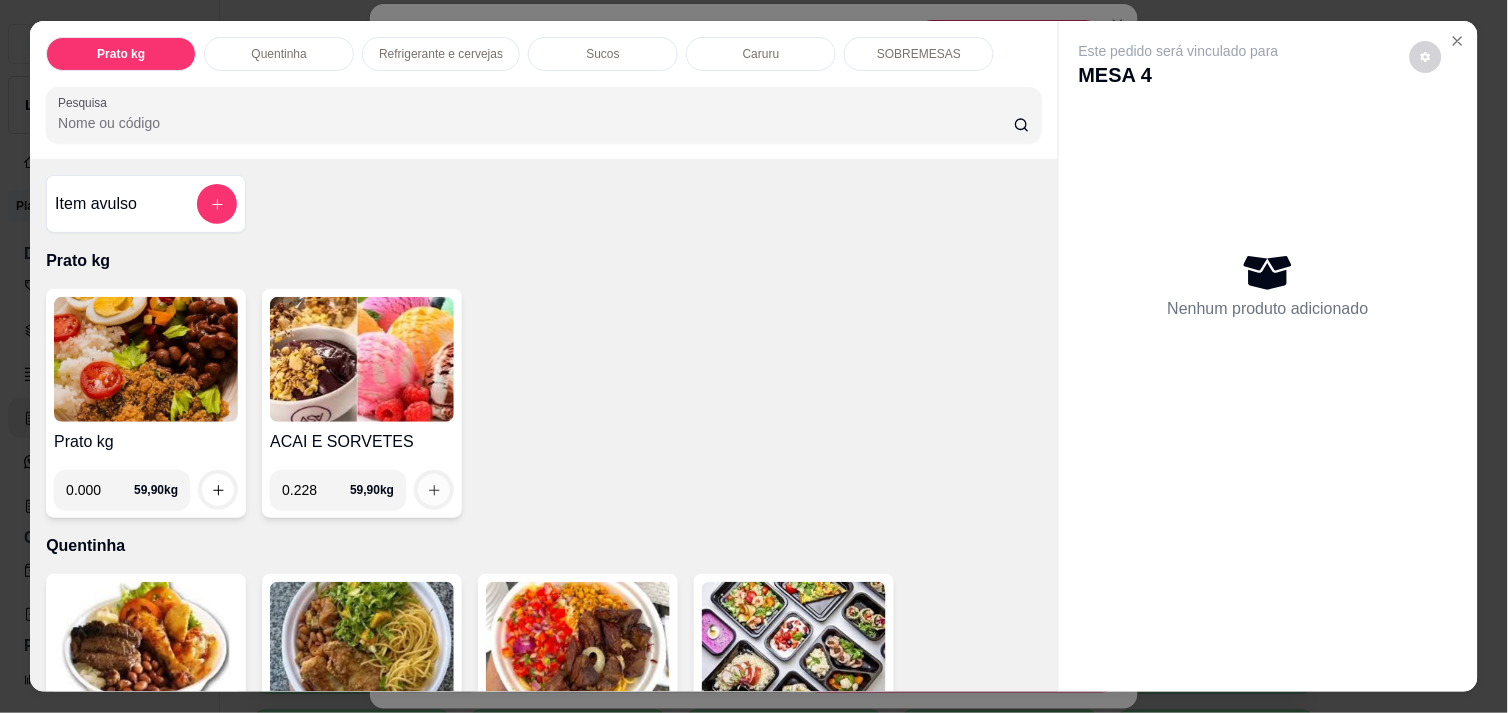 type on "0.228" 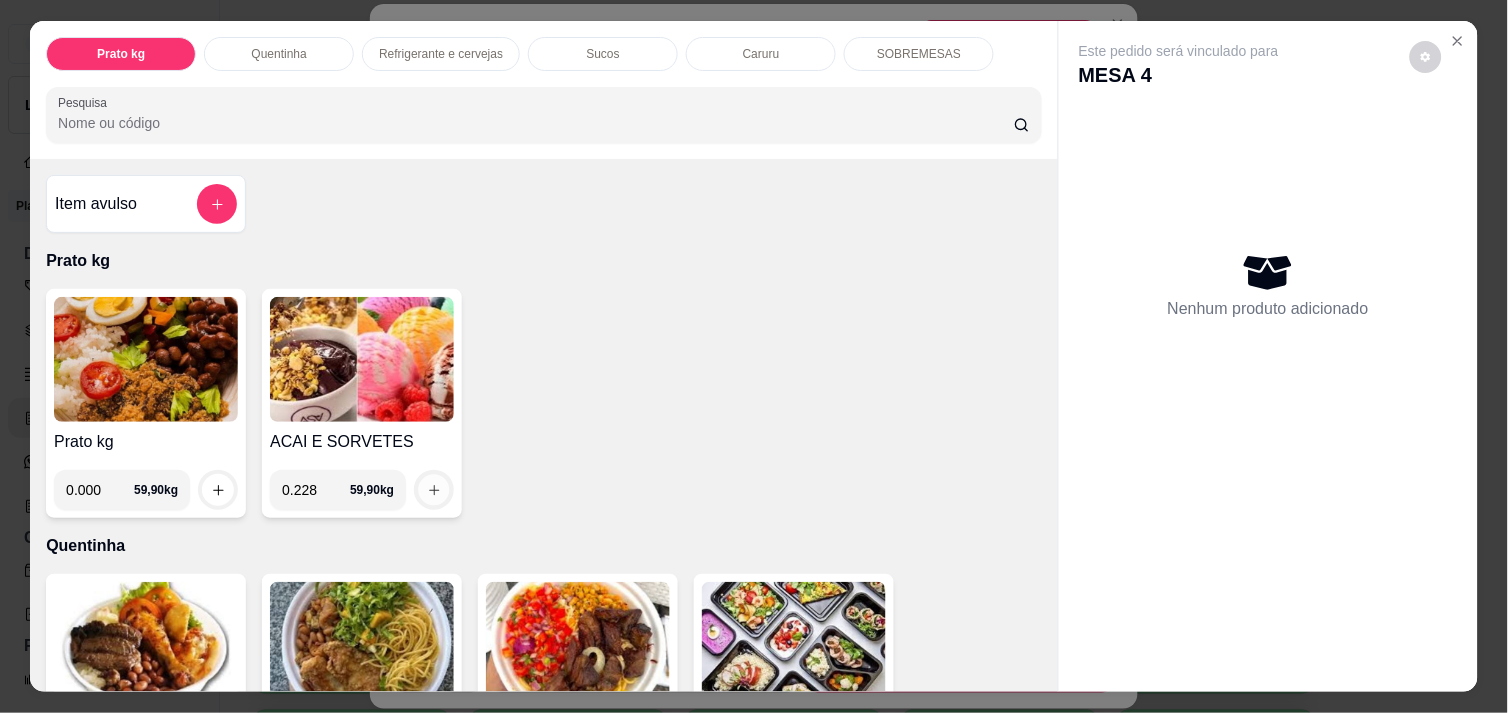 click 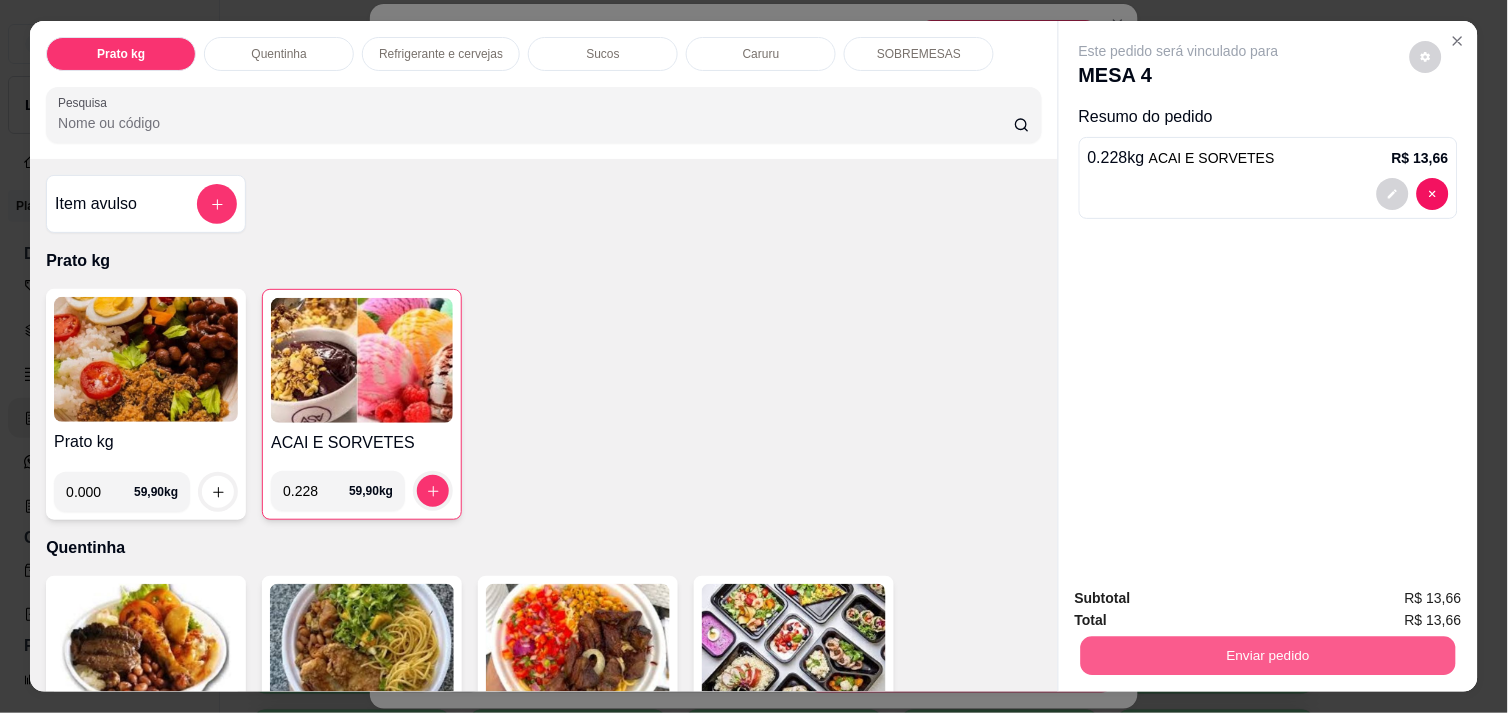 click on "Enviar pedido" at bounding box center [1268, 655] 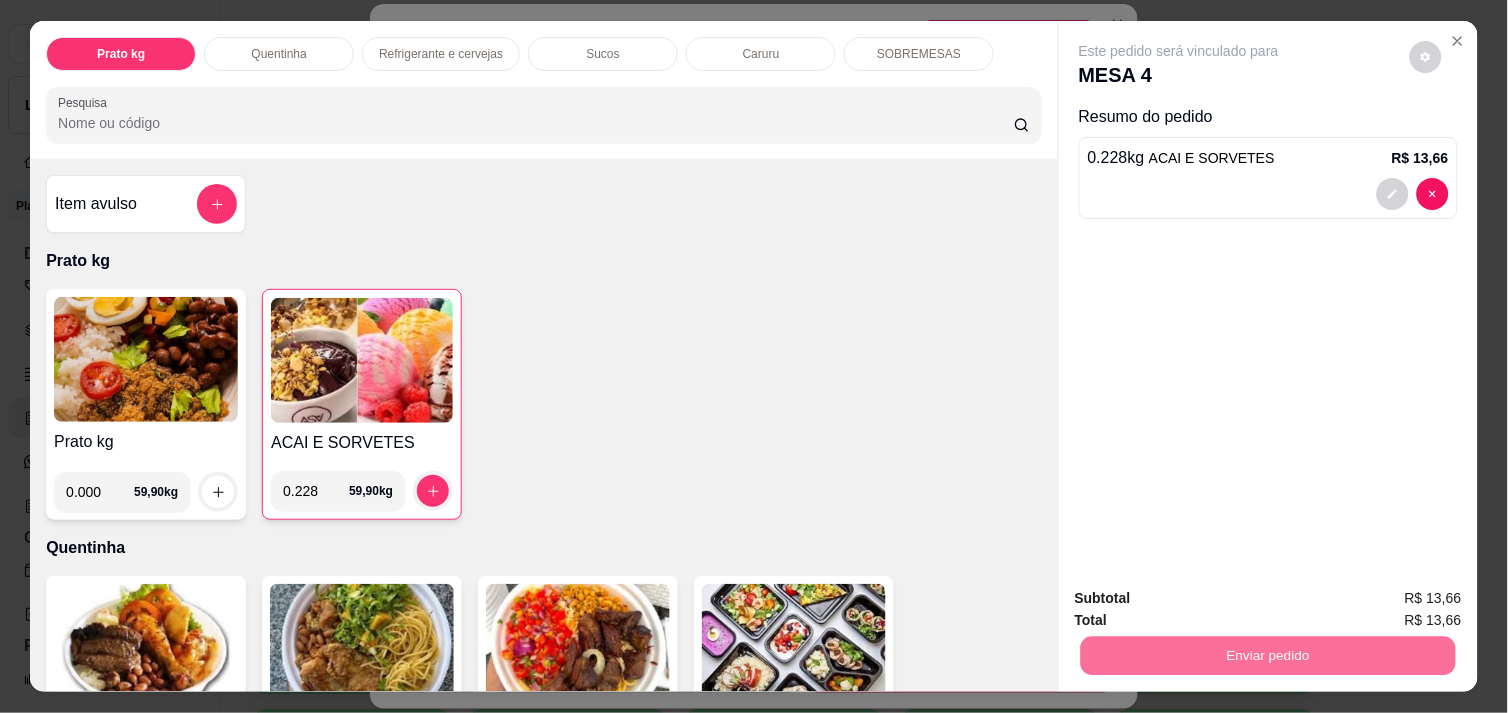 click on "Não registrar e enviar pedido" at bounding box center (1202, 598) 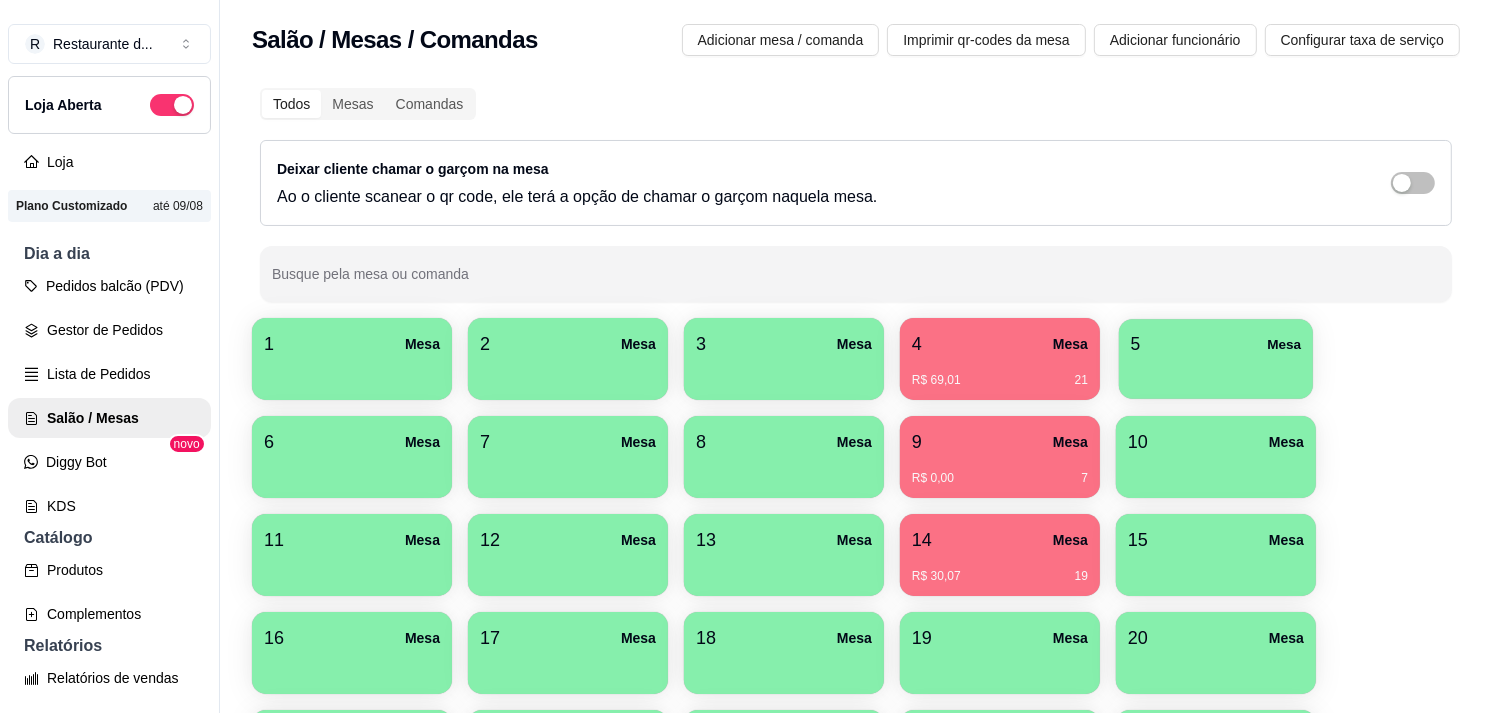 click at bounding box center [1216, 372] 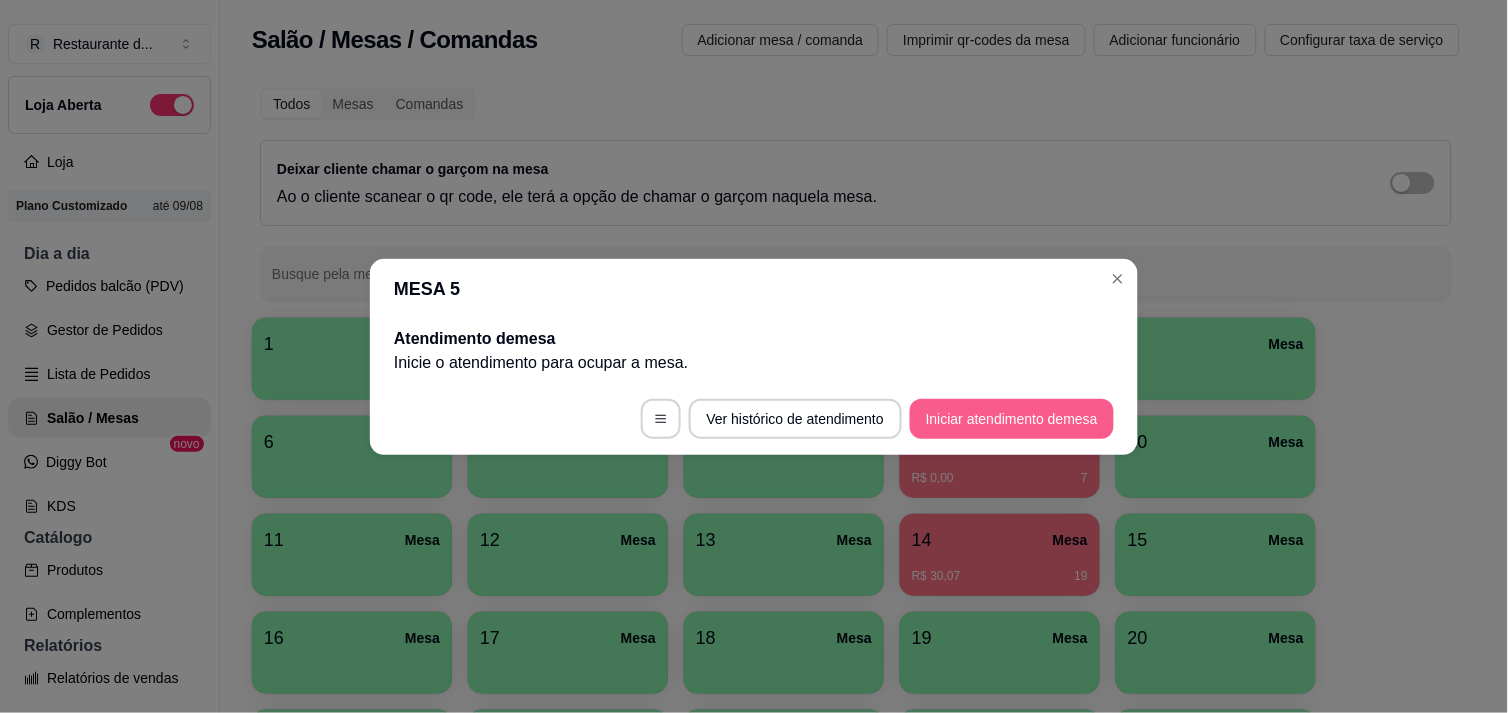 click on "Iniciar atendimento de  mesa" at bounding box center (1012, 419) 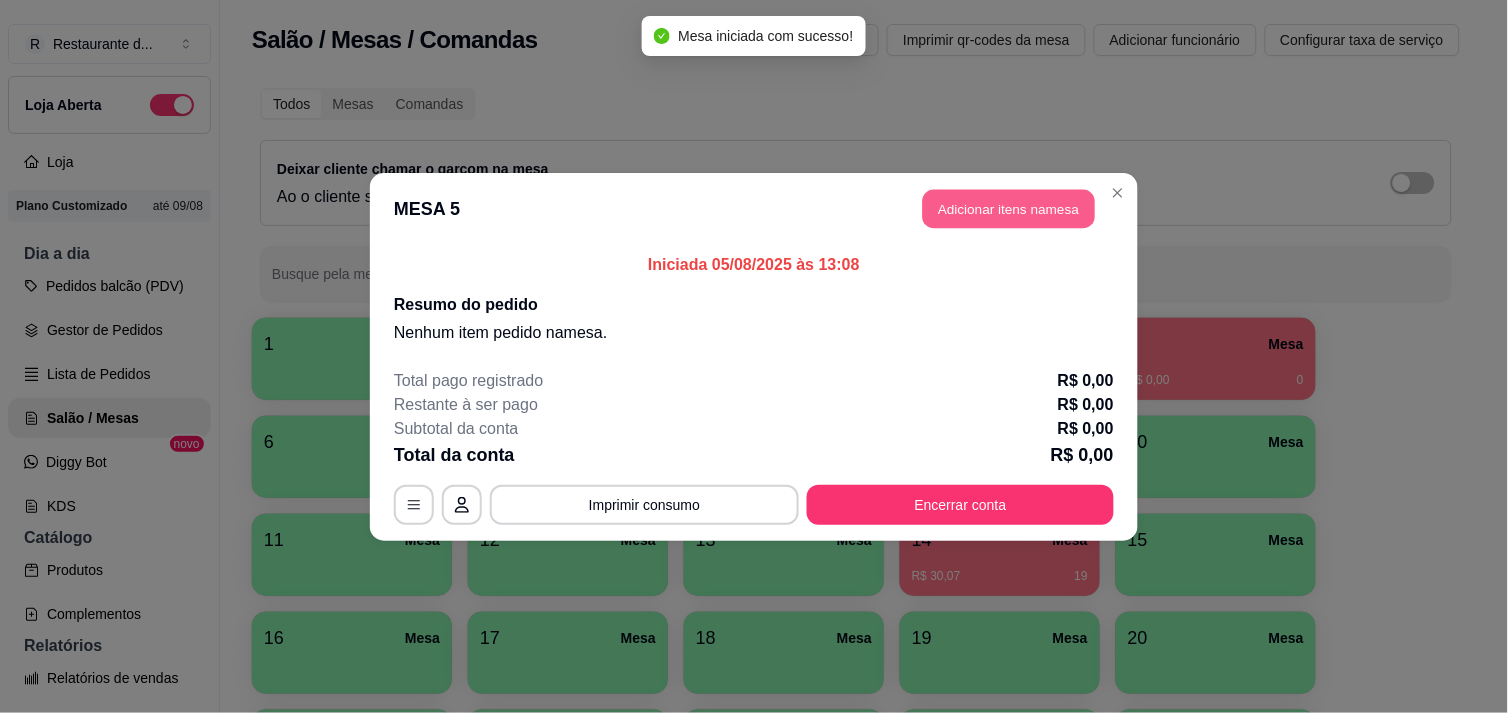 click on "Adicionar itens na  mesa" at bounding box center (1009, 208) 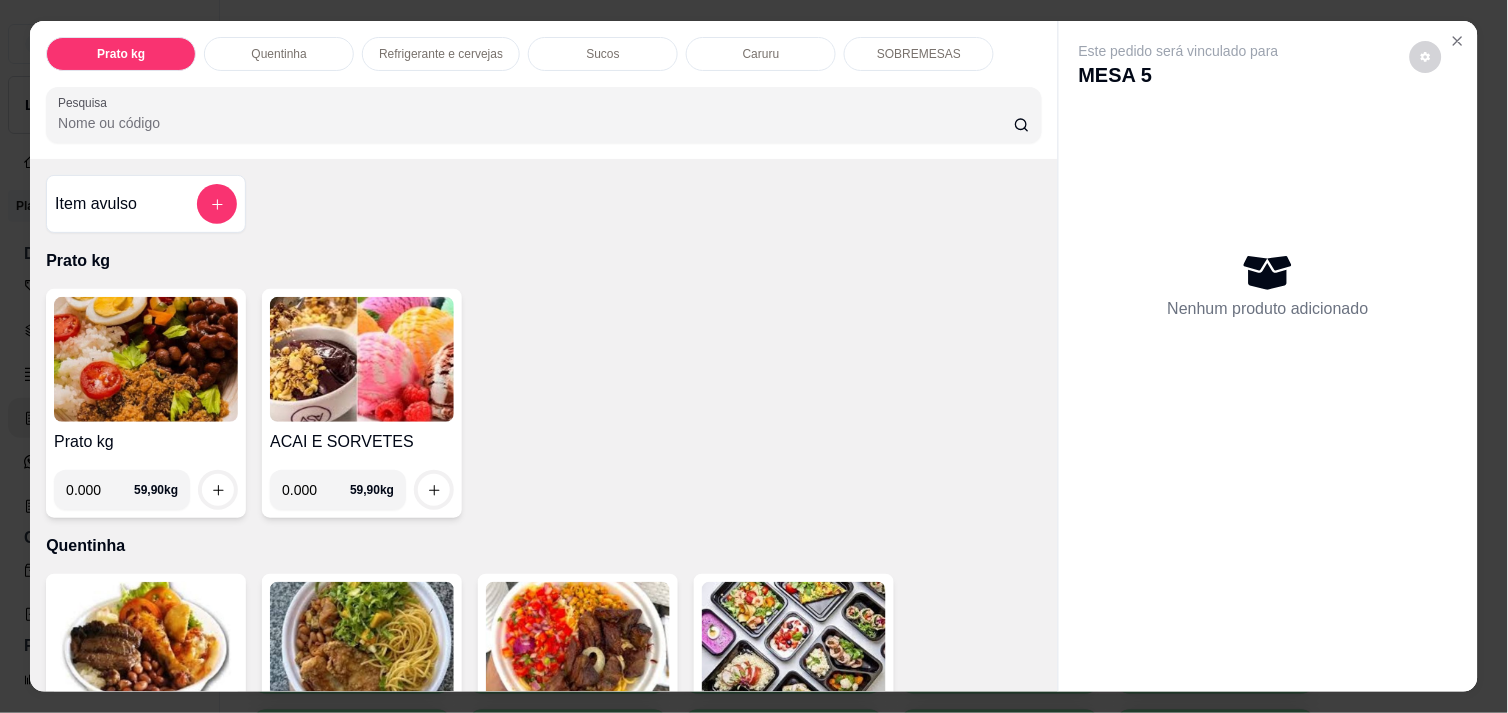 click on "0.000" at bounding box center [100, 490] 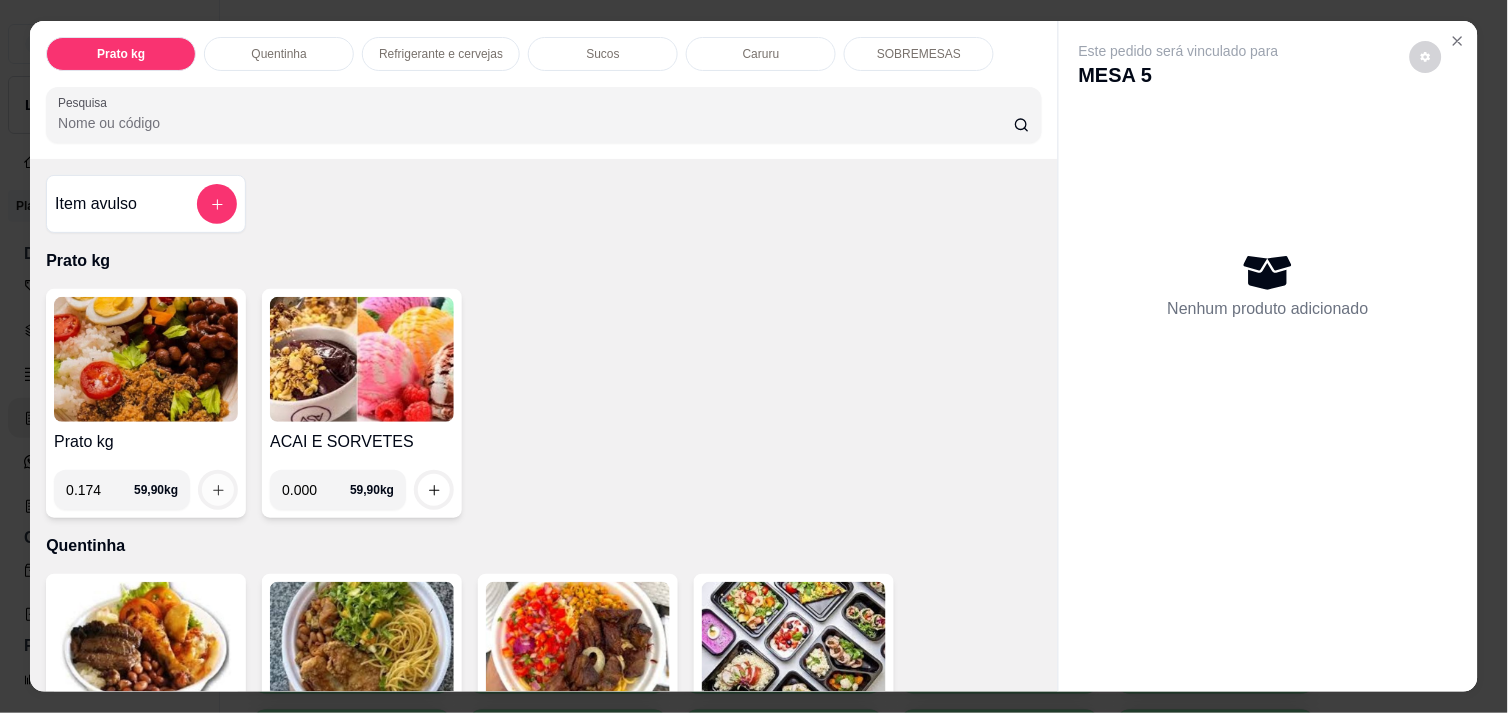 type on "0.174" 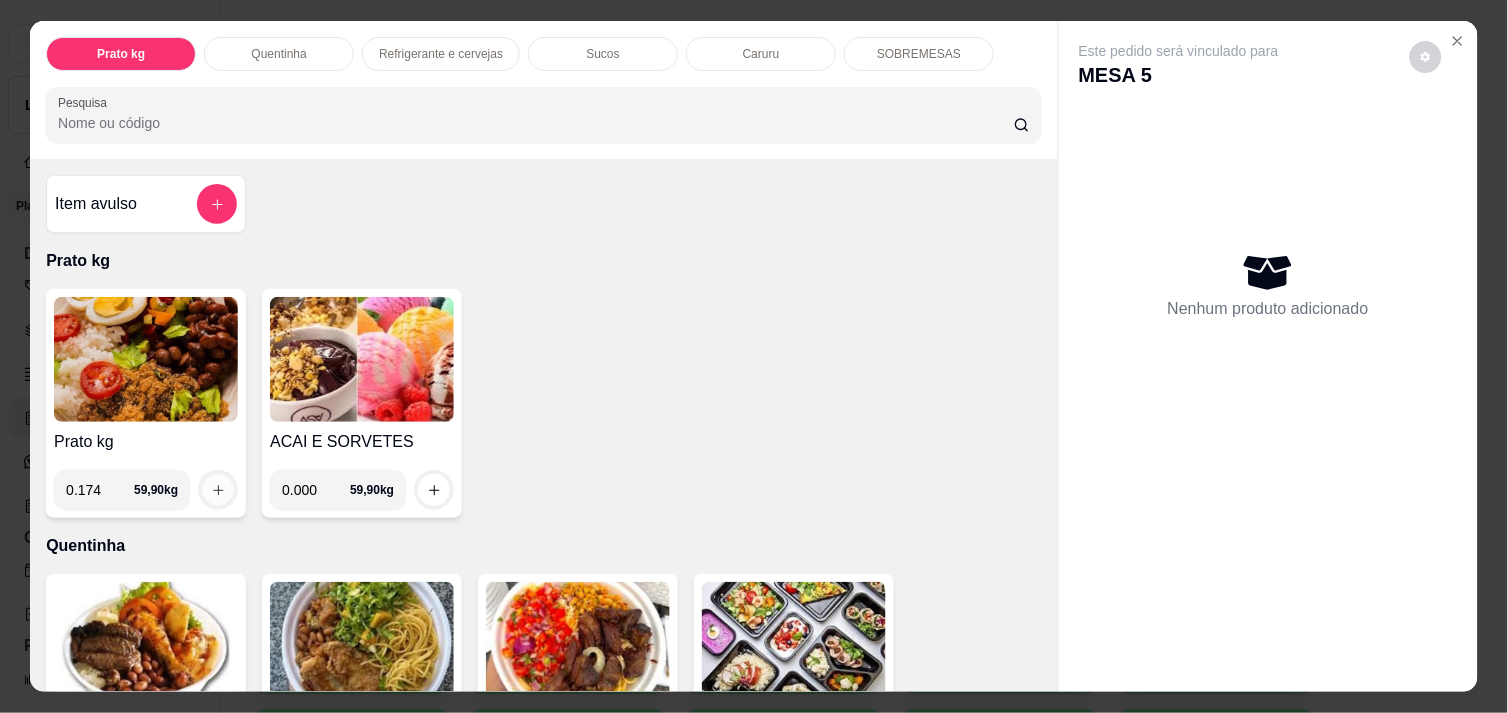 click at bounding box center [218, 490] 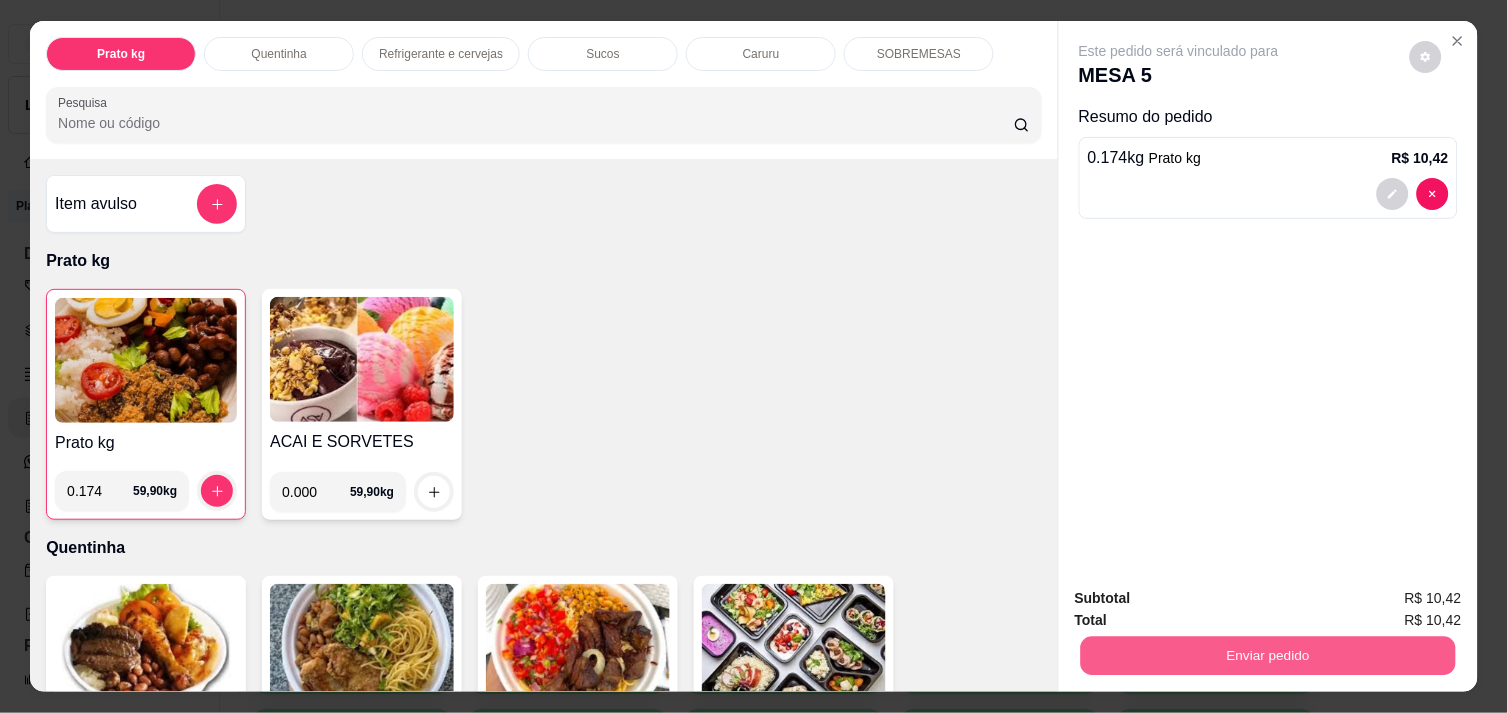 click on "Enviar pedido" at bounding box center (1268, 655) 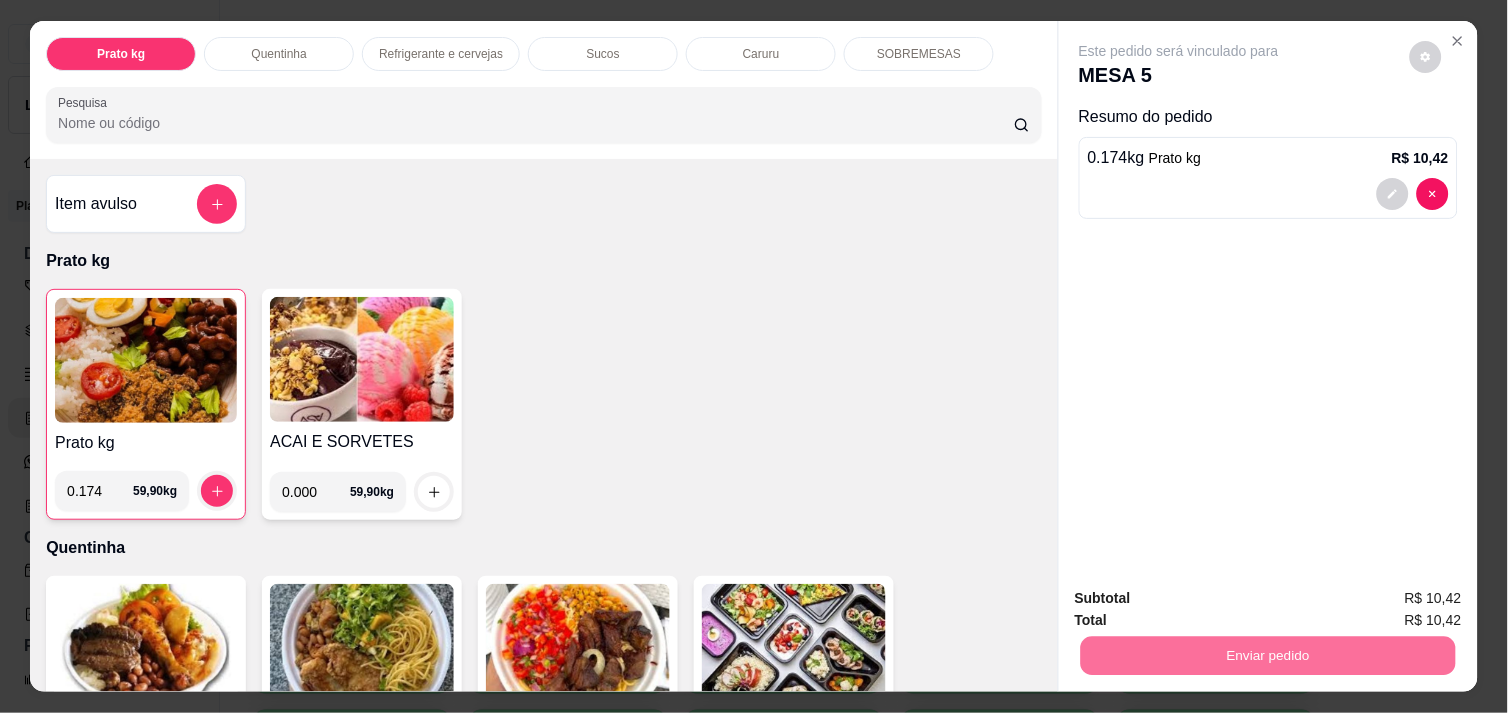 click on "Não registrar e enviar pedido" at bounding box center (1202, 598) 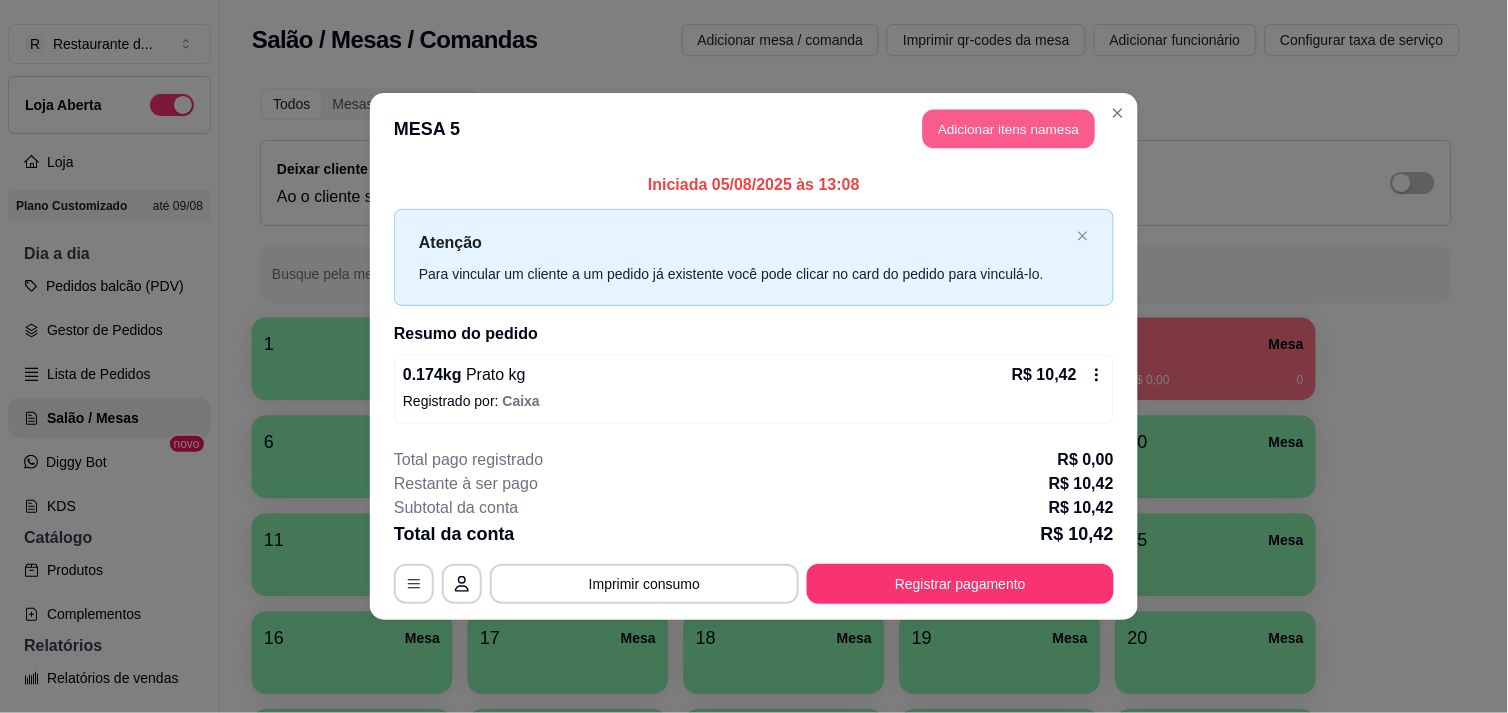 click on "Adicionar itens na  mesa" at bounding box center (1009, 129) 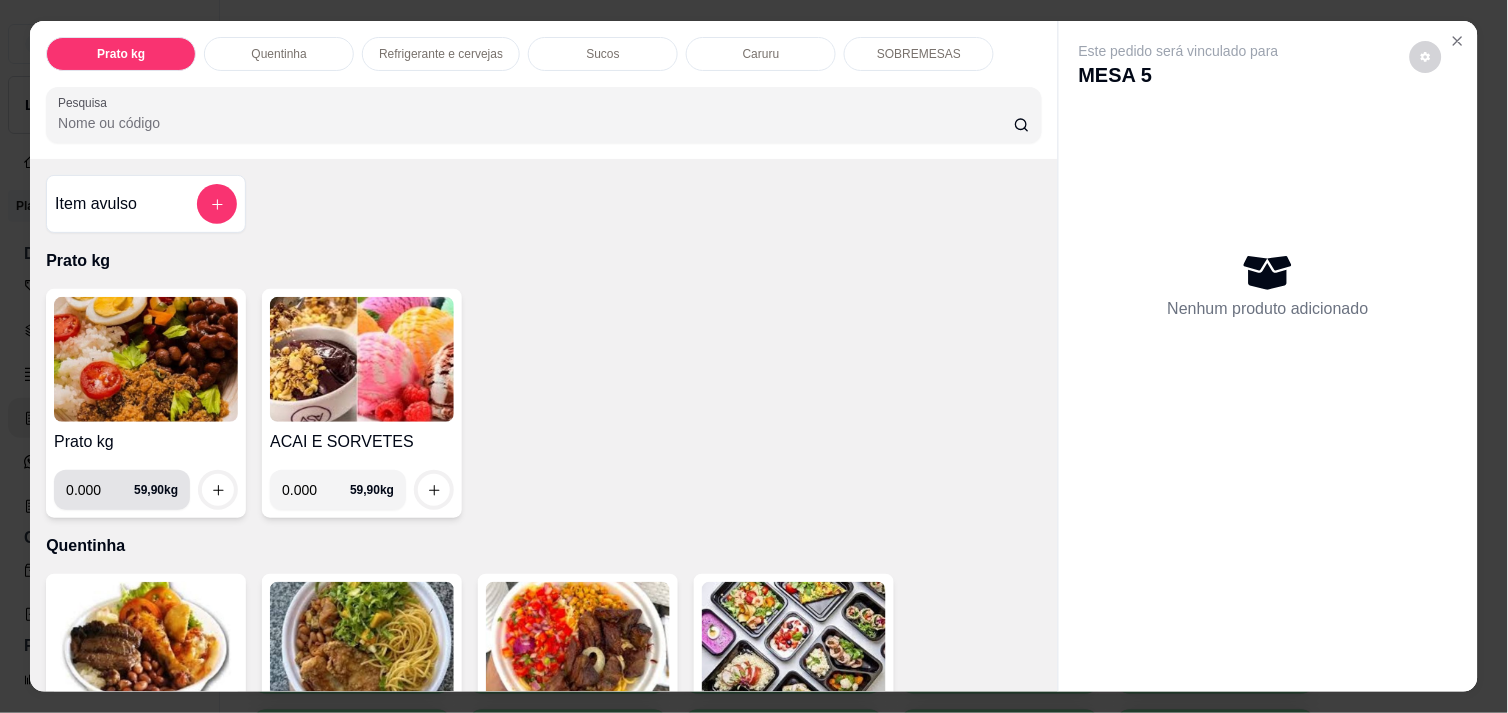 click on "0.000" at bounding box center [100, 490] 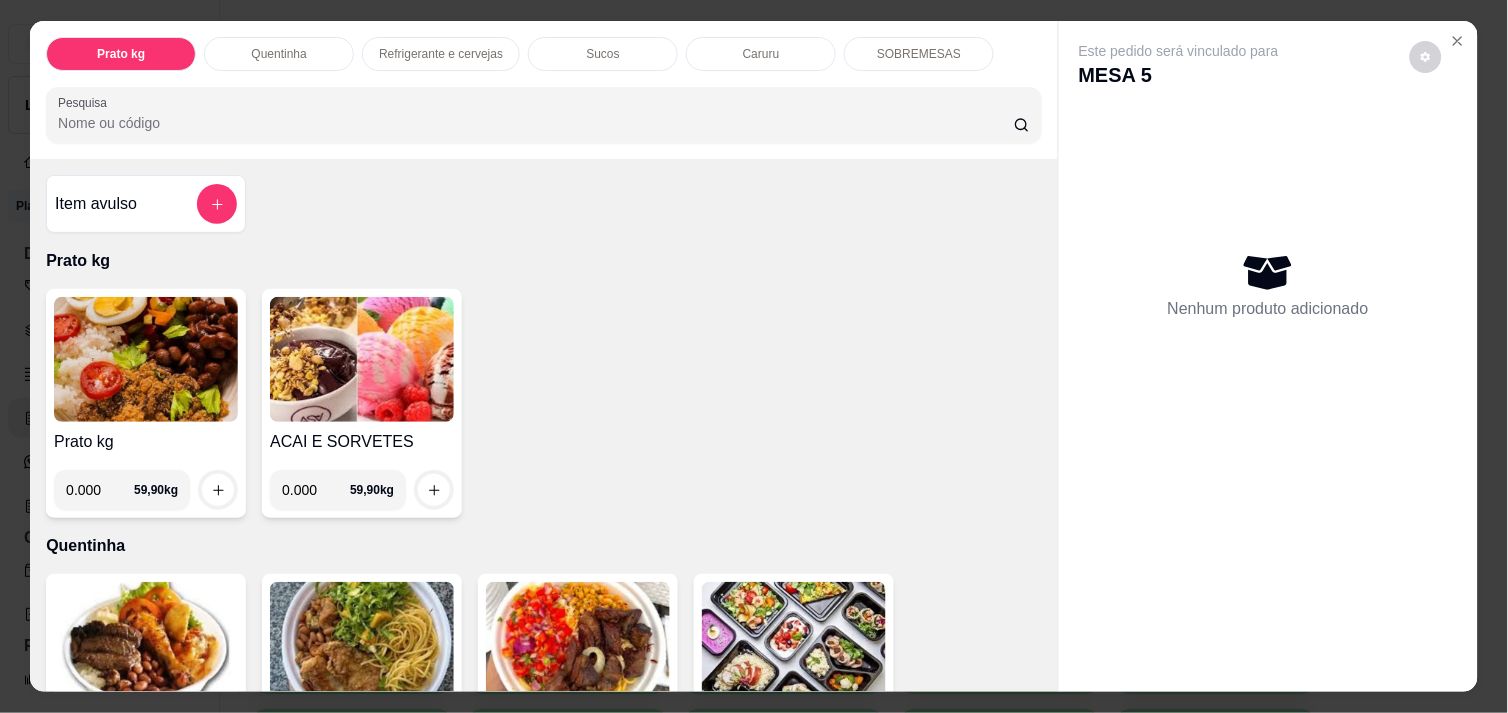 click on "0.000" at bounding box center [100, 490] 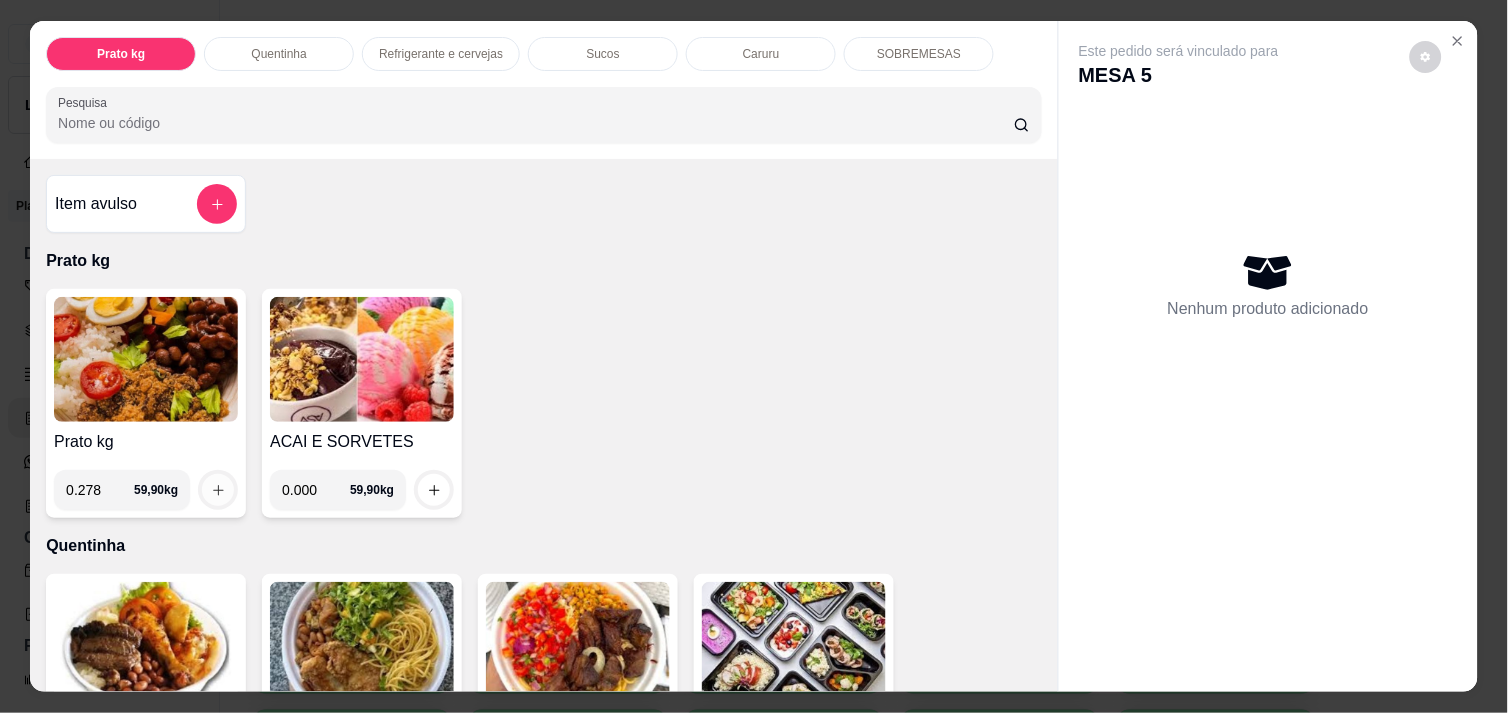 type on "0.278" 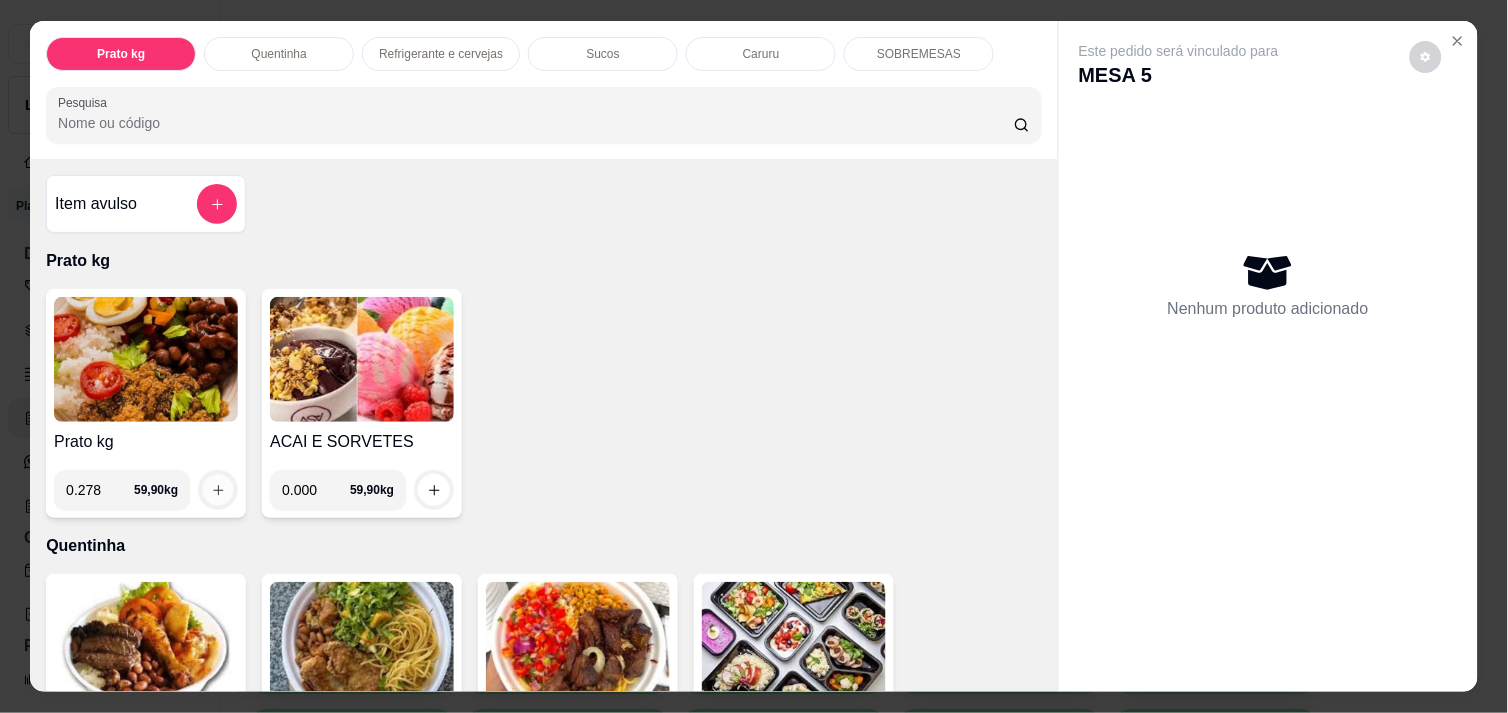 click 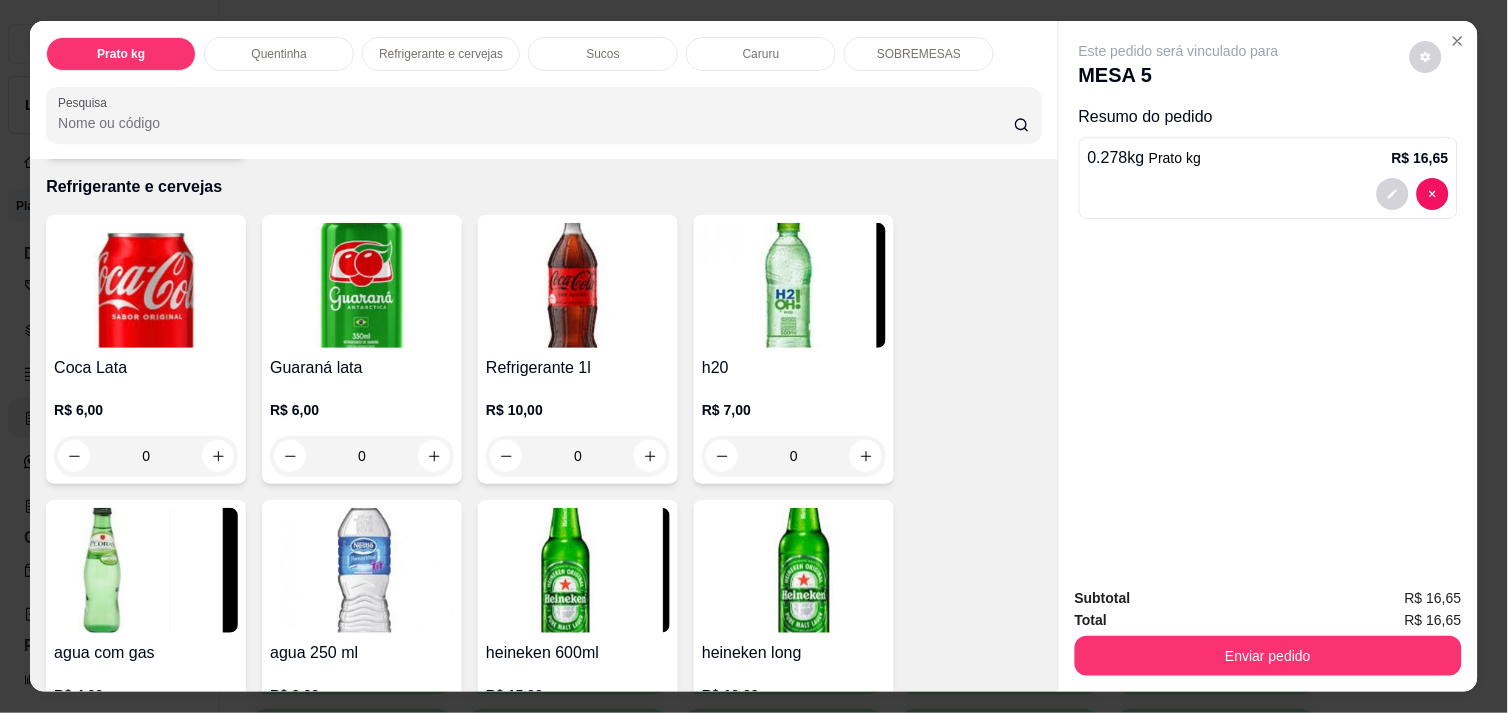 scroll, scrollTop: 977, scrollLeft: 0, axis: vertical 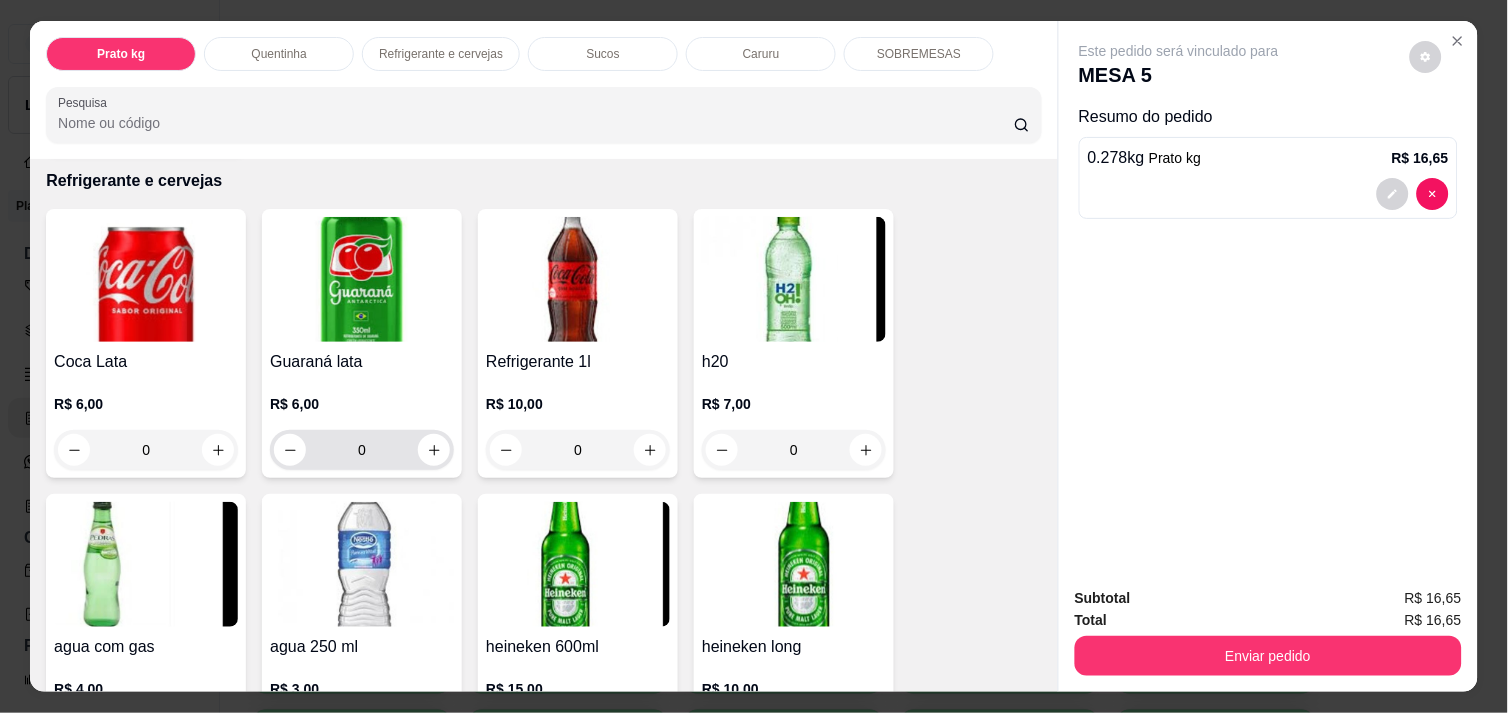 click on "0" at bounding box center (362, 450) 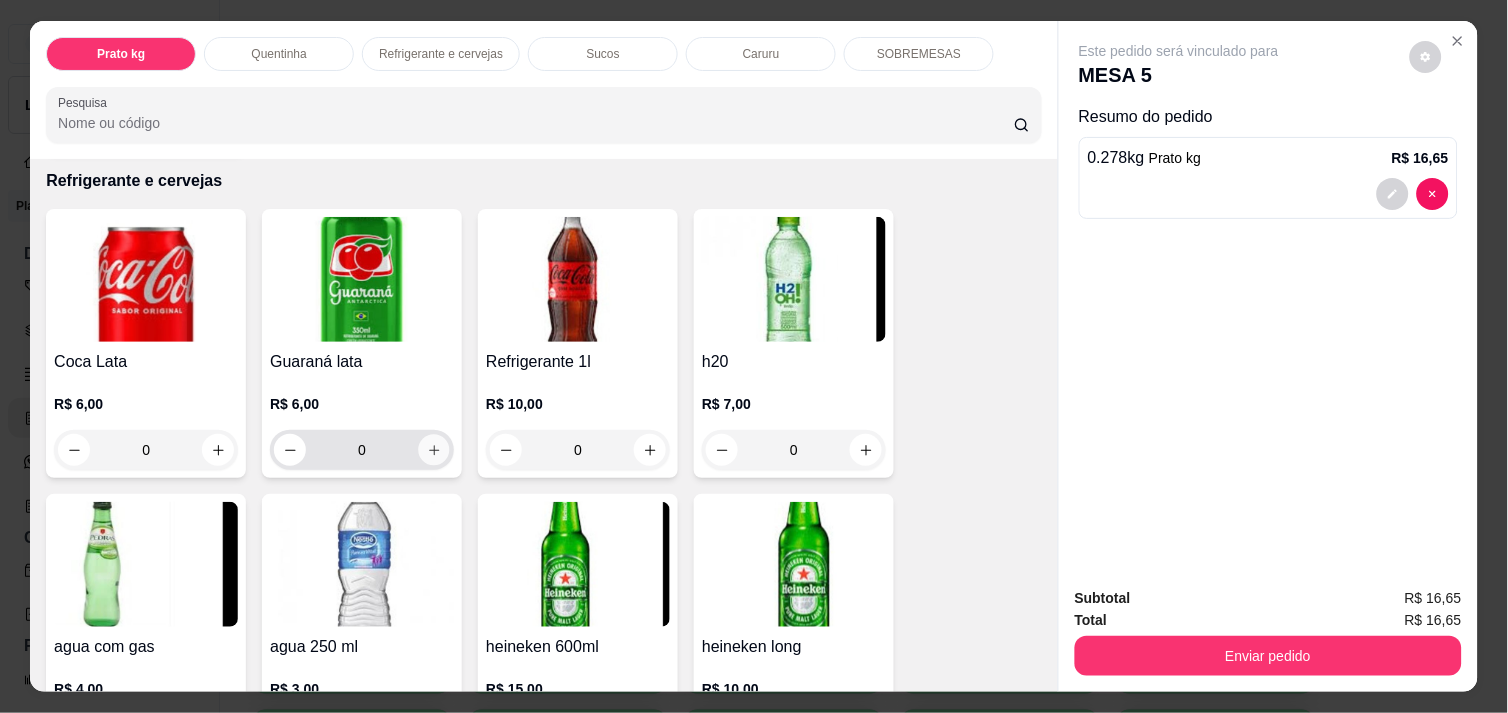 click 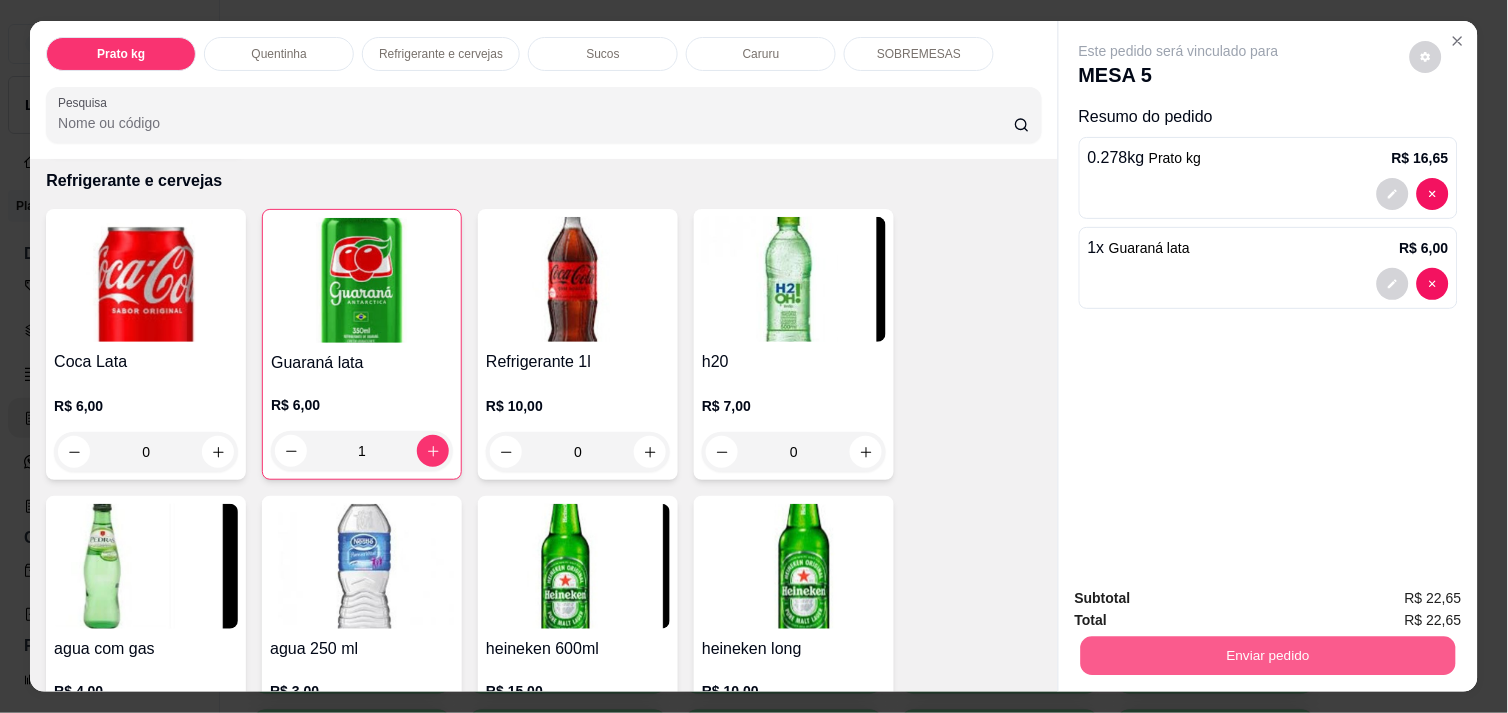 click on "Enviar pedido" at bounding box center [1268, 655] 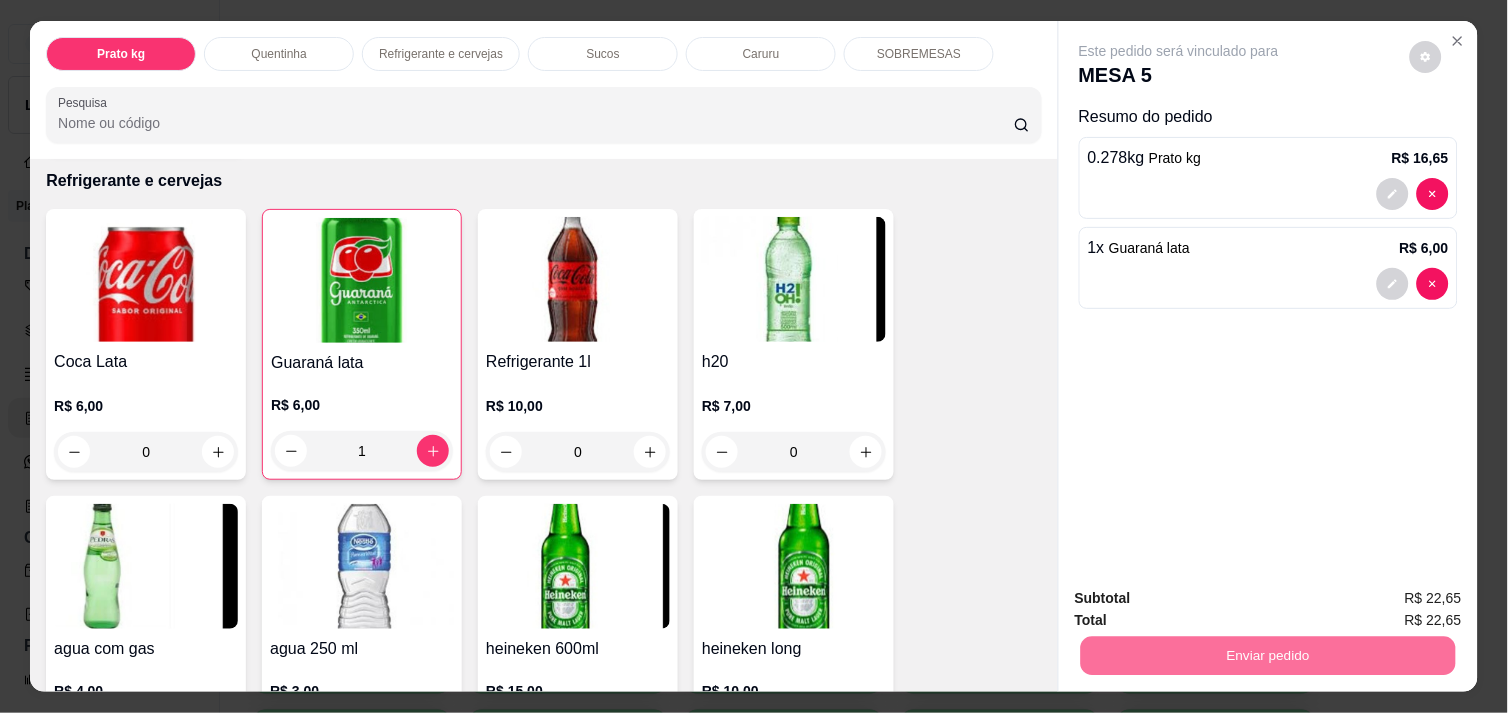 click on "Não registrar e enviar pedido" at bounding box center [1202, 598] 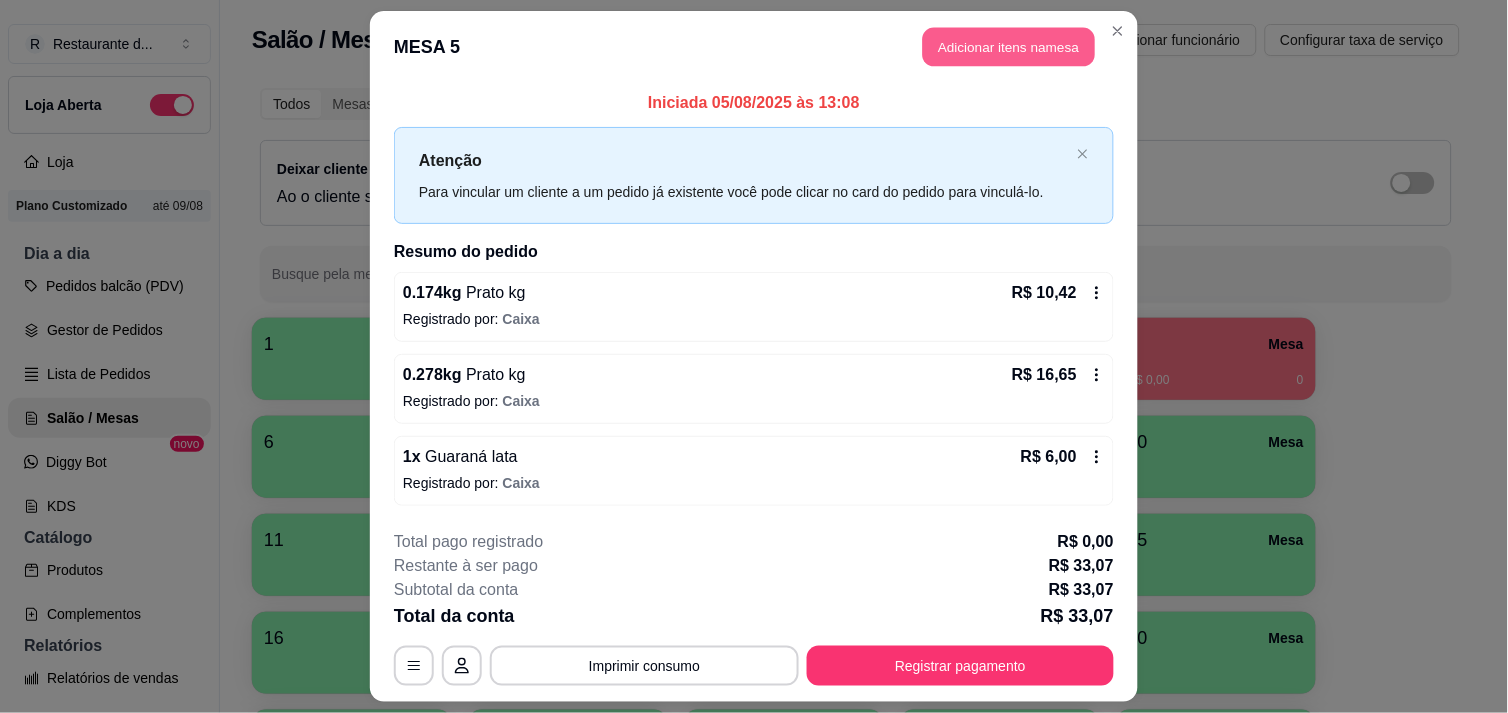click on "Adicionar itens na  mesa" at bounding box center [1009, 47] 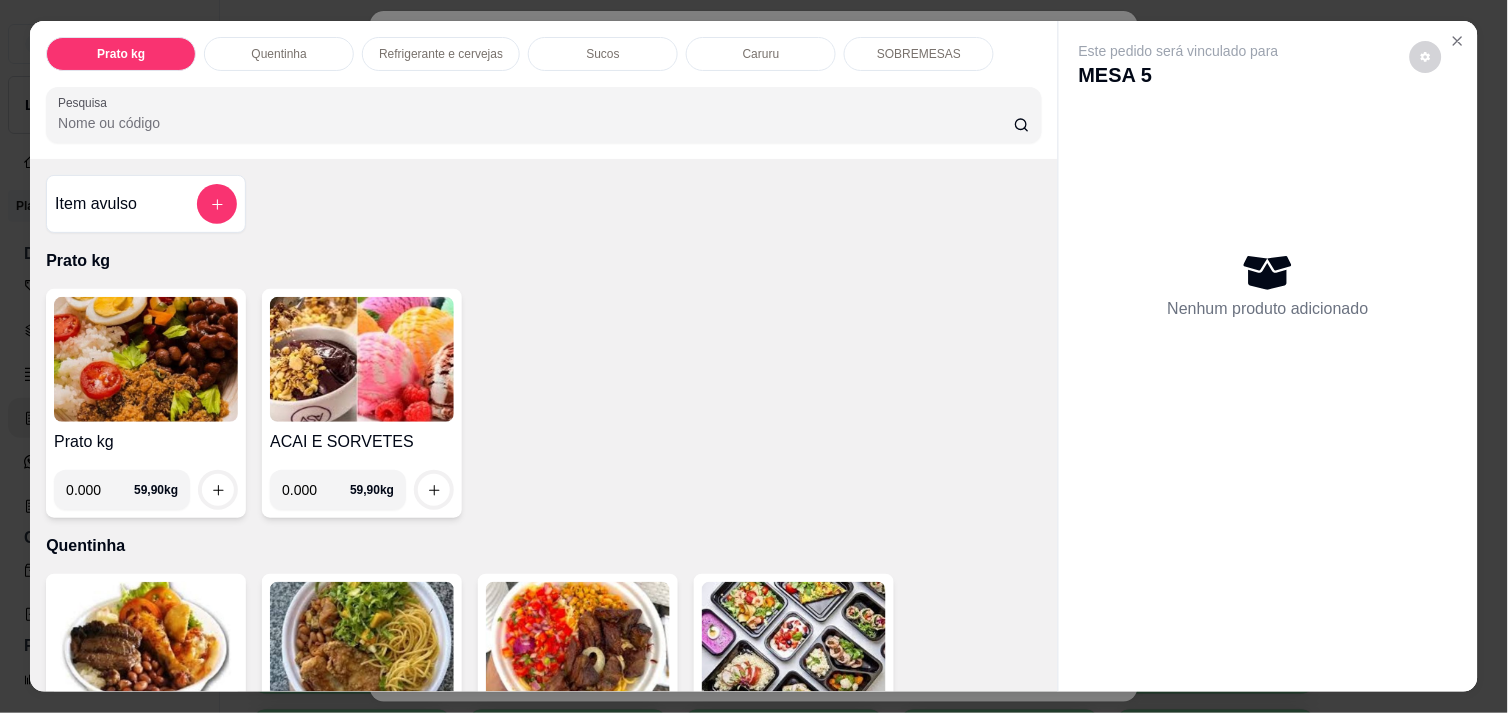 click on "Item avulso Prato kg Prato kg   0.000 59,90 kg ACAI E SORVETES    0.000 59,90 kg Quentinha Quentinha tamanho P   R$ 20,00 0 Quentinha tamanho M   R$ 25,00 0 Quentinha tamanho G   R$ 28,00 0 MARMITA   R$ 50,00 0 MARMITA   R$ 40,00 0 Refrigerante e cervejas  Coca Lata    R$ 6,00 0 Guaraná lata   R$ 6,00 0 Refrigerante 1l   R$ 10,00 0 h20   R$ 7,00 0 agua com gas   R$ 4,00 0 agua 250 ml   R$ 3,00 0 heineken 600ml   R$ 15,00 0 heineken long   R$ 10,00 0 amistel lata   R$ 6,00 0 Sucos Copo suco   R$ 8,00 0 Jarra suco   R$ 15,00 0 Caruru Caruaru meio kg   R$ 30,00 0 SOBREMESAS 123 - MOUSSE   R$ 6,00 0 DELÍCIA DE MORANGO   R$ 6,00 0 DEÍCIA DE ABACAXI   R$ 6,00 0 COCADA CREMOSA   R$ 5,00 0" at bounding box center (544, 425) 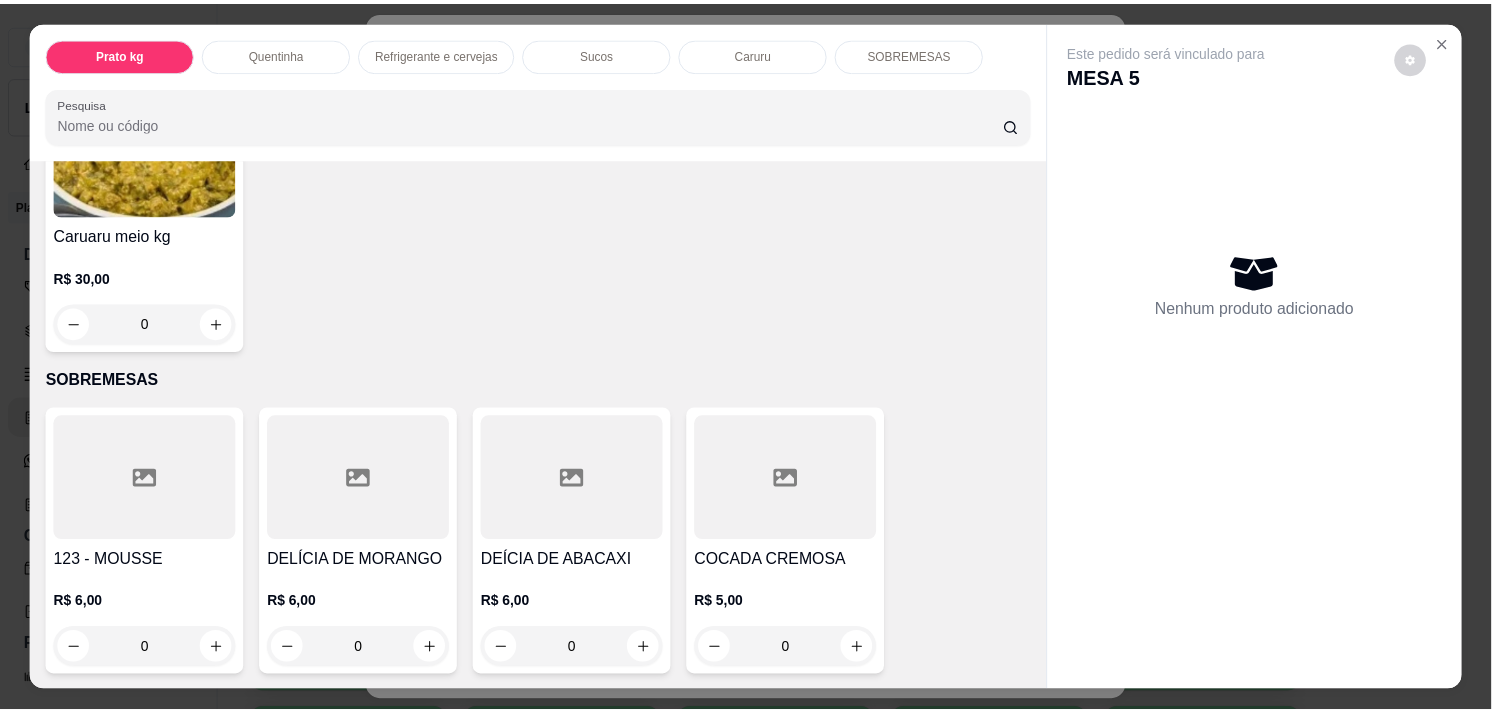 scroll, scrollTop: 2322, scrollLeft: 0, axis: vertical 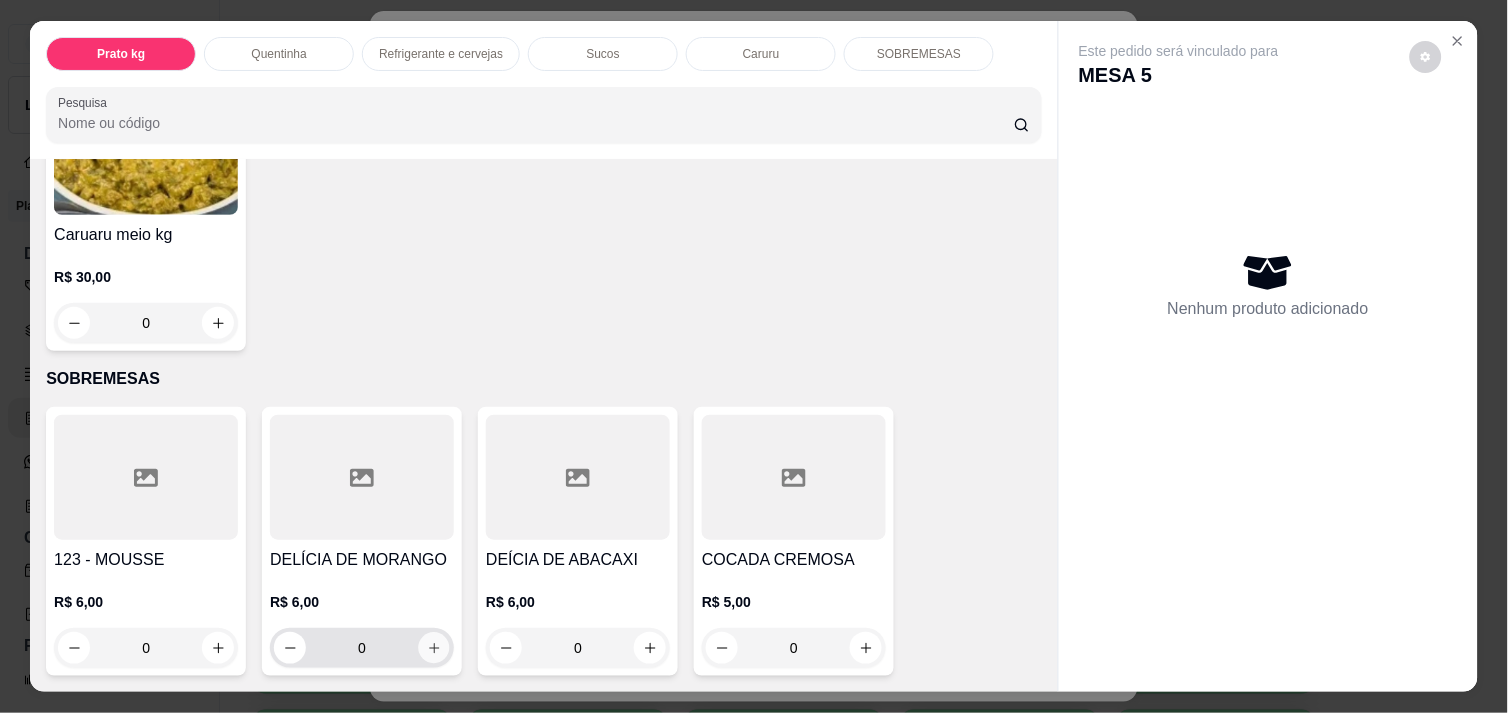 click at bounding box center (434, 648) 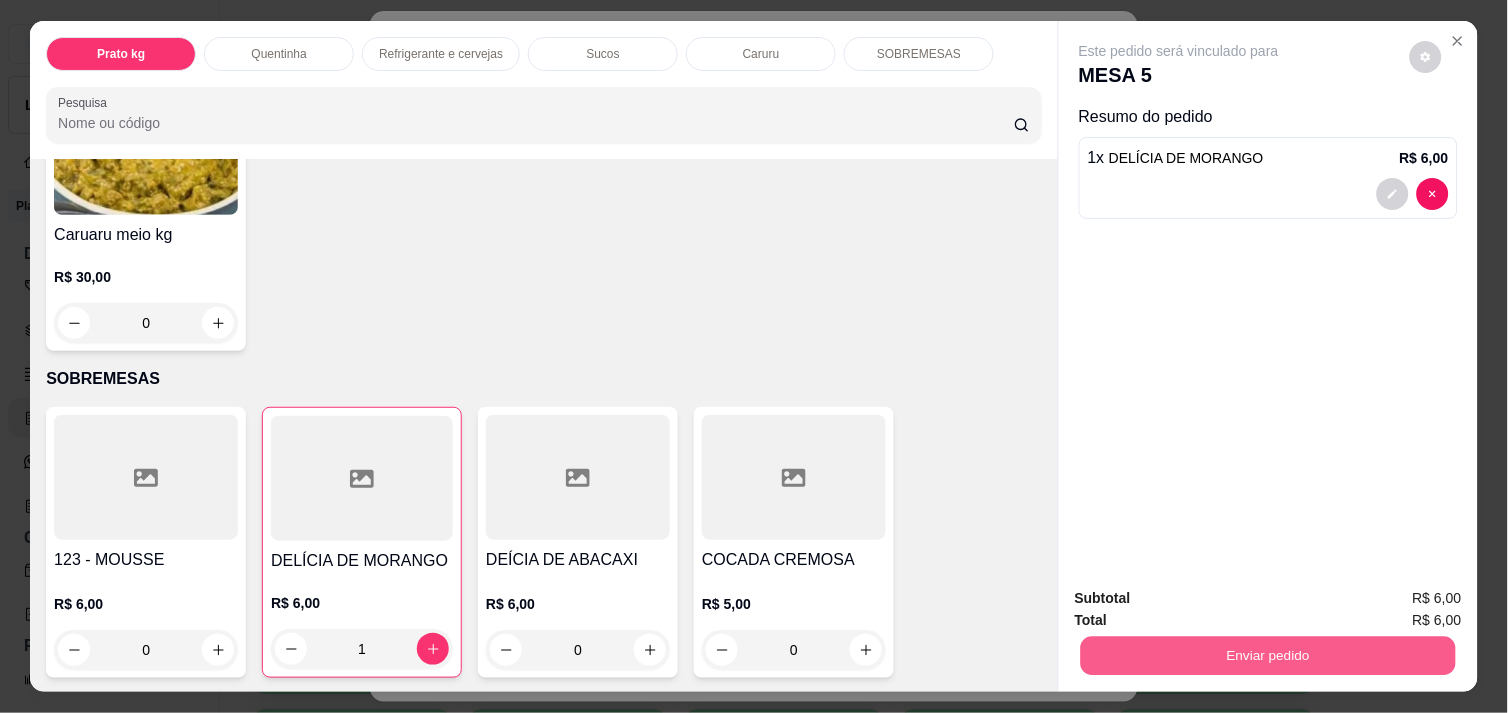 click on "Enviar pedido" at bounding box center [1268, 655] 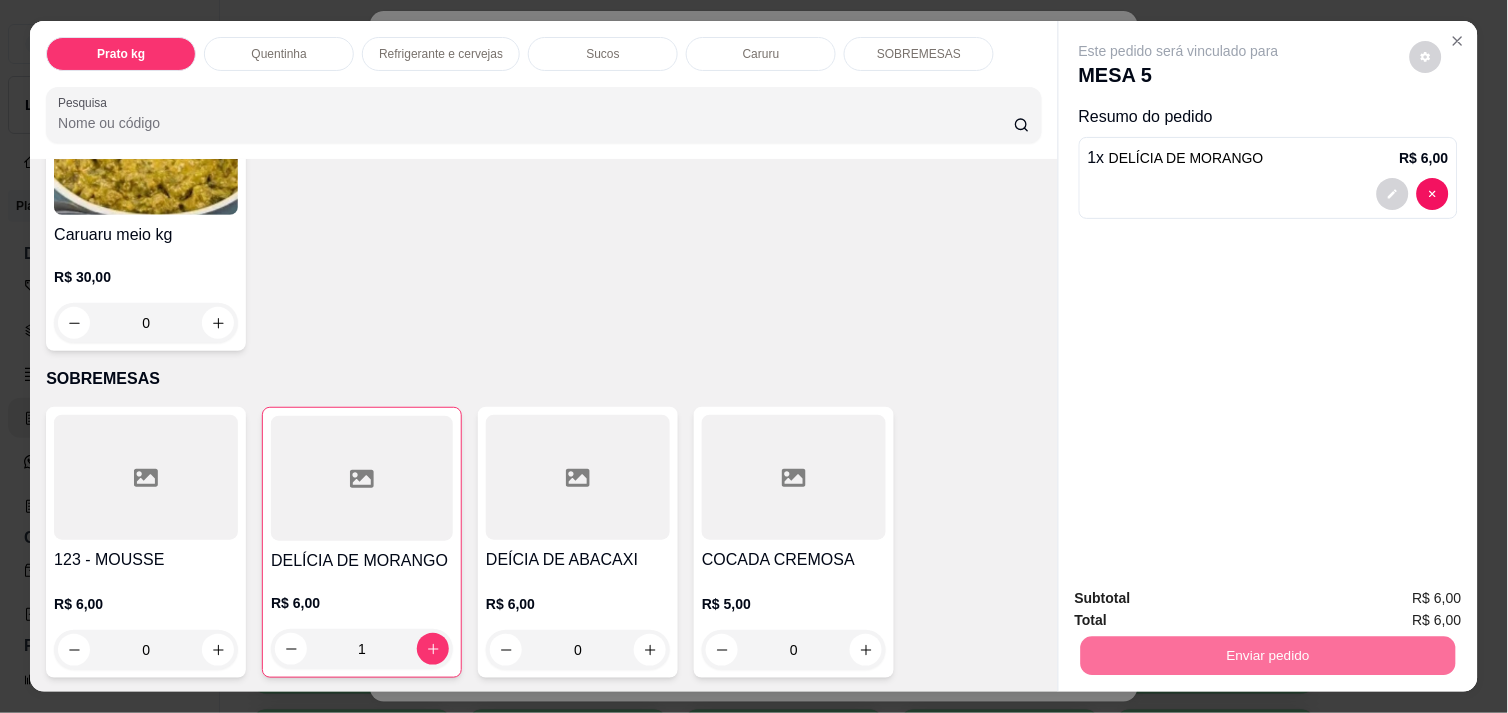 click on "Não registrar e enviar pedido" at bounding box center (1202, 598) 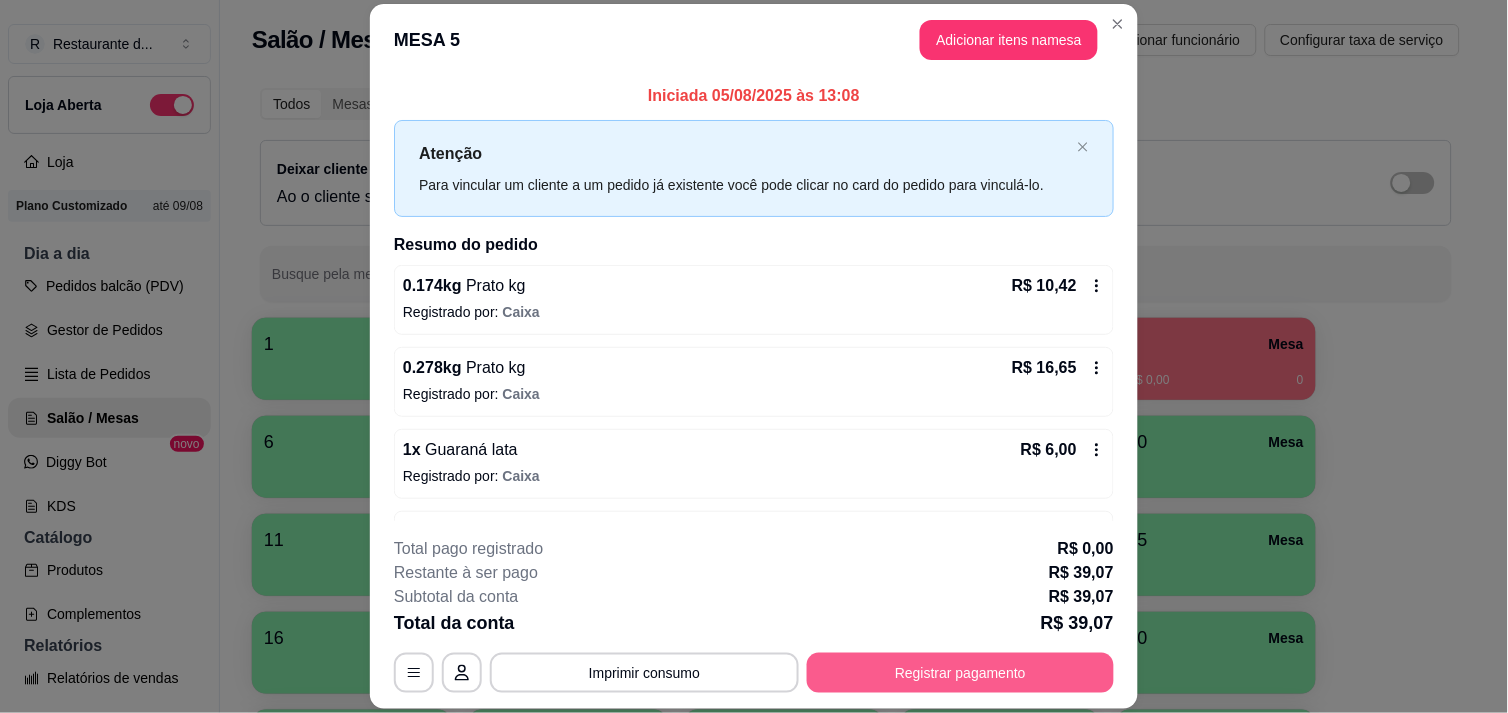 click on "Registrar pagamento" at bounding box center [960, 673] 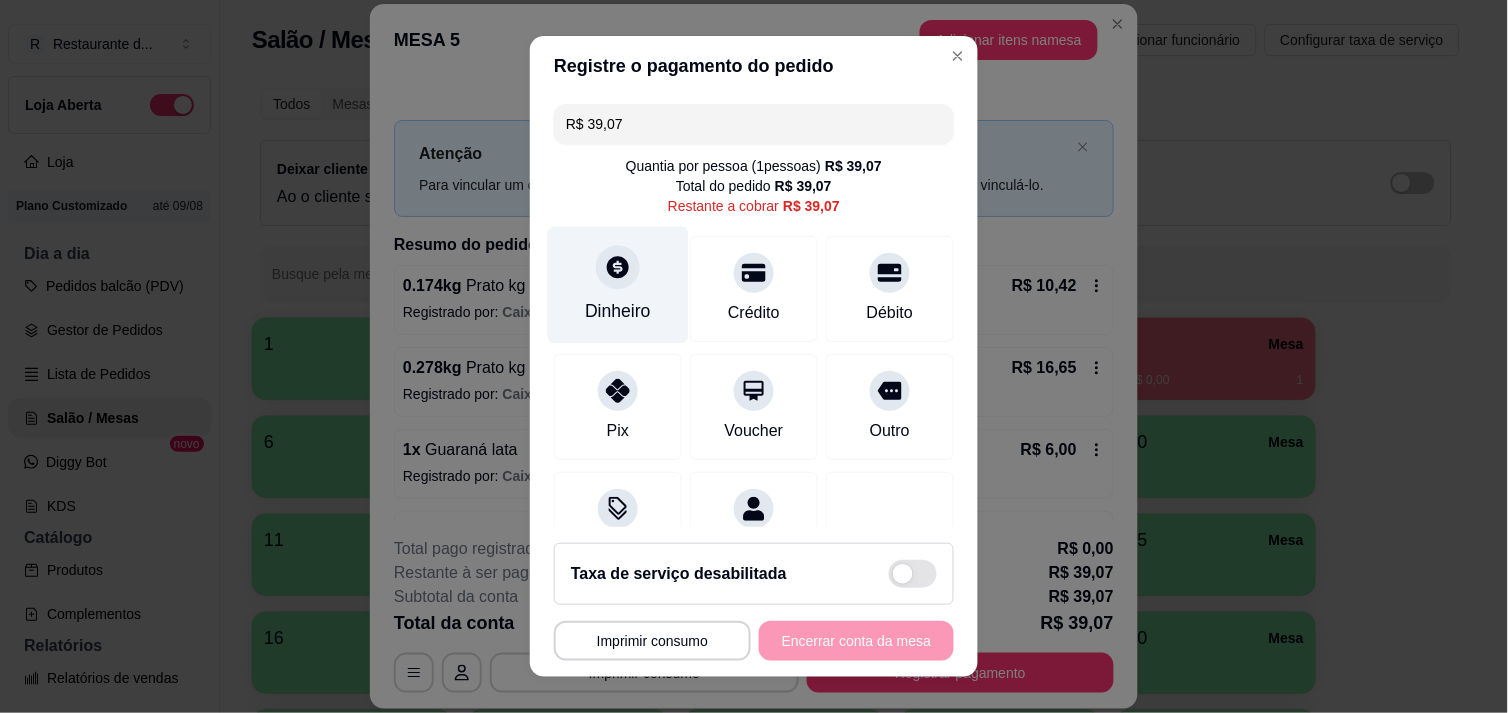 click at bounding box center [618, 267] 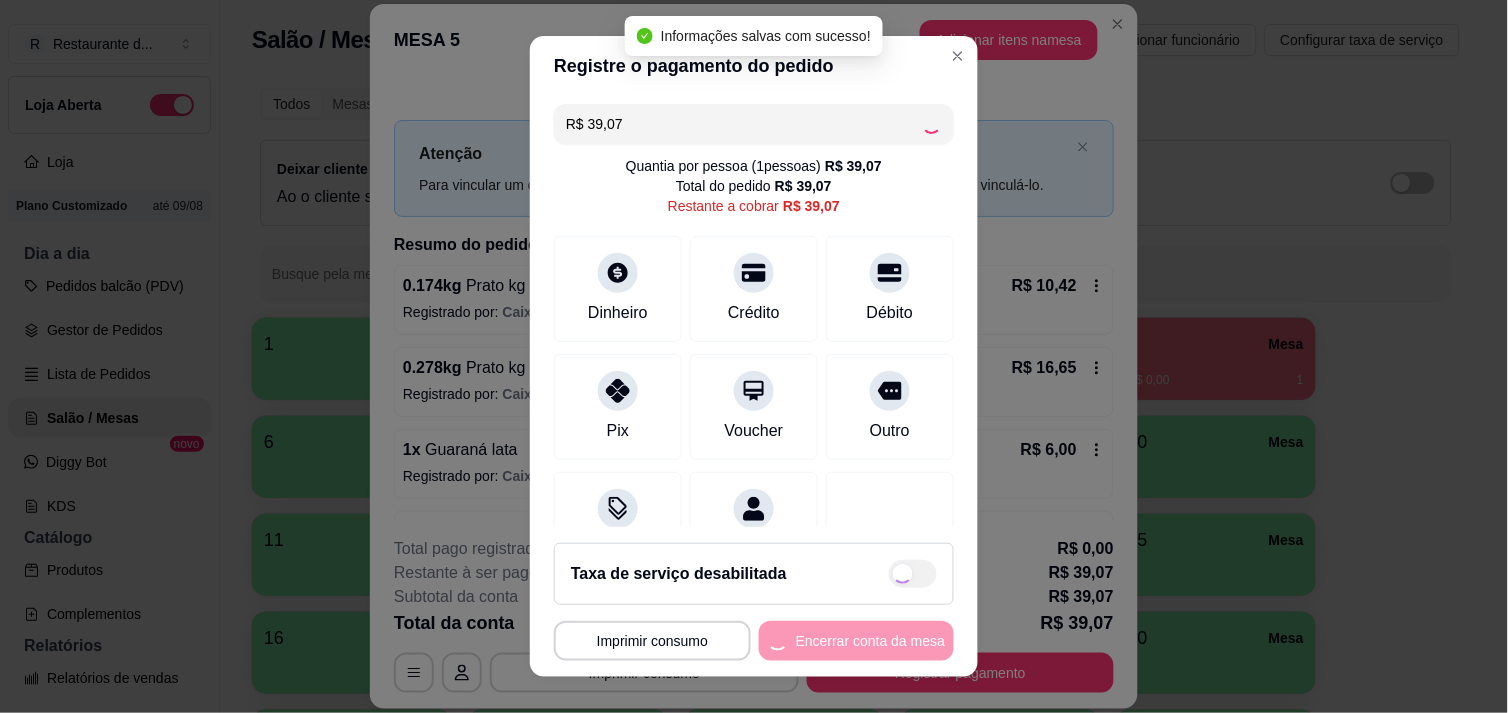 type on "R$ 0,00" 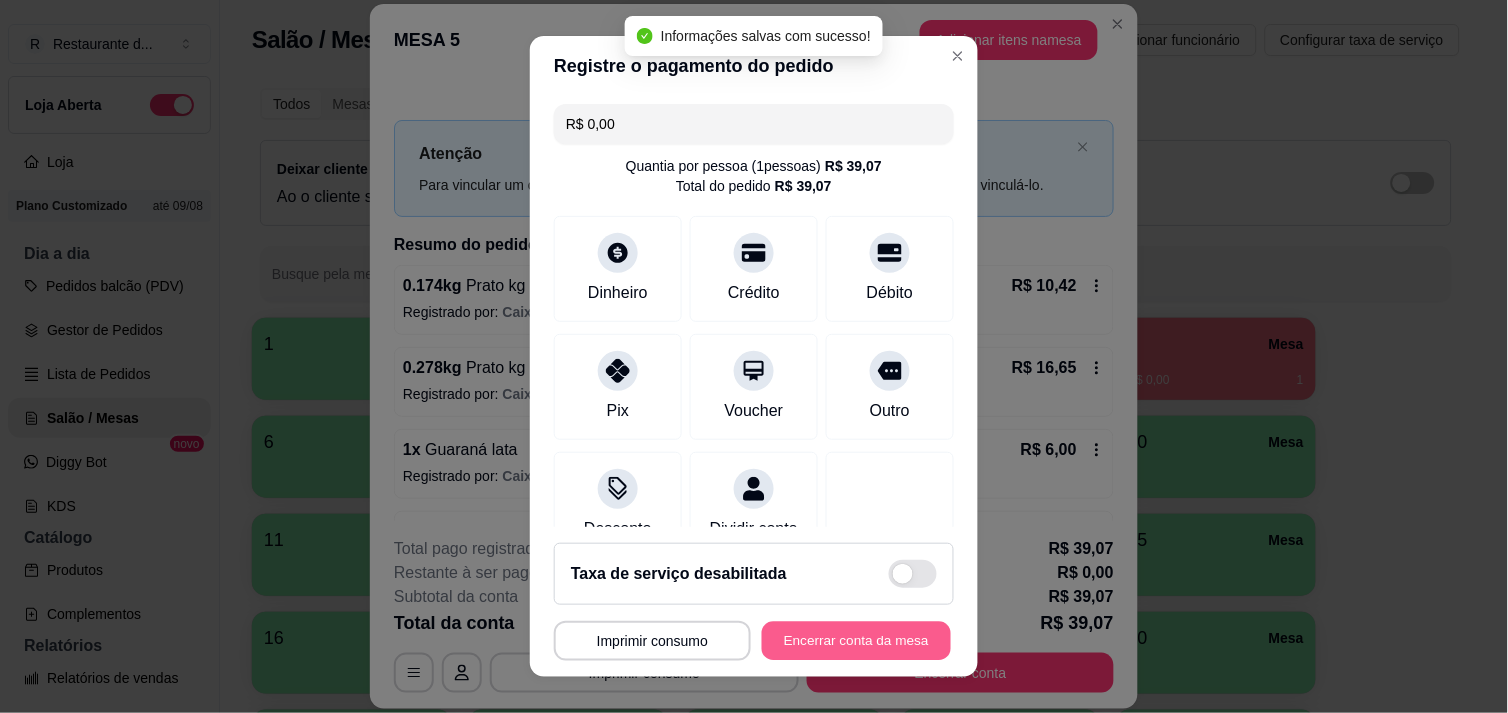 click on "Encerrar conta da mesa" at bounding box center [856, 641] 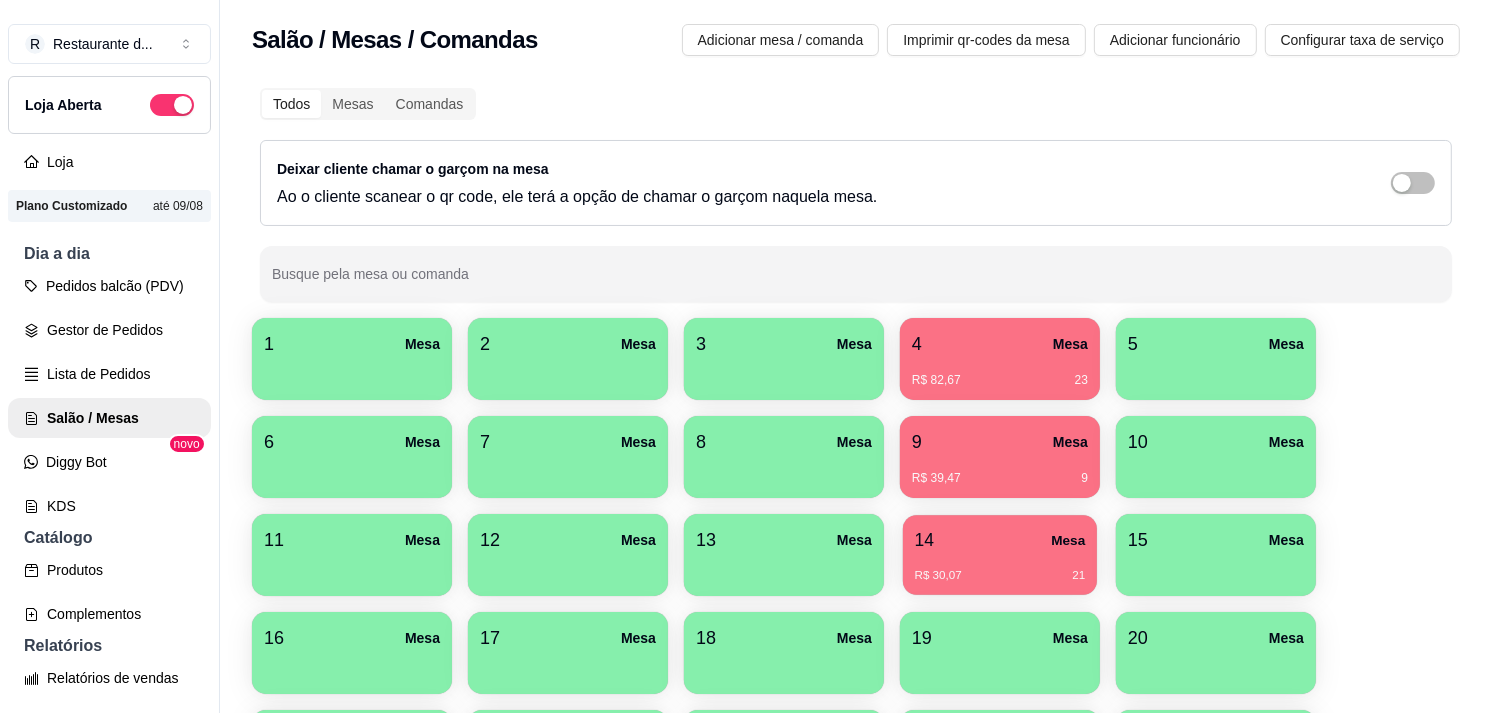 click on "14 Mesa" at bounding box center [1000, 540] 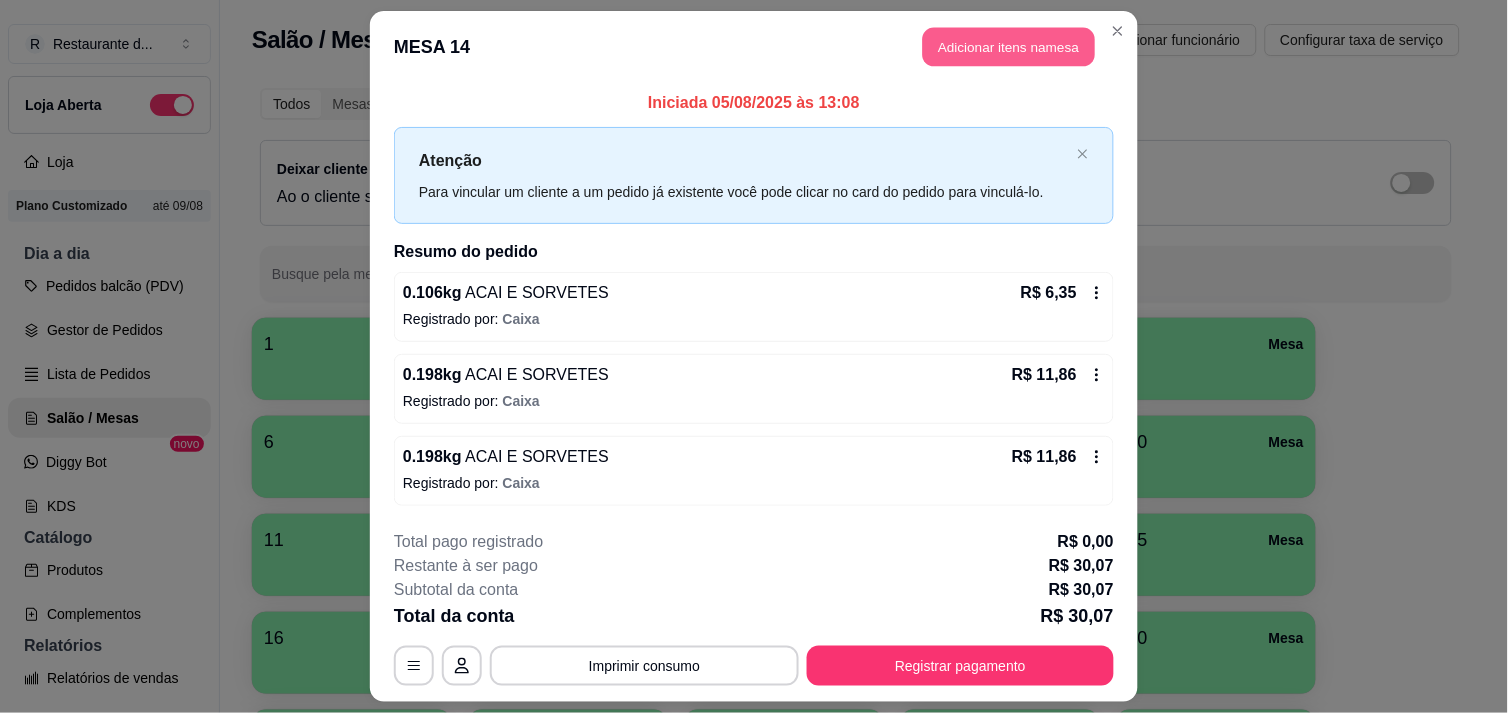 click on "Adicionar itens na  mesa" at bounding box center (1009, 47) 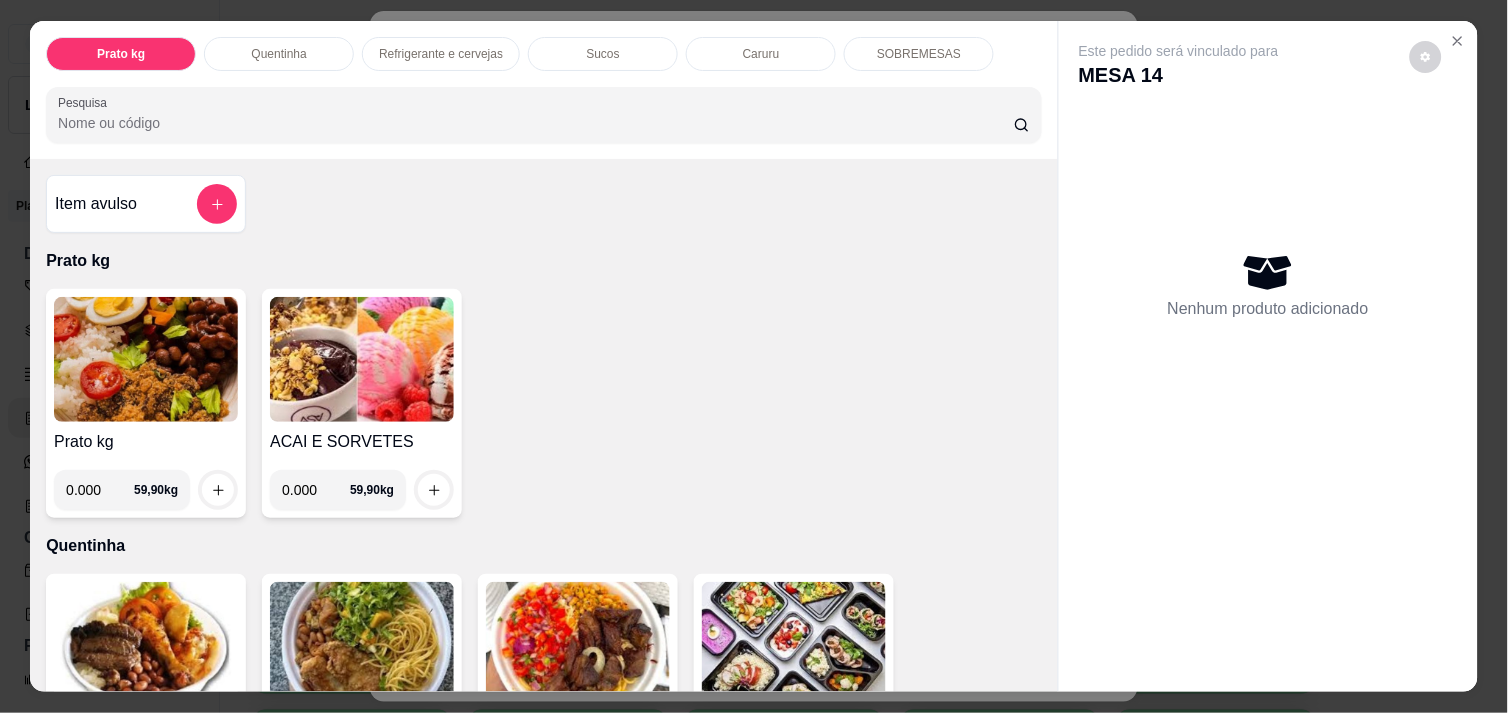 click on "0.000" at bounding box center [316, 490] 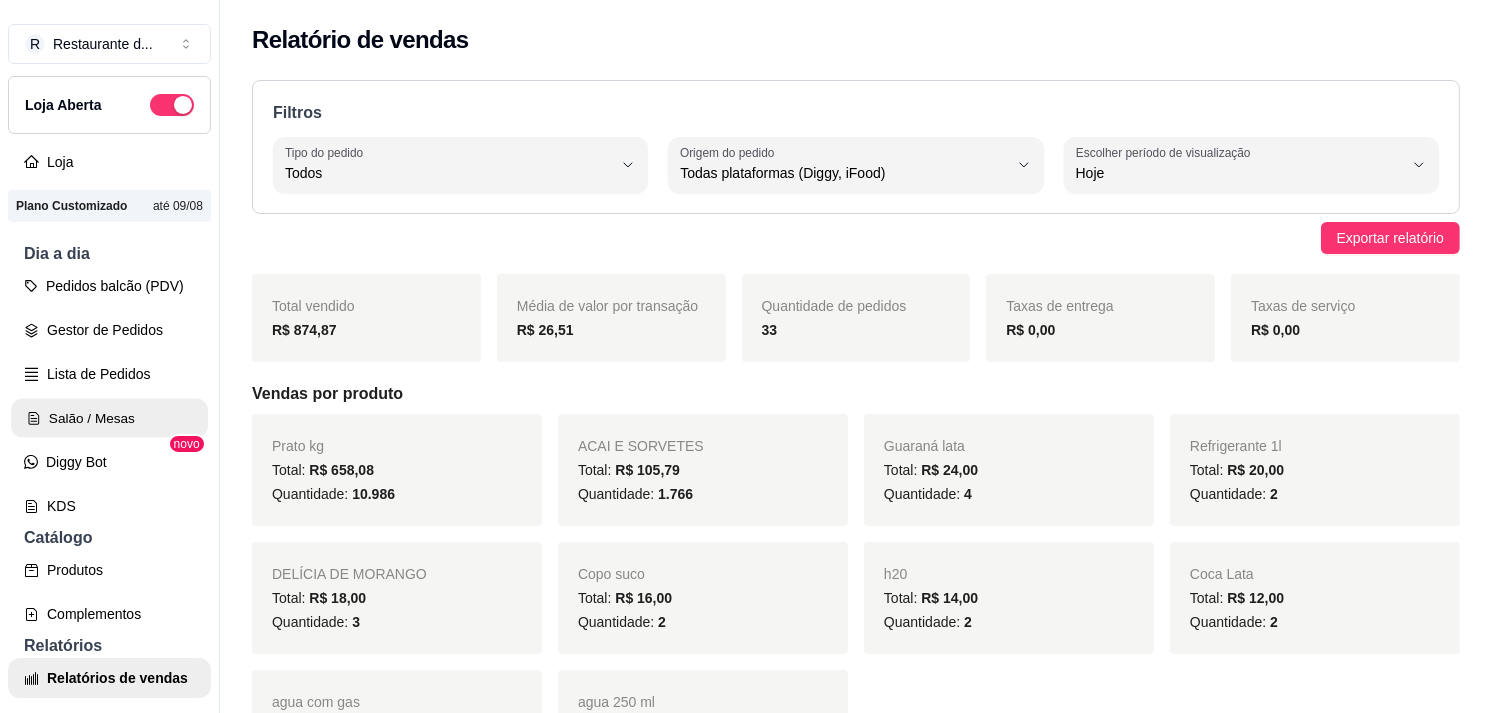 click on "Salão / Mesas" at bounding box center [109, 418] 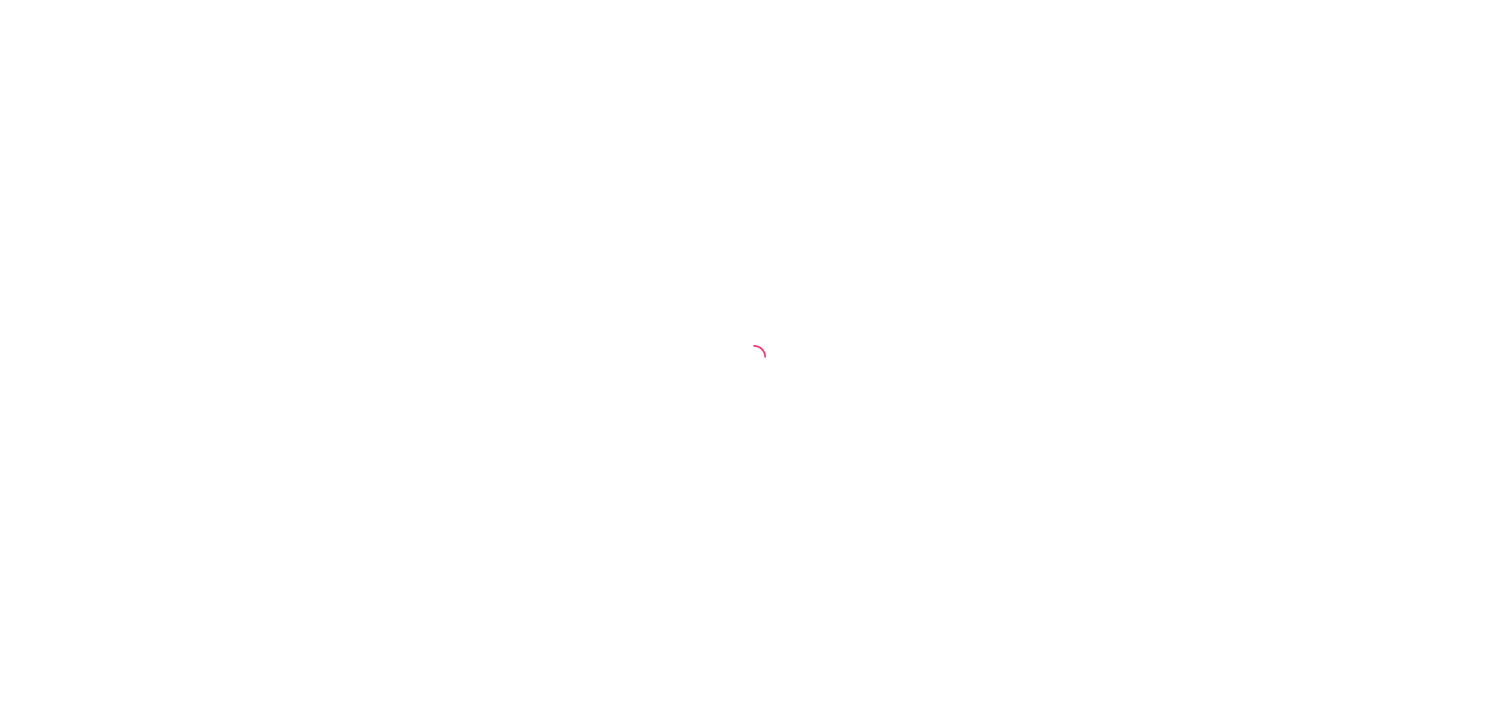scroll, scrollTop: 0, scrollLeft: 0, axis: both 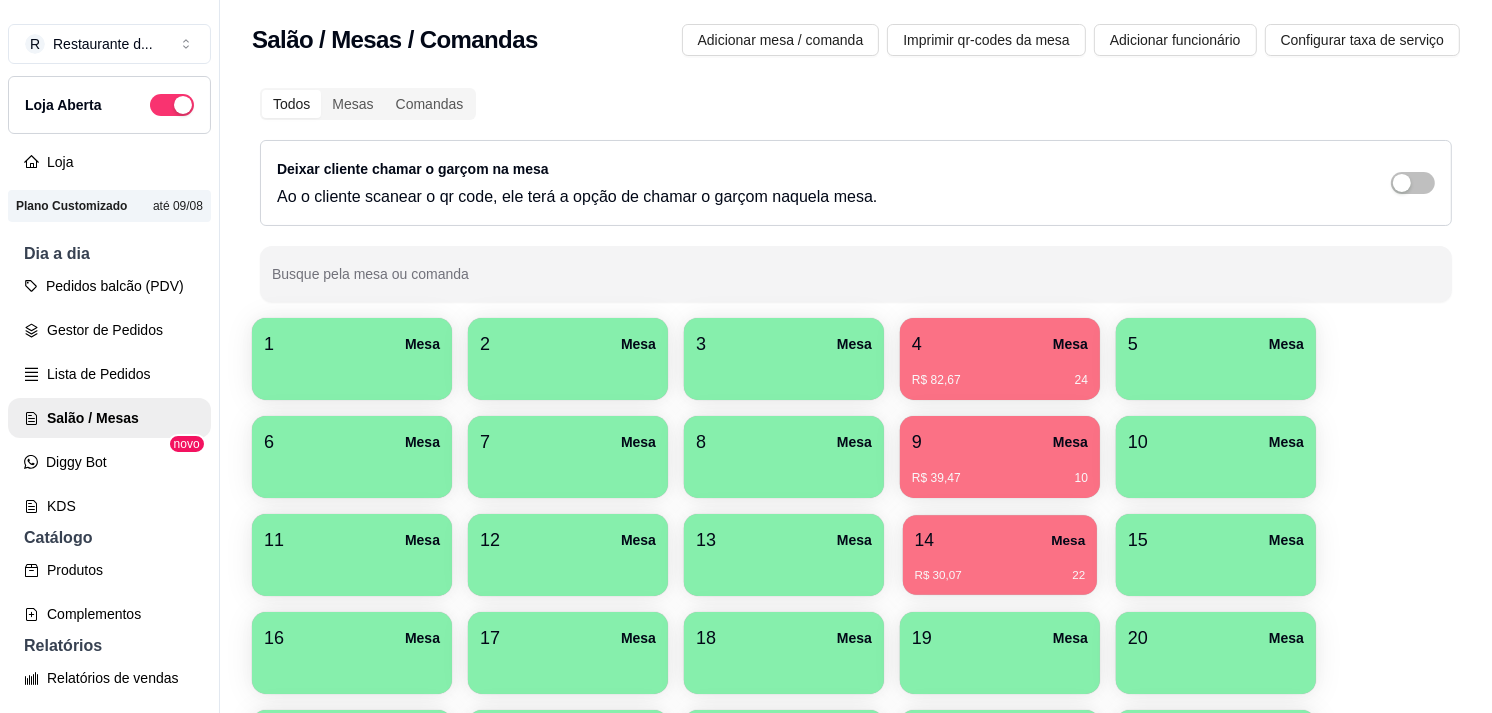 click on "30,07 22" at bounding box center (1000, 576) 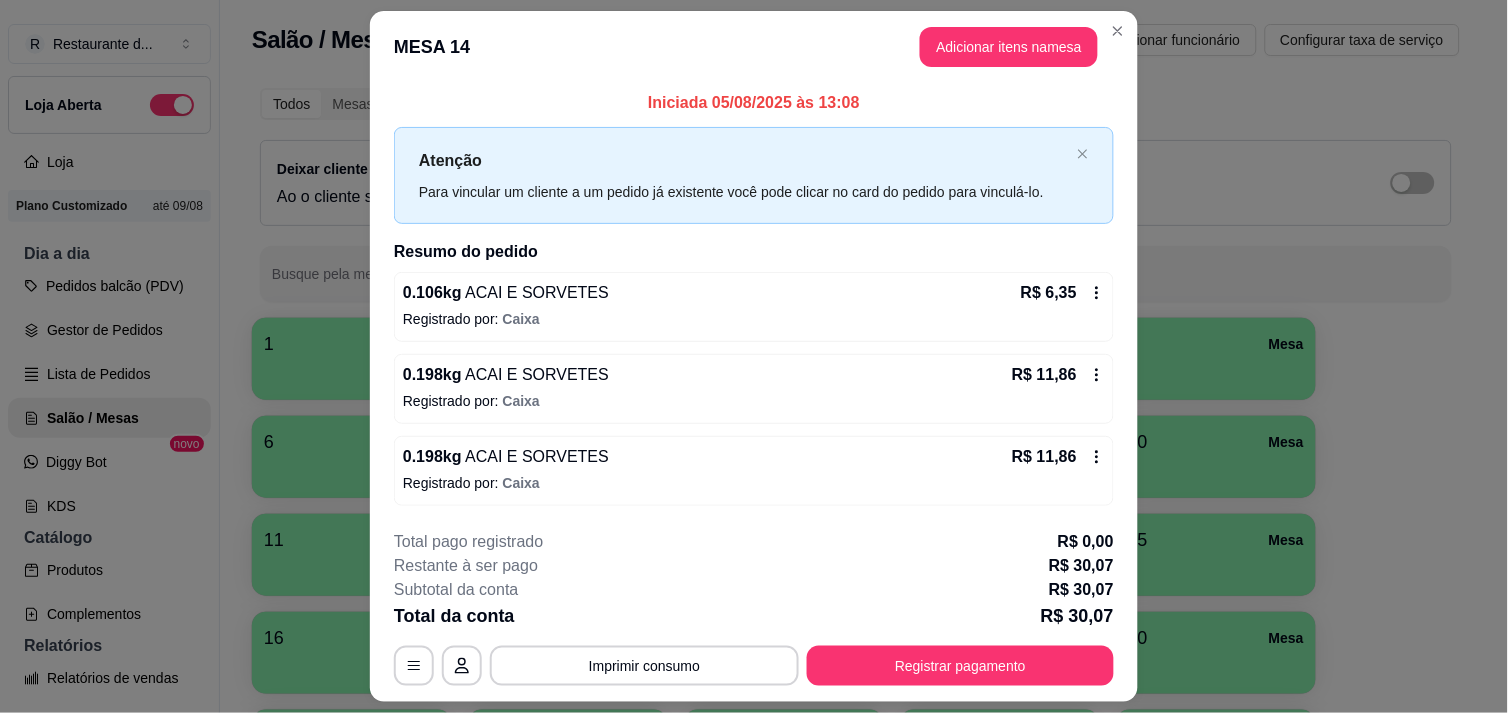 click on "**********" at bounding box center (754, 608) 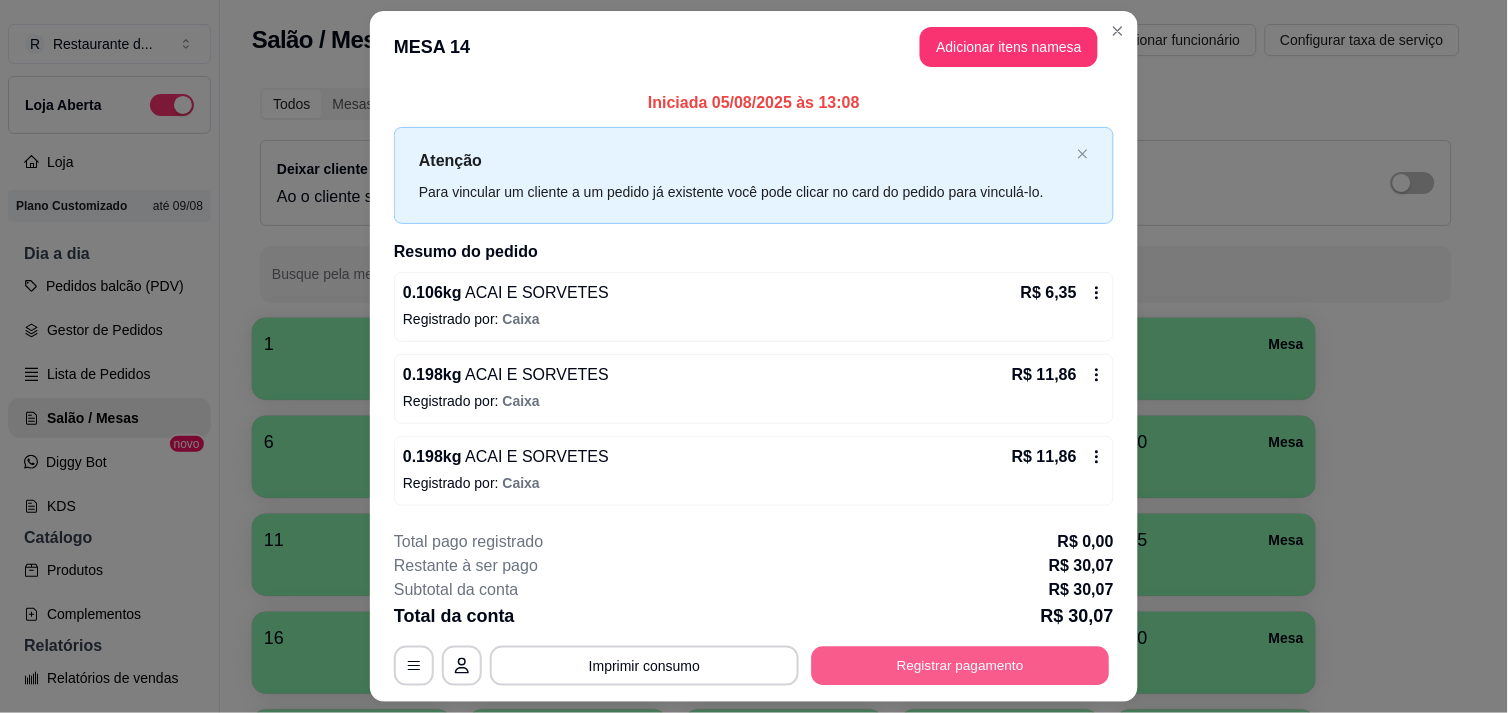 click on "Registrar pagamento" at bounding box center [961, 666] 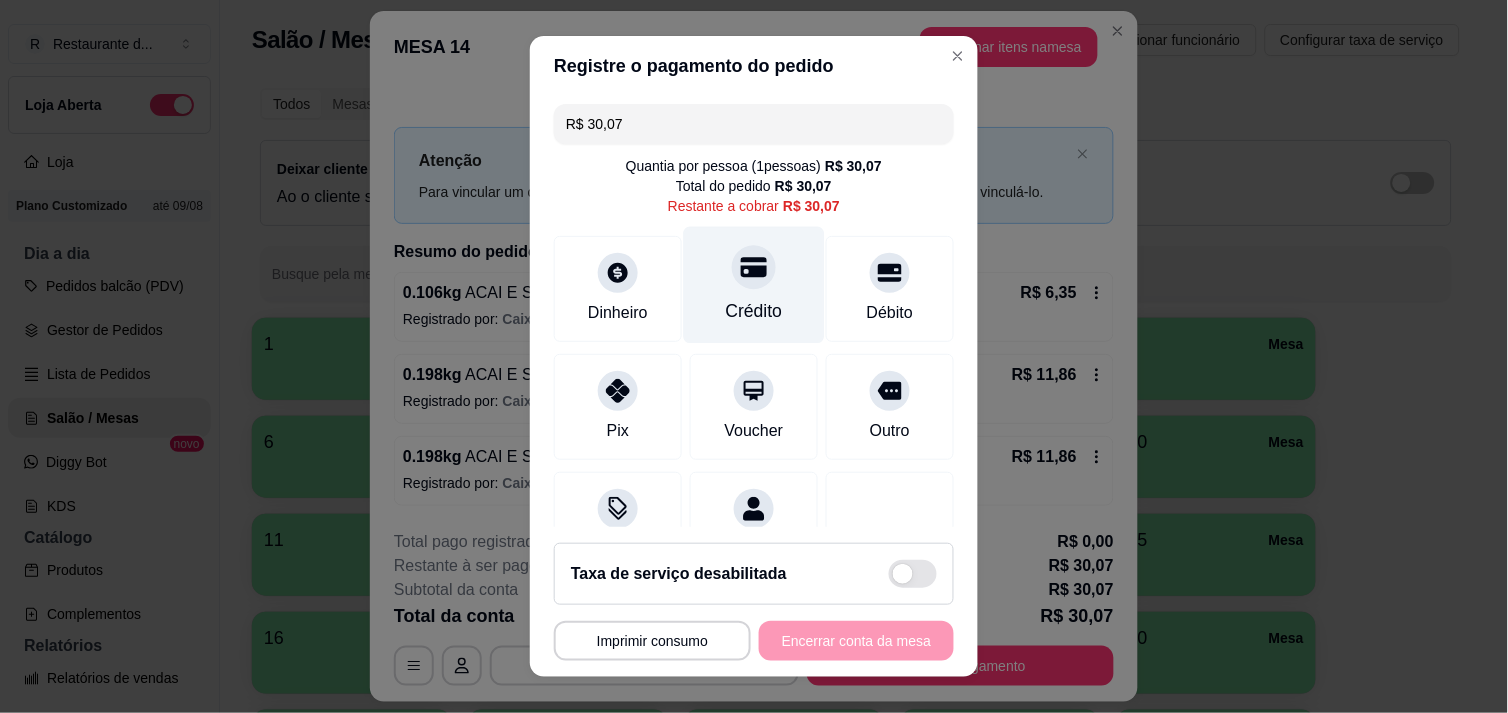 click on "Crédito" at bounding box center [754, 284] 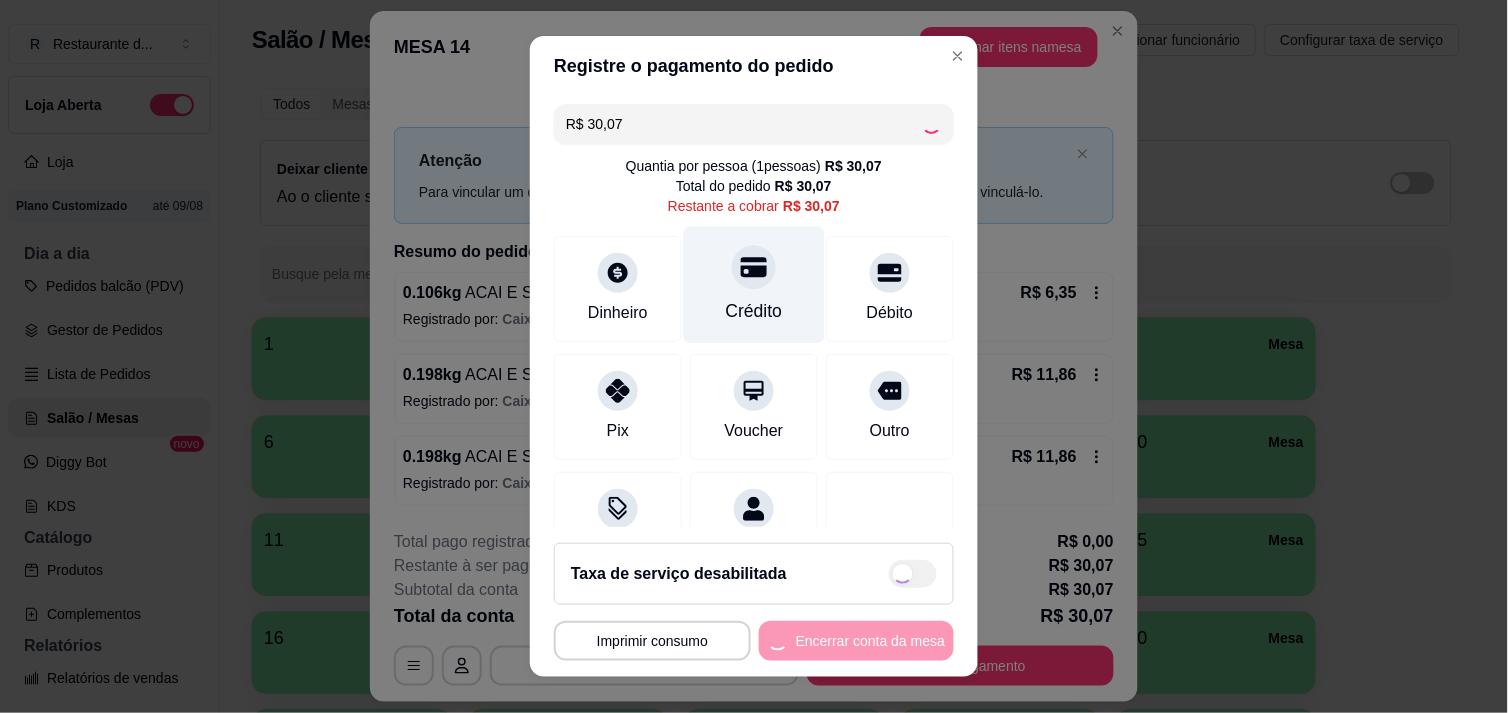 type on "R$ 0,00" 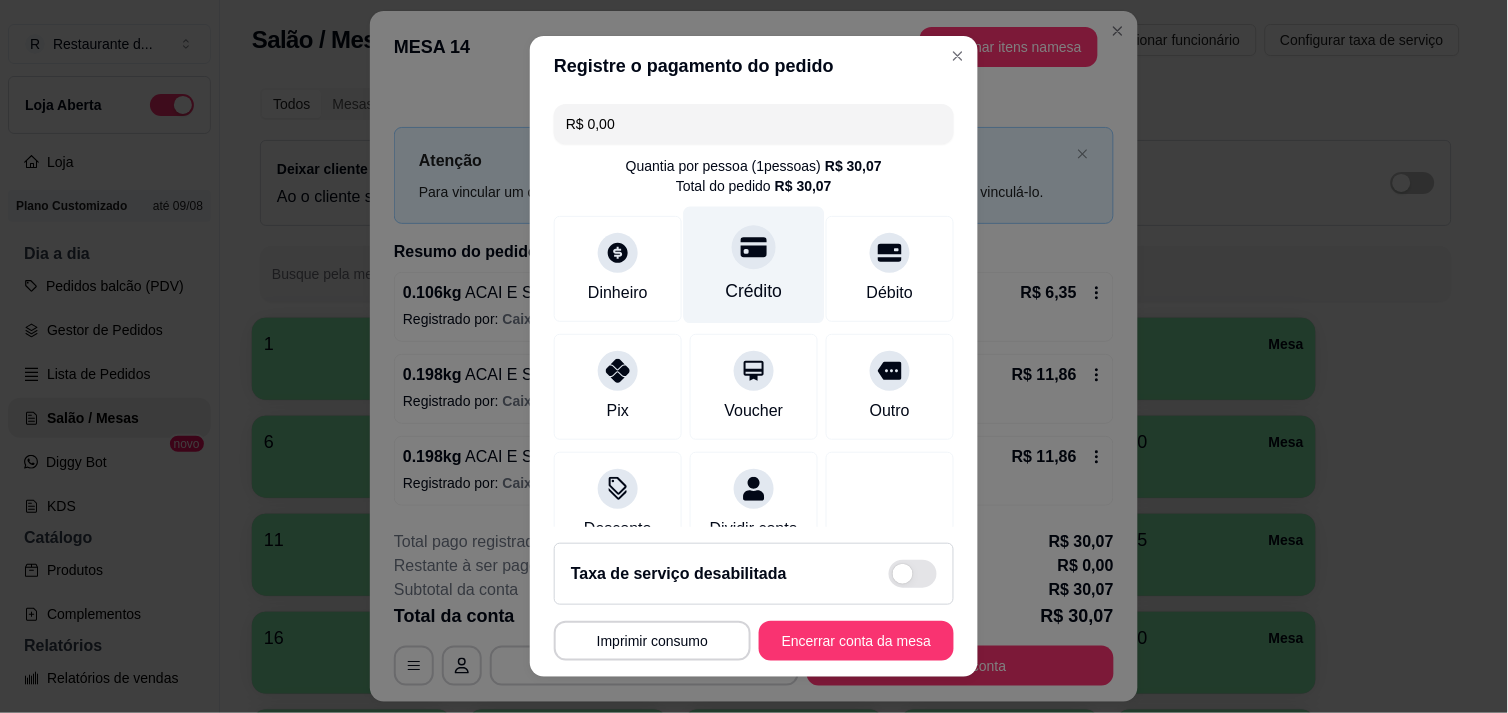click on "Crédito" at bounding box center [754, 264] 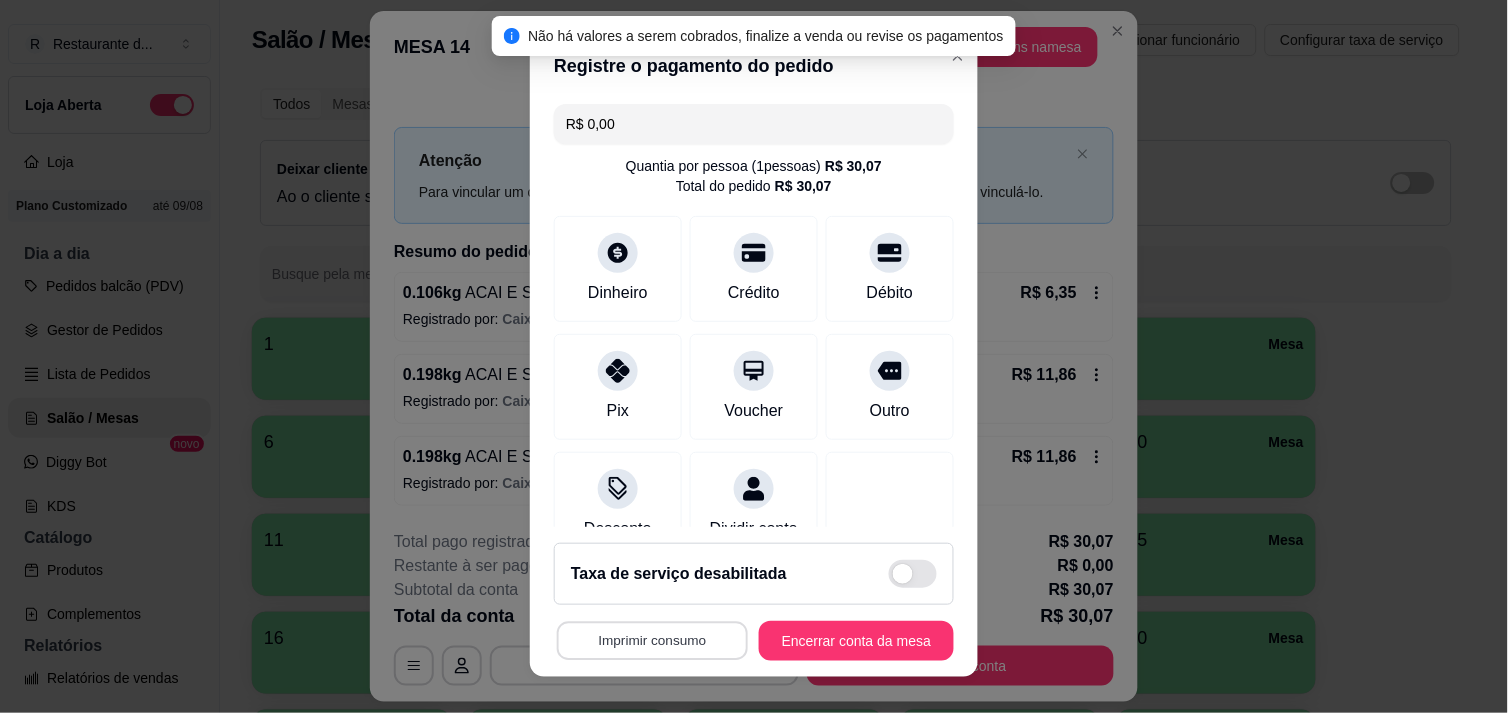 click on "Imprimir consumo" at bounding box center [652, 641] 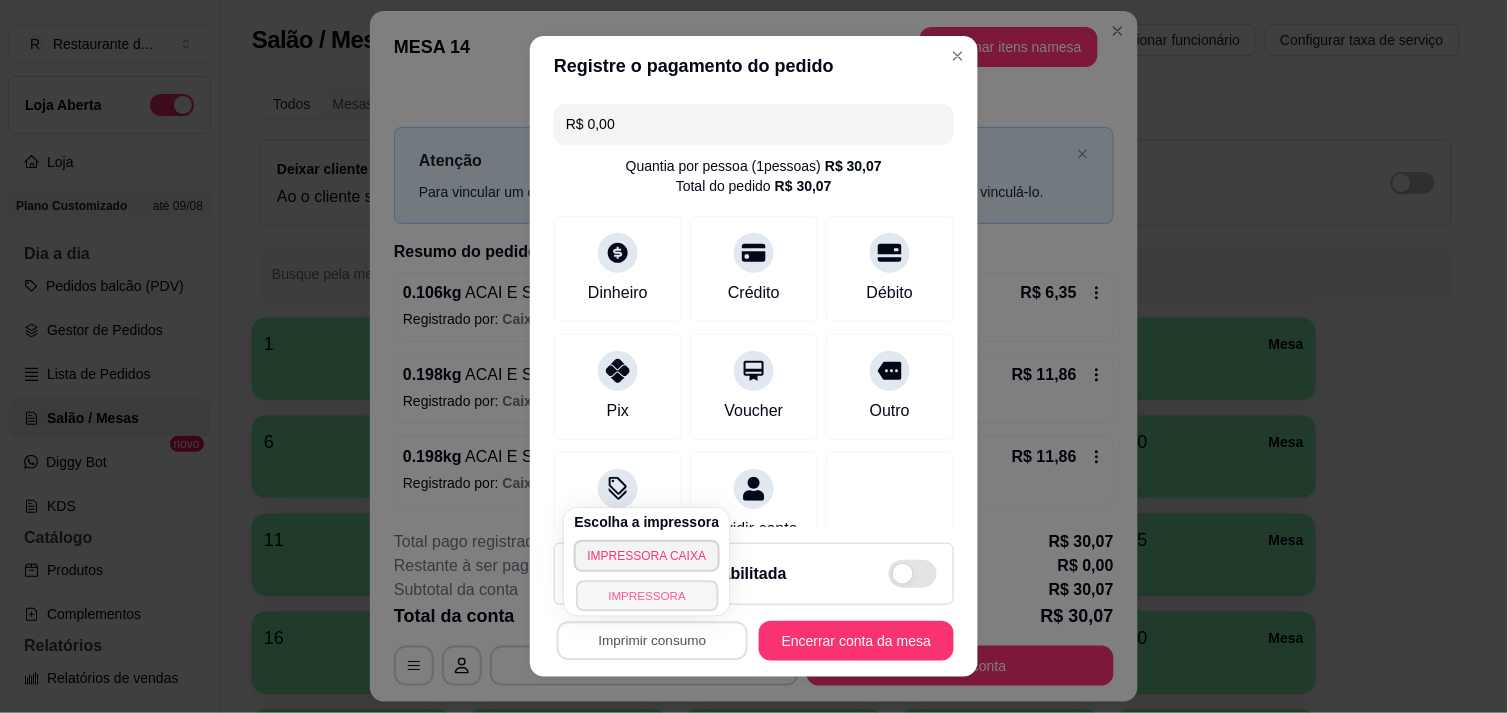 click on "IMPRESSORA" at bounding box center (647, 595) 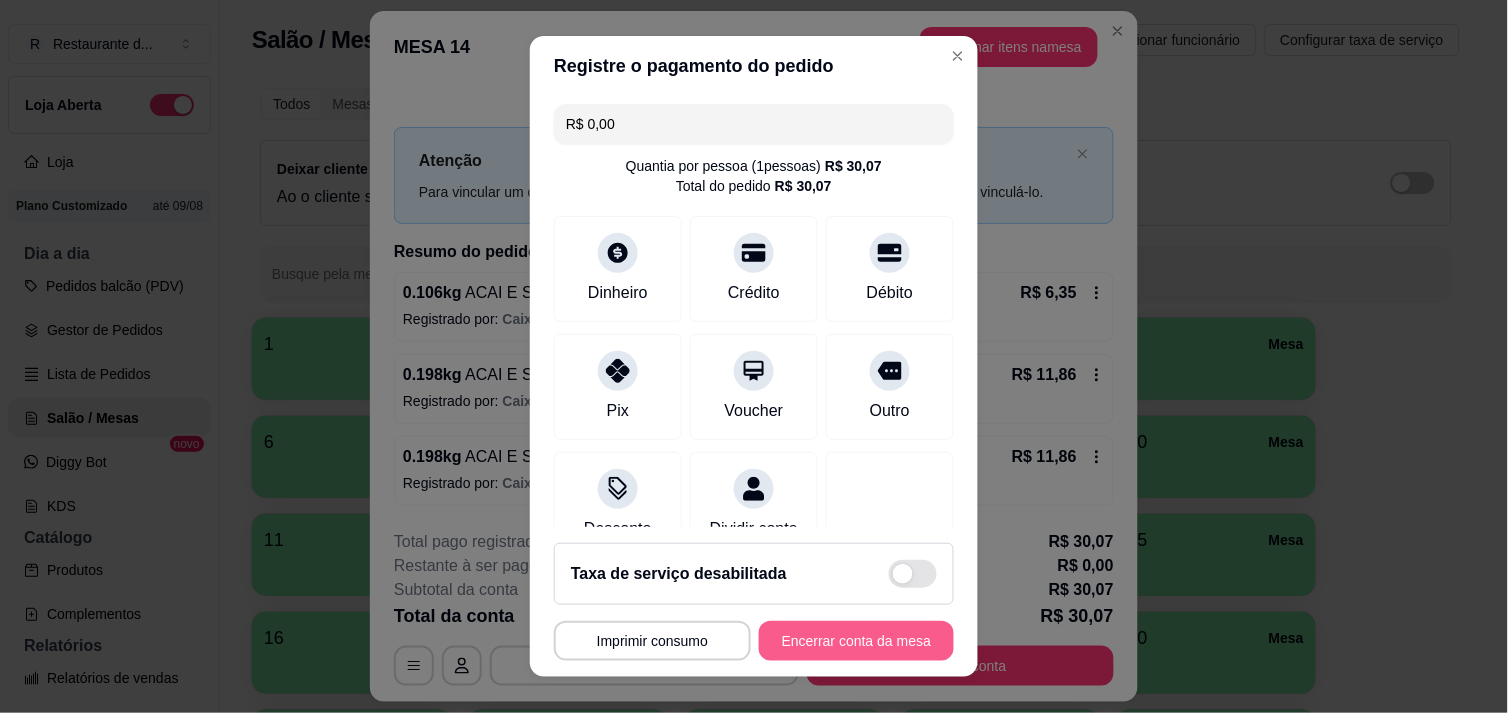 click on "Encerrar conta da mesa" at bounding box center (856, 641) 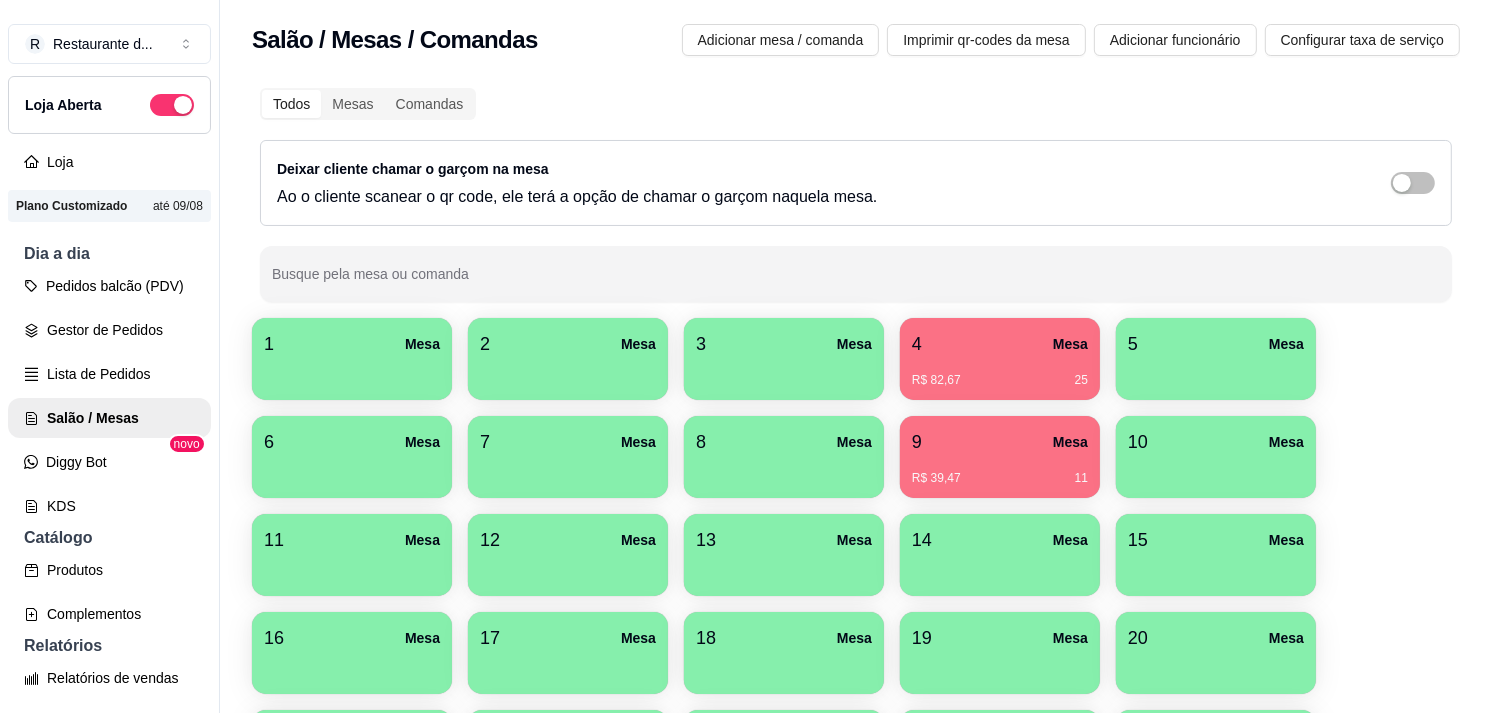 click on "1 Mesa 2 Mesa 3 Mesa 4 Mesa R$ 82,67 25 5 Mesa 6 Mesa 7 Mesa 8 Mesa 9 Mesa R$ 39,47 11 10 Mesa 11 Mesa 12 Mesa 13 Mesa 14 Mesa 15 Mesa 16 Mesa 17 Mesa 18 Mesa 19 Mesa 20 Mesa 21 Mesa 22 Mesa 23 Mesa 24 Mesa 25 Mesa 26 Mesa 27 Mesa 28 Mesa 29 Mesa 30 Mesa 31 Mesa 32 Mesa 33 Mesa 34 Mesa 35 Mesa 36 Mesa 37 Mesa 38 Mesa 39 Mesa 40 Mesa" at bounding box center [856, 702] 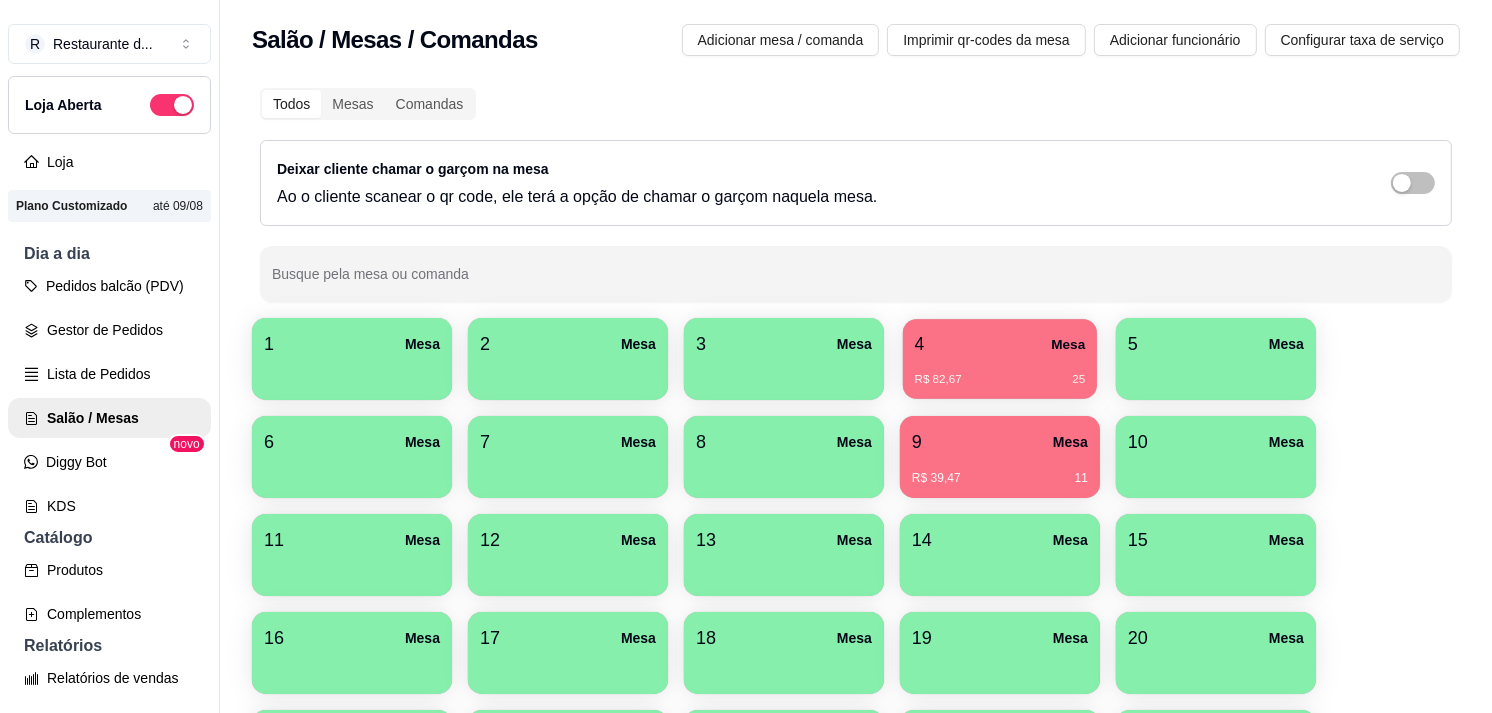 click on "4 Mesa R$ 82,67 25" at bounding box center (1000, 359) 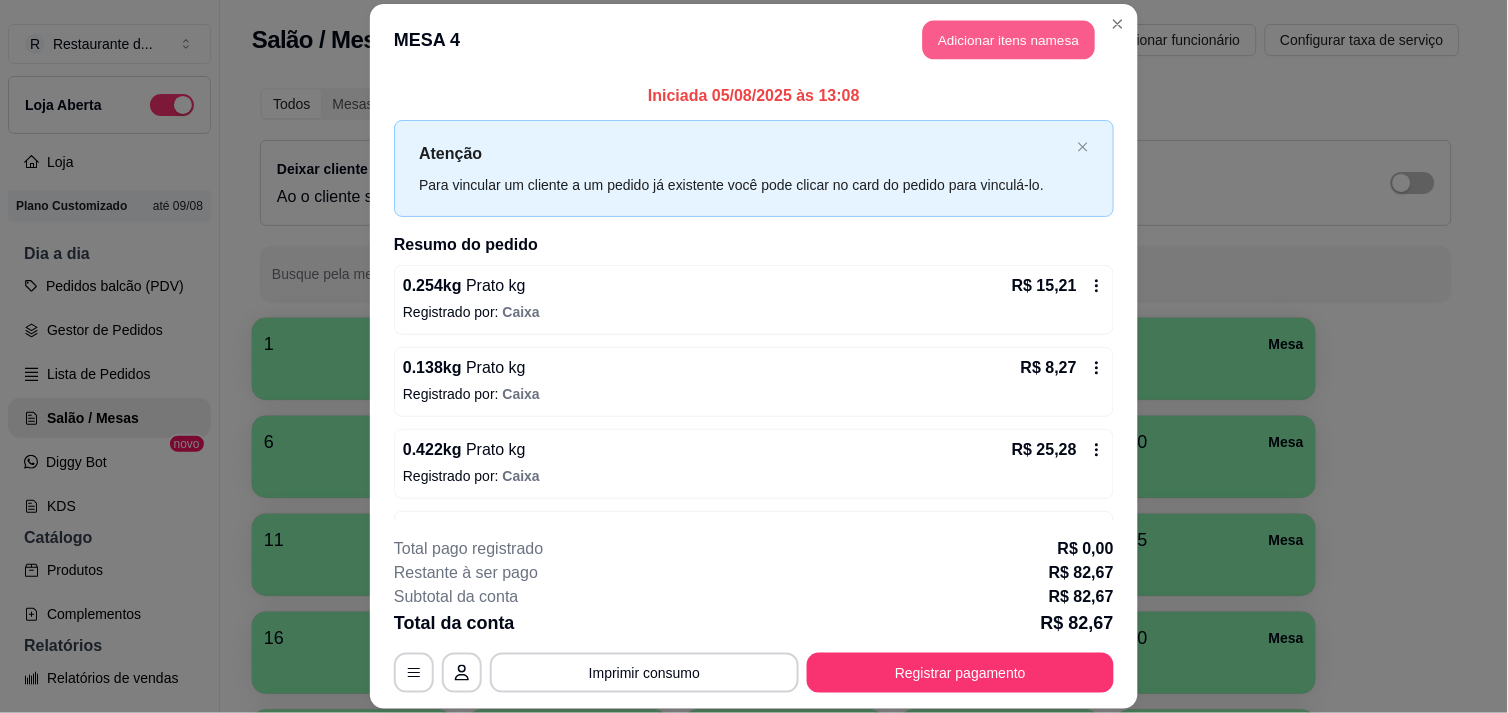 click on "Adicionar itens na  mesa" at bounding box center (1009, 39) 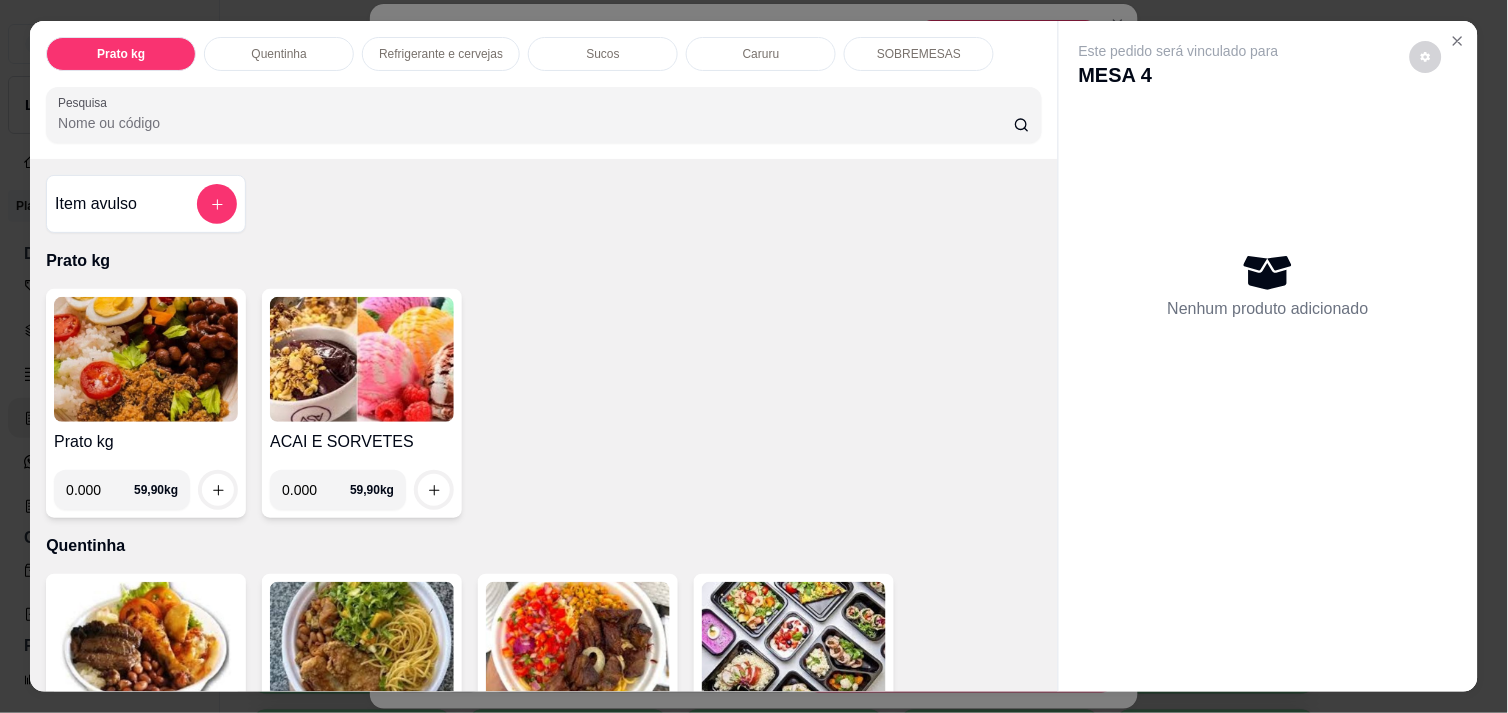 click on "0.000" at bounding box center [316, 490] 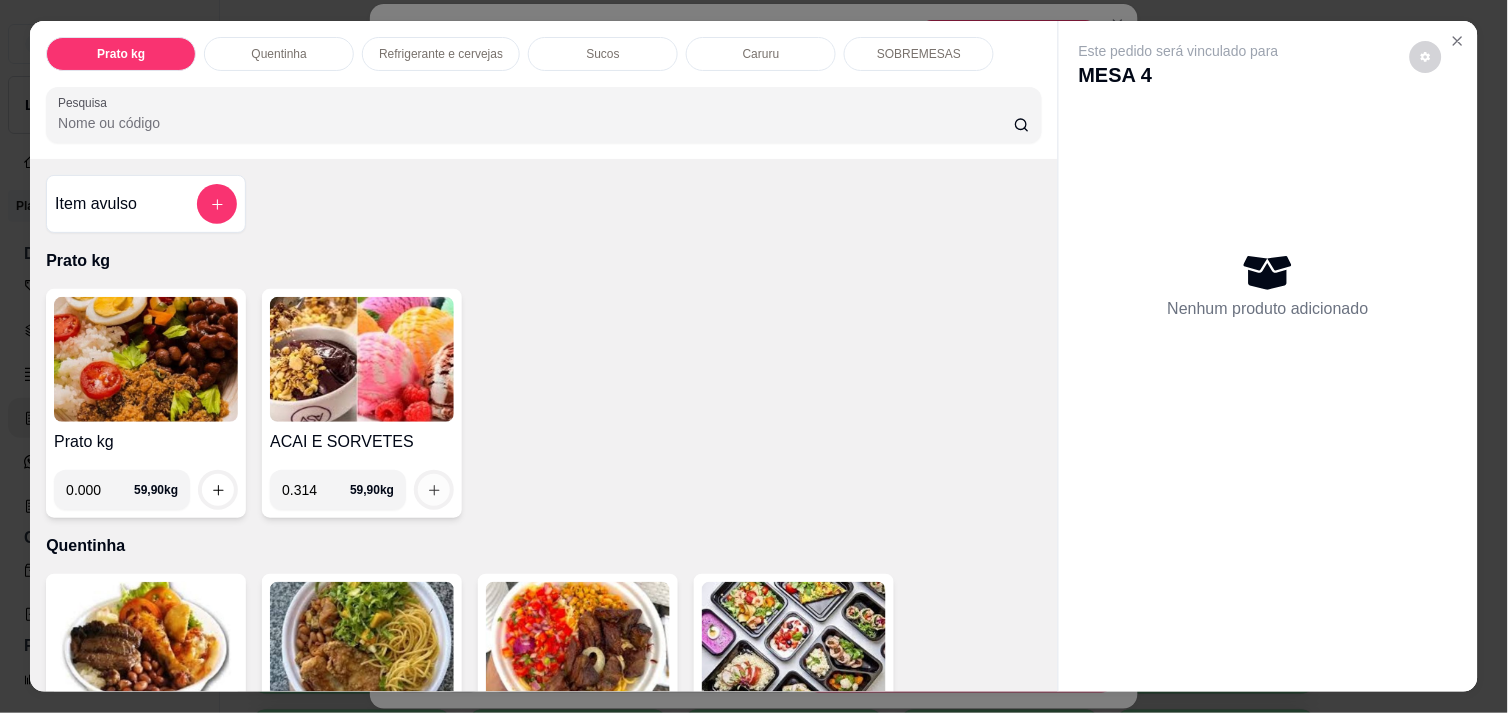 type on "0.314" 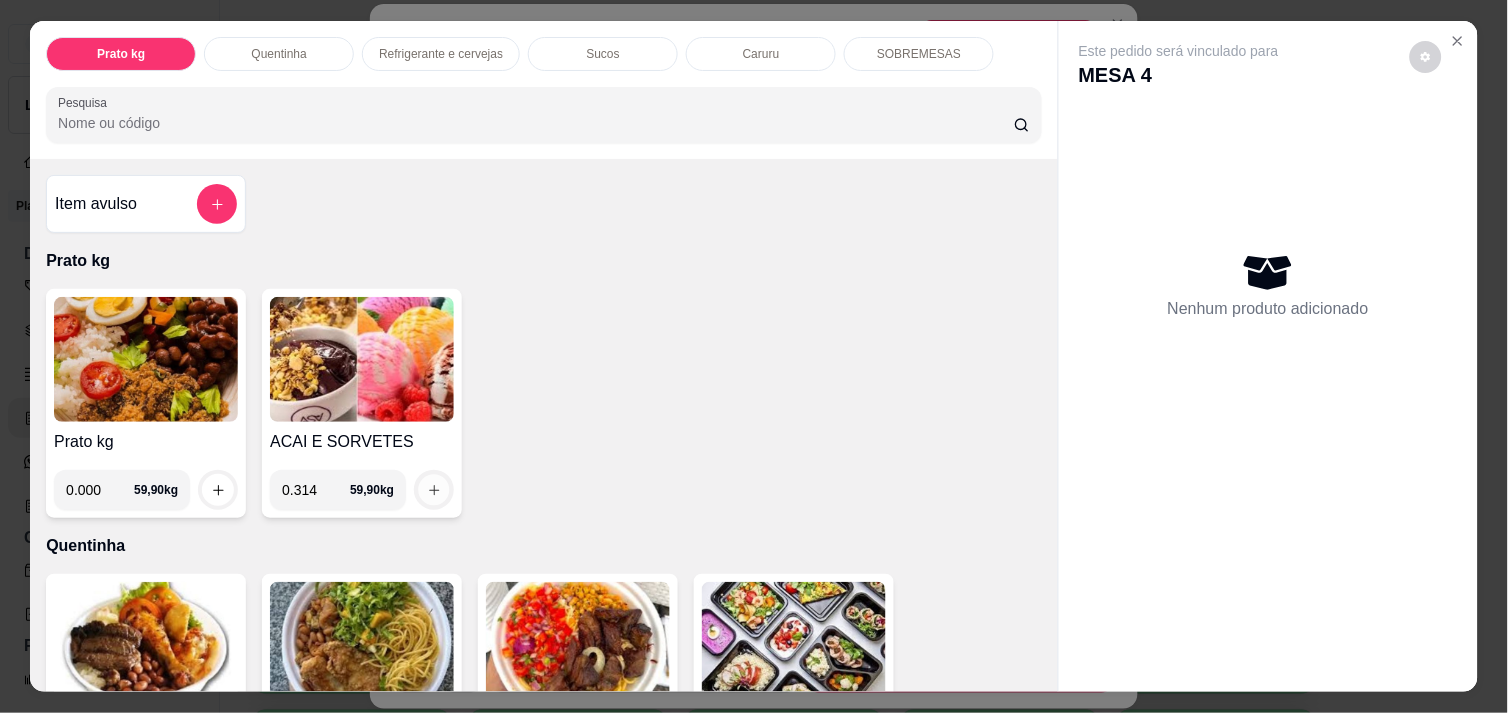 click 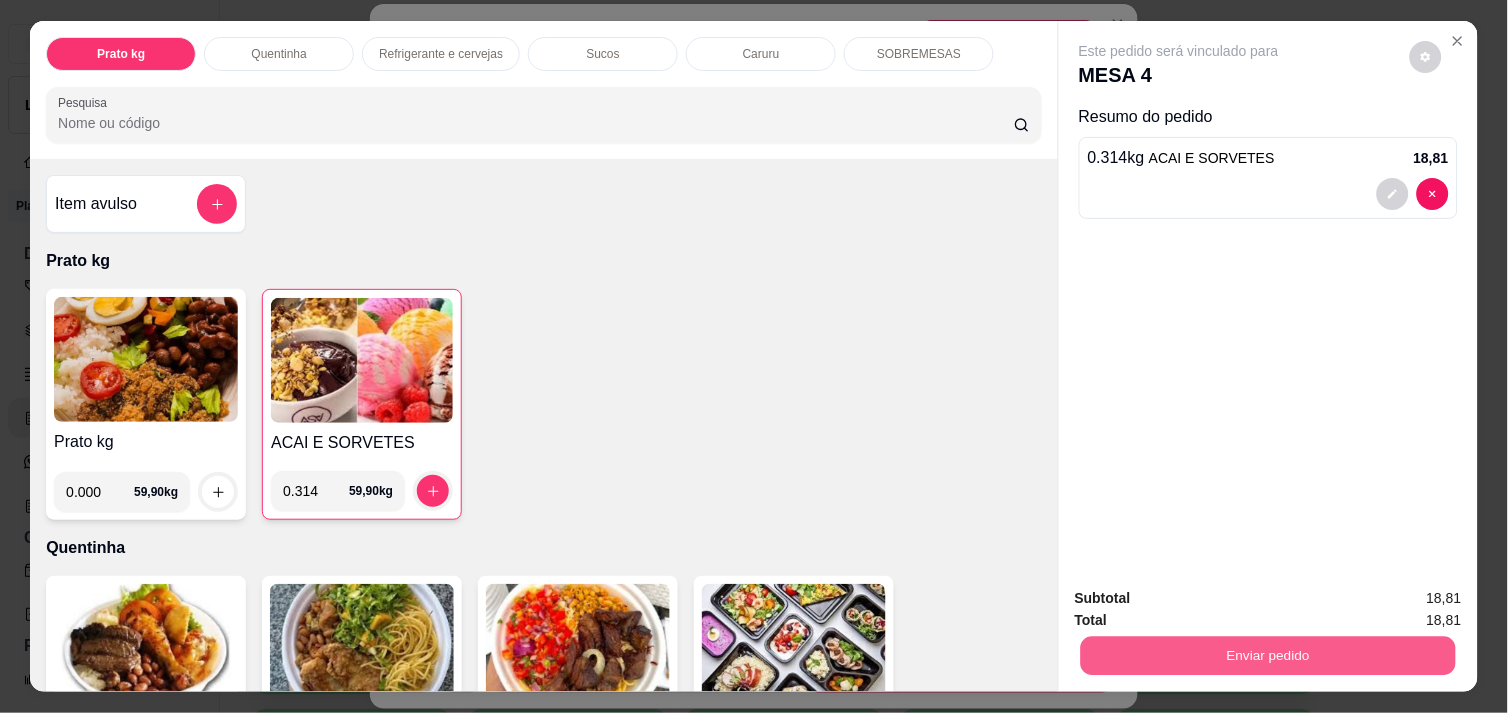 click on "Enviar pedido" at bounding box center (1268, 655) 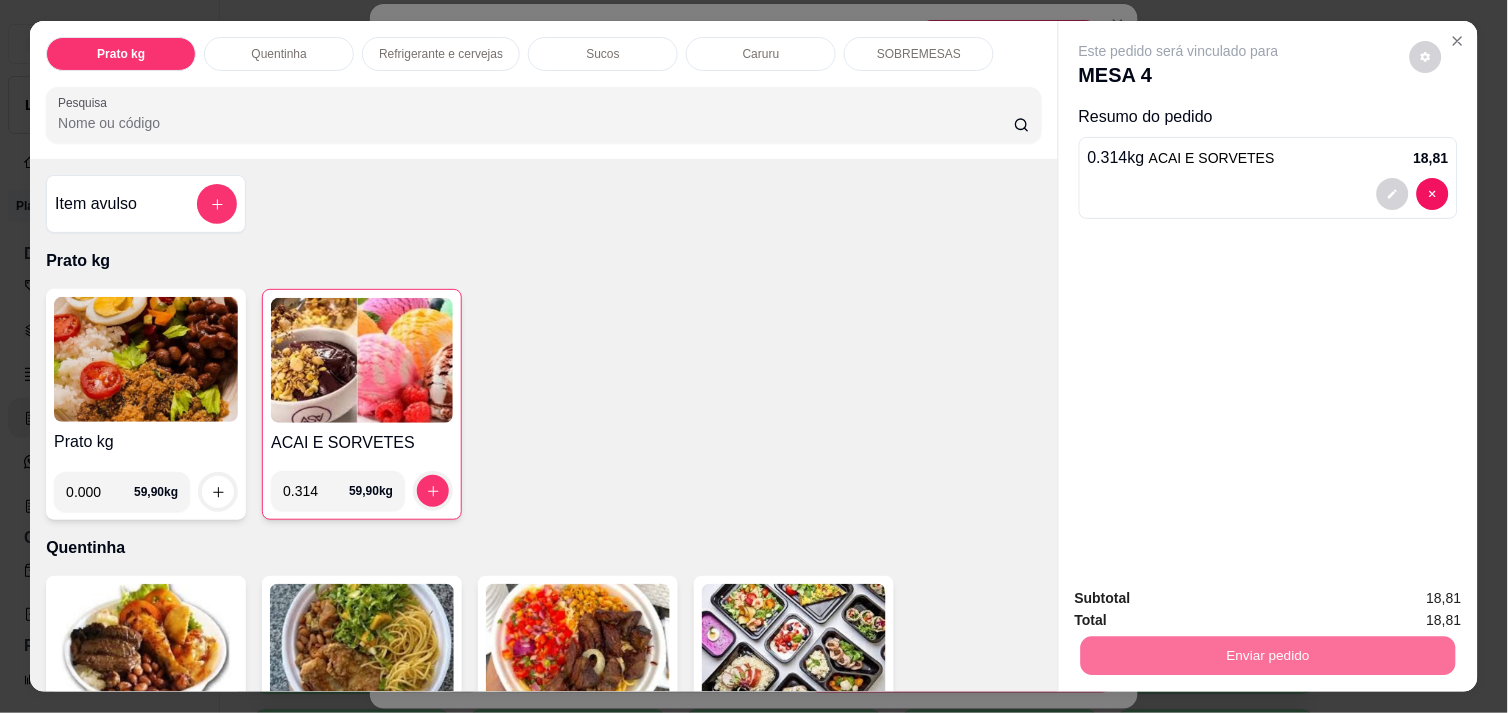 click on "Não registrar e enviar pedido" at bounding box center [1202, 598] 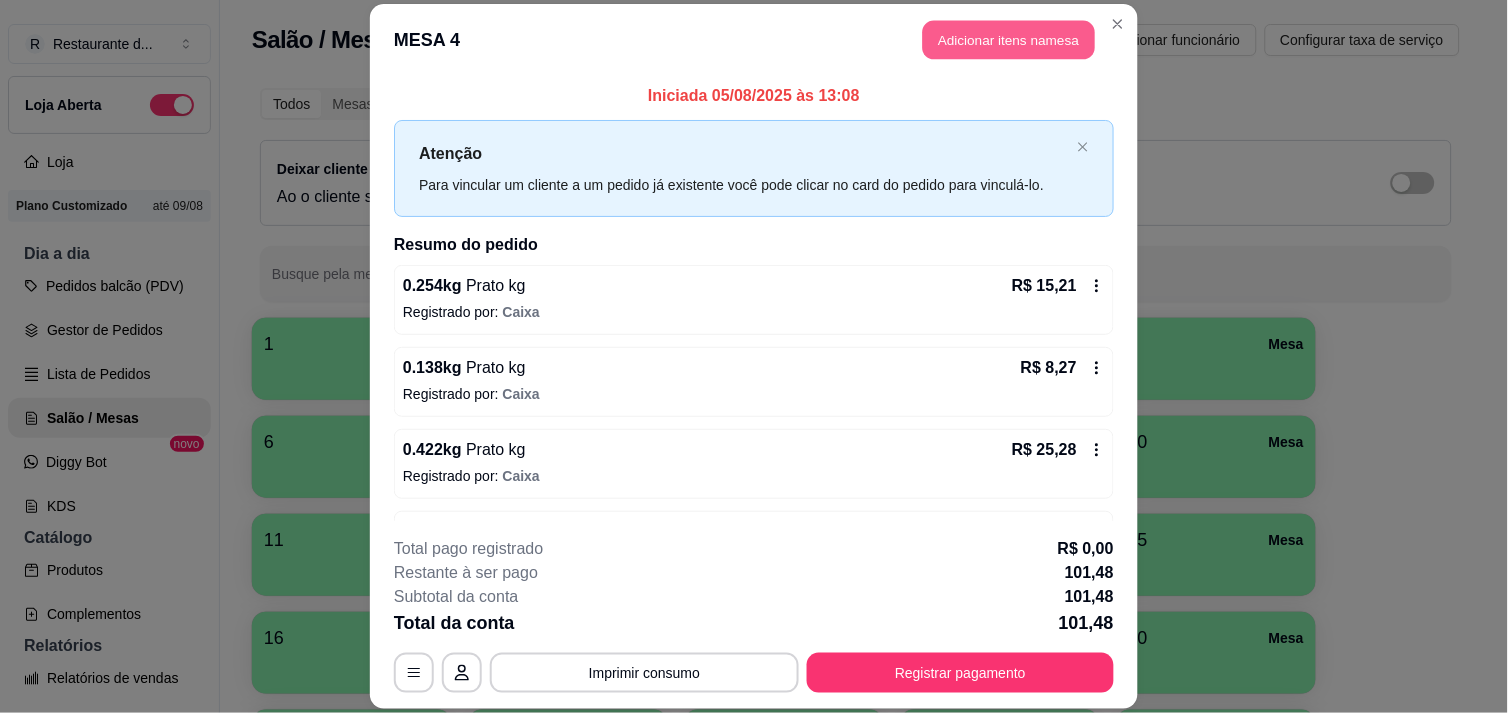 click on "Adicionar itens na  mesa" at bounding box center [1009, 39] 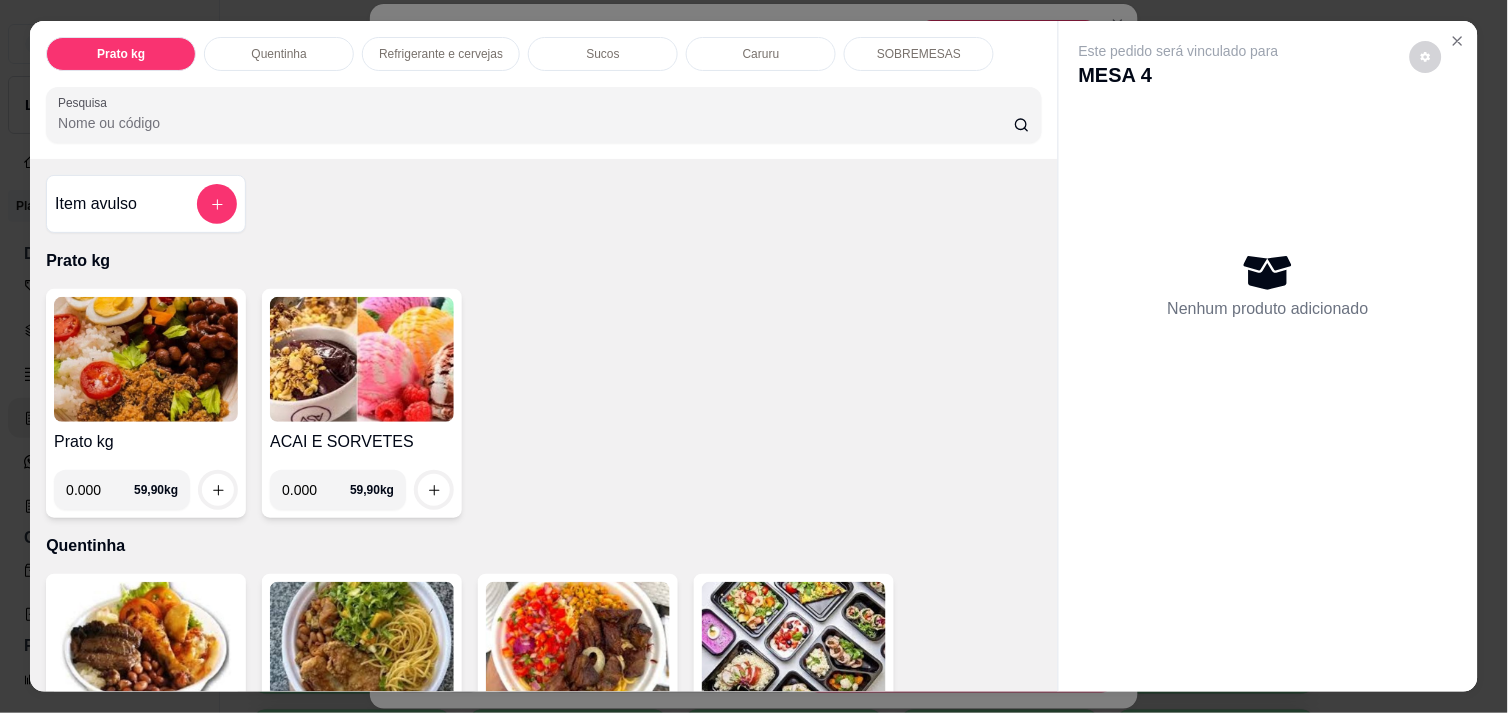 click on "0.000" at bounding box center [316, 490] 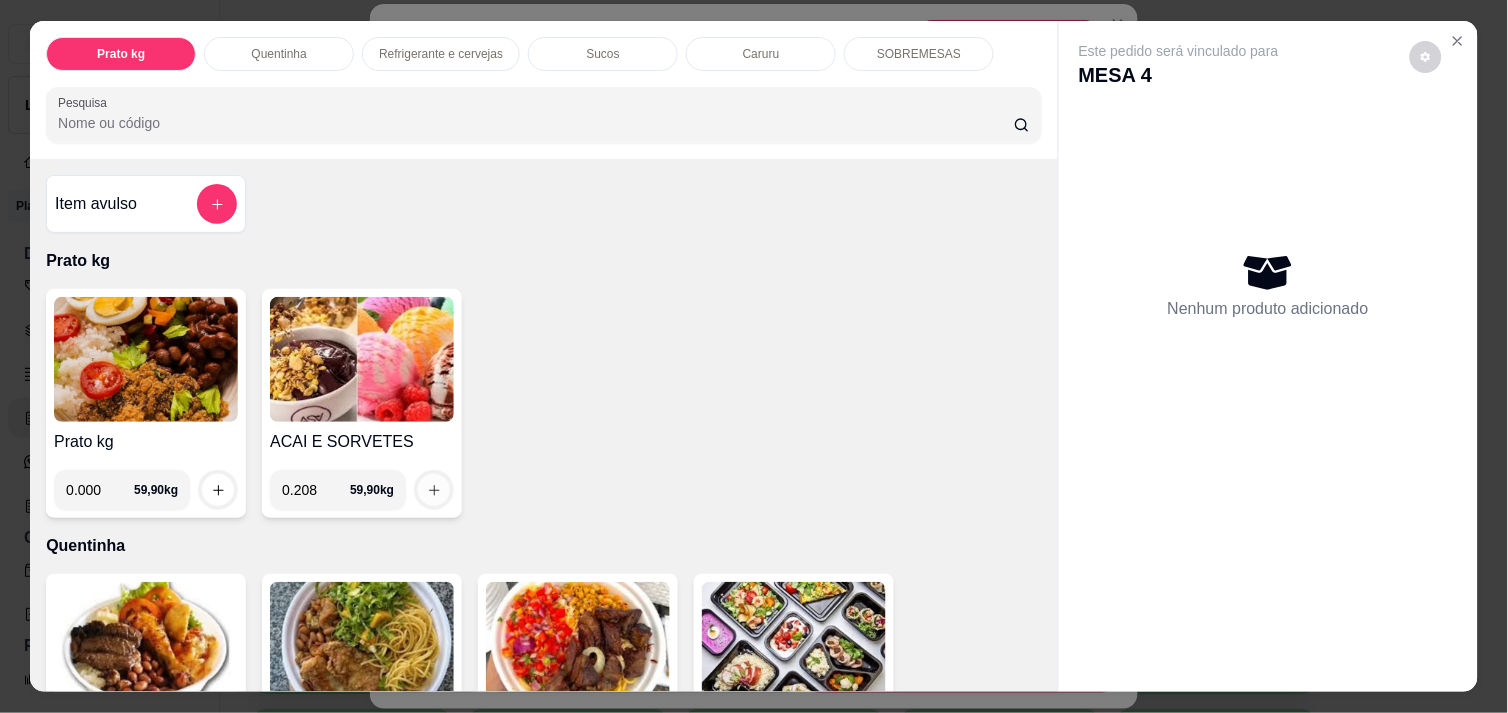 type on "0.208" 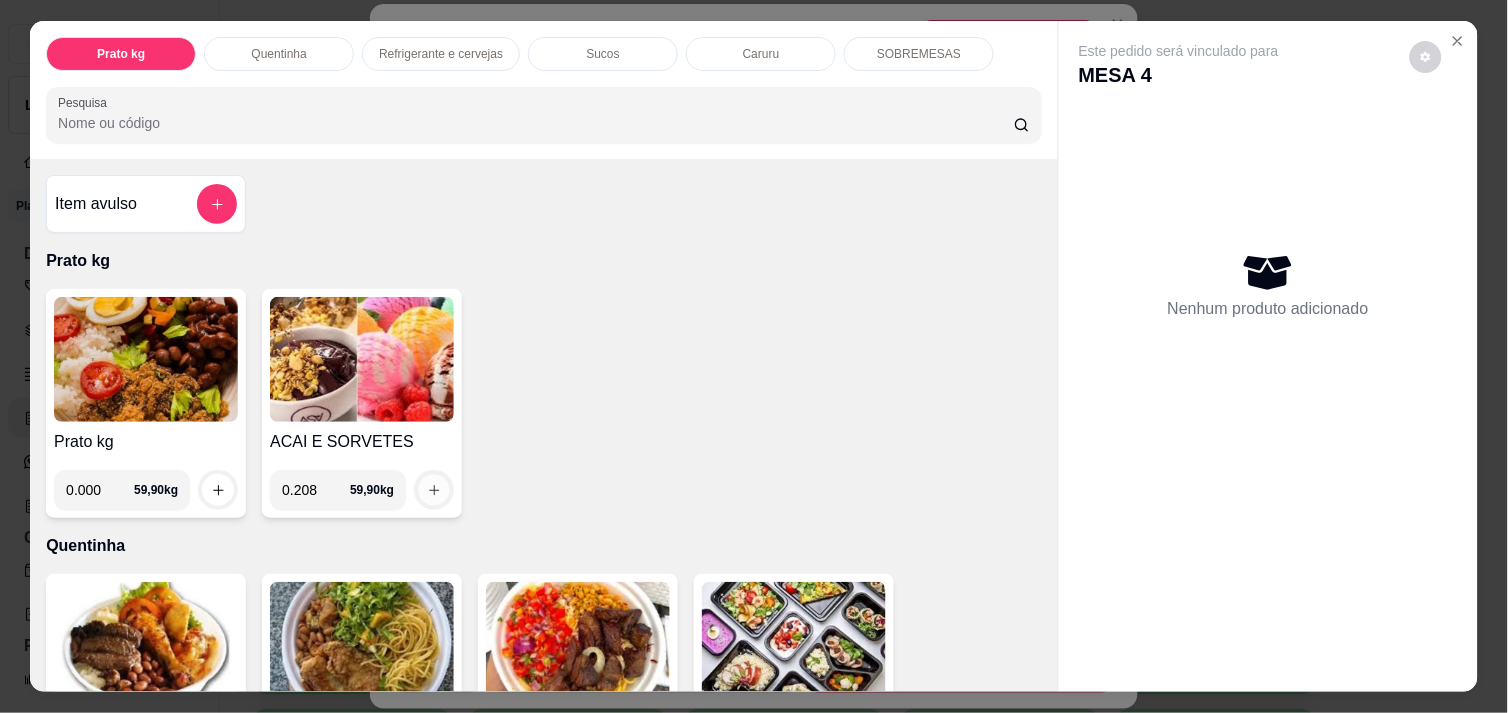 click at bounding box center [434, 490] 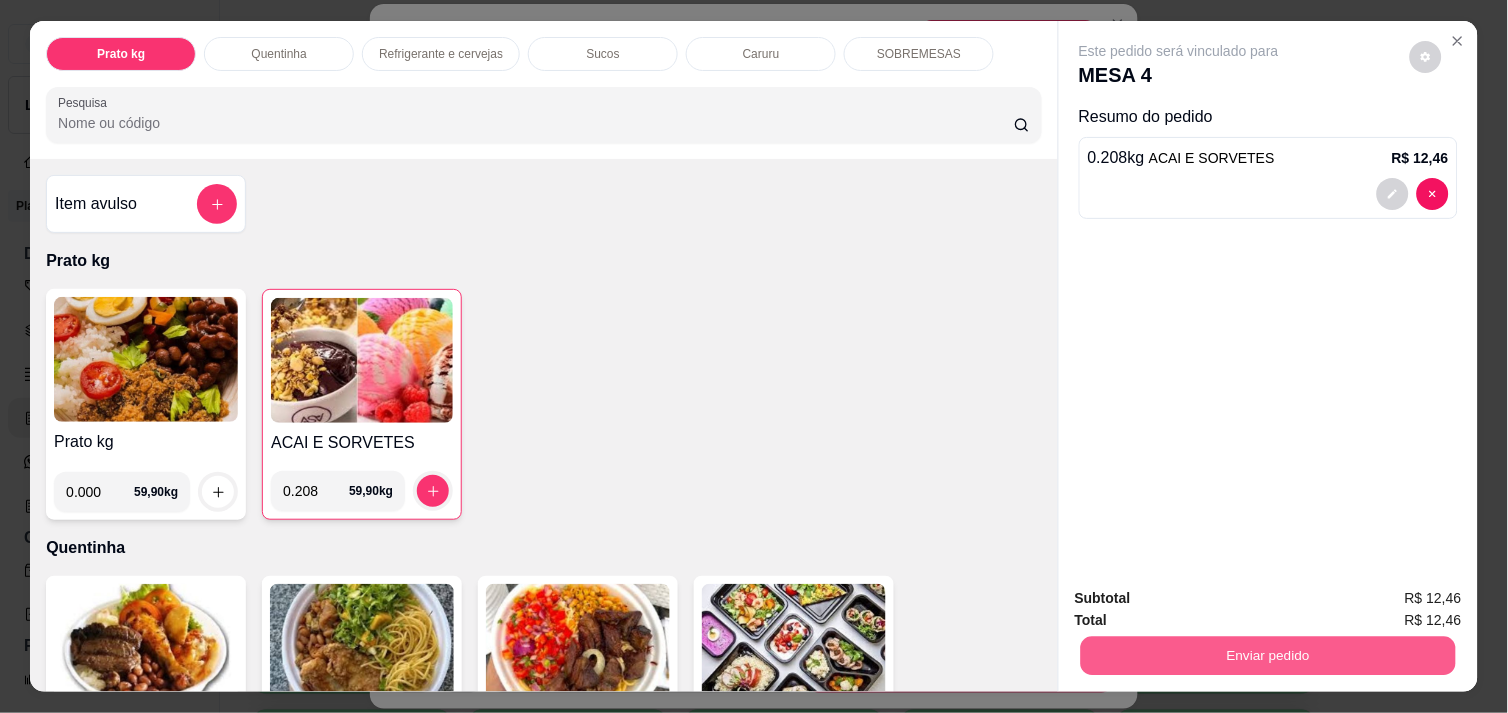 click on "Enviar pedido" at bounding box center [1268, 655] 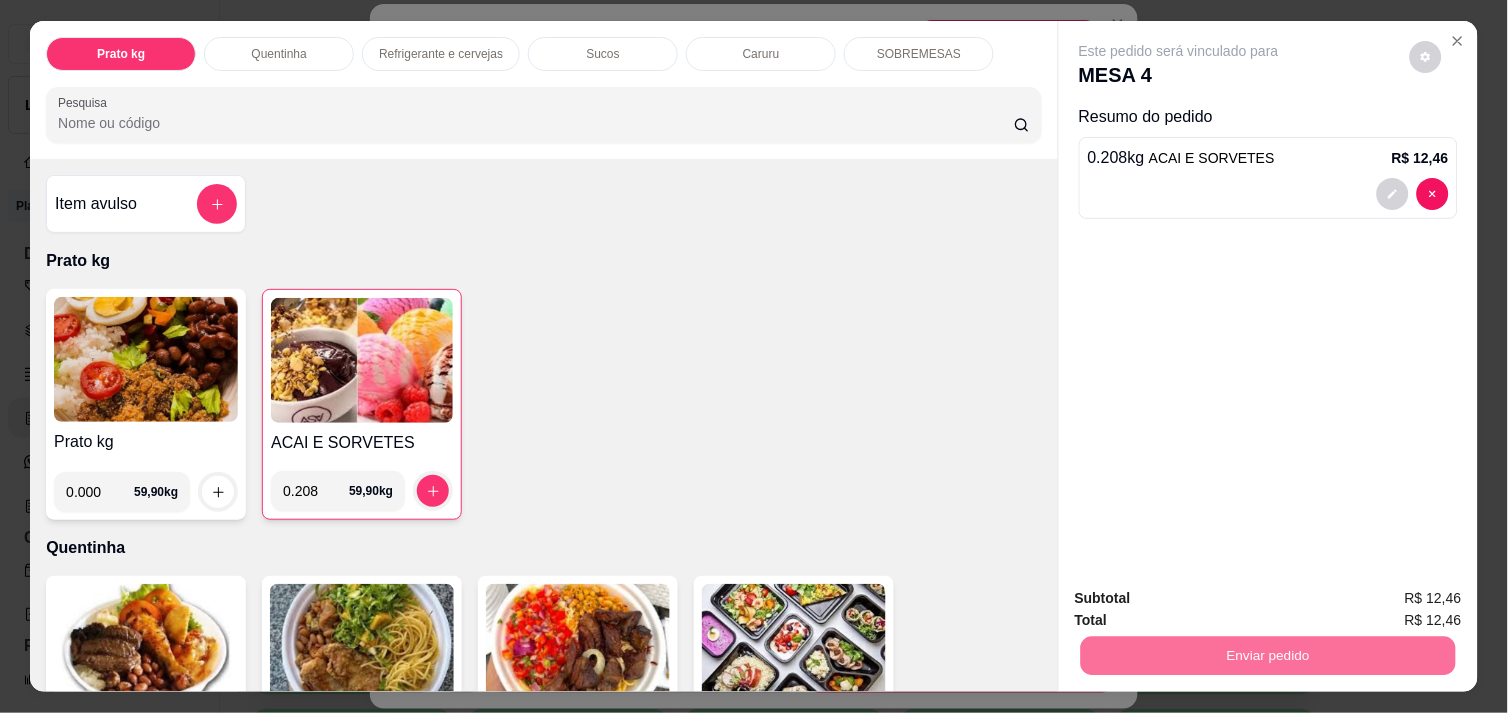 click on "Não registrar e enviar pedido" at bounding box center [1202, 598] 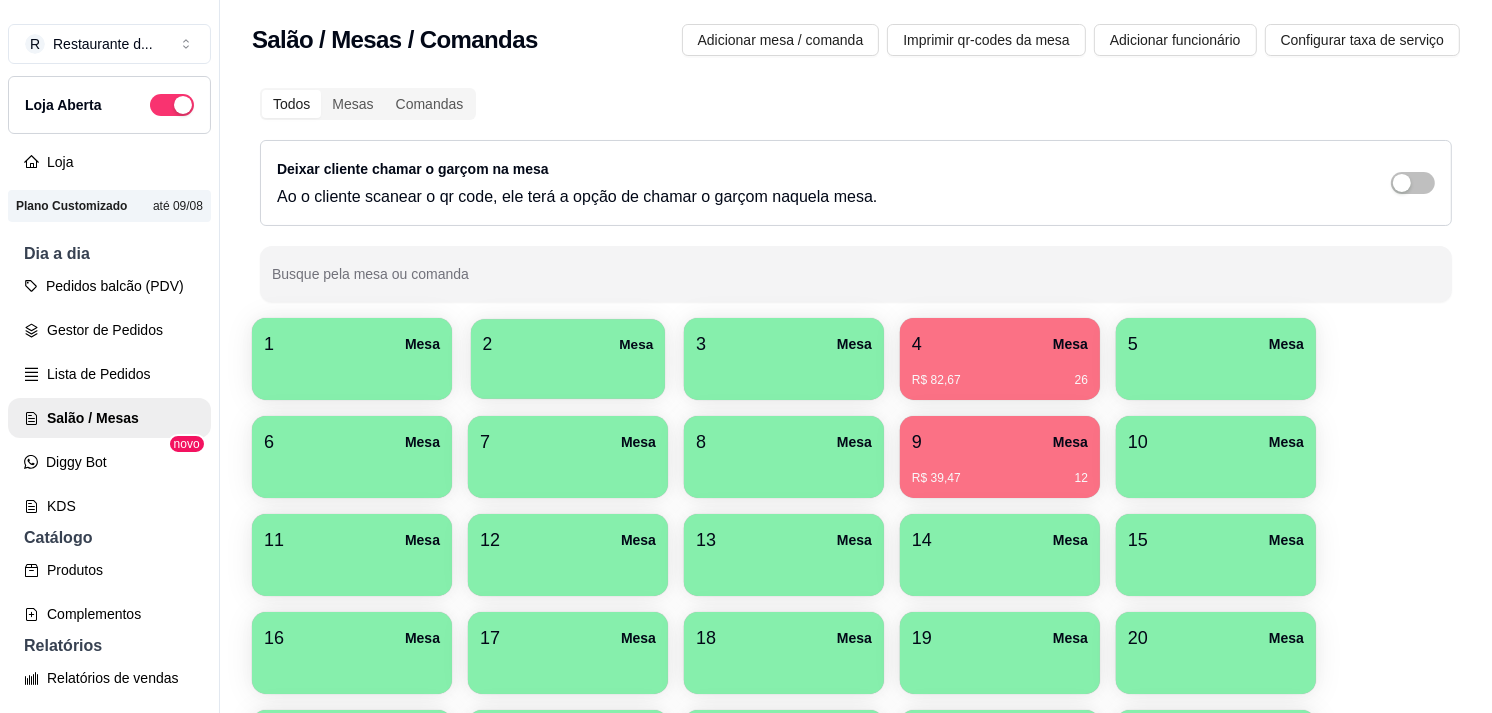 click on "2 Mesa" at bounding box center (568, 344) 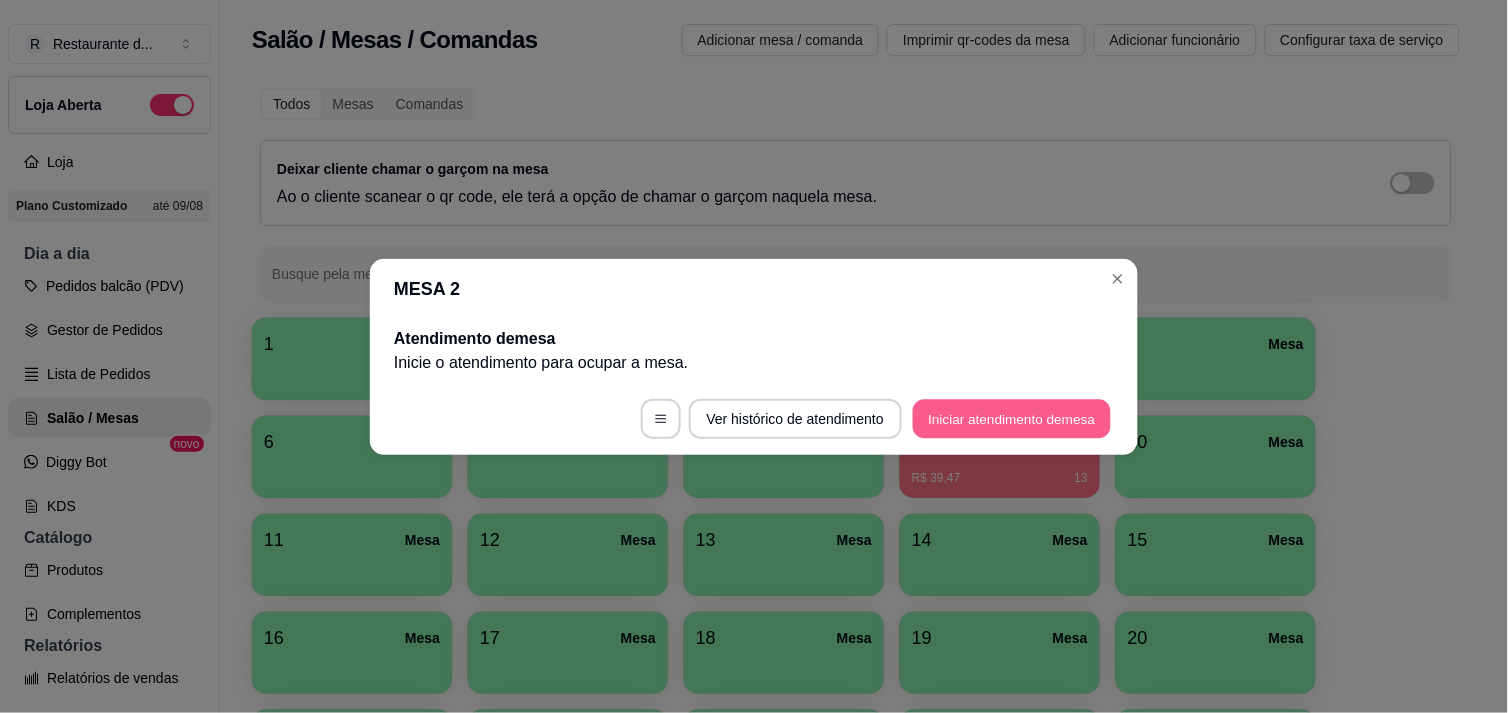 click on "Iniciar atendimento de  mesa" at bounding box center (1012, 418) 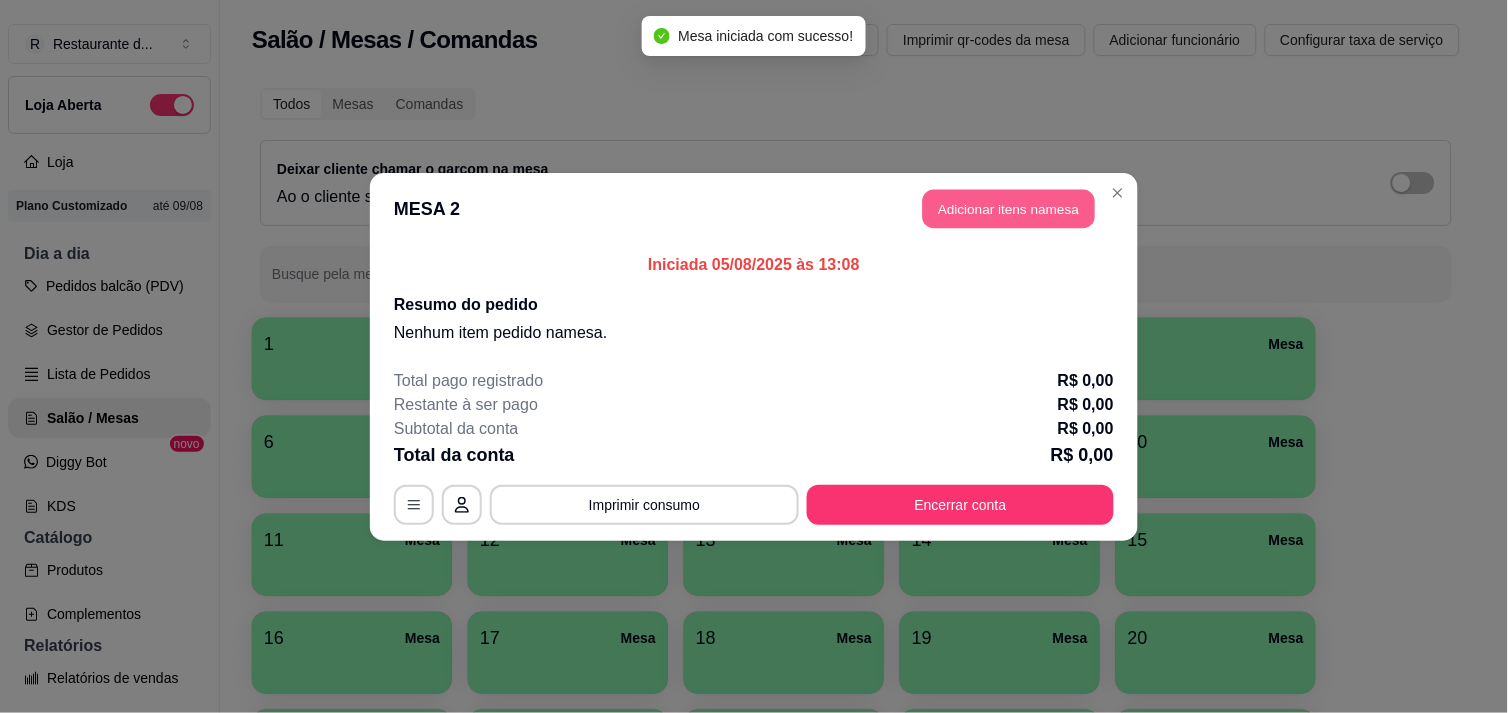 click on "Adicionar itens na  mesa" at bounding box center (1009, 208) 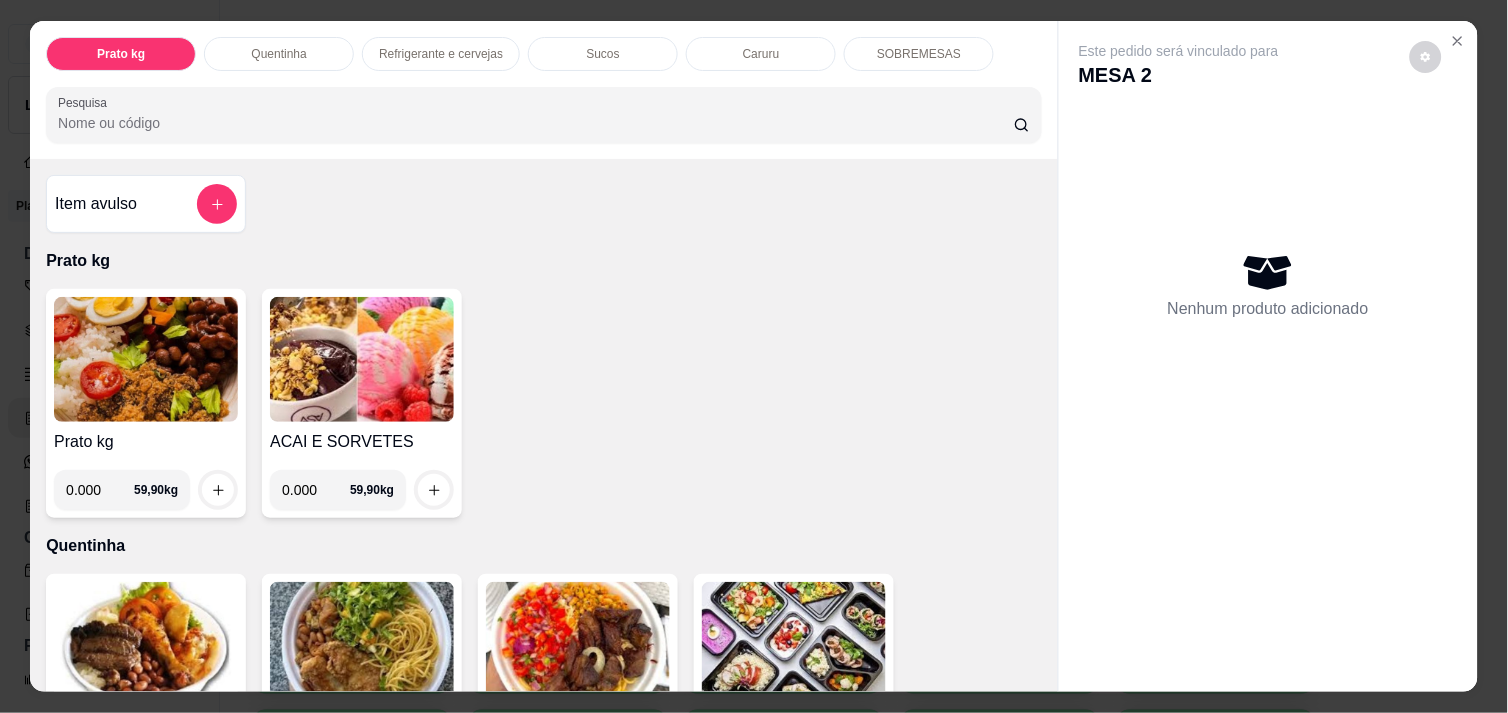 click on "0.000" at bounding box center (316, 490) 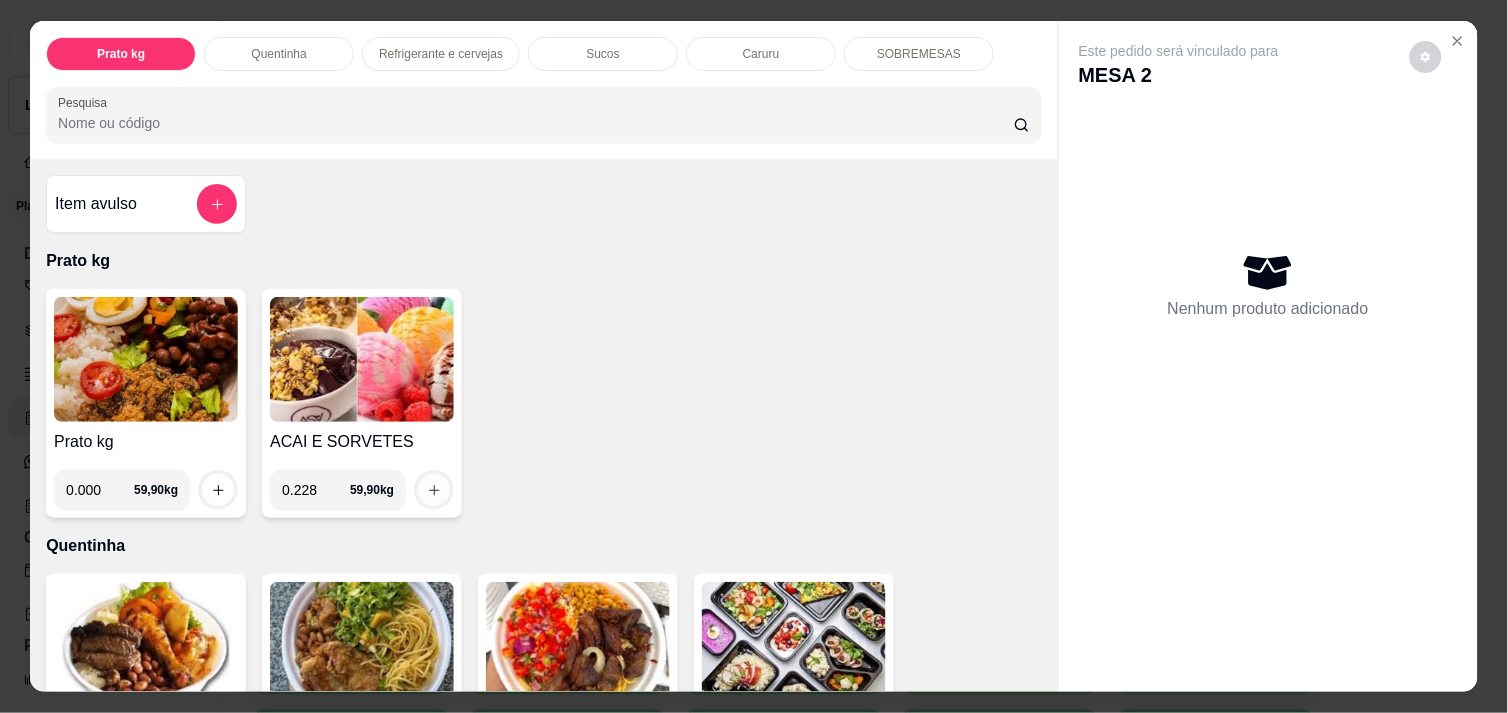 type on "0.228" 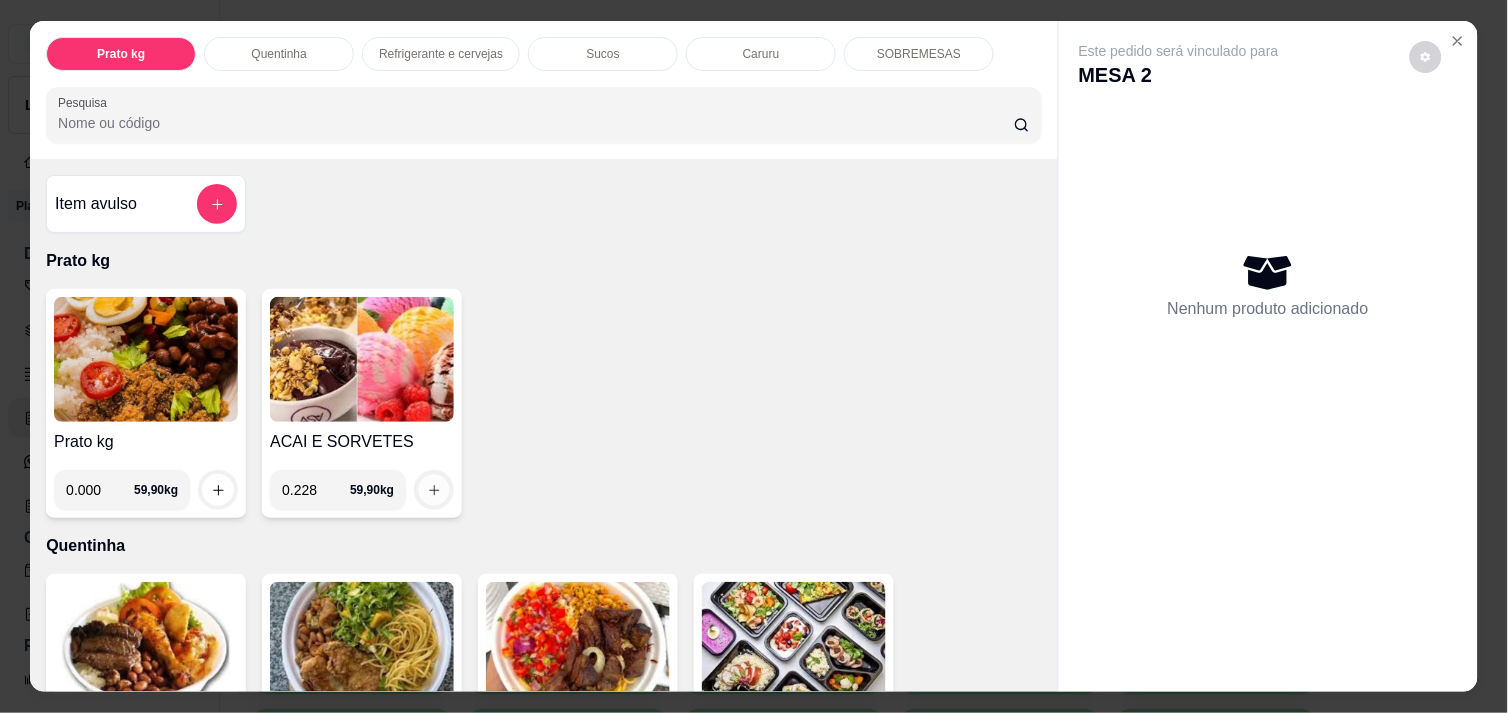 click 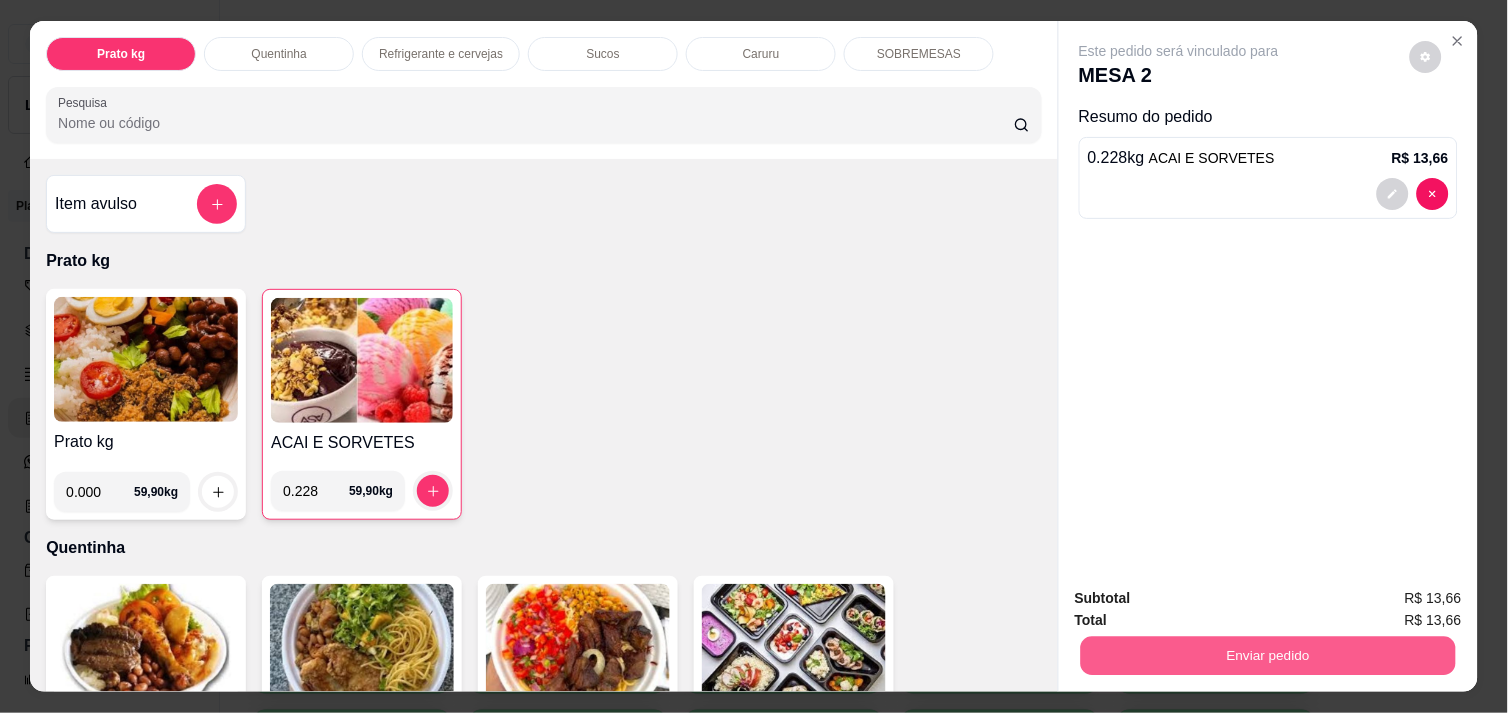 click on "Enviar pedido" at bounding box center (1268, 655) 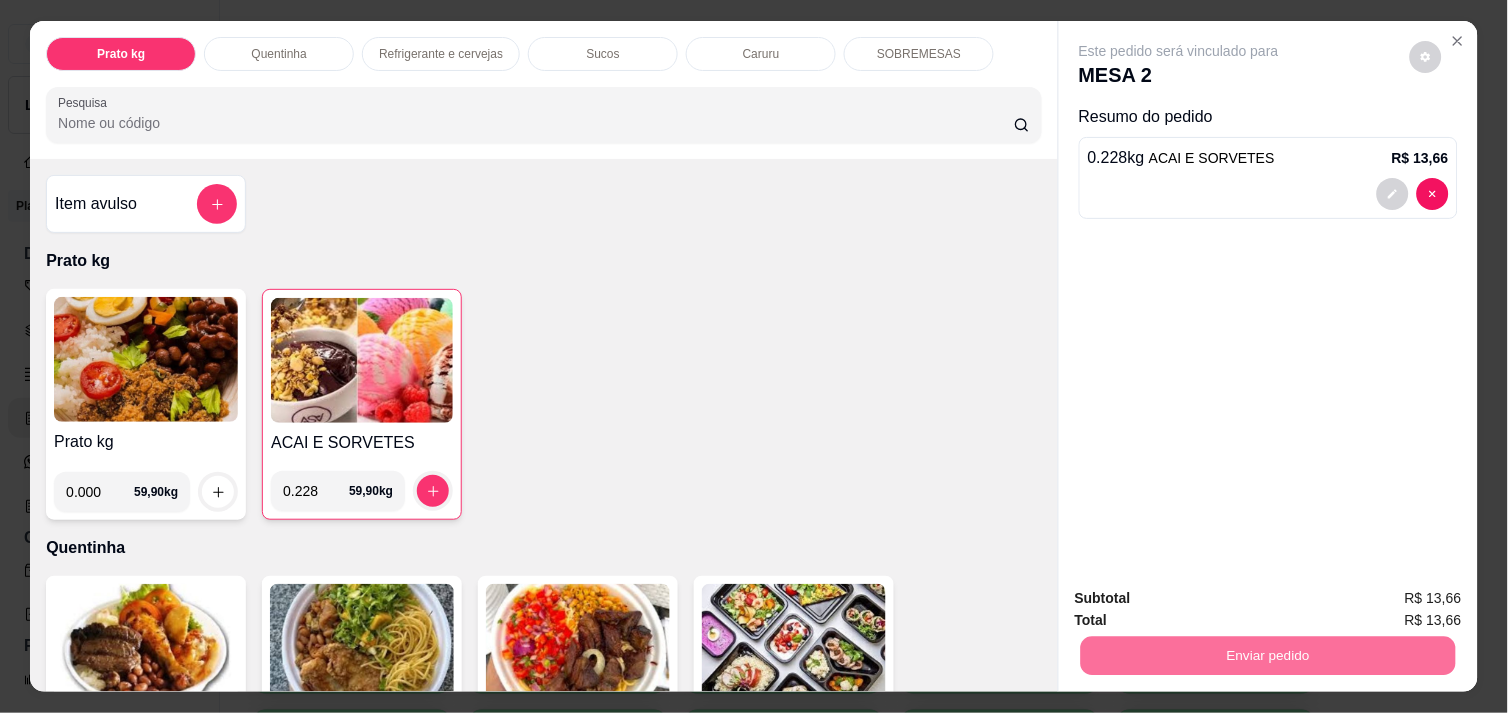 click on "Não registrar e enviar pedido" at bounding box center [1202, 598] 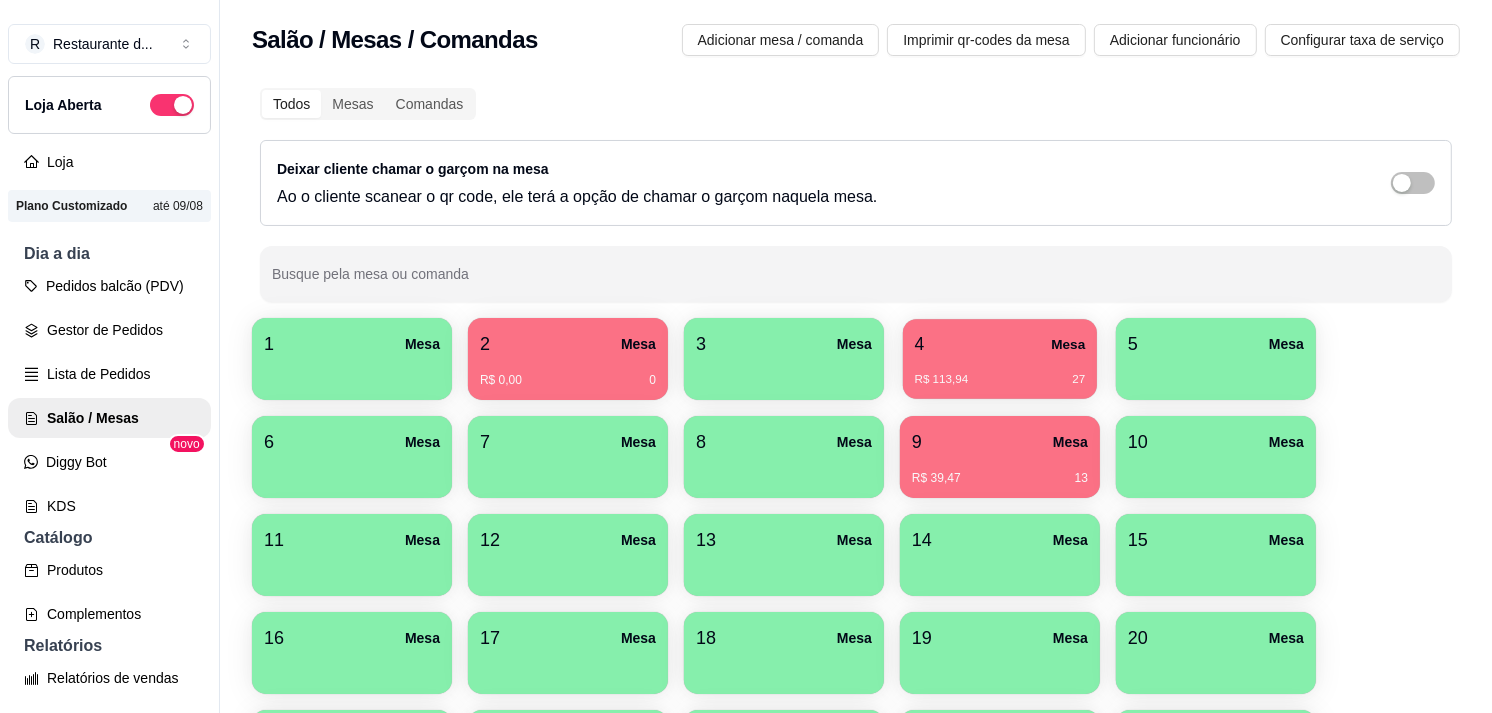 click on "R$ 113,94 27" at bounding box center [1000, 380] 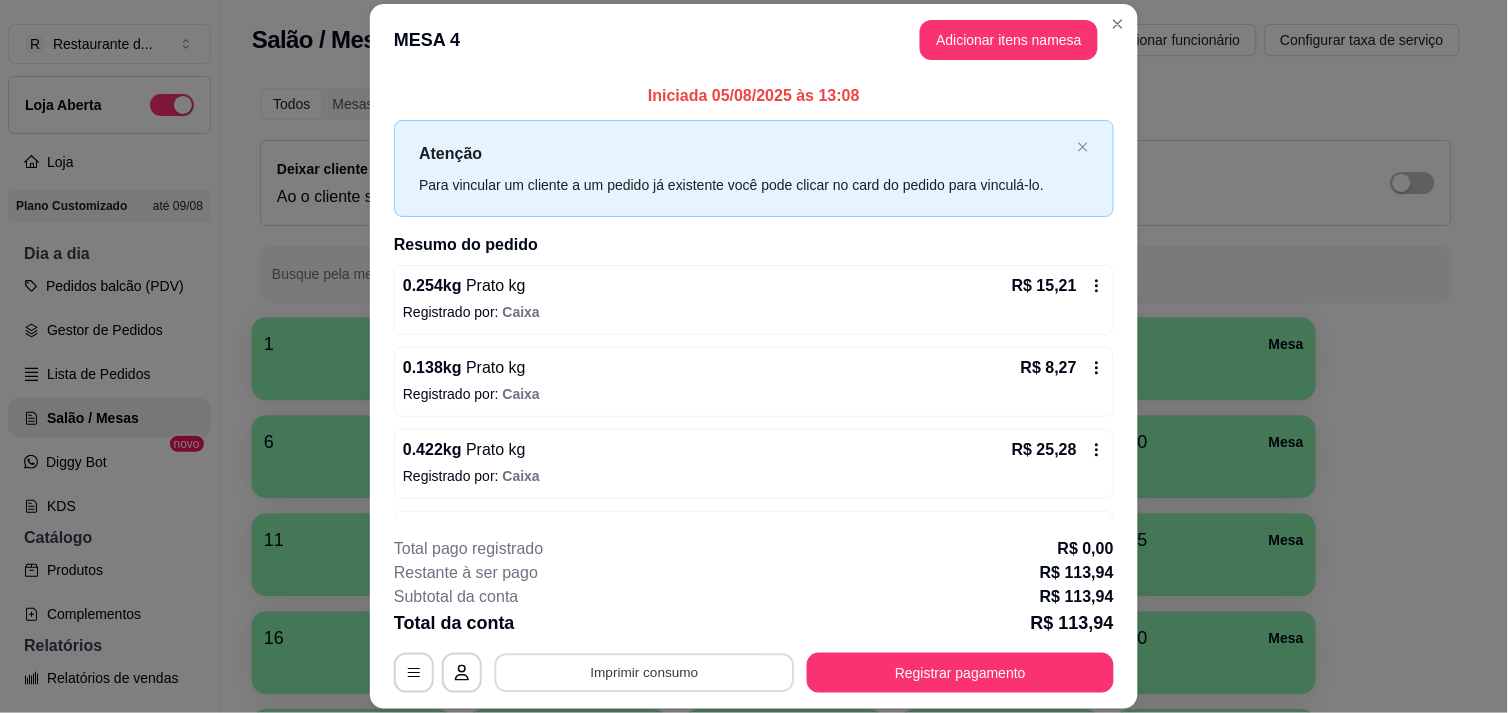 click on "Imprimir consumo" at bounding box center [645, 673] 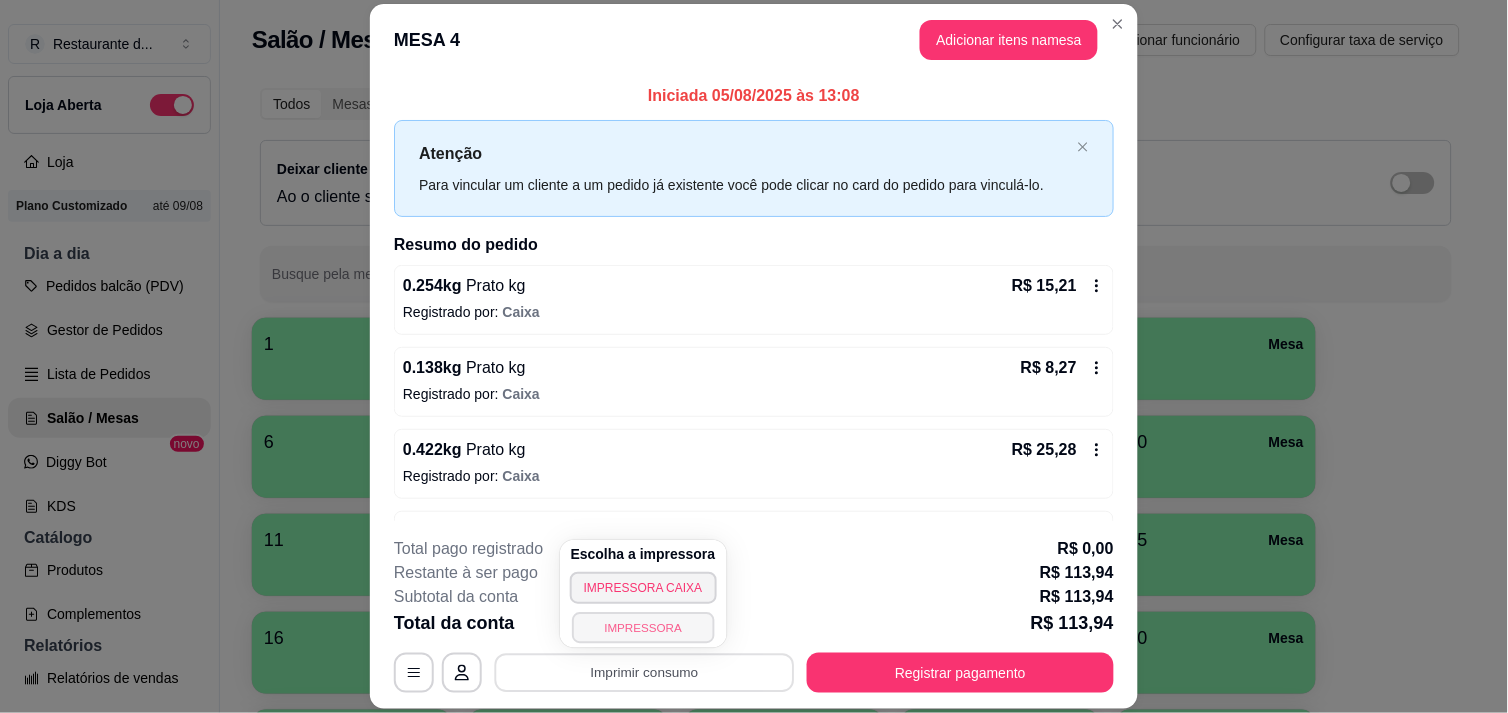 click on "IMPRESSORA" at bounding box center (643, 627) 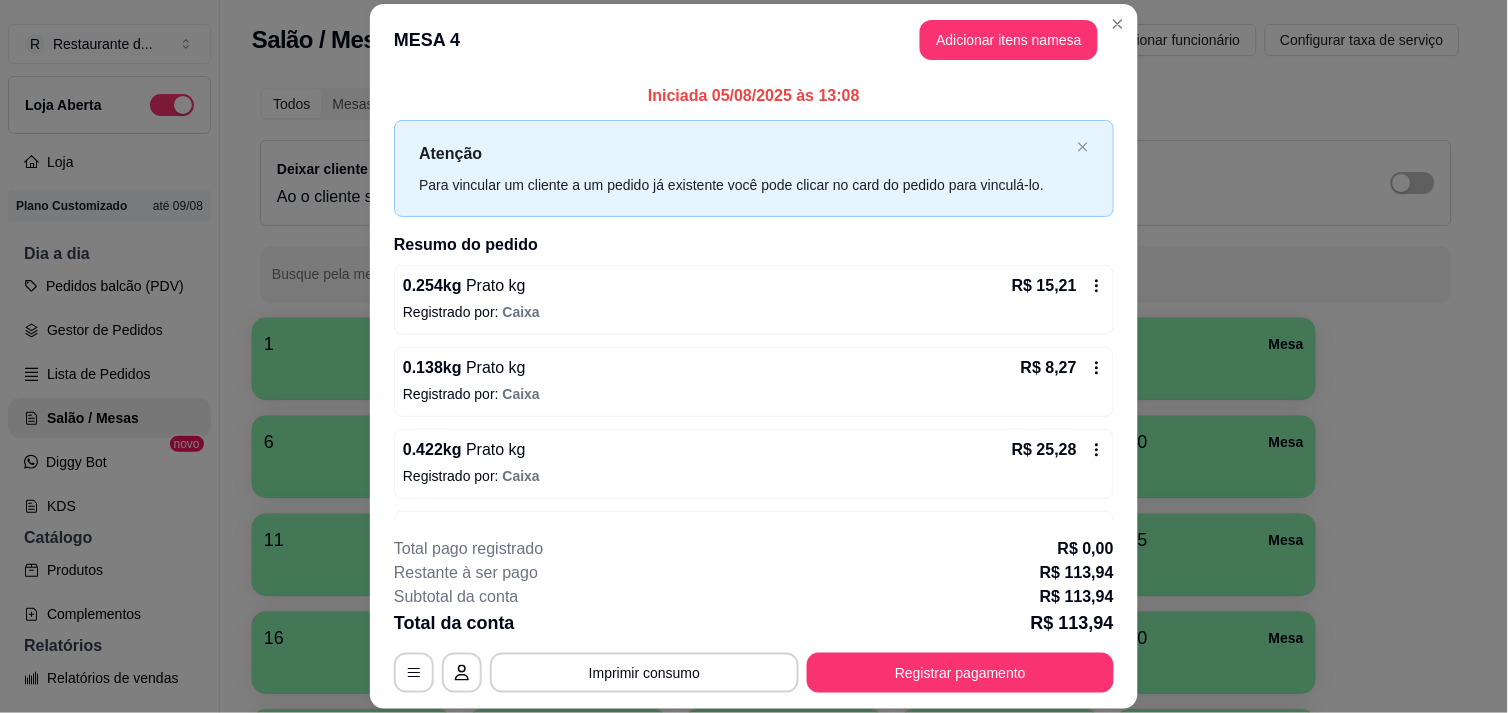 click on "Total da conta R$ 113,94" at bounding box center (754, 623) 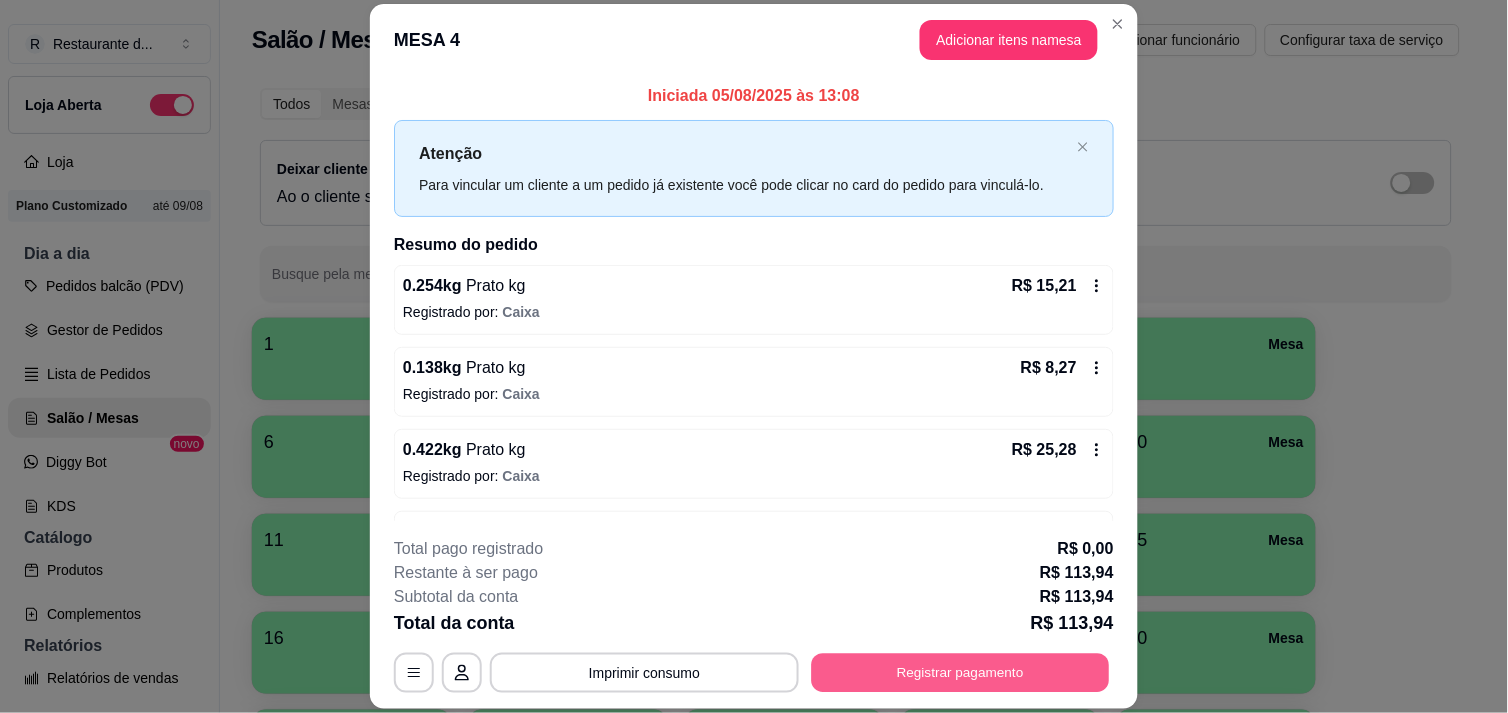 click on "Registrar pagamento" at bounding box center [961, 673] 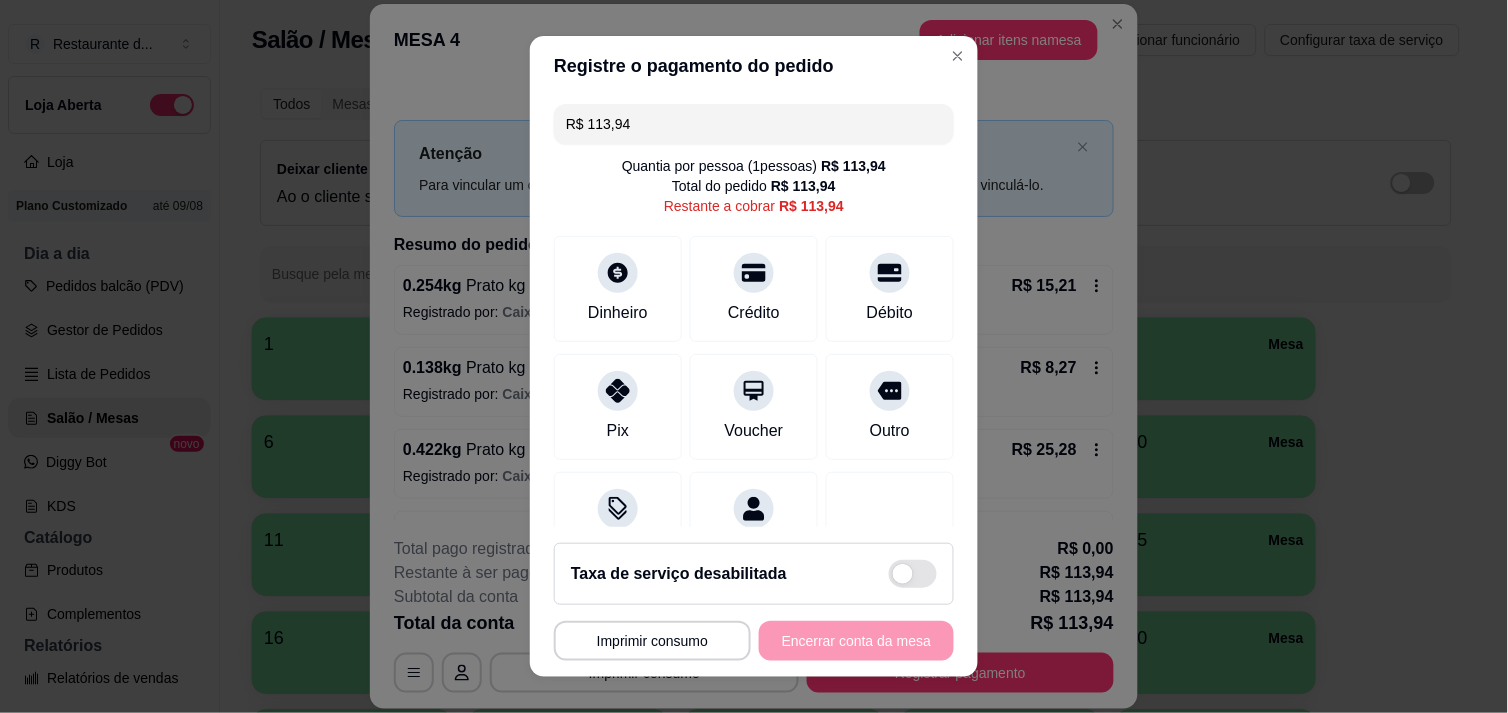 click on "R$ 113,94" at bounding box center [754, 124] 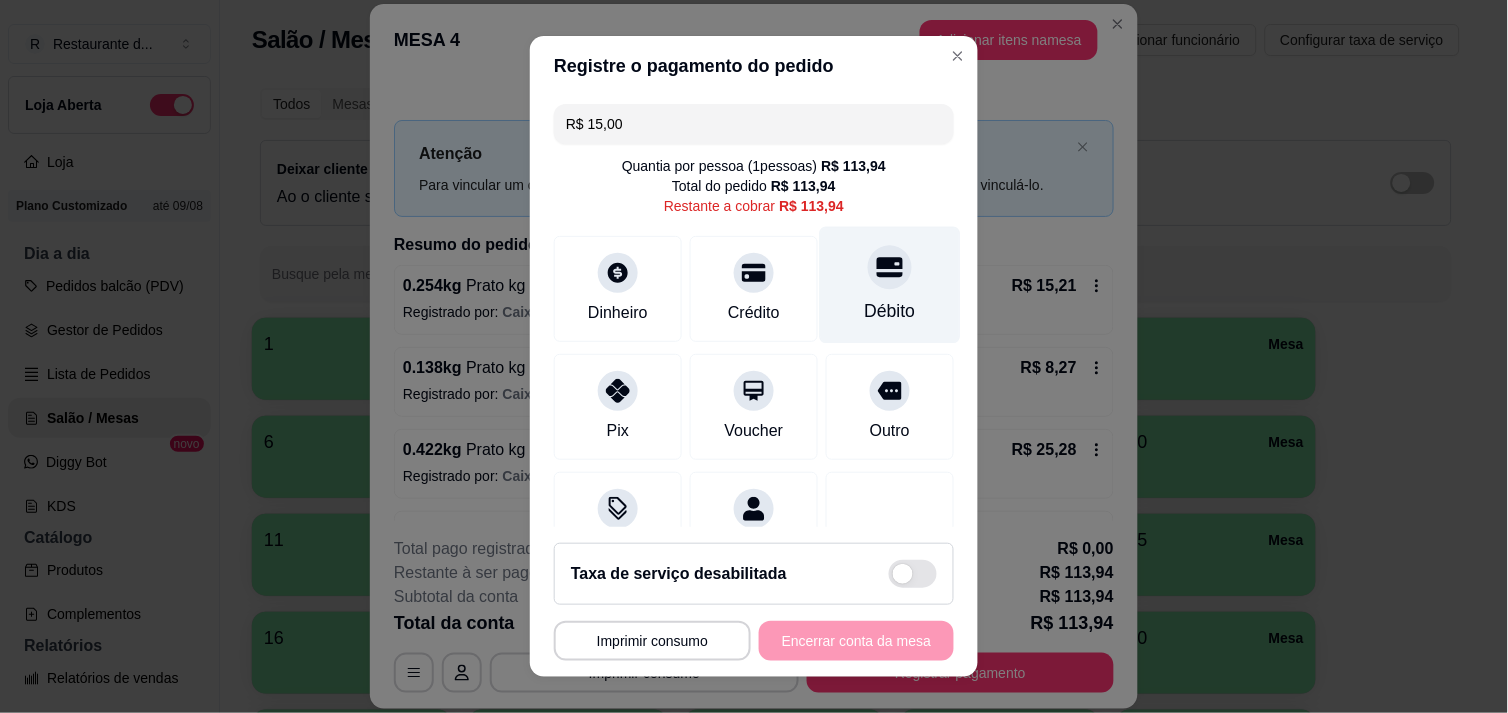 click on "Débito" at bounding box center [890, 311] 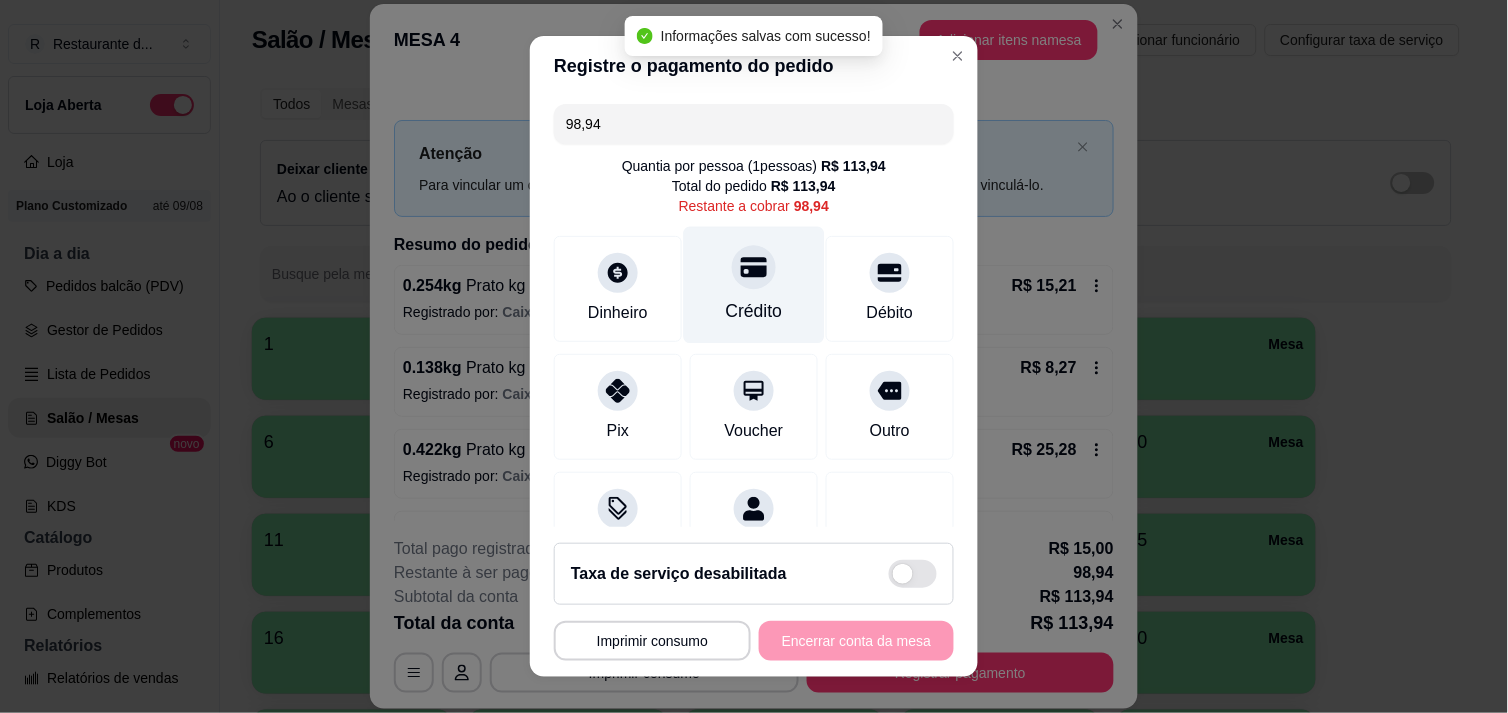 click on "Crédito" at bounding box center [754, 311] 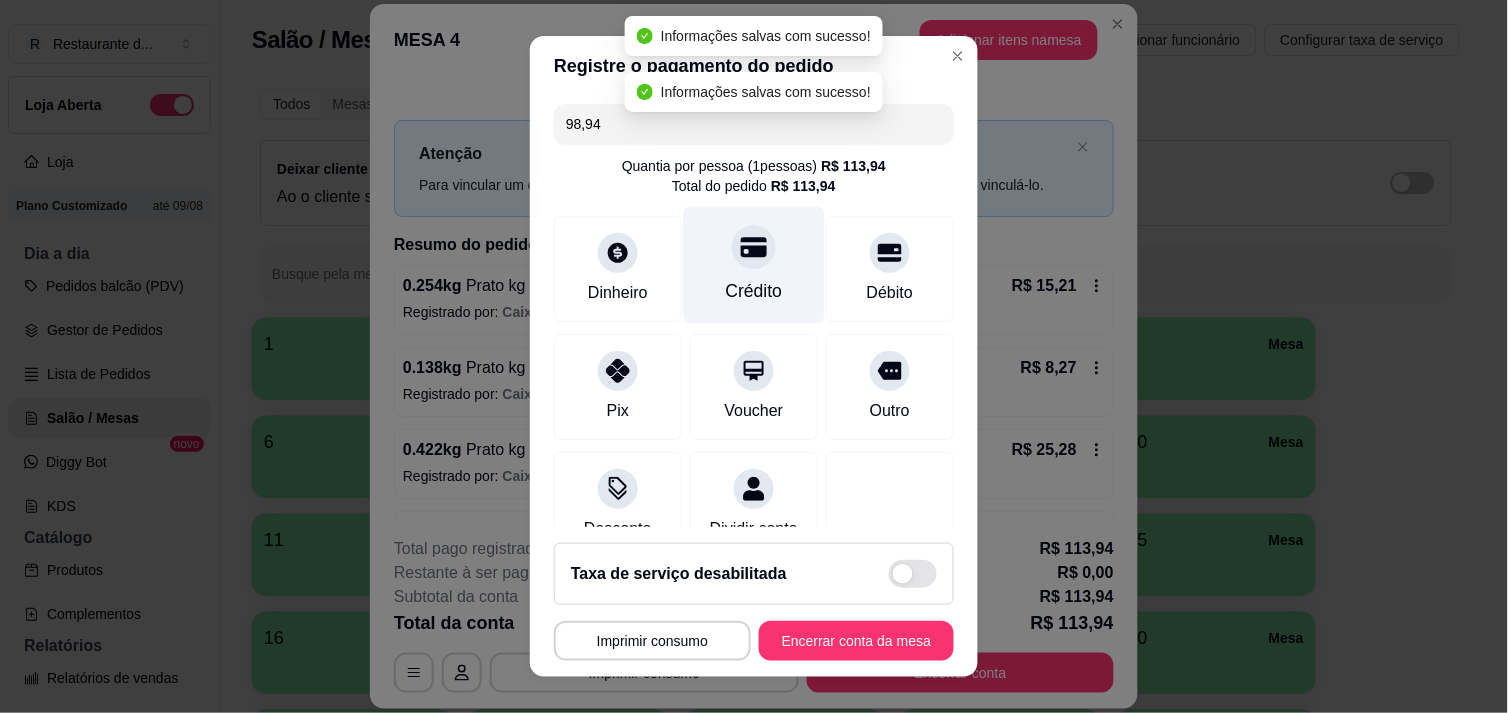 type on "R$ 0,00" 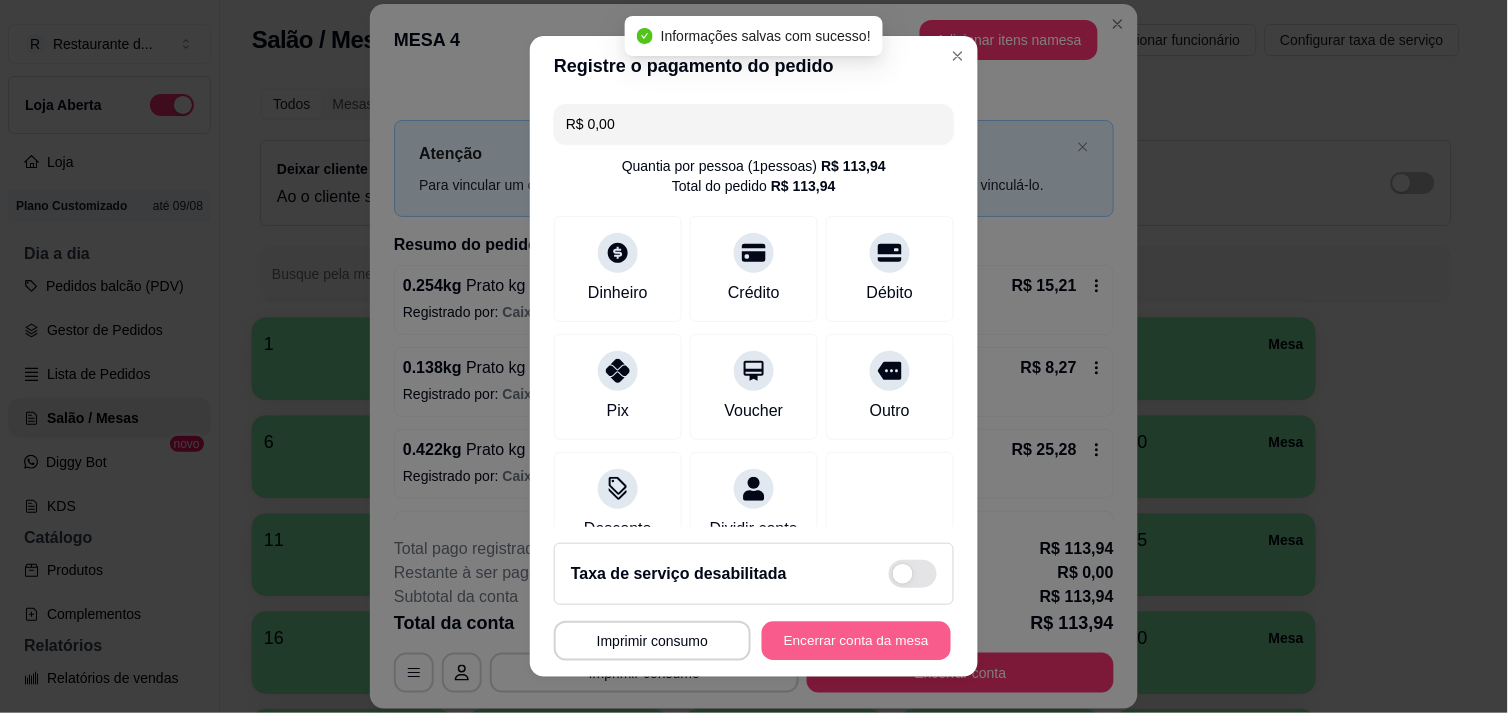 click on "Encerrar conta da mesa" at bounding box center (856, 641) 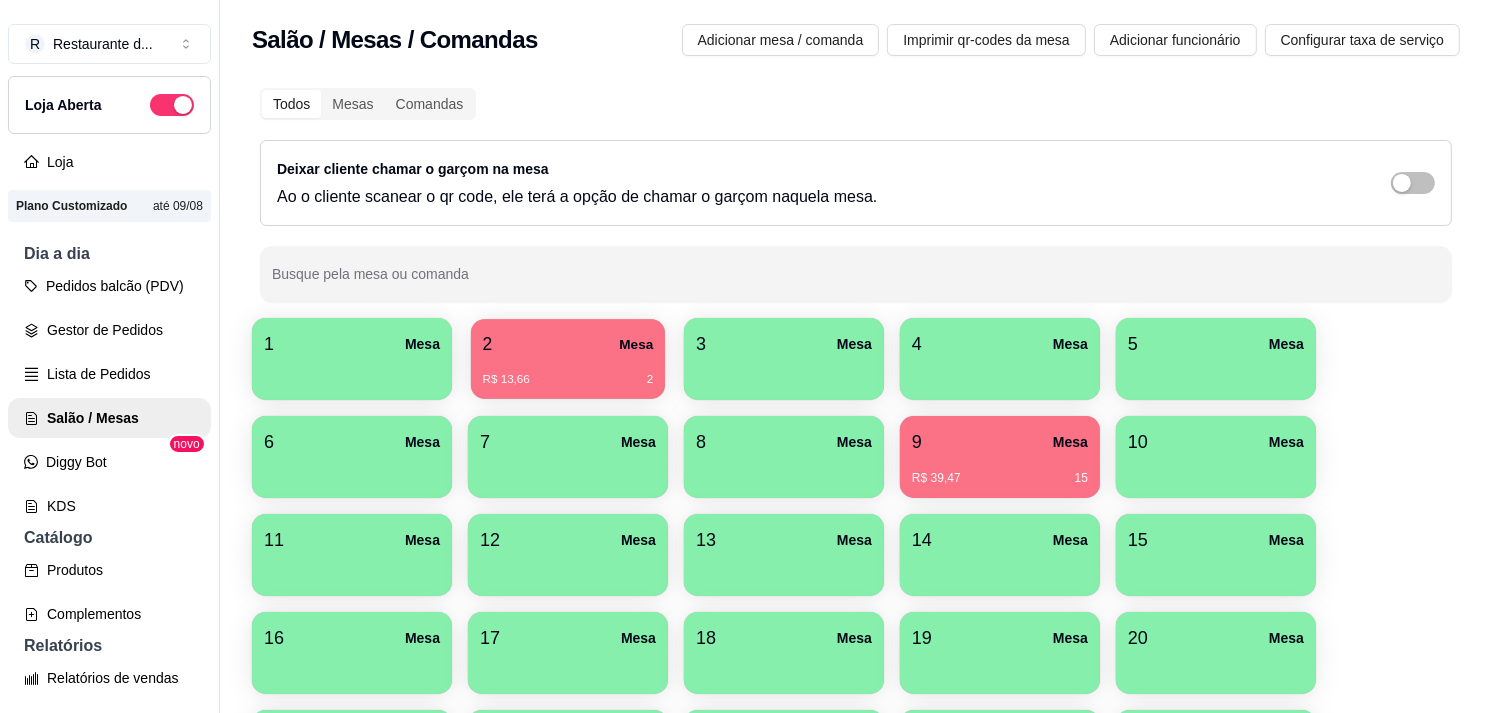 click on "2 Mesa" at bounding box center (568, 344) 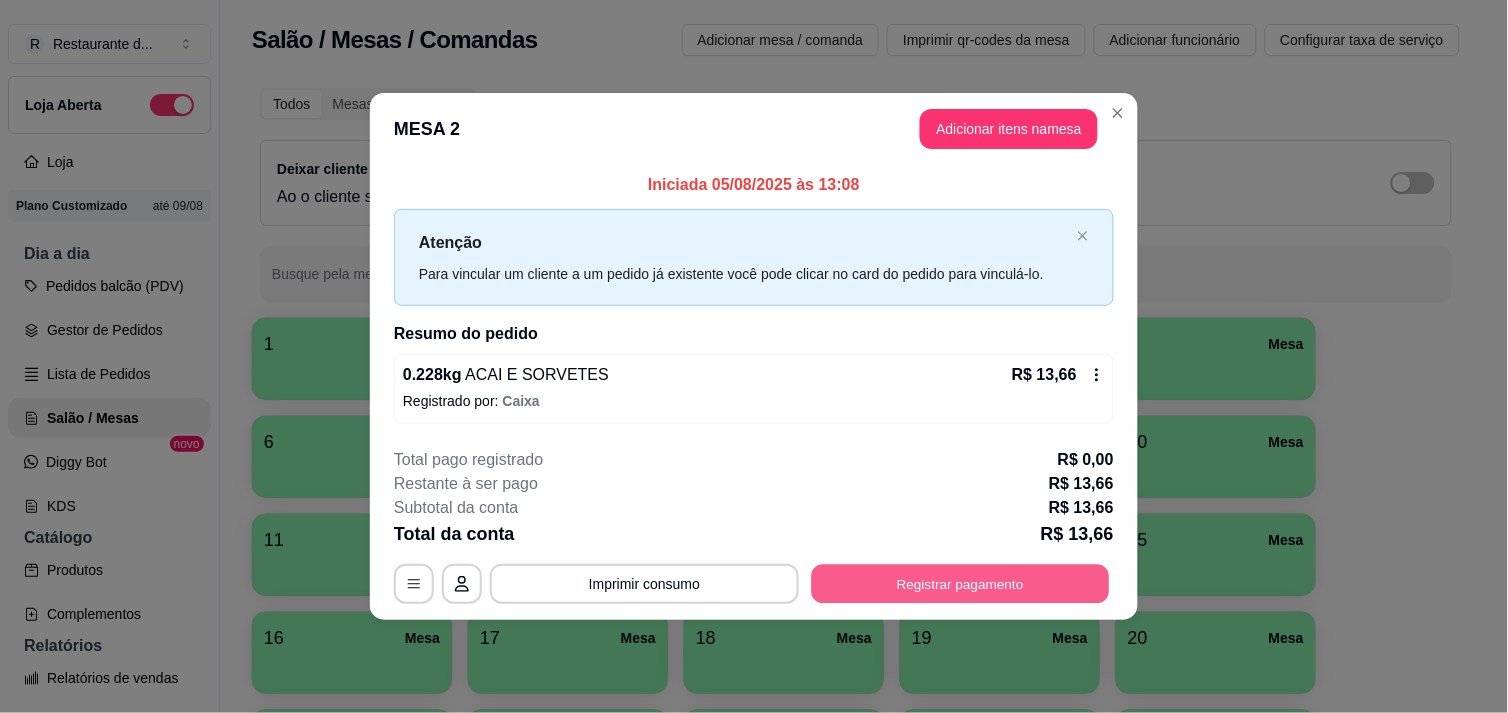 click on "Registrar pagamento" at bounding box center (961, 584) 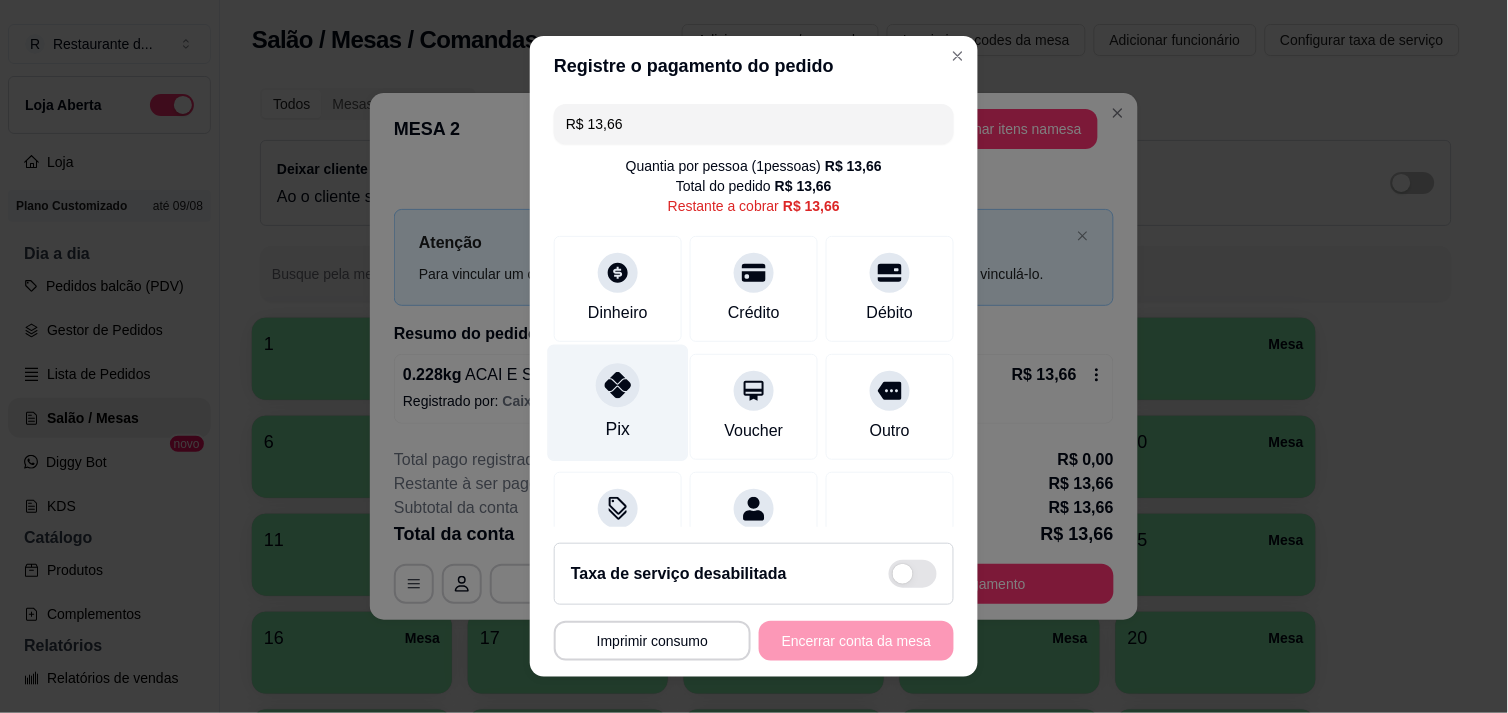 click on "Pix" at bounding box center [618, 429] 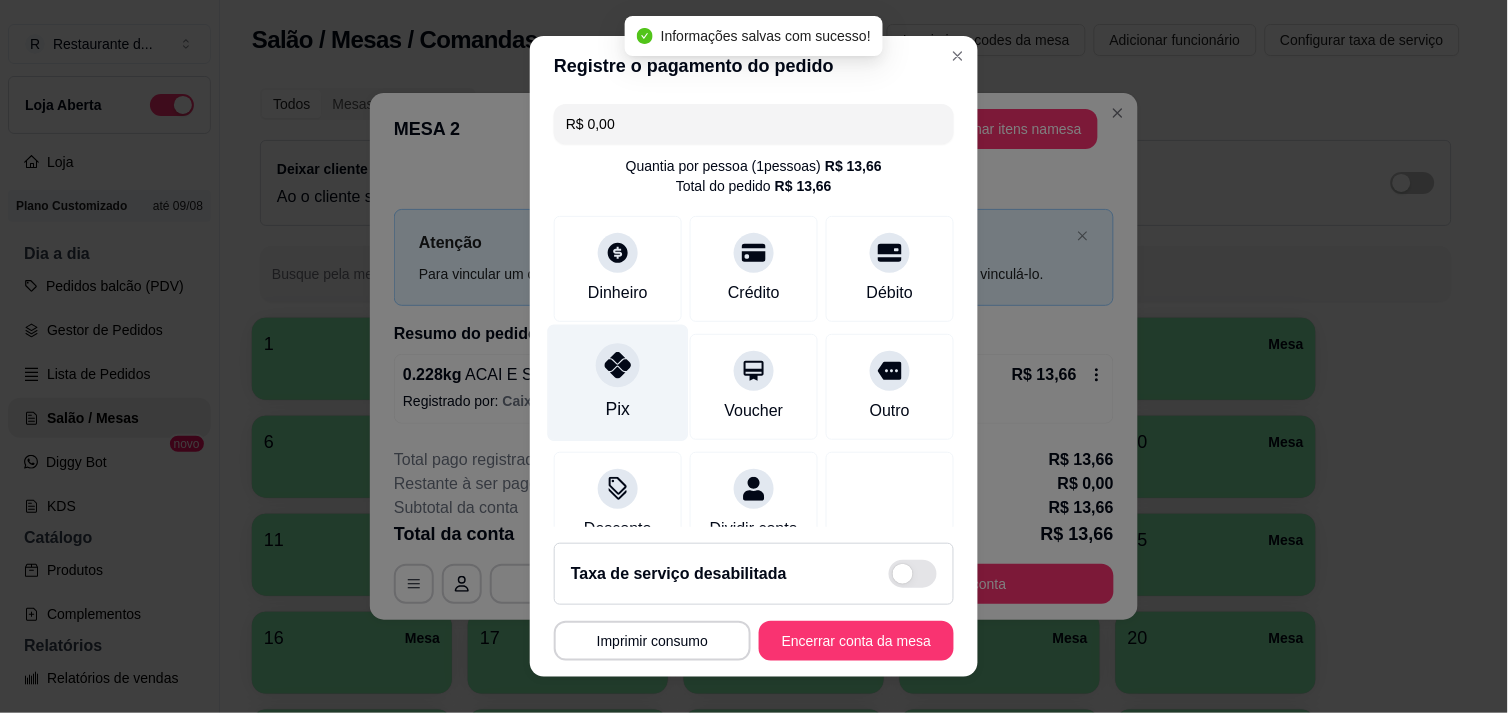 type on "R$ 0,00" 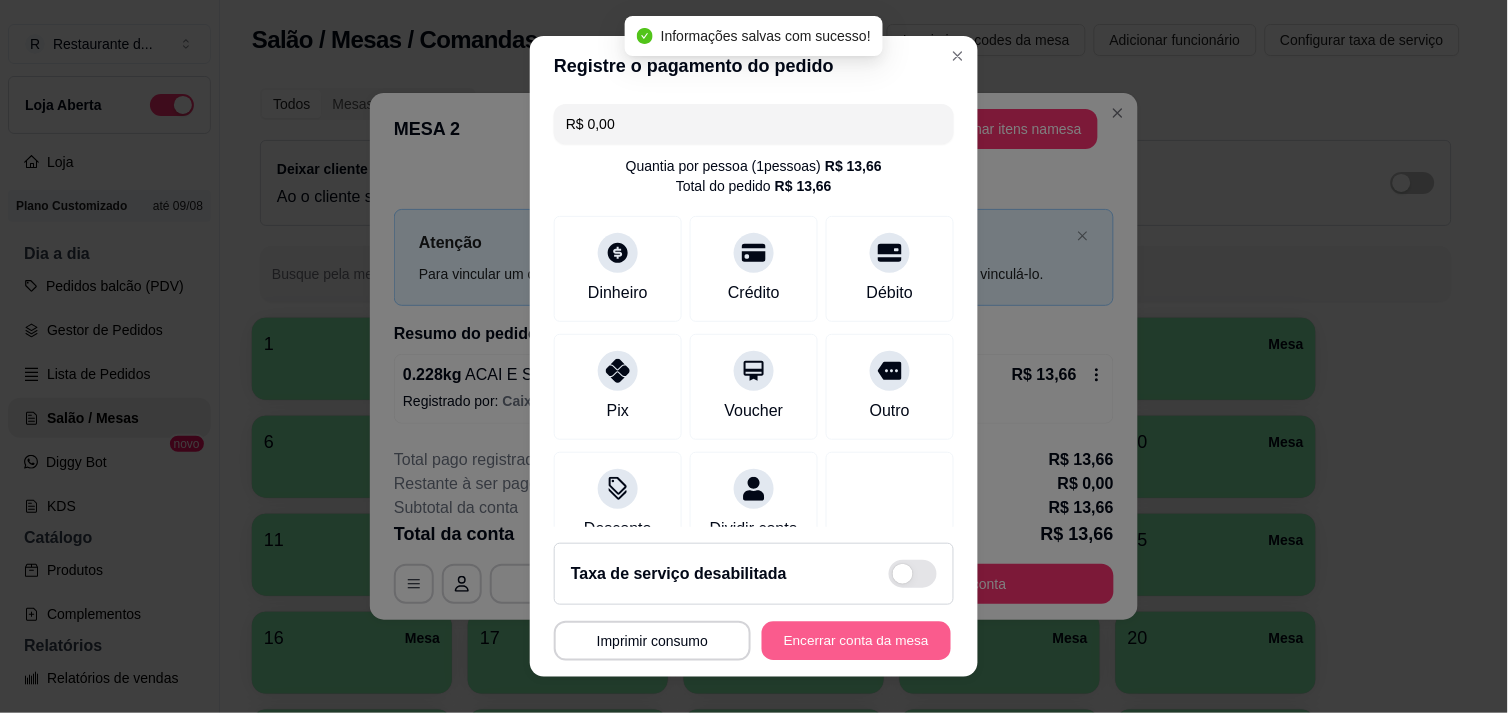 click on "Encerrar conta da mesa" at bounding box center (856, 641) 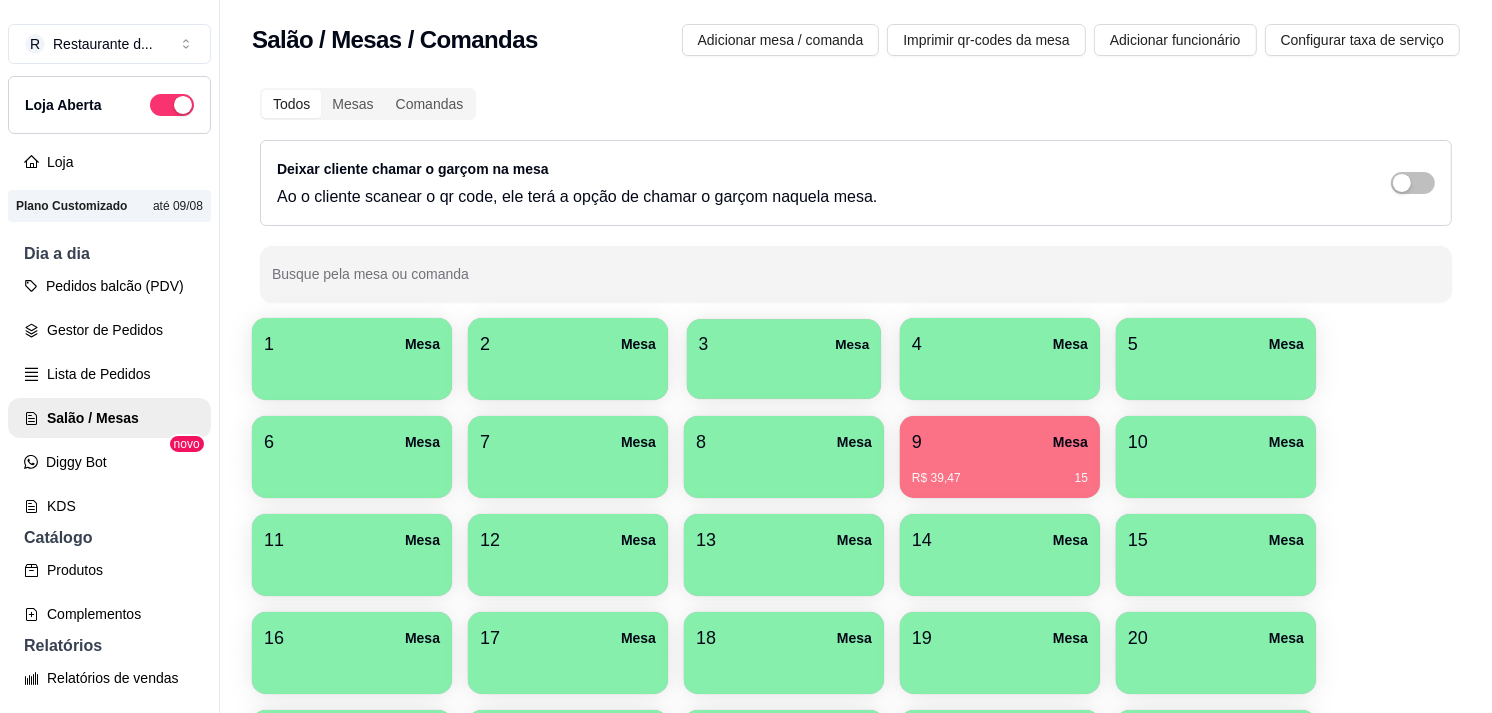 click at bounding box center (784, 372) 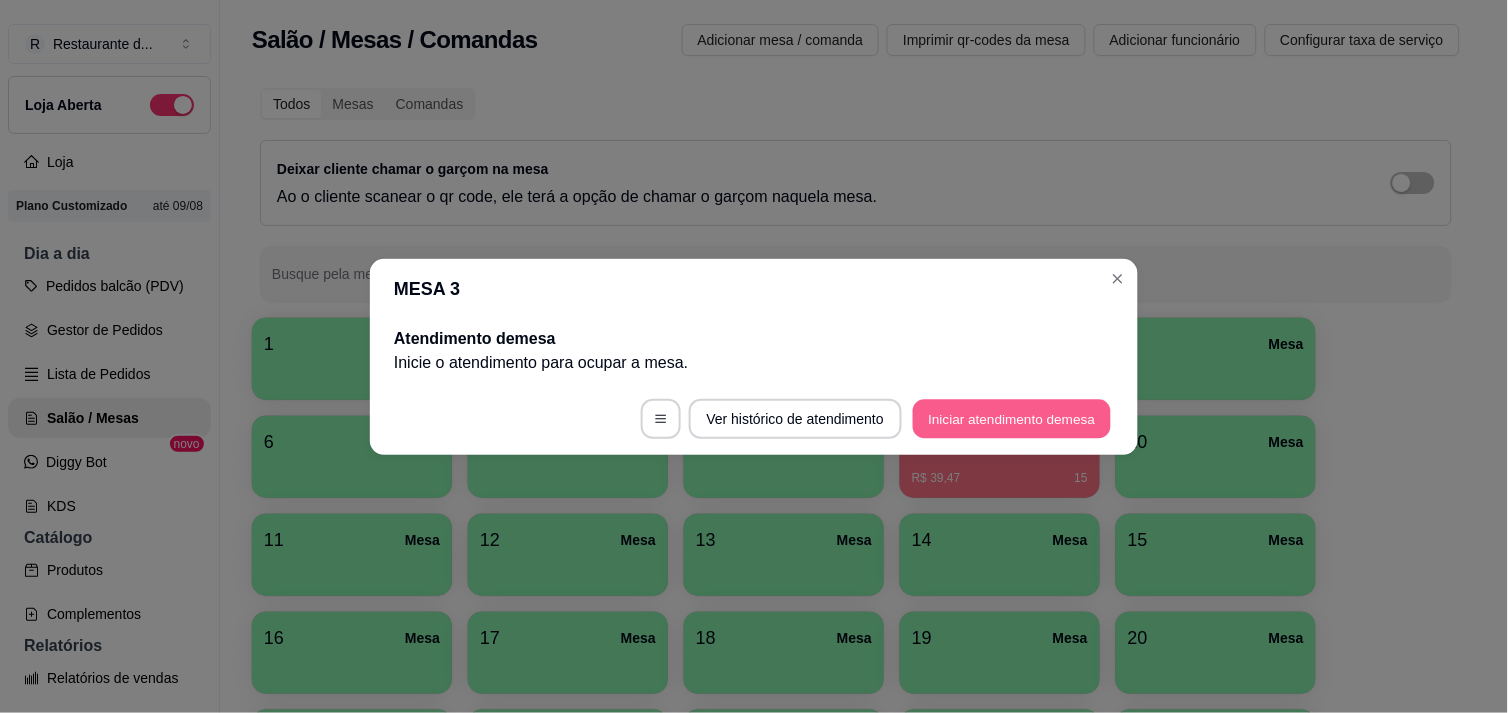 click on "Iniciar atendimento de  mesa" at bounding box center [1012, 418] 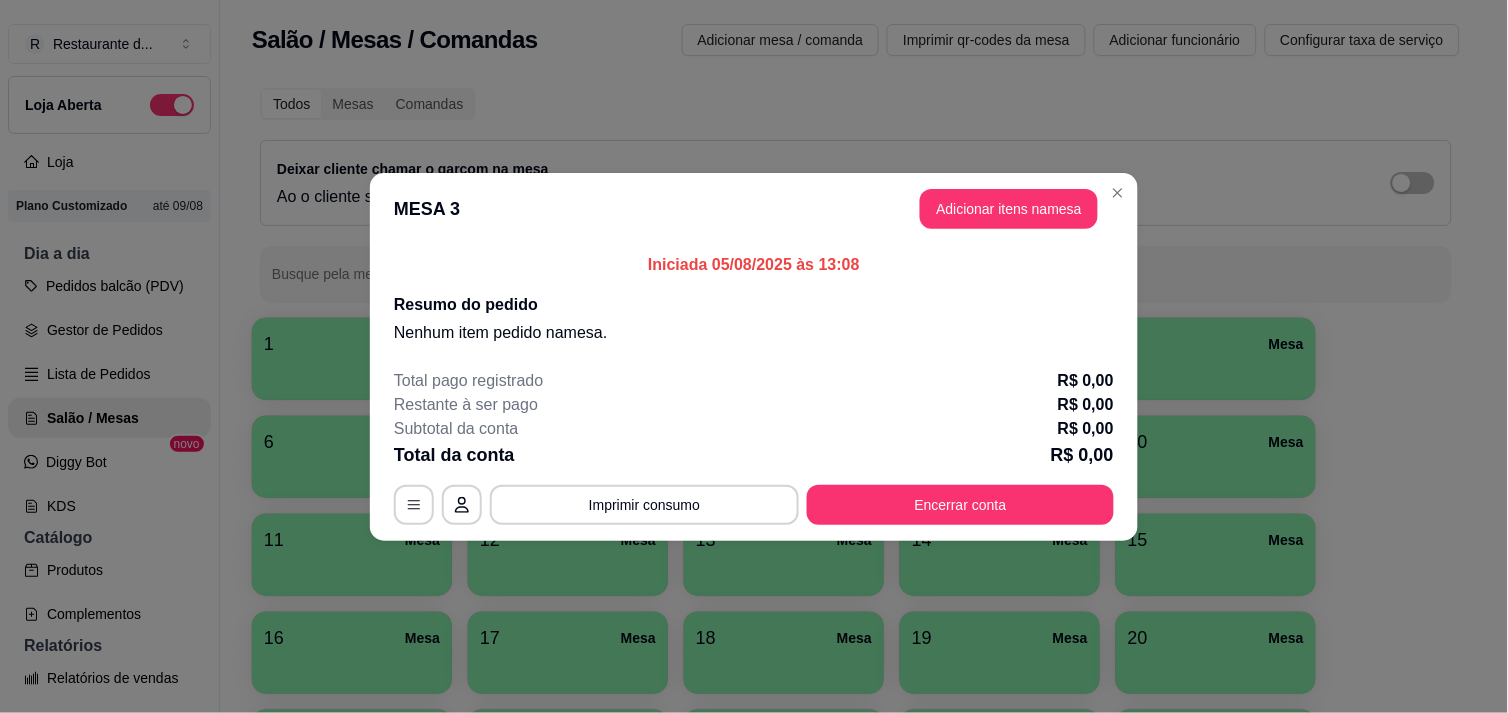 click on "Subtotal da conta R$ 0,00" at bounding box center (754, 429) 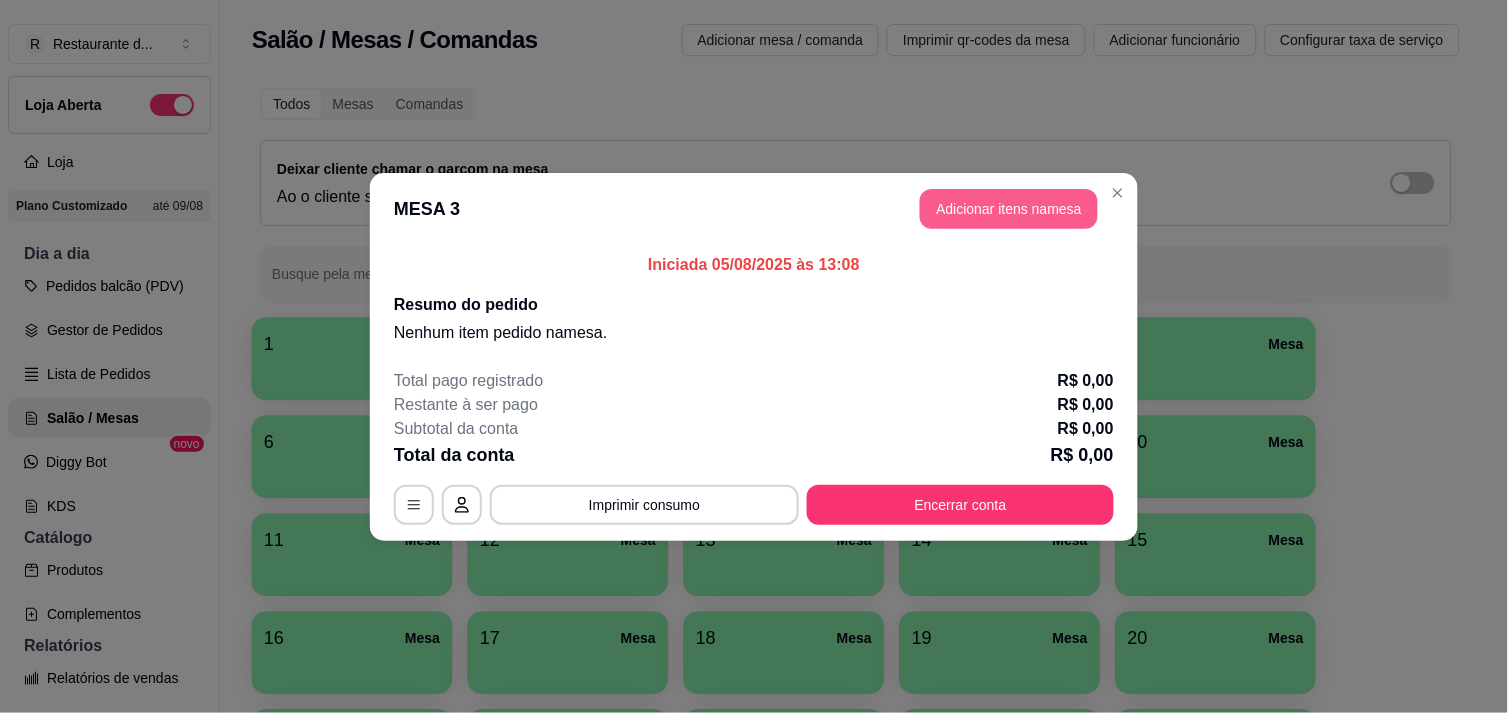 click on "Adicionar itens na  mesa" at bounding box center (1009, 209) 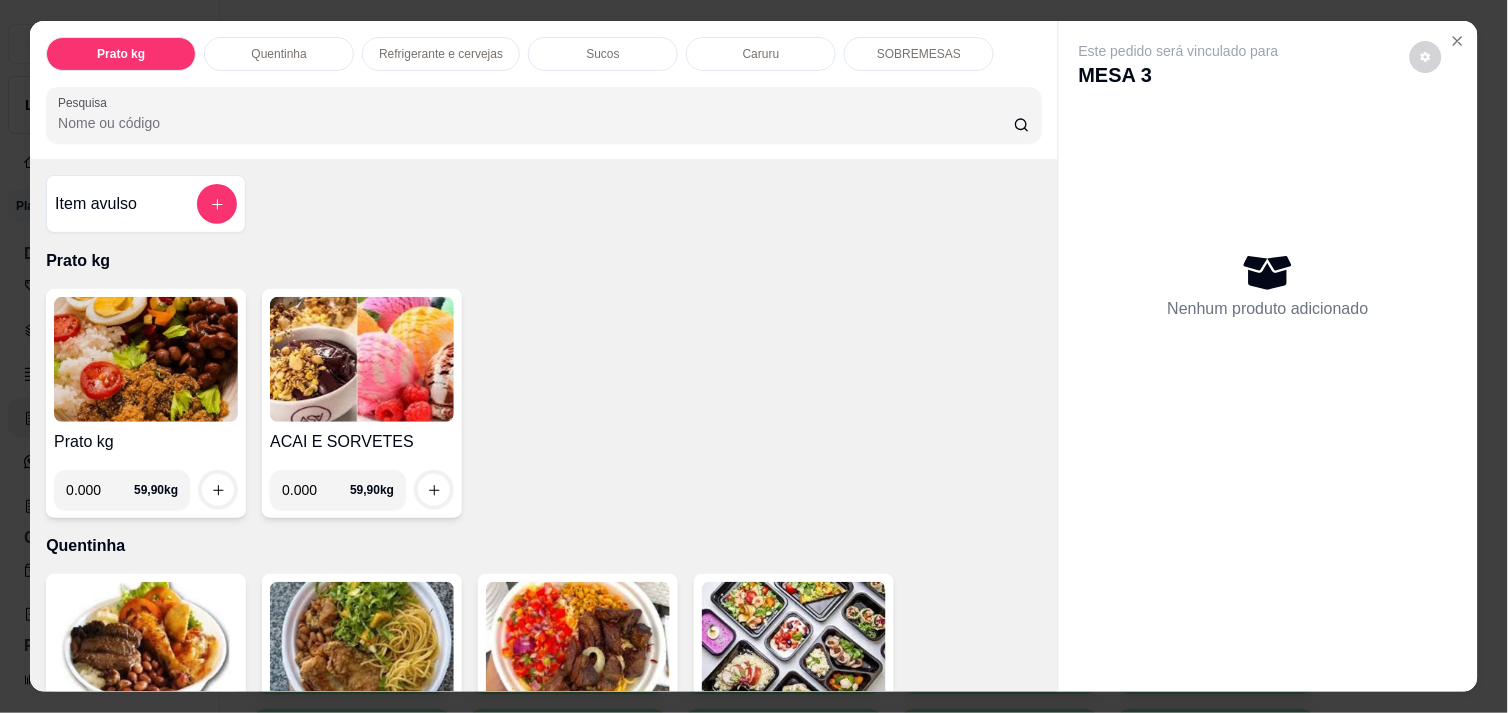 click on "0.000" at bounding box center (100, 490) 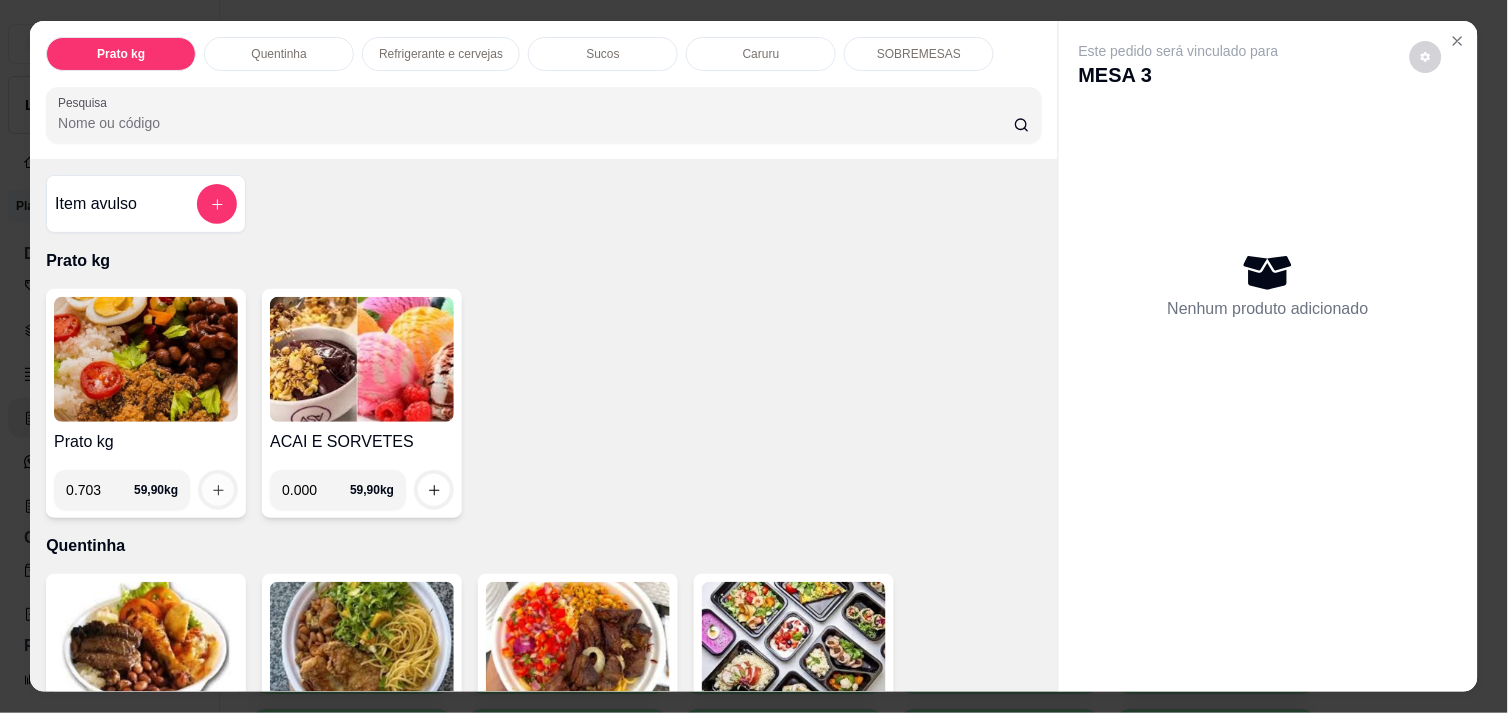 type on "0.703" 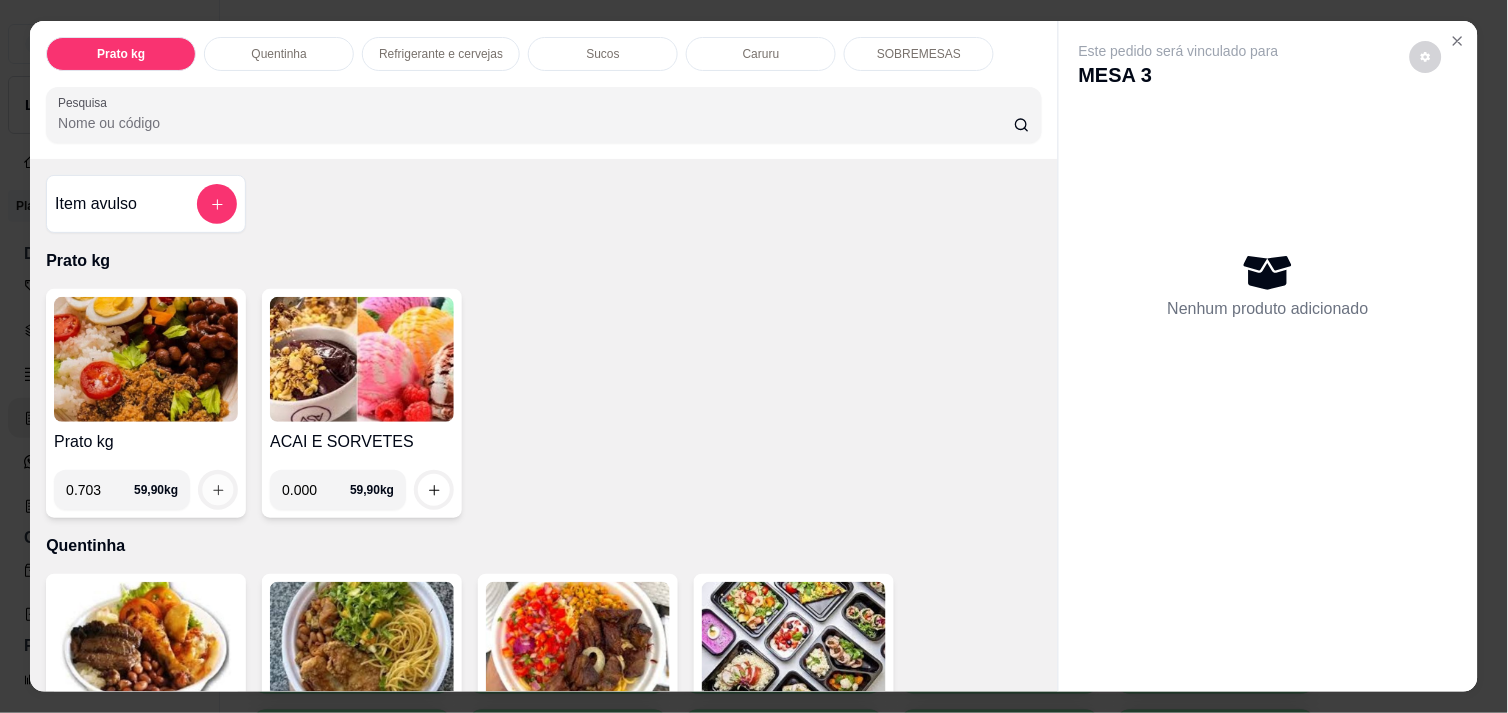 click at bounding box center [218, 490] 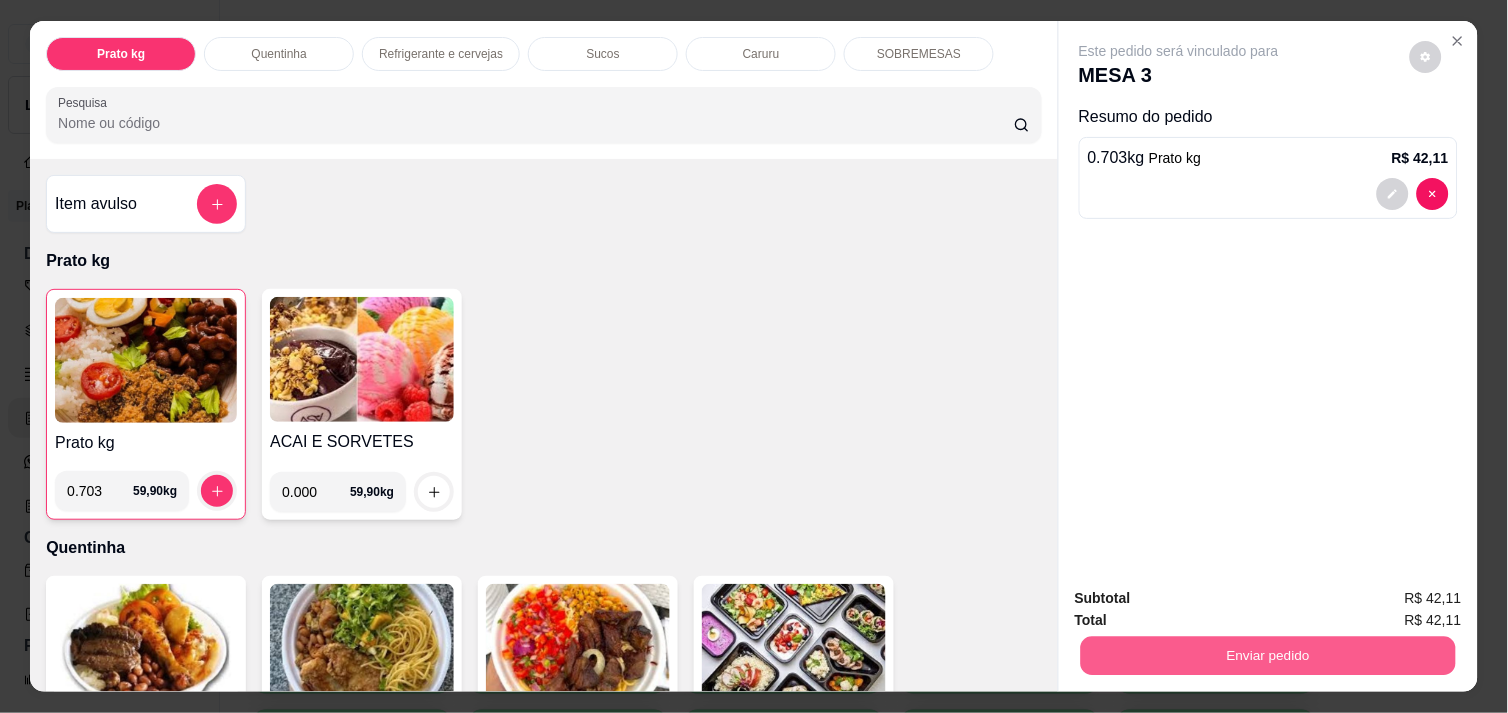 click on "Enviar pedido" at bounding box center (1268, 655) 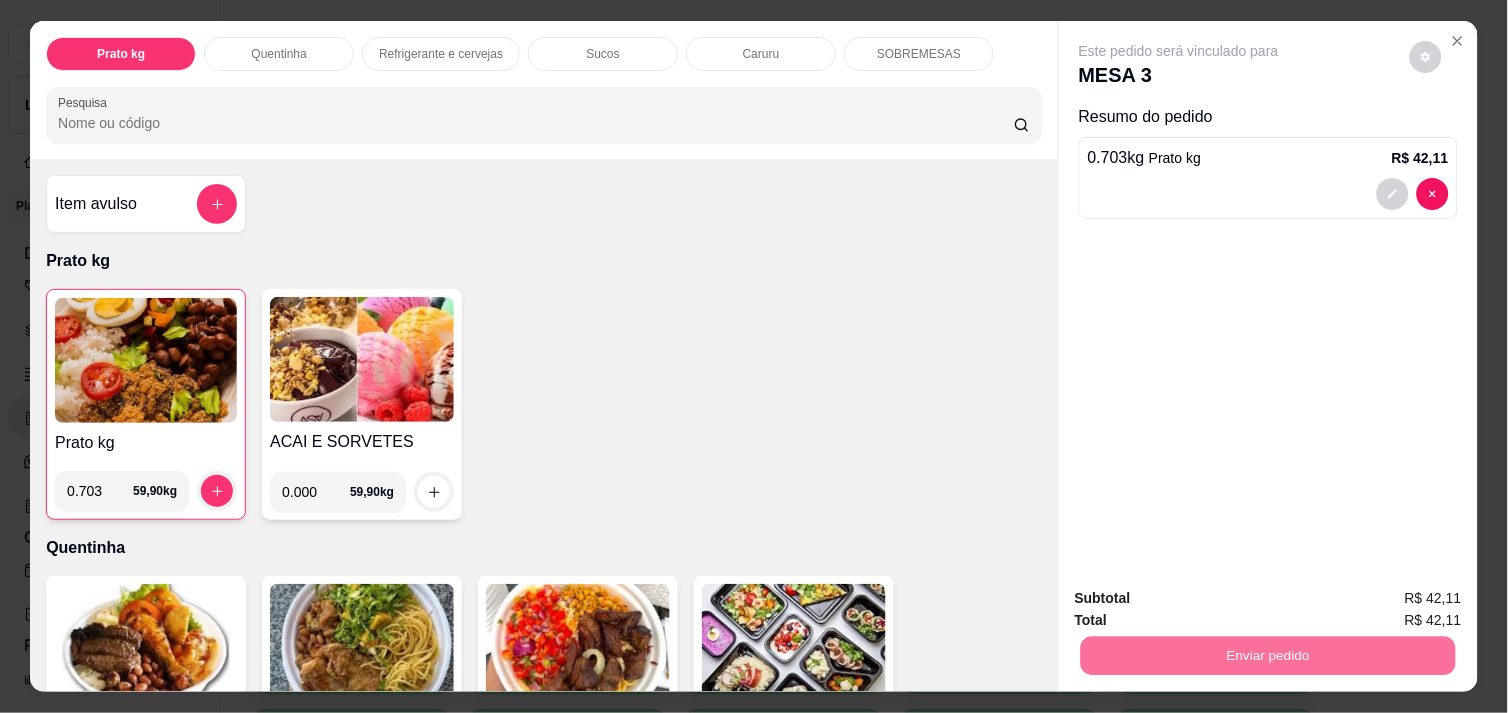 click on "Não registrar e enviar pedido" at bounding box center (1202, 598) 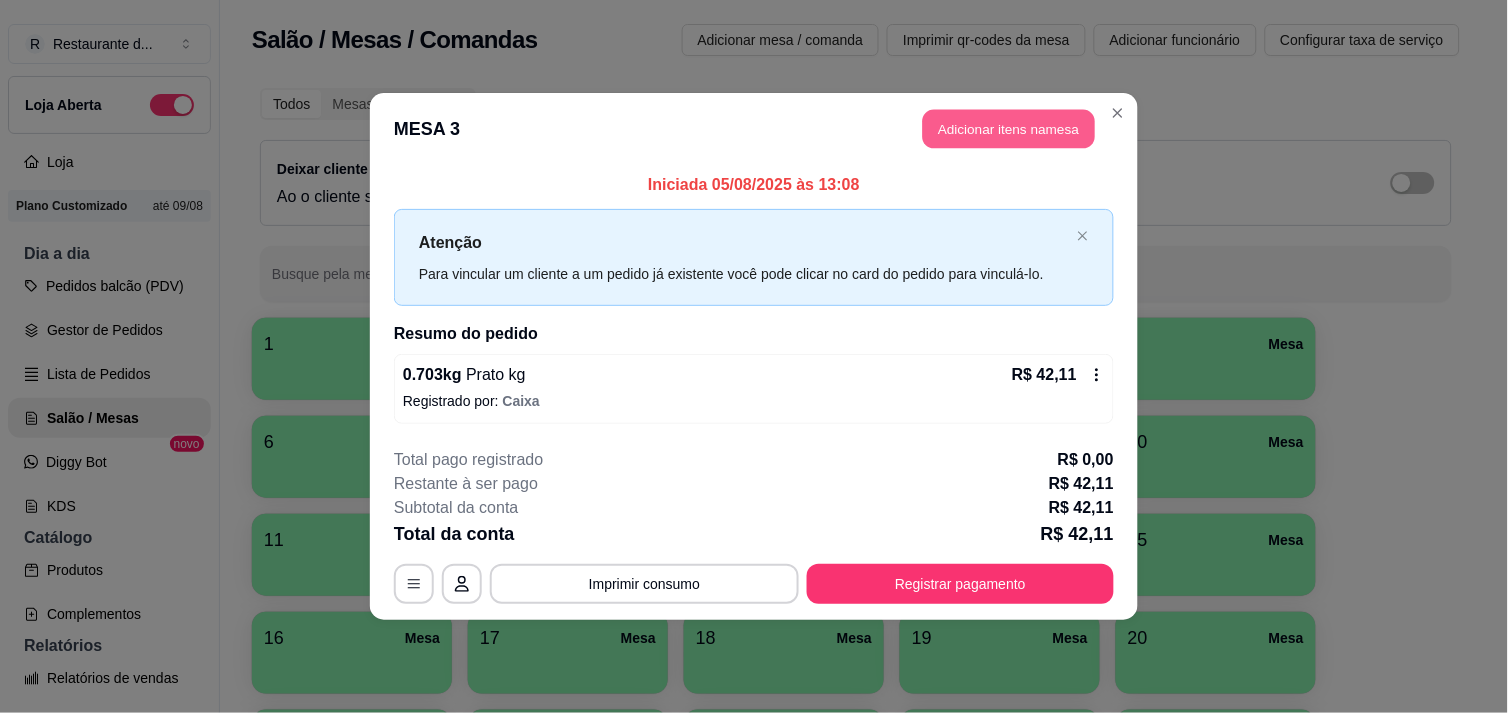 click on "Adicionar itens na  mesa" at bounding box center [1009, 129] 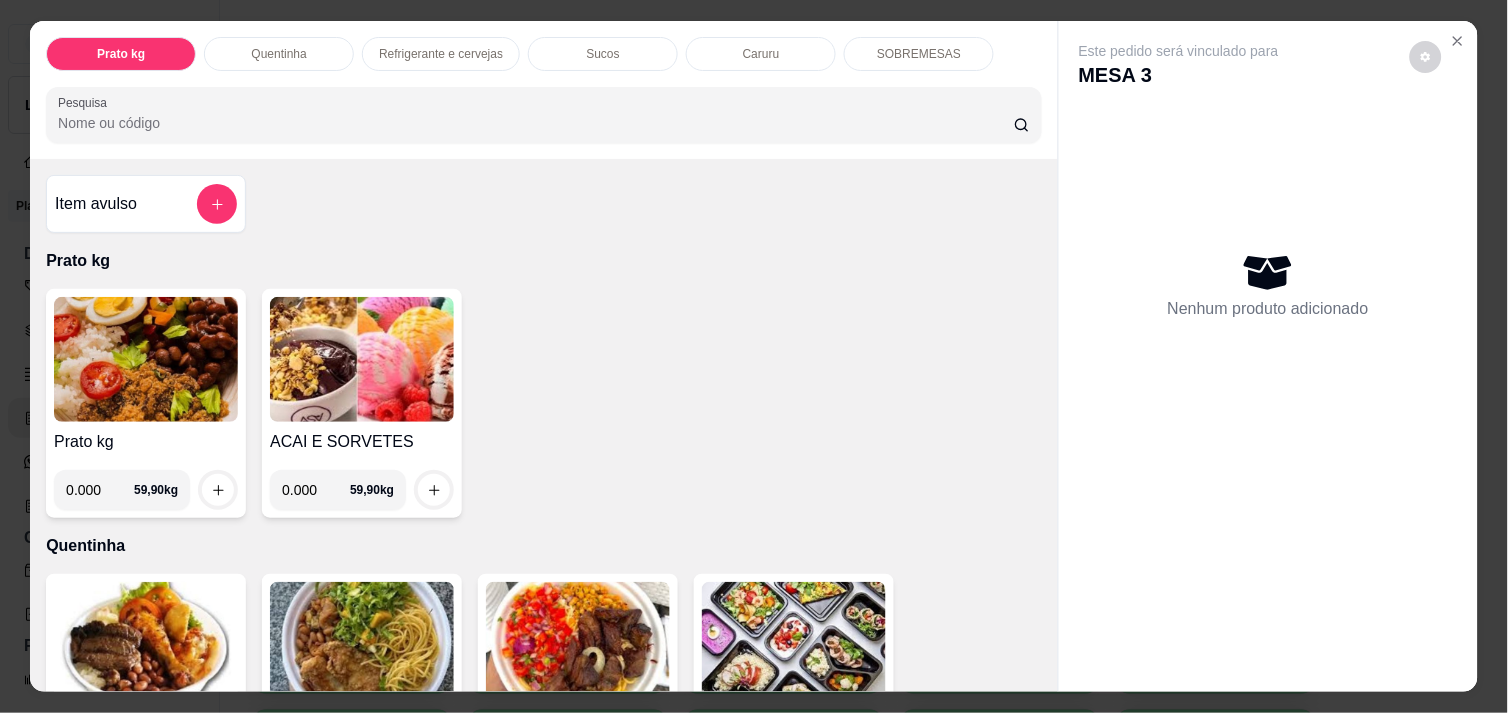 click on "0.000" at bounding box center (100, 490) 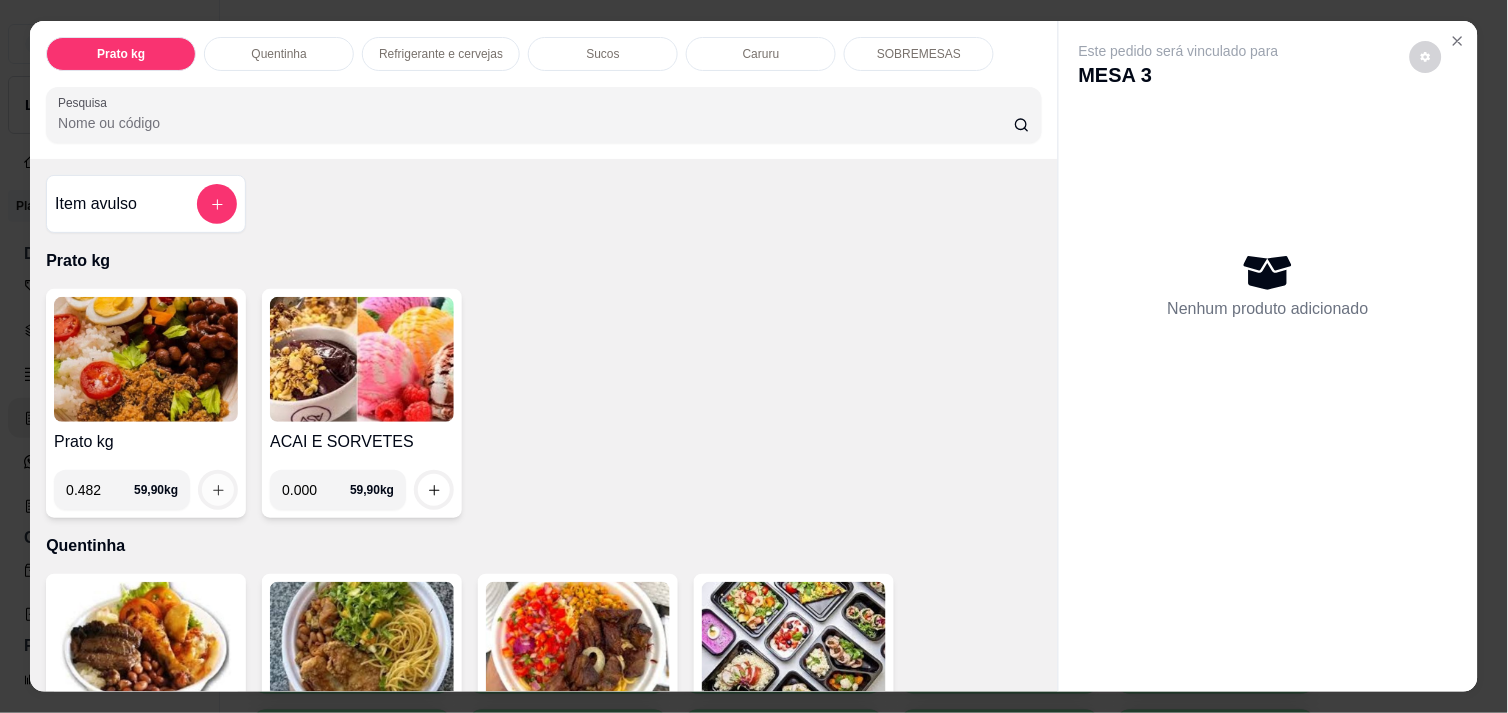 type on "0.482" 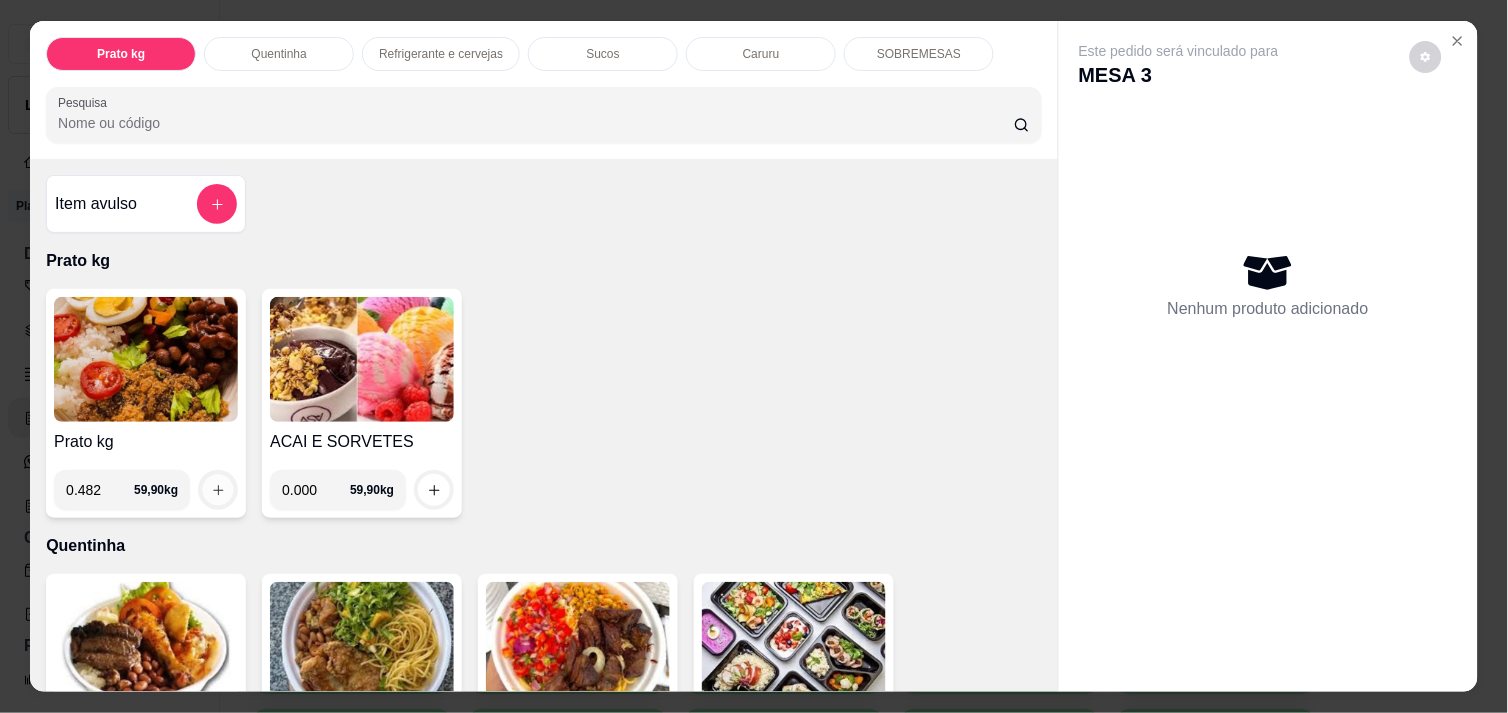 click 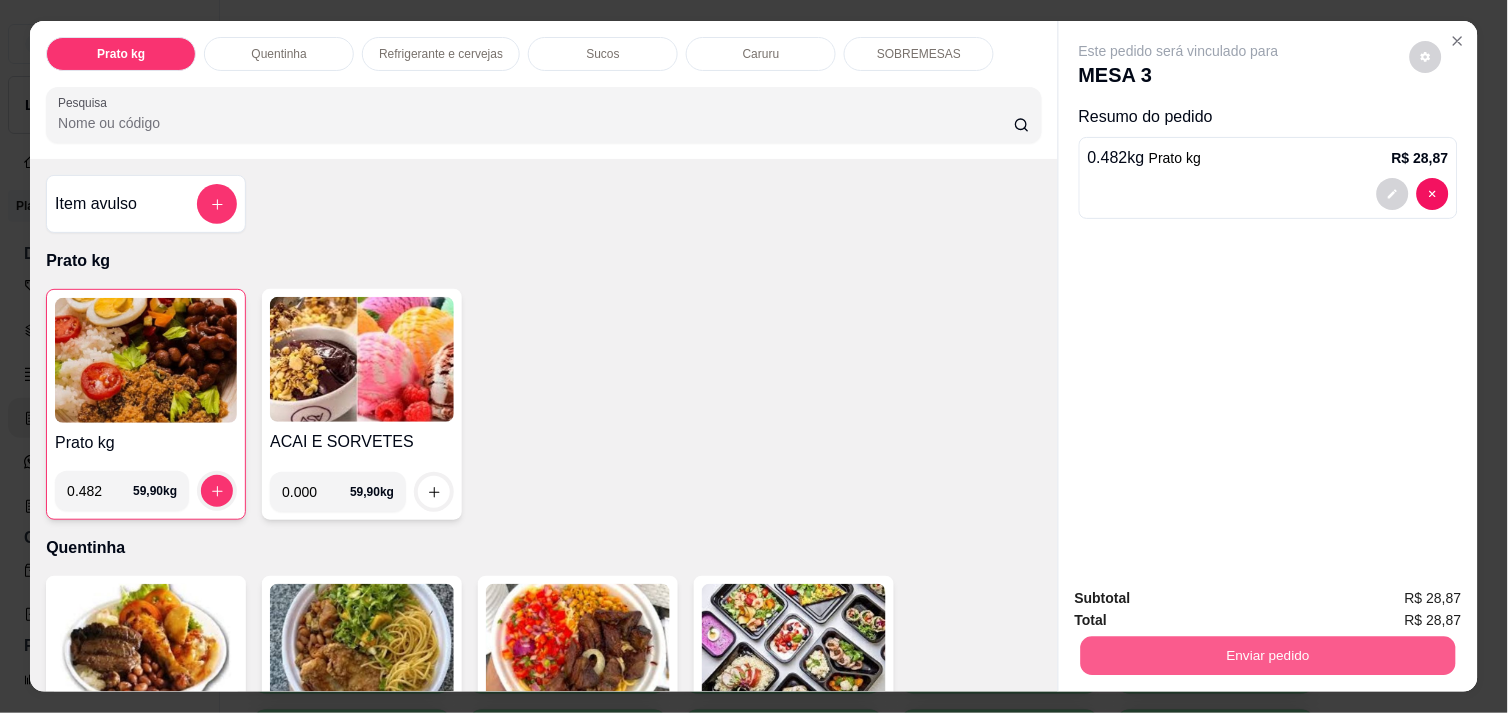 click on "Enviar pedido" at bounding box center (1268, 655) 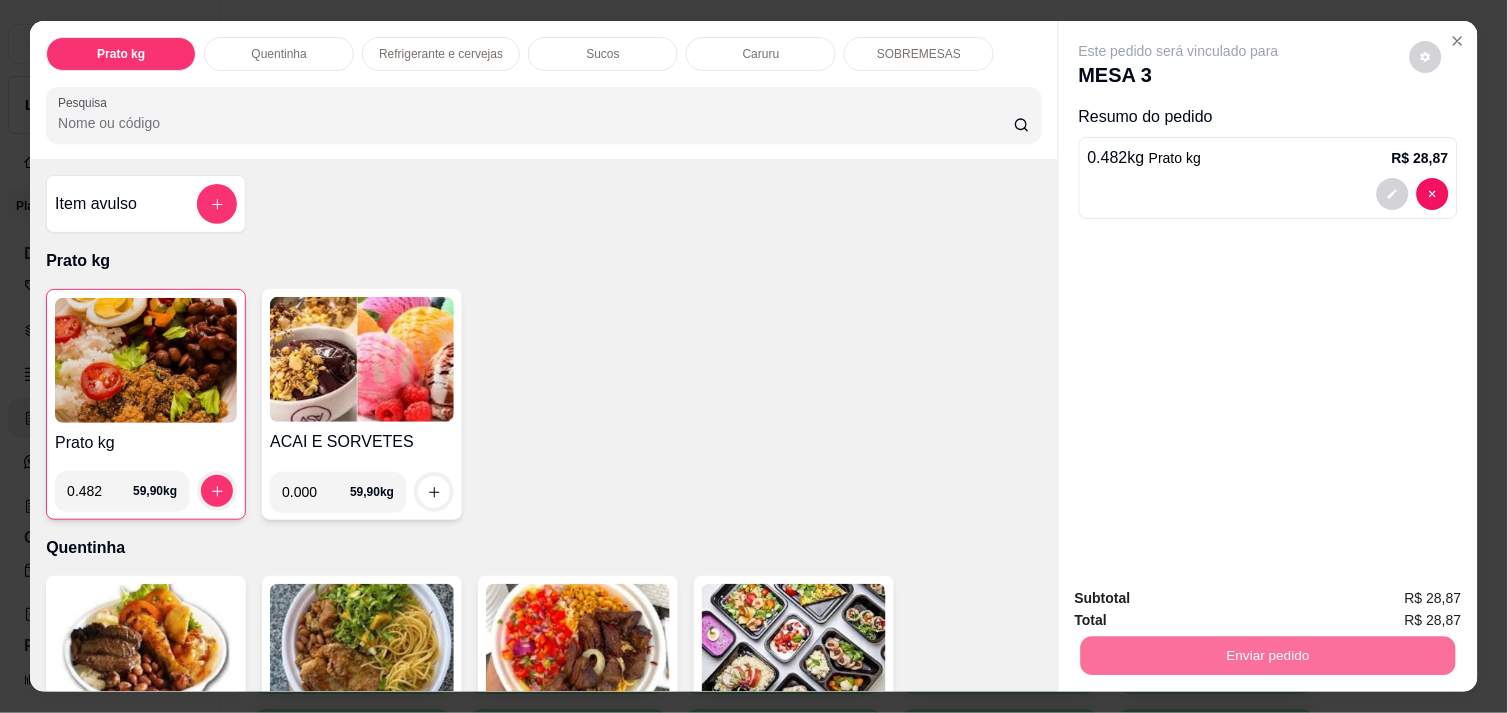 click on "Não registrar e enviar pedido" at bounding box center (1202, 598) 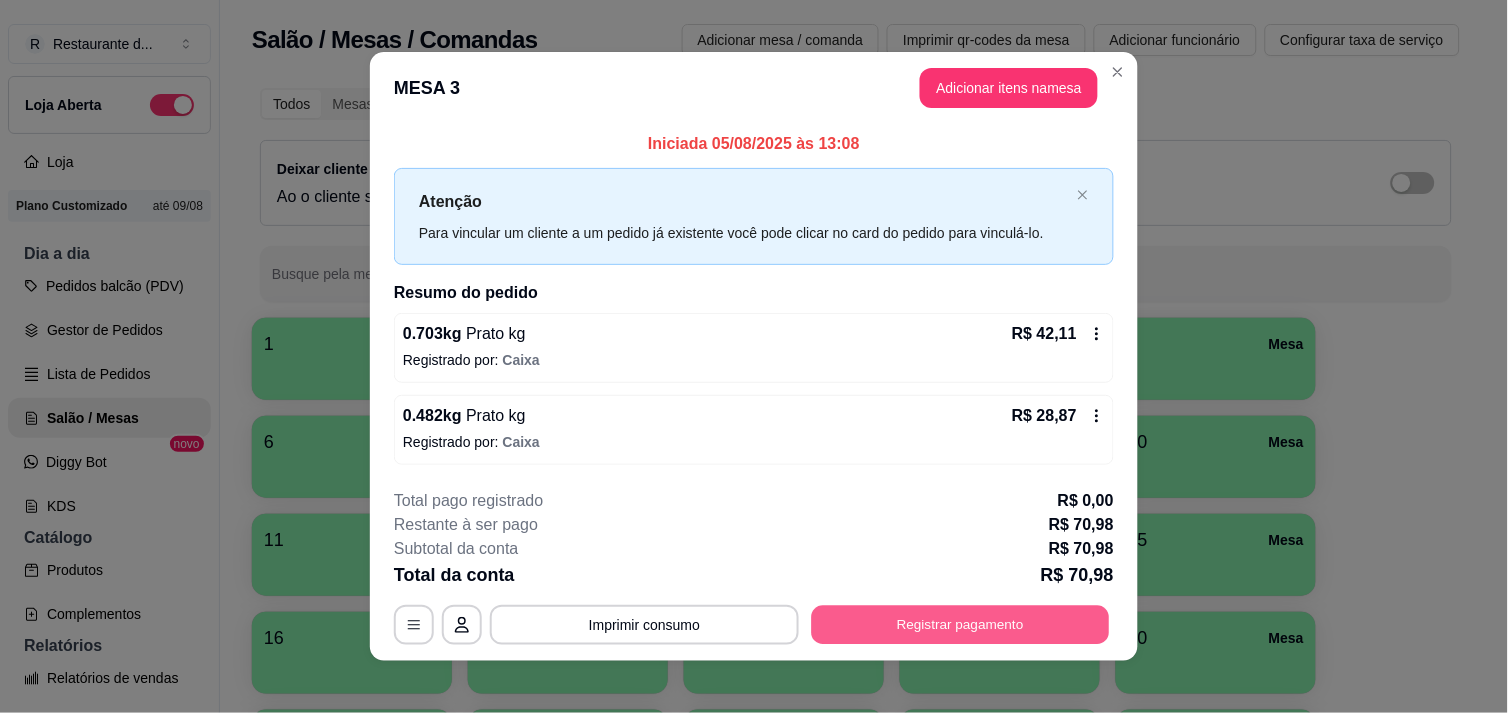 click on "Registrar pagamento" at bounding box center [961, 625] 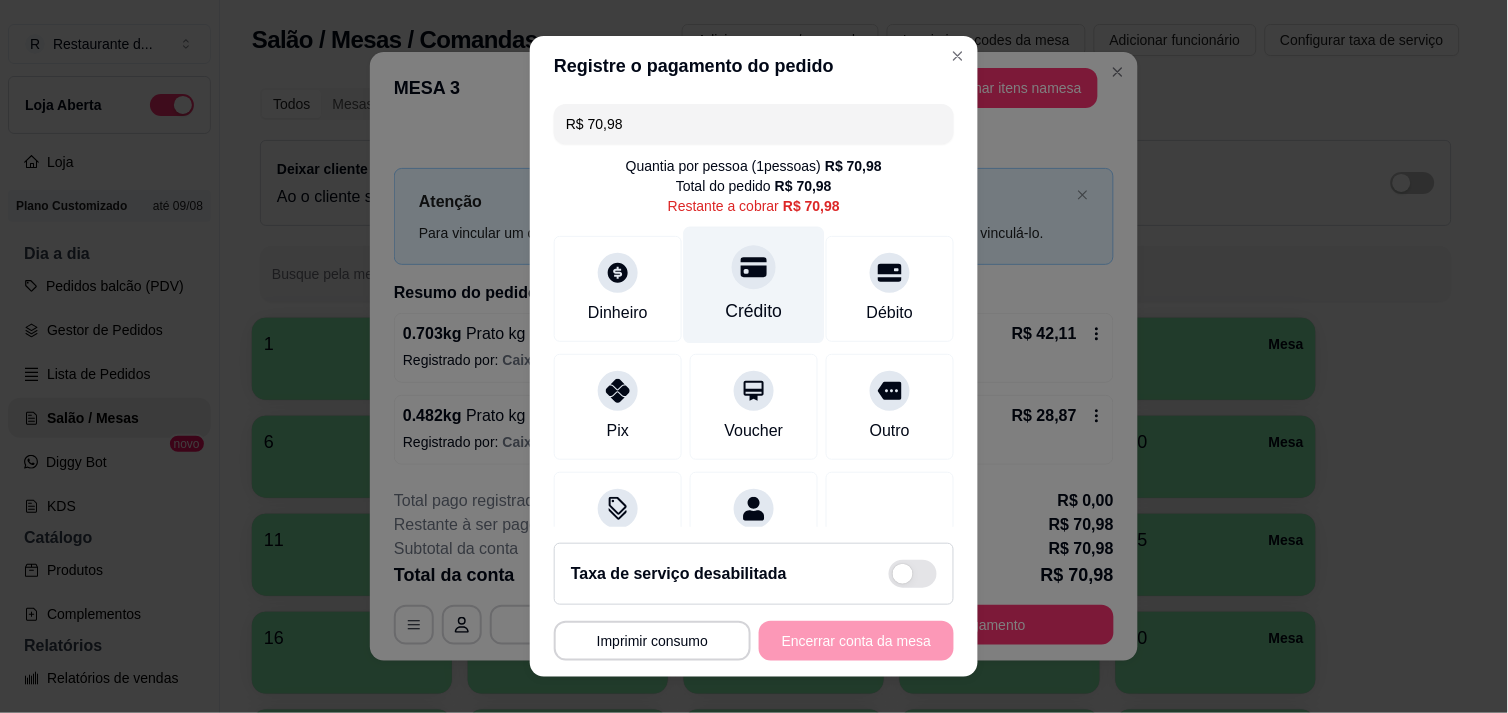 click on "Crédito" at bounding box center [754, 311] 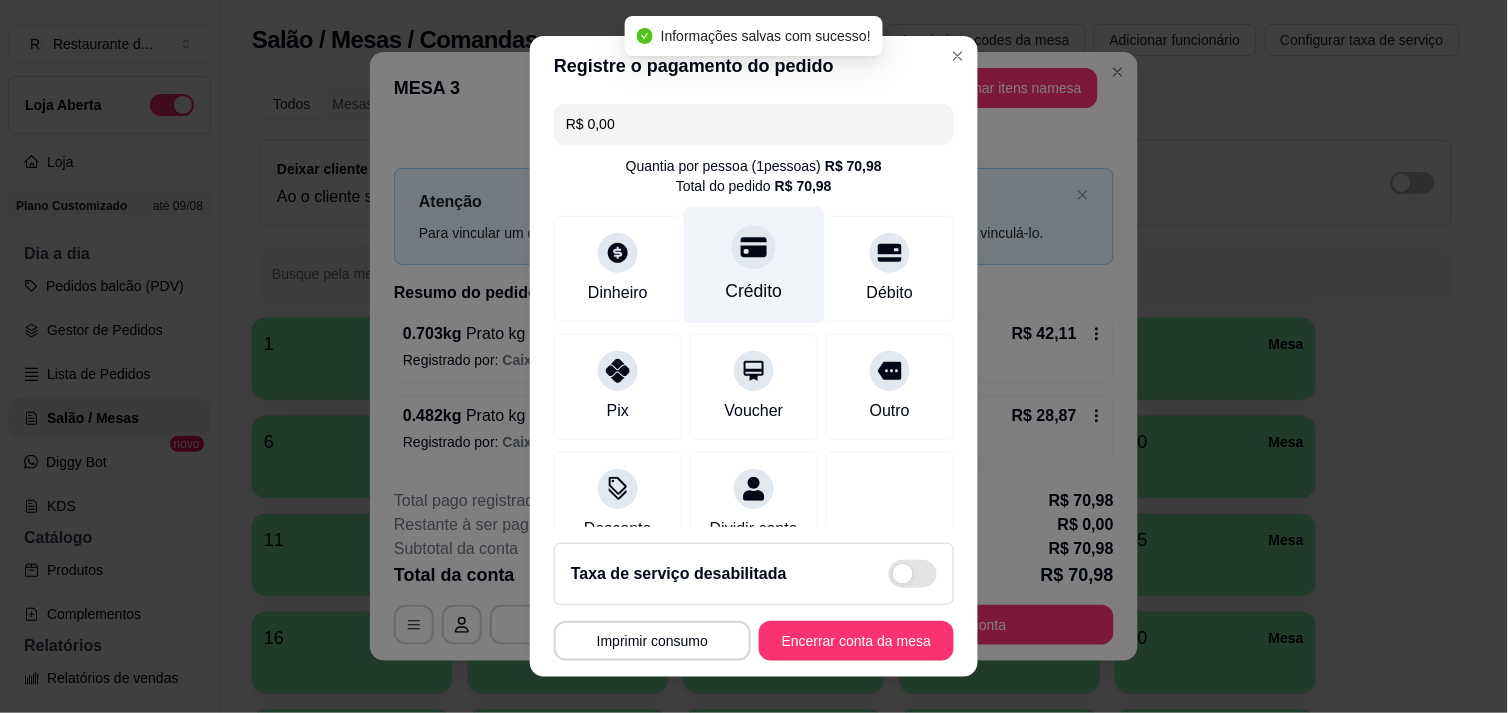 type on "R$ 0,00" 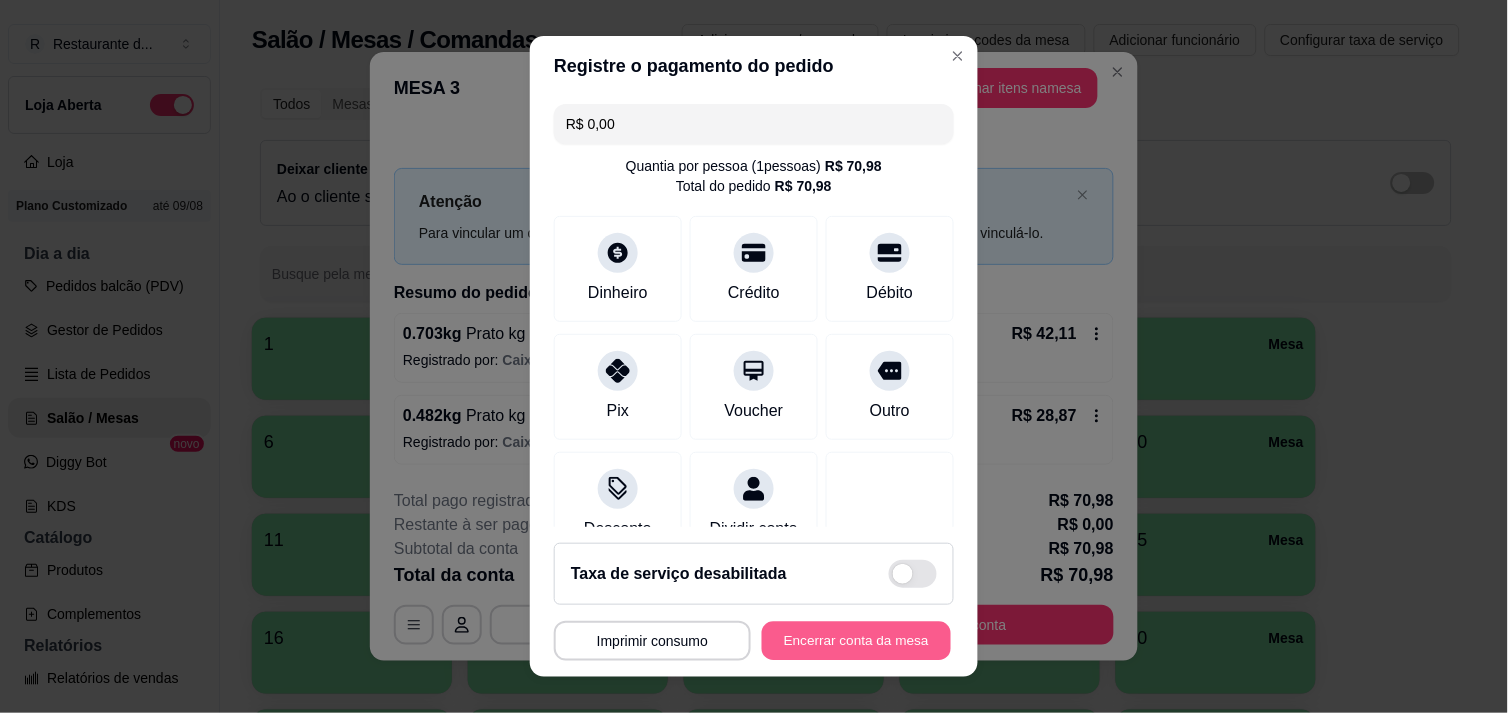 click on "Encerrar conta da mesa" at bounding box center (856, 641) 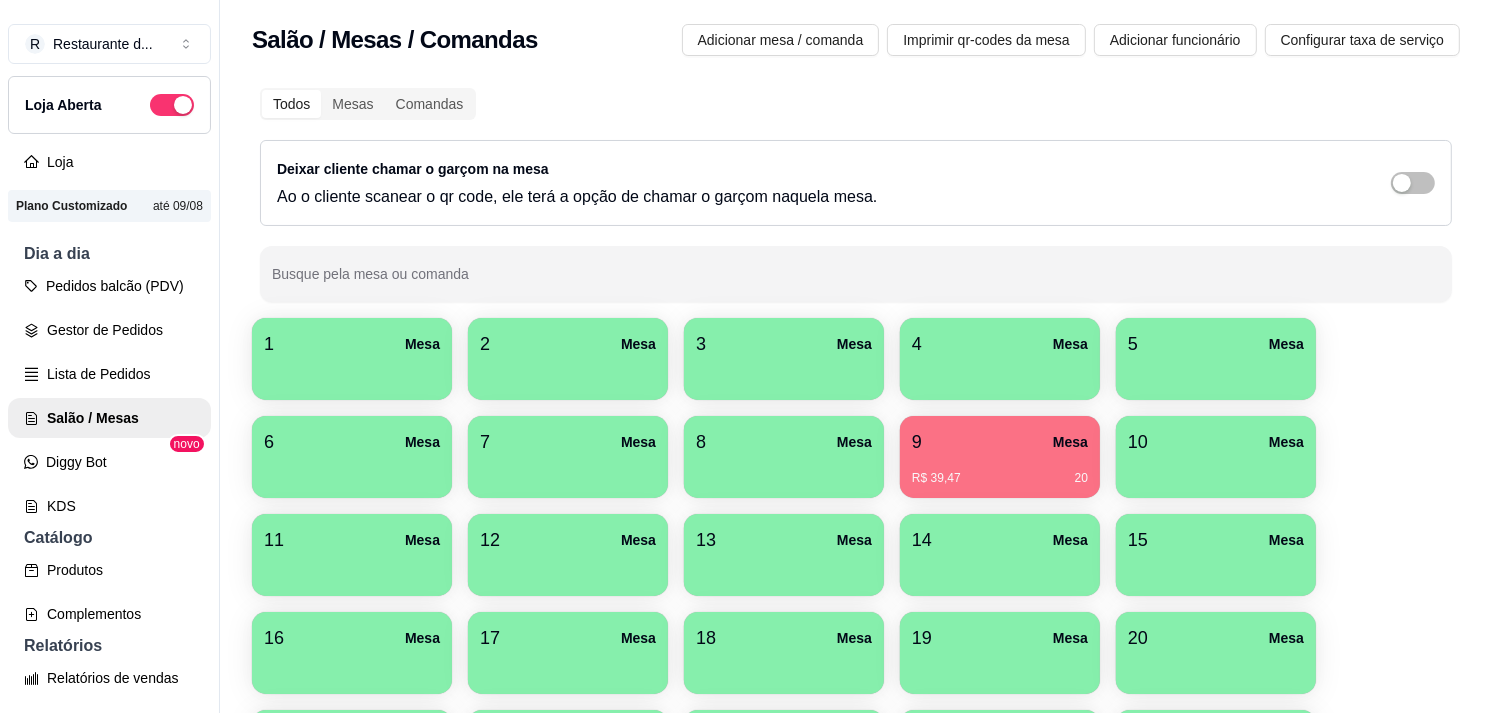 click on "1 Mesa 2 Mesa 3 Mesa 4 Mesa 5 Mesa 6 Mesa 7 Mesa 8 Mesa 9 Mesa R$ 39,47 20 10 Mesa 11 Mesa 12 Mesa 13 Mesa 14 Mesa 15 Mesa 16 Mesa 17 Mesa 18 Mesa 19 Mesa 20 Mesa 21 Mesa 22 Mesa 23 Mesa 24 Mesa 25 Mesa 26 Mesa 27 Mesa 28 Mesa 29 Mesa 30 Mesa 31 Mesa 32 Mesa 33 Mesa 34 Mesa 35 Mesa 36 Mesa 37 Mesa 38 Mesa 39 Mesa 40 Mesa" at bounding box center (856, 702) 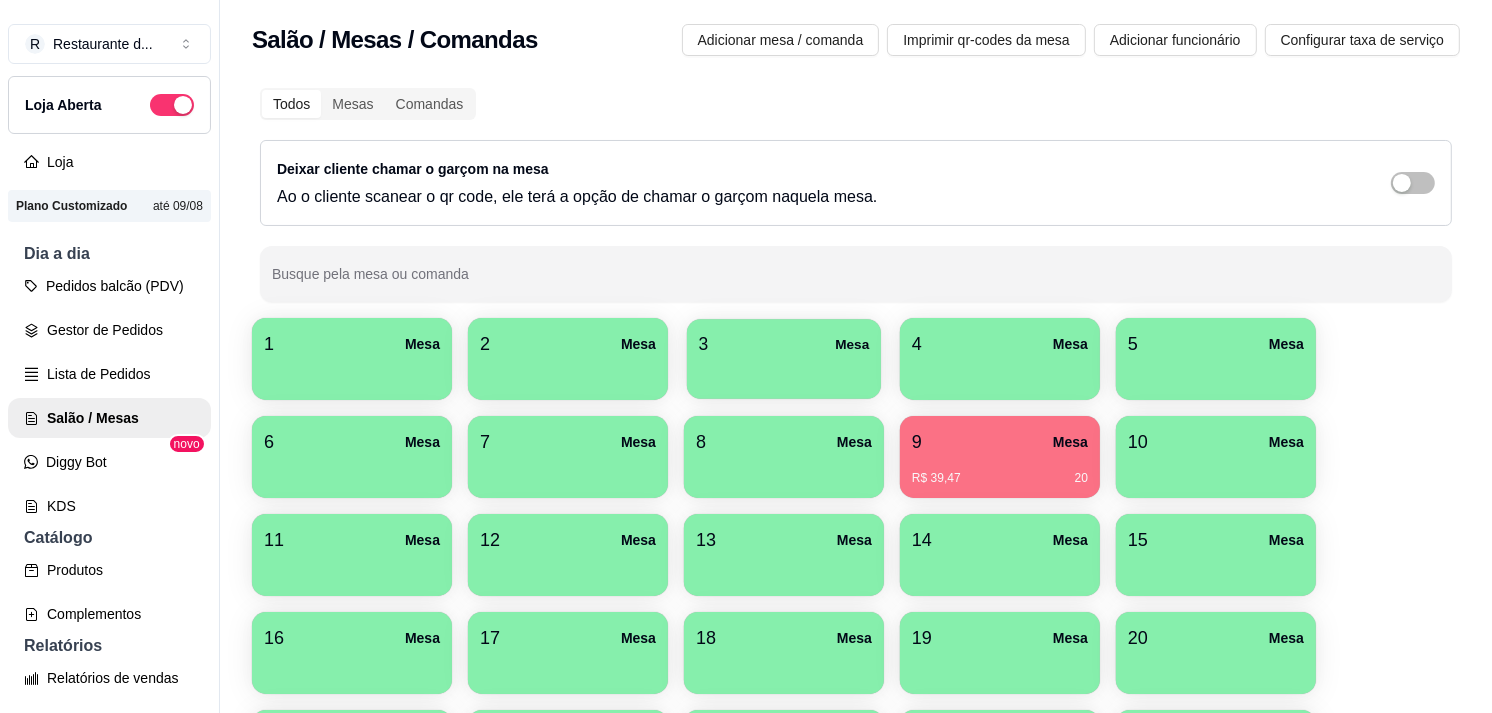 click at bounding box center [784, 372] 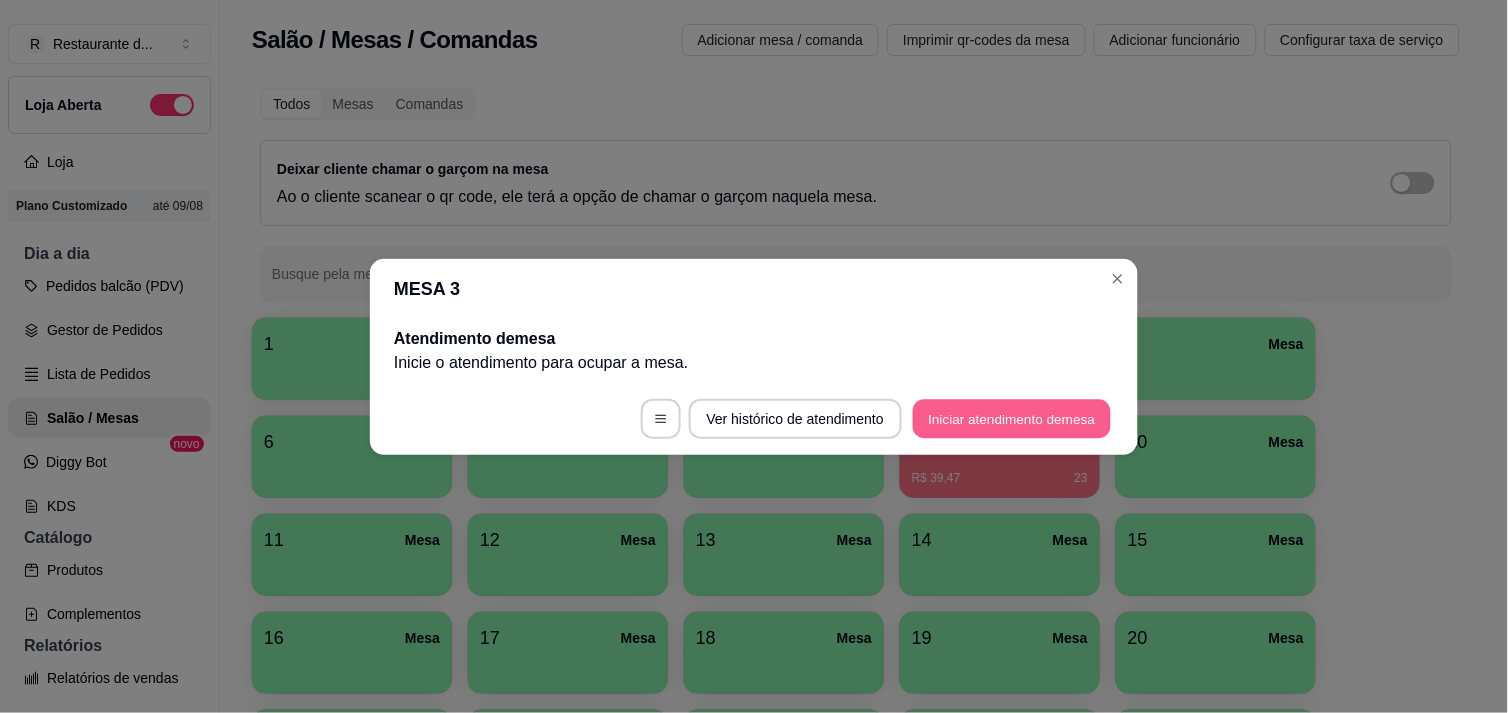 click on "Iniciar atendimento de  mesa" at bounding box center [1012, 418] 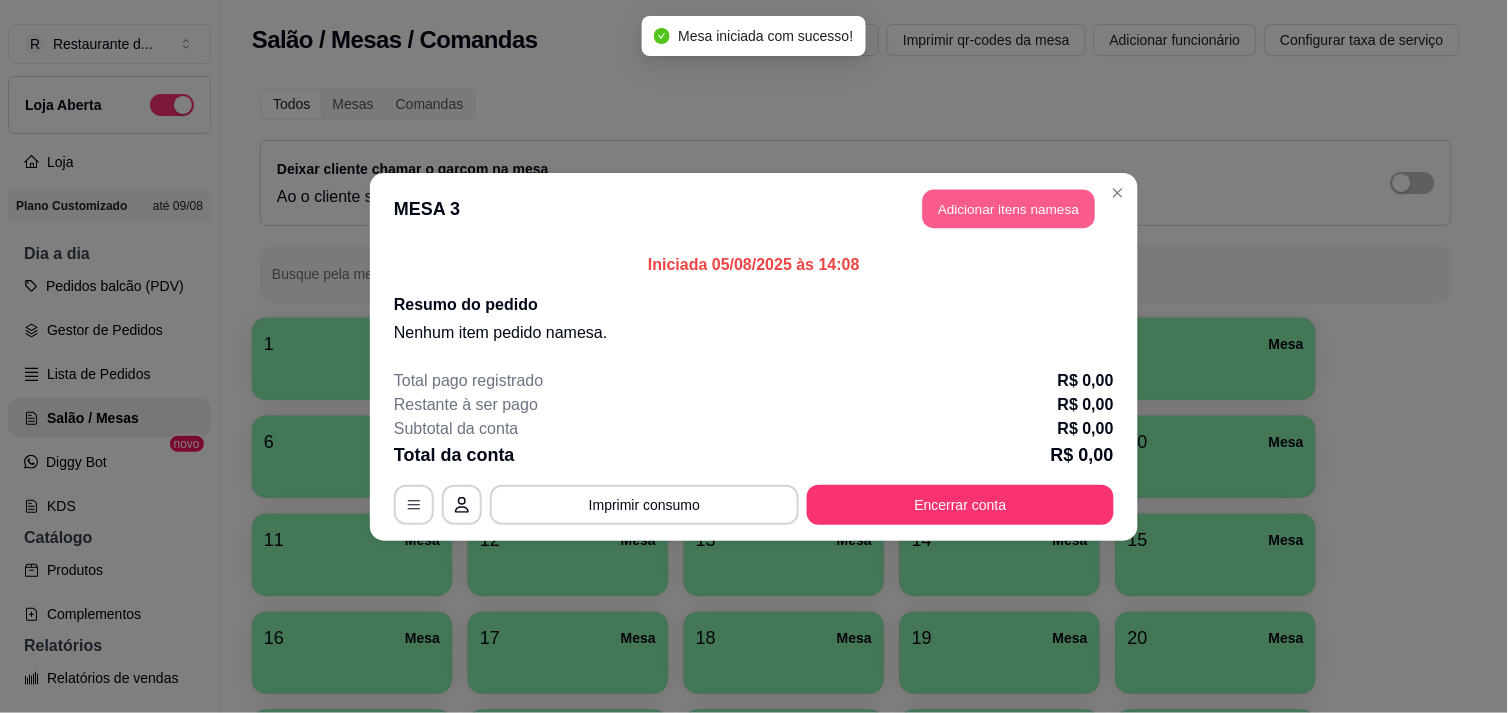 click on "Adicionar itens na  mesa" at bounding box center (1009, 208) 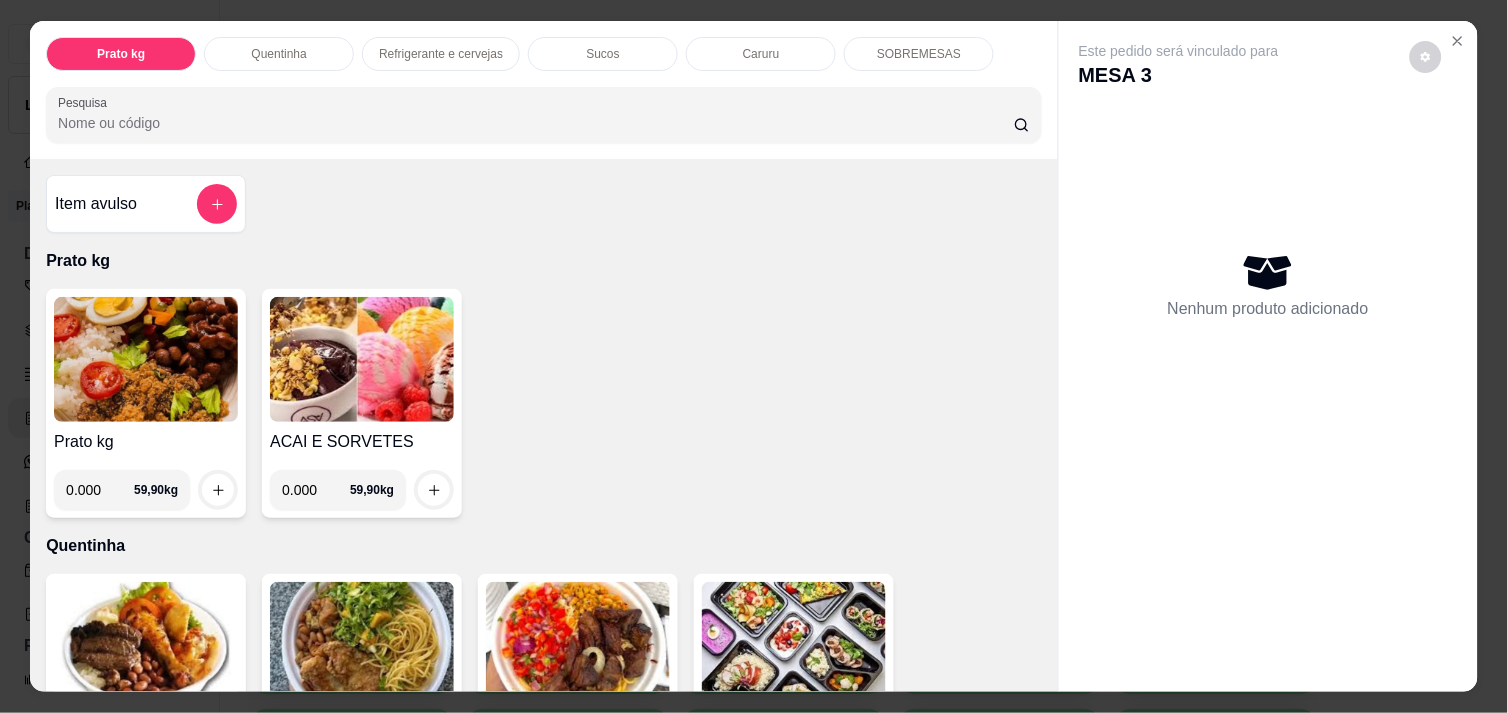 click on "0.000" at bounding box center [100, 490] 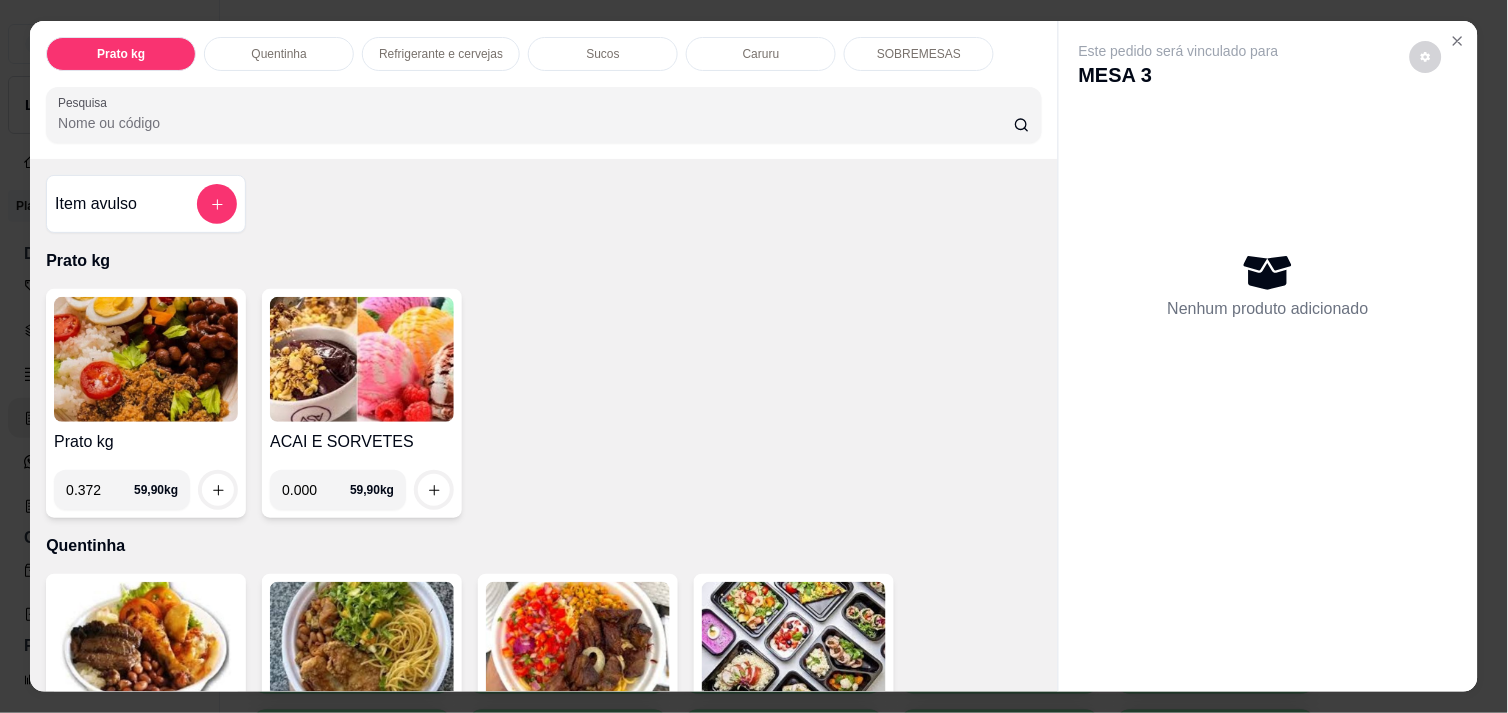 type on "0.372" 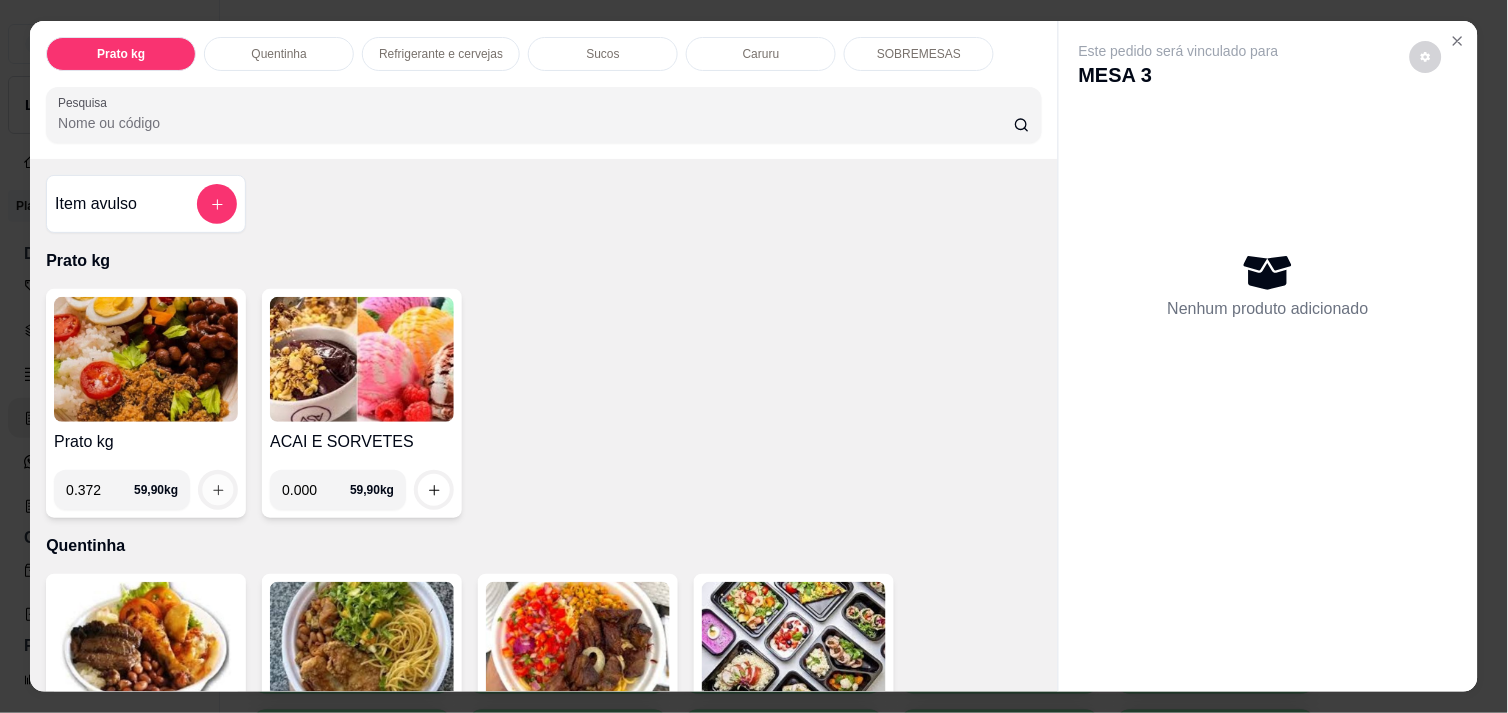 click at bounding box center (218, 490) 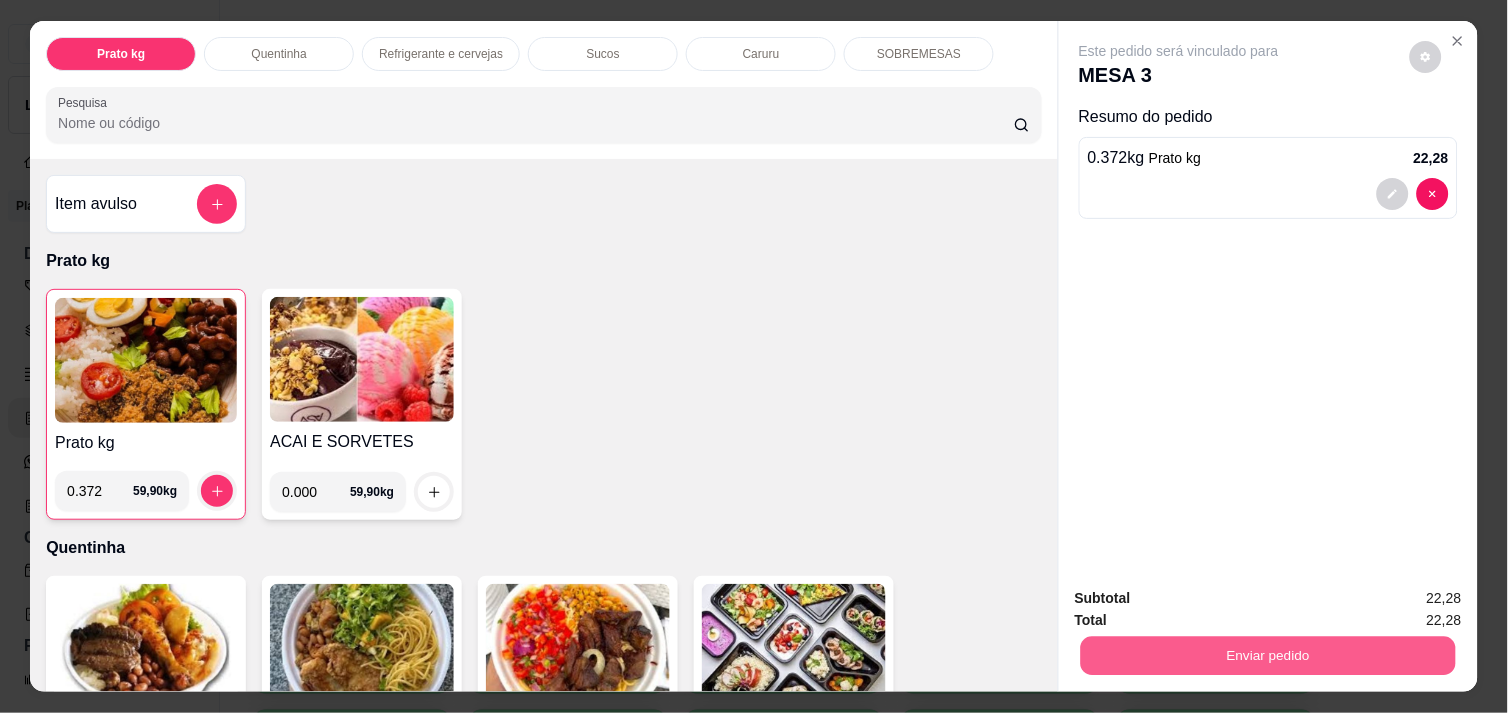 click on "Enviar pedido" at bounding box center [1268, 653] 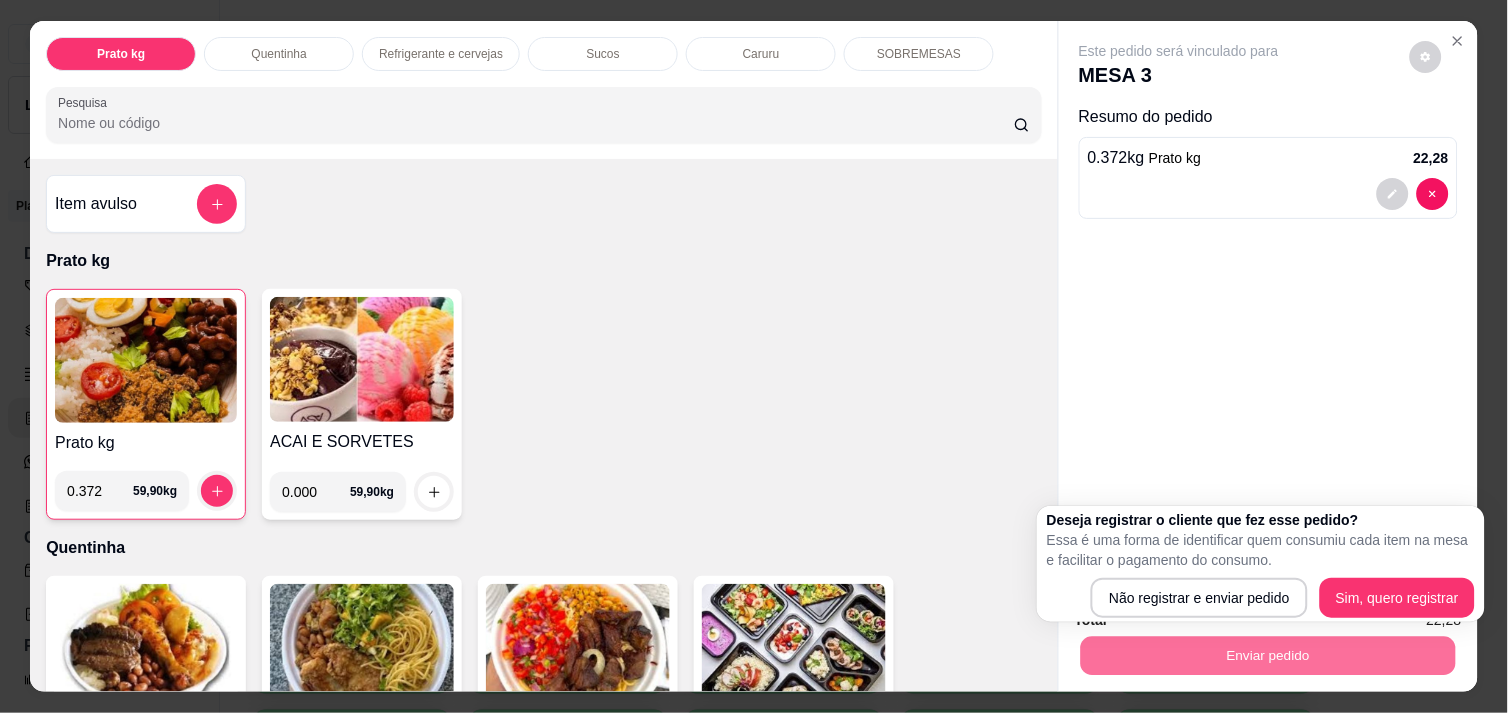 click on "Deseja registrar o cliente que fez esse pedido? Essa é uma forma de identificar quem consumiu cada item na mesa e facilitar o pagamento do consumo. Não registrar e enviar pedido Sim, quero registrar" at bounding box center (1261, 564) 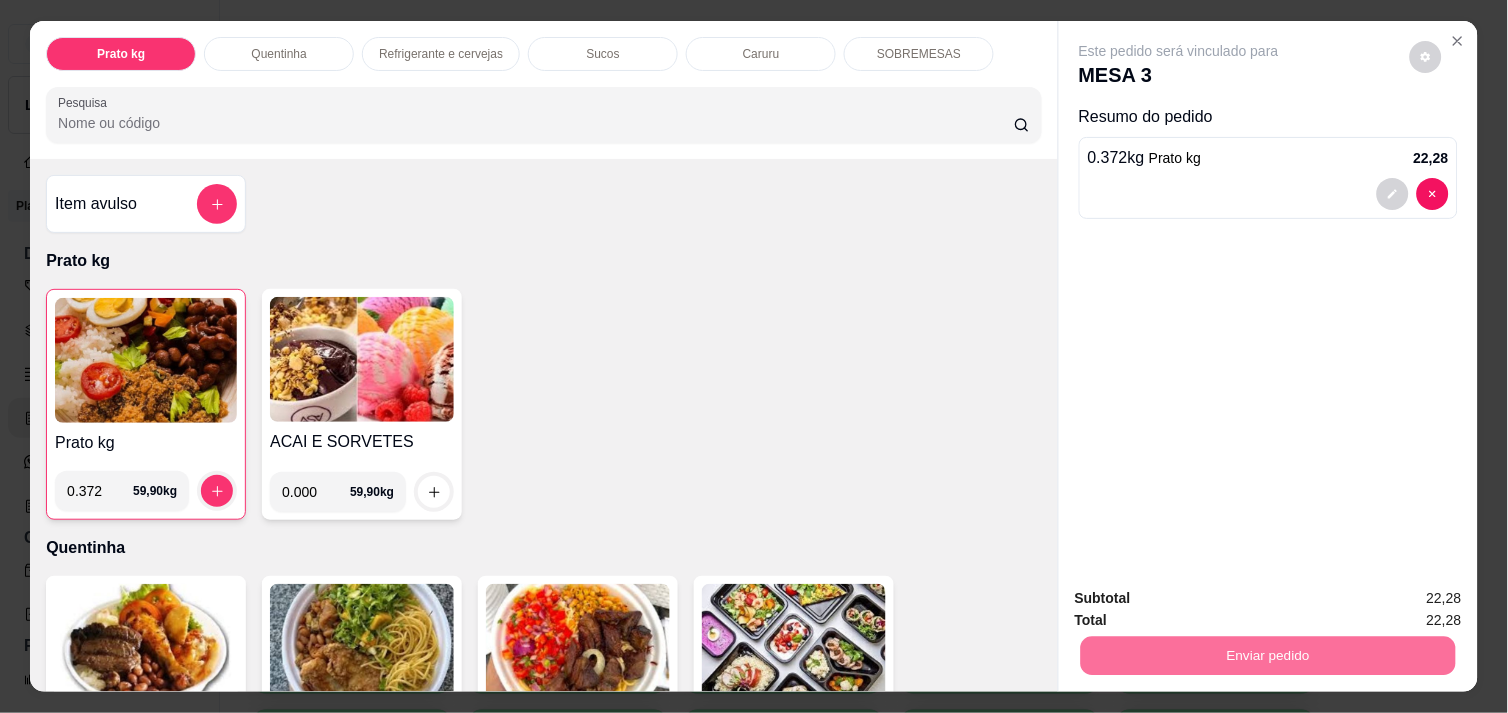 click on "Não registrar e enviar pedido" at bounding box center [1202, 598] 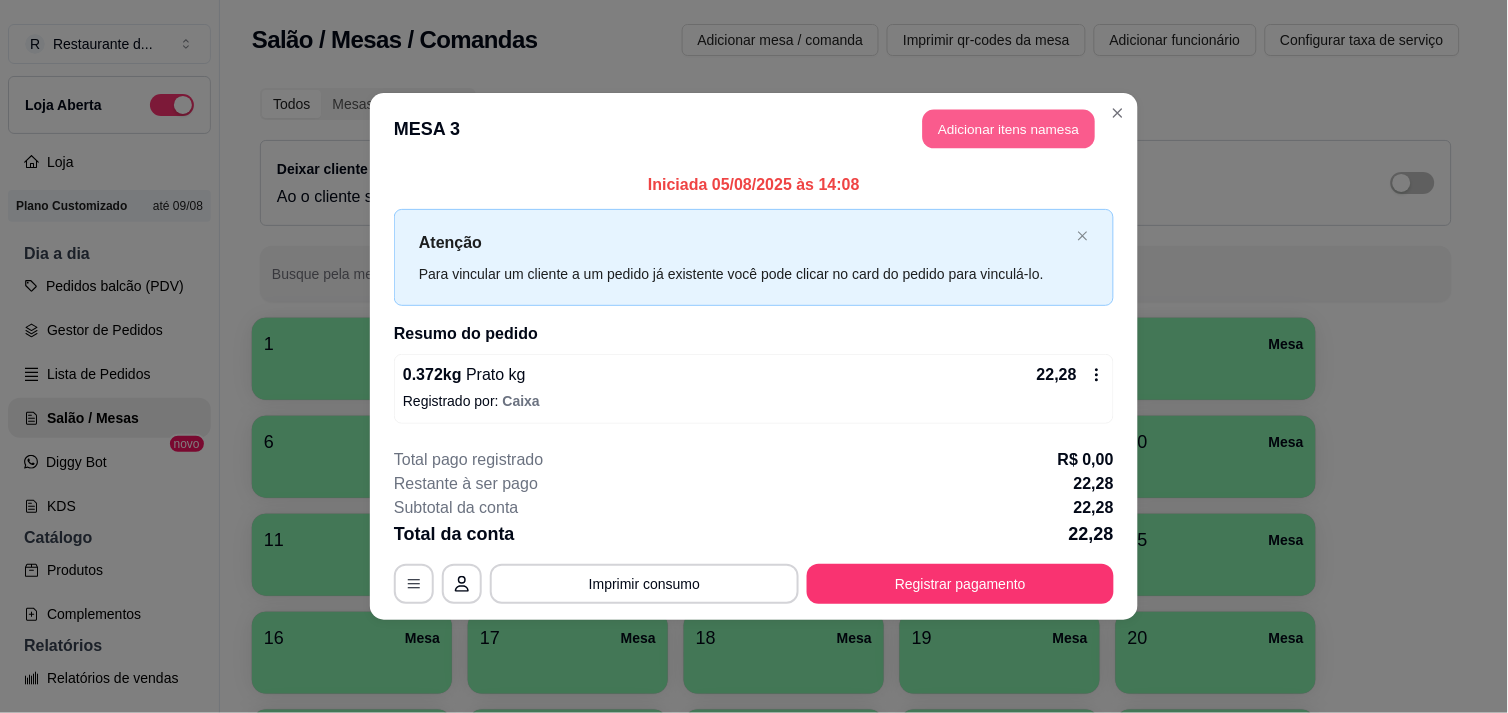 click on "Adicionar itens na  mesa" at bounding box center (1009, 129) 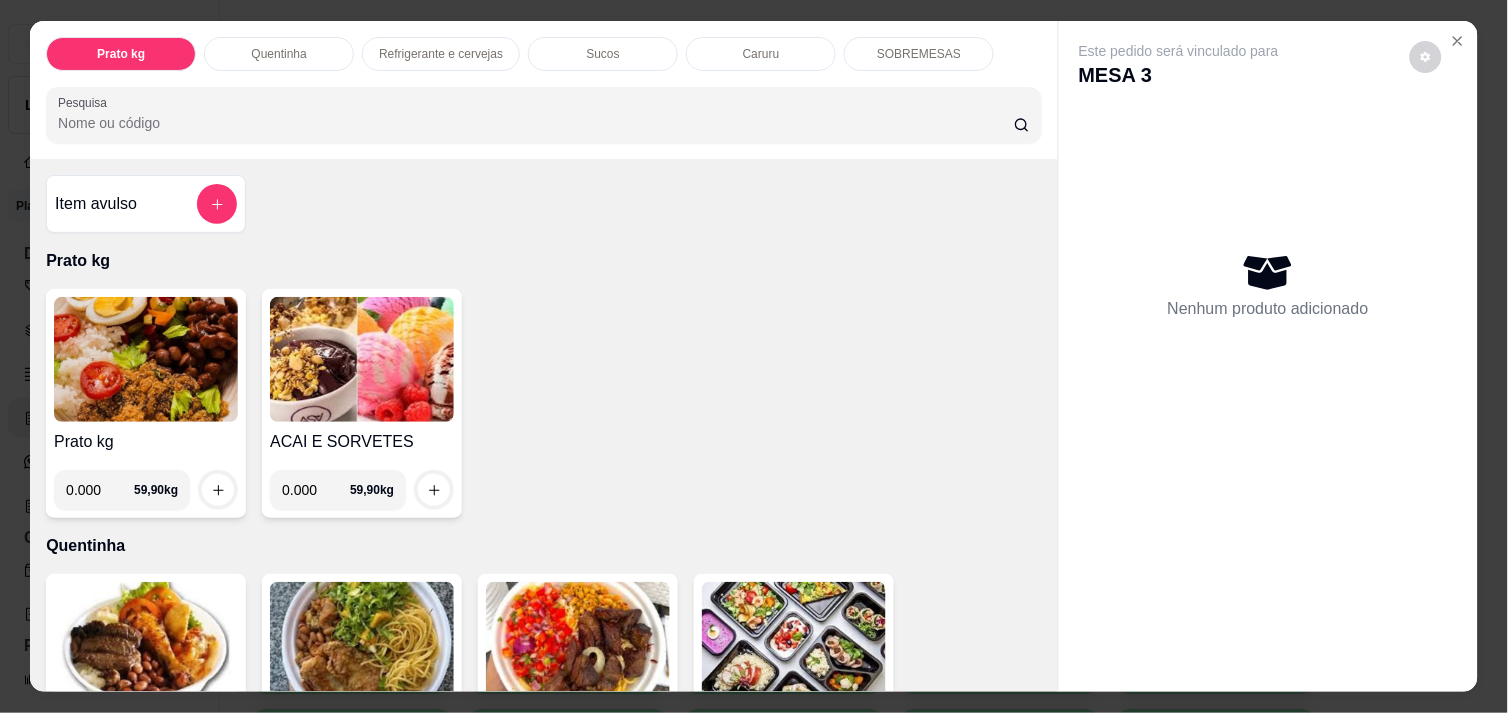 click on "0.000" at bounding box center (100, 490) 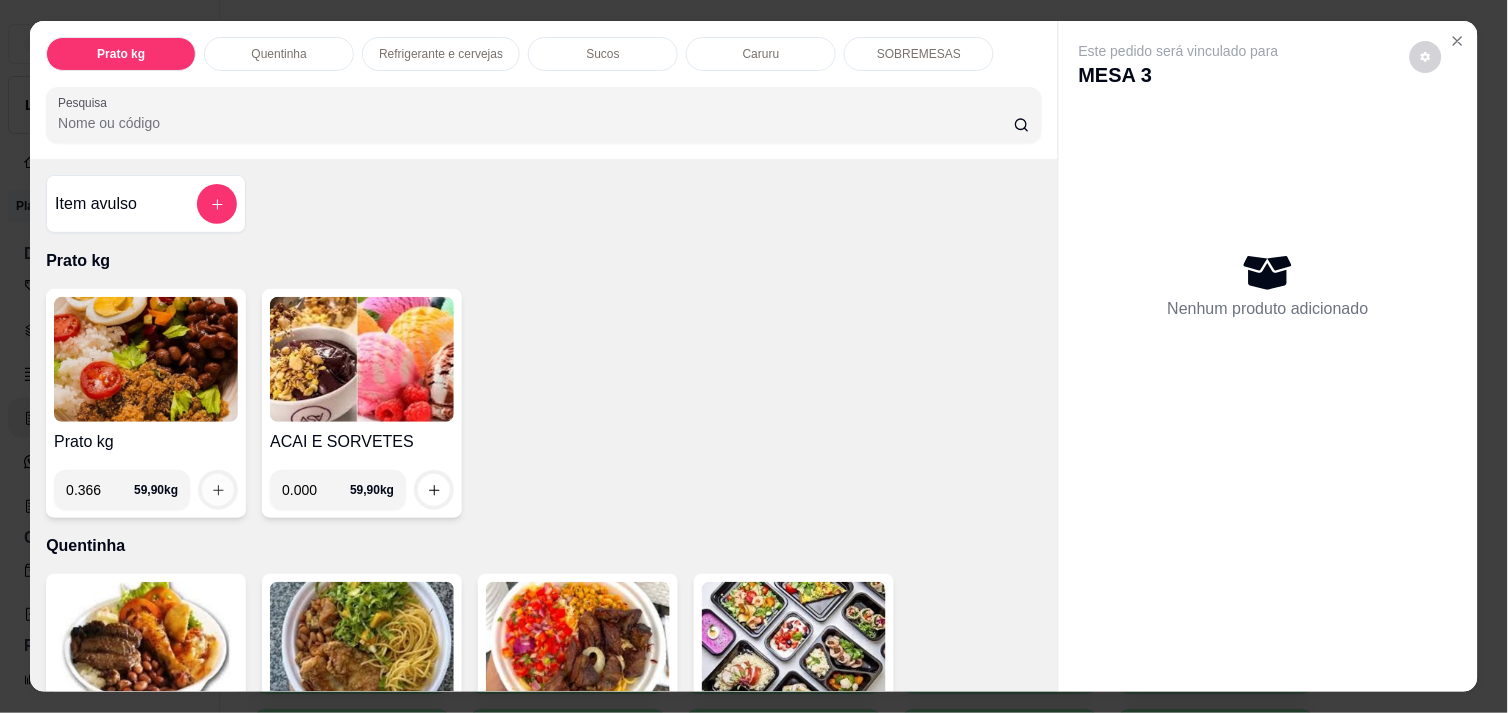 type on "0.366" 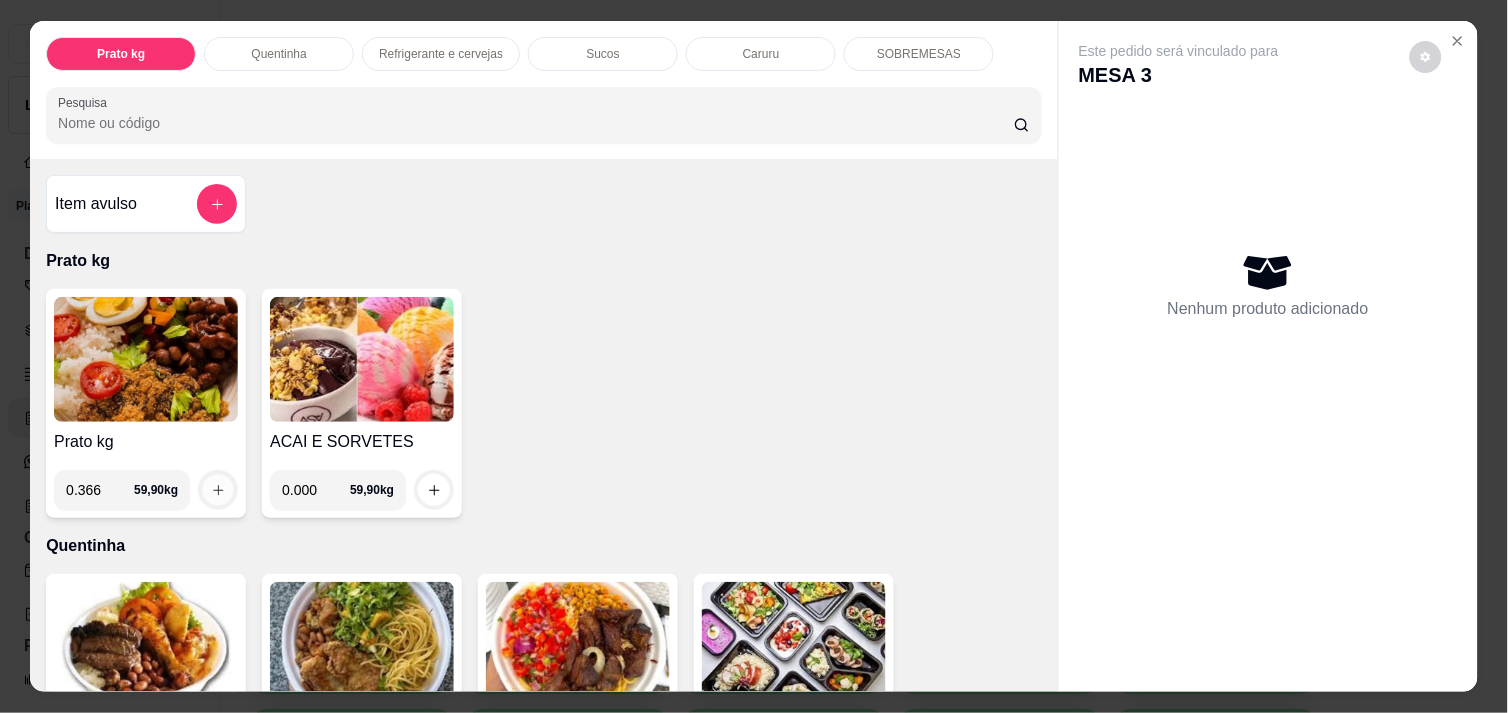 click at bounding box center (218, 490) 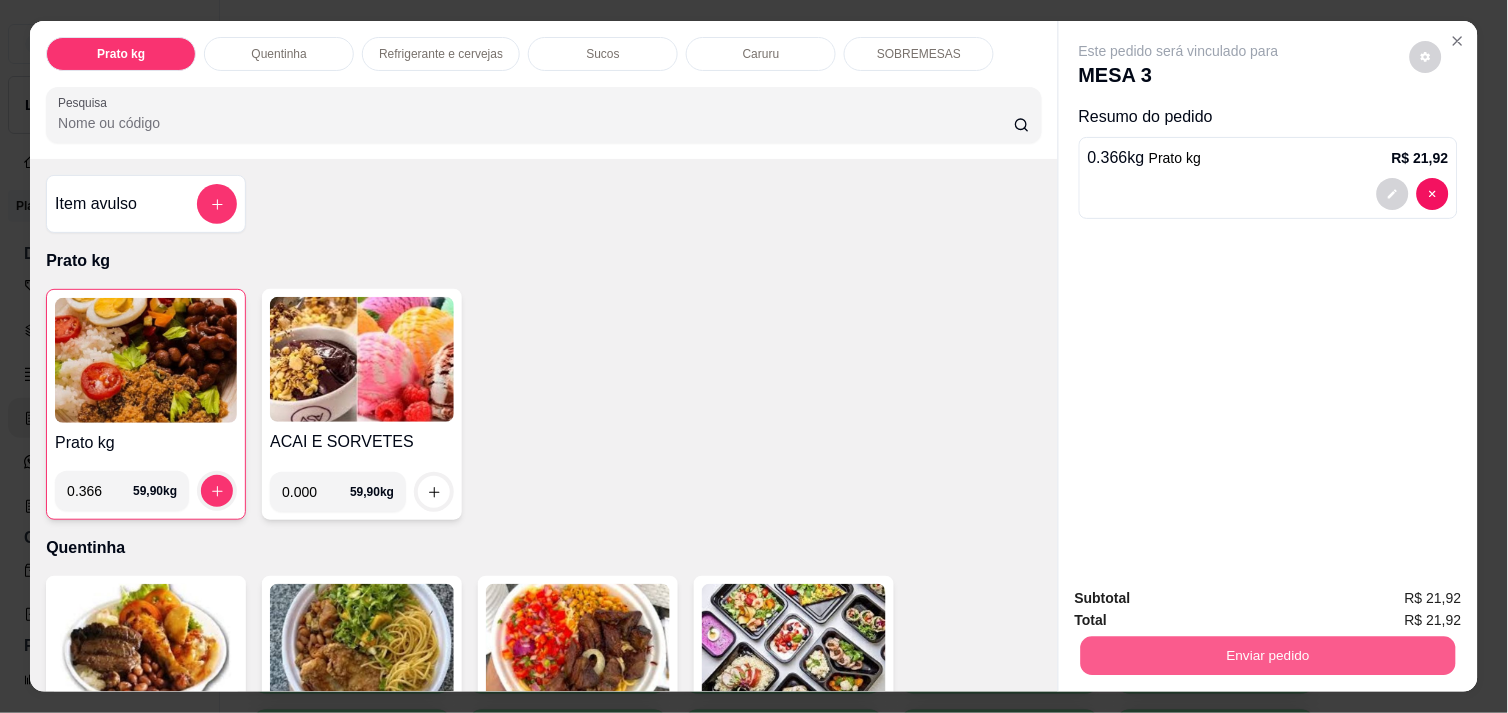 click on "Enviar pedido" at bounding box center [1268, 655] 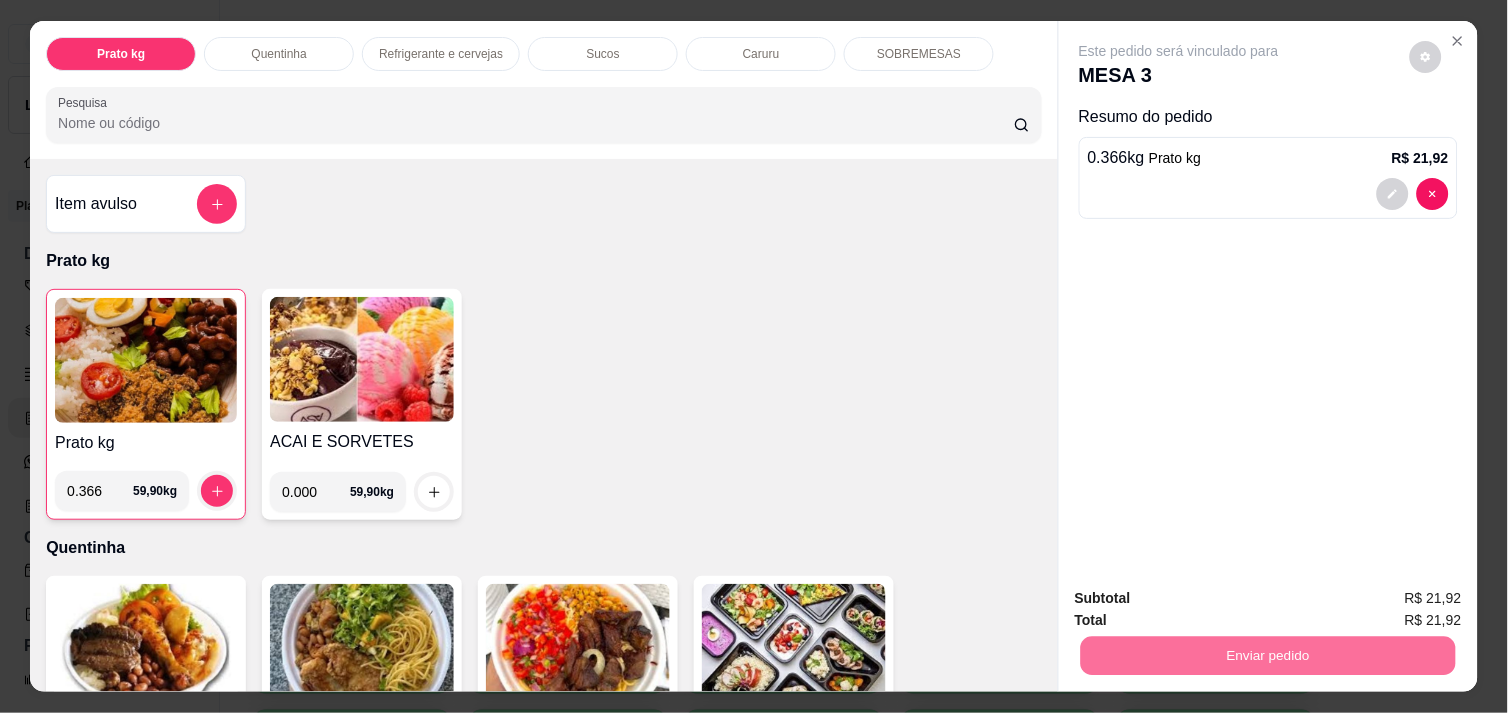 click on "Não registrar e enviar pedido" at bounding box center [1202, 598] 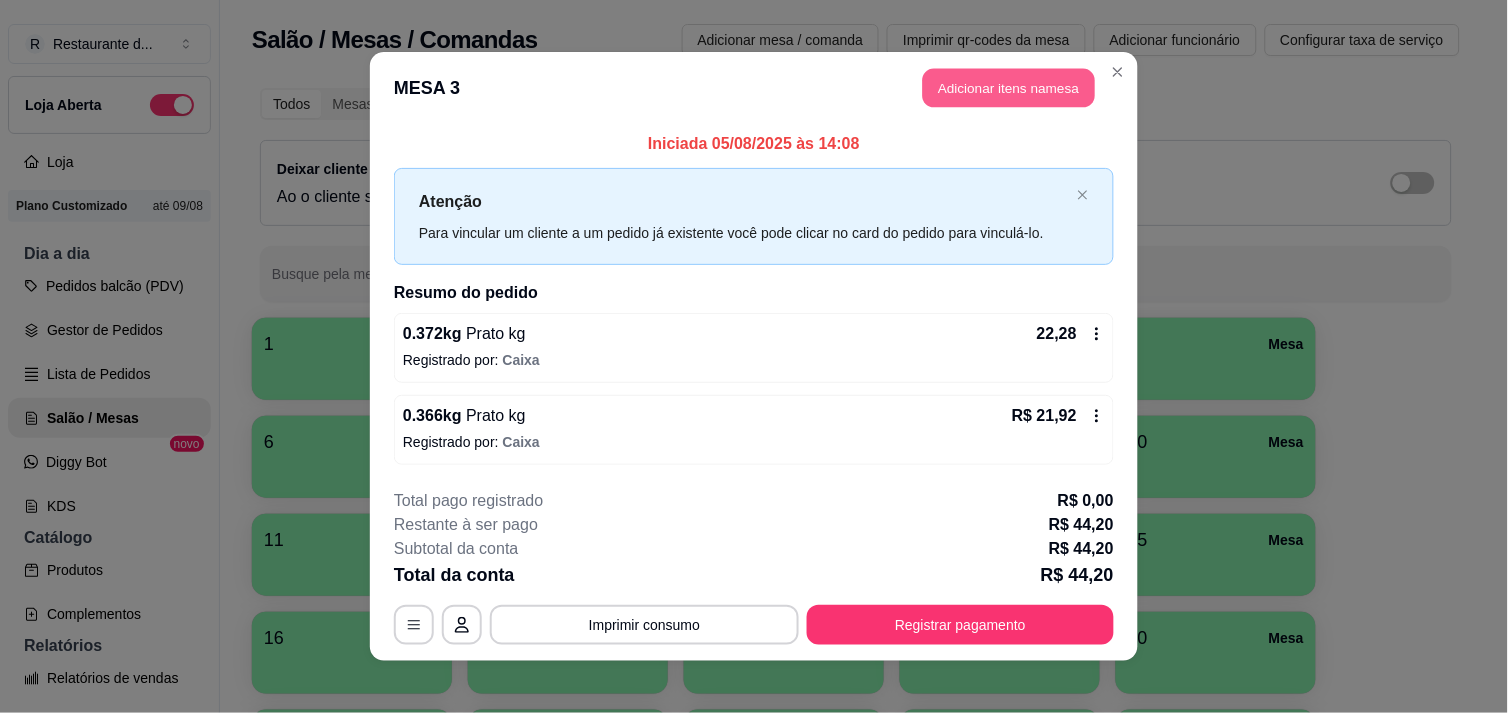 click on "Adicionar itens na  mesa" at bounding box center (1009, 88) 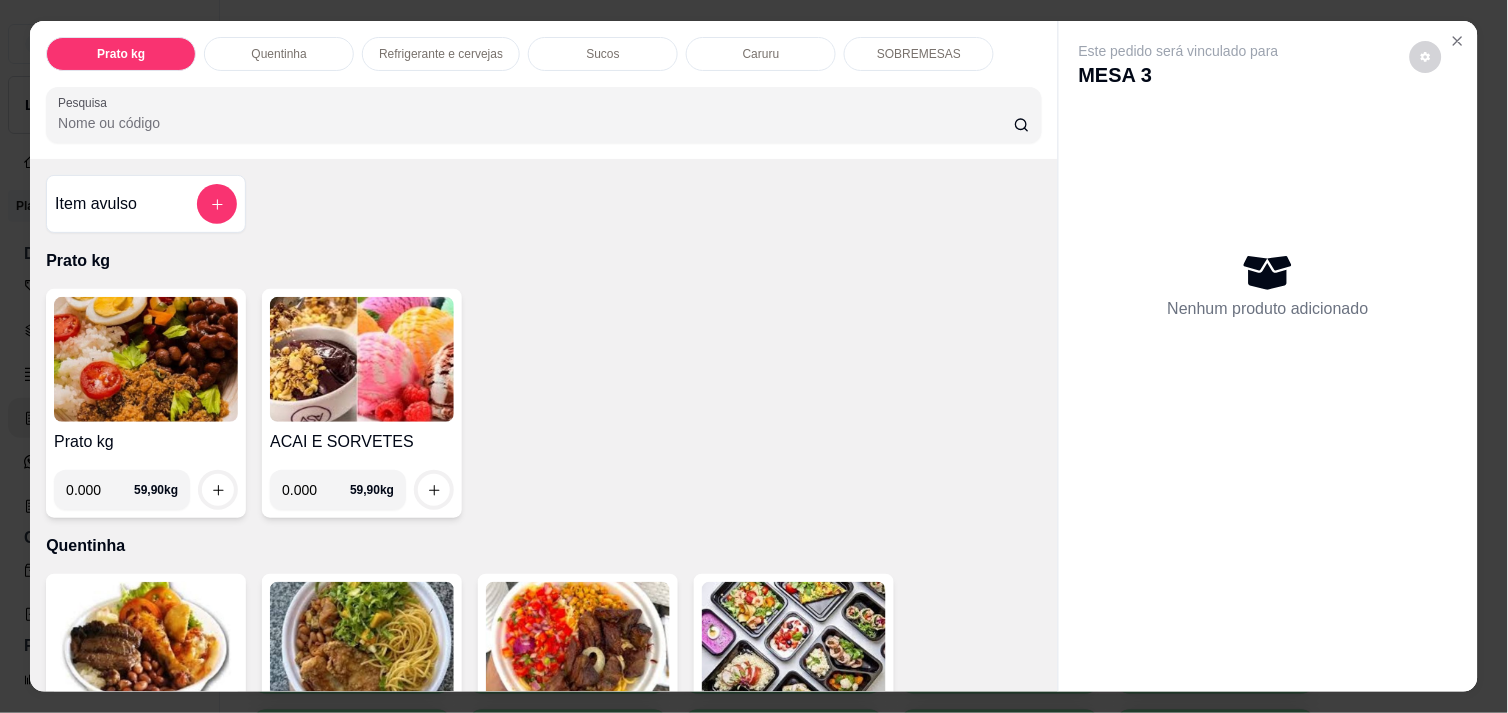 click on "0.000" at bounding box center (100, 490) 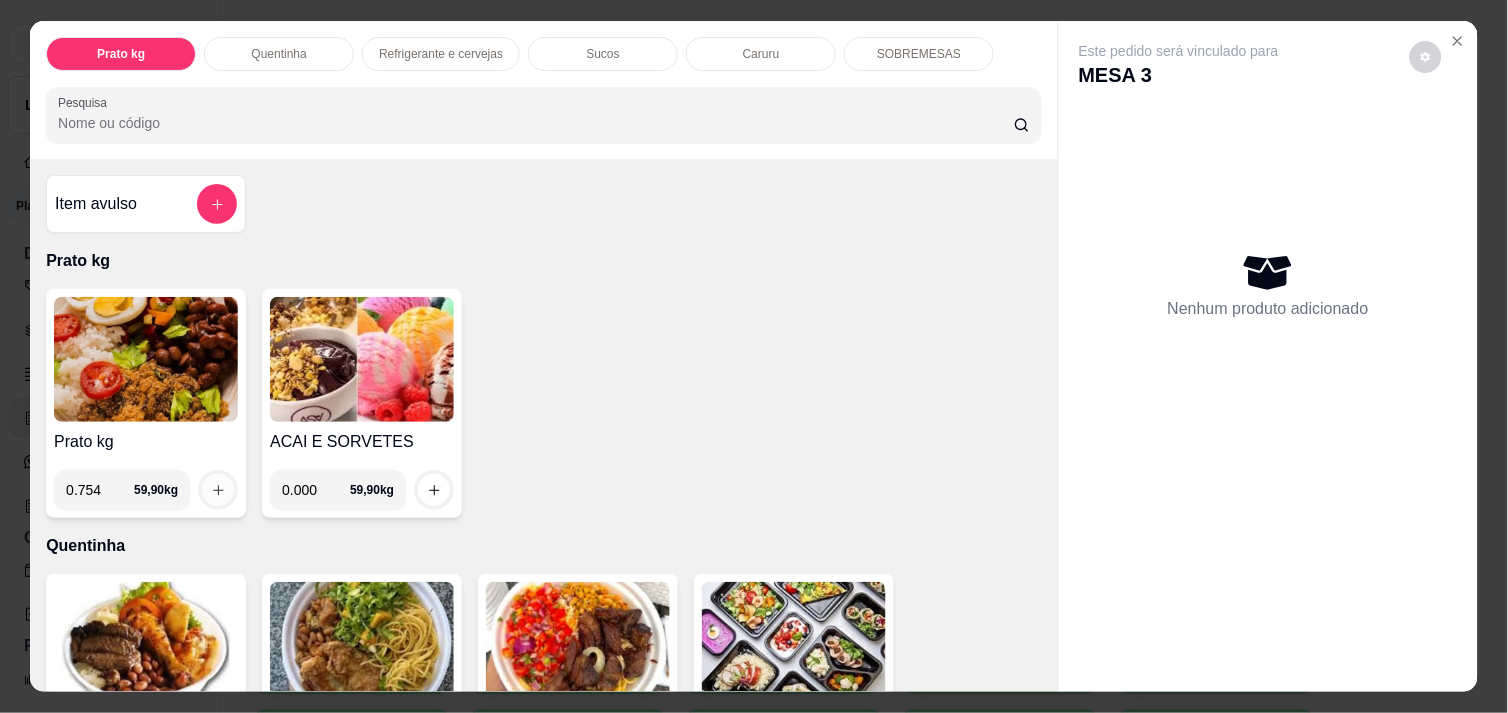 type on "0.754" 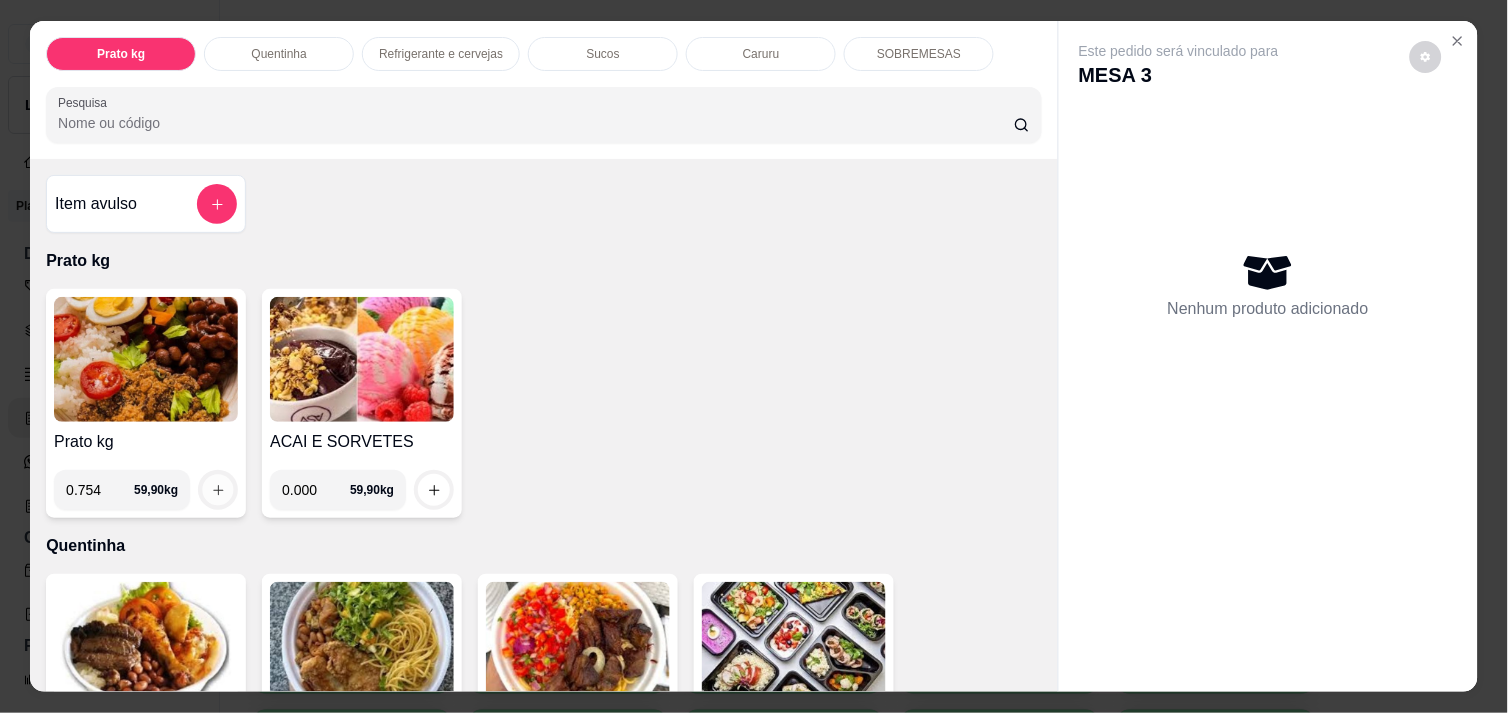 click 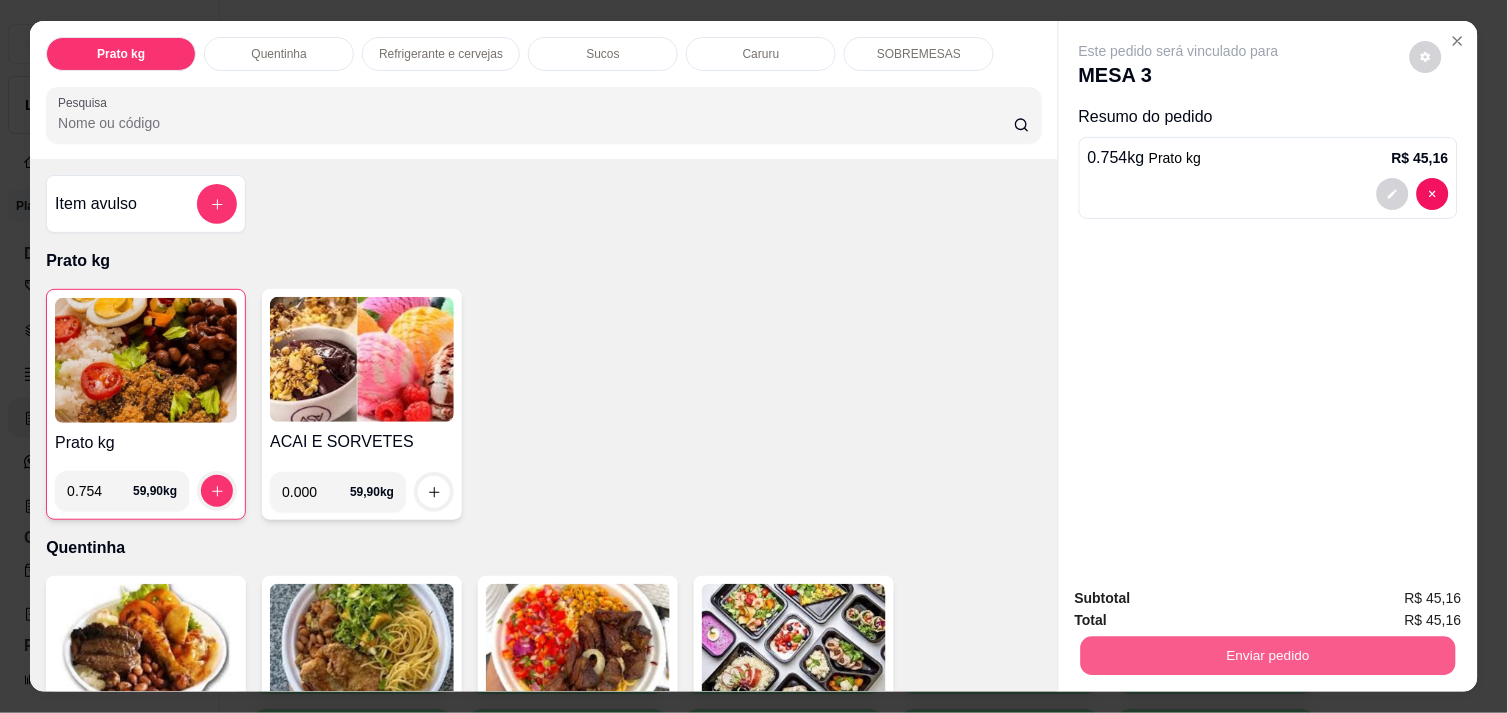 click on "Enviar pedido" at bounding box center (1268, 655) 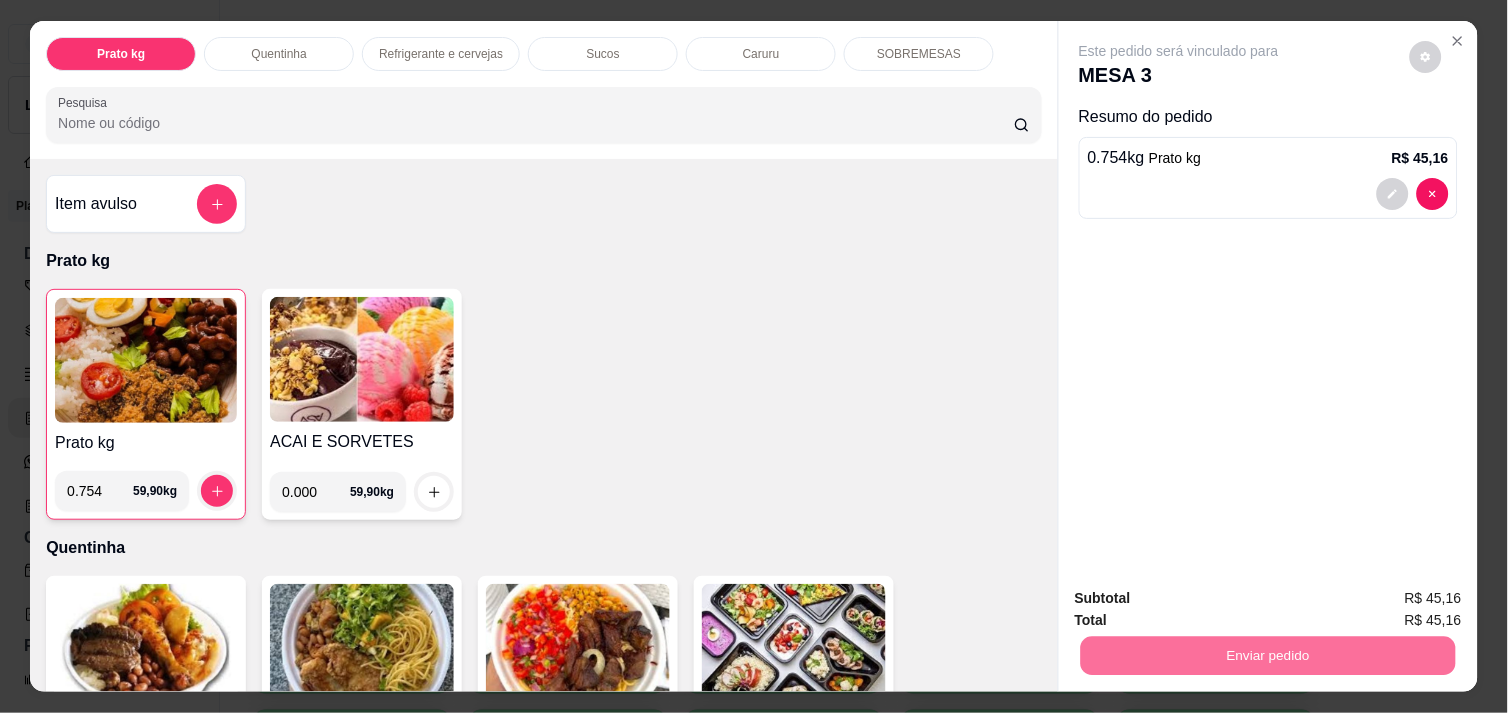 click on "Não registrar e enviar pedido" at bounding box center (1202, 598) 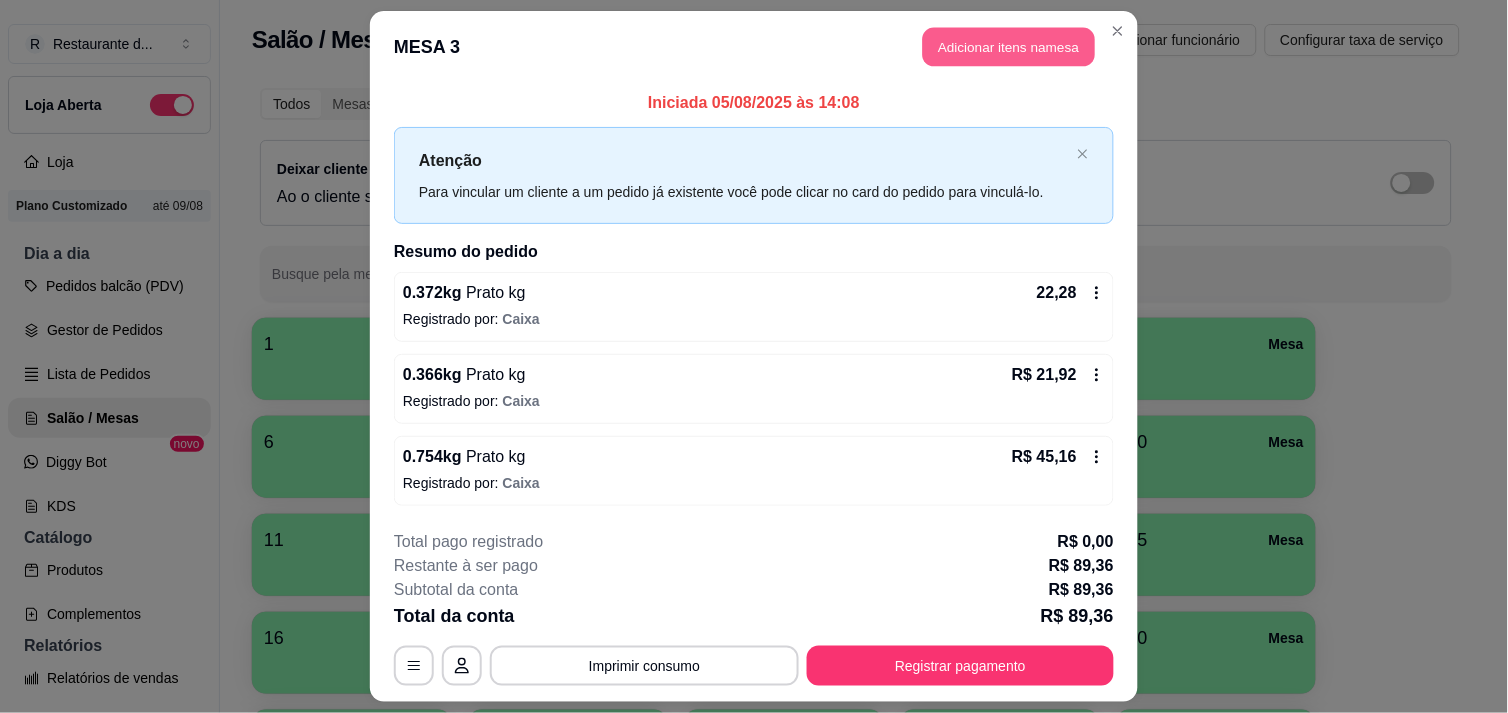 click on "Adicionar itens na  mesa" at bounding box center (1009, 47) 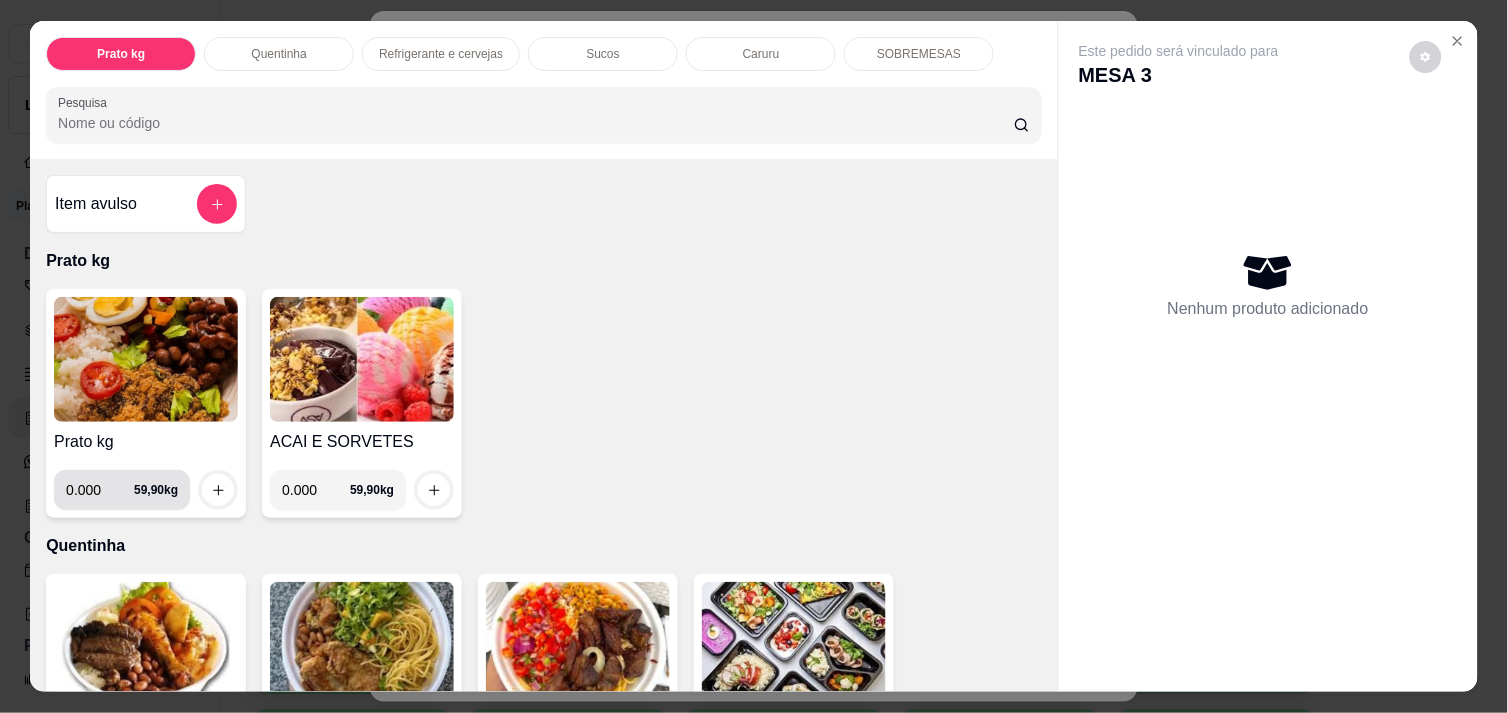click on "0.000" at bounding box center [100, 490] 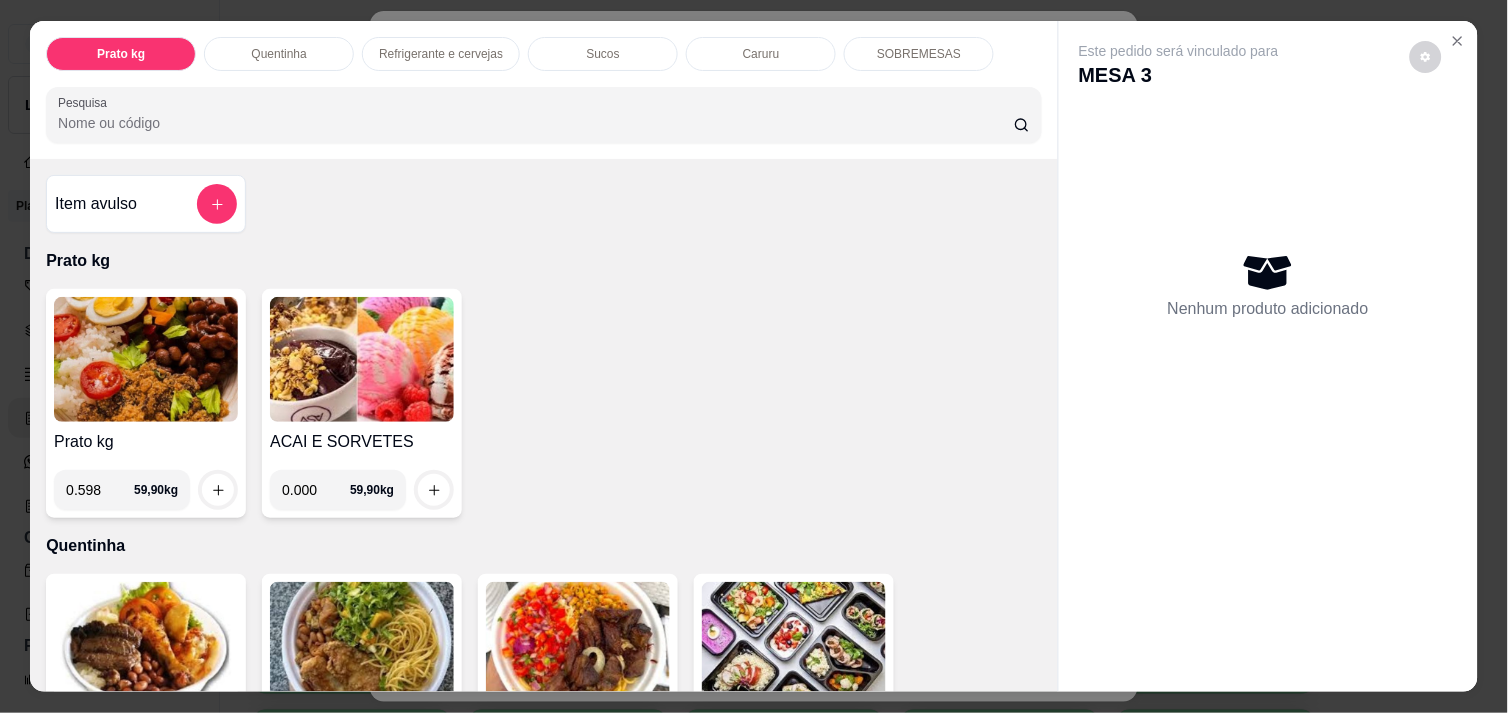 type on "0.598" 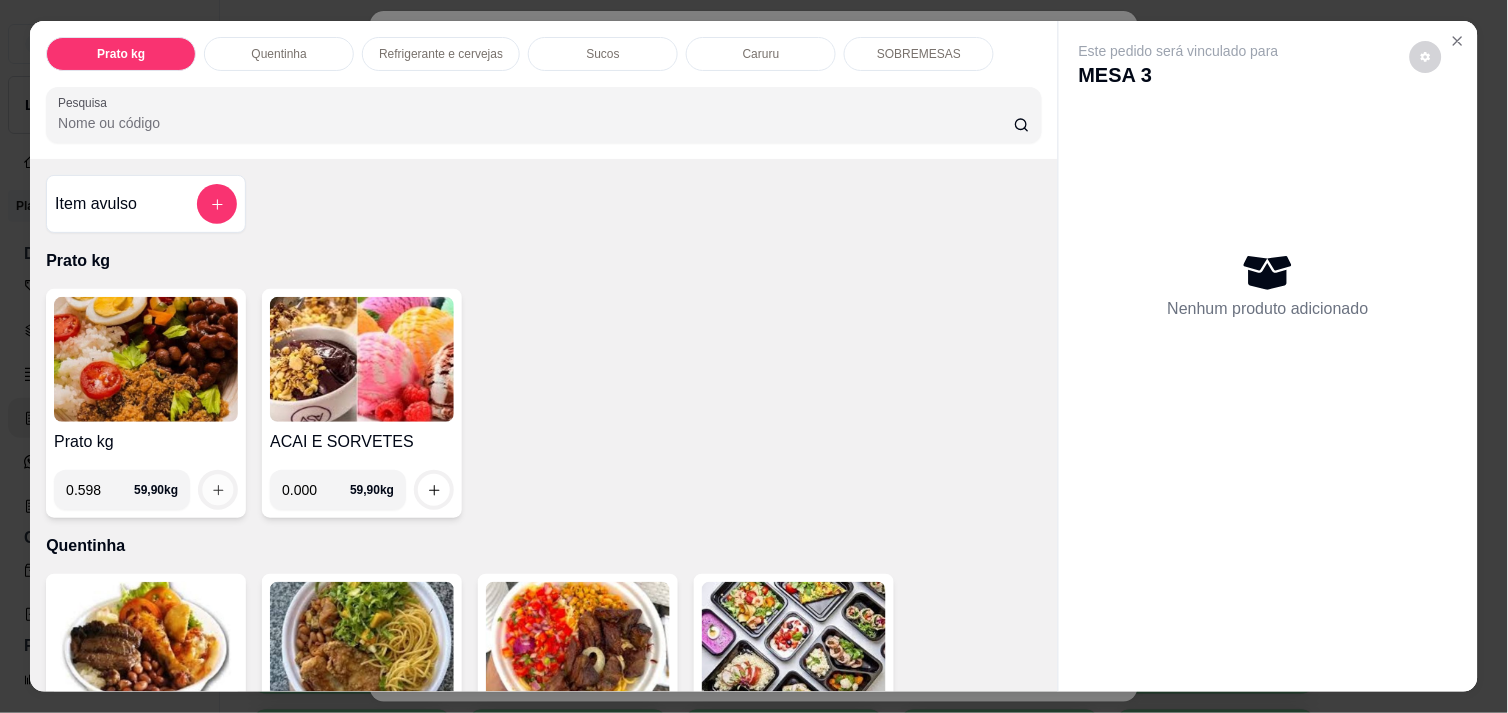 click 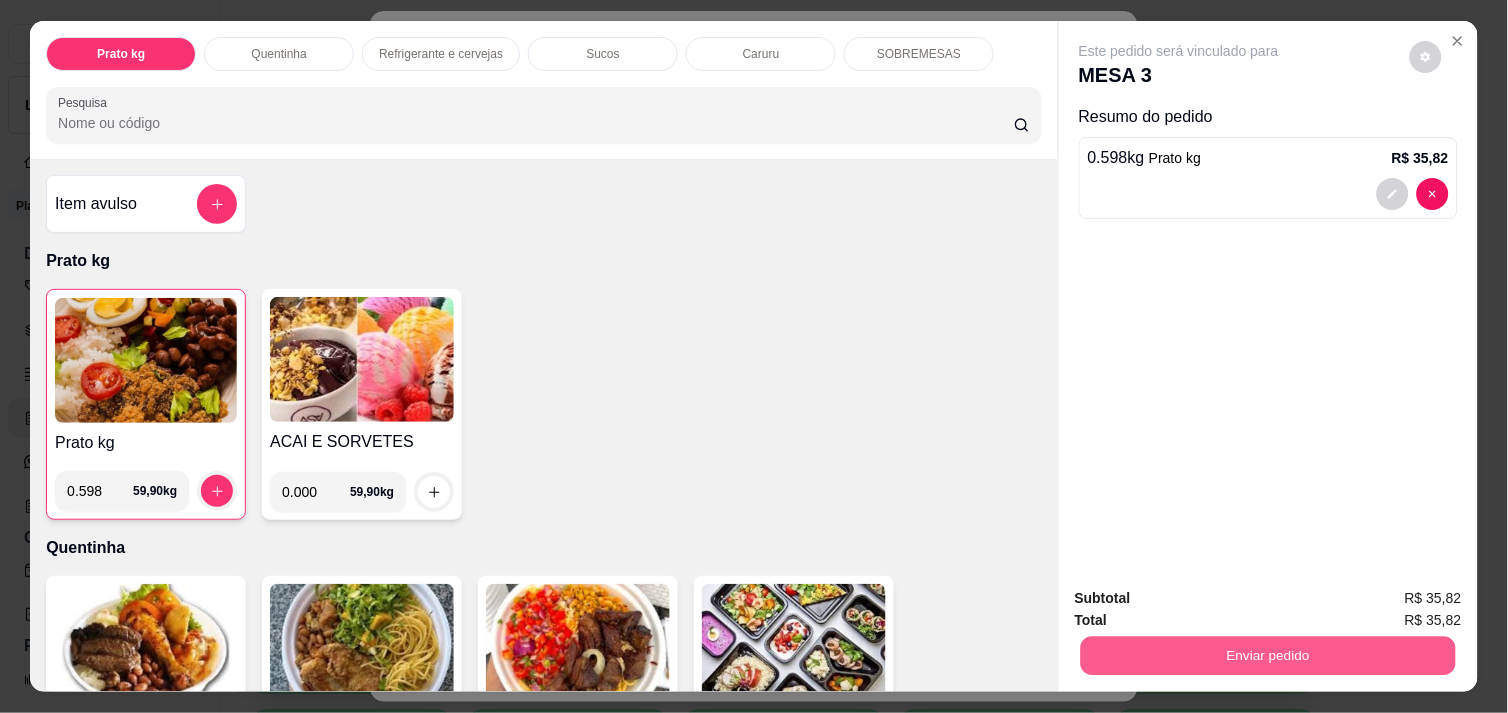 click on "Enviar pedido" at bounding box center (1268, 655) 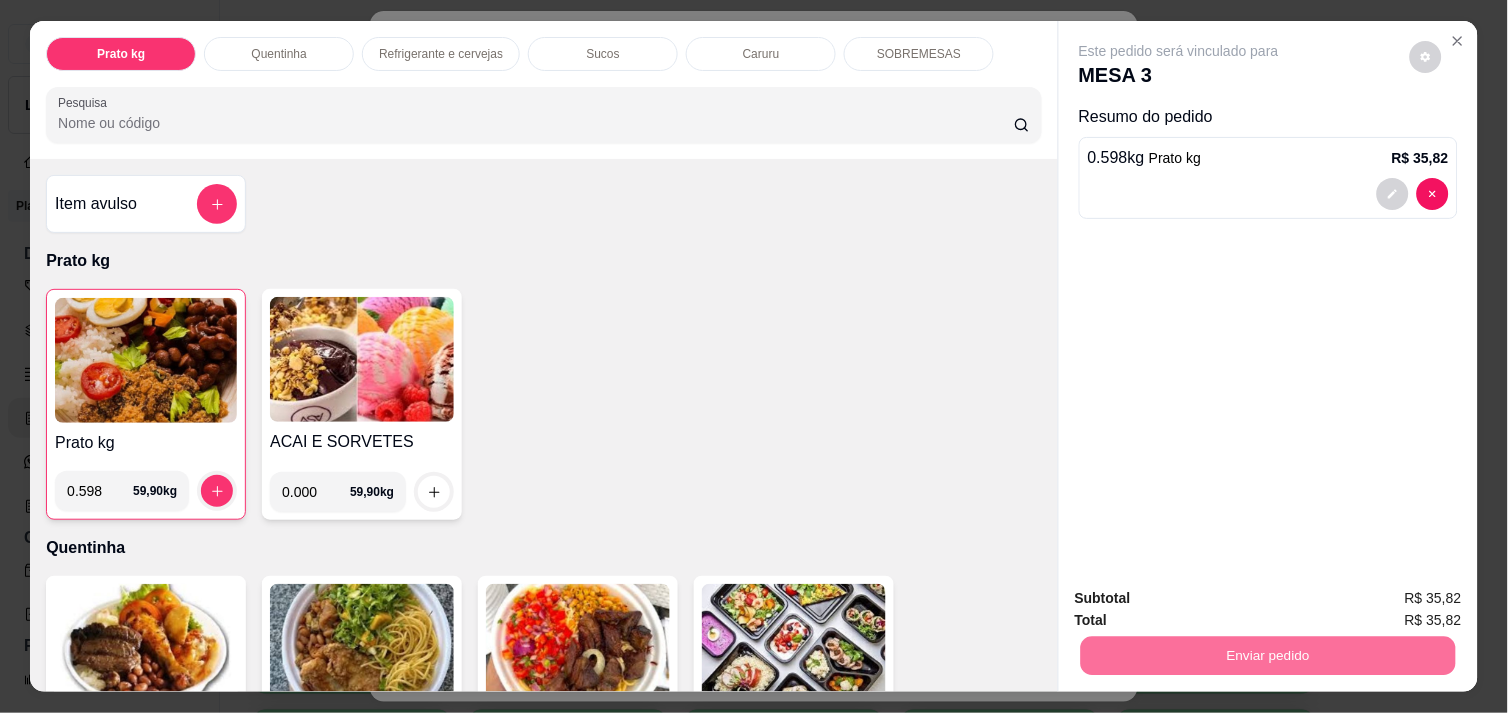 click on "Não registrar e enviar pedido" at bounding box center [1202, 598] 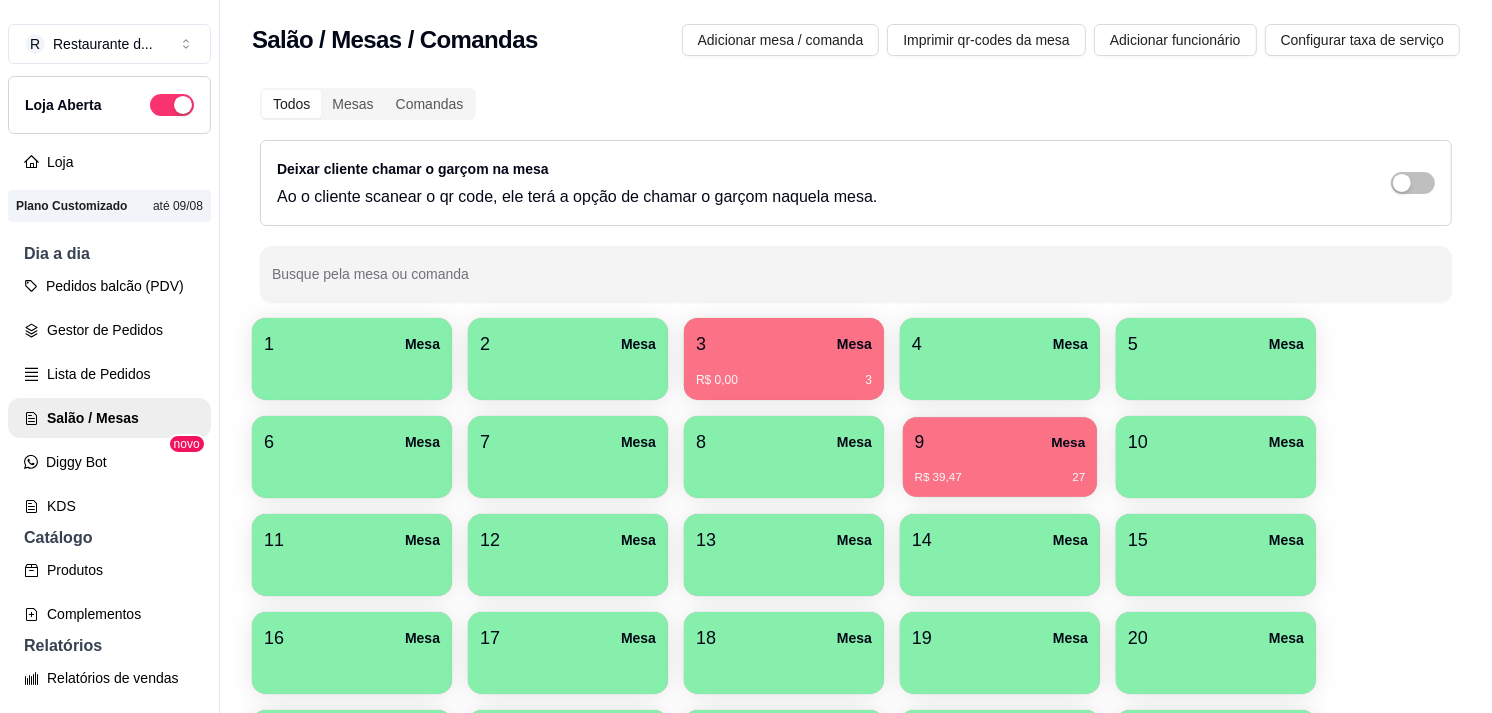 click on "R$ 39,47 27" at bounding box center (1000, 478) 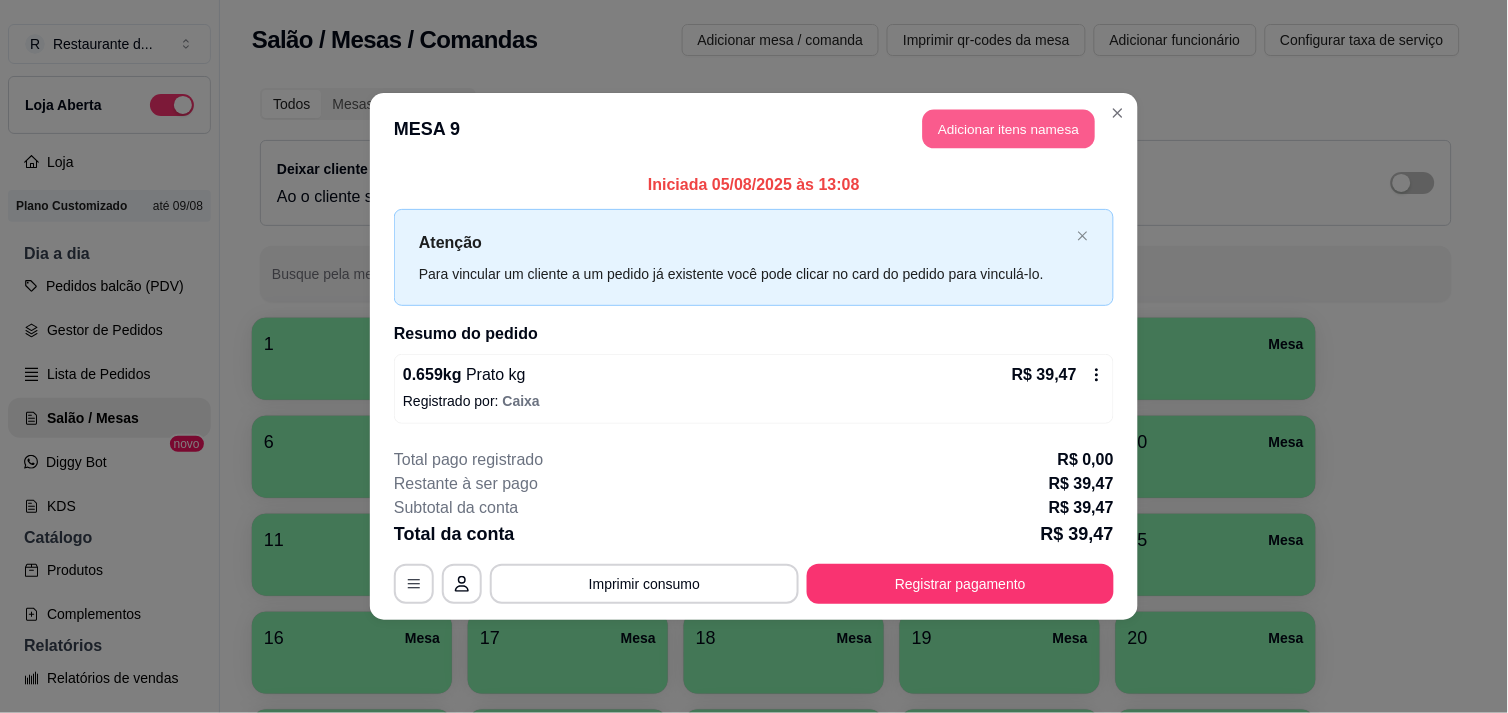 click on "Adicionar itens na  mesa" at bounding box center [1009, 129] 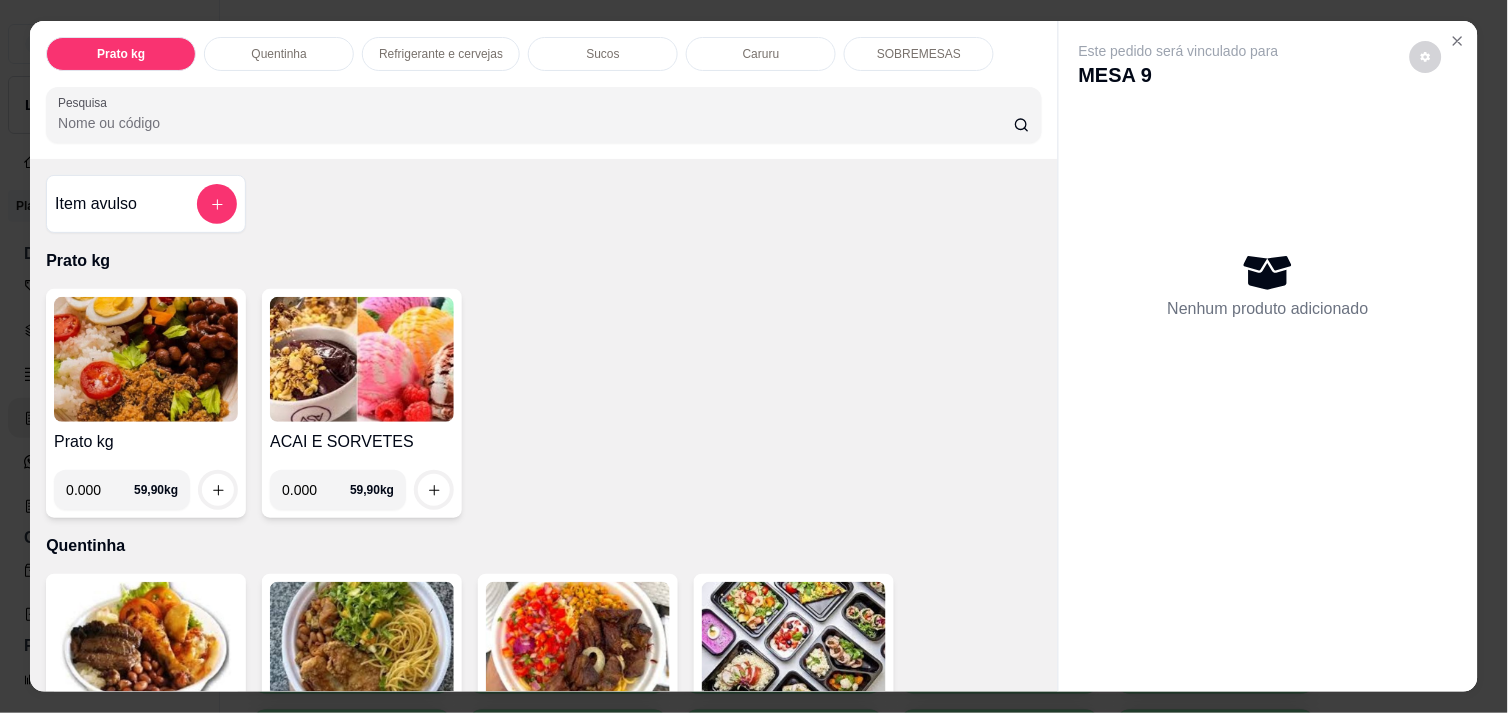 click on "0.000" at bounding box center [316, 490] 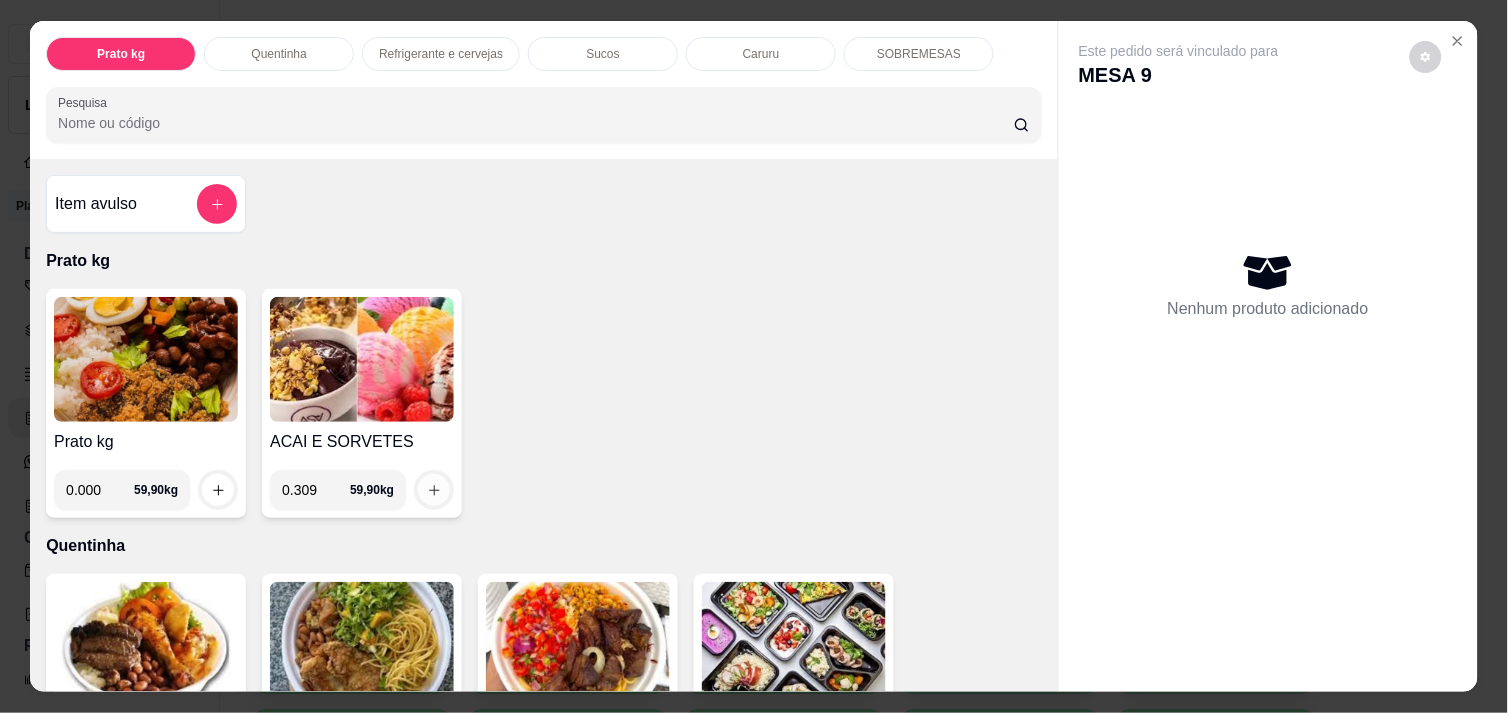 type on "0.309" 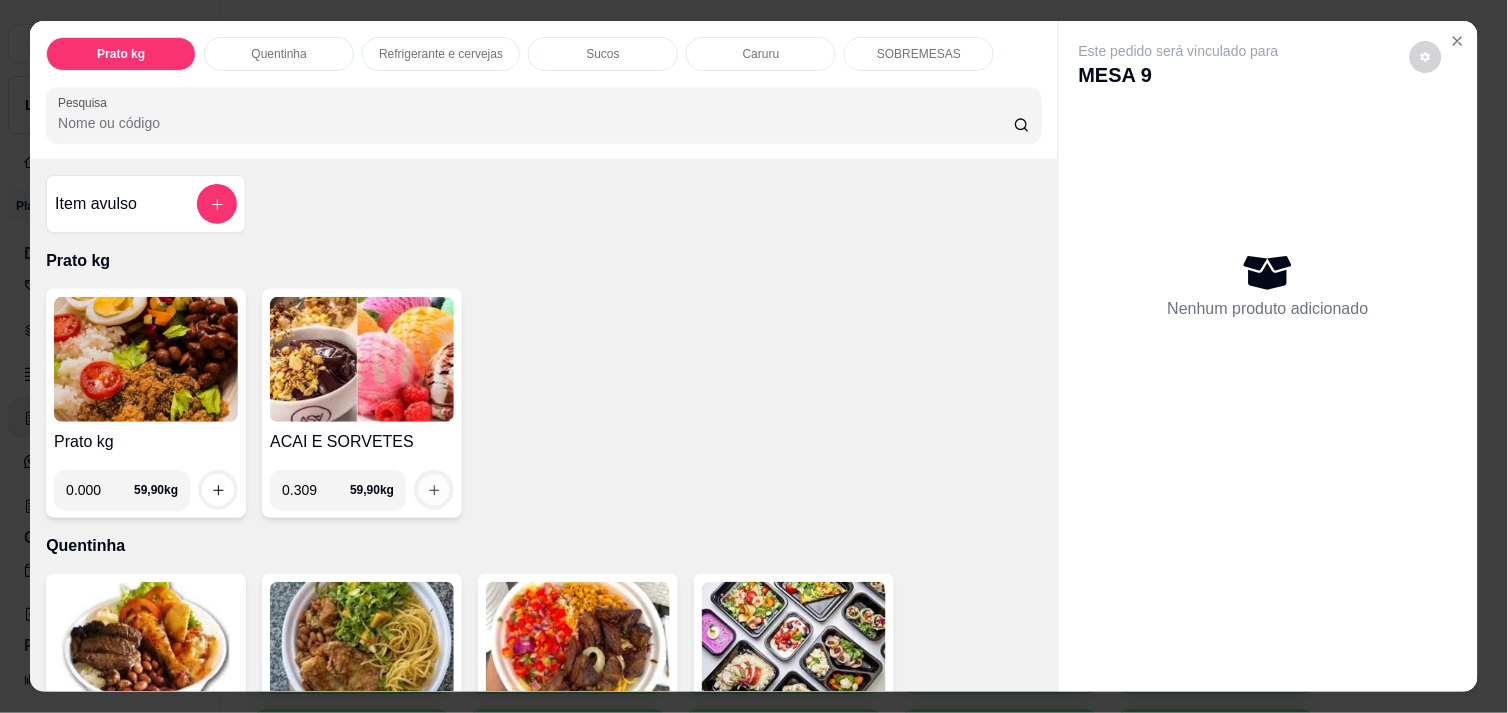 click at bounding box center [434, 490] 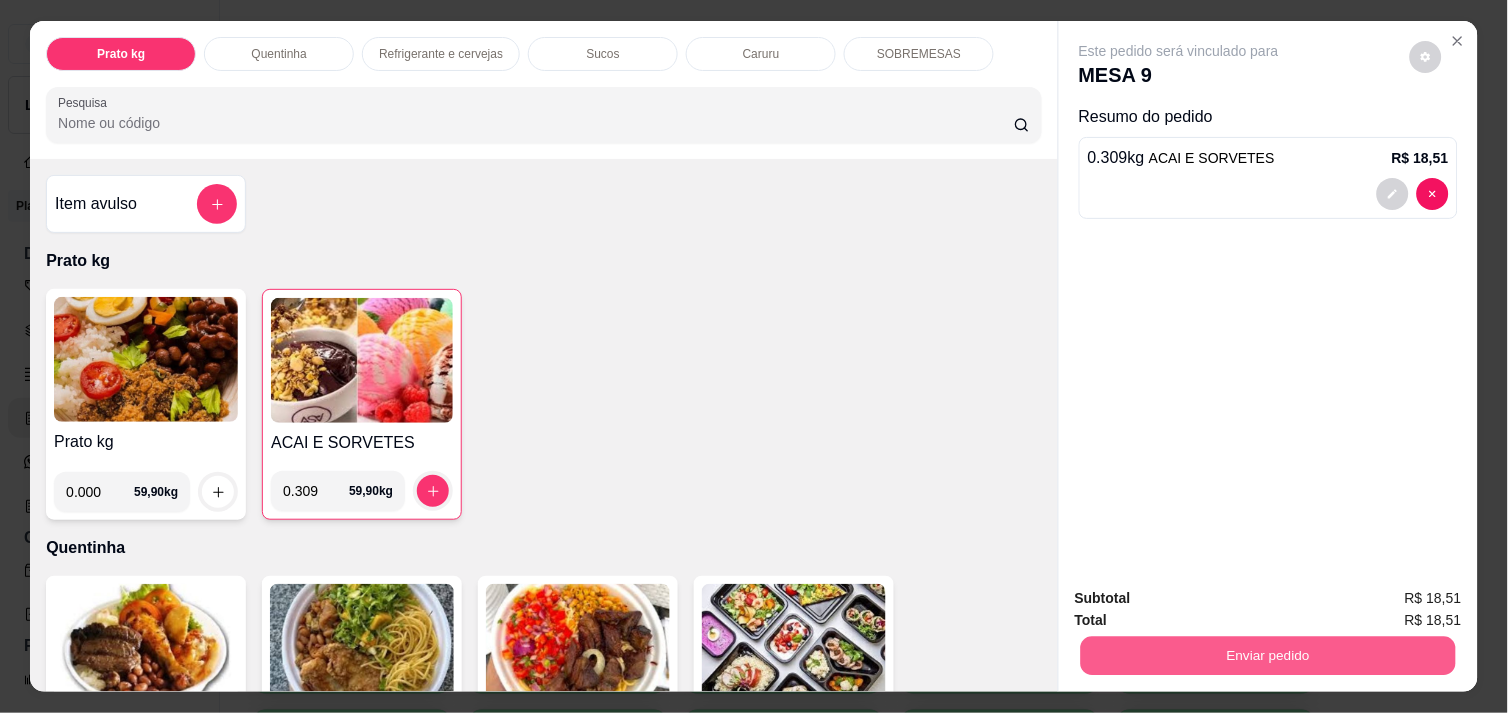 click on "Enviar pedido" at bounding box center [1268, 653] 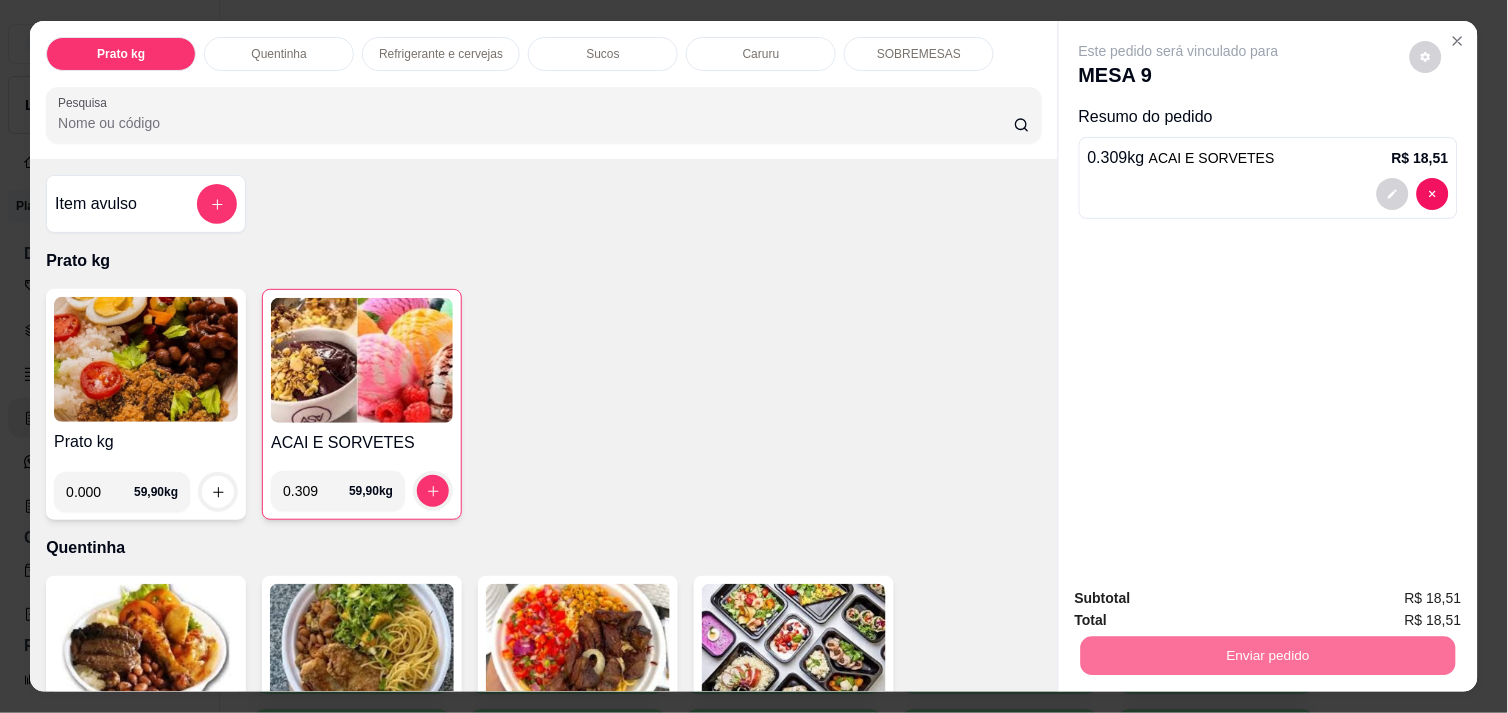 click on "Não registrar e enviar pedido" at bounding box center (1202, 598) 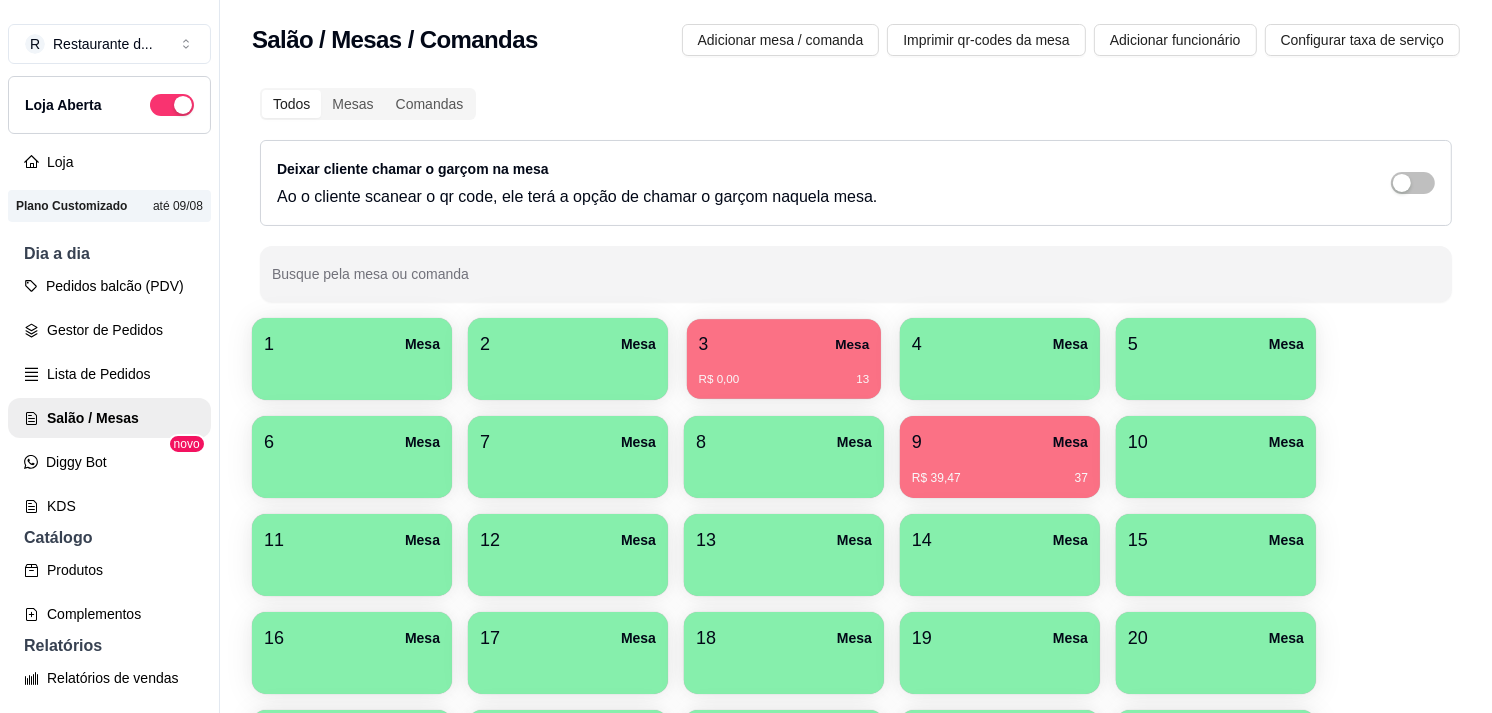 click on "3 Mesa" at bounding box center (784, 344) 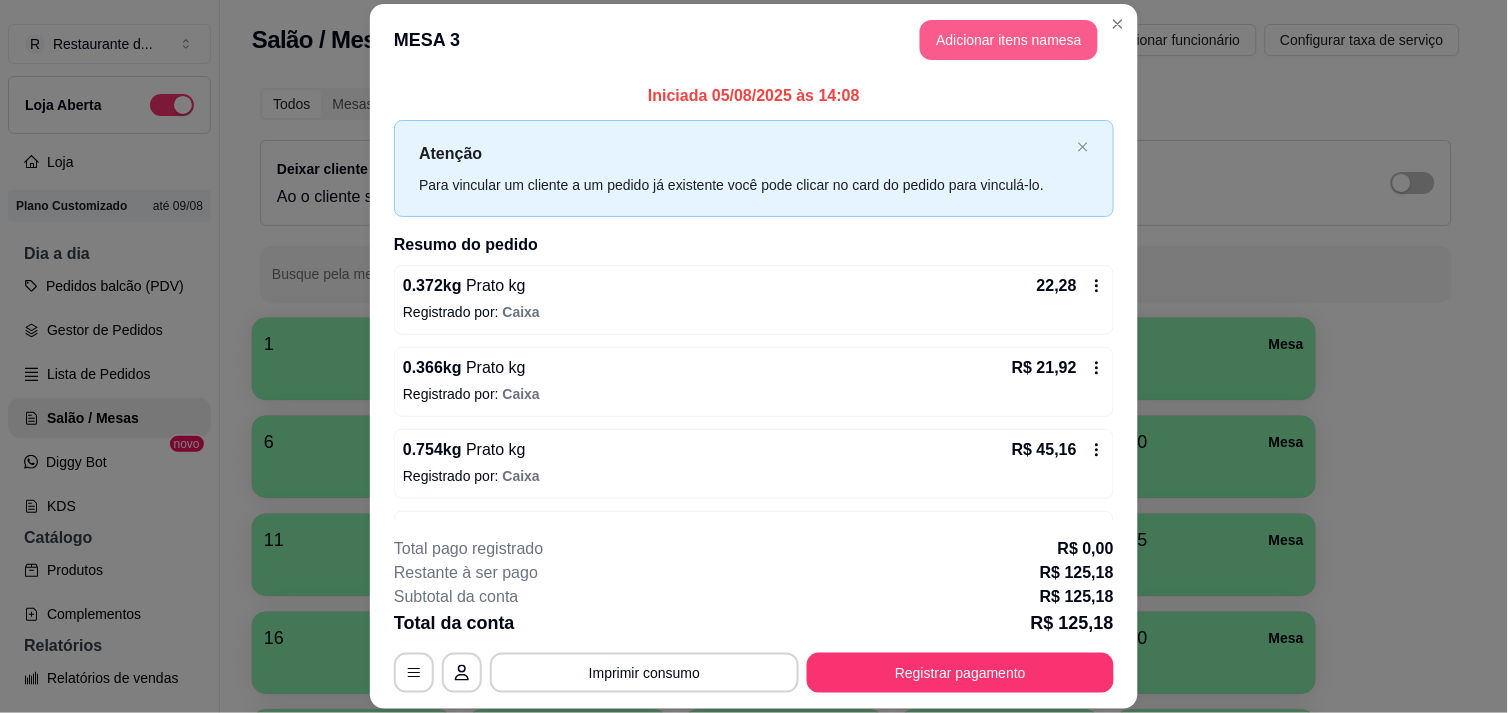 click on "Adicionar itens na  mesa" at bounding box center [1009, 40] 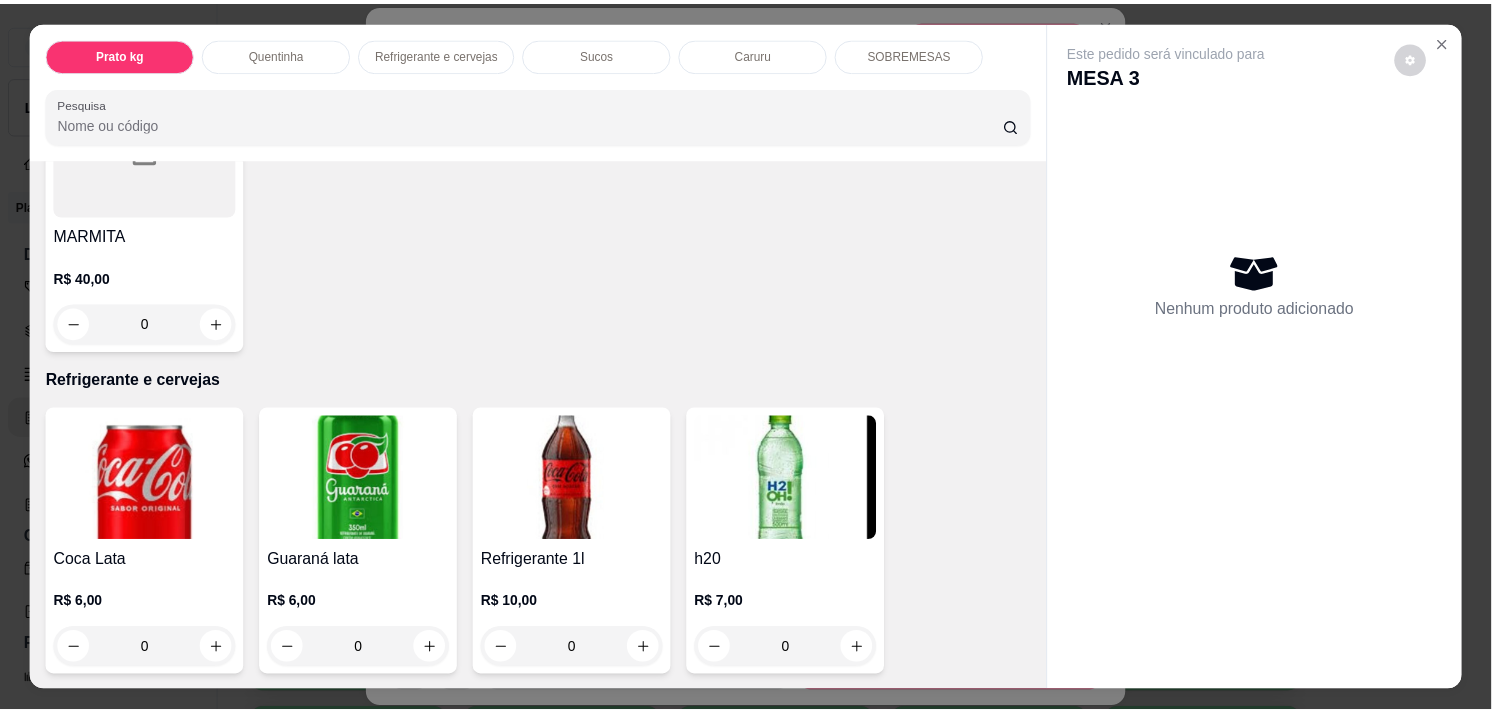 scroll, scrollTop: 800, scrollLeft: 0, axis: vertical 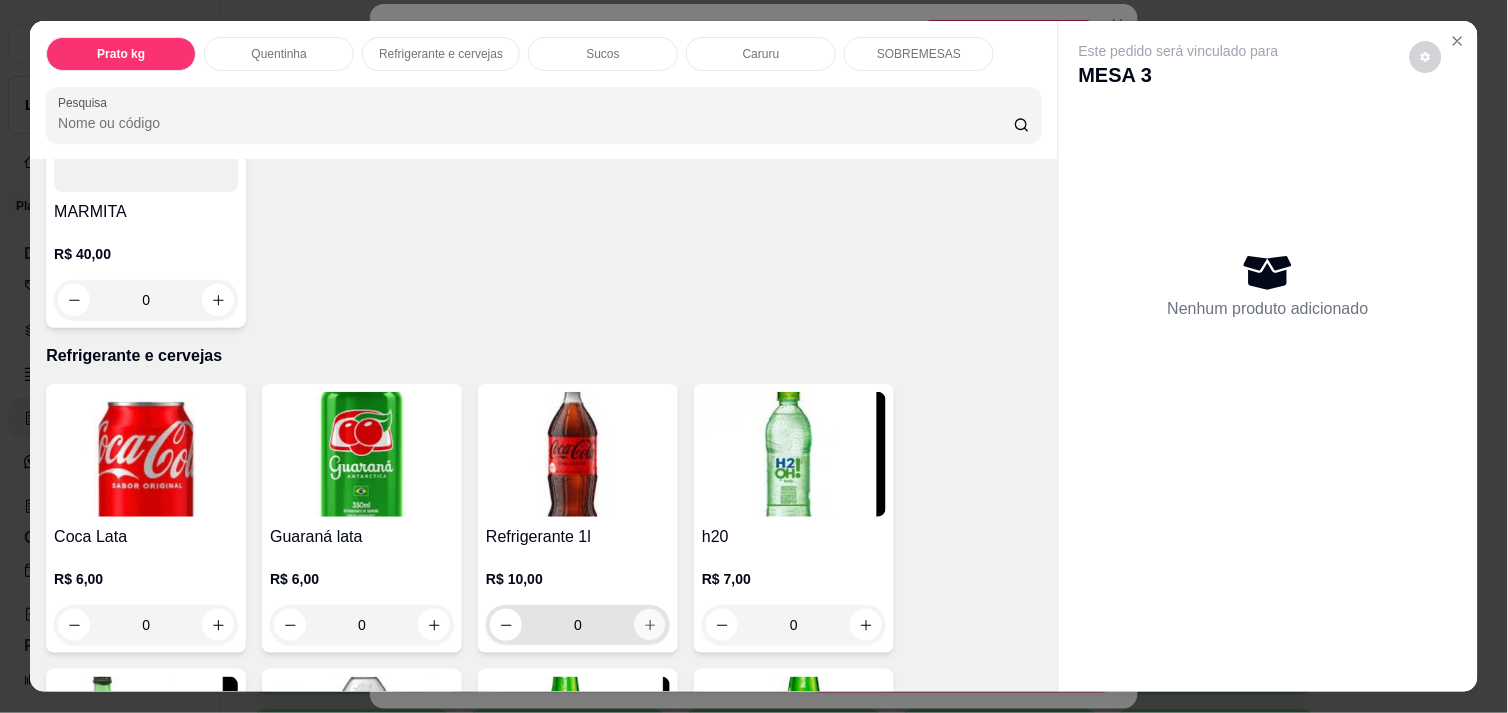 click at bounding box center [650, 625] 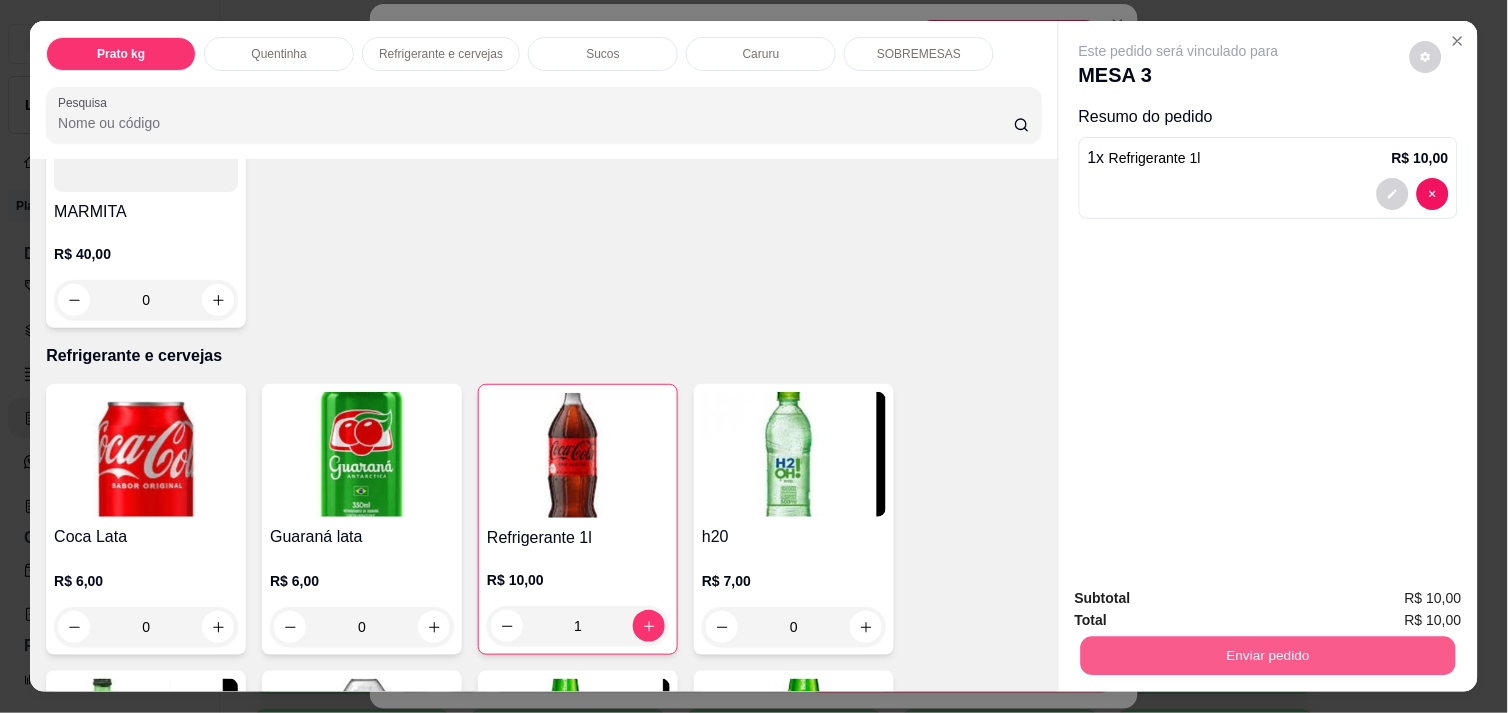 click on "Enviar pedido" at bounding box center [1268, 655] 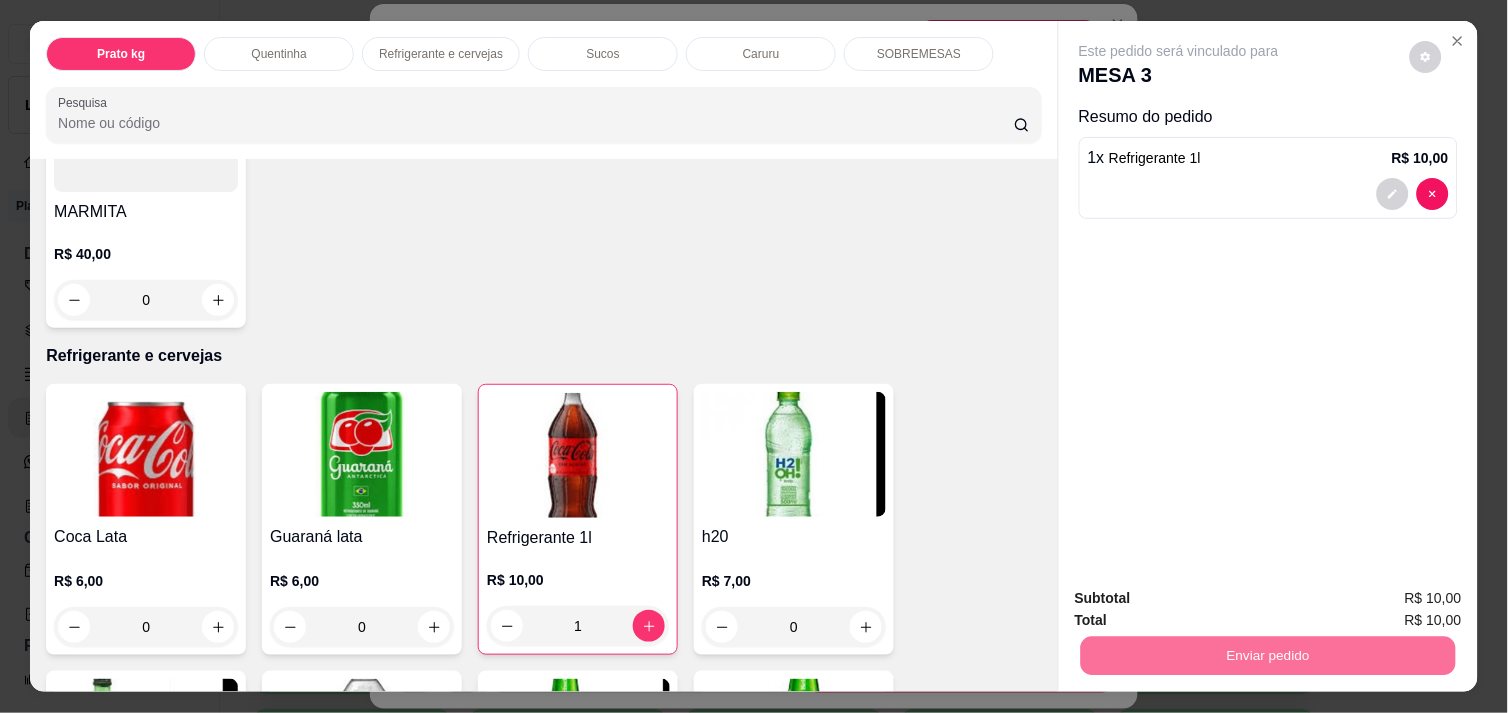 click on "Não registrar e enviar pedido" at bounding box center (1202, 598) 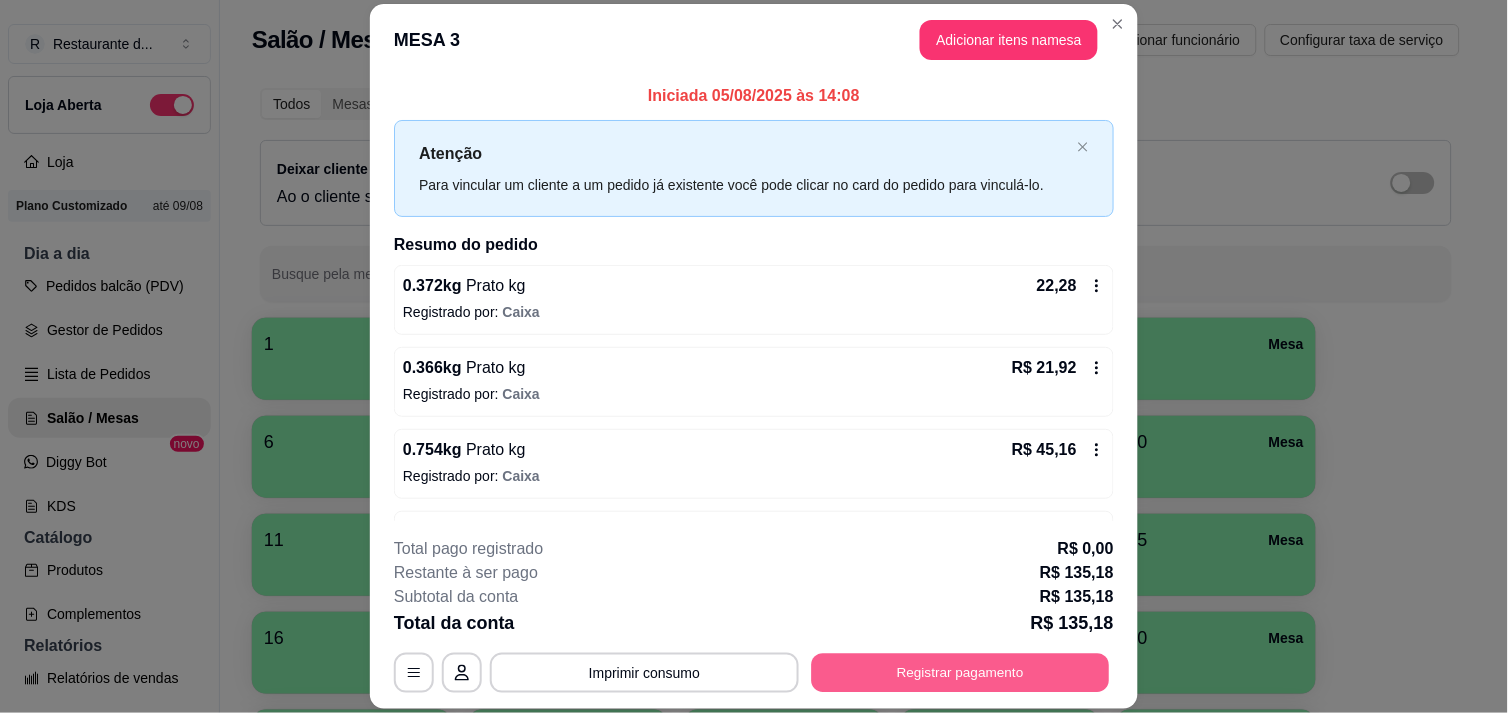click on "Registrar pagamento" at bounding box center [961, 673] 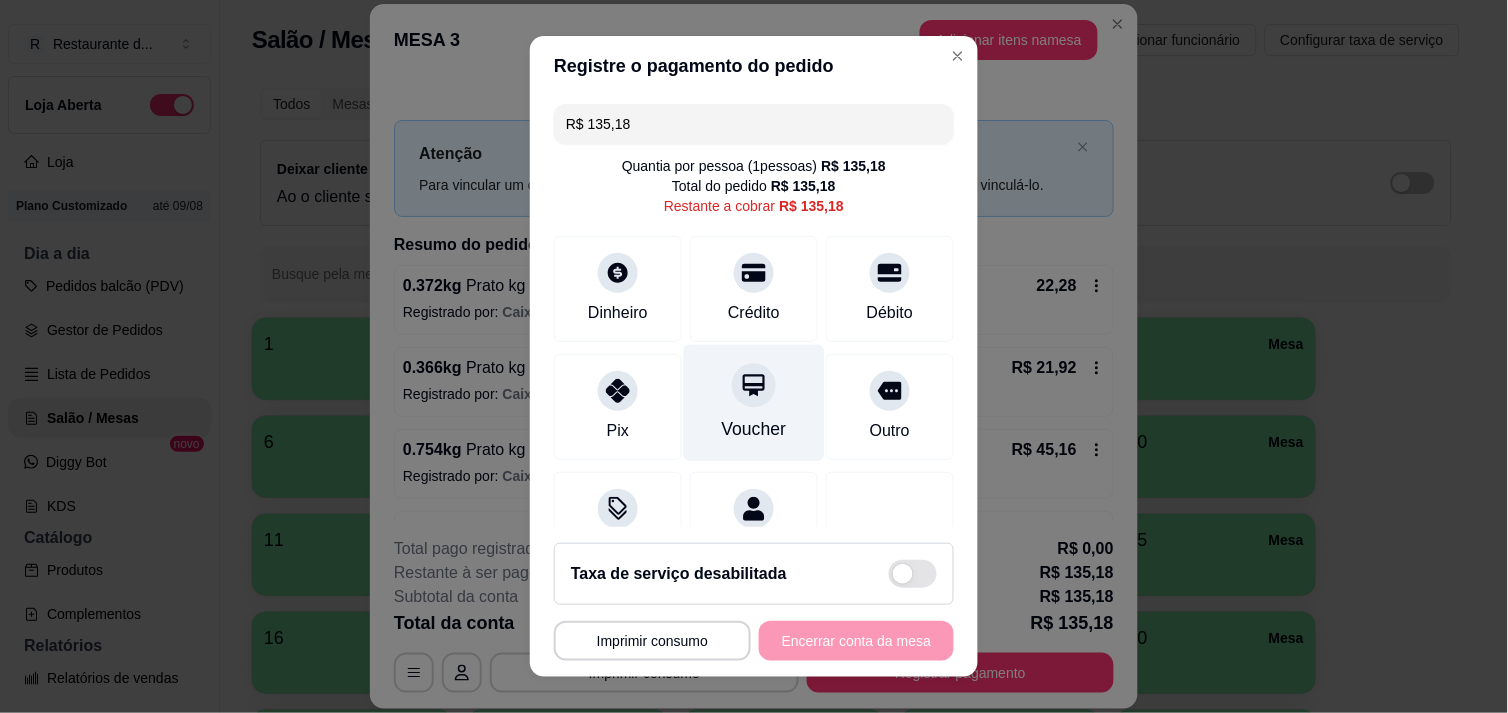 click on "Voucher" at bounding box center [754, 402] 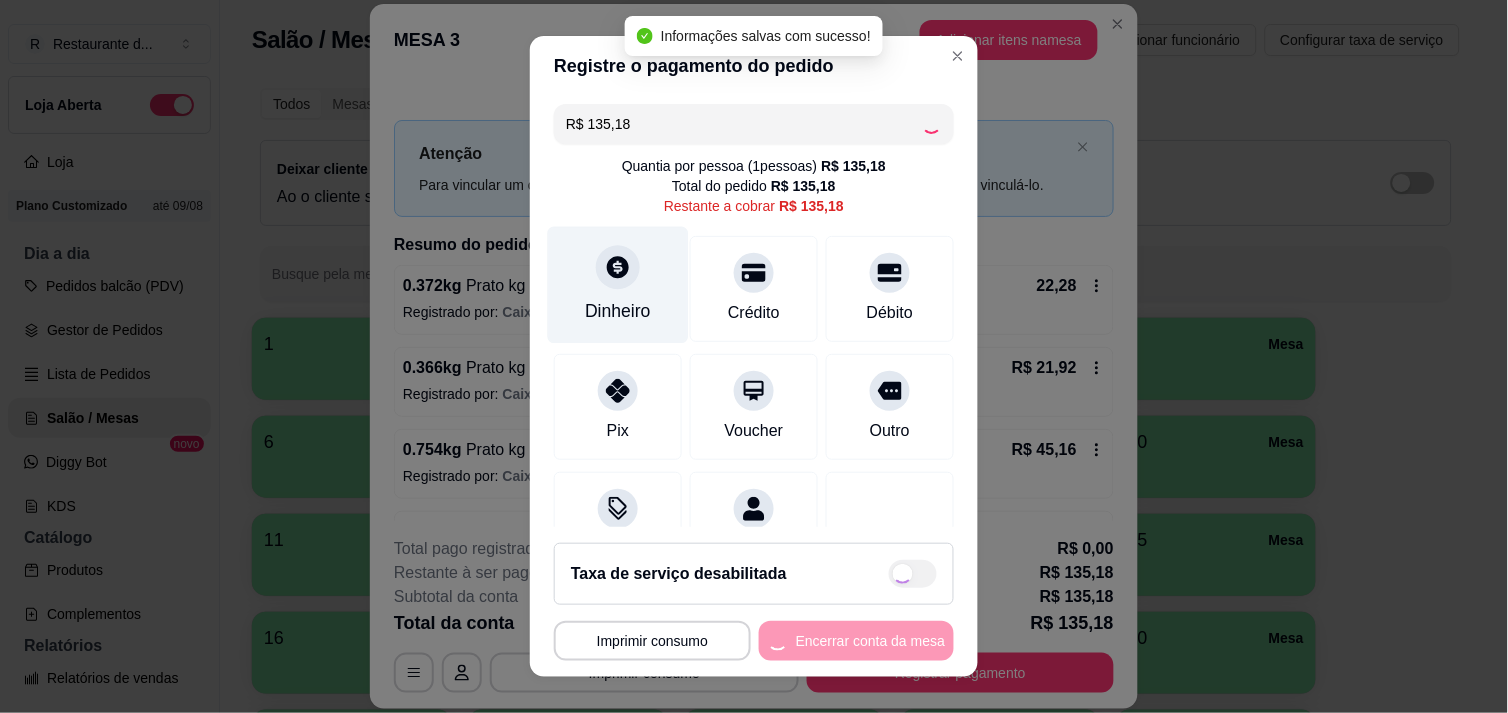 type on "R$ 0,00" 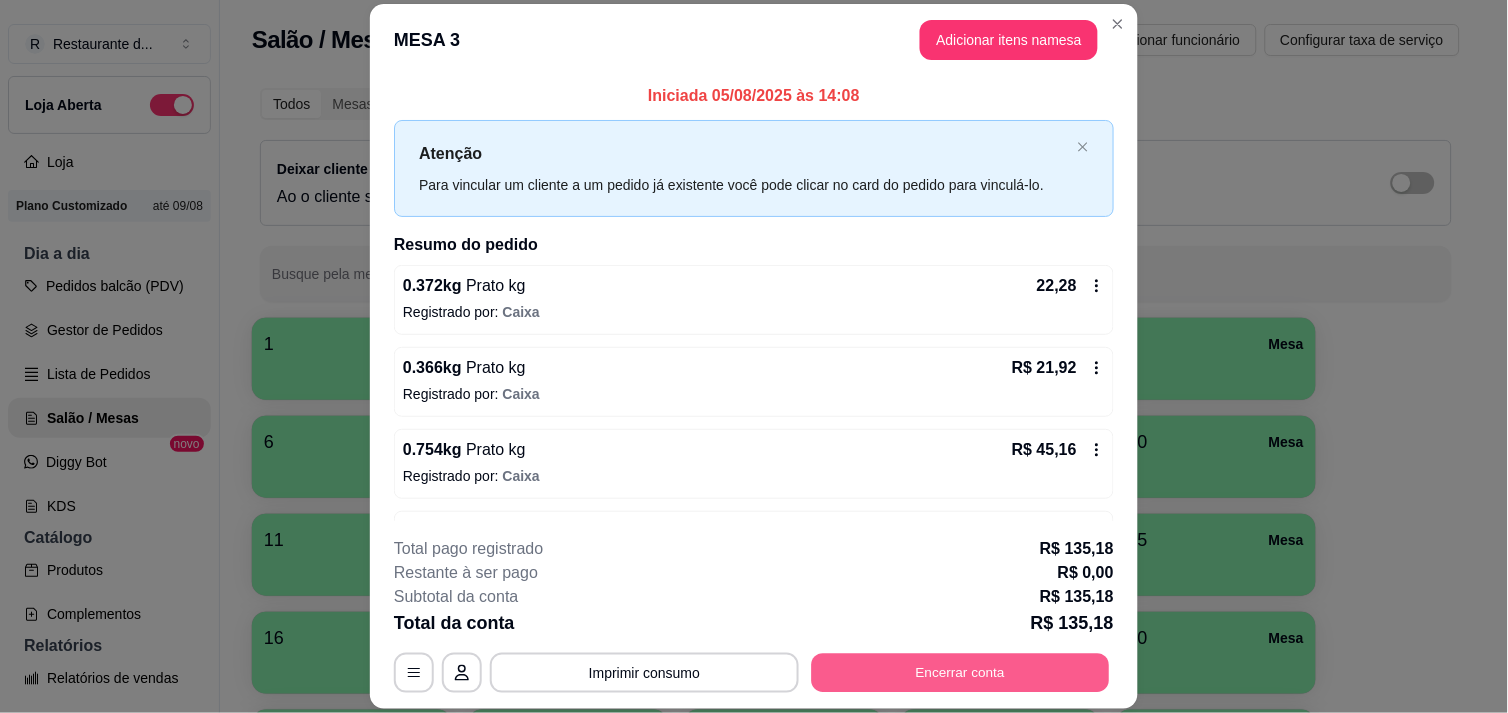click on "Encerrar conta" at bounding box center [961, 673] 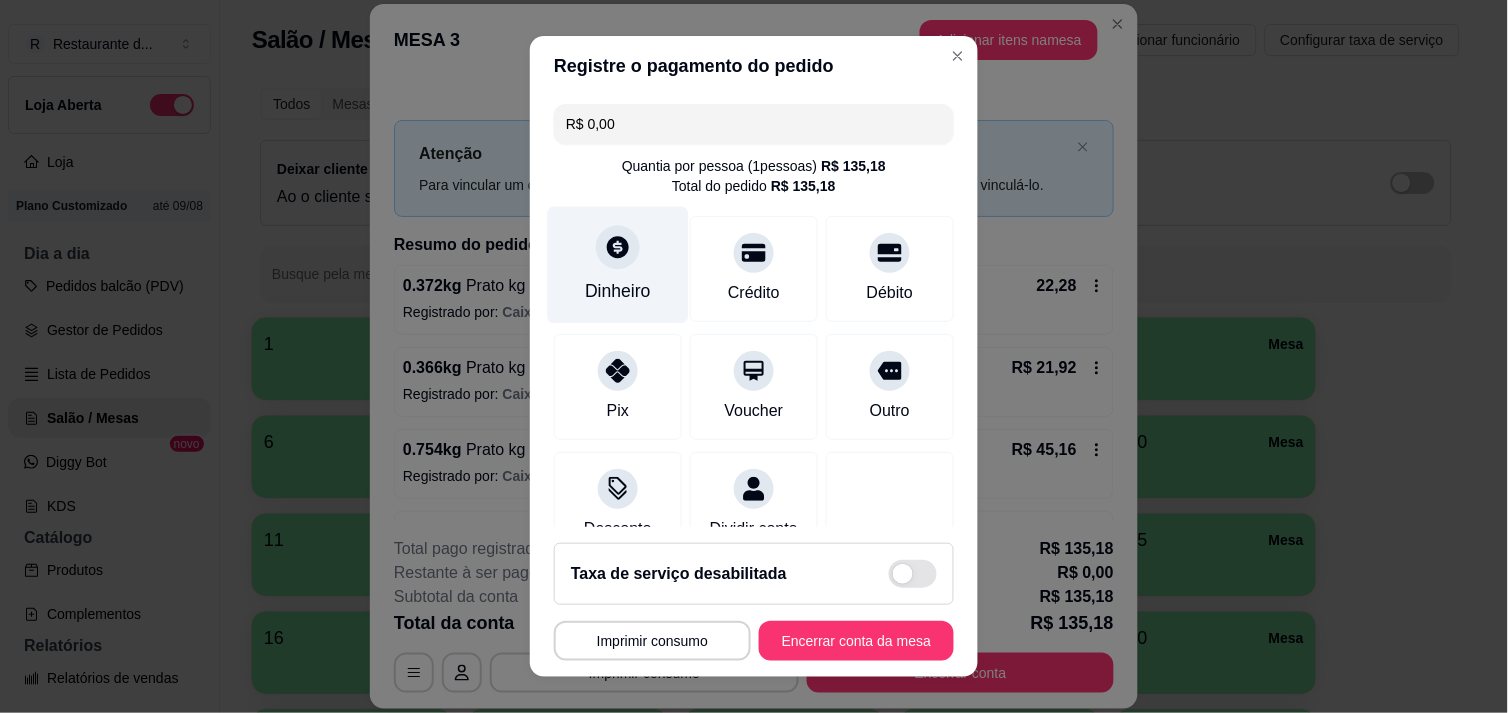 click on "Dinheiro" at bounding box center (618, 291) 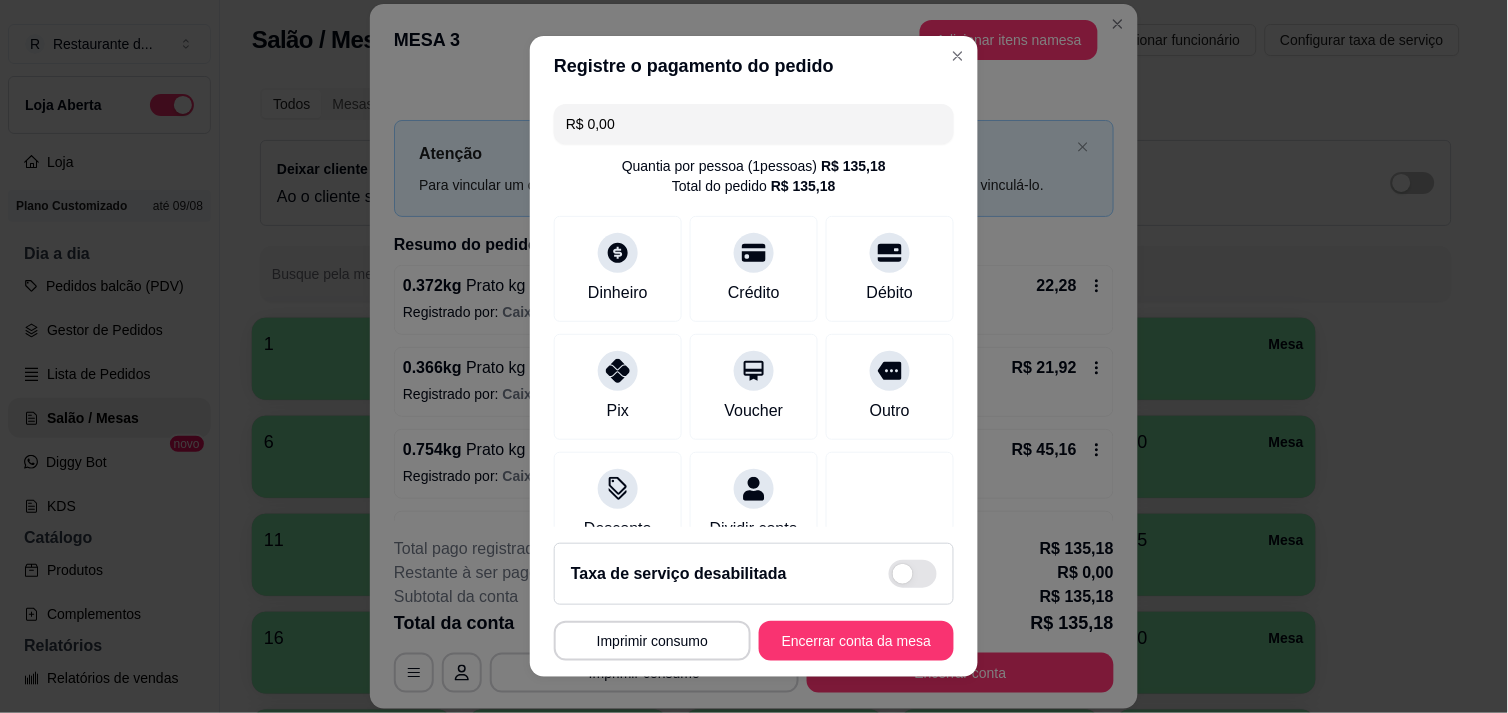 click on "Quantia por pessoa ( 1  pessoas)   R$ 135,18 Total do pedido   R$ 135,18" at bounding box center (754, 176) 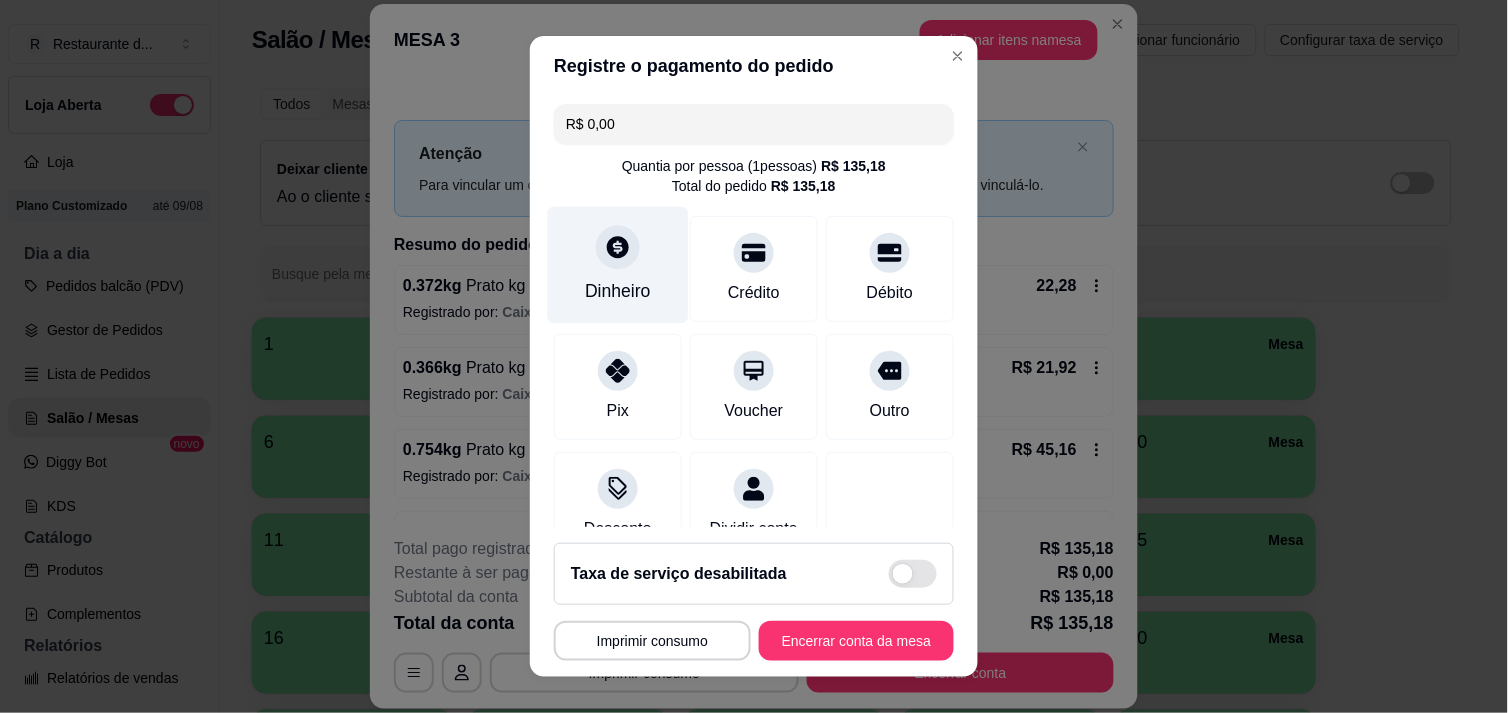 click on "Dinheiro" at bounding box center [618, 291] 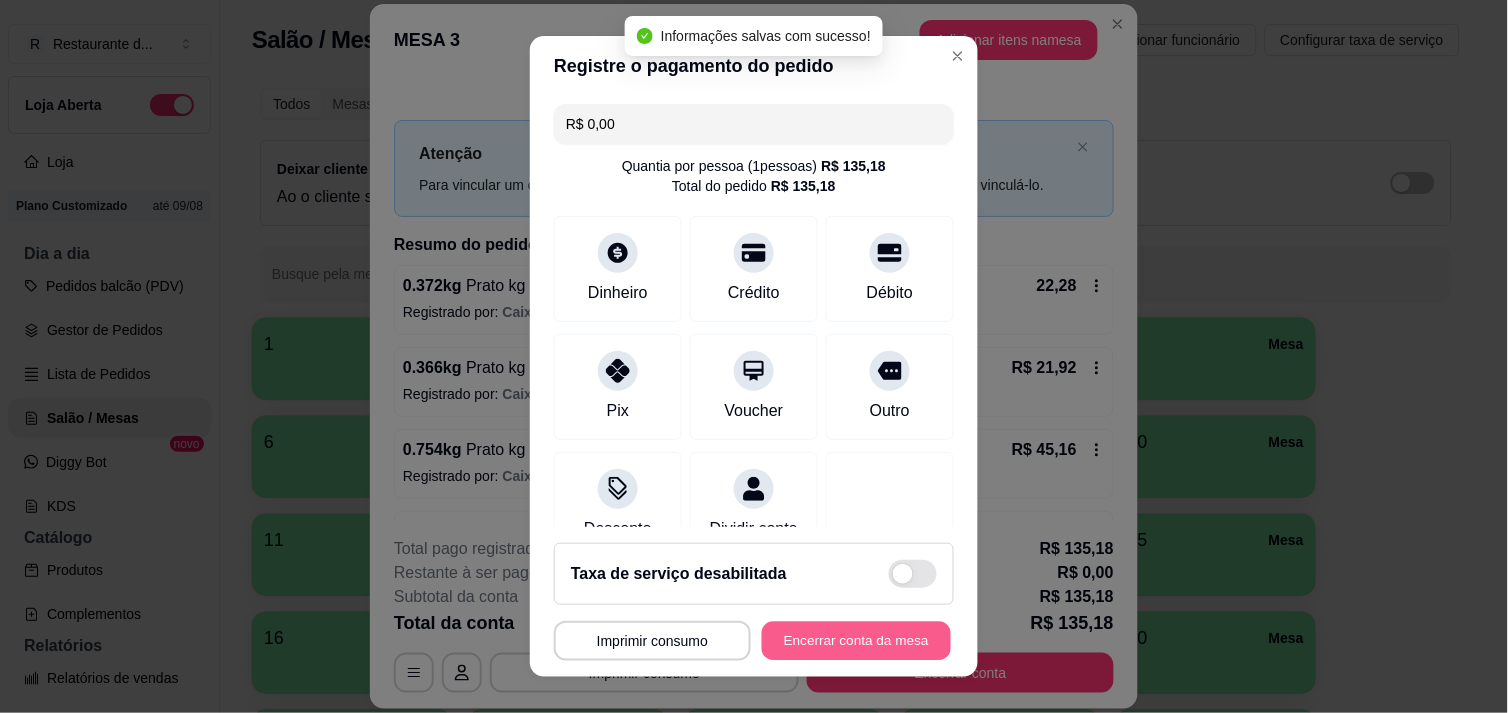 click on "Encerrar conta da mesa" at bounding box center [856, 641] 